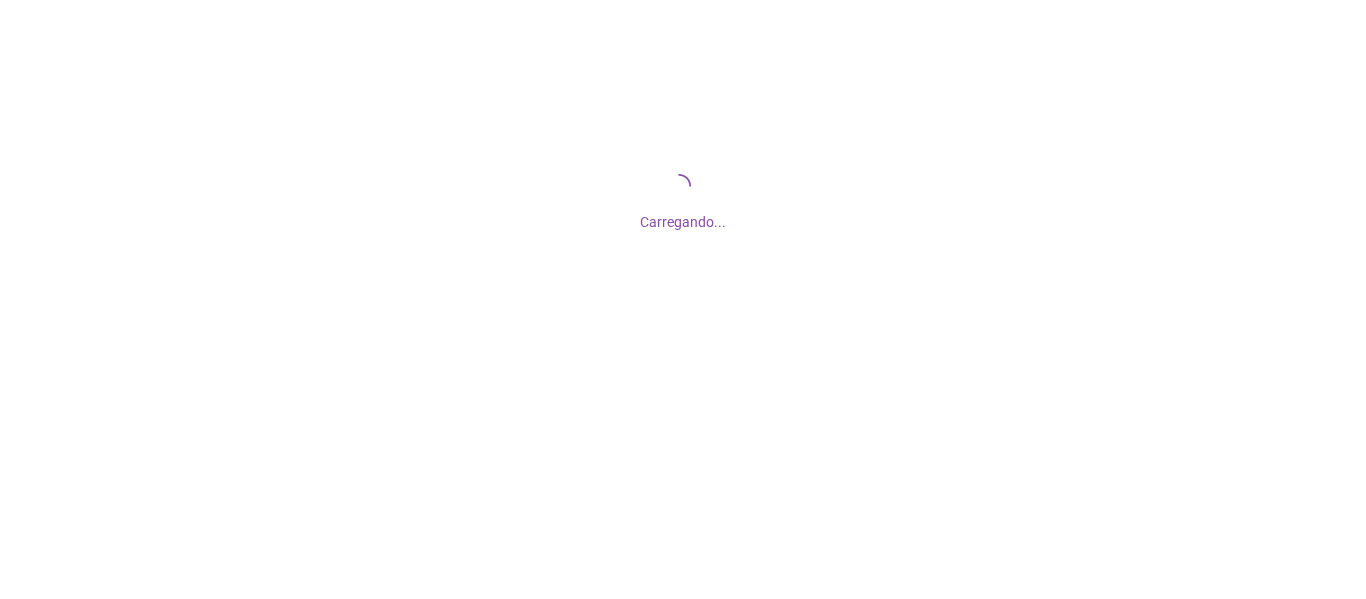 scroll, scrollTop: 0, scrollLeft: 0, axis: both 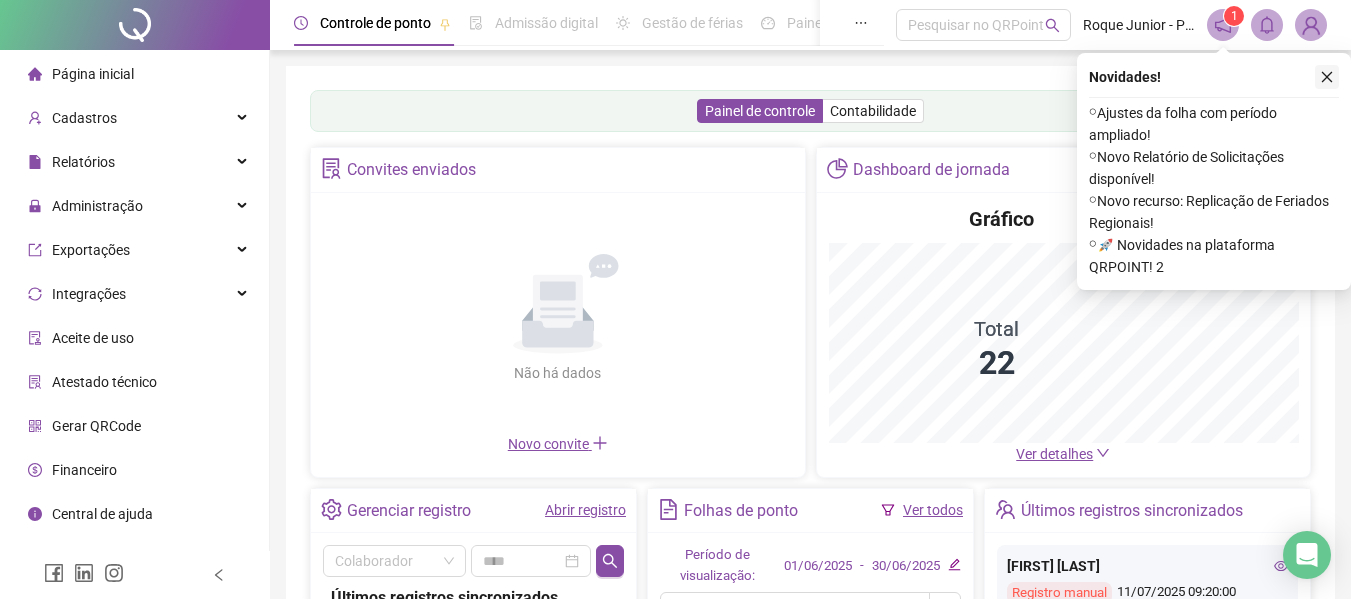click 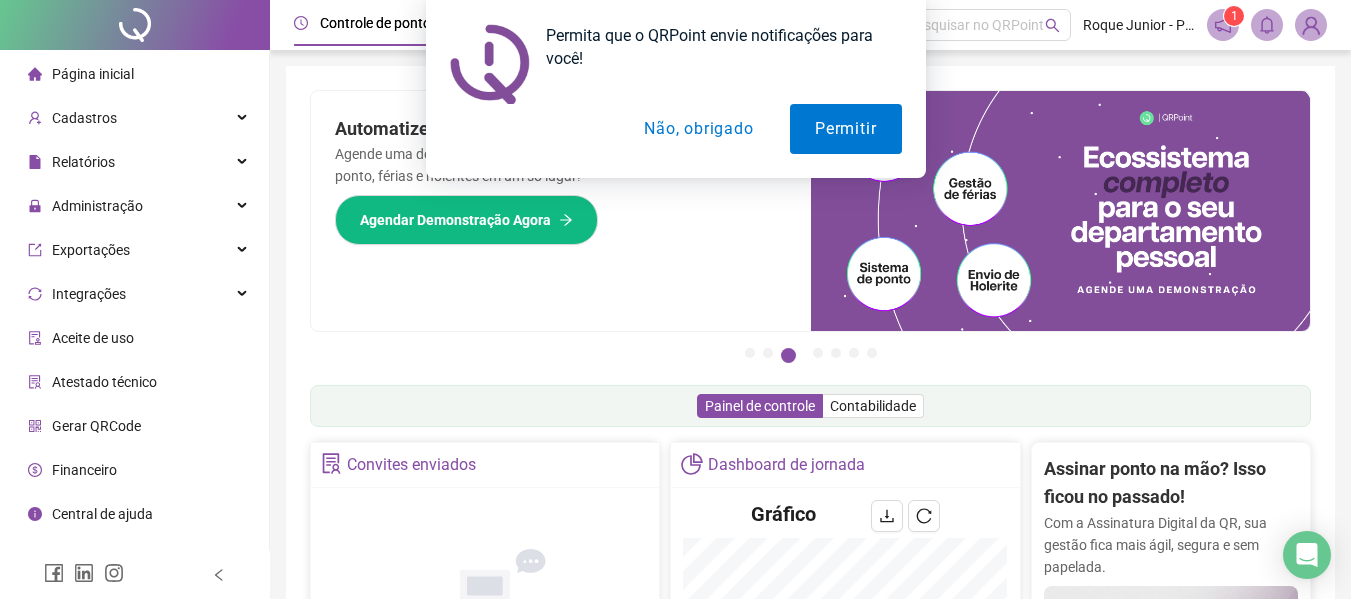 drag, startPoint x: 1178, startPoint y: 148, endPoint x: 738, endPoint y: 125, distance: 440.60074 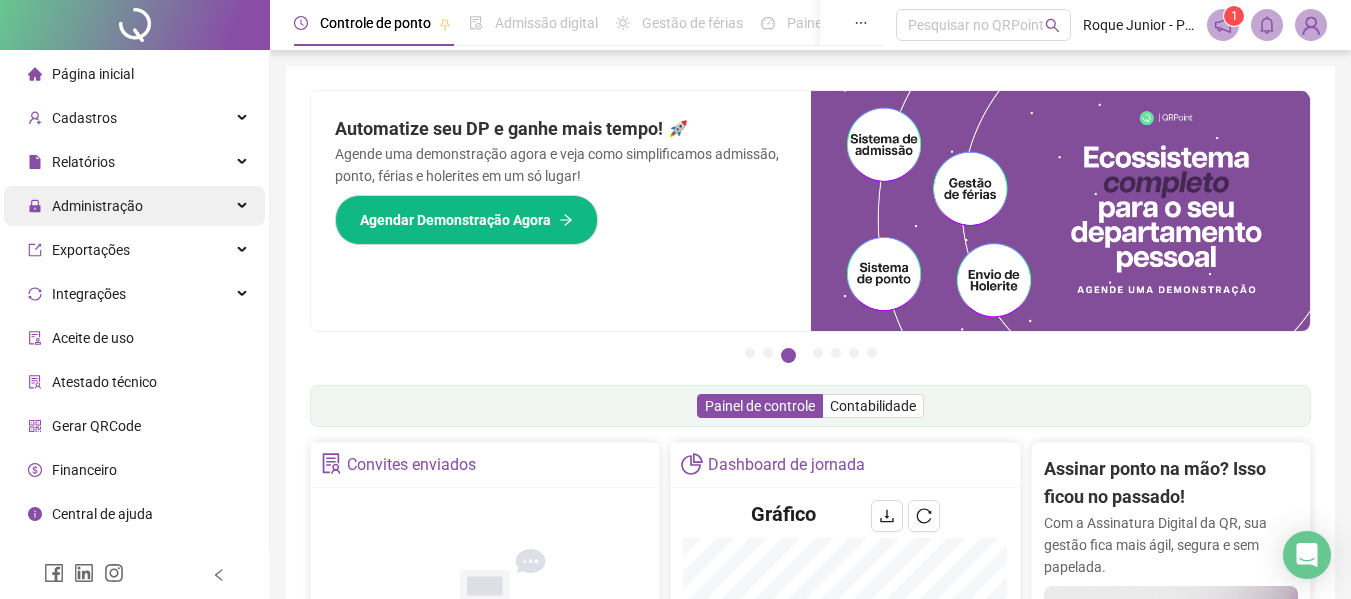 click on "Administração" at bounding box center [134, 206] 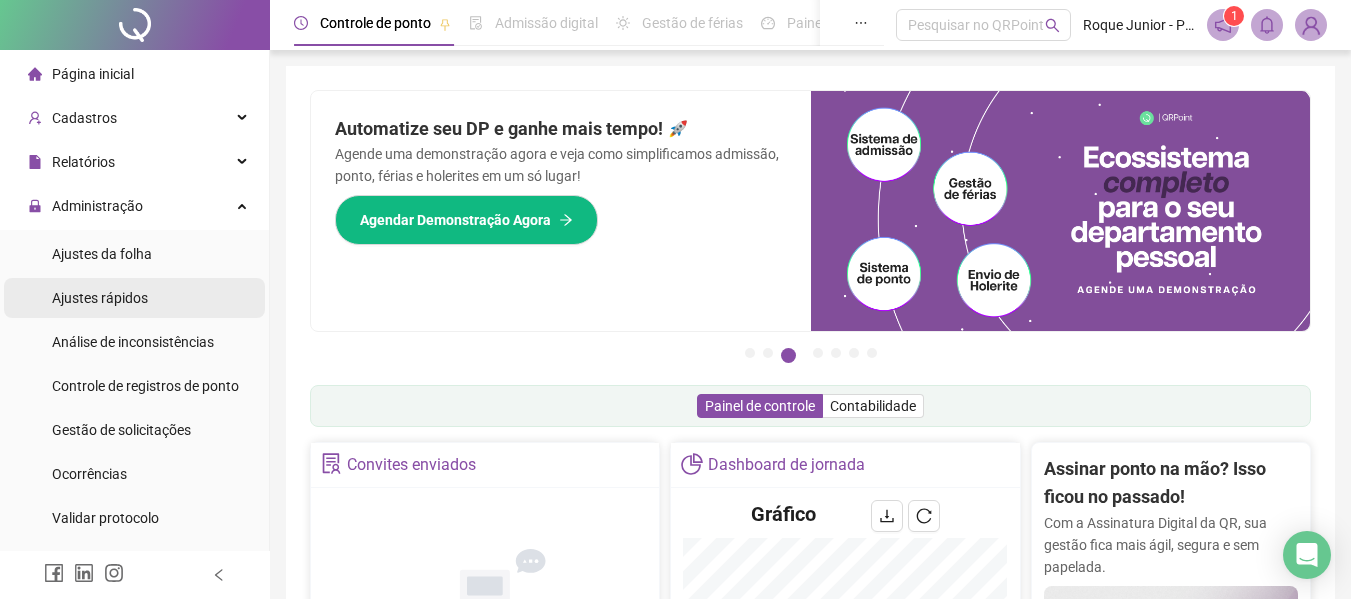 click on "Ajustes rápidos" at bounding box center [134, 298] 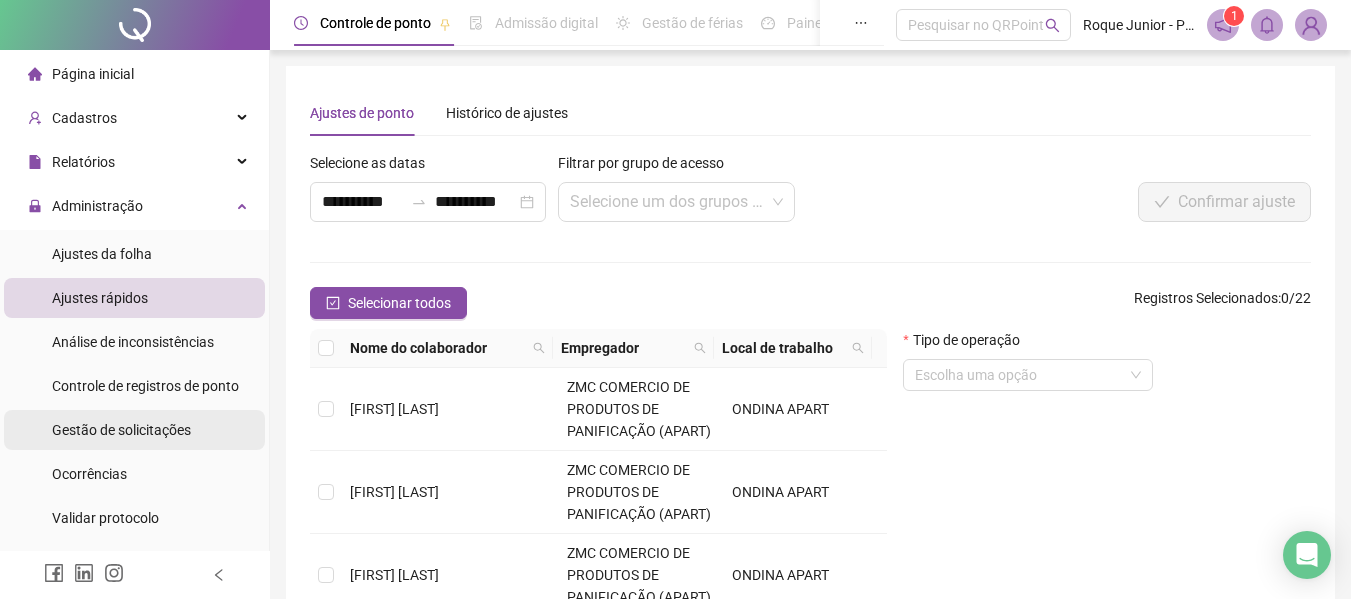 drag, startPoint x: 141, startPoint y: 433, endPoint x: 234, endPoint y: 414, distance: 94.92102 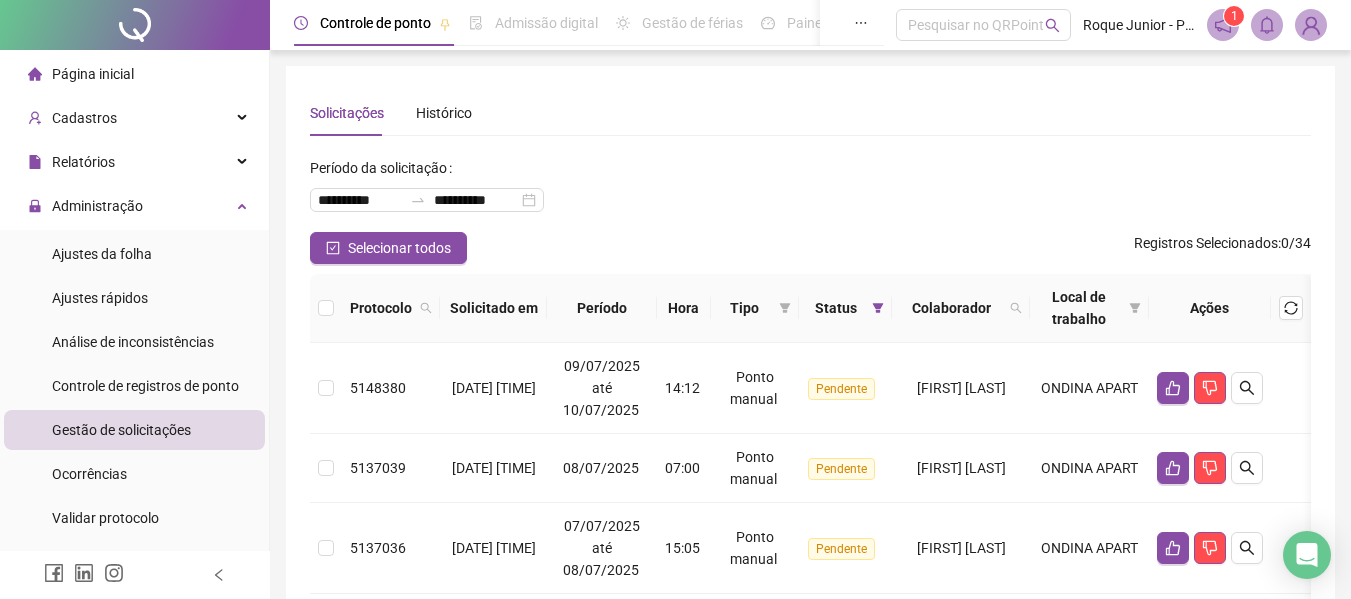 click at bounding box center [326, 308] 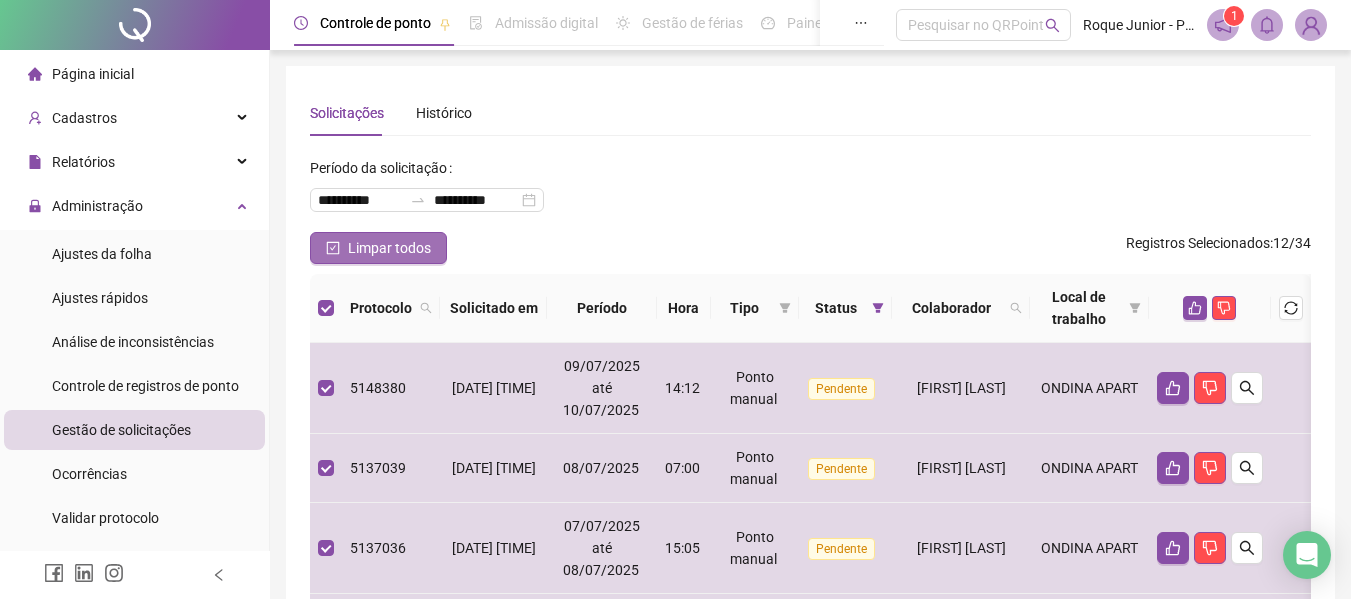 click 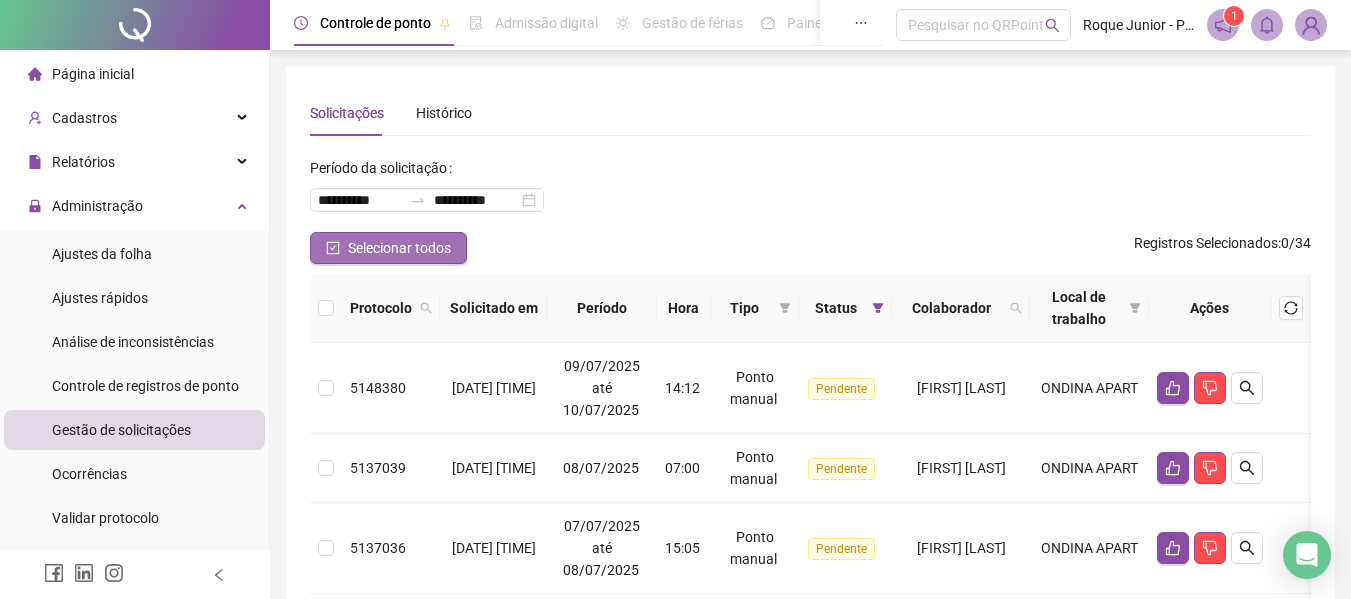 click 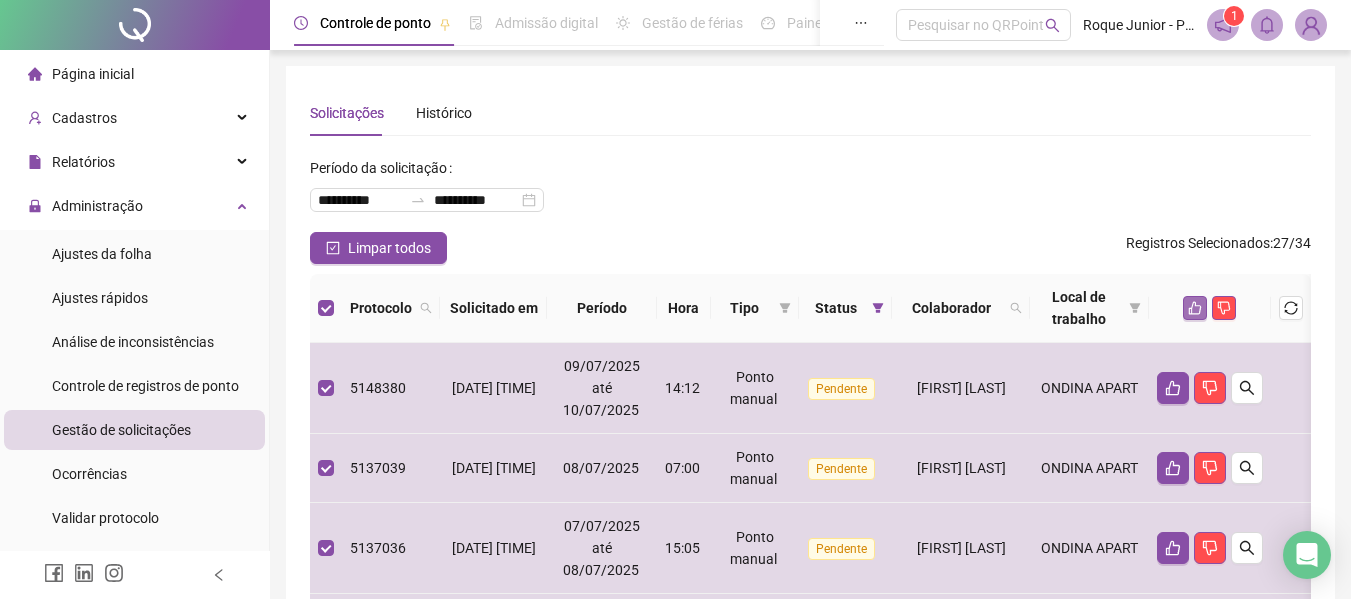 click 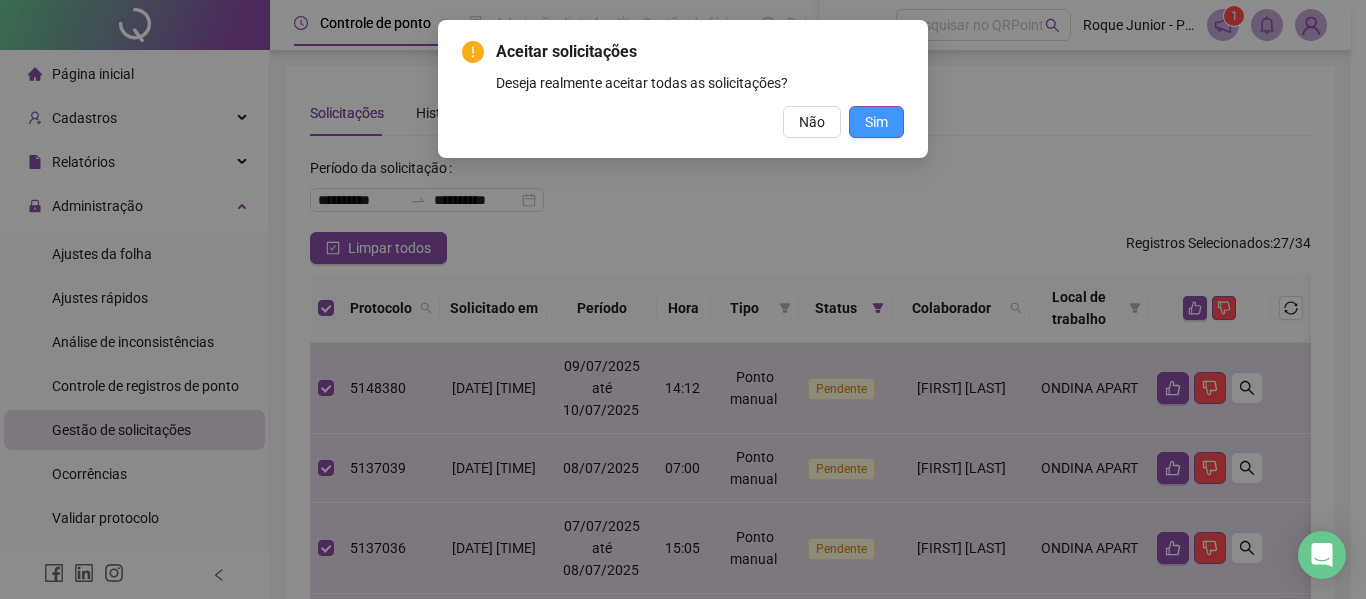 click on "Sim" at bounding box center [876, 122] 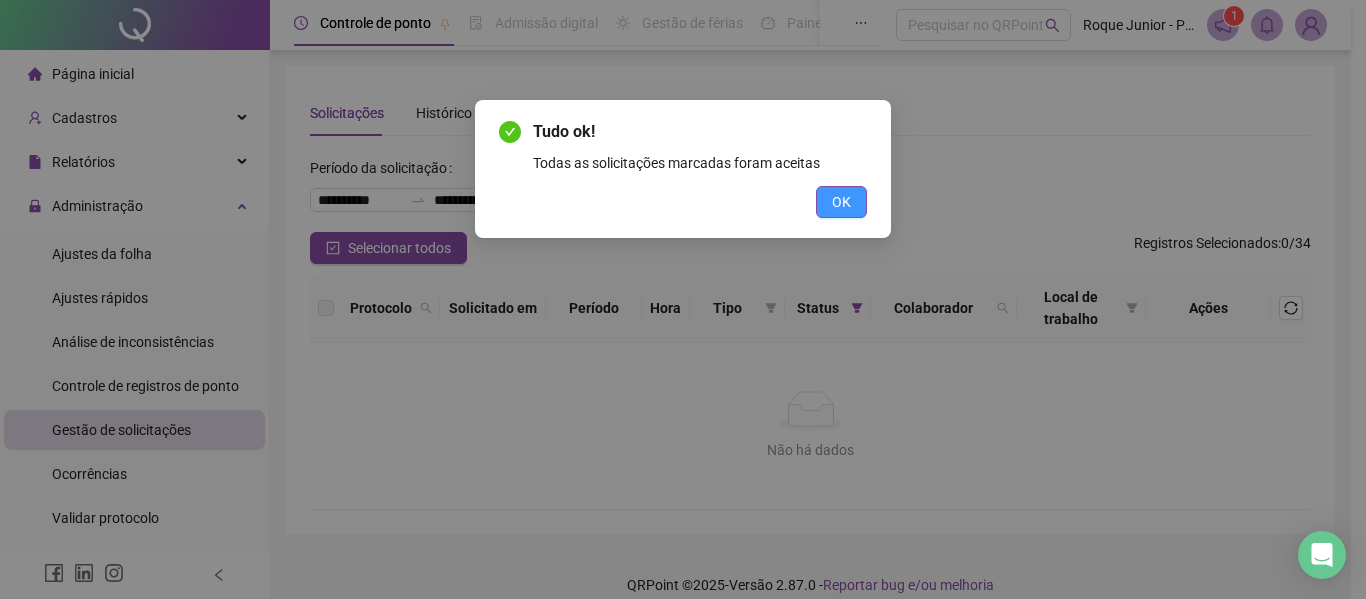 click on "OK" at bounding box center [841, 202] 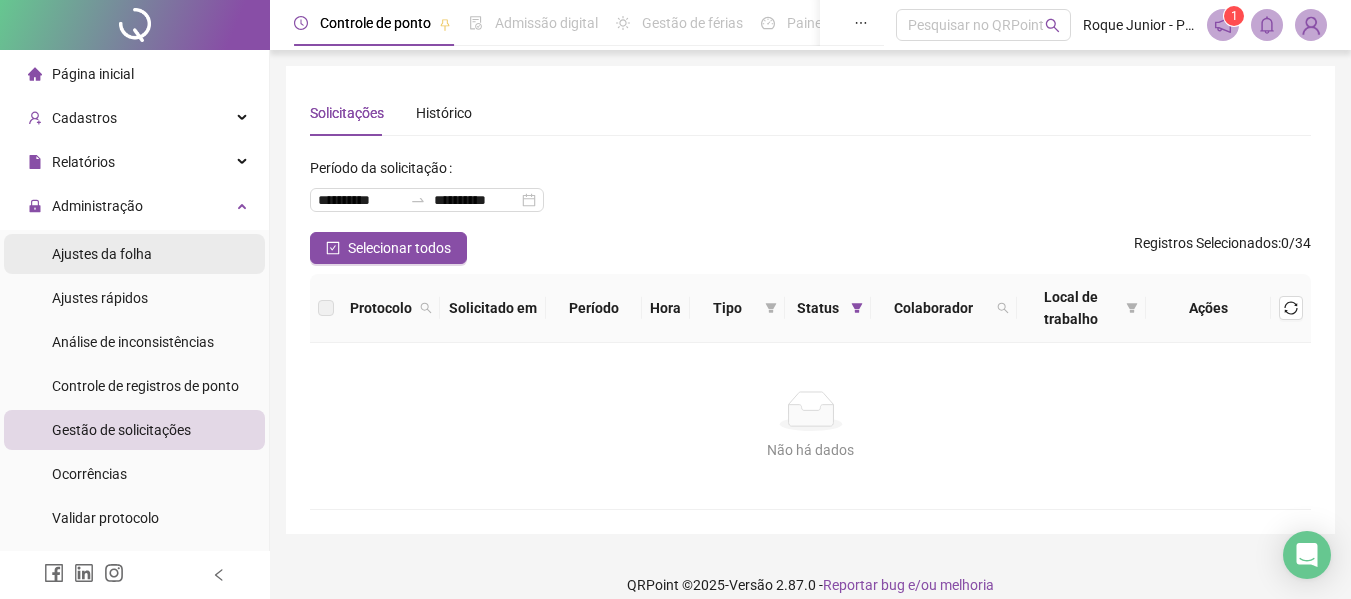 click on "Ajustes da folha" at bounding box center [102, 254] 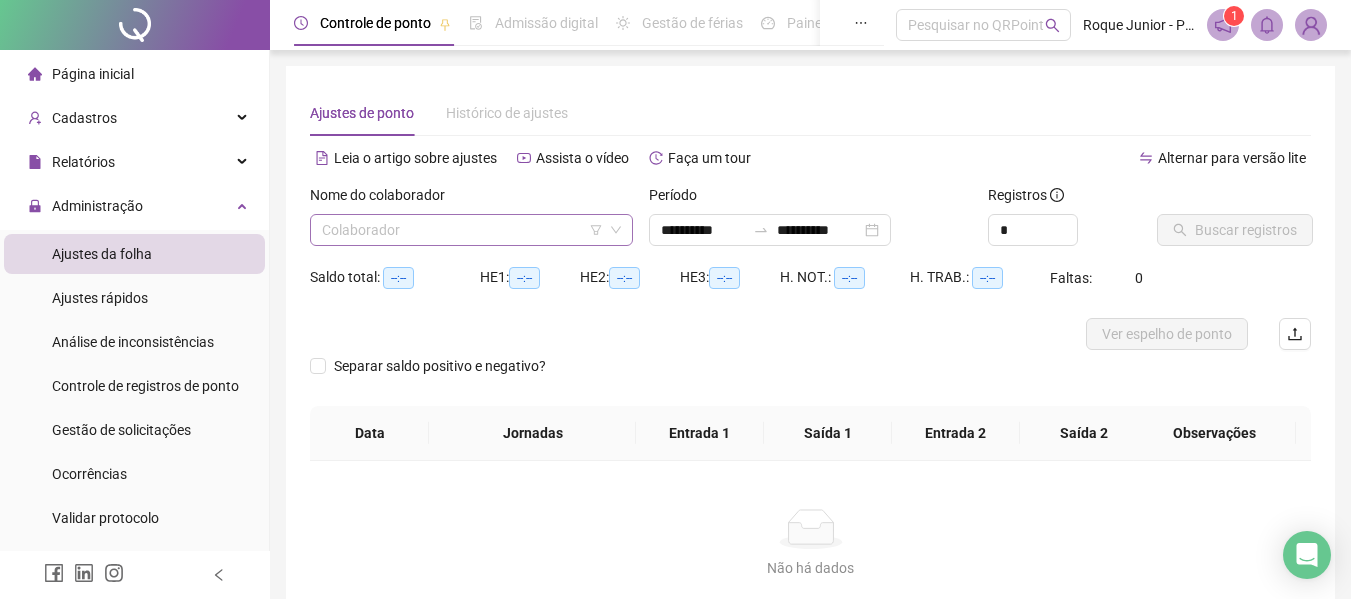 click at bounding box center [465, 230] 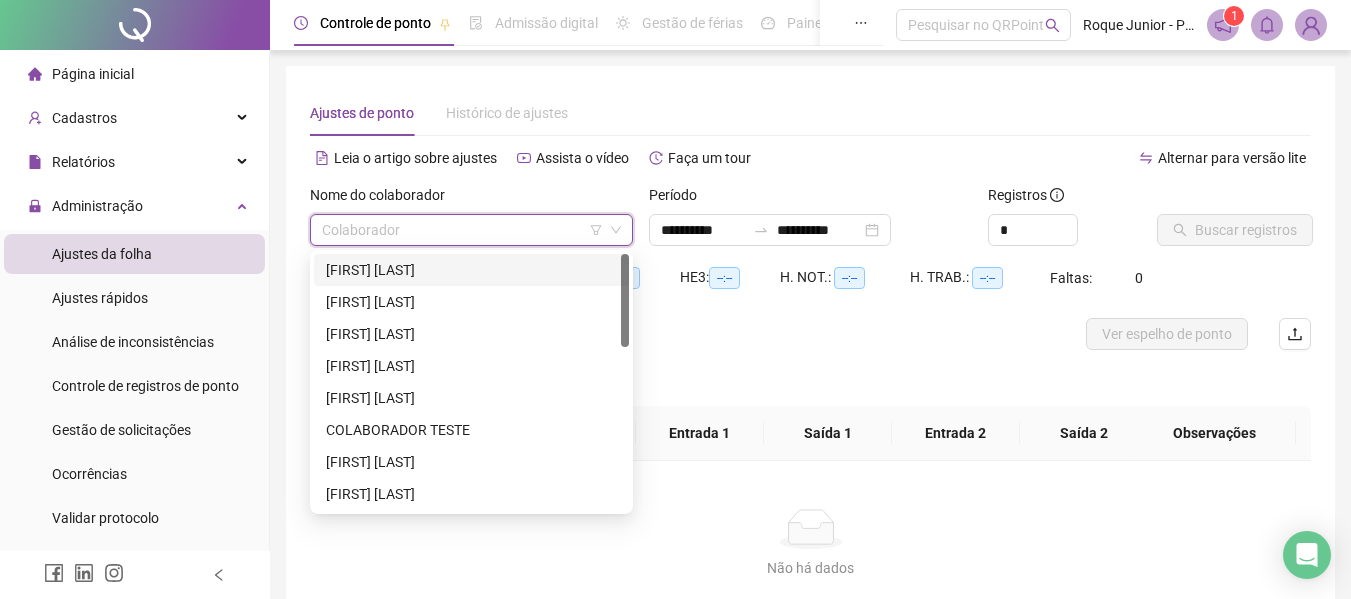 click on "[FIRST] [LAST] [LAST]" at bounding box center [471, 270] 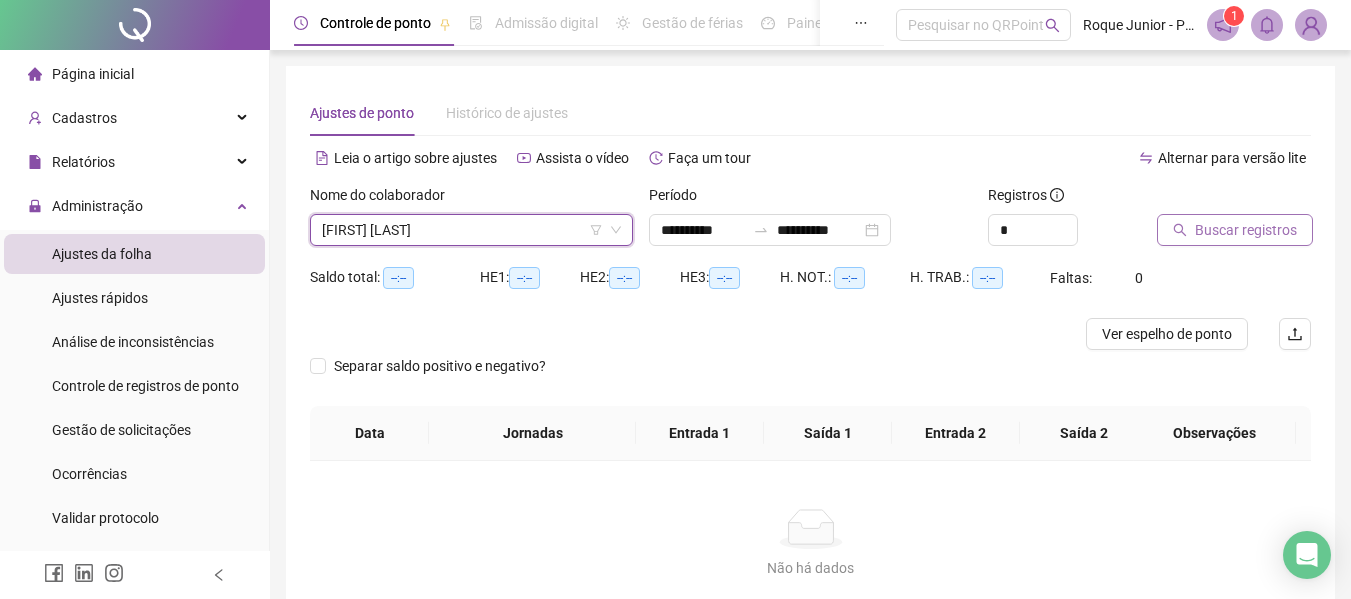 click on "Buscar registros" at bounding box center [1235, 230] 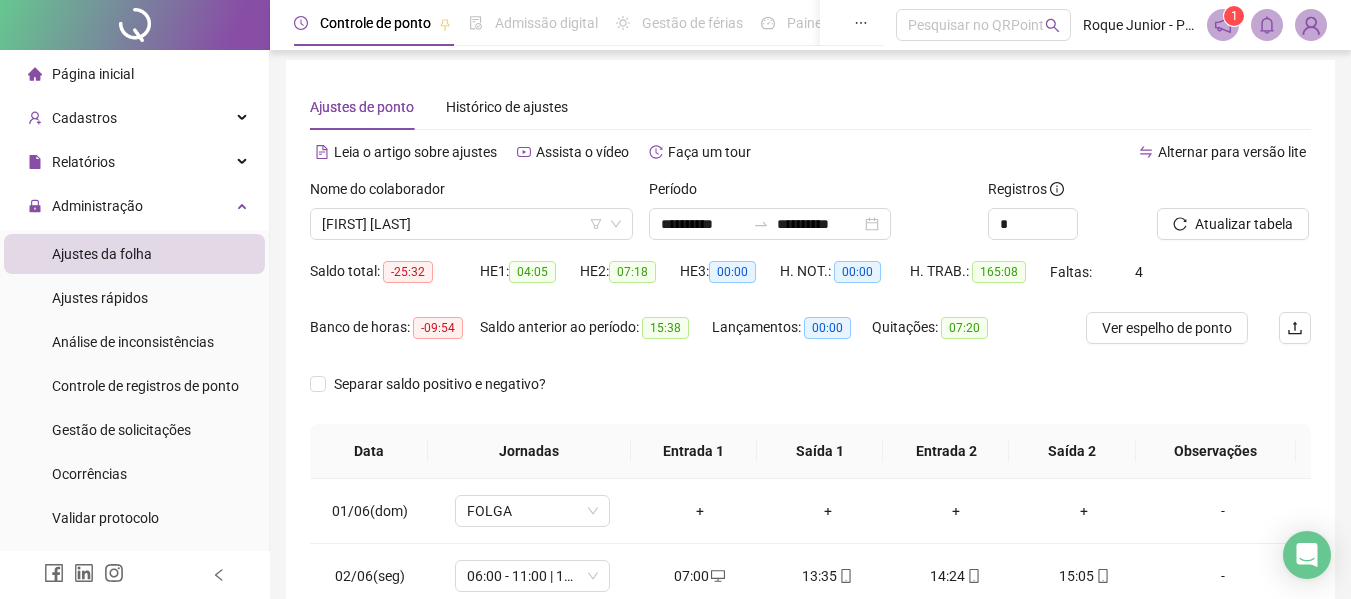scroll, scrollTop: 423, scrollLeft: 0, axis: vertical 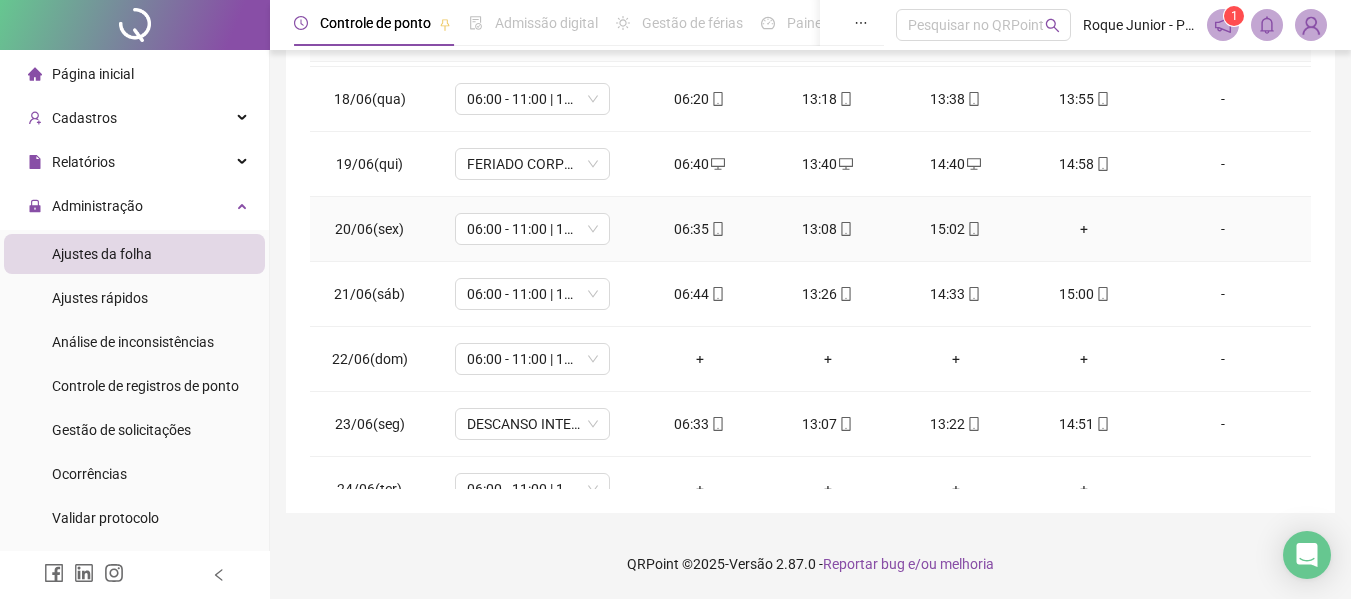 click on "+" at bounding box center (1084, 229) 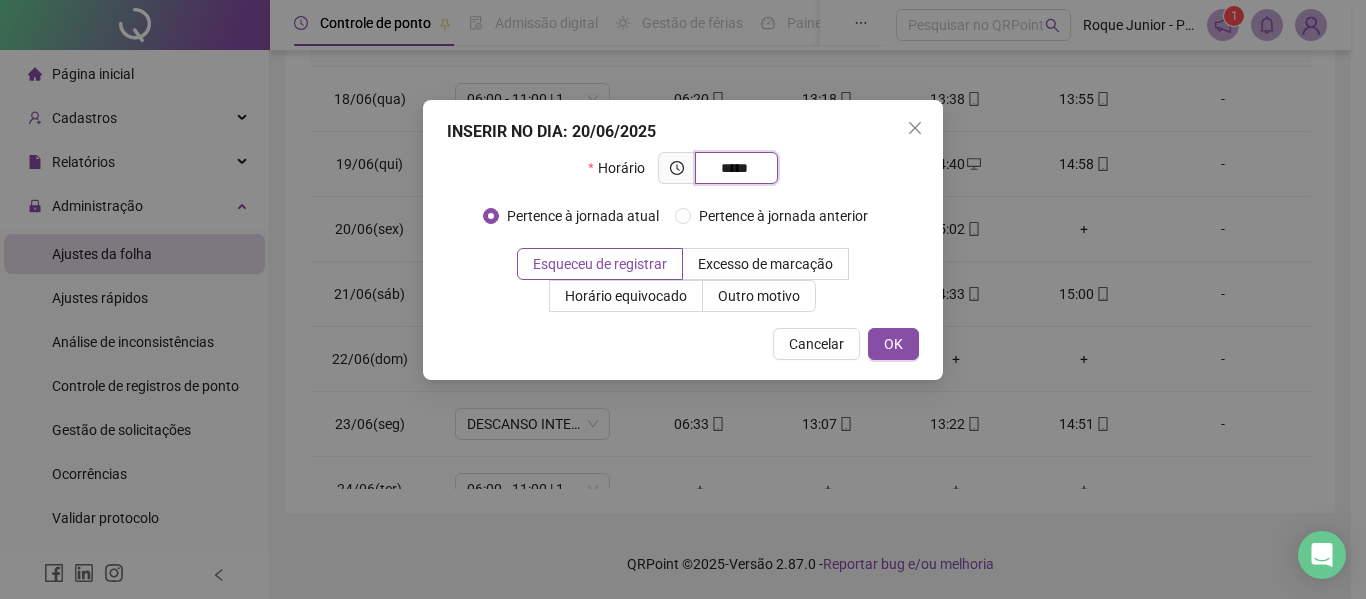 type on "*****" 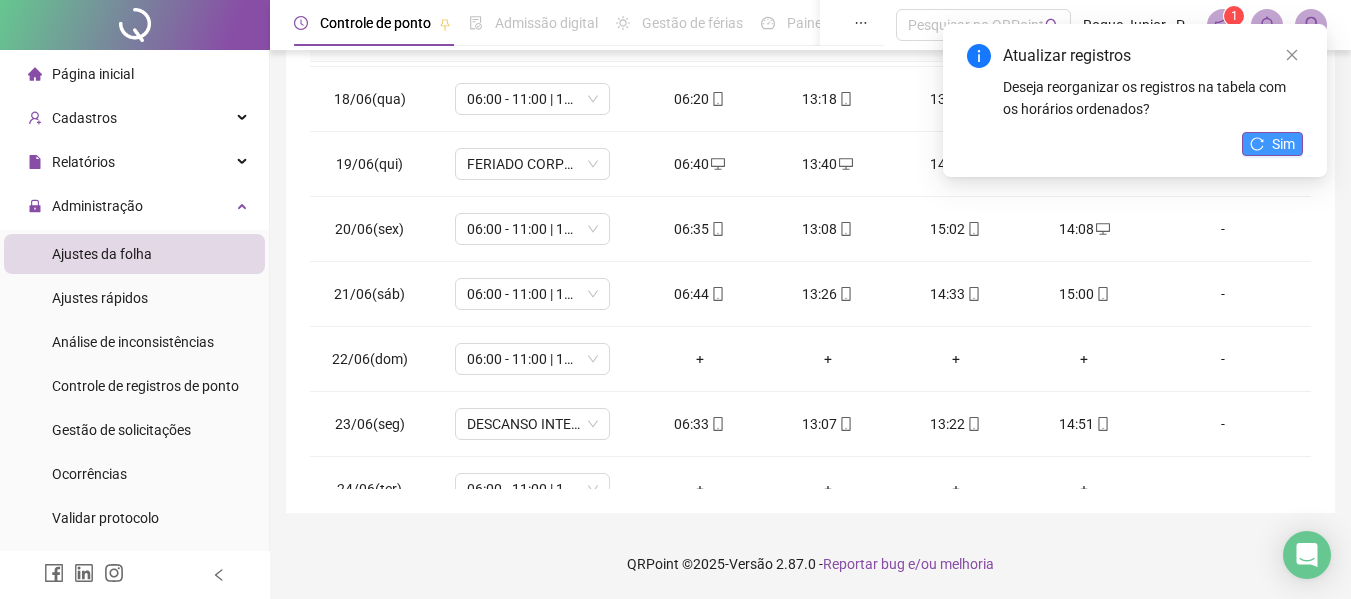 click on "Sim" at bounding box center (1283, 144) 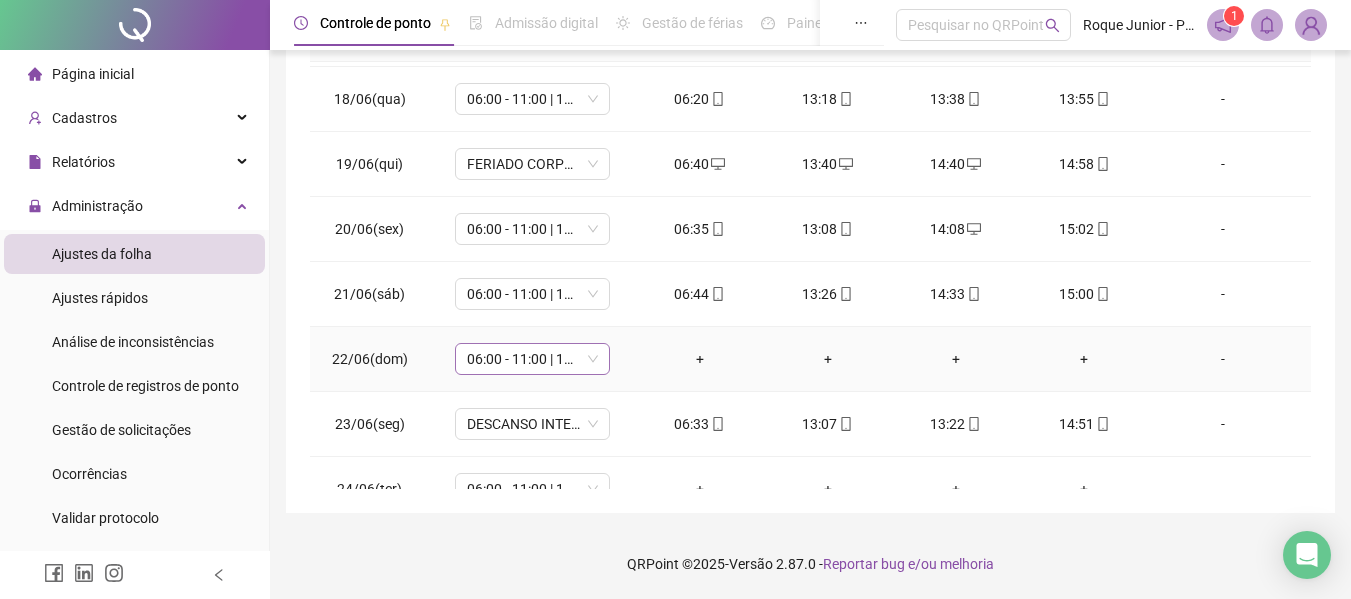 click on "06:00 - 11:00 | 12:00 - 14:20" at bounding box center [532, 359] 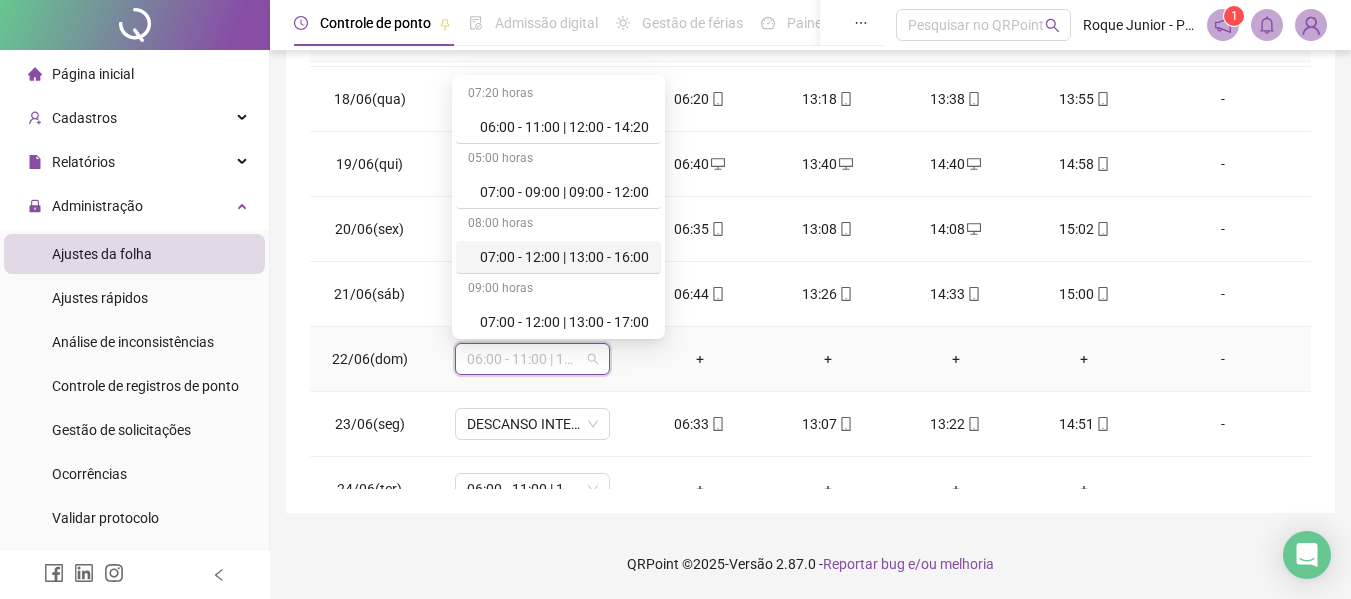 scroll, scrollTop: 200, scrollLeft: 0, axis: vertical 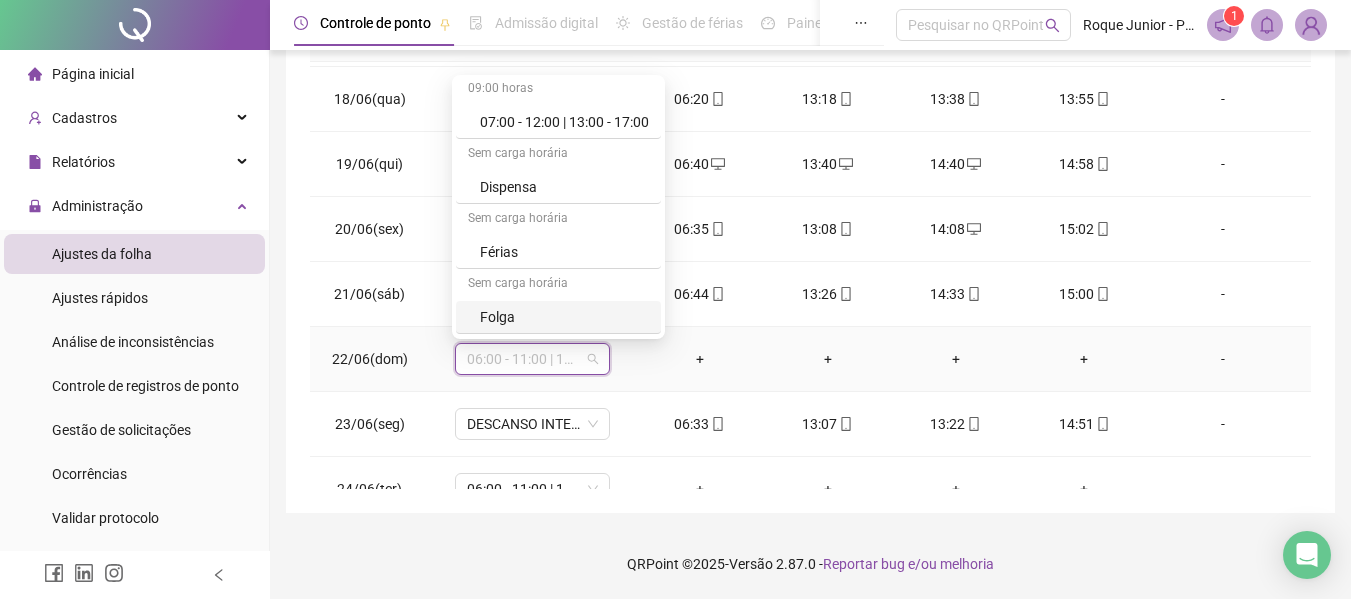click on "Folga" at bounding box center (564, 317) 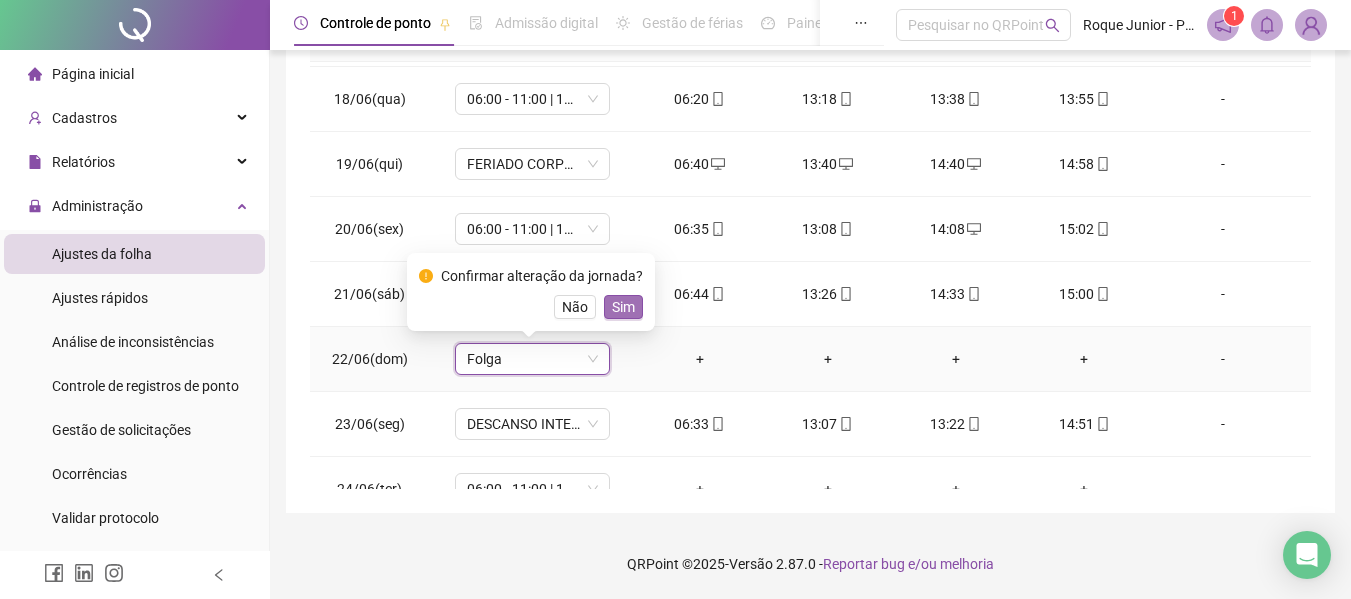 click on "Sim" at bounding box center [623, 307] 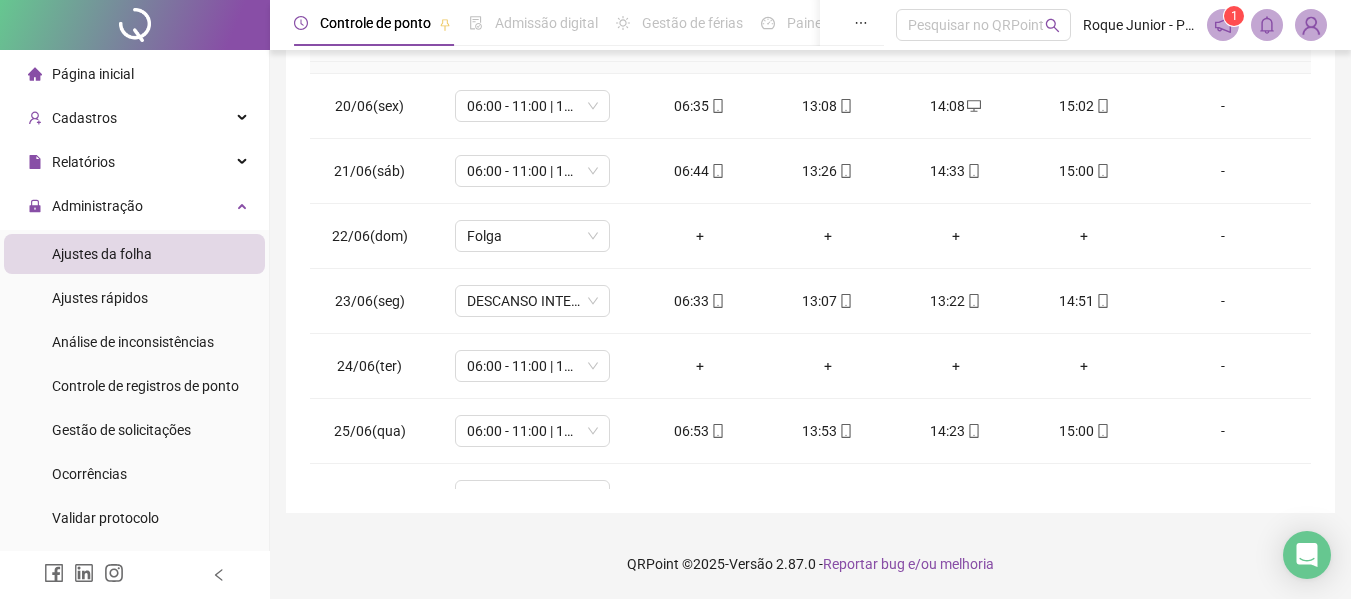 scroll, scrollTop: 1300, scrollLeft: 0, axis: vertical 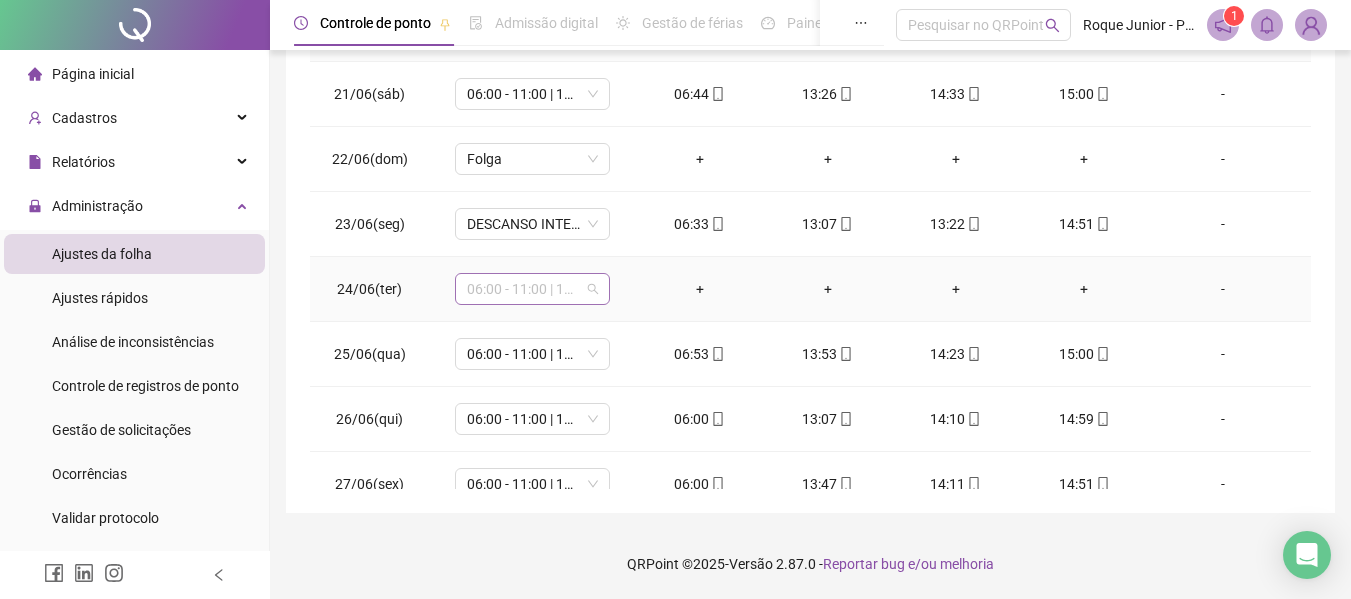 click on "06:00 - 11:00 | 12:00 - 14:20" at bounding box center (532, 289) 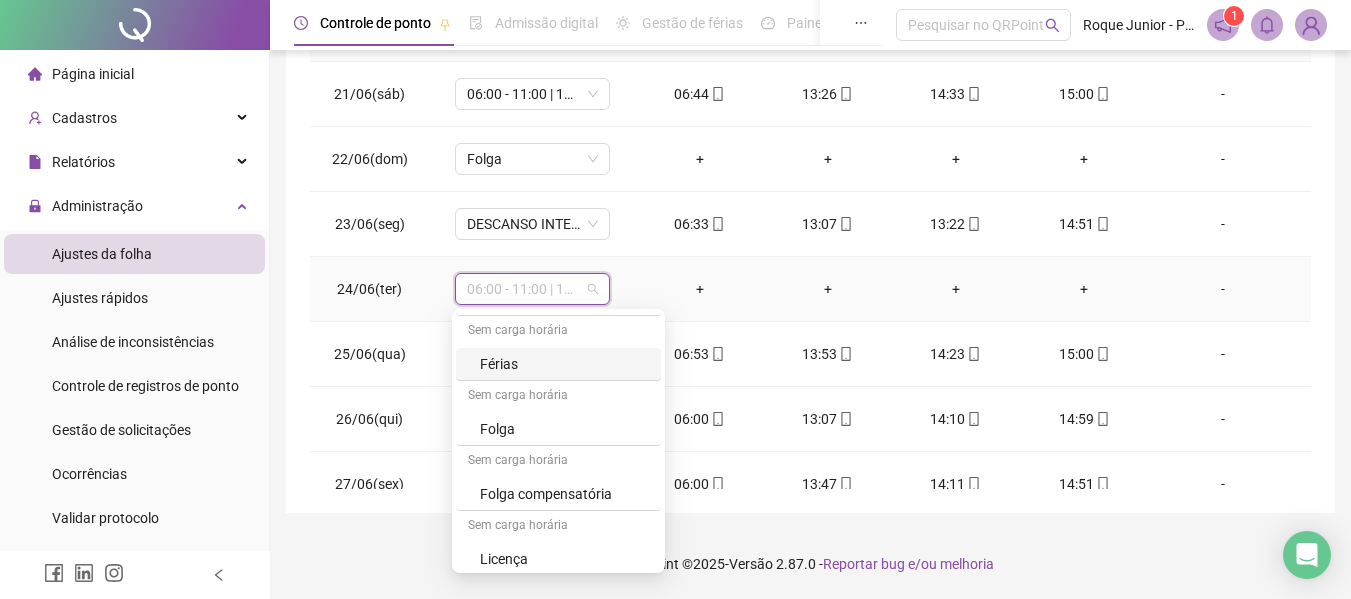 scroll, scrollTop: 329, scrollLeft: 0, axis: vertical 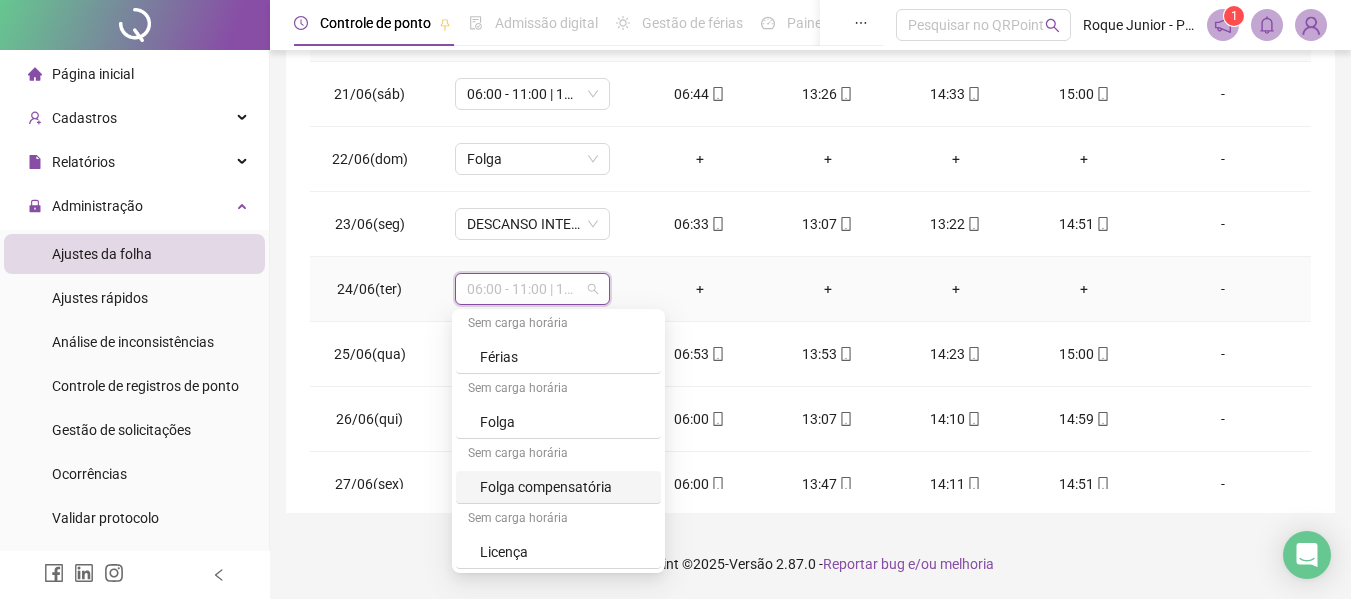 click on "Folga compensatória" at bounding box center (564, 487) 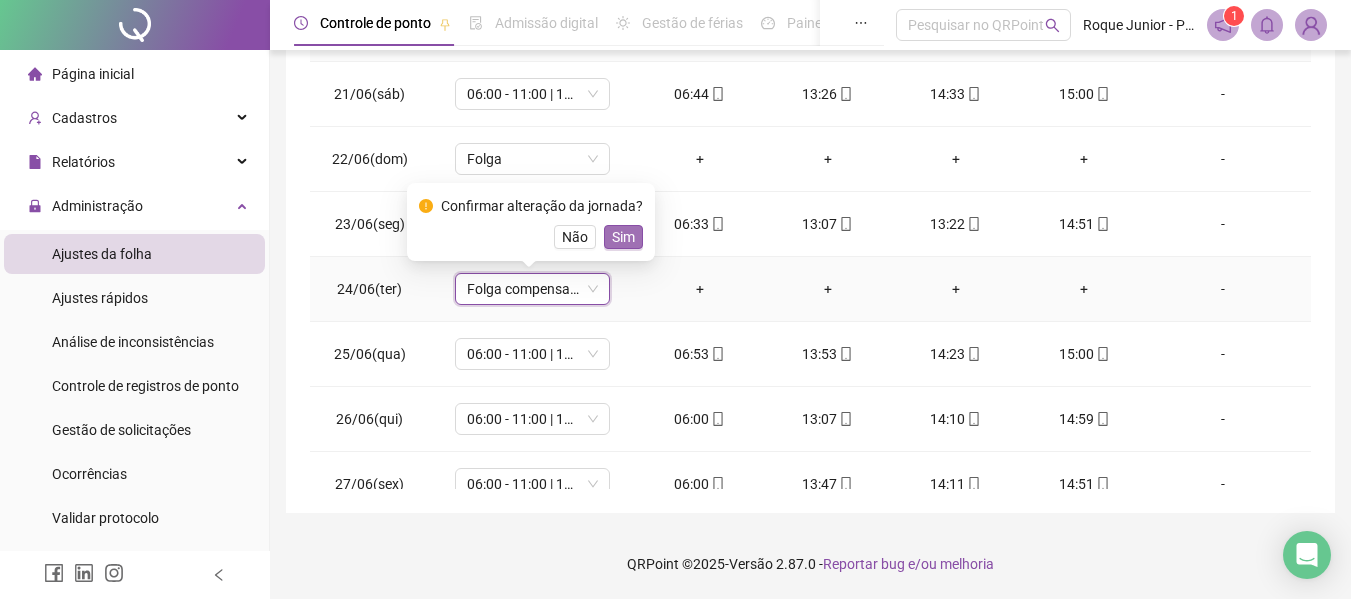 click on "Sim" at bounding box center [623, 237] 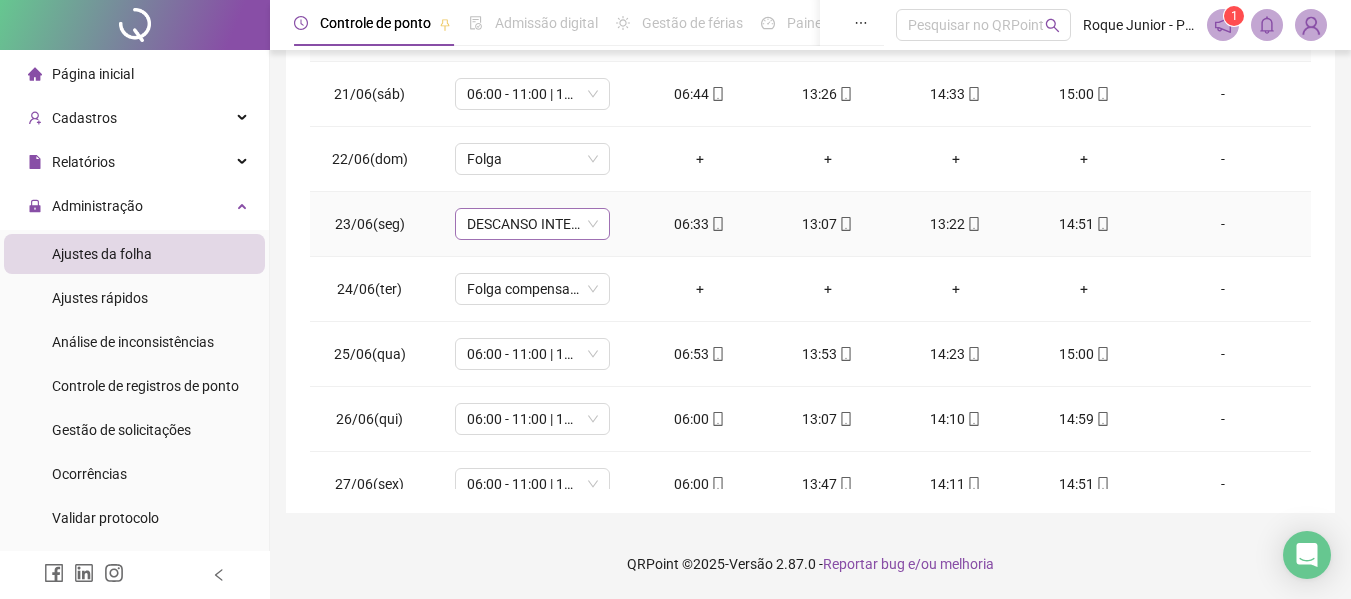 click on "DESCANSO INTER-JORNADA" at bounding box center (532, 224) 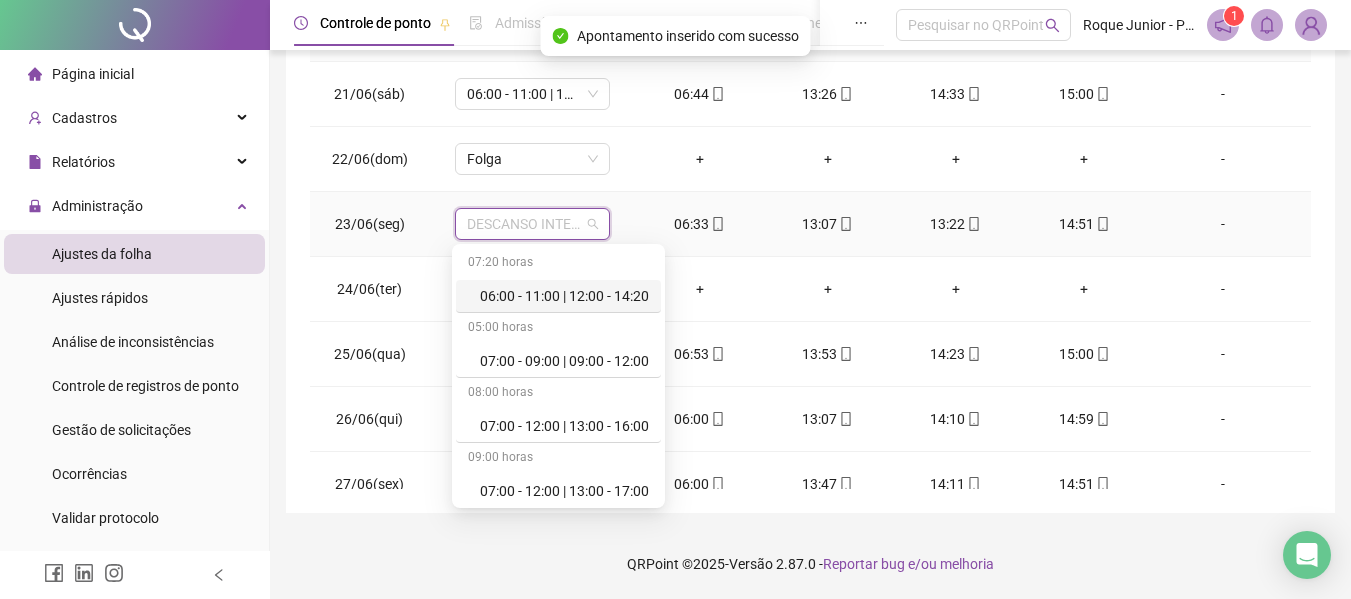 click on "06:00 - 11:00 | 12:00 - 14:20" at bounding box center [564, 296] 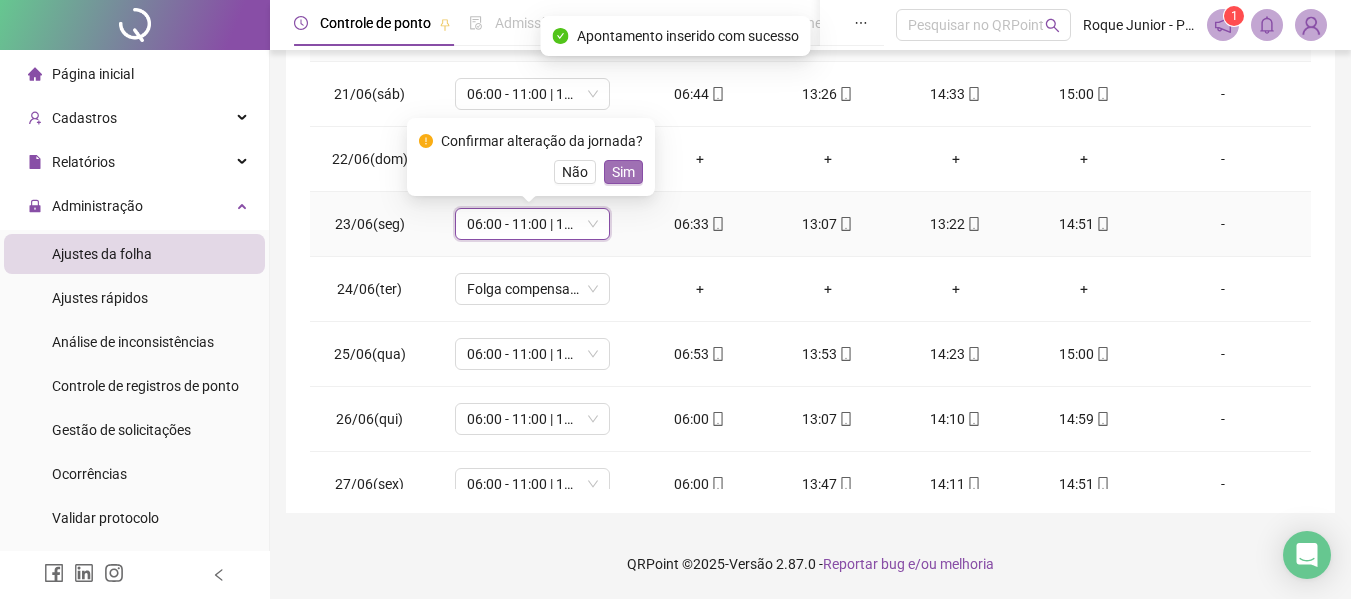 click on "Sim" at bounding box center [623, 172] 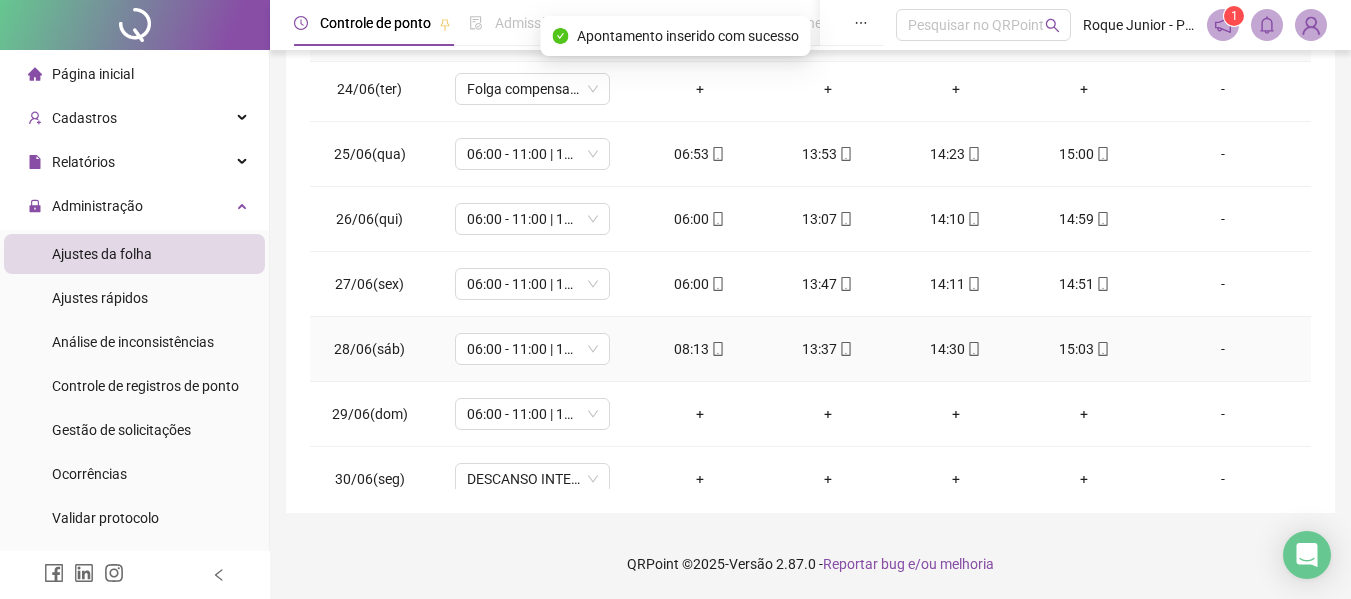 scroll, scrollTop: 1523, scrollLeft: 0, axis: vertical 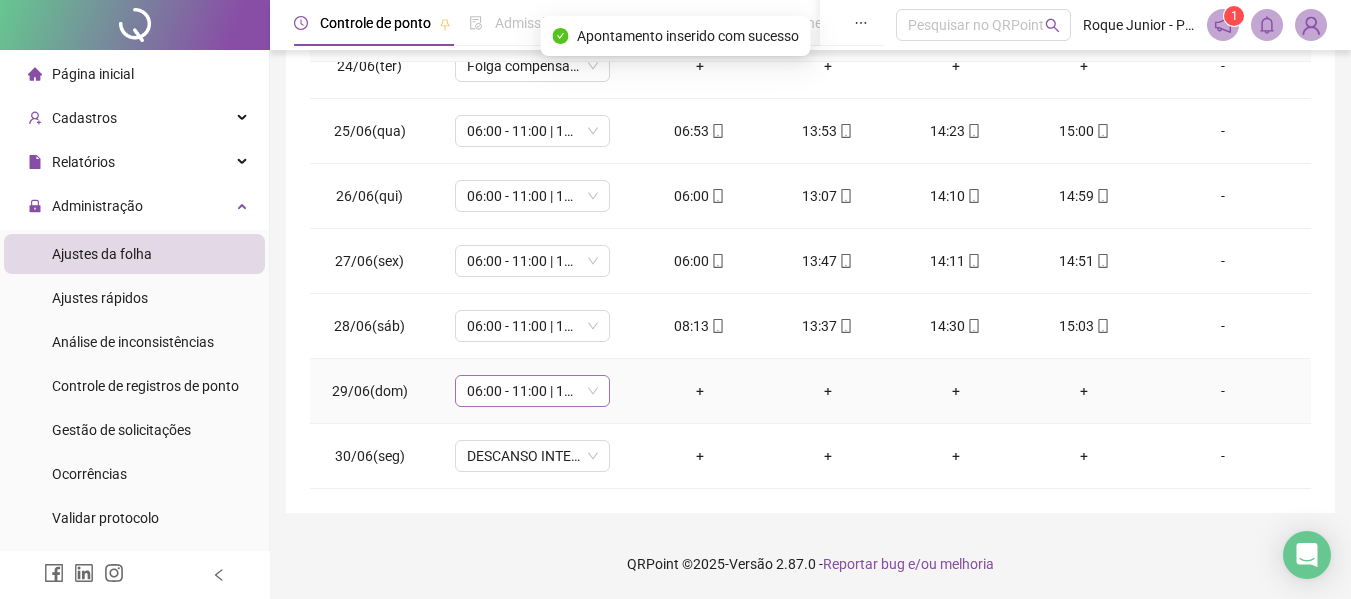 click on "06:00 - 11:00 | 12:00 - 14:20" at bounding box center (532, 391) 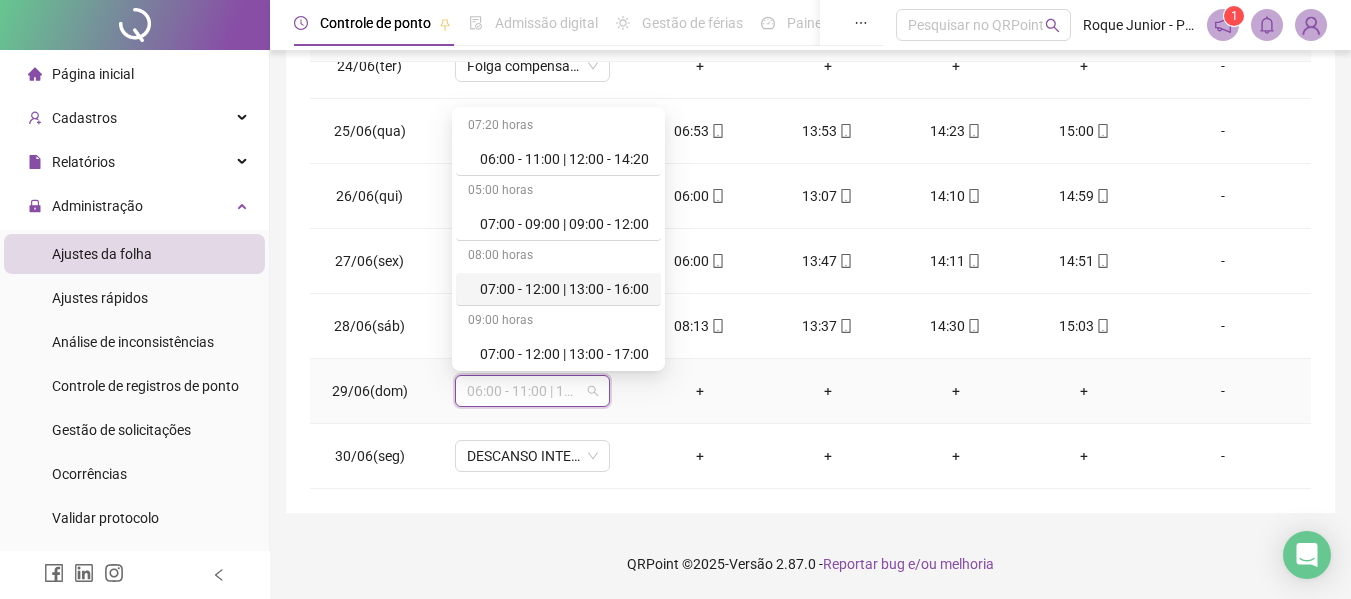 scroll, scrollTop: 300, scrollLeft: 0, axis: vertical 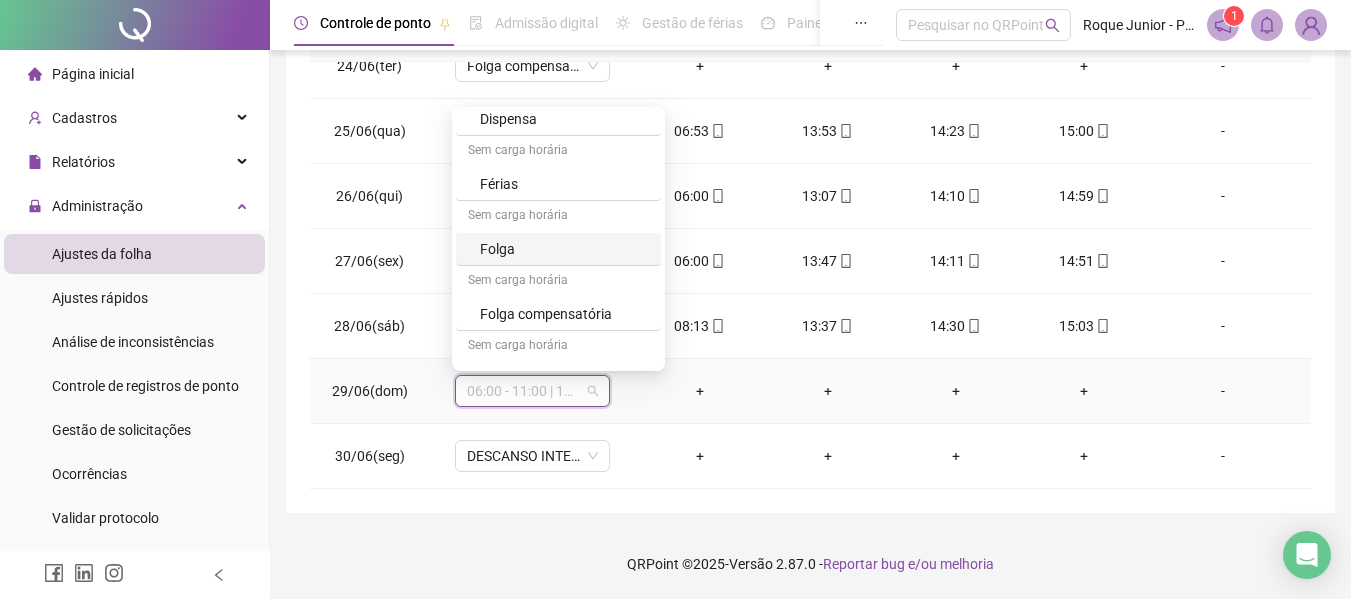 click on "Folga" at bounding box center (564, 249) 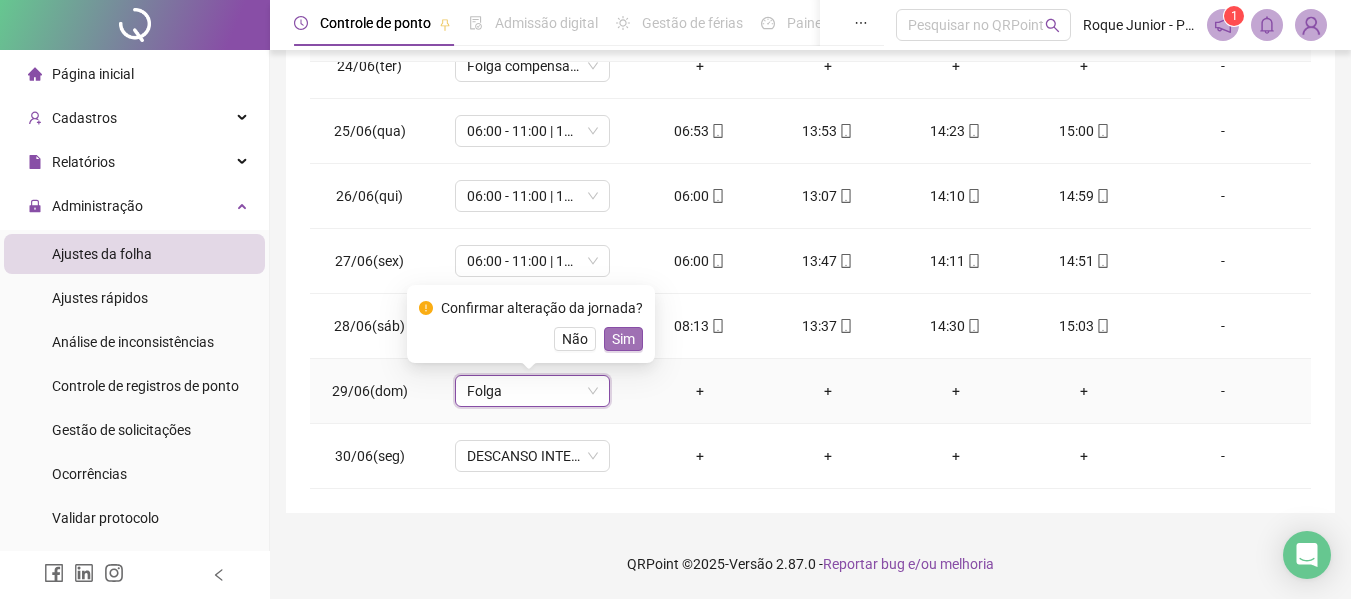 click on "Sim" at bounding box center (623, 339) 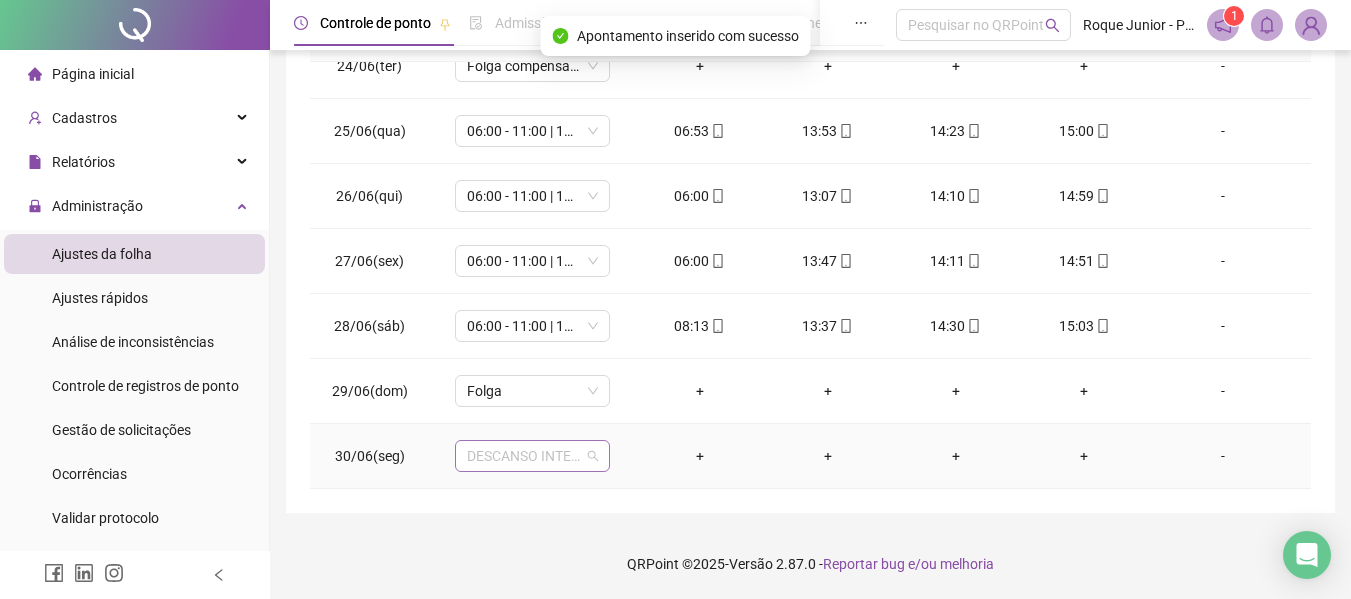 click on "DESCANSO INTER-JORNADA" at bounding box center (532, 456) 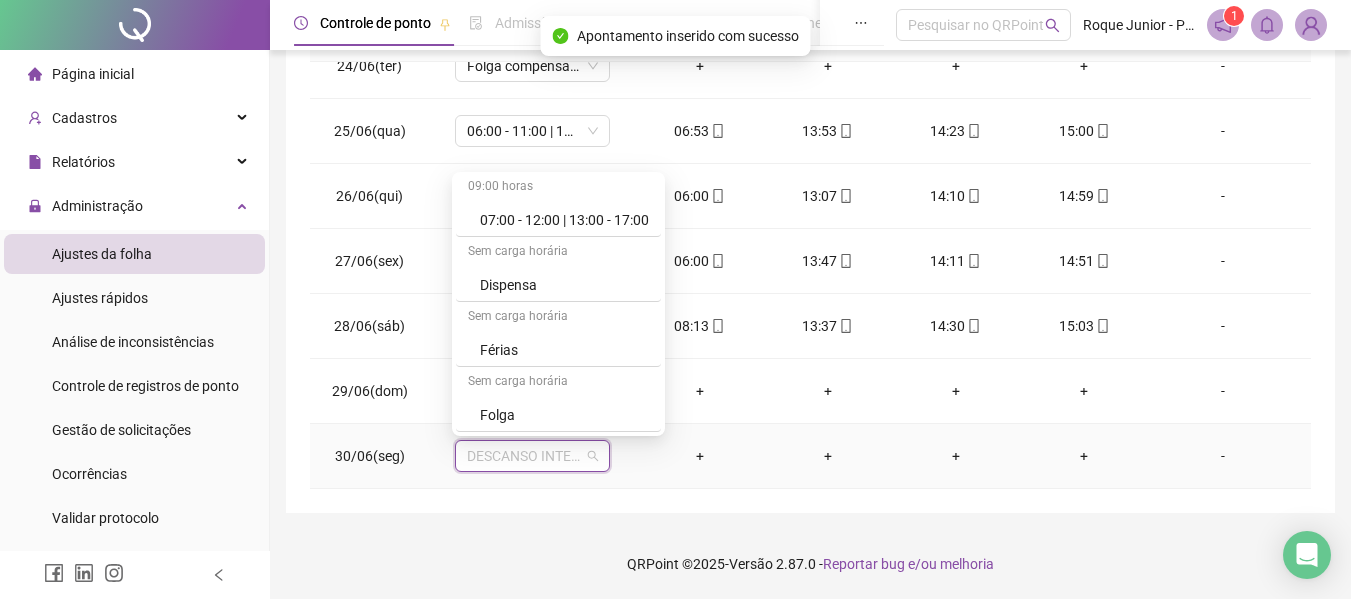 scroll, scrollTop: 300, scrollLeft: 0, axis: vertical 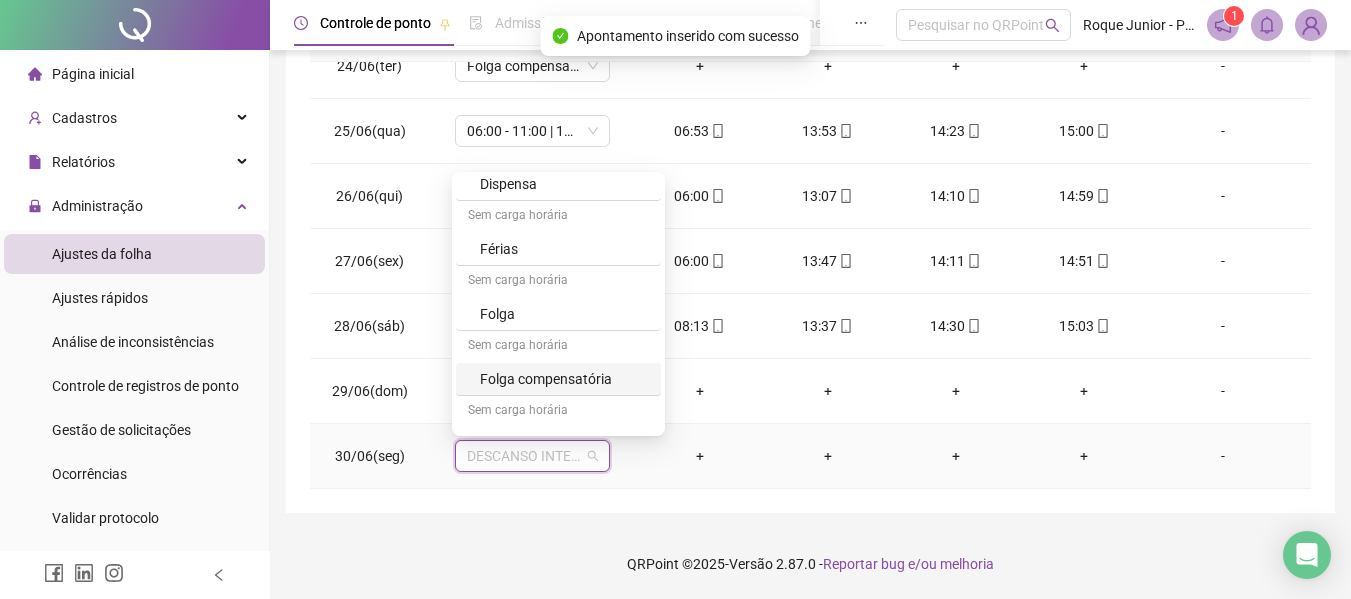 click on "Folga compensatória" at bounding box center (564, 379) 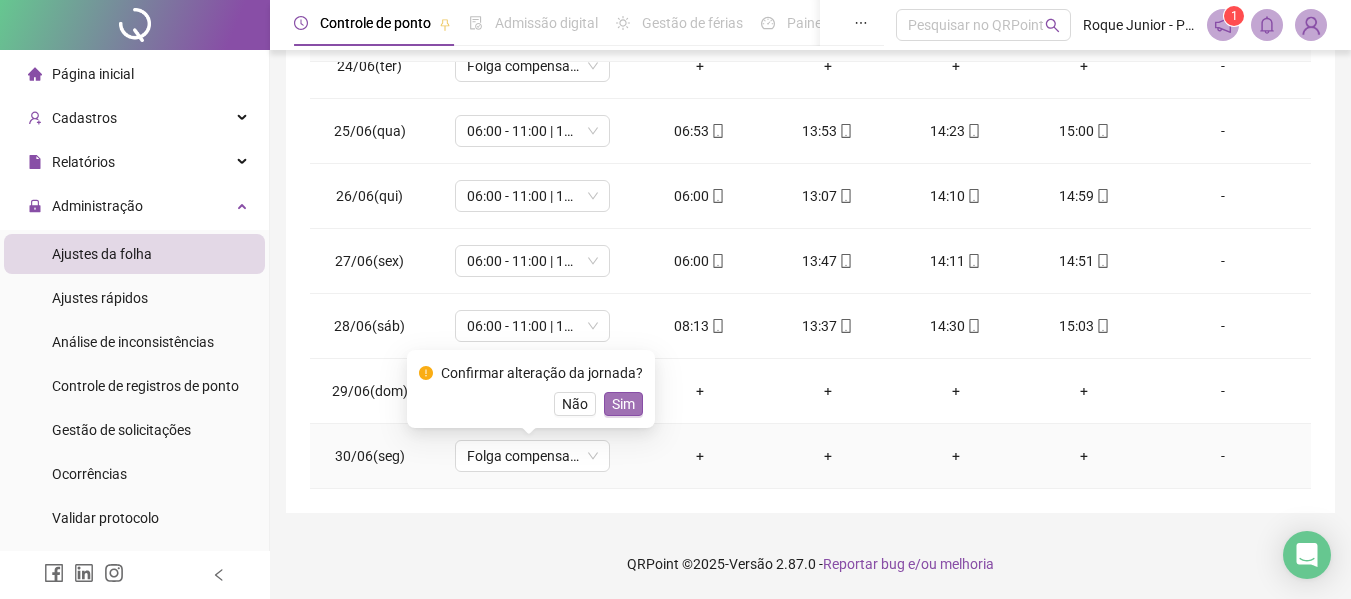 click on "Sim" at bounding box center (623, 404) 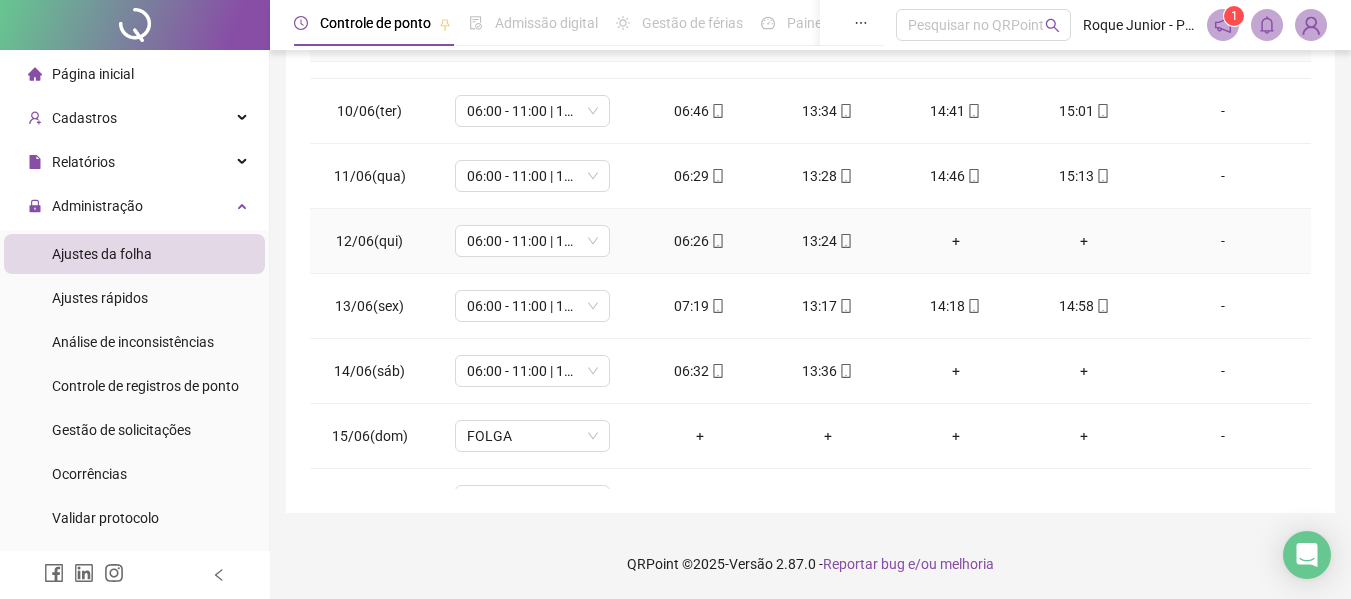 scroll, scrollTop: 600, scrollLeft: 0, axis: vertical 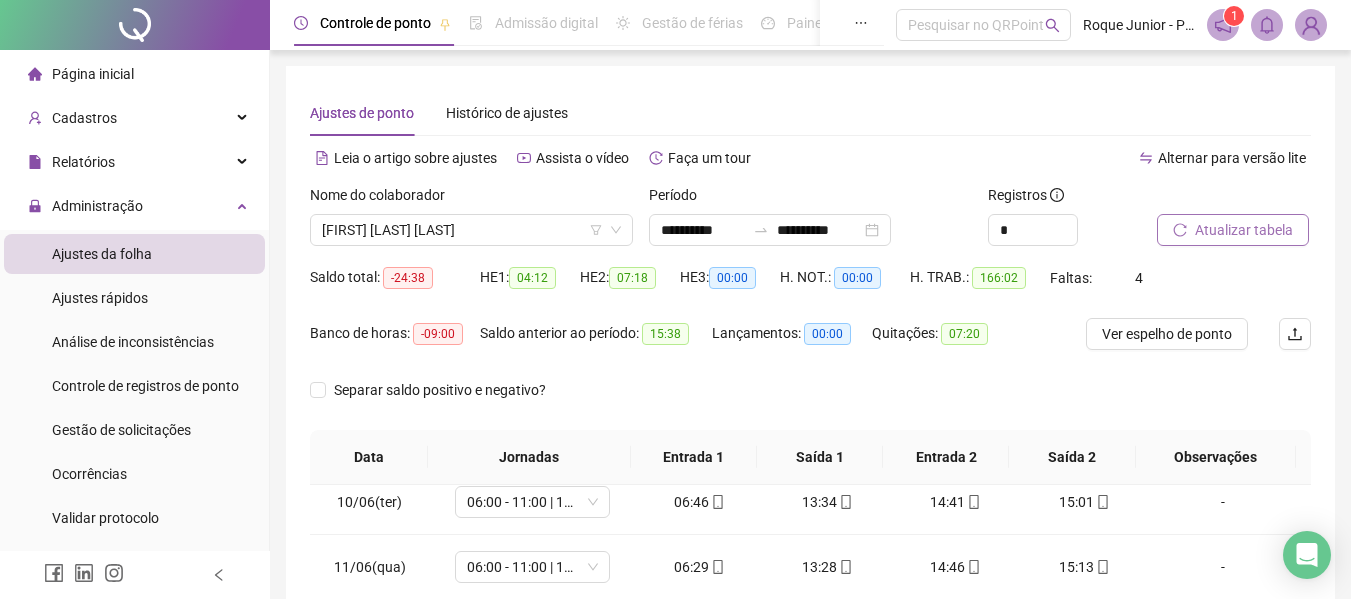 click on "Atualizar tabela" at bounding box center [1244, 230] 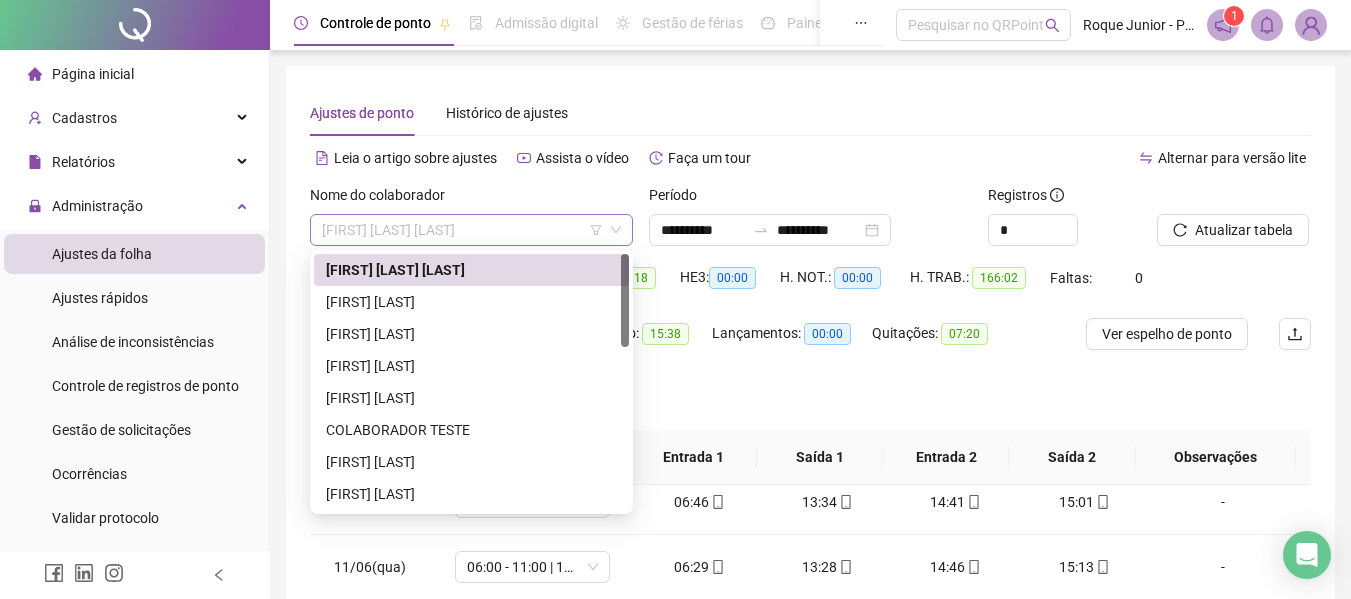 click on "[FIRST] [LAST] [LAST]" at bounding box center [471, 230] 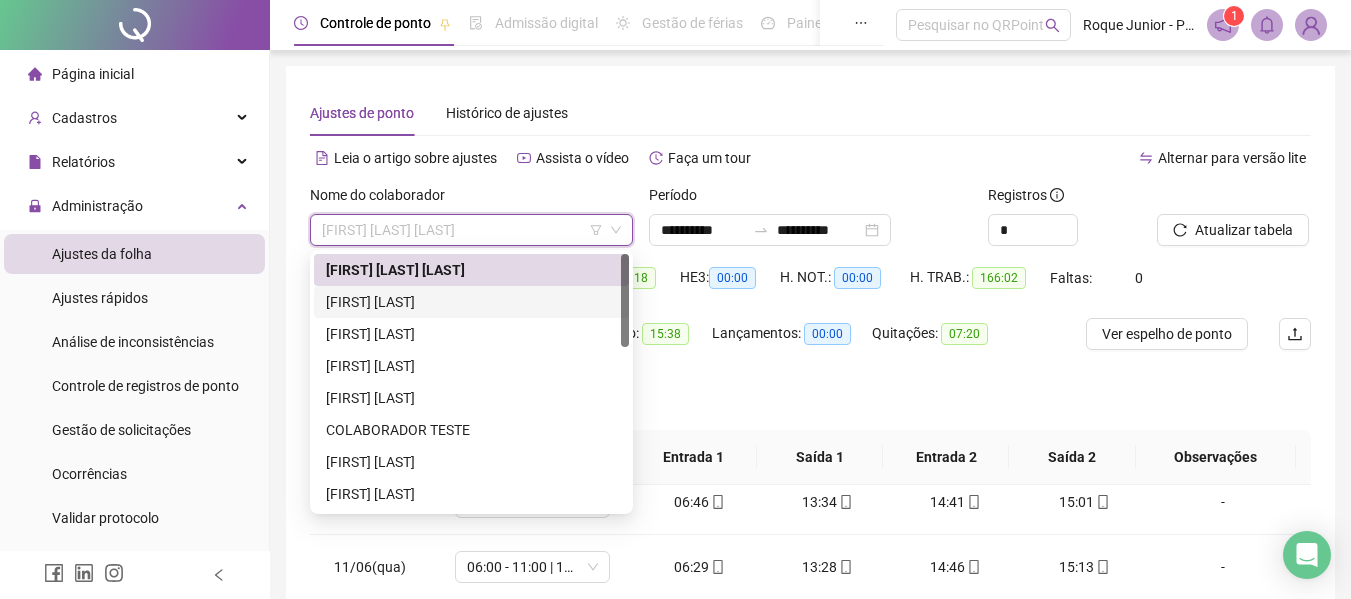 click on "[FIRST] [LAST]" at bounding box center (471, 302) 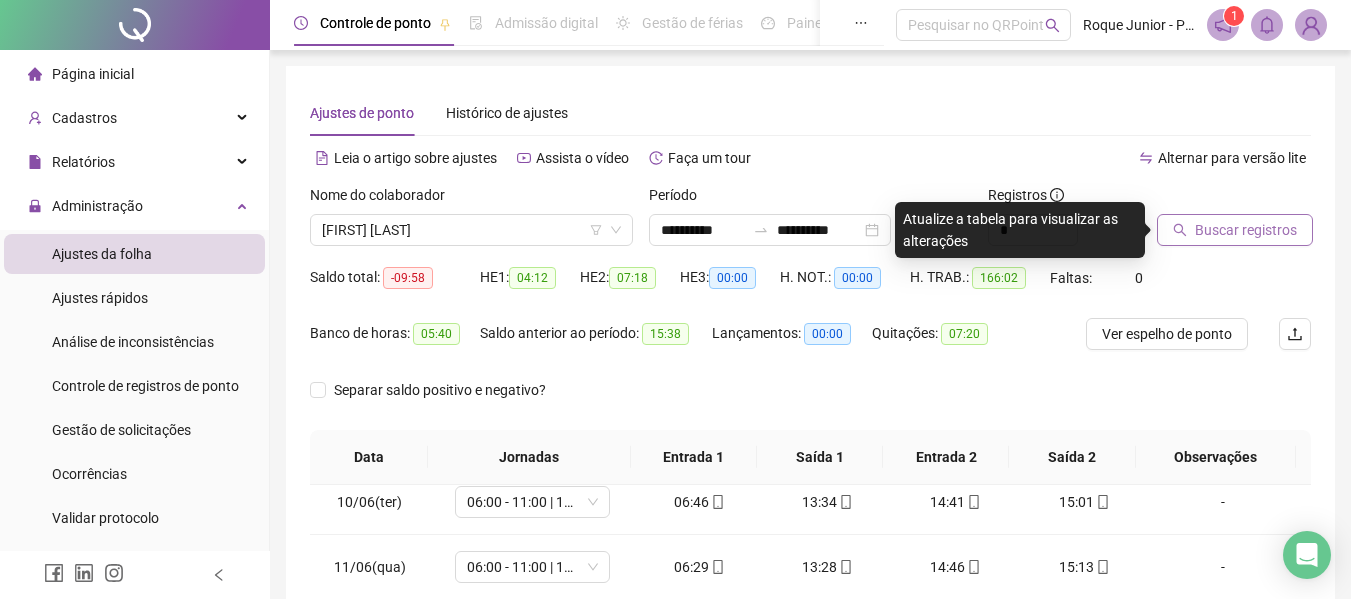 click on "Buscar registros" at bounding box center (1246, 230) 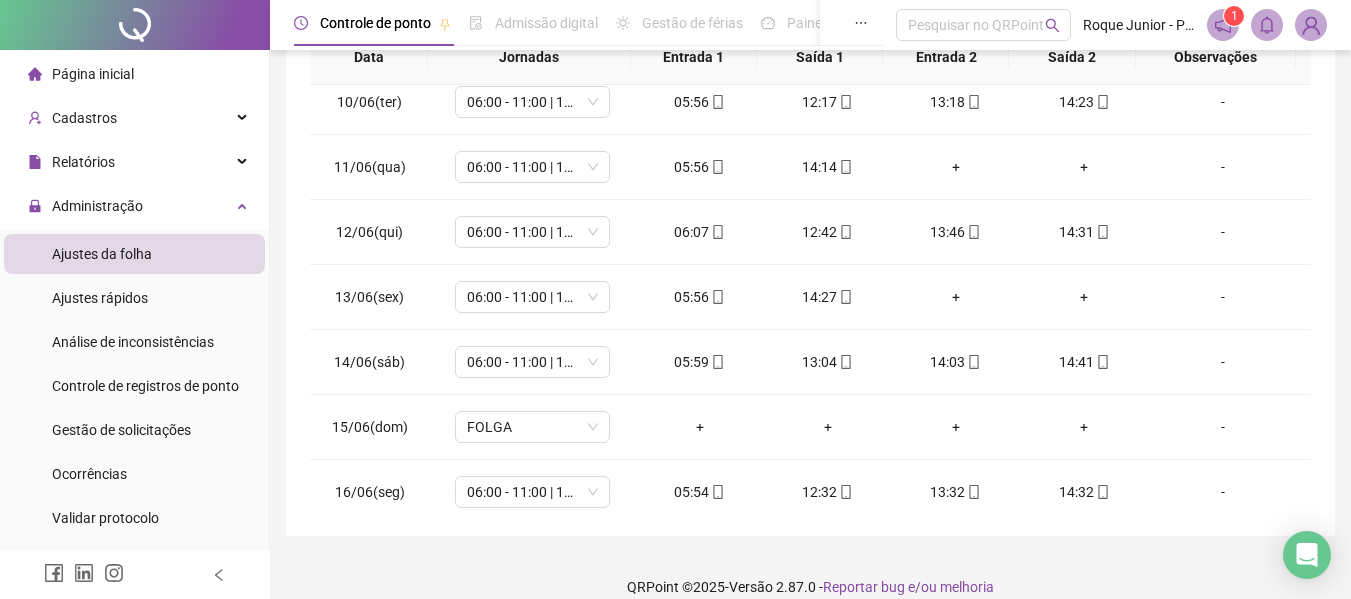 scroll, scrollTop: 300, scrollLeft: 0, axis: vertical 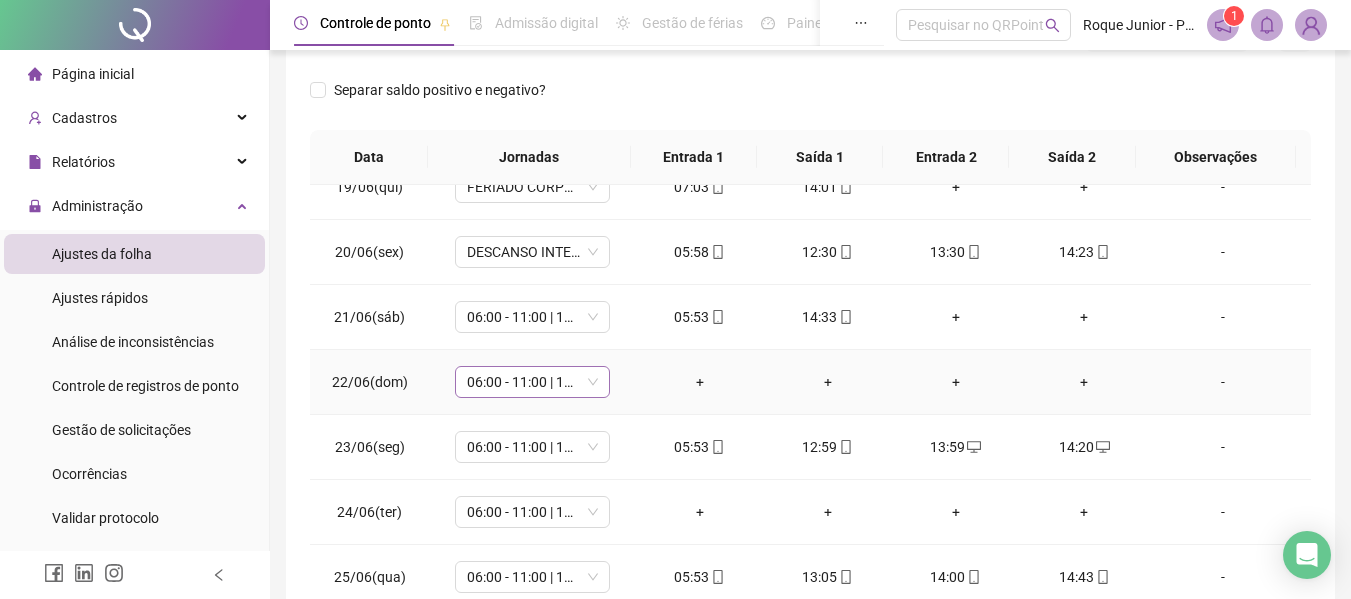 click on "06:00 - 11:00 | 12:00 - 14:20" at bounding box center [532, 382] 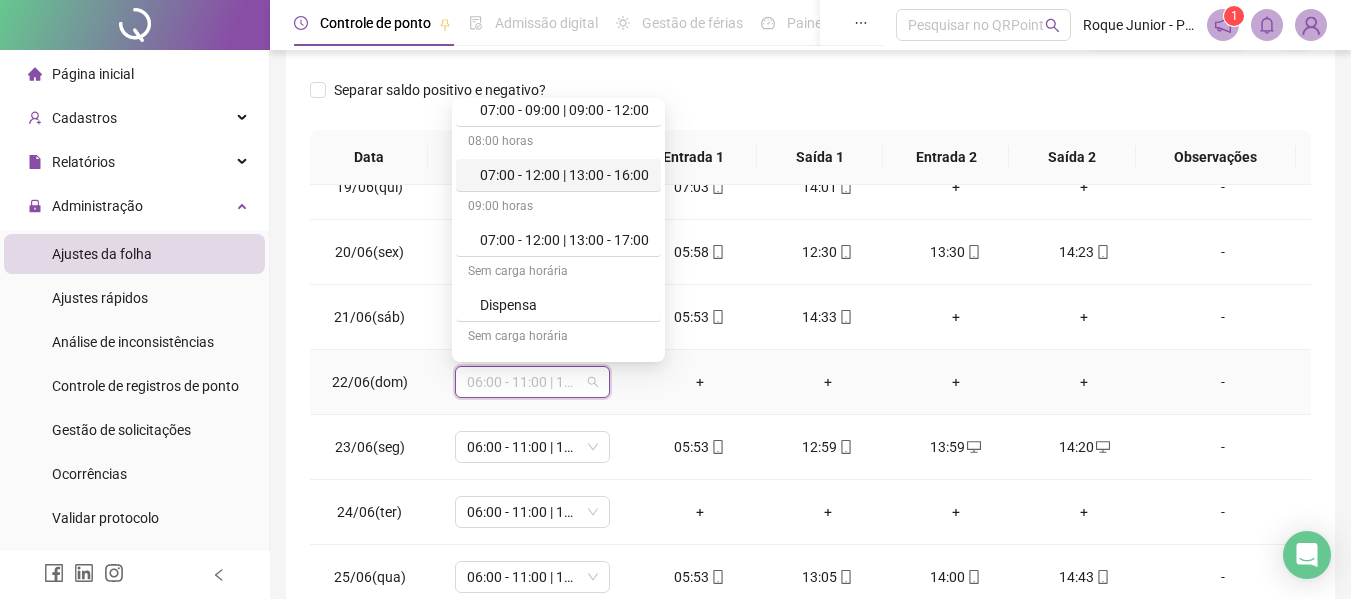 scroll, scrollTop: 200, scrollLeft: 0, axis: vertical 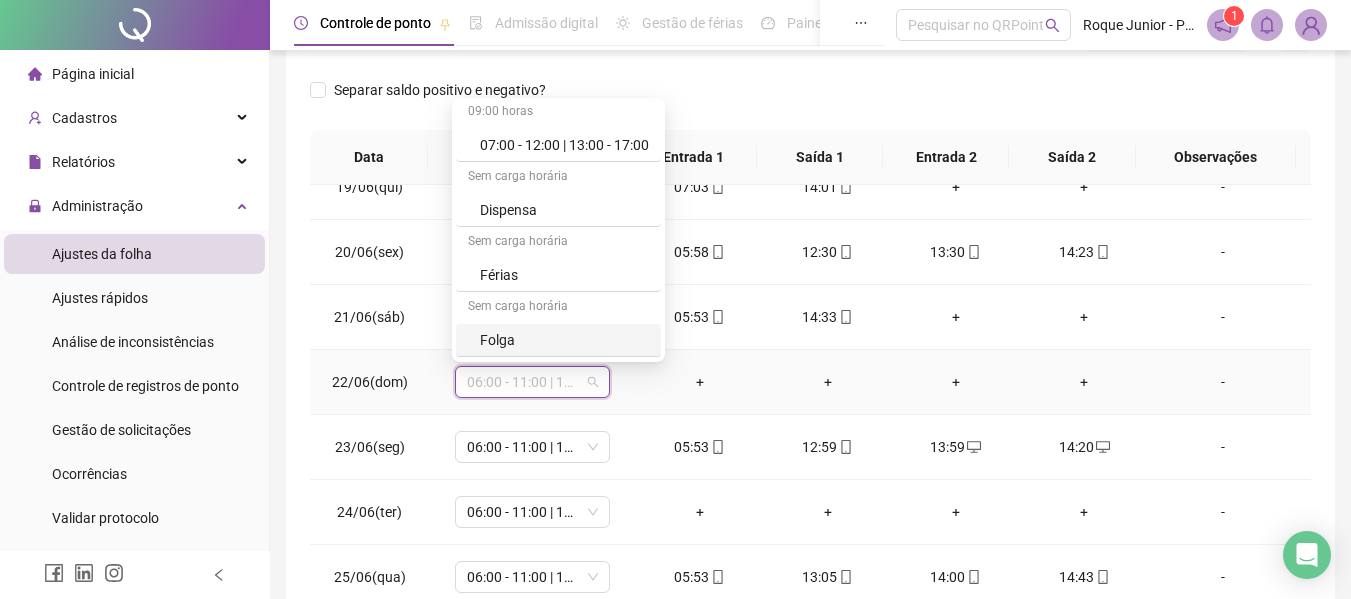 click on "Folga" at bounding box center (564, 340) 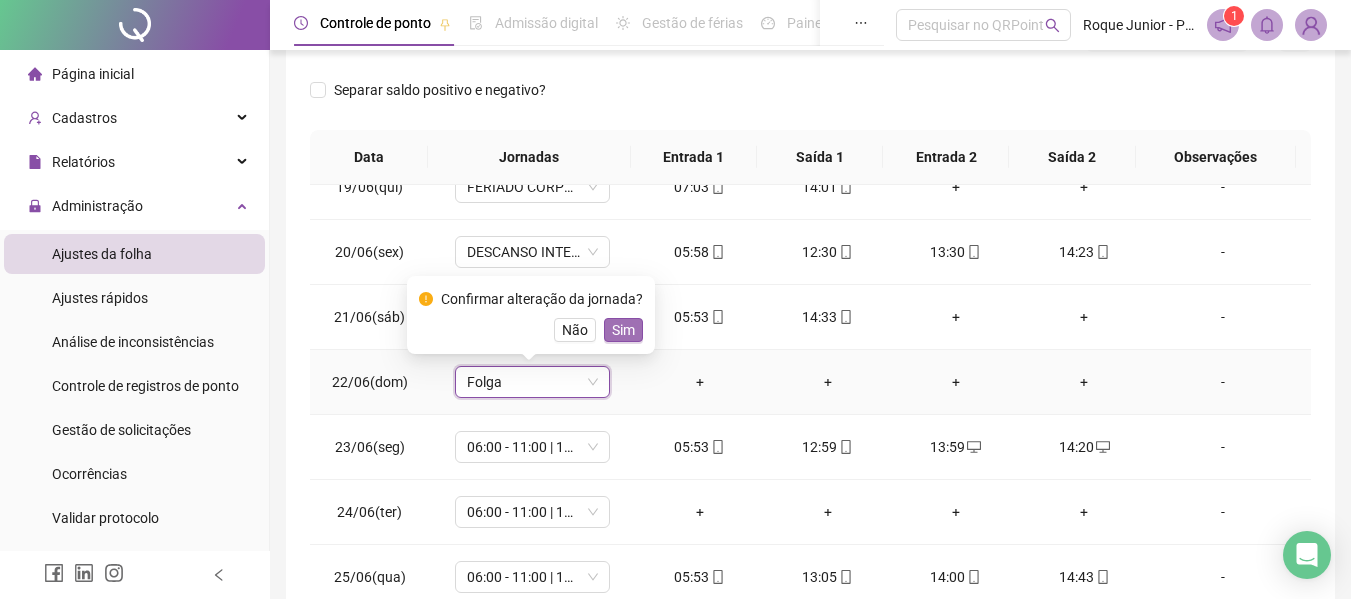 click on "Sim" at bounding box center (623, 330) 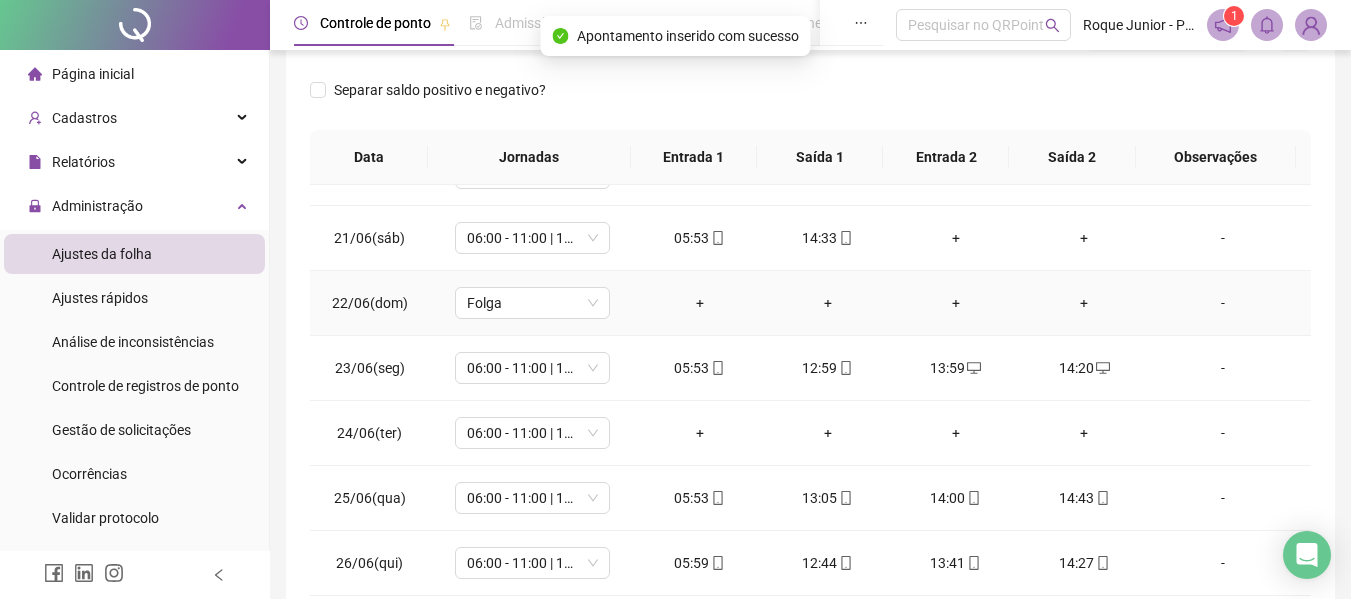 scroll, scrollTop: 1300, scrollLeft: 0, axis: vertical 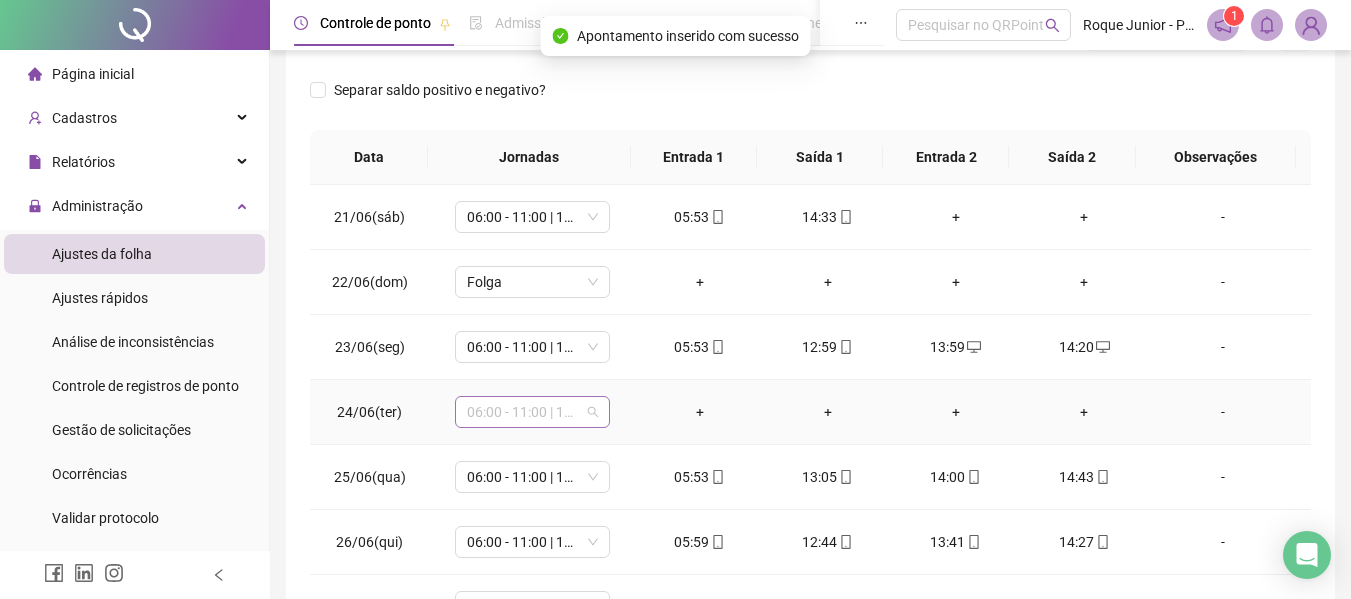 click on "06:00 - 11:00 | 12:00 - 14:20" at bounding box center [532, 412] 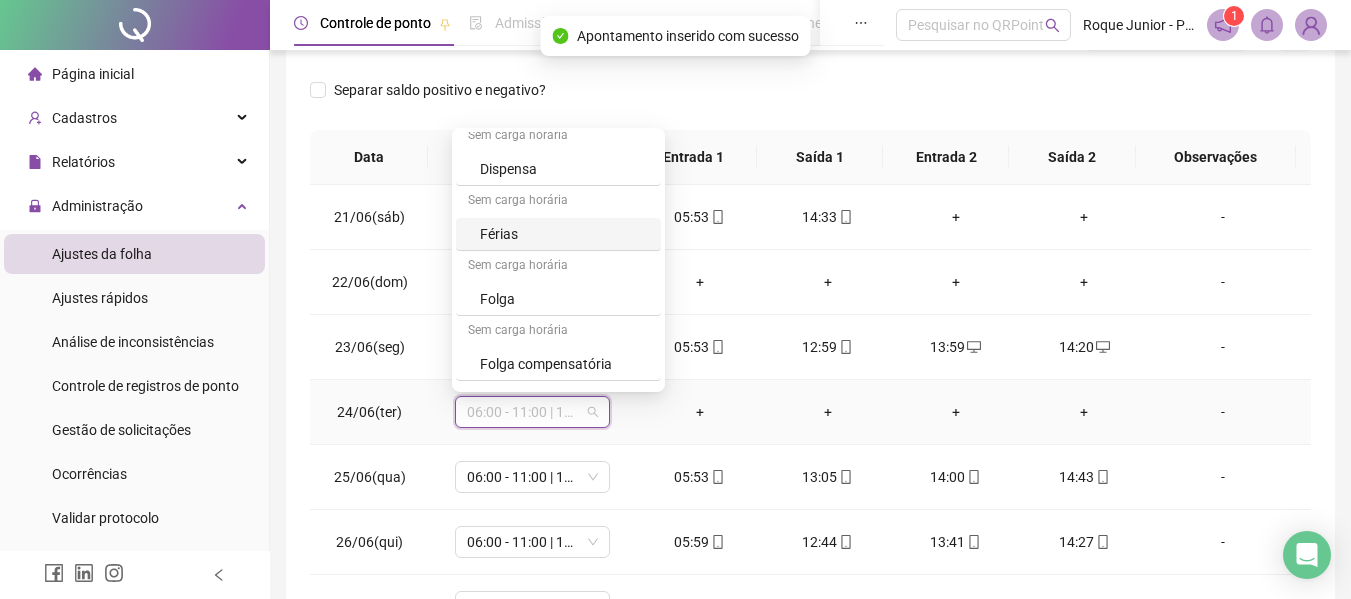 scroll, scrollTop: 300, scrollLeft: 0, axis: vertical 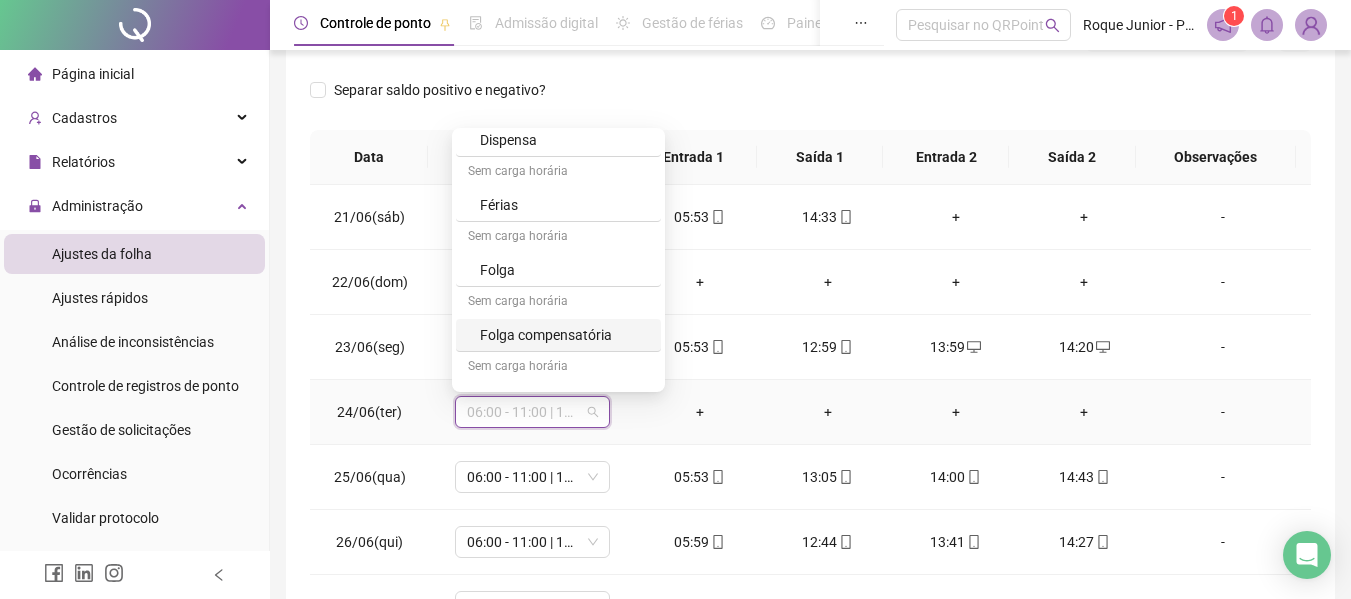click on "Folga compensatória" at bounding box center (564, 335) 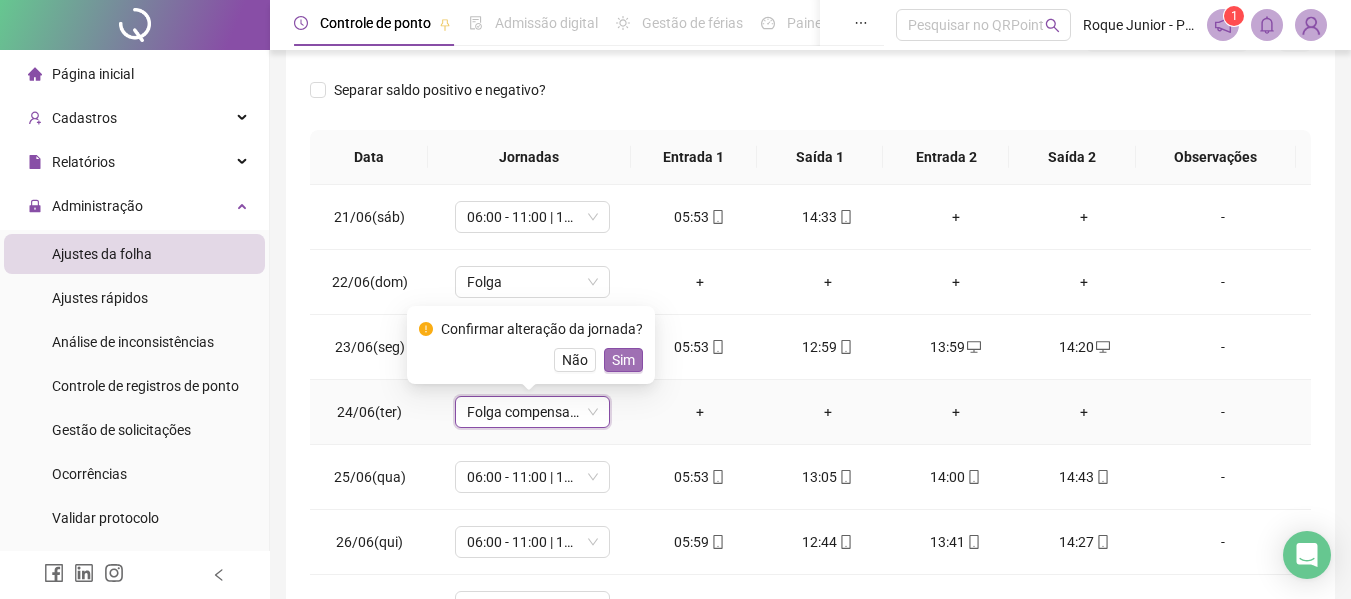click on "Sim" at bounding box center (623, 360) 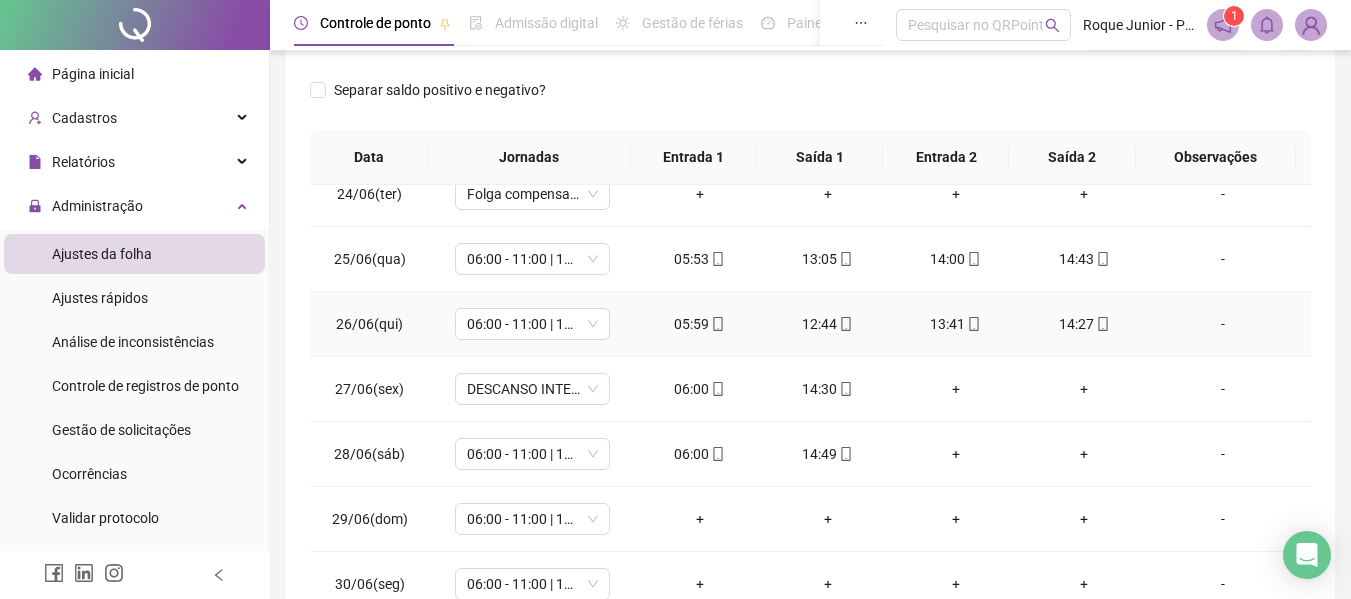 scroll, scrollTop: 1523, scrollLeft: 0, axis: vertical 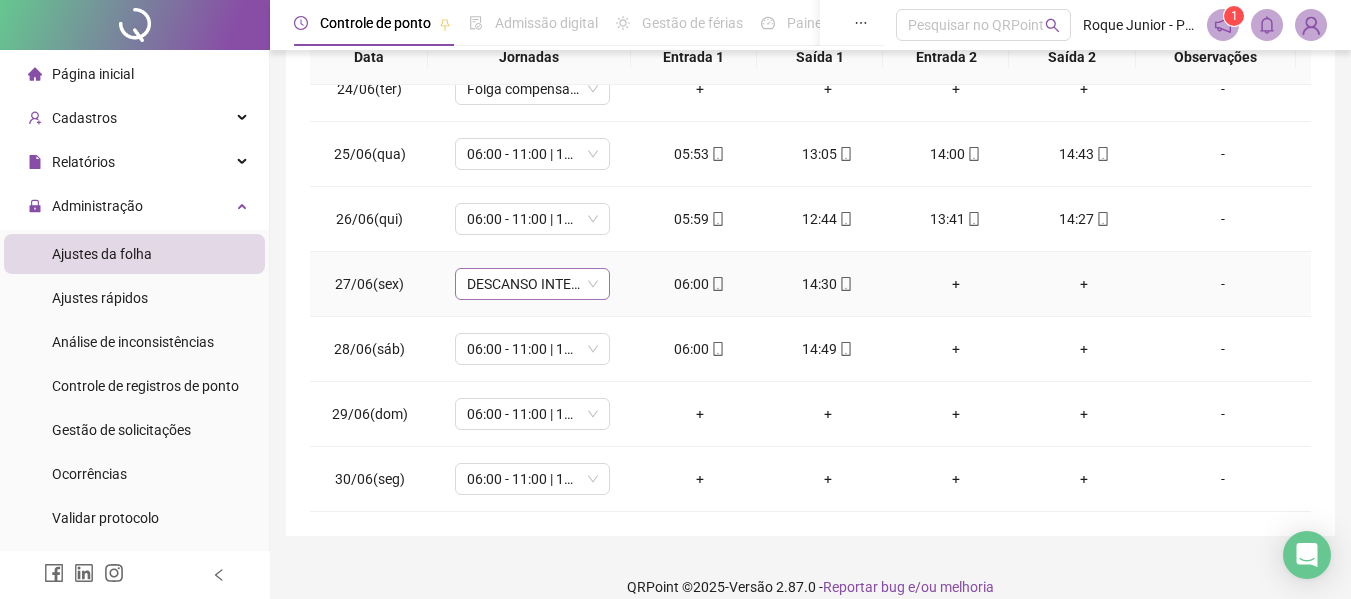 click on "DESCANSO INTER-JORNADA" at bounding box center (532, 284) 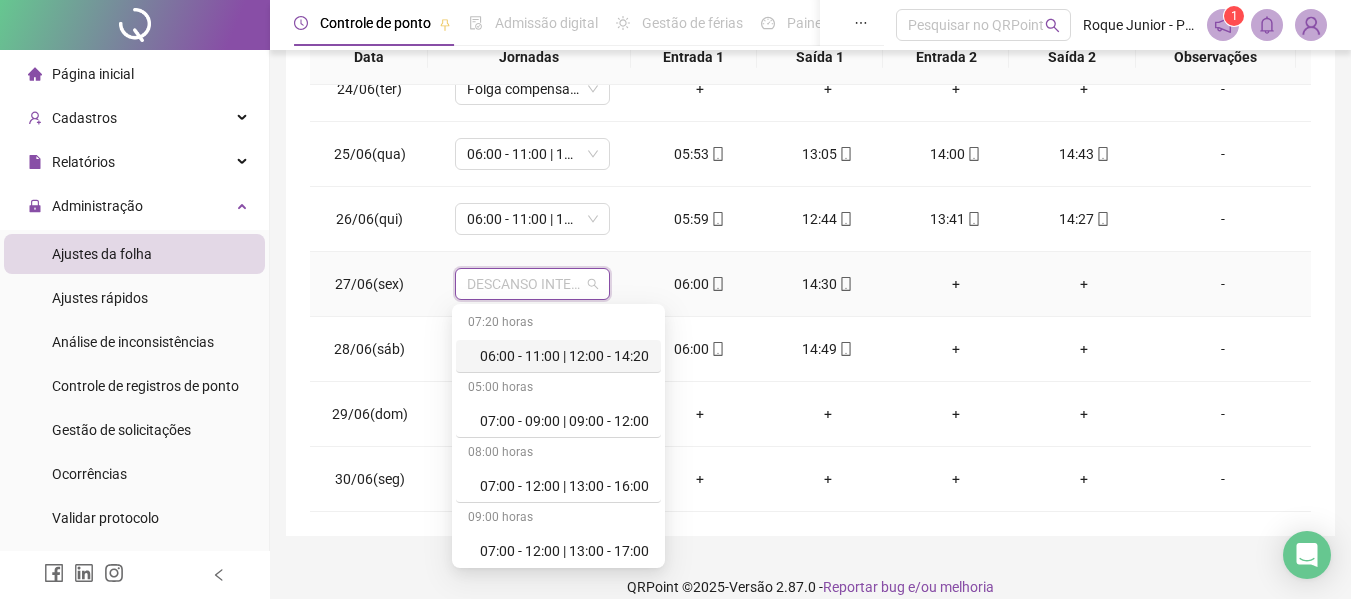 click on "06:00 - 11:00 | 12:00 - 14:20" at bounding box center [558, 356] 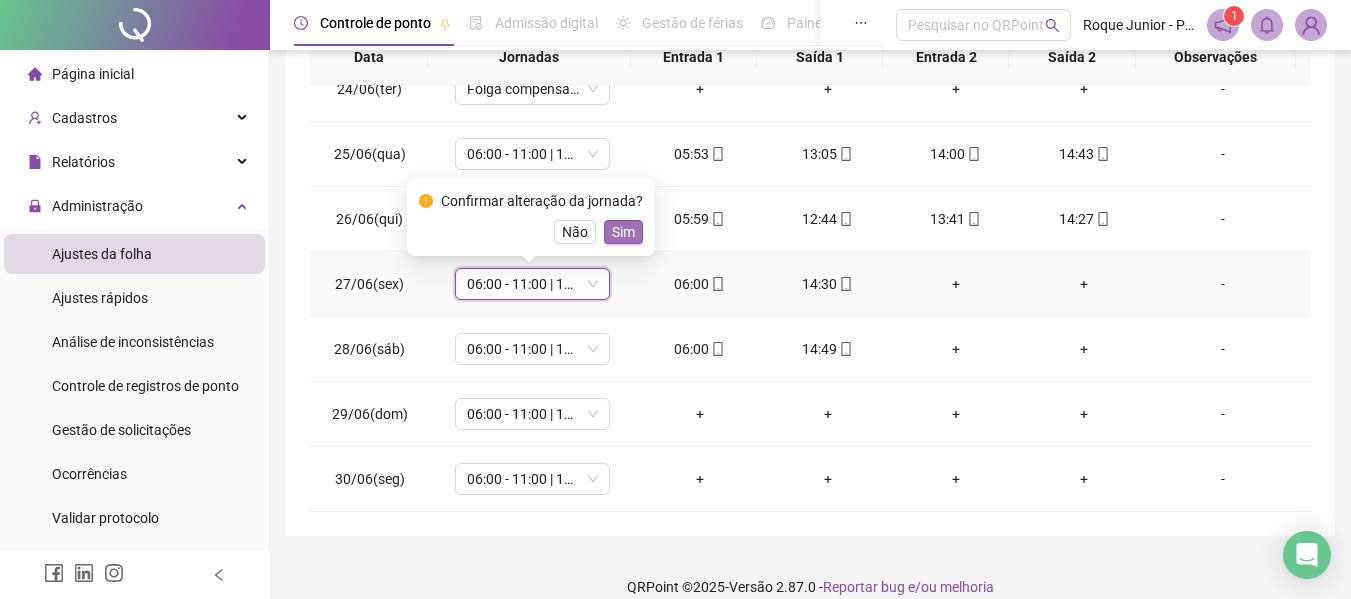 click on "Sim" at bounding box center [623, 232] 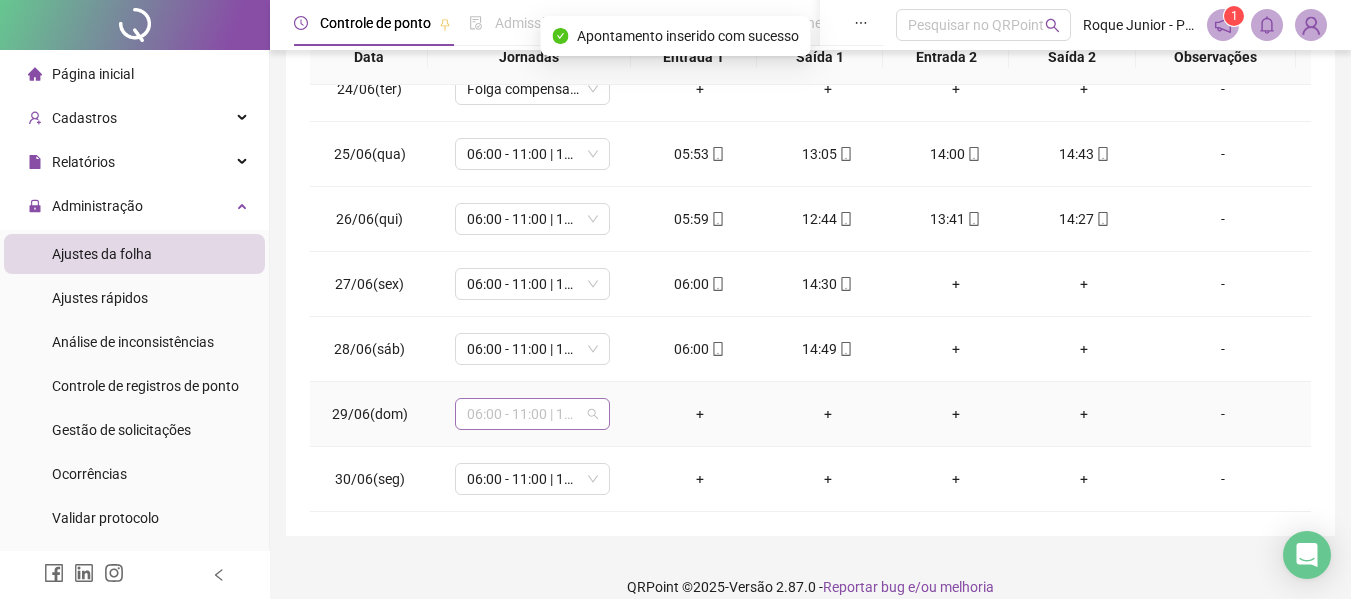 click on "06:00 - 11:00 | 12:00 - 14:20" at bounding box center [532, 414] 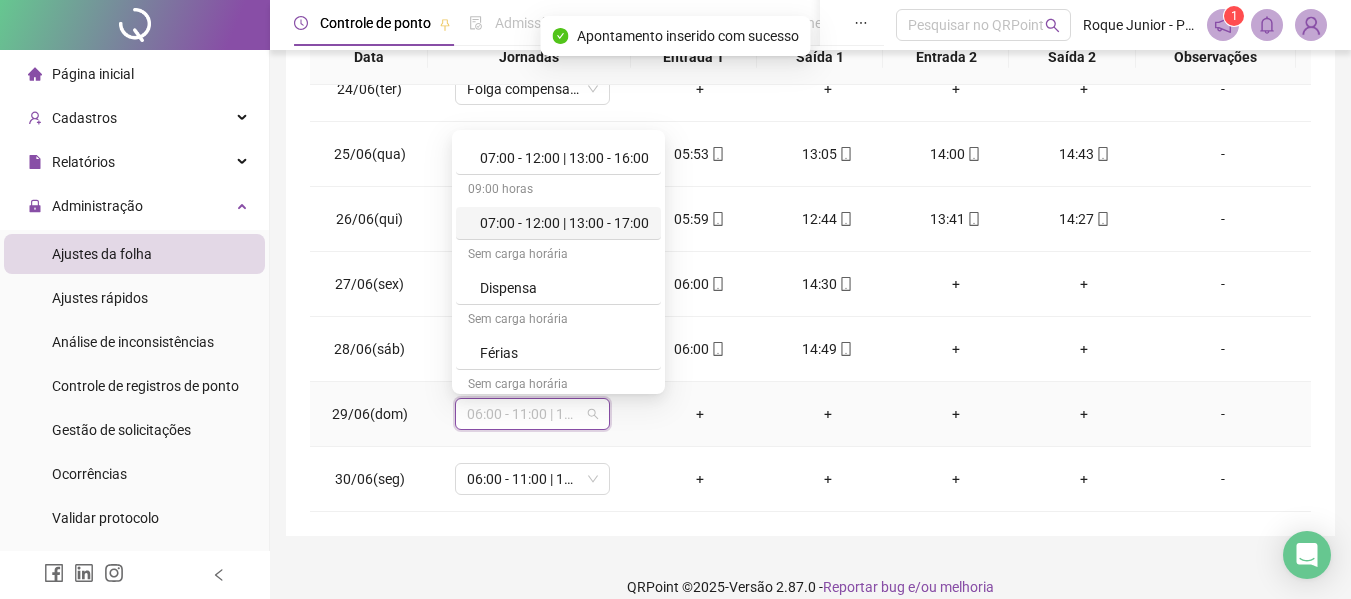 scroll, scrollTop: 200, scrollLeft: 0, axis: vertical 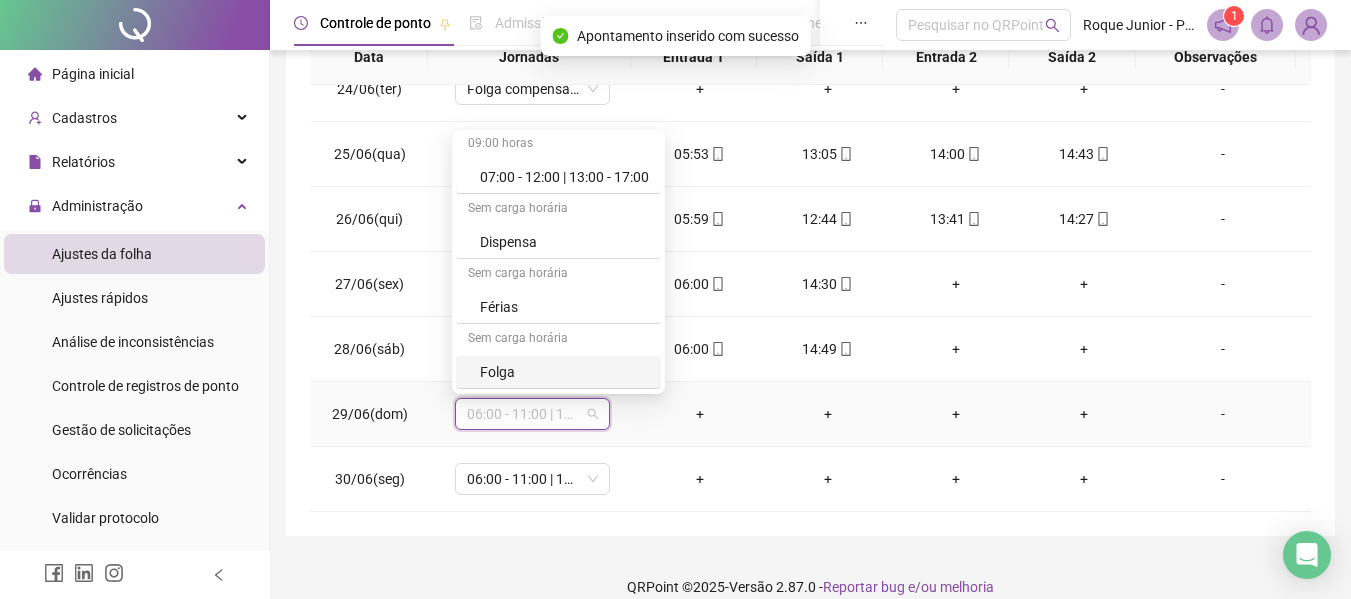 click on "Folga" at bounding box center [564, 372] 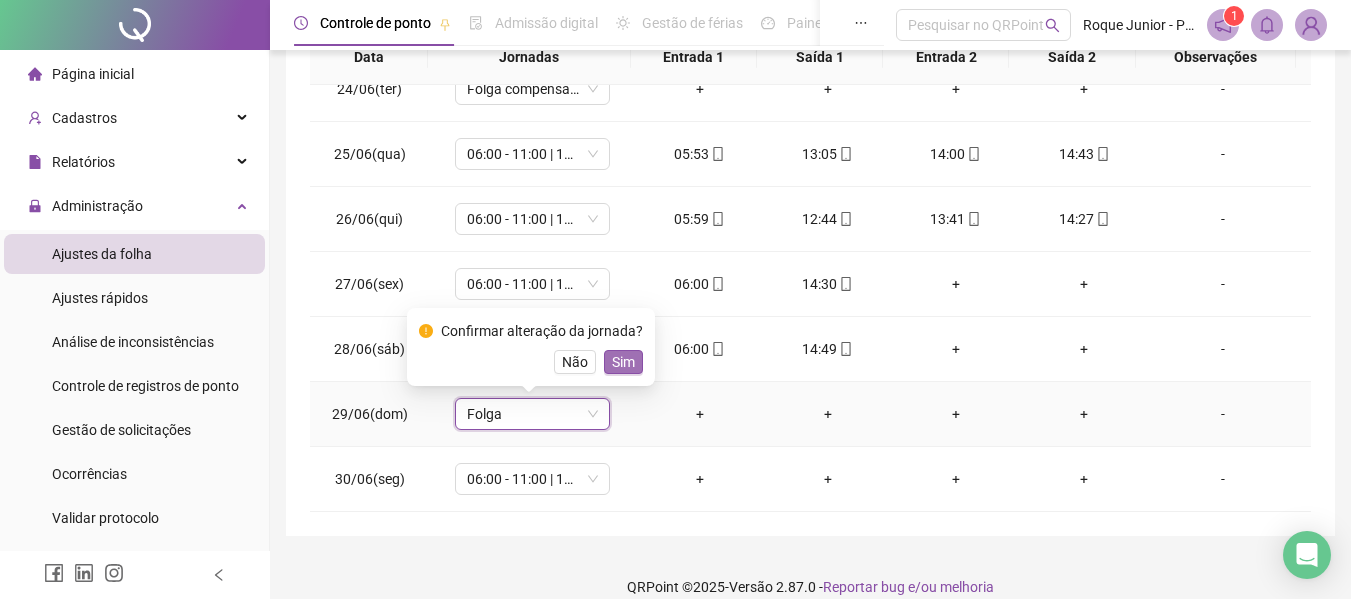 click on "Sim" at bounding box center [623, 362] 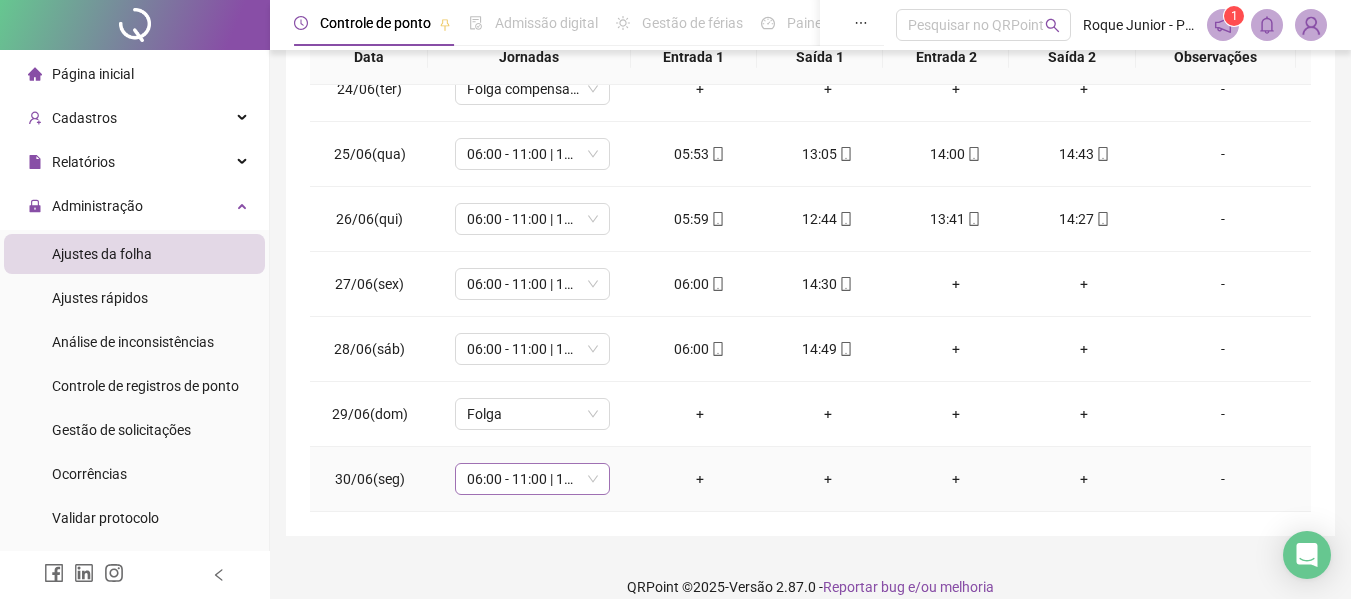 click on "06:00 - 11:00 | 12:00 - 14:20" at bounding box center [532, 479] 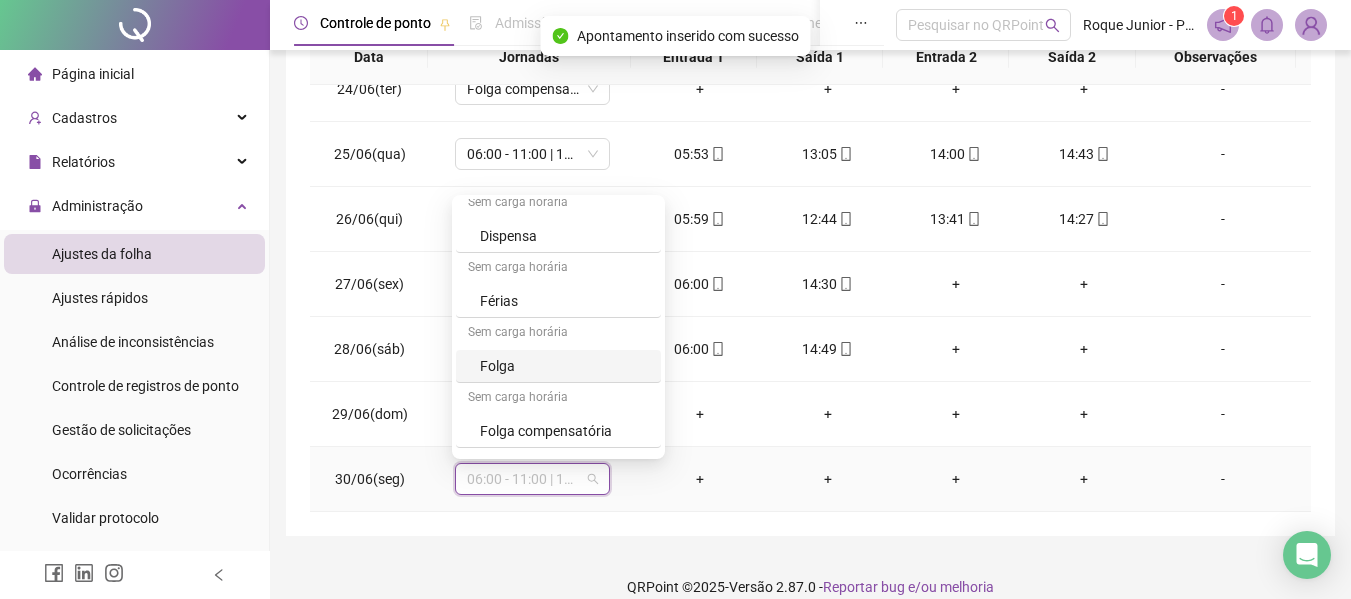 scroll, scrollTop: 300, scrollLeft: 0, axis: vertical 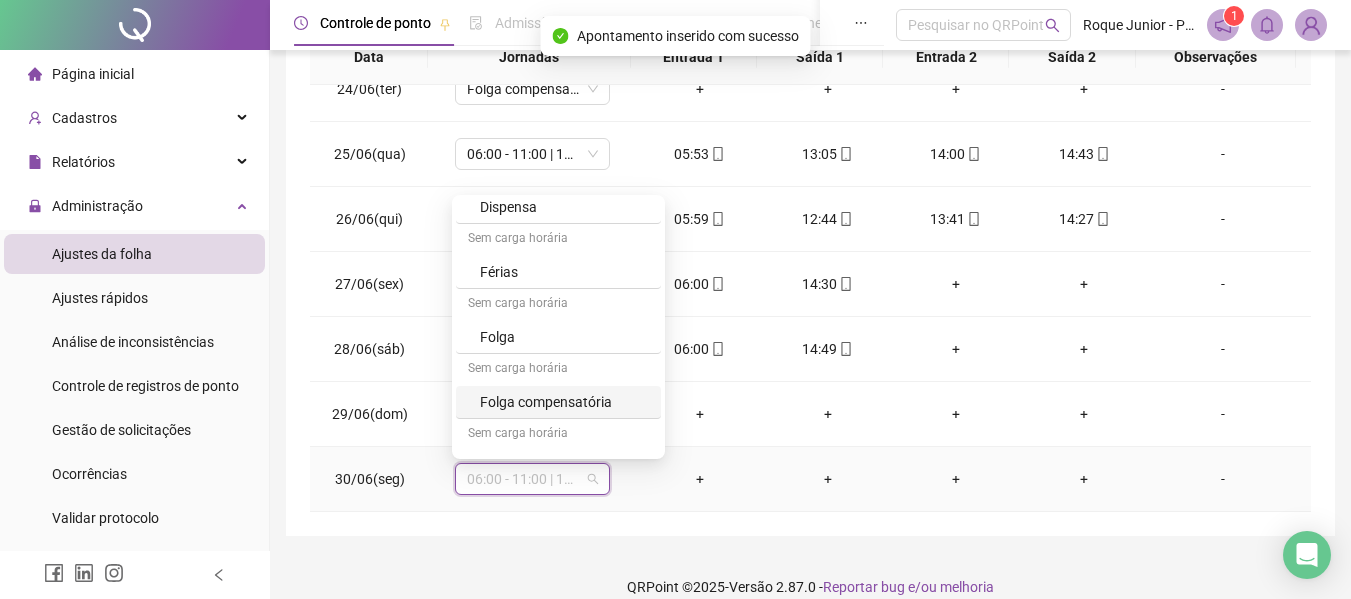click on "Folga compensatória" at bounding box center [564, 402] 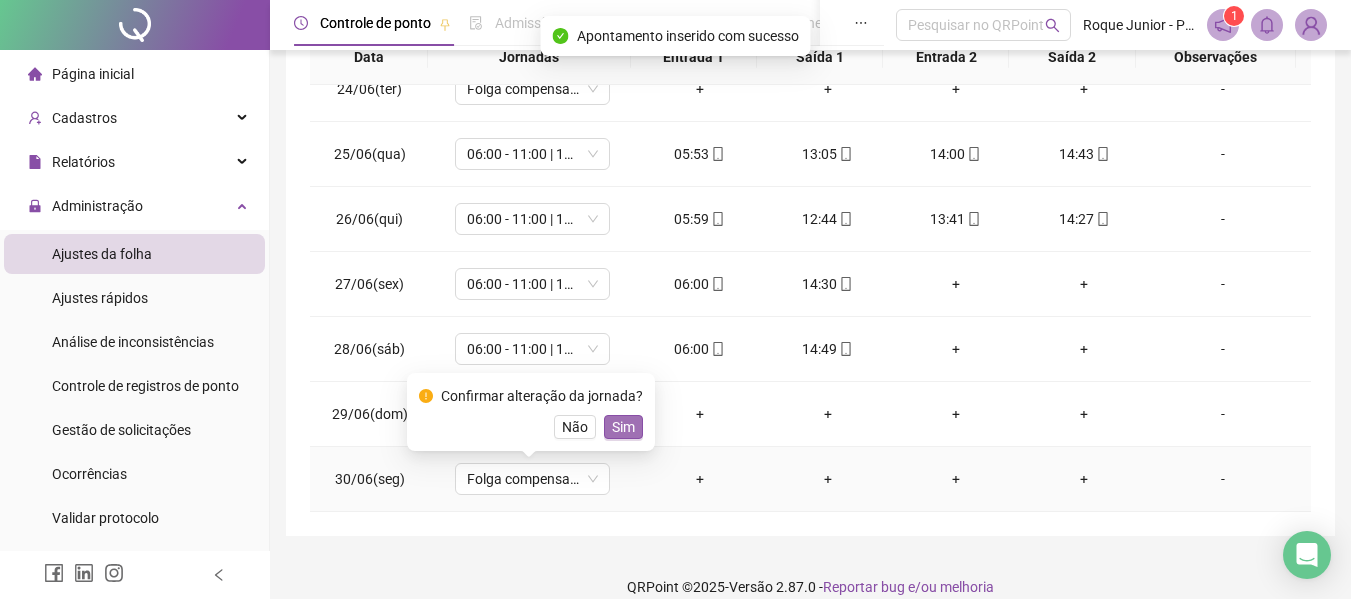 click on "Sim" at bounding box center [623, 427] 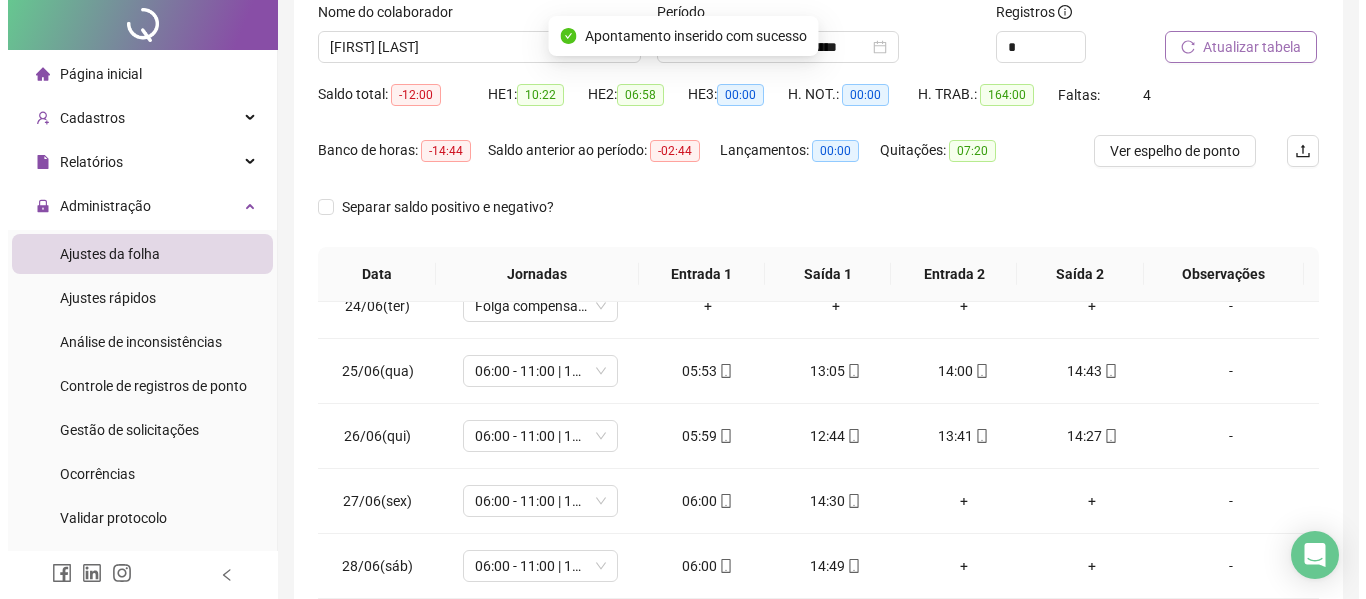 scroll, scrollTop: 0, scrollLeft: 0, axis: both 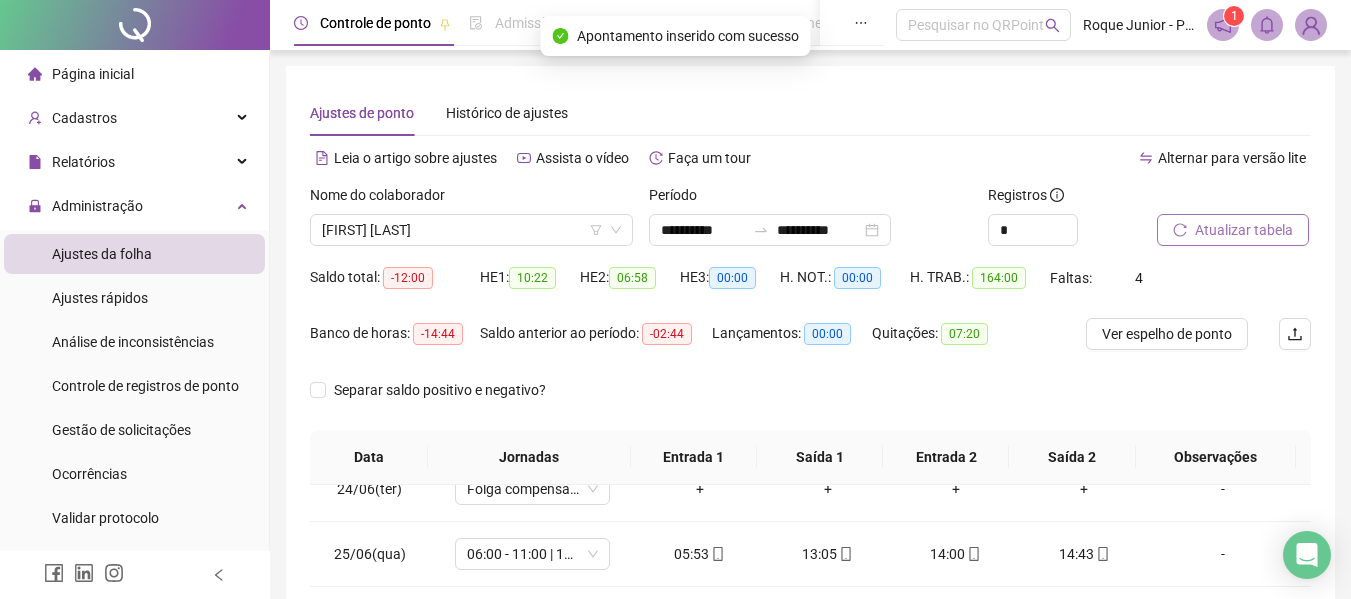 click on "Atualizar tabela" at bounding box center [1244, 230] 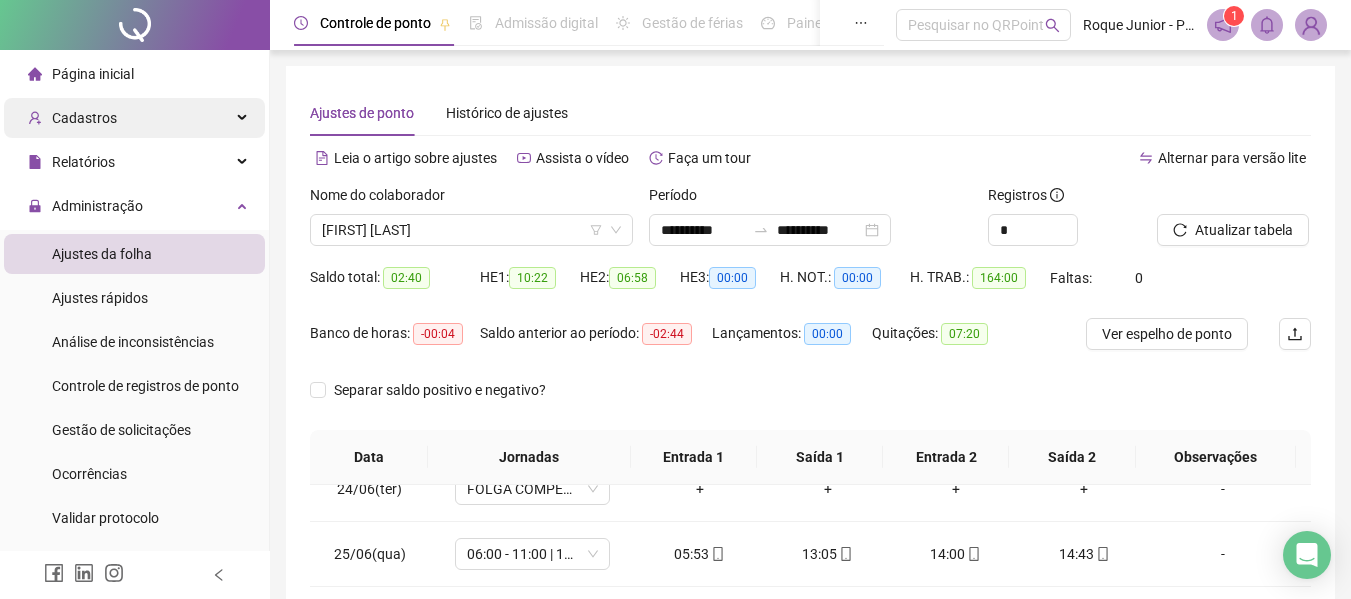 click on "Cadastros" at bounding box center [134, 118] 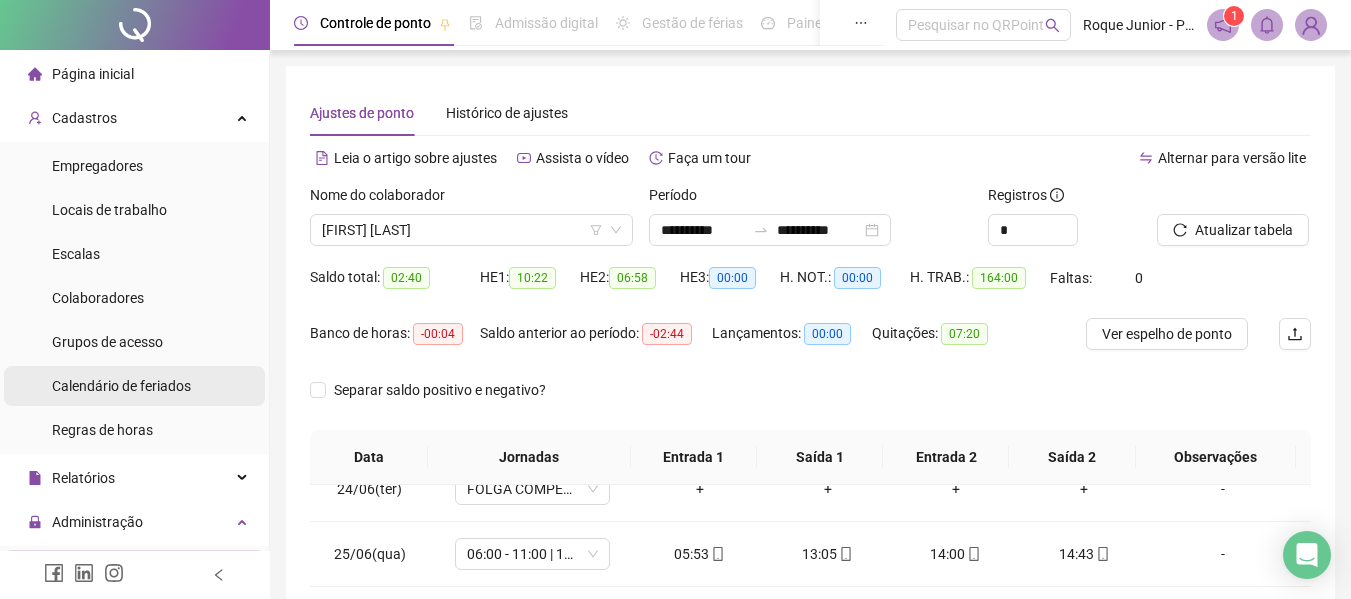 click on "Calendário de feriados" at bounding box center (121, 386) 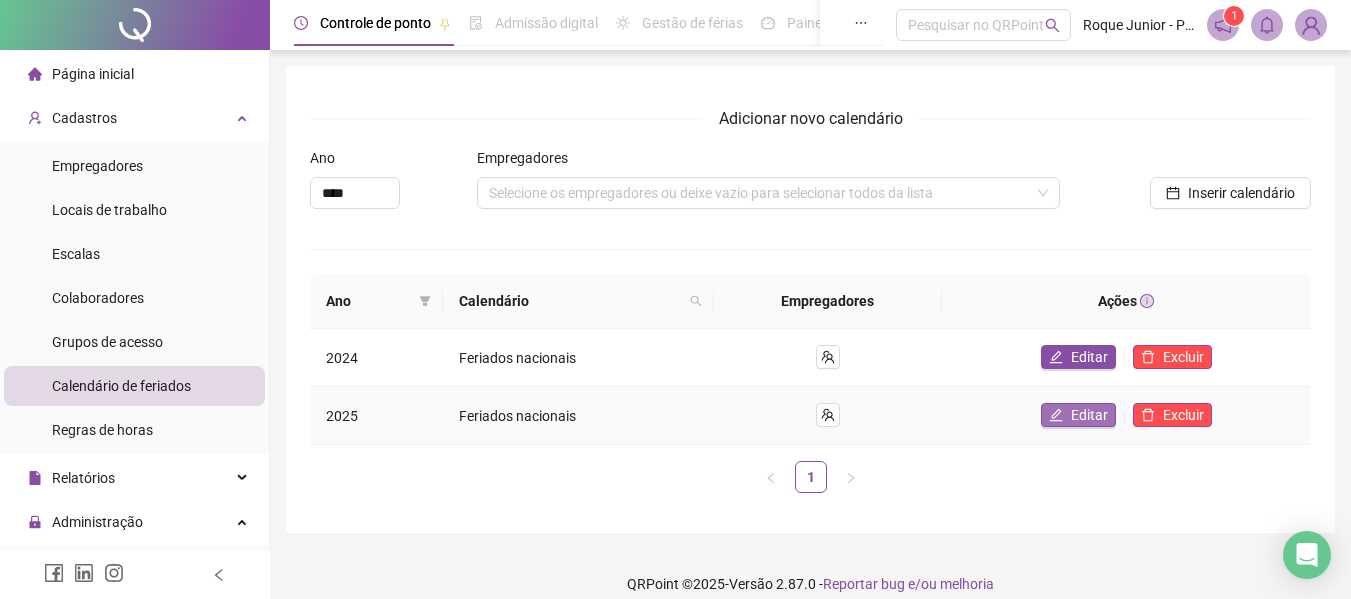 click on "Editar" at bounding box center (1089, 415) 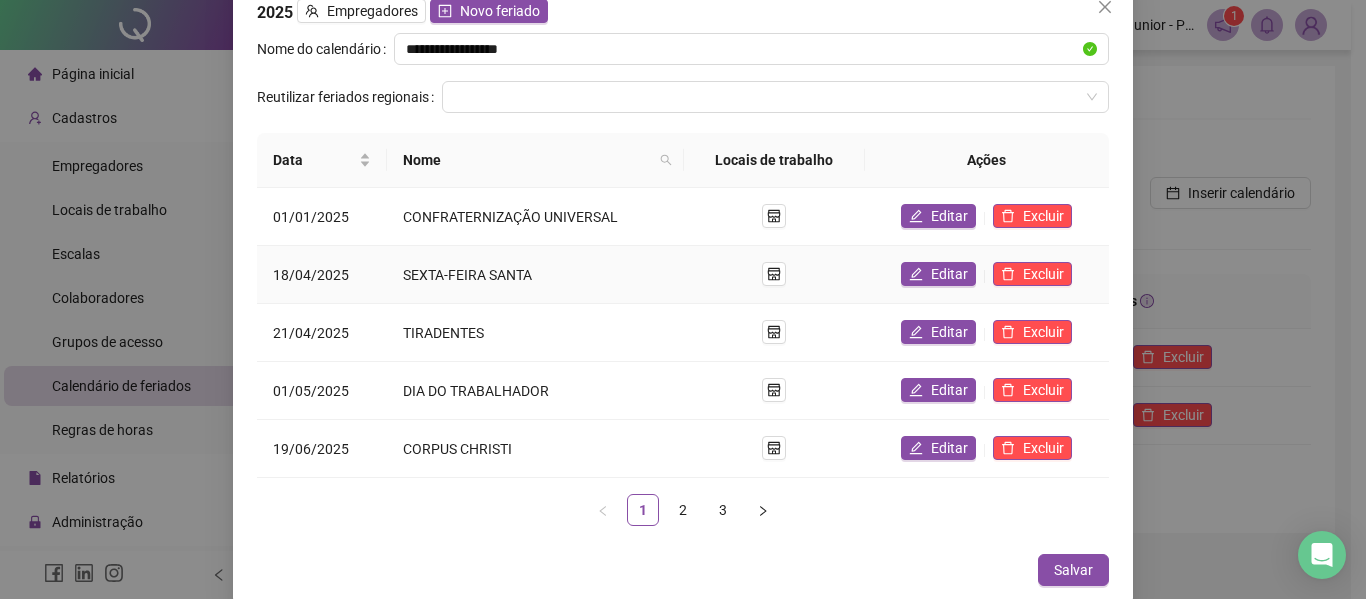 scroll, scrollTop: 27, scrollLeft: 0, axis: vertical 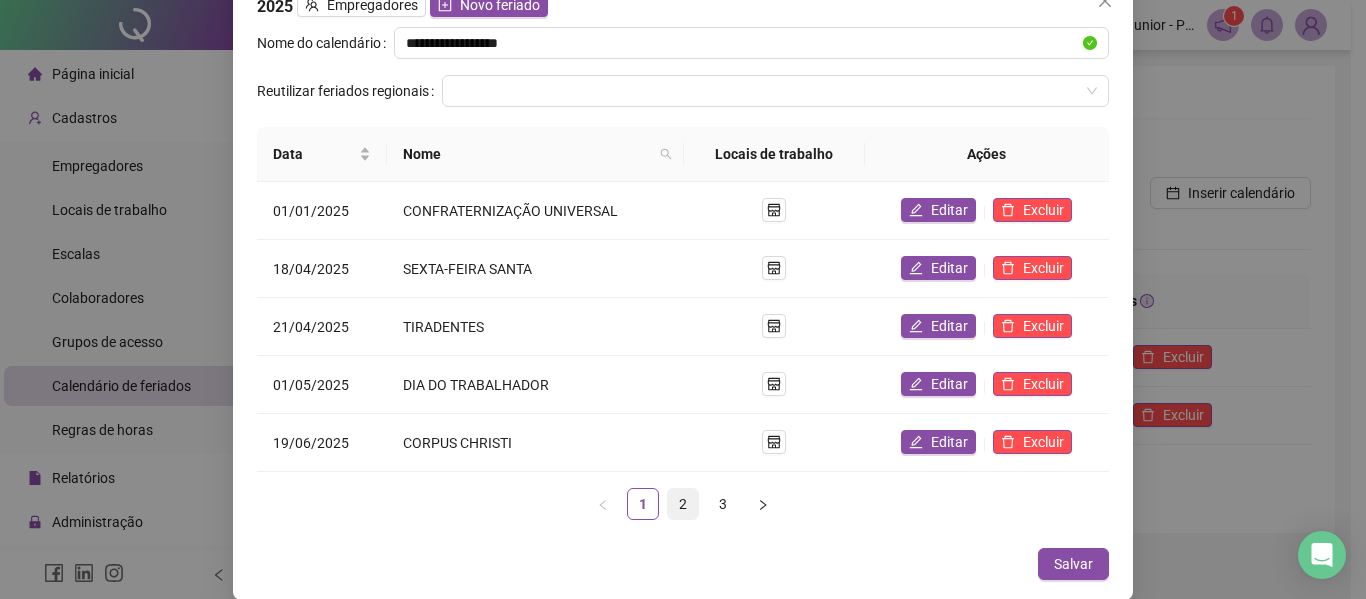 click on "2" at bounding box center [683, 504] 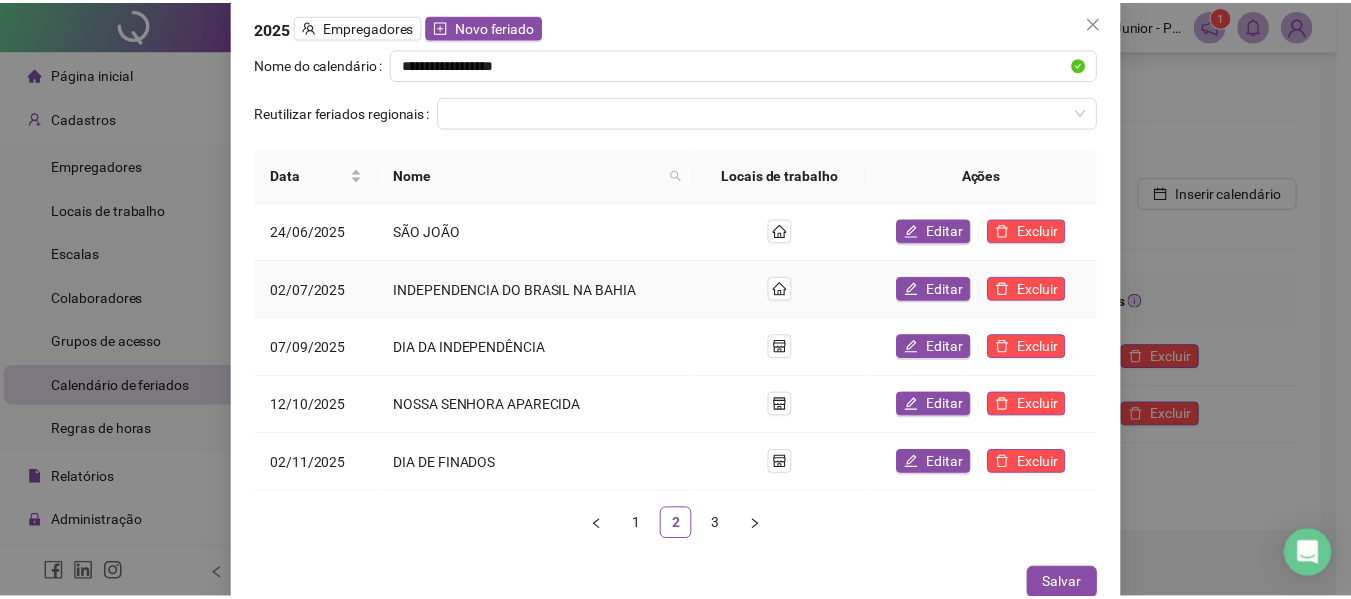 scroll, scrollTop: 0, scrollLeft: 0, axis: both 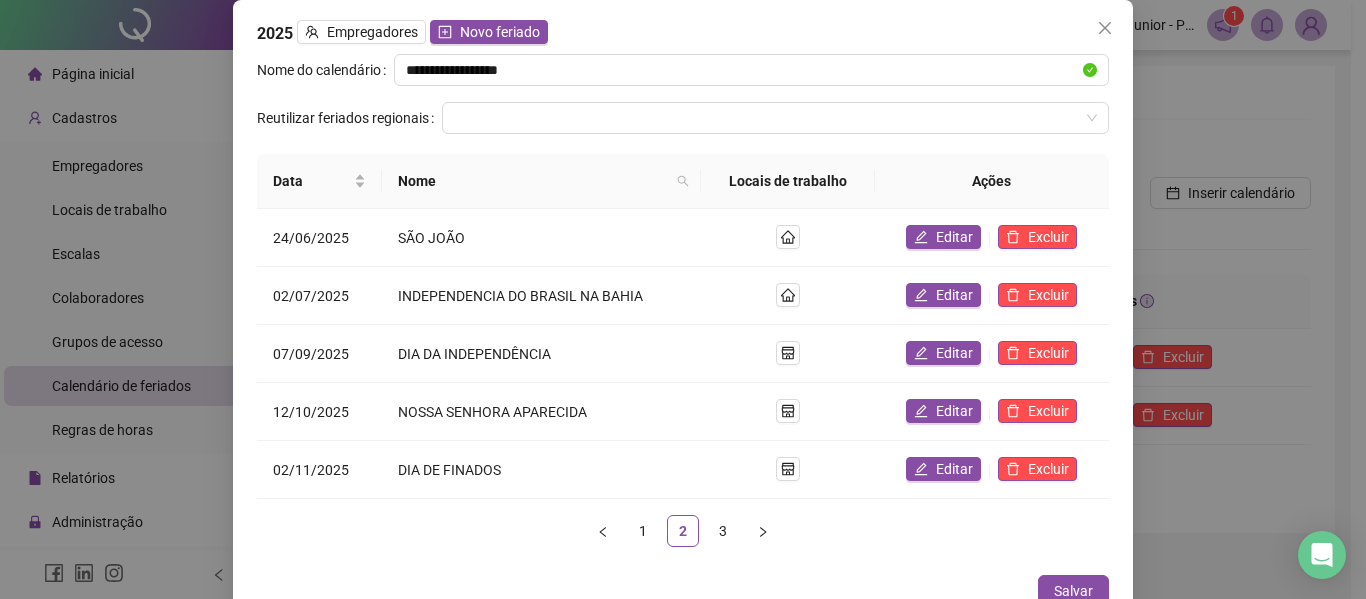 click on "1 2 3" at bounding box center (683, 531) 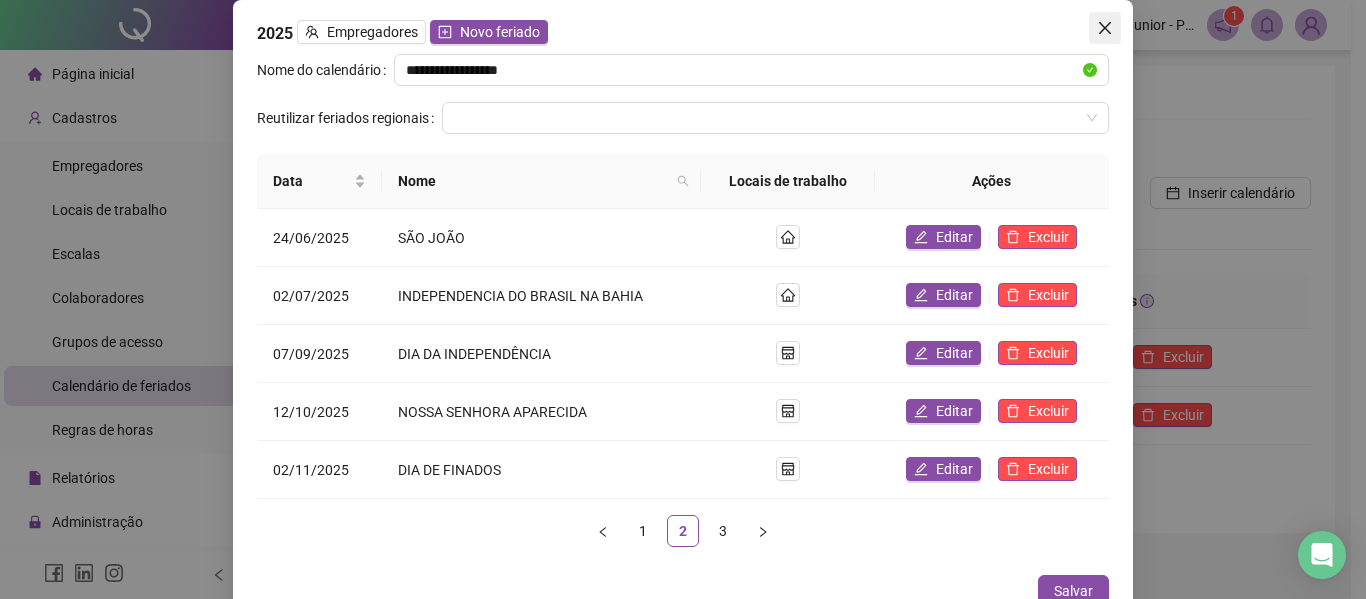 click 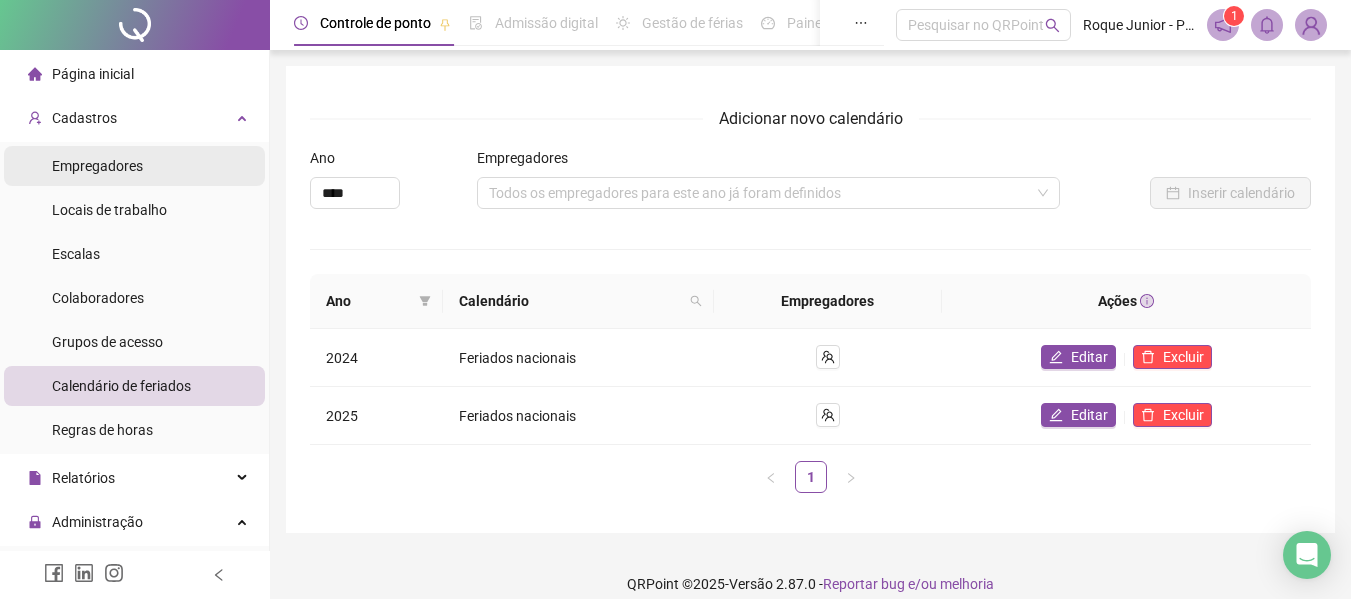 click on "Empregadores" at bounding box center (97, 166) 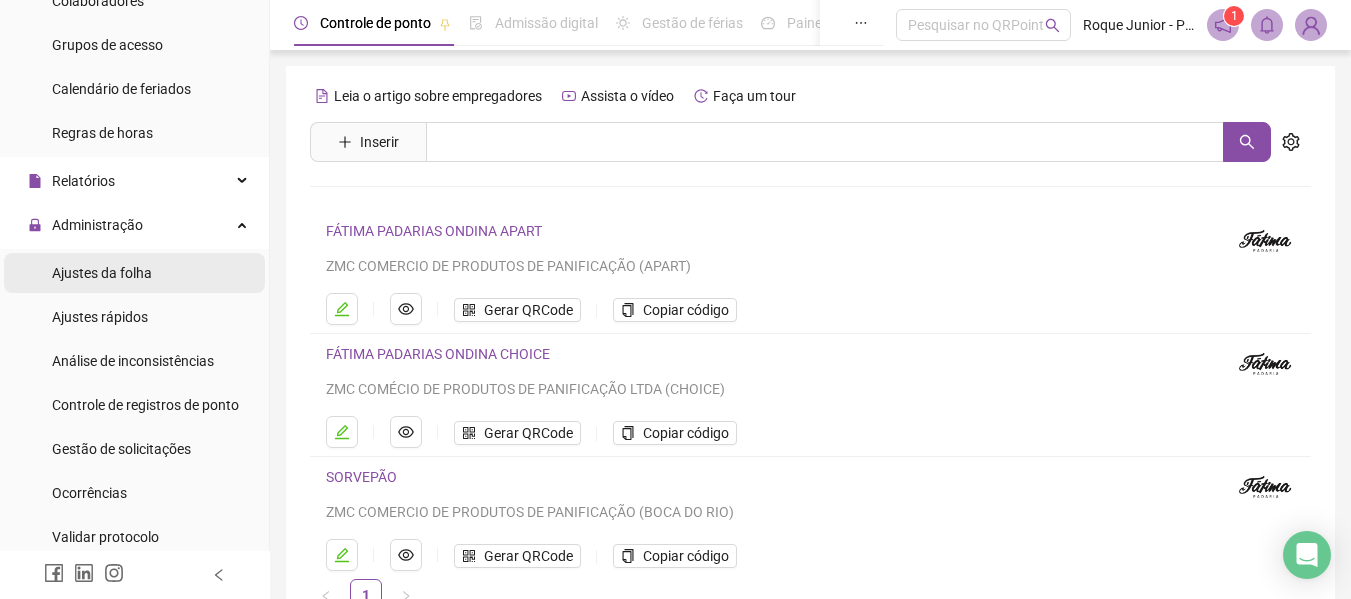 scroll, scrollTop: 300, scrollLeft: 0, axis: vertical 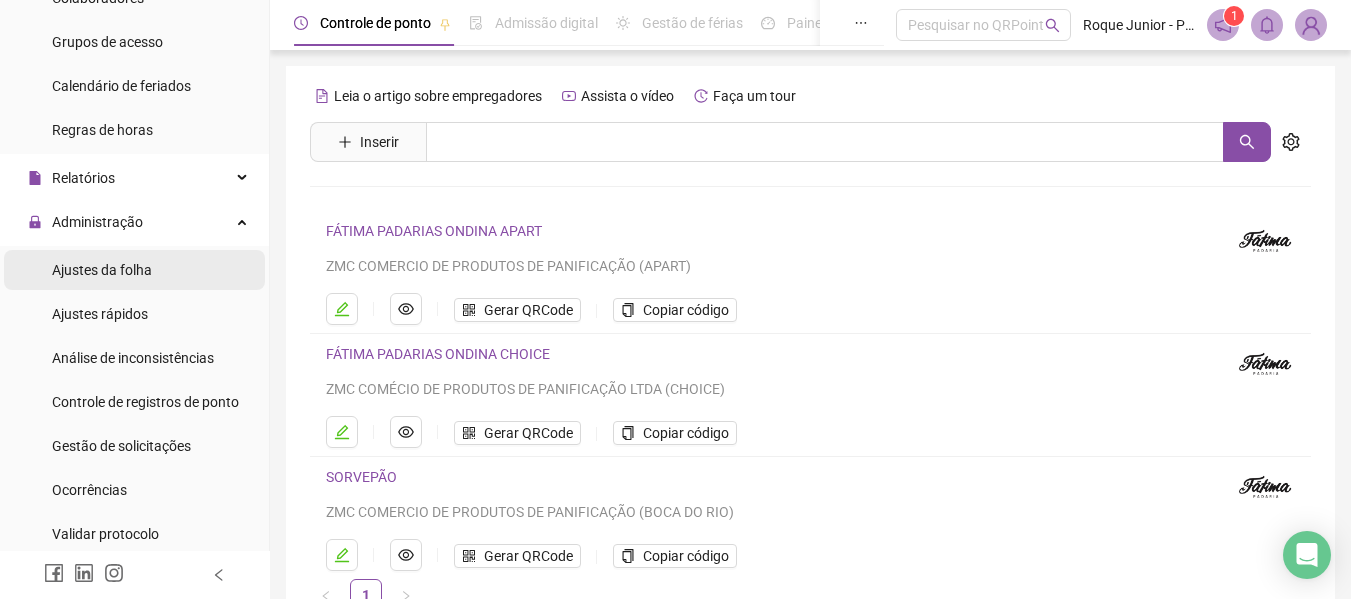 click on "Ajustes da folha" at bounding box center (134, 270) 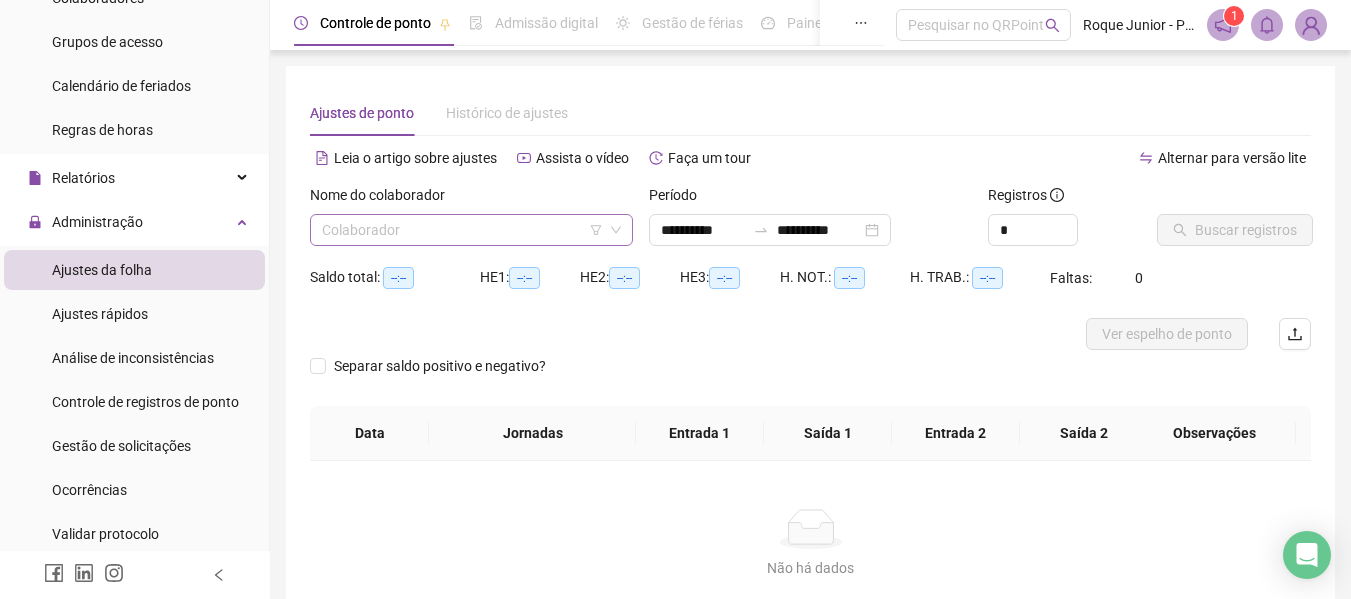 click at bounding box center [465, 230] 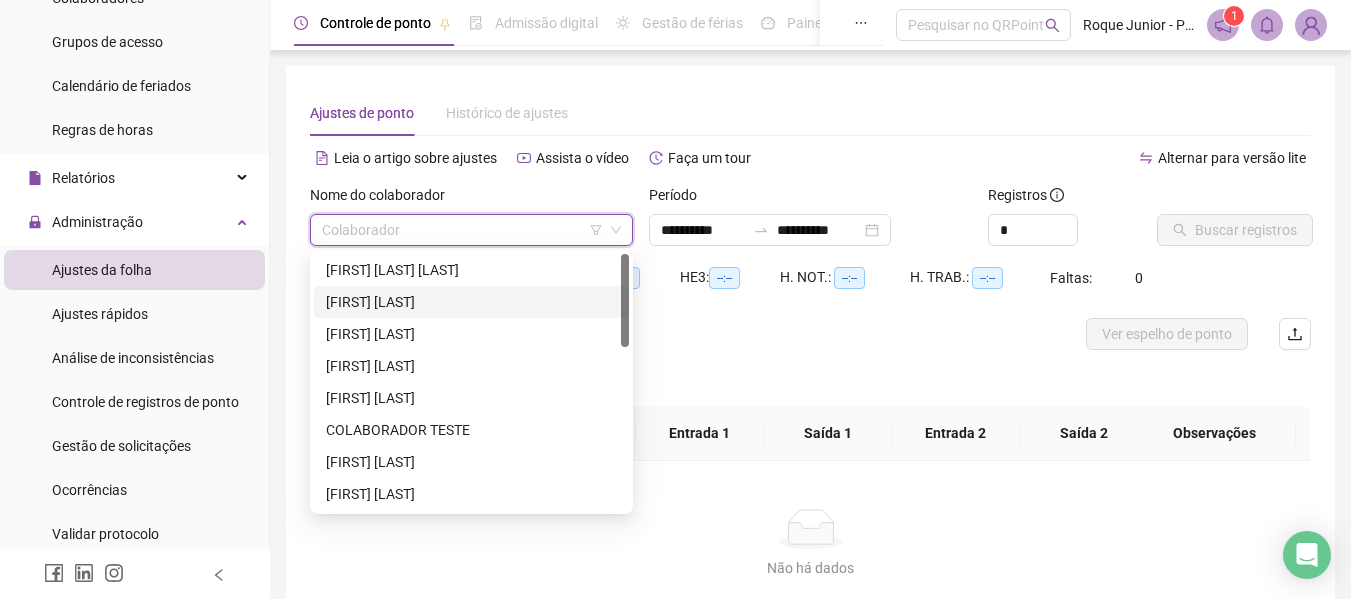 click on "[FIRST] [LAST]" at bounding box center [471, 302] 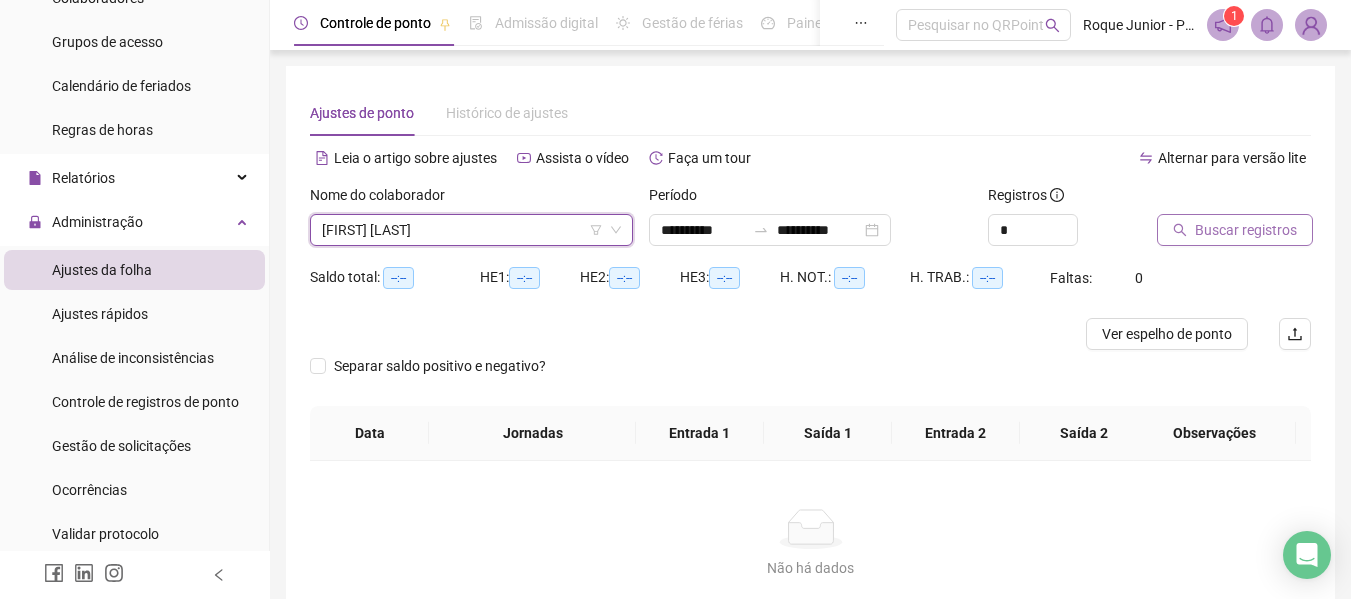 click on "Buscar registros" at bounding box center [1246, 230] 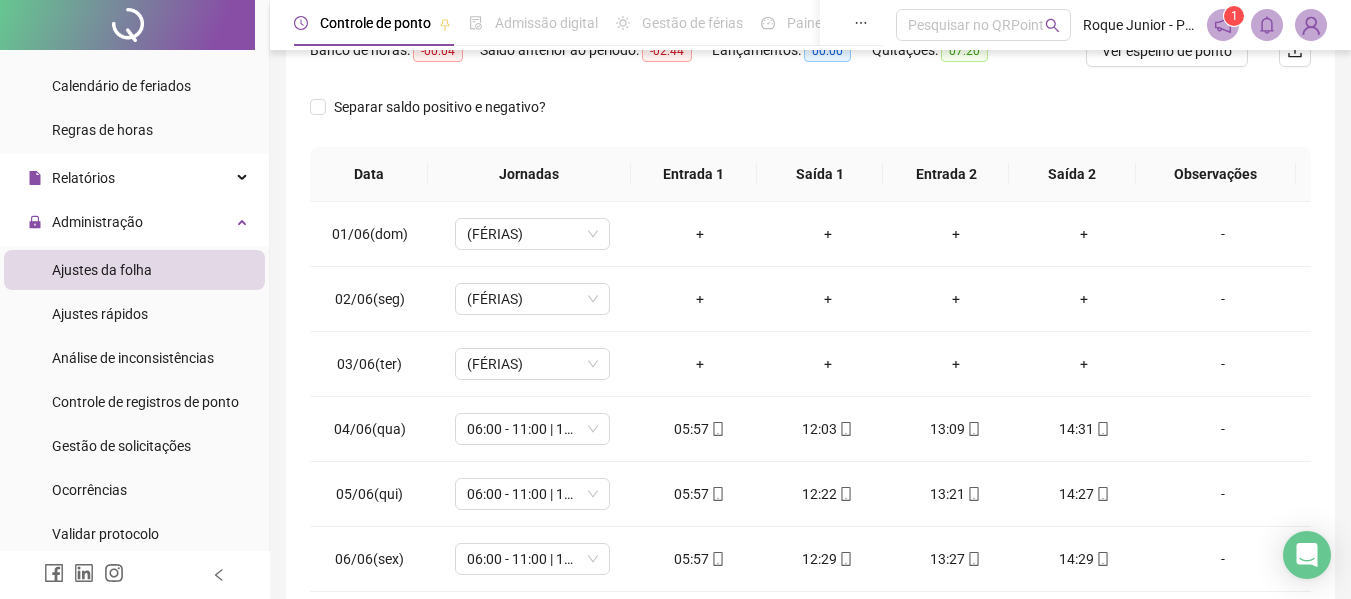 scroll, scrollTop: 300, scrollLeft: 0, axis: vertical 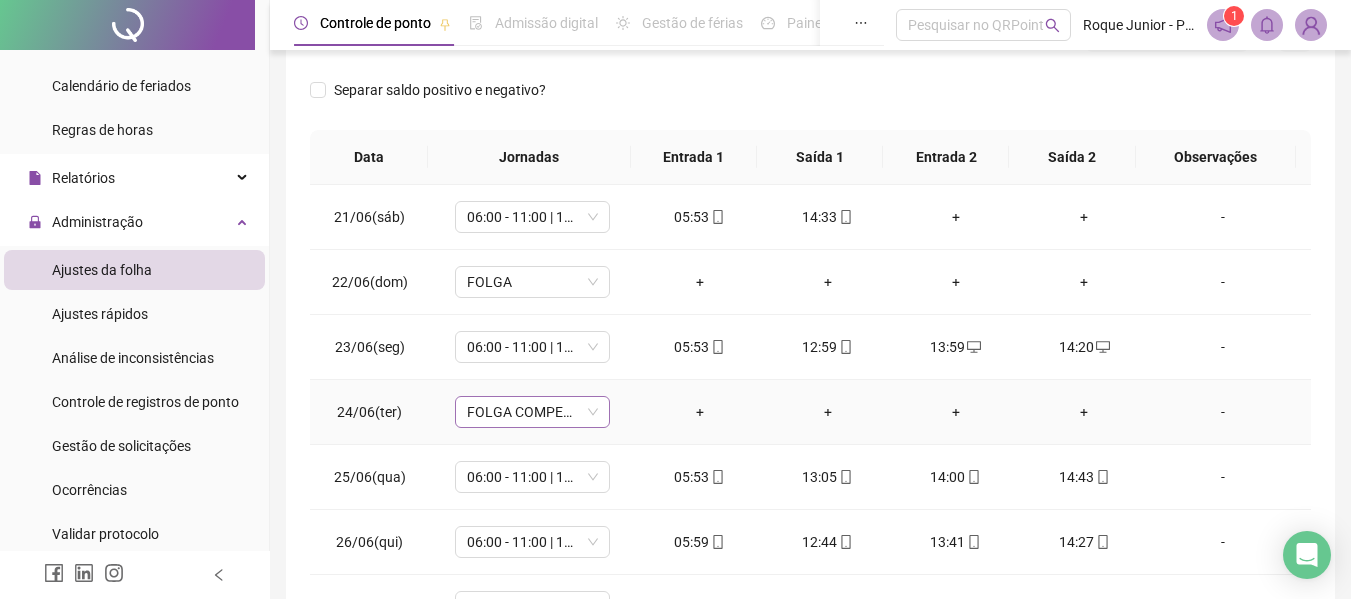 click on "FOLGA COMPENSATÓRIA" at bounding box center [532, 412] 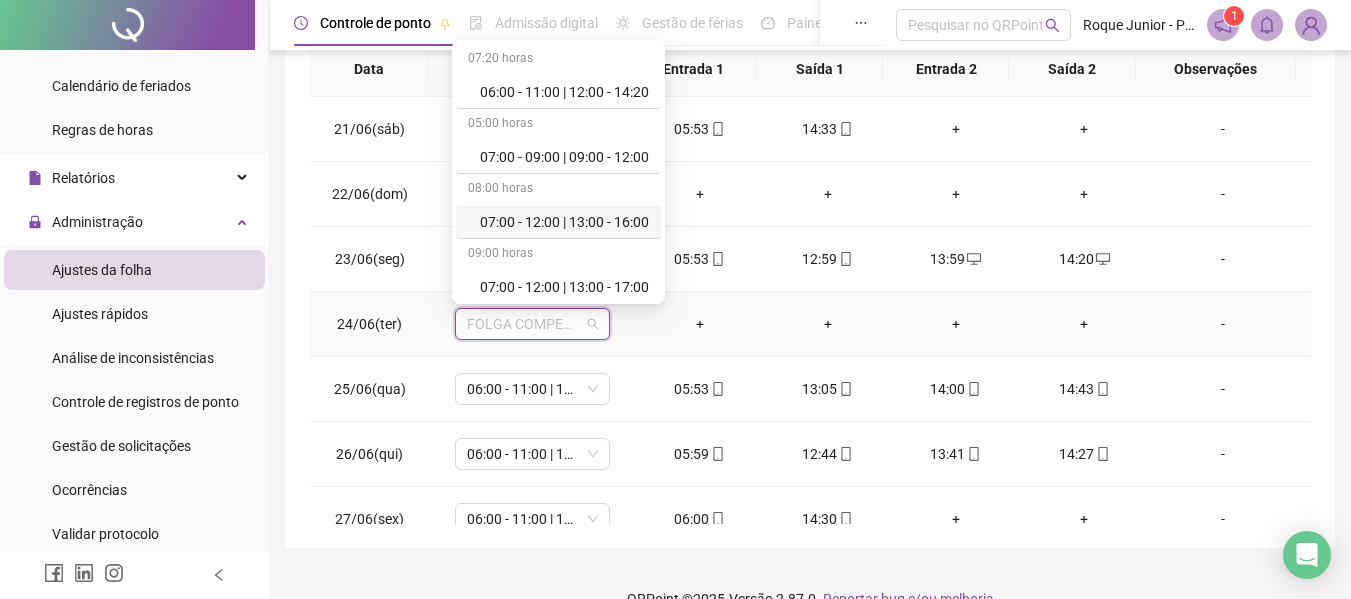 scroll, scrollTop: 400, scrollLeft: 0, axis: vertical 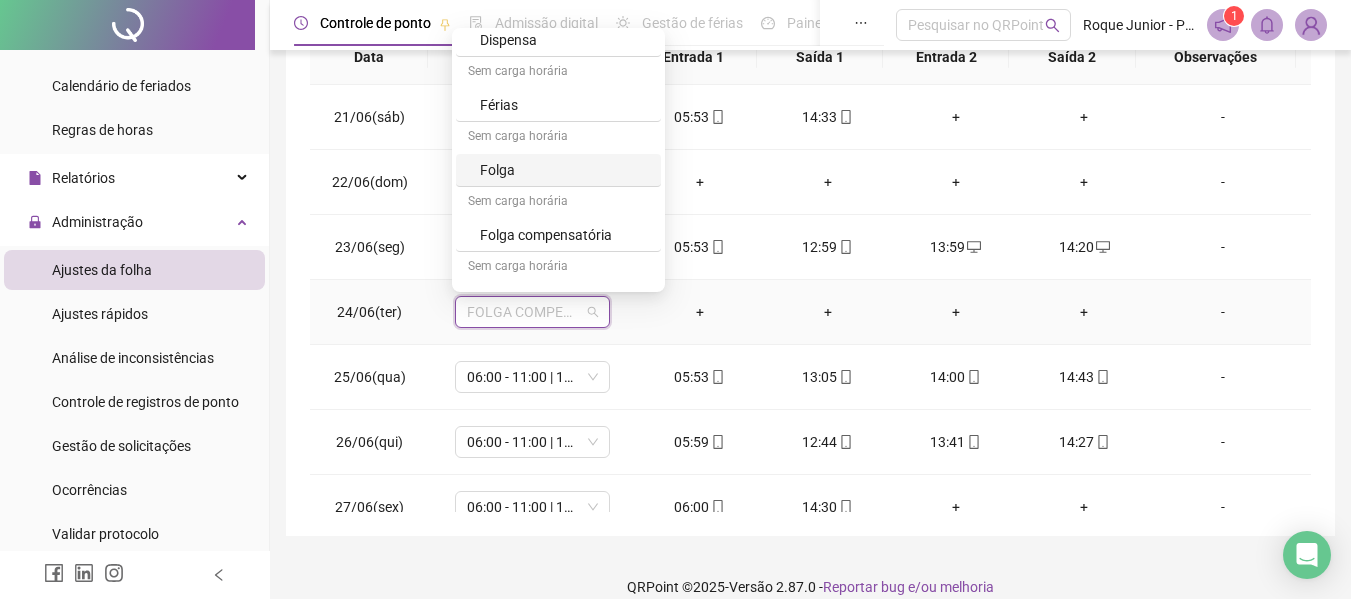 click on "Folga" at bounding box center [564, 170] 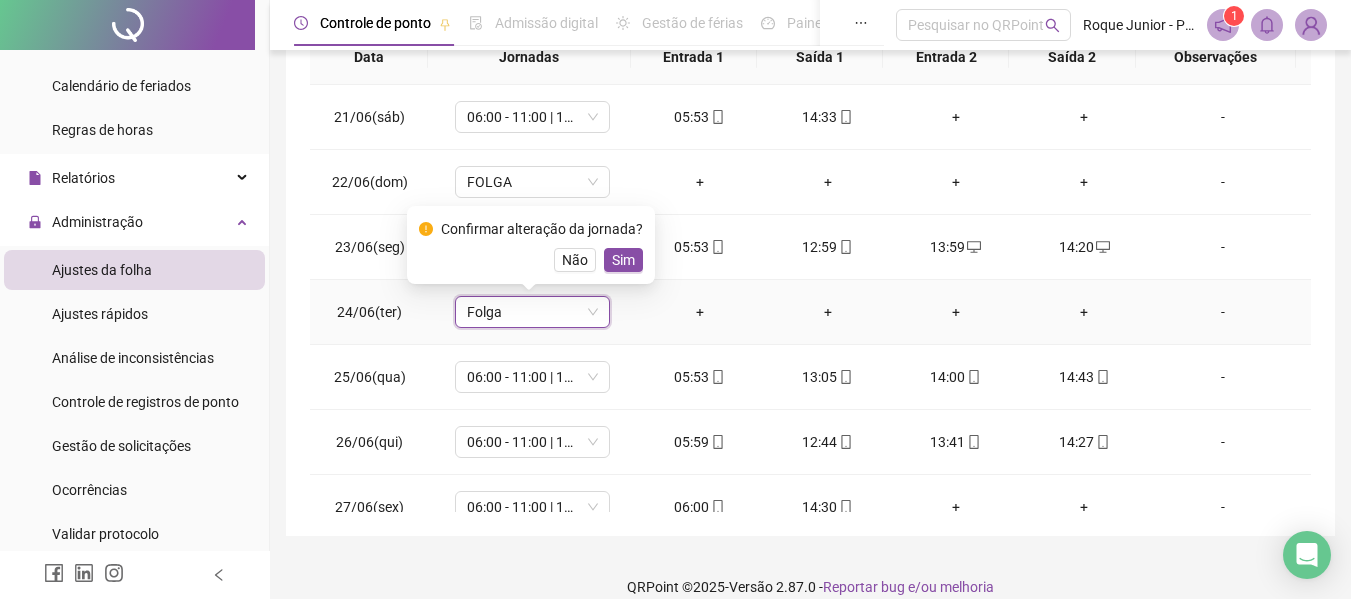 click on "Confirmar alteração da jornada? Não Sim" at bounding box center (531, 245) 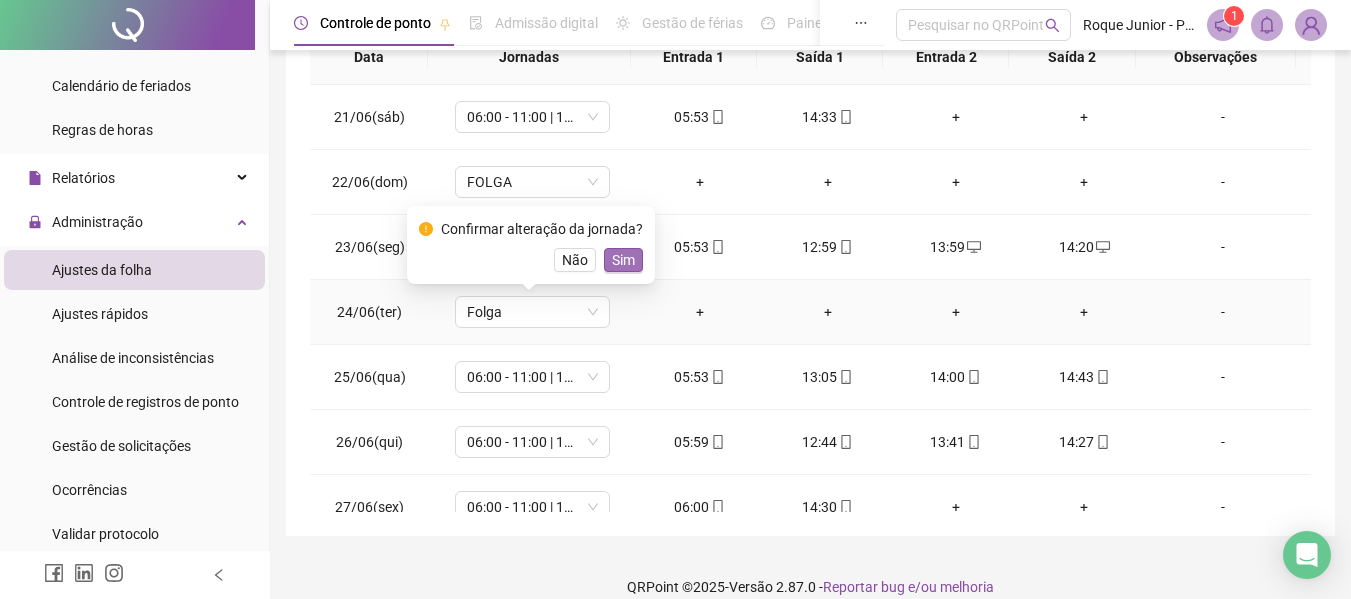 click on "Sim" at bounding box center (623, 260) 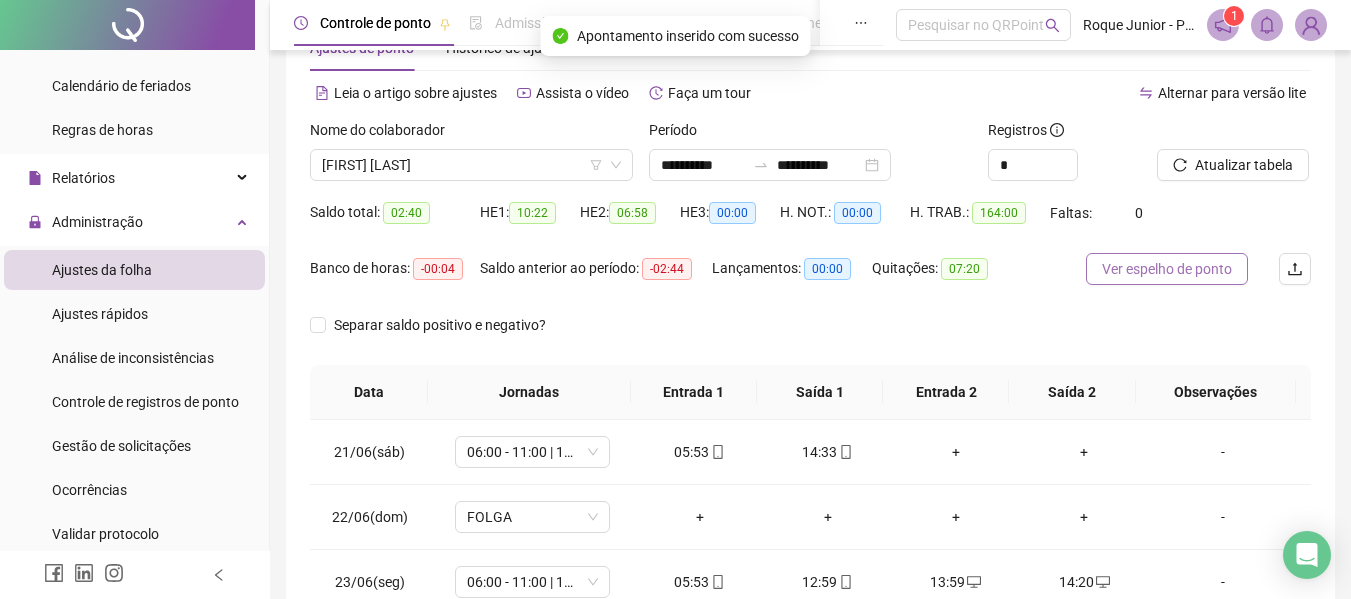 scroll, scrollTop: 100, scrollLeft: 0, axis: vertical 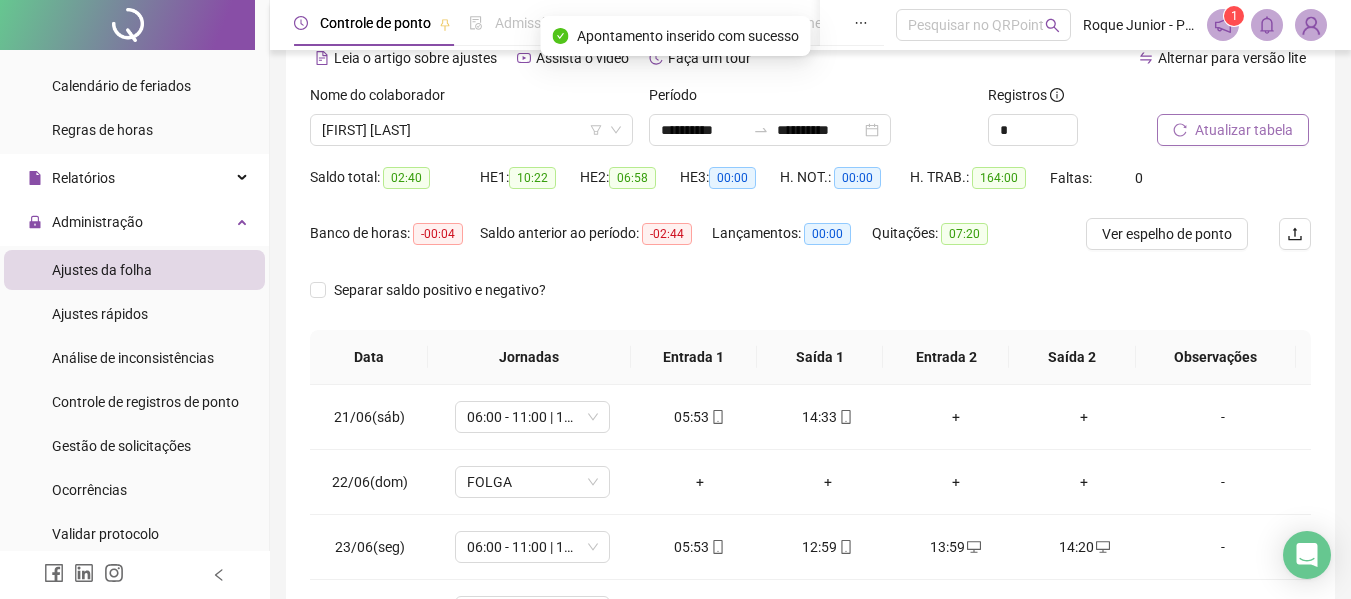 click on "Atualizar tabela" at bounding box center (1244, 130) 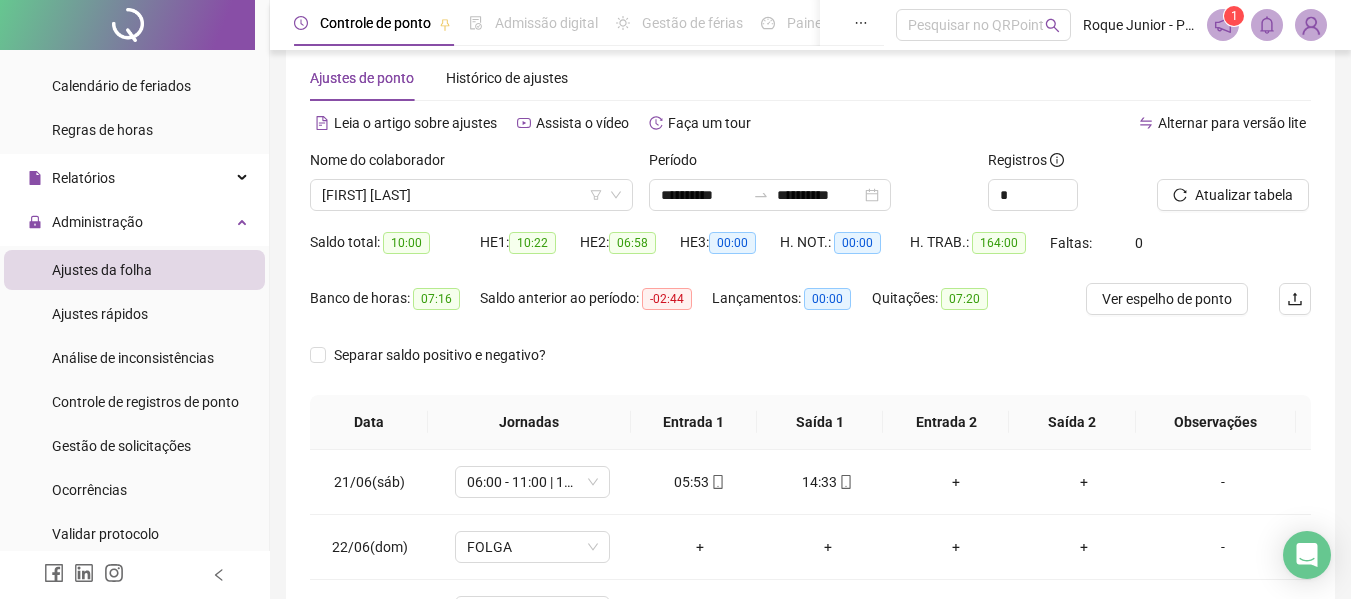 scroll, scrollTop: 0, scrollLeft: 0, axis: both 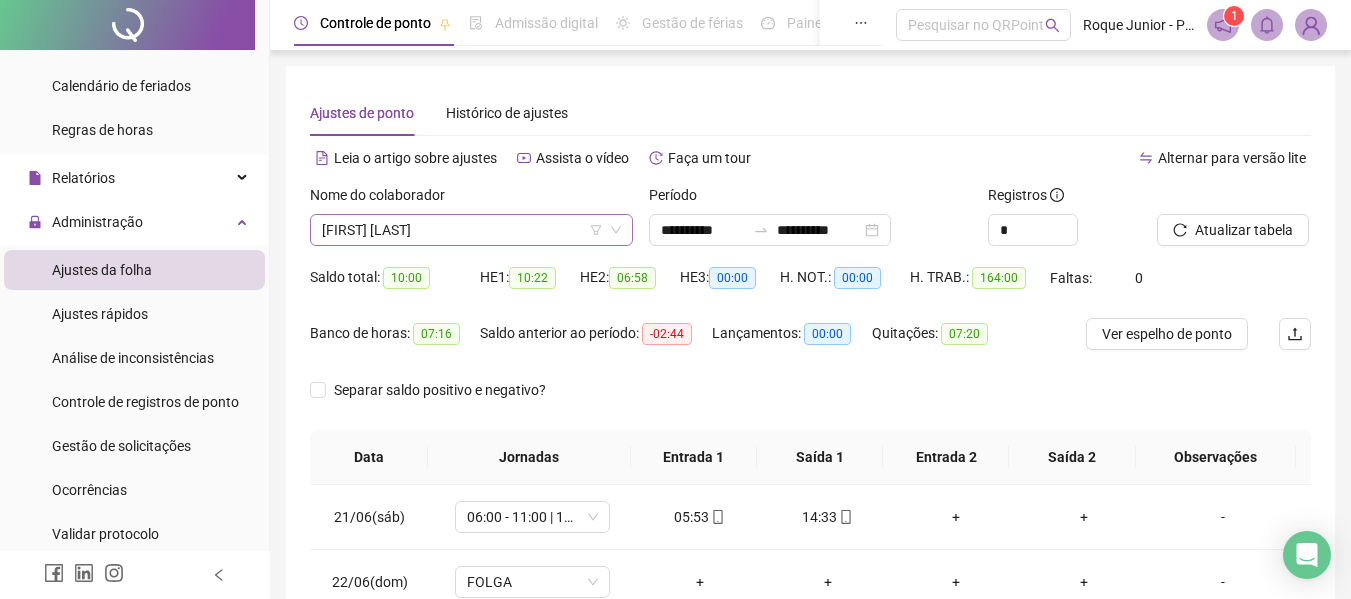 click on "[FIRST] [LAST]" at bounding box center [471, 230] 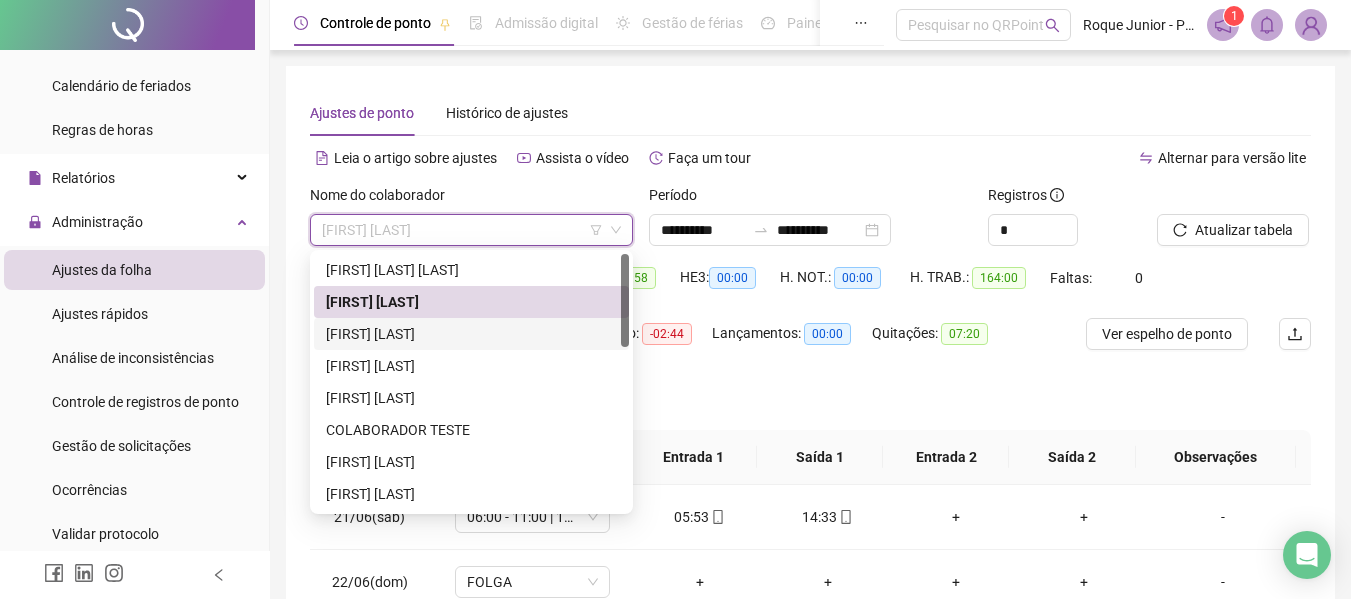 click on "[FIRST] [LAST]" at bounding box center (471, 334) 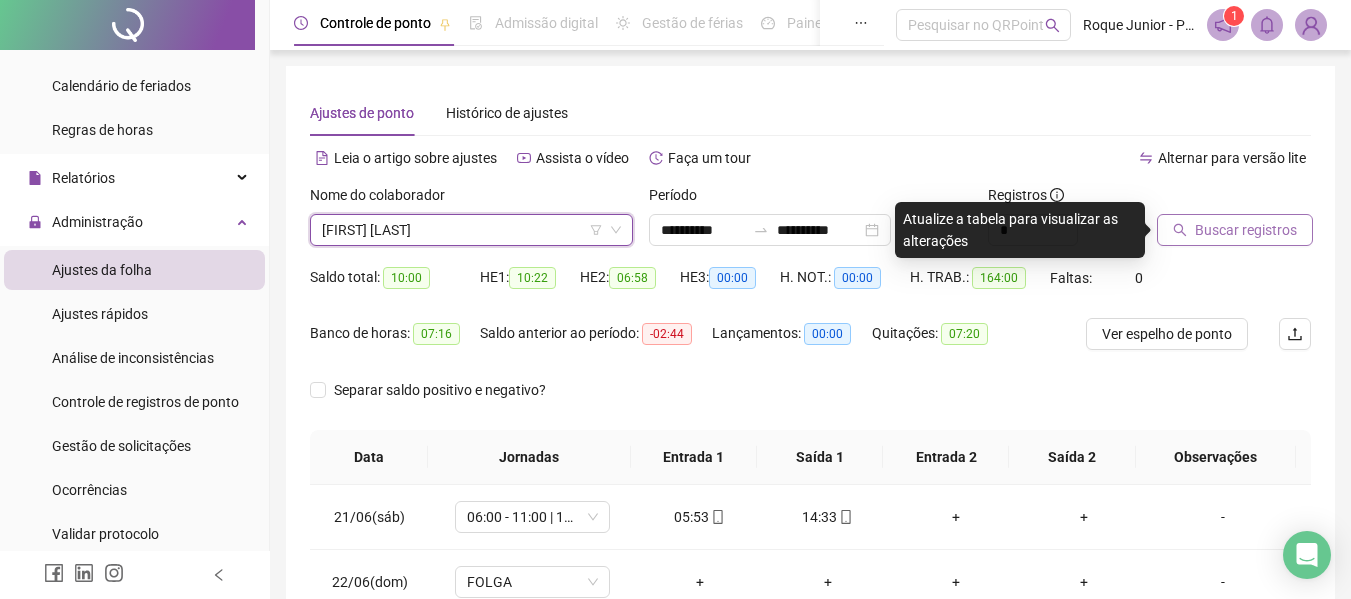 click on "Buscar registros" at bounding box center [1246, 230] 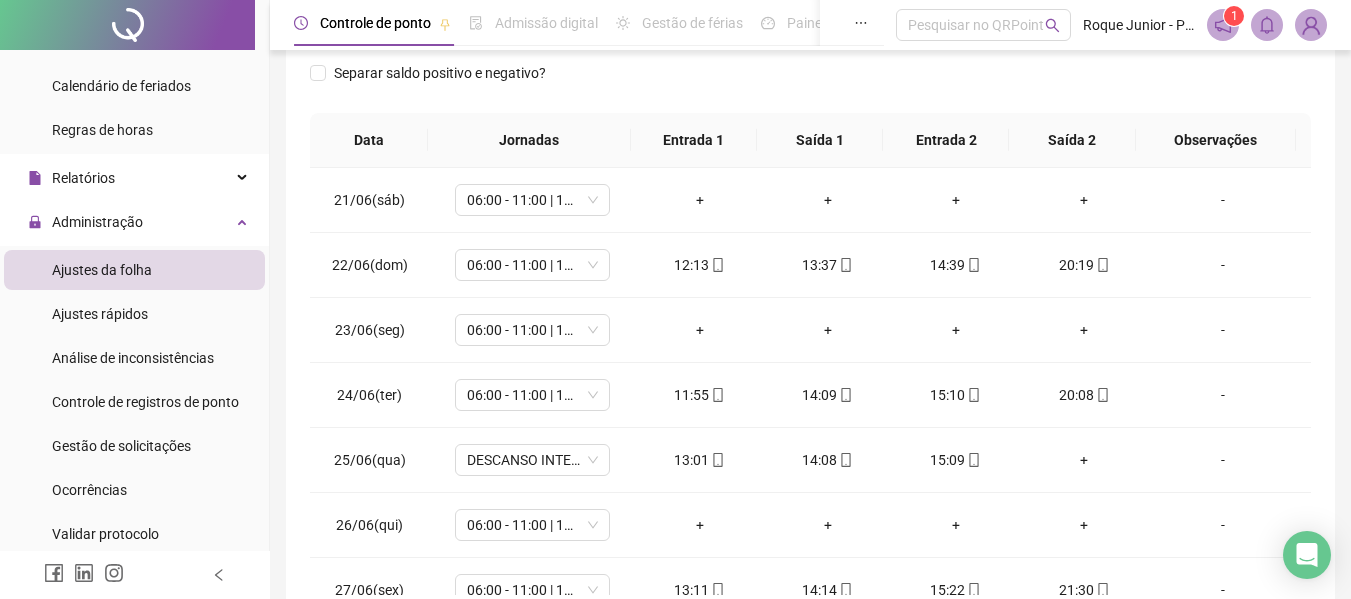 scroll, scrollTop: 400, scrollLeft: 0, axis: vertical 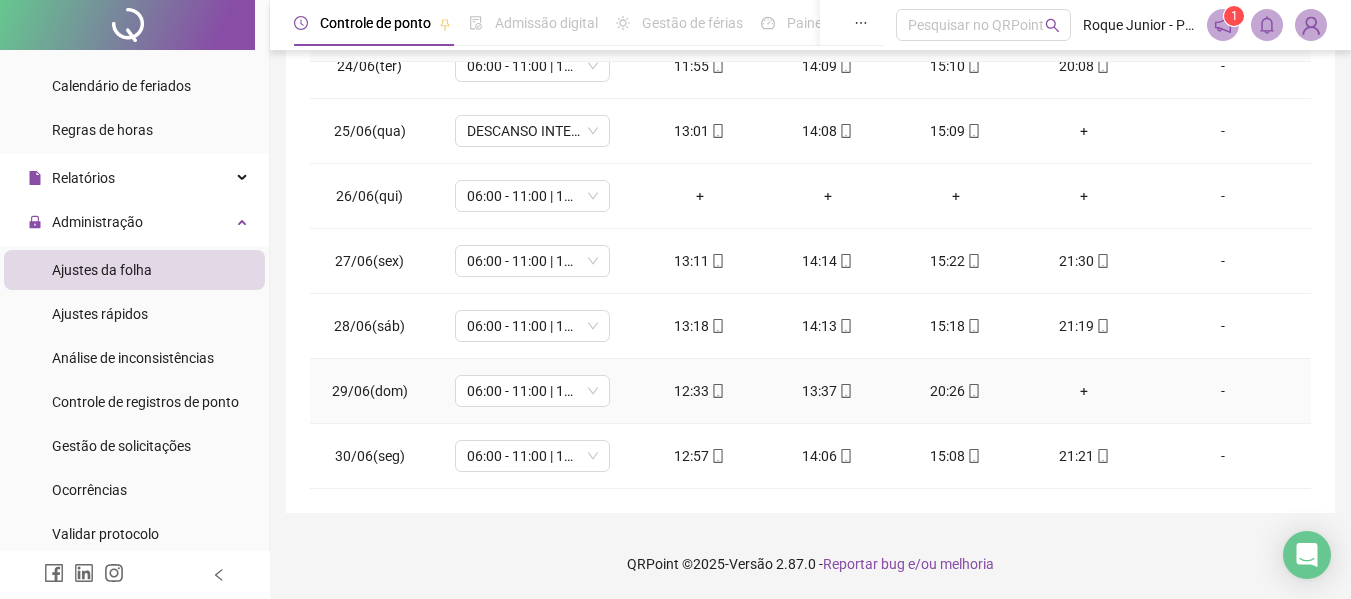 click on "+" at bounding box center [1084, 391] 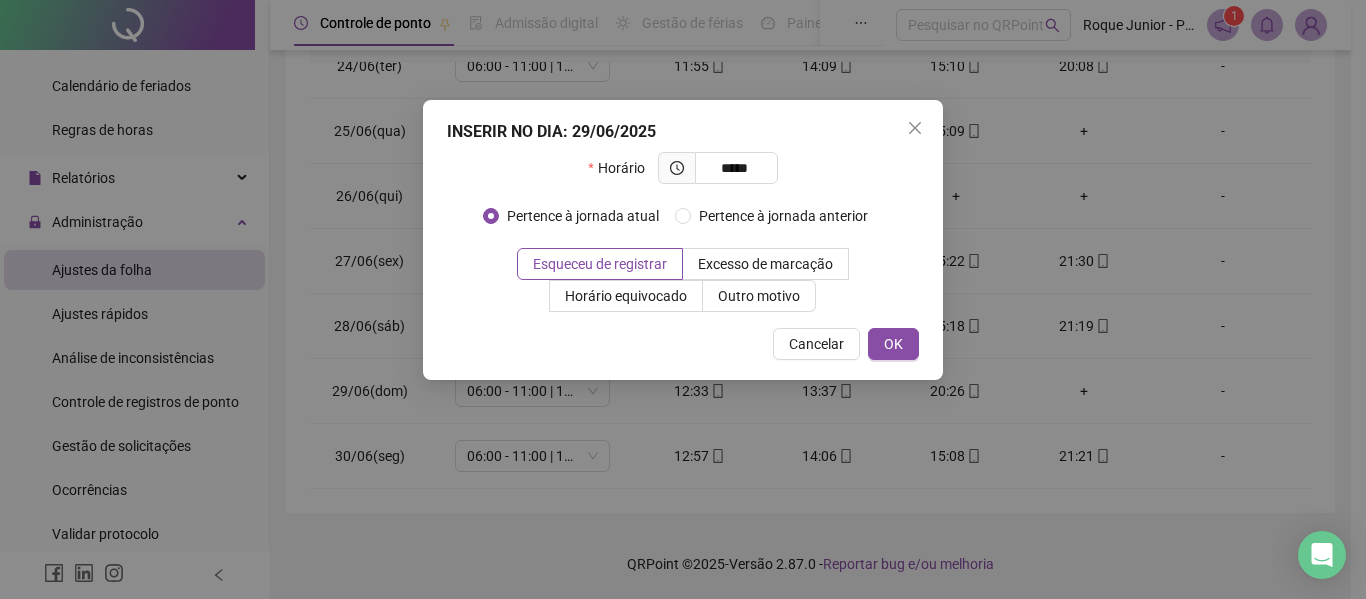 type on "*****" 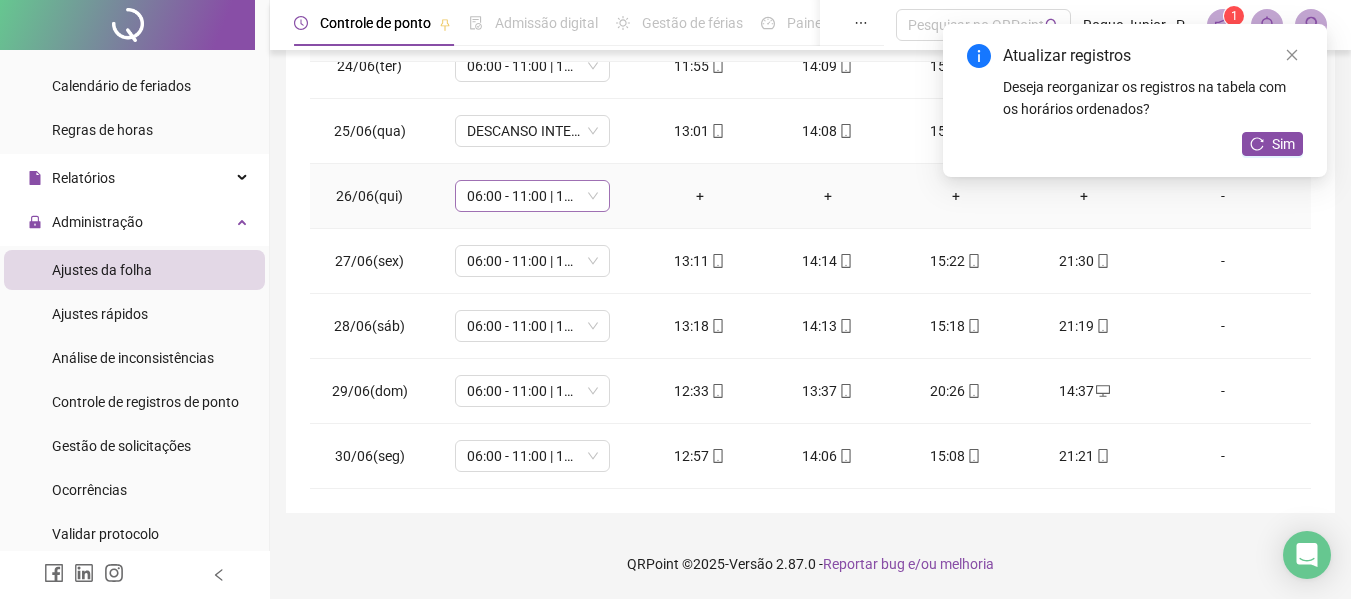click on "06:00 - 11:00 | 12:00 - 14:20" at bounding box center (532, 196) 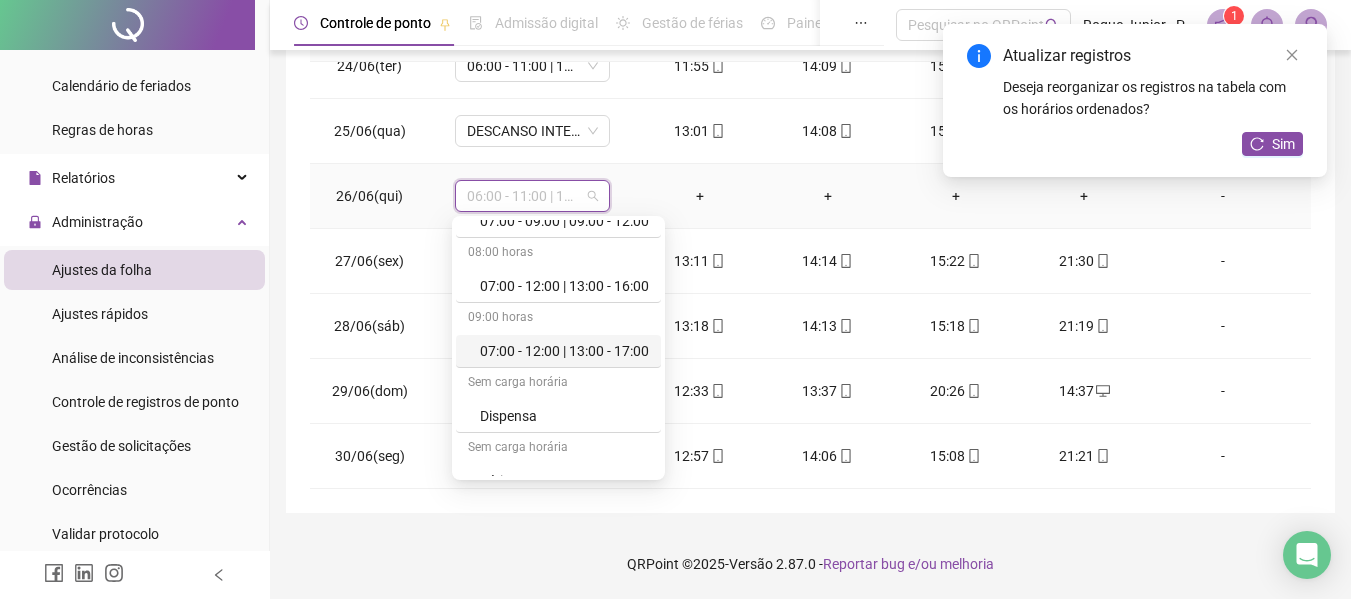 scroll, scrollTop: 200, scrollLeft: 0, axis: vertical 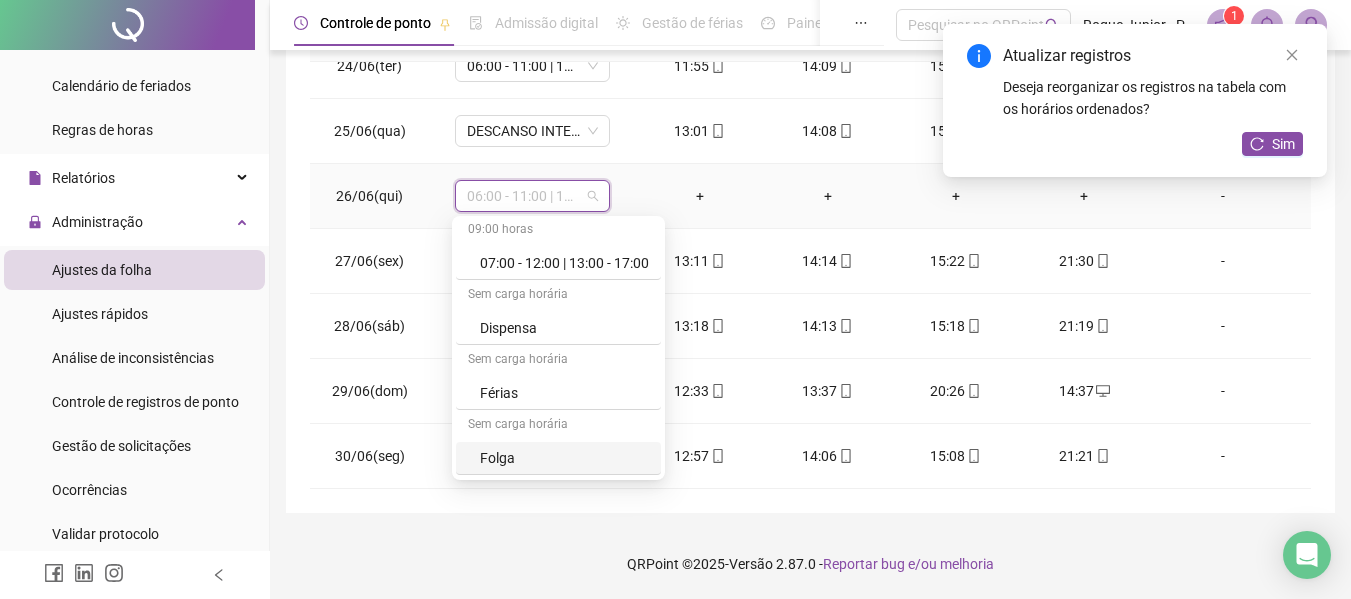 click on "Folga" at bounding box center [564, 458] 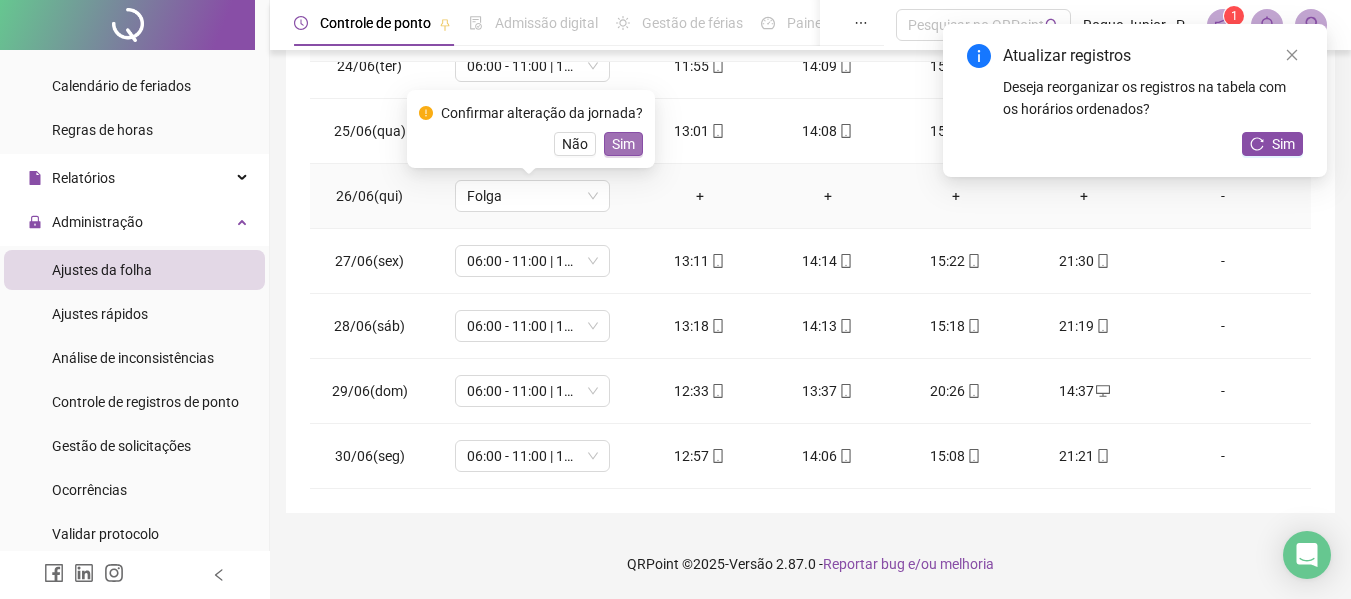 click on "Sim" at bounding box center (623, 144) 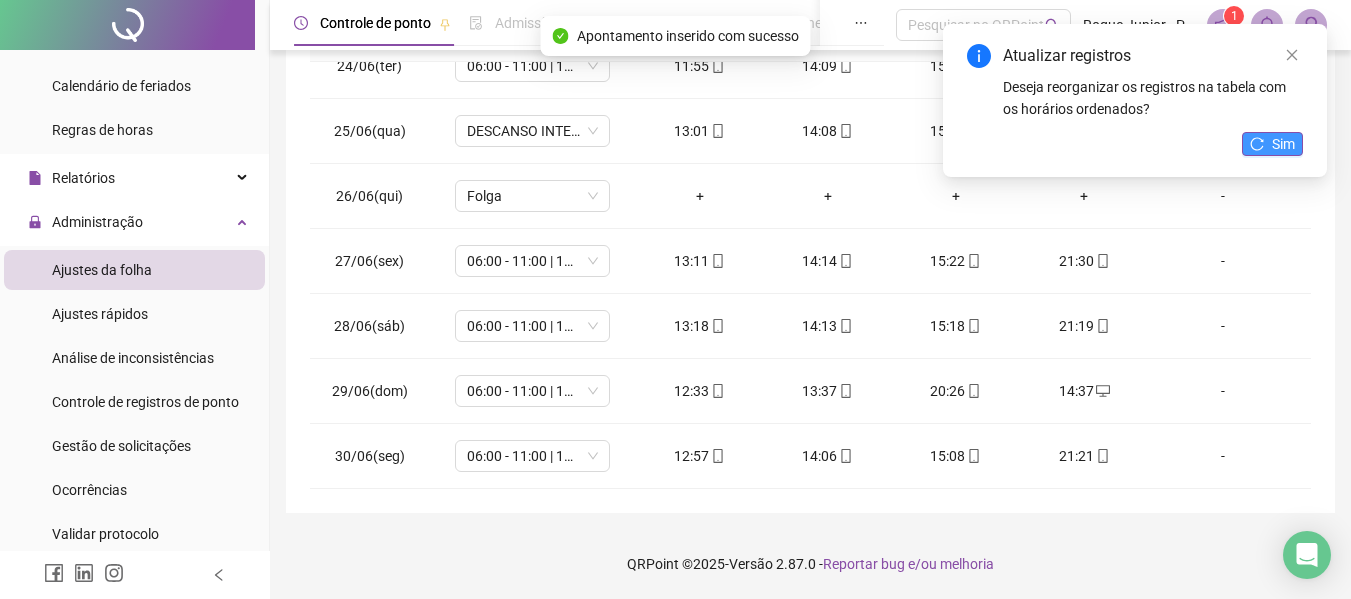 click on "Sim" at bounding box center [1283, 144] 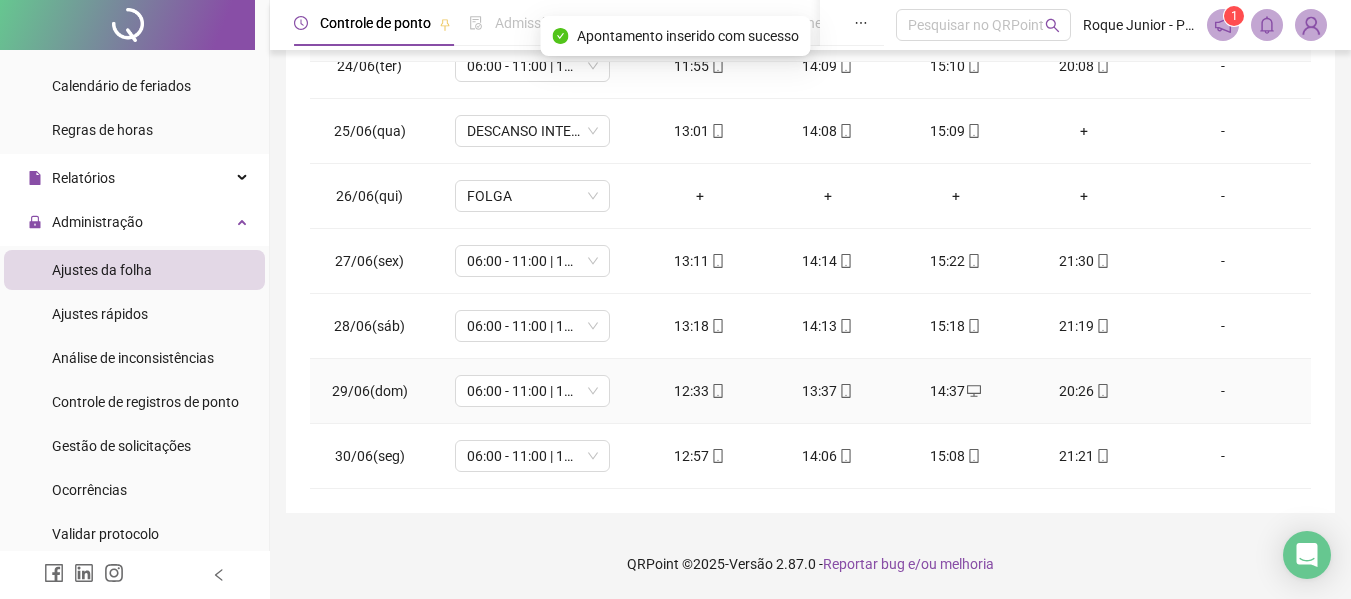 scroll, scrollTop: 1423, scrollLeft: 0, axis: vertical 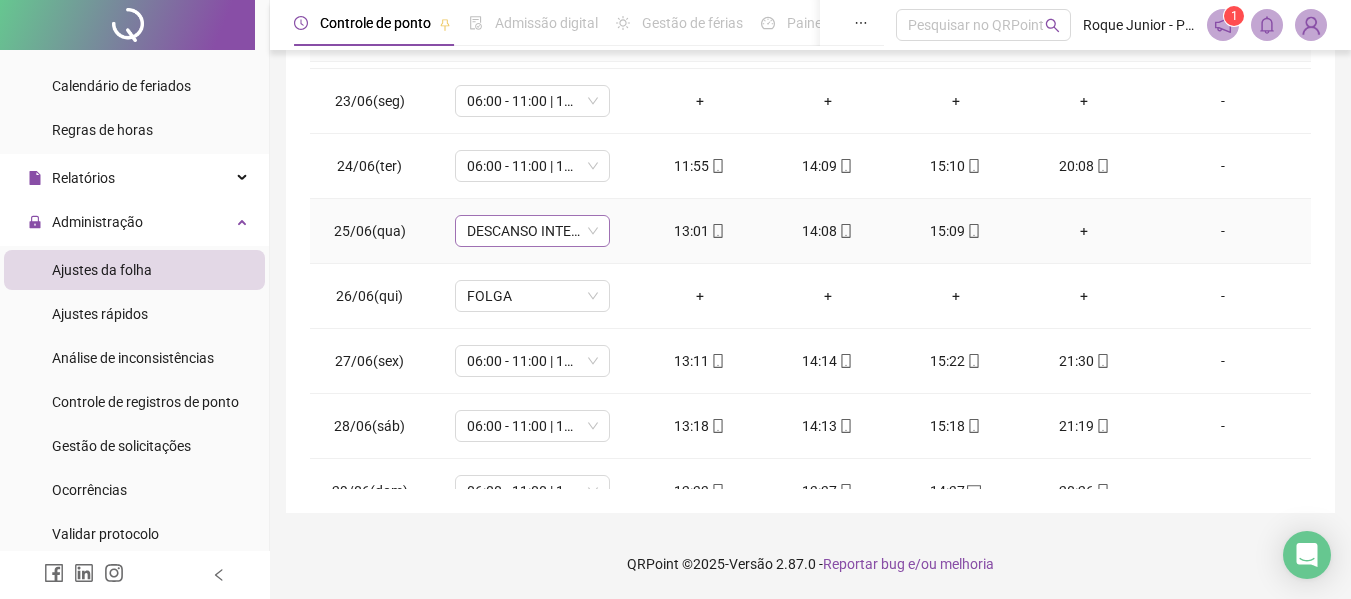 click on "DESCANSO INTER-JORNADA" at bounding box center (532, 231) 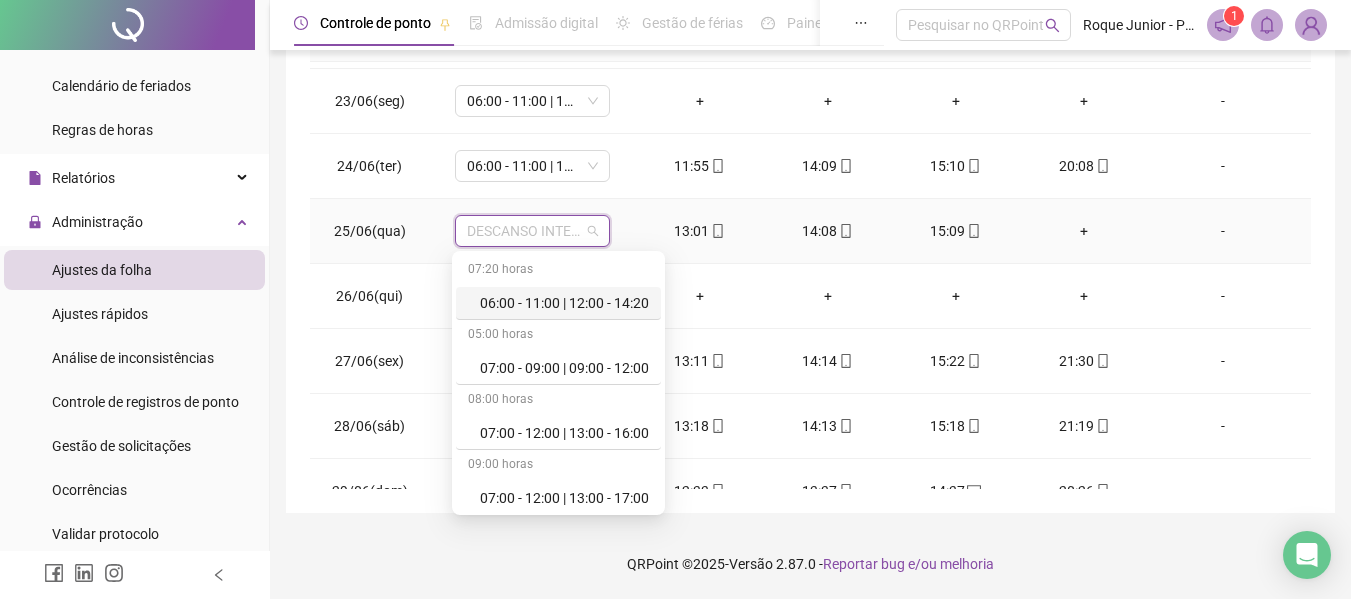 click on "06:00 - 11:00 | 12:00 - 14:20" at bounding box center (564, 303) 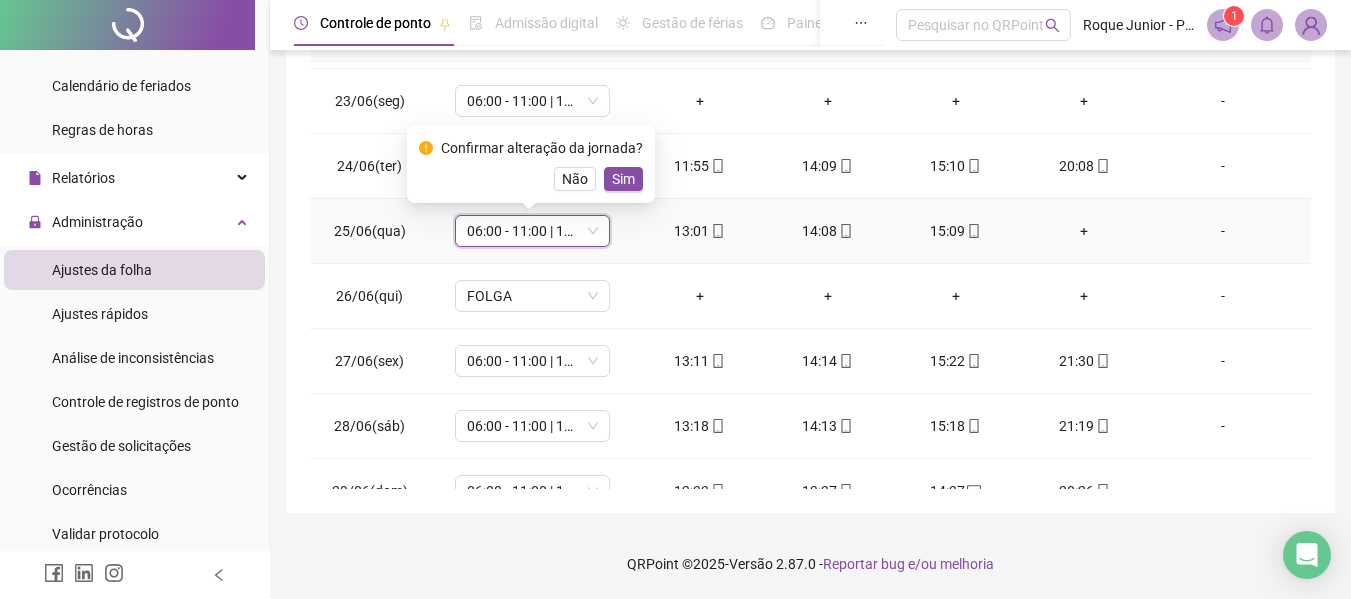 click on "Sim" at bounding box center (623, 179) 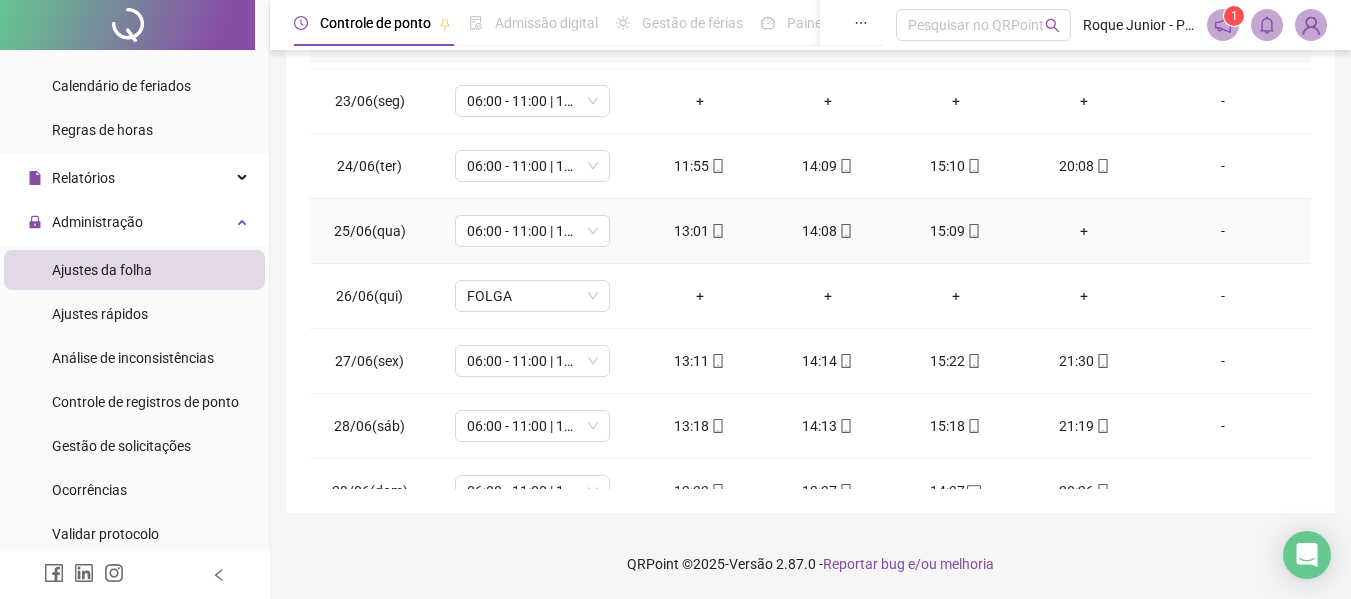 click on "+" at bounding box center [1084, 231] 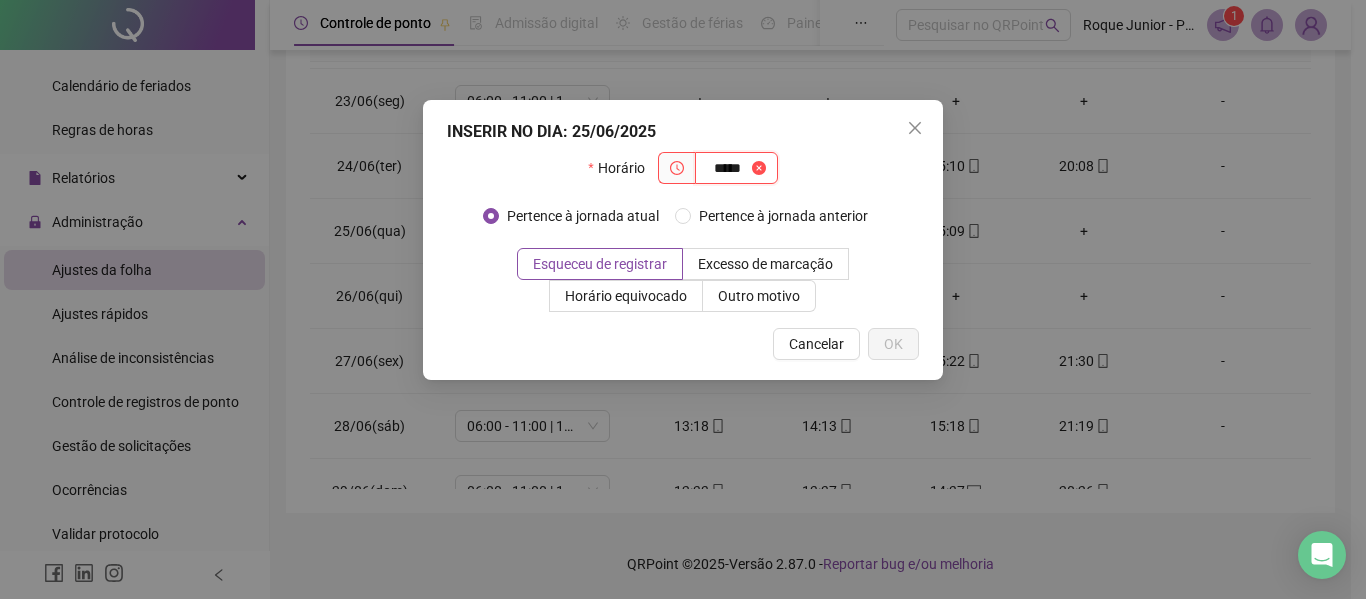 type on "*****" 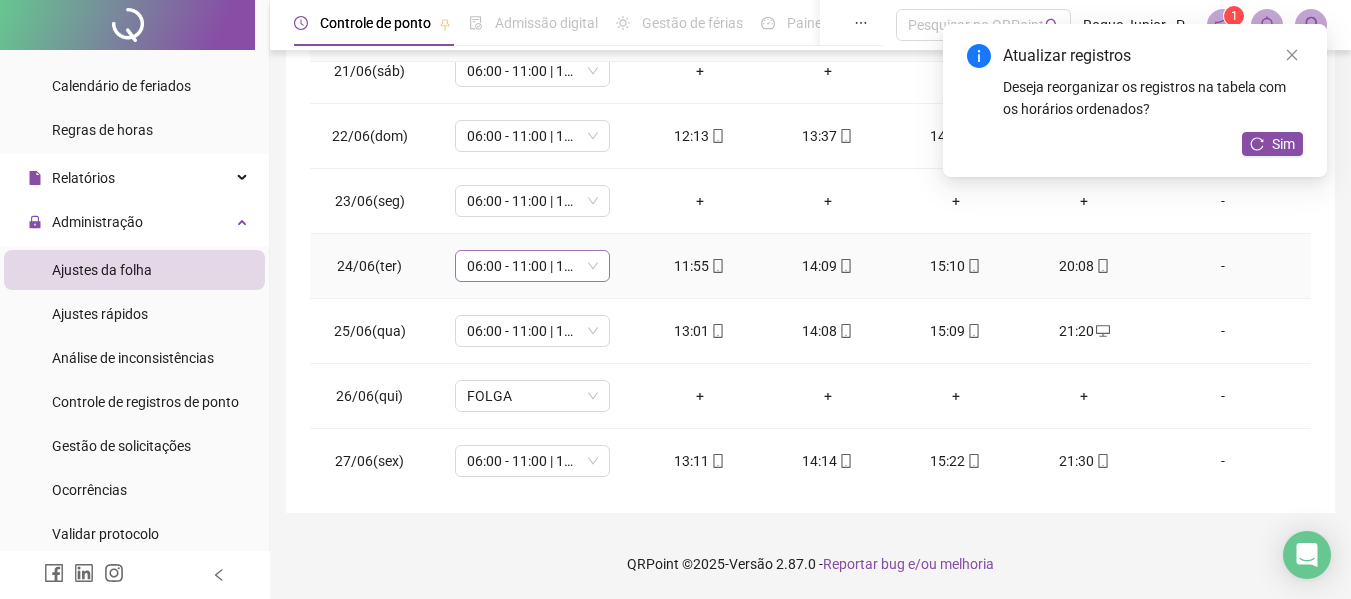 scroll, scrollTop: 1223, scrollLeft: 0, axis: vertical 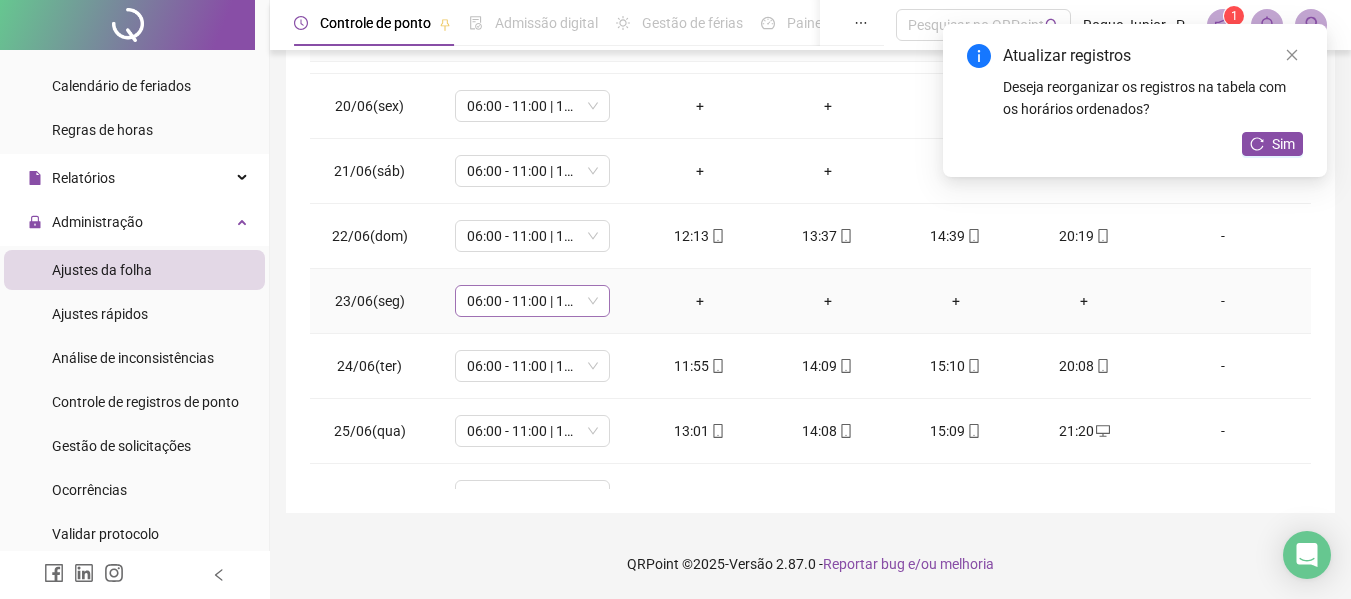 click on "06:00 - 11:00 | 12:00 - 14:20" at bounding box center [532, 301] 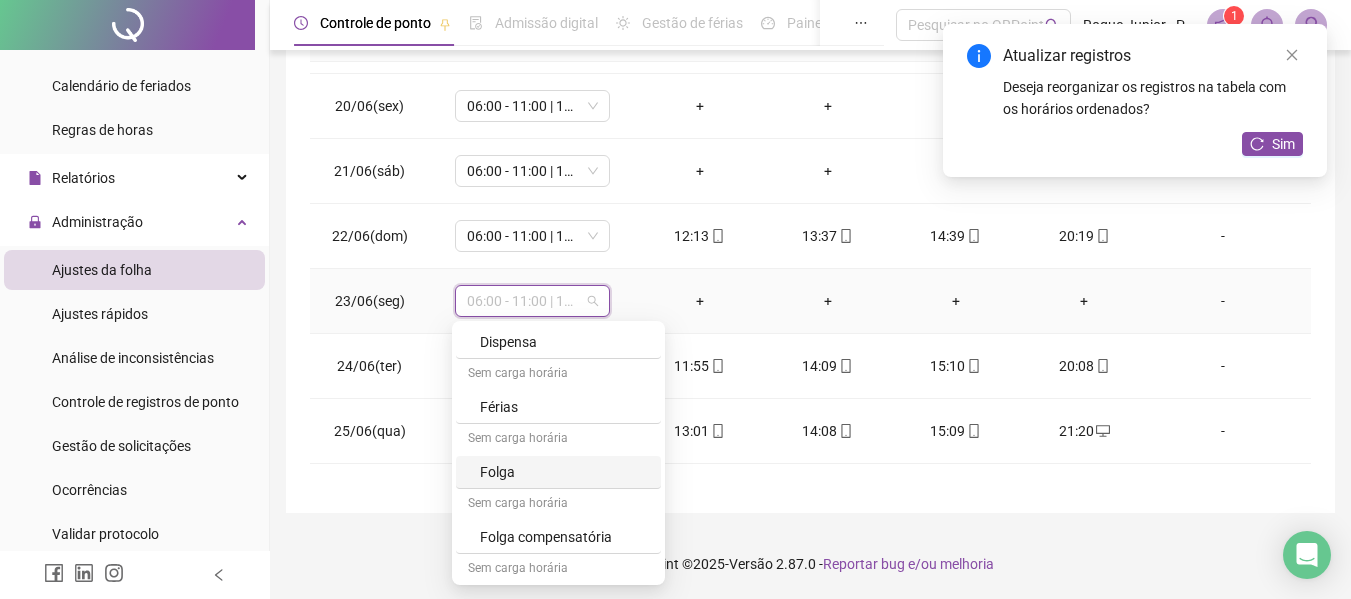 scroll, scrollTop: 300, scrollLeft: 0, axis: vertical 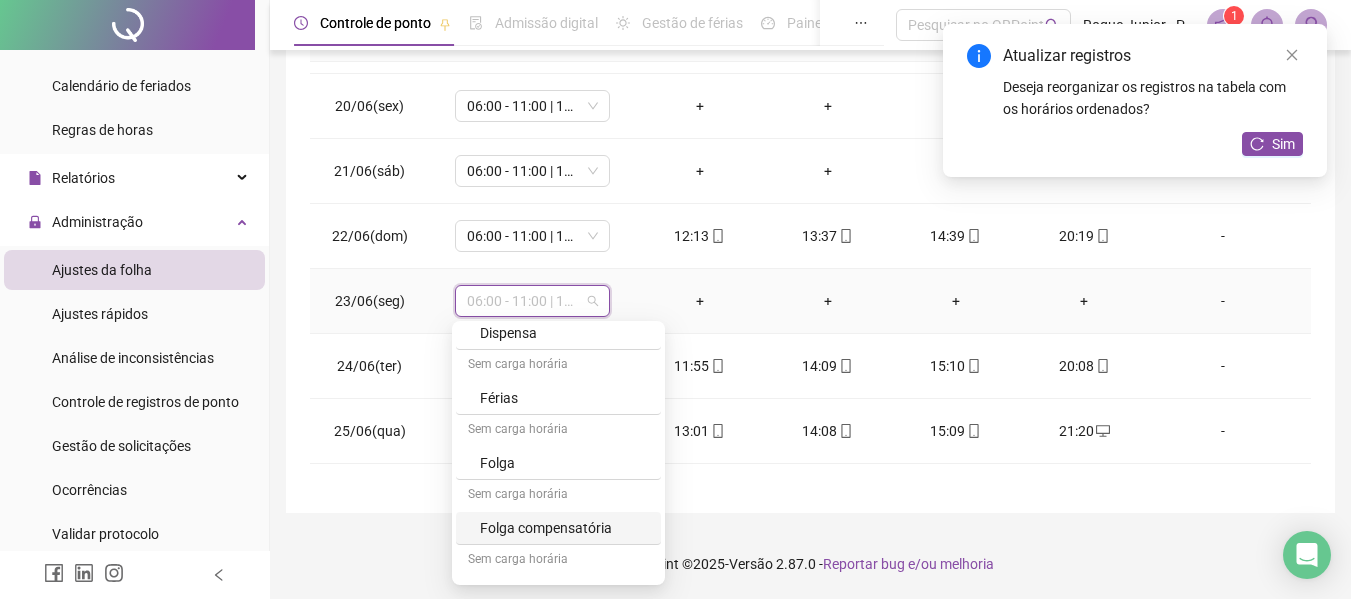 click on "Folga compensatória" at bounding box center [564, 528] 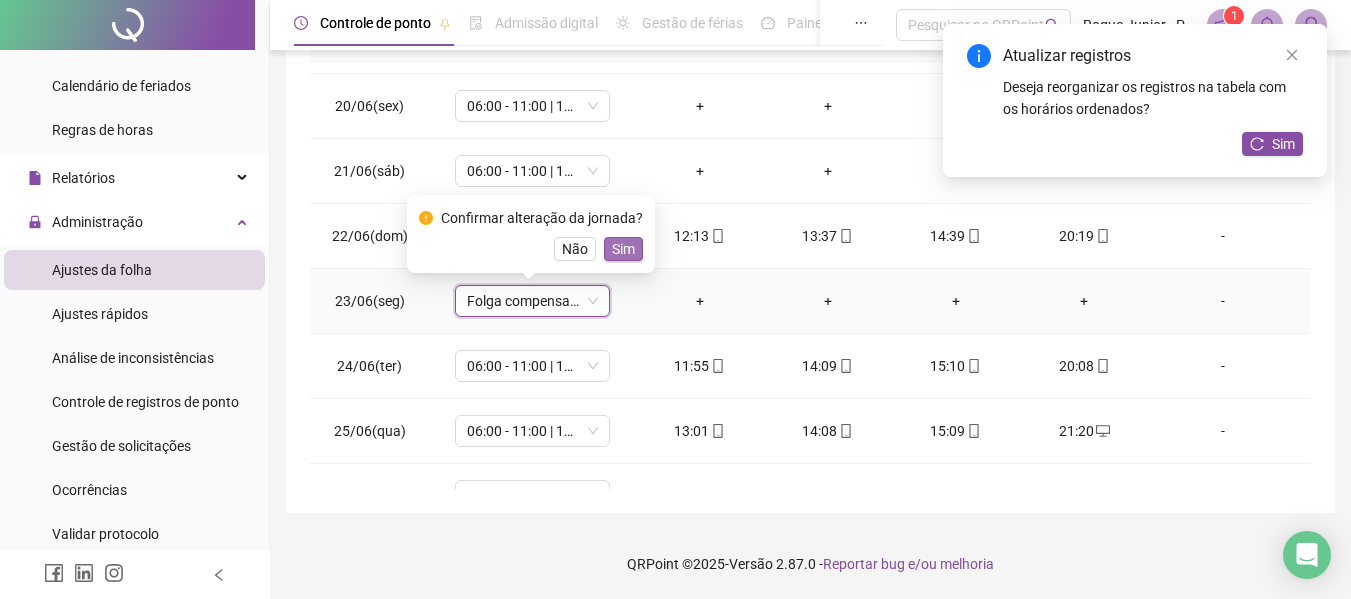 click on "Sim" at bounding box center [623, 249] 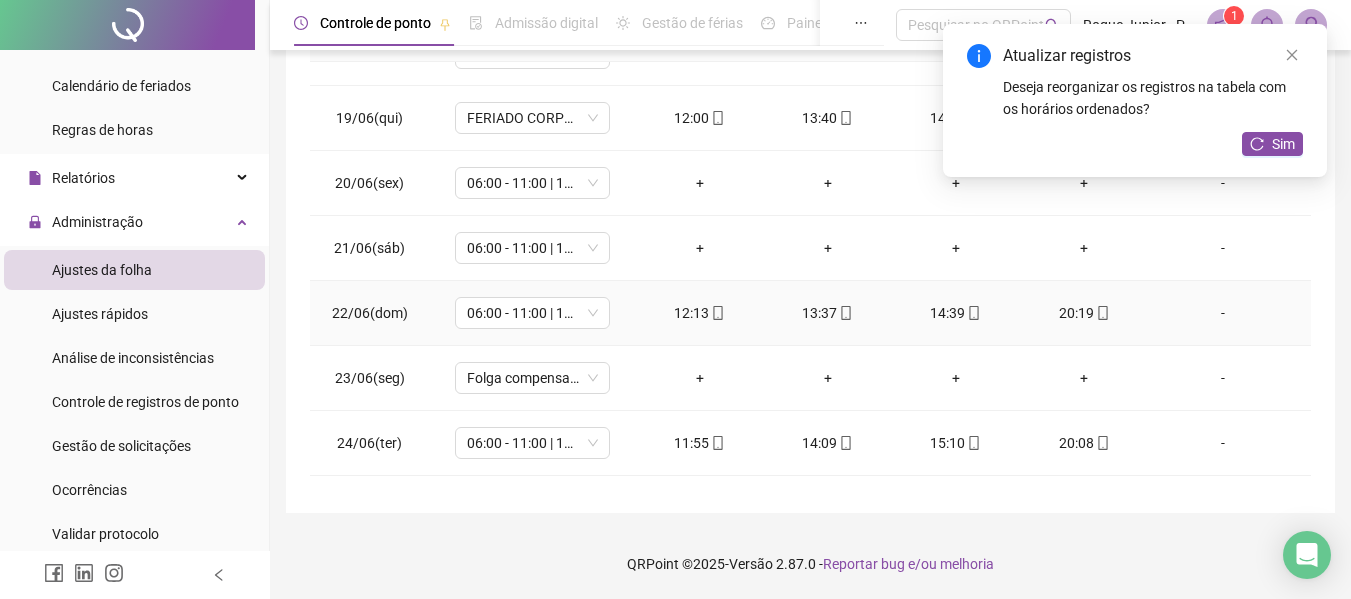 scroll, scrollTop: 1123, scrollLeft: 0, axis: vertical 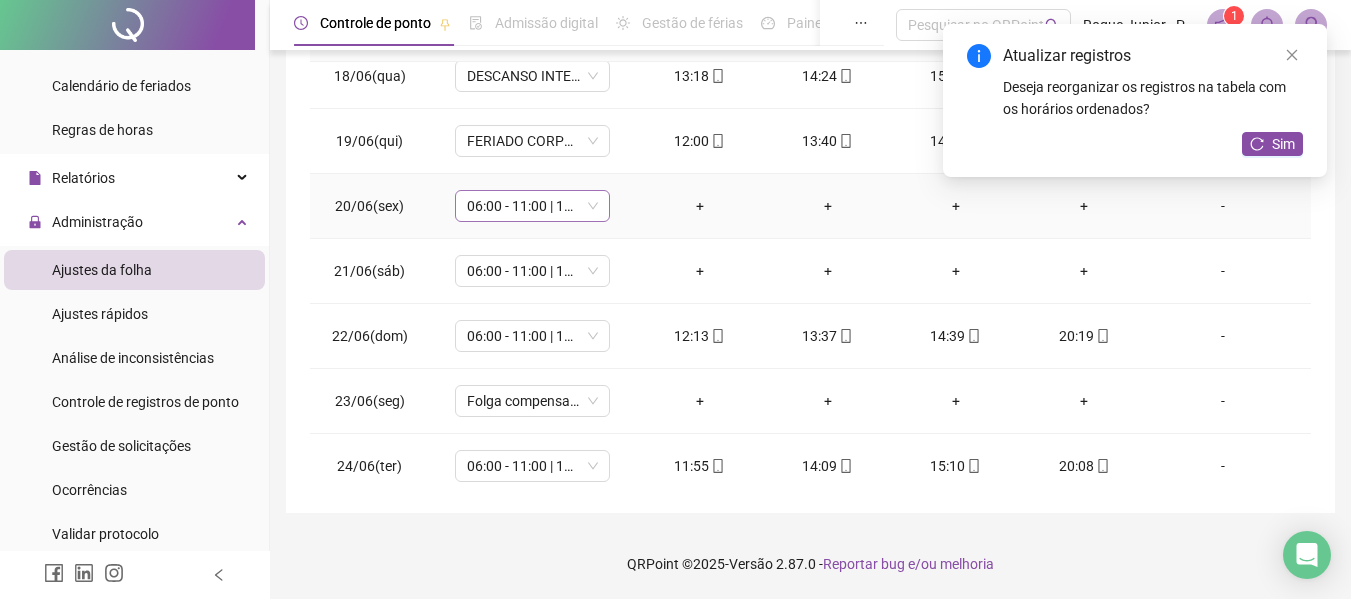 click on "06:00 - 11:00 | 12:00 - 14:20" at bounding box center (532, 206) 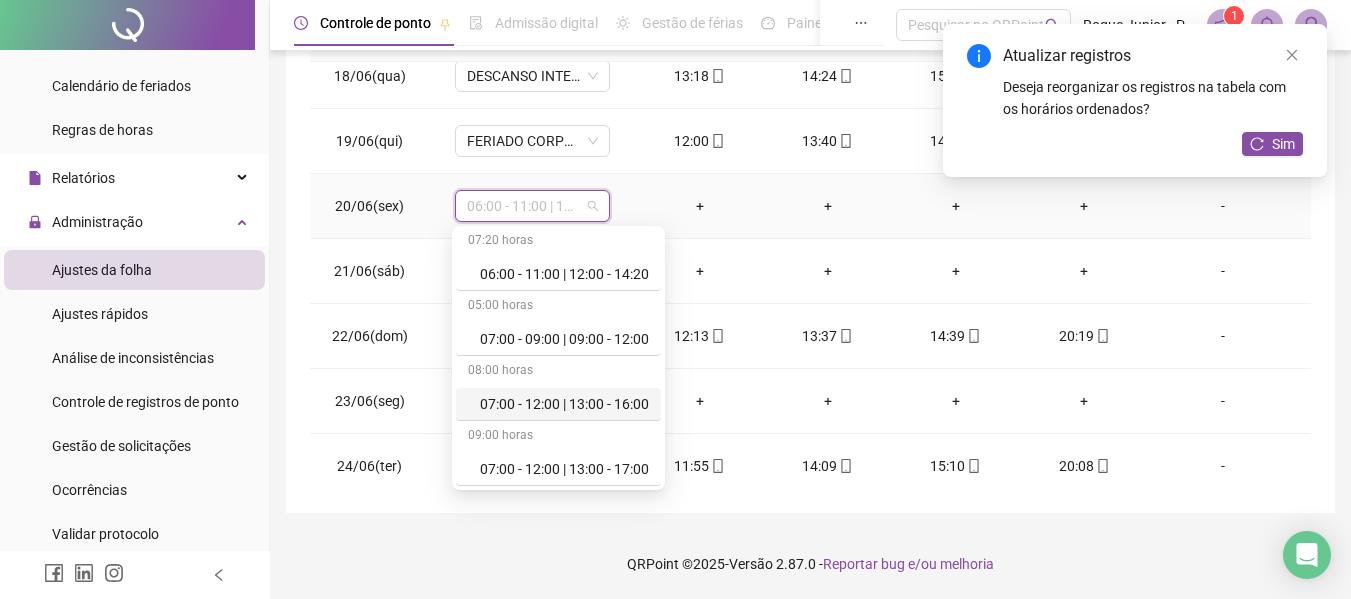 scroll, scrollTop: 0, scrollLeft: 0, axis: both 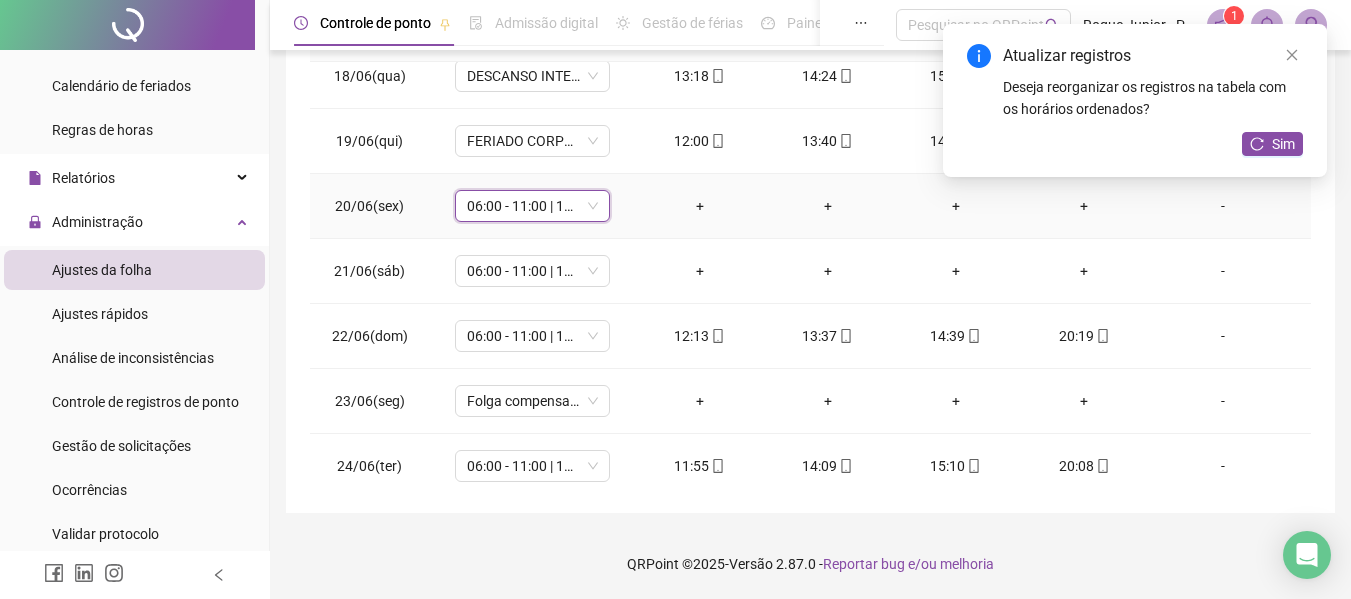 click on "-" at bounding box center (1223, 206) 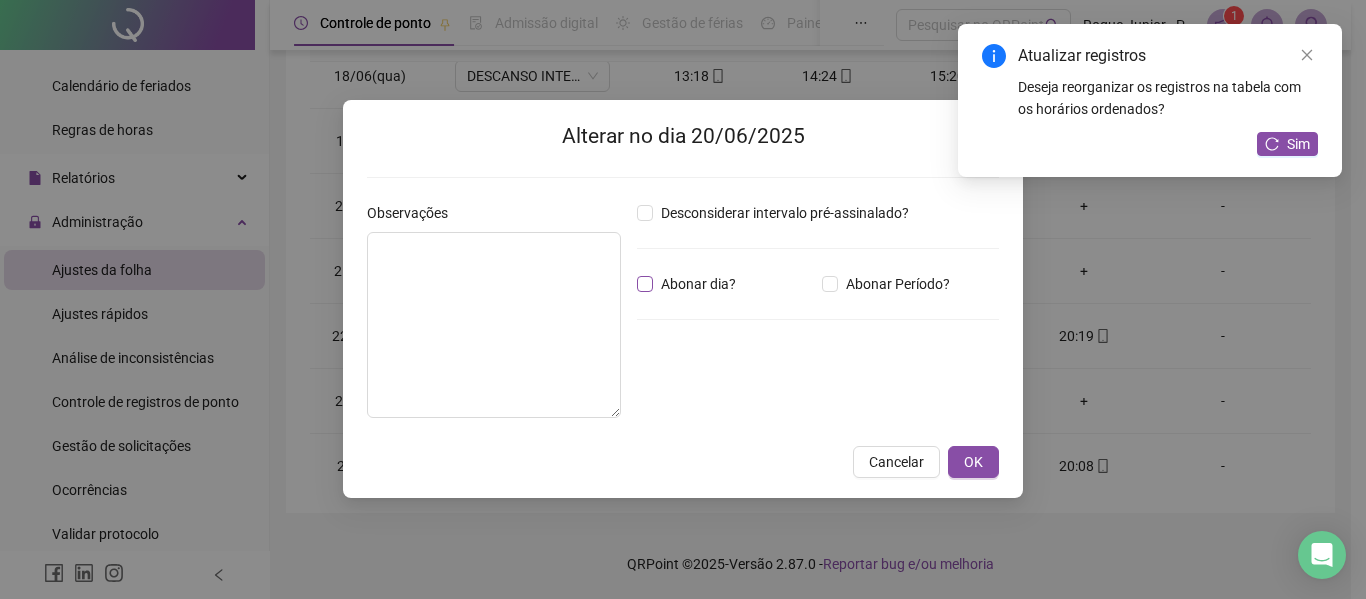 click on "Abonar dia?" at bounding box center [698, 284] 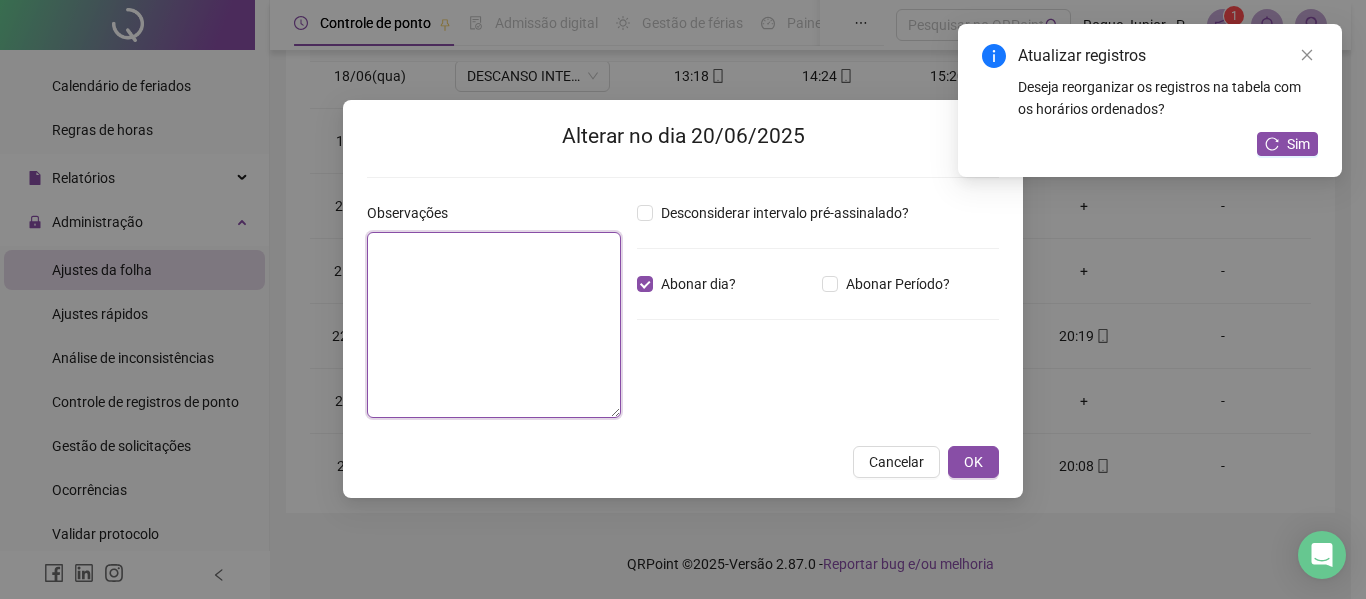 click at bounding box center (494, 325) 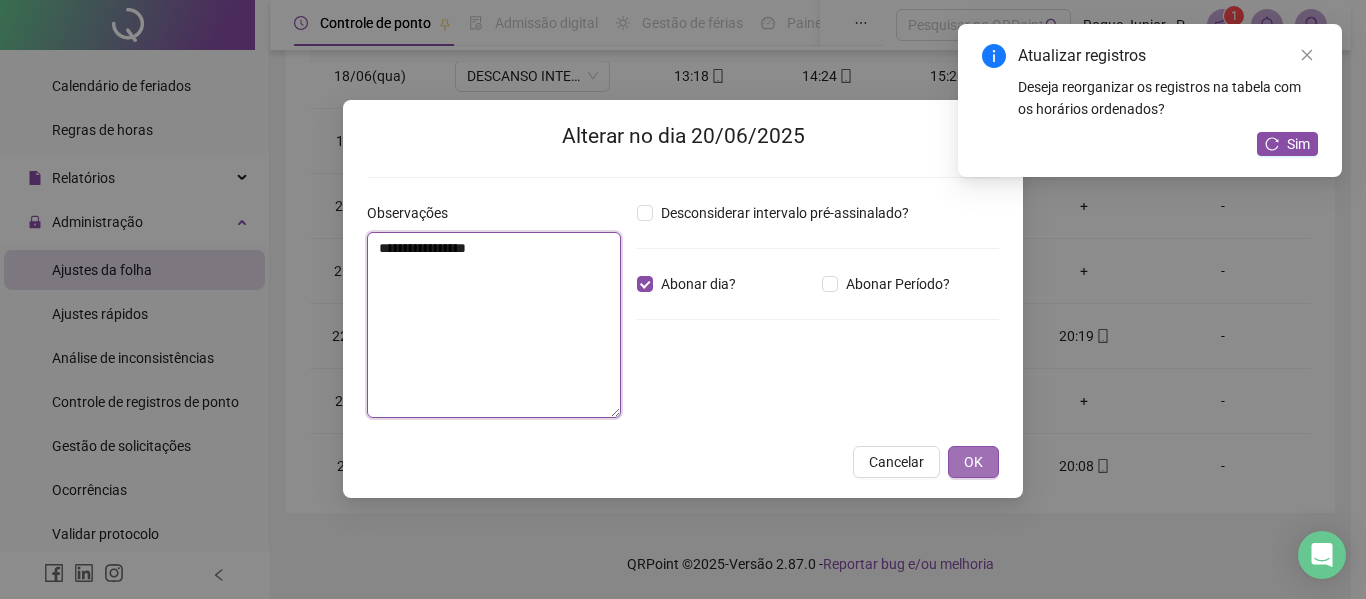 type on "**********" 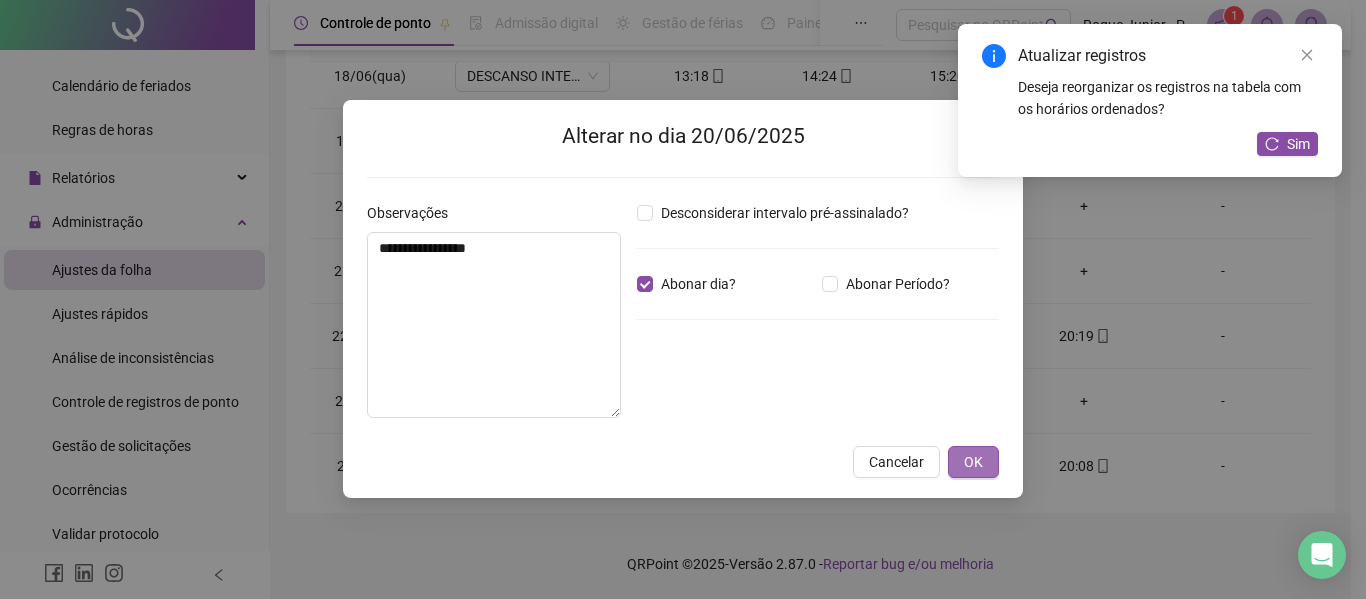 click on "OK" at bounding box center (973, 462) 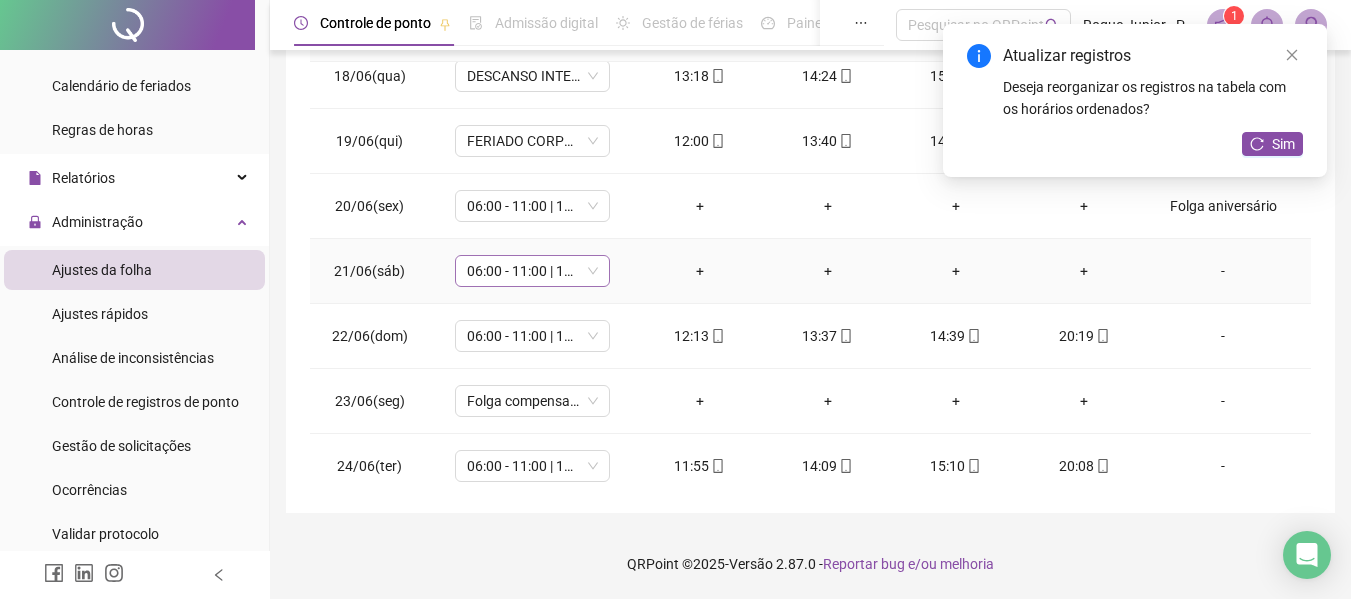 click on "06:00 - 11:00 | 12:00 - 14:20" at bounding box center (532, 271) 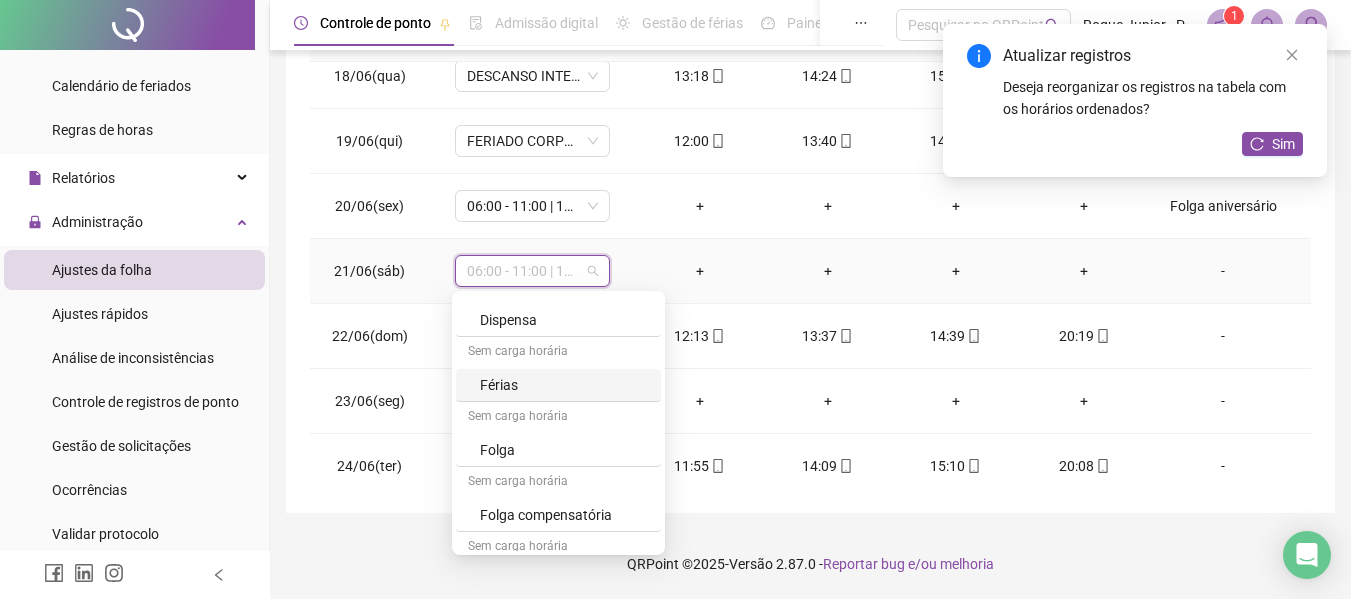 scroll, scrollTop: 300, scrollLeft: 0, axis: vertical 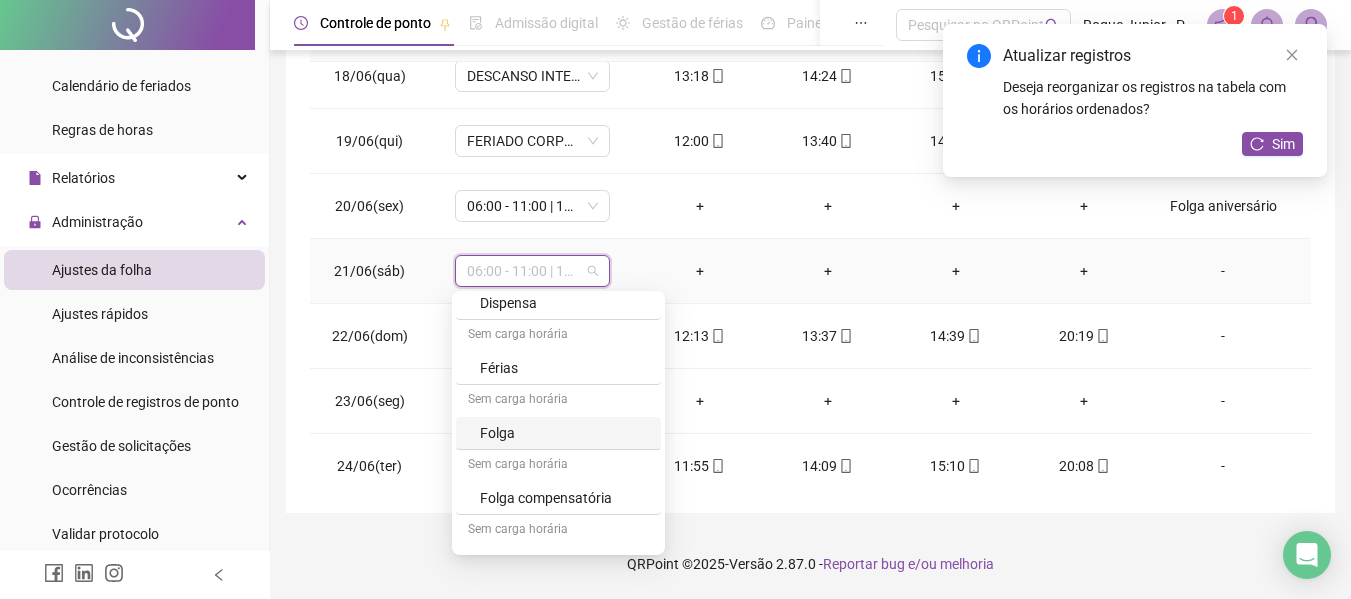 click on "Folga" at bounding box center (564, 433) 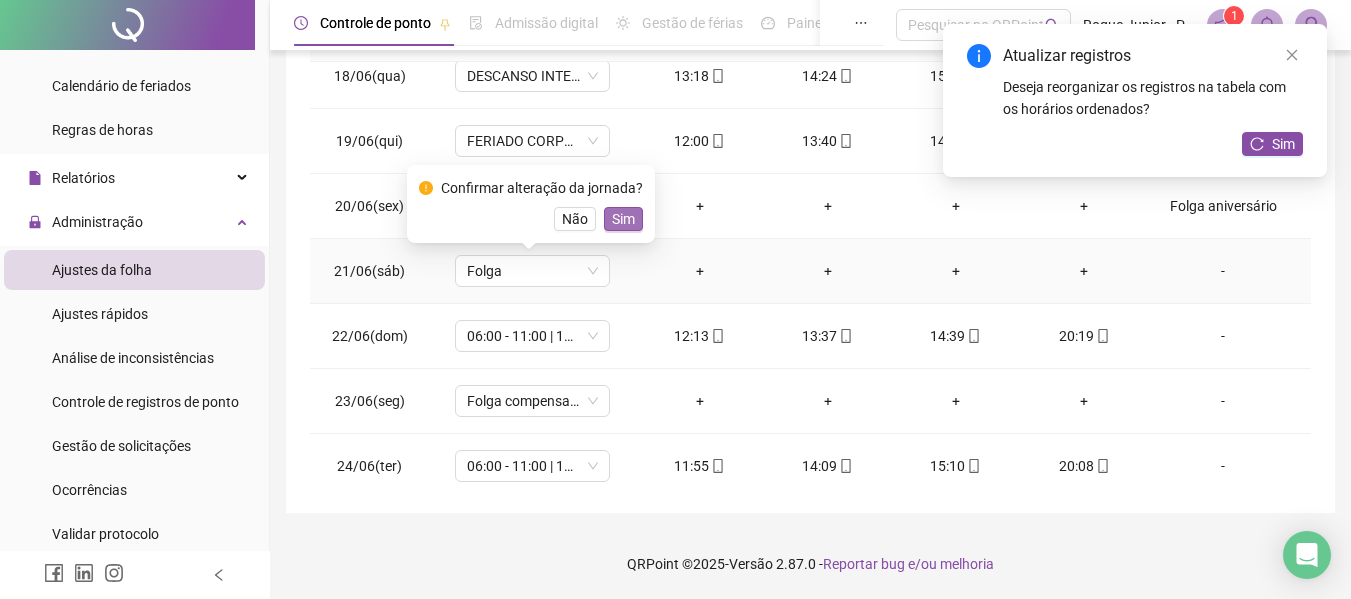 click on "Sim" at bounding box center (623, 219) 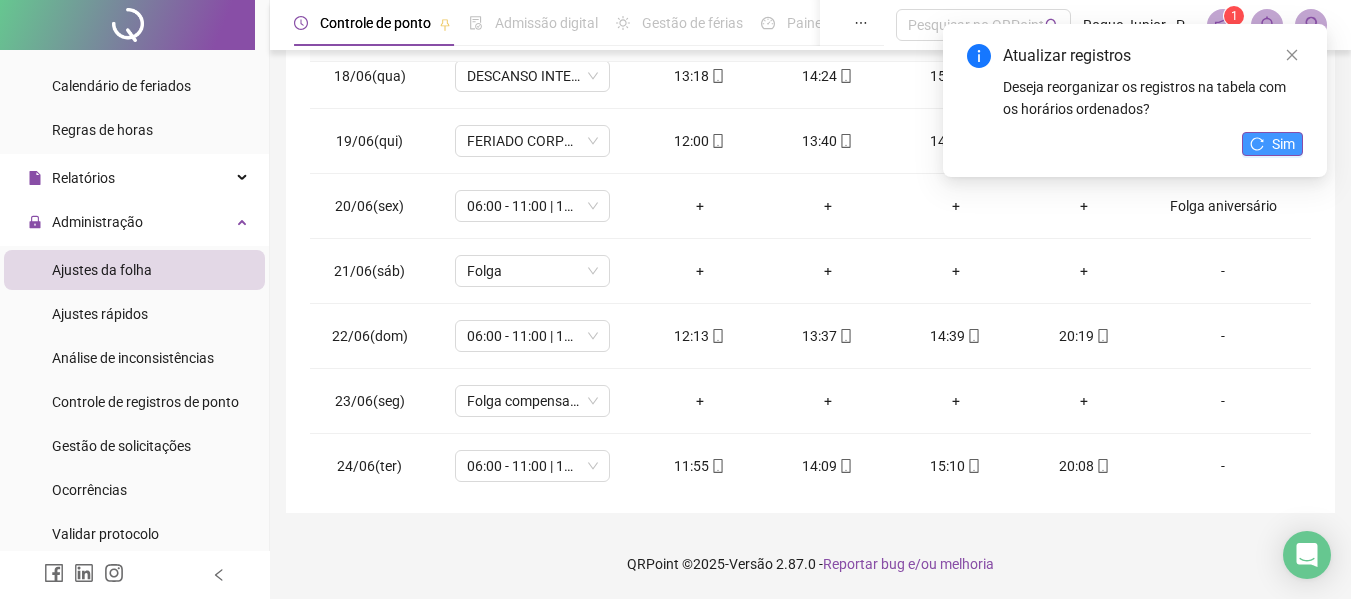 click on "Sim" at bounding box center (1272, 144) 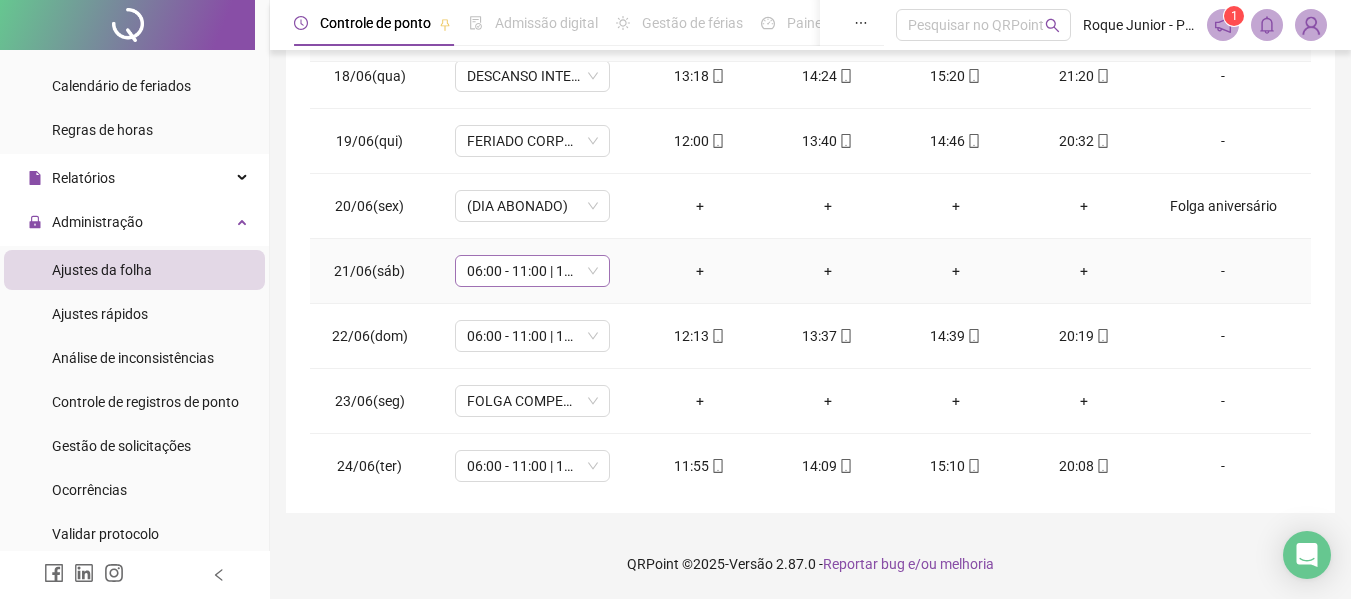 click on "06:00 - 11:00 | 12:00 - 14:20" at bounding box center [532, 271] 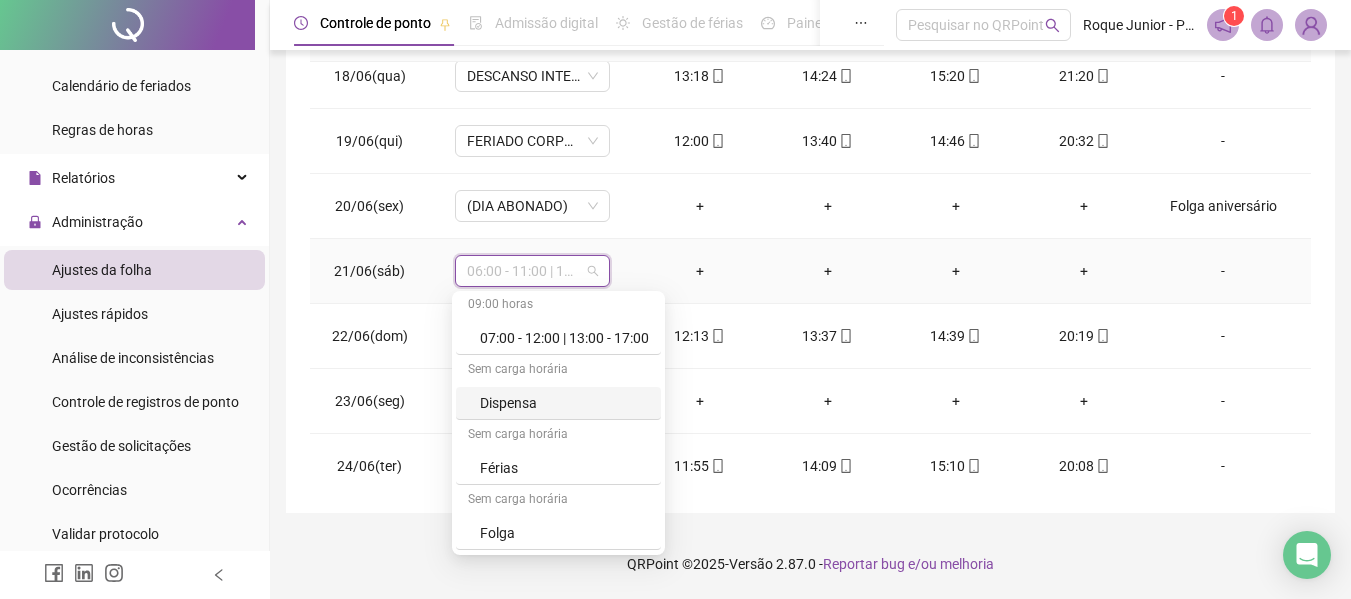 scroll, scrollTop: 300, scrollLeft: 0, axis: vertical 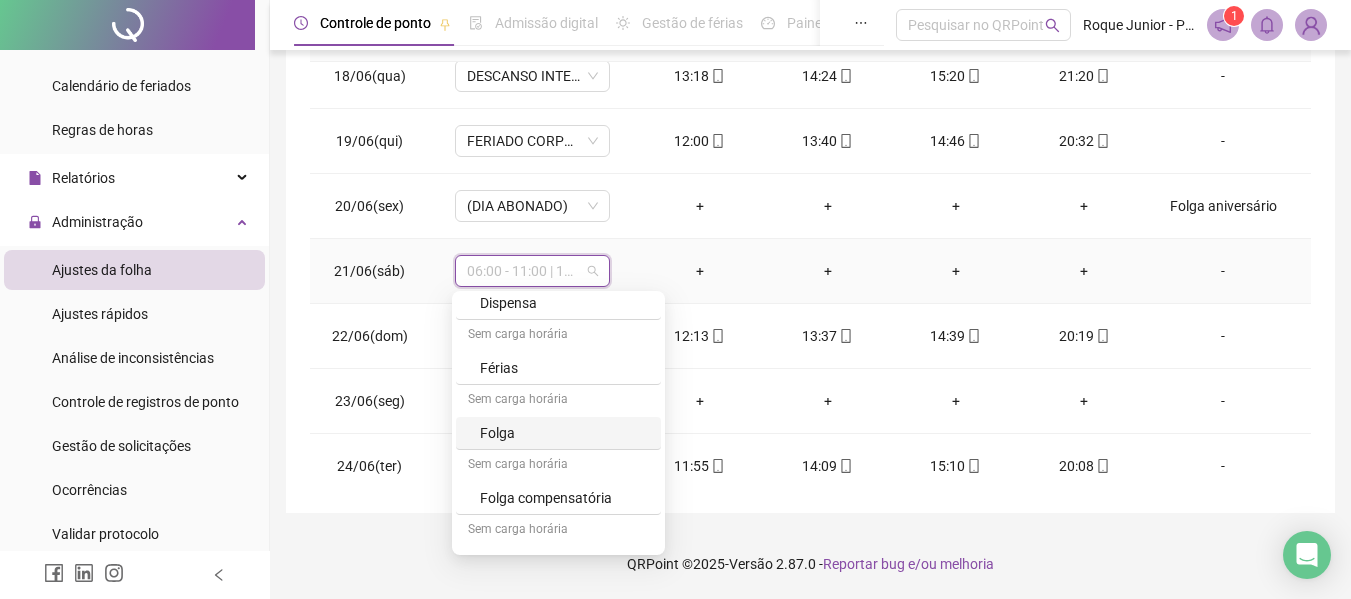 click on "Folga" at bounding box center [564, 433] 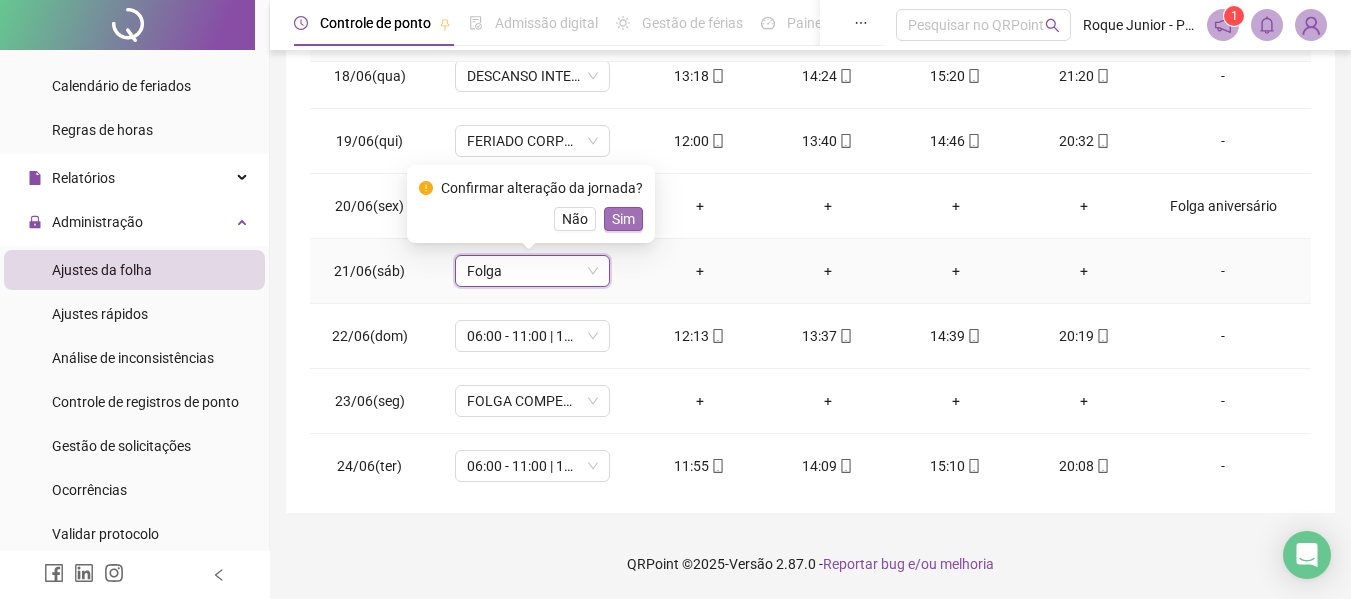 click on "Sim" at bounding box center [623, 219] 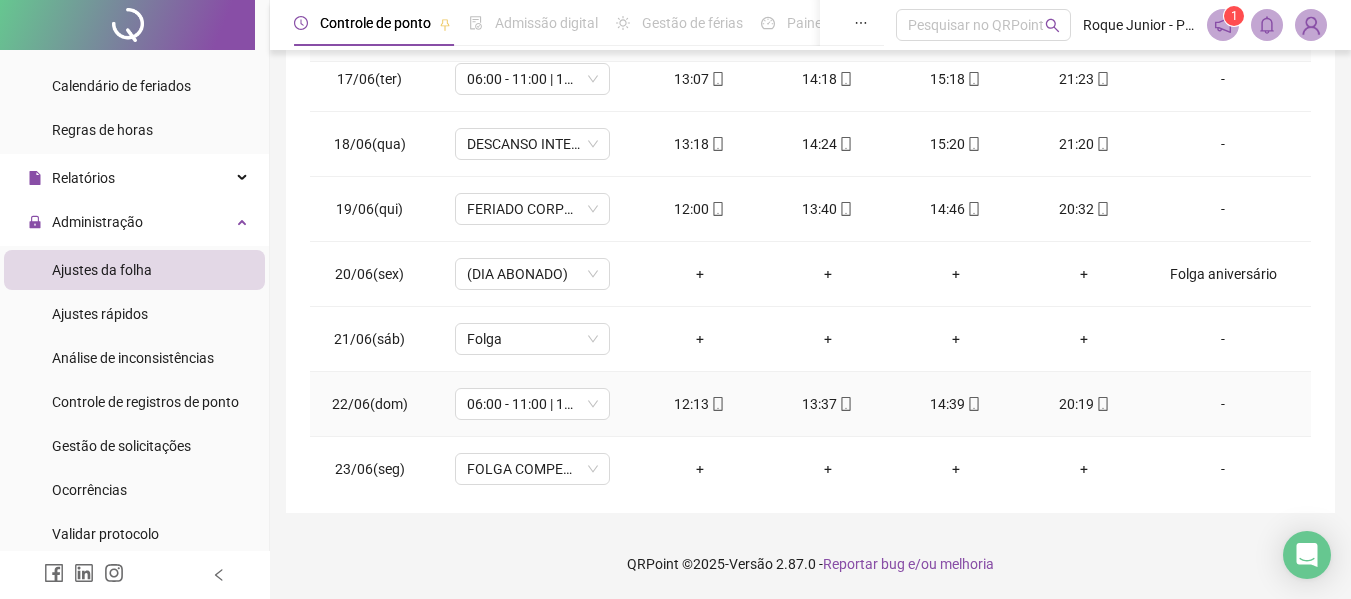 scroll, scrollTop: 1023, scrollLeft: 0, axis: vertical 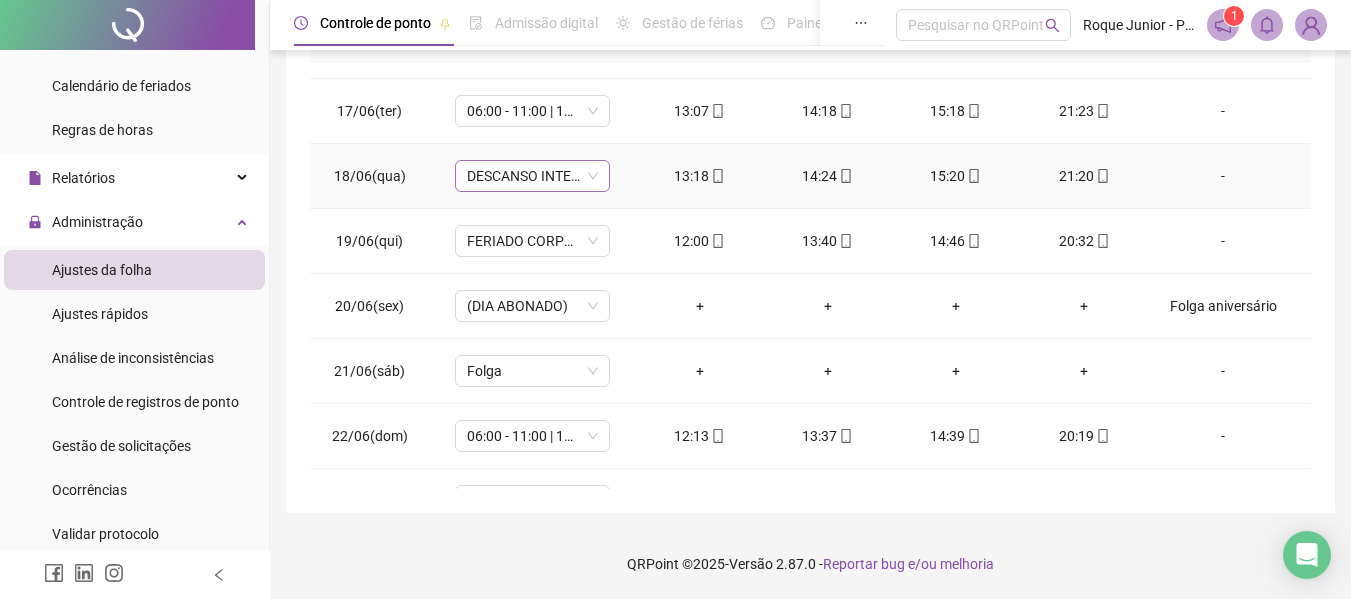 click on "DESCANSO INTER-JORNADA" at bounding box center (532, 176) 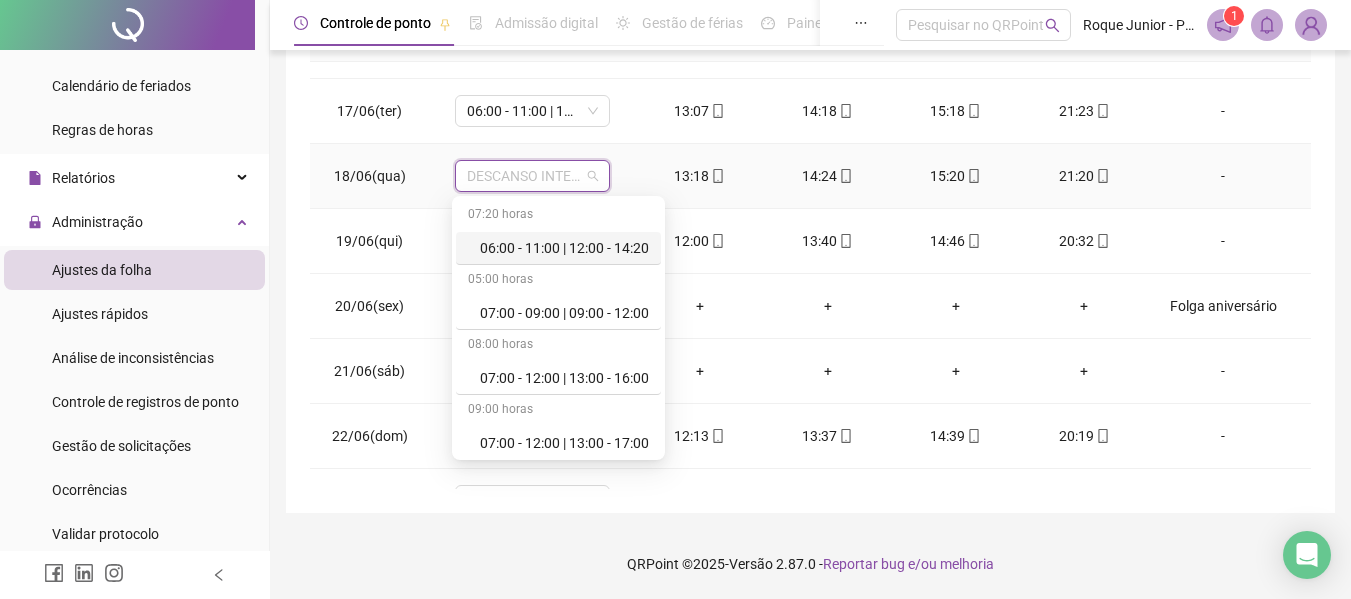 click on "06:00 - 11:00 | 12:00 - 14:20" at bounding box center [564, 248] 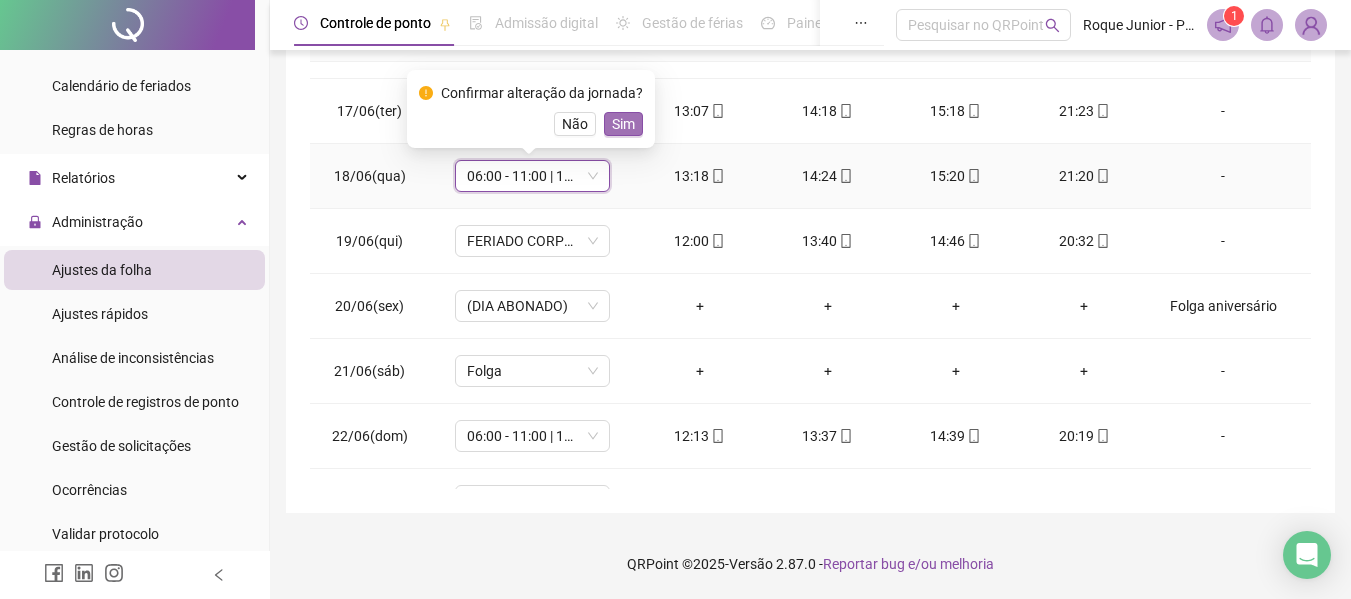 click on "Sim" at bounding box center (623, 124) 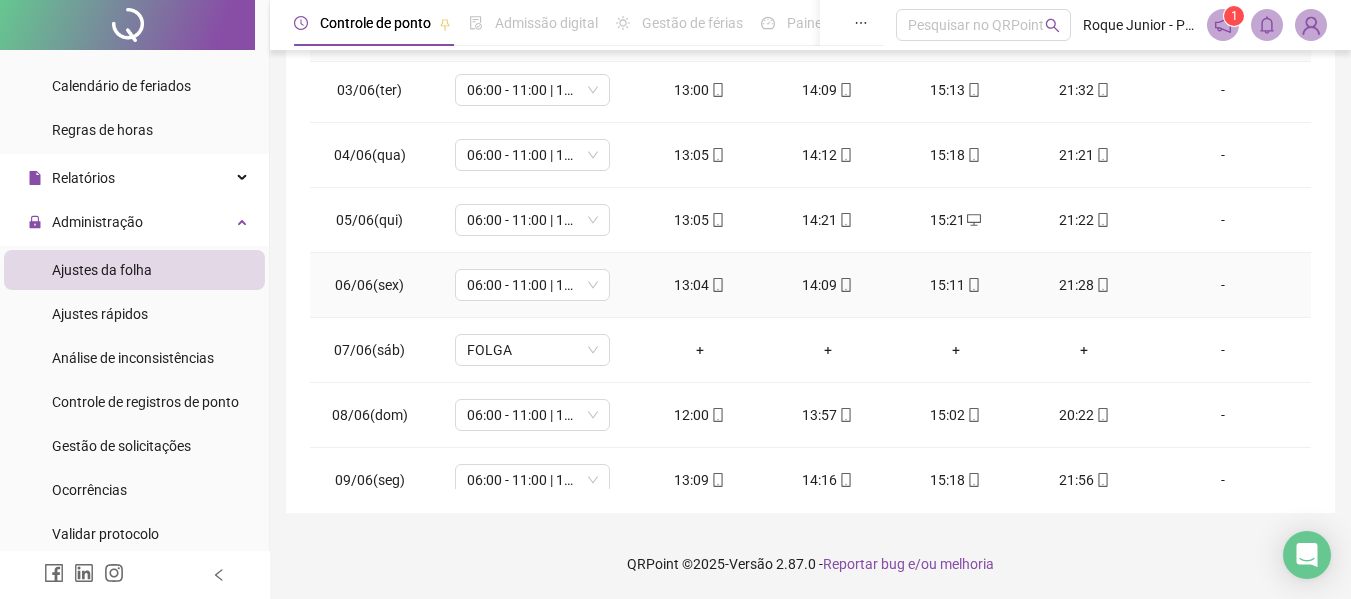 scroll, scrollTop: 0, scrollLeft: 0, axis: both 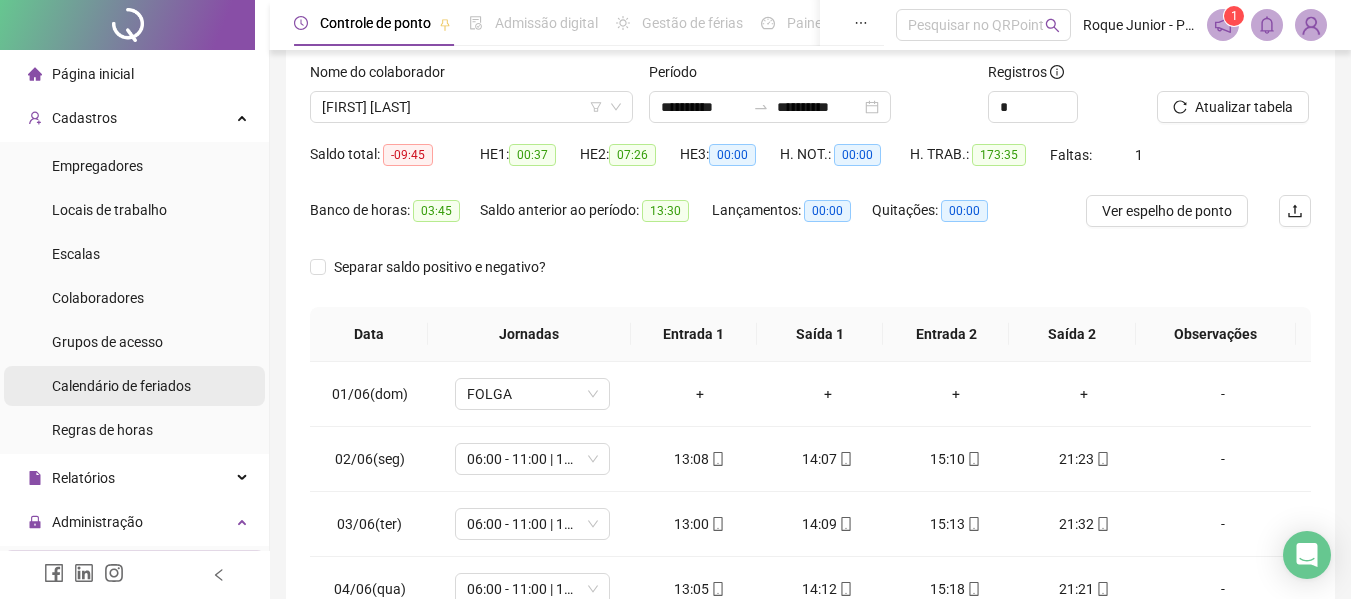 click on "Calendário de feriados" at bounding box center [121, 386] 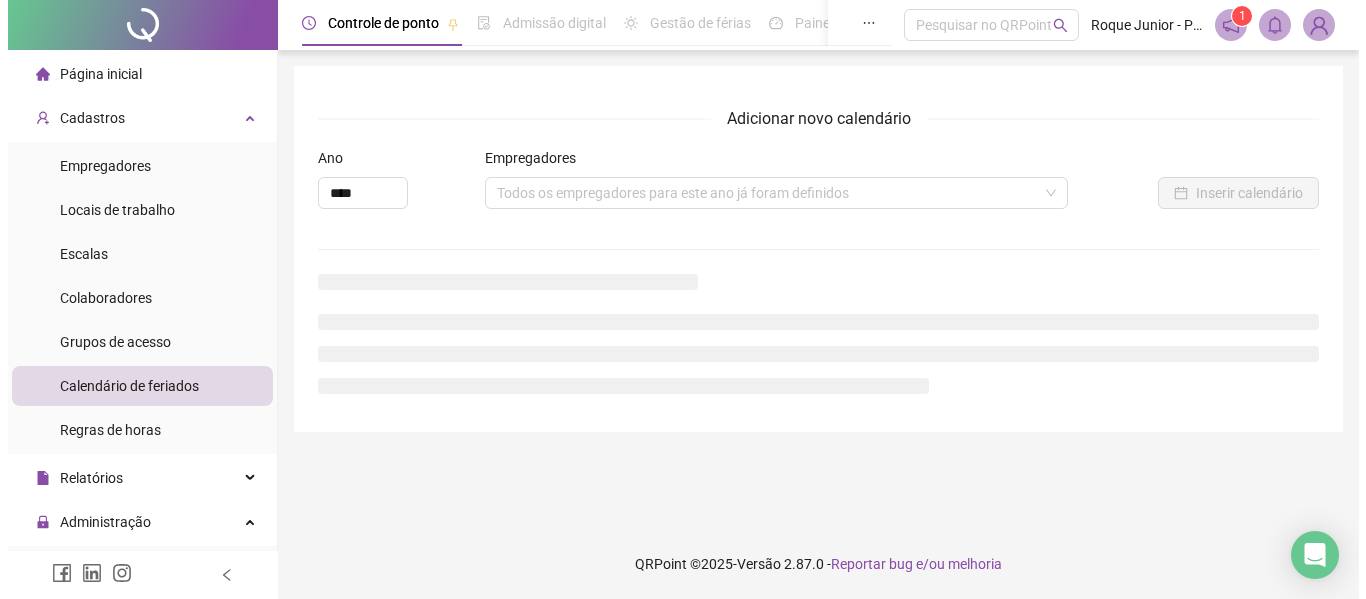 scroll, scrollTop: 0, scrollLeft: 0, axis: both 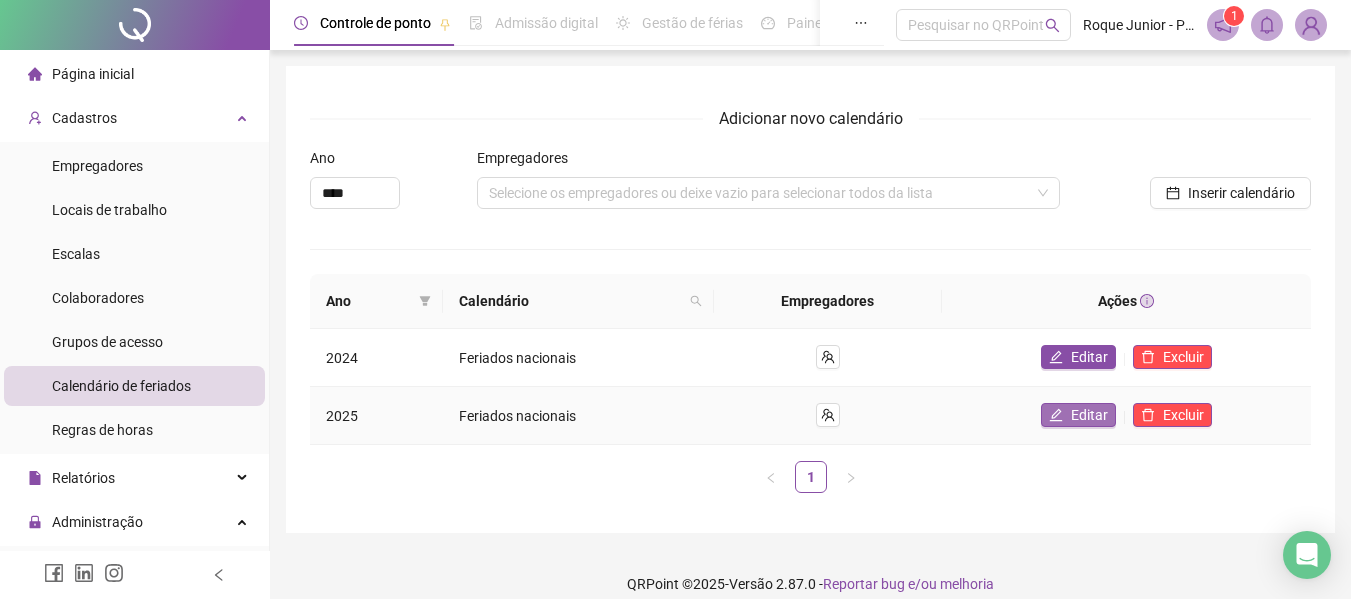 click 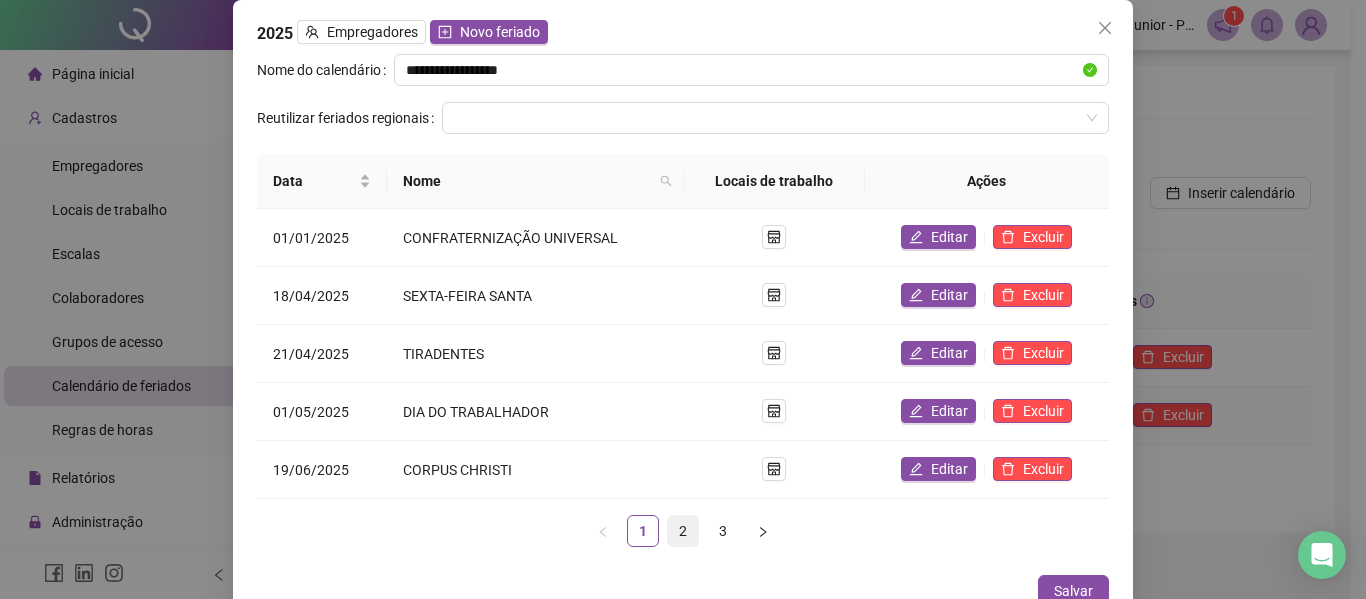 click on "2" at bounding box center [683, 531] 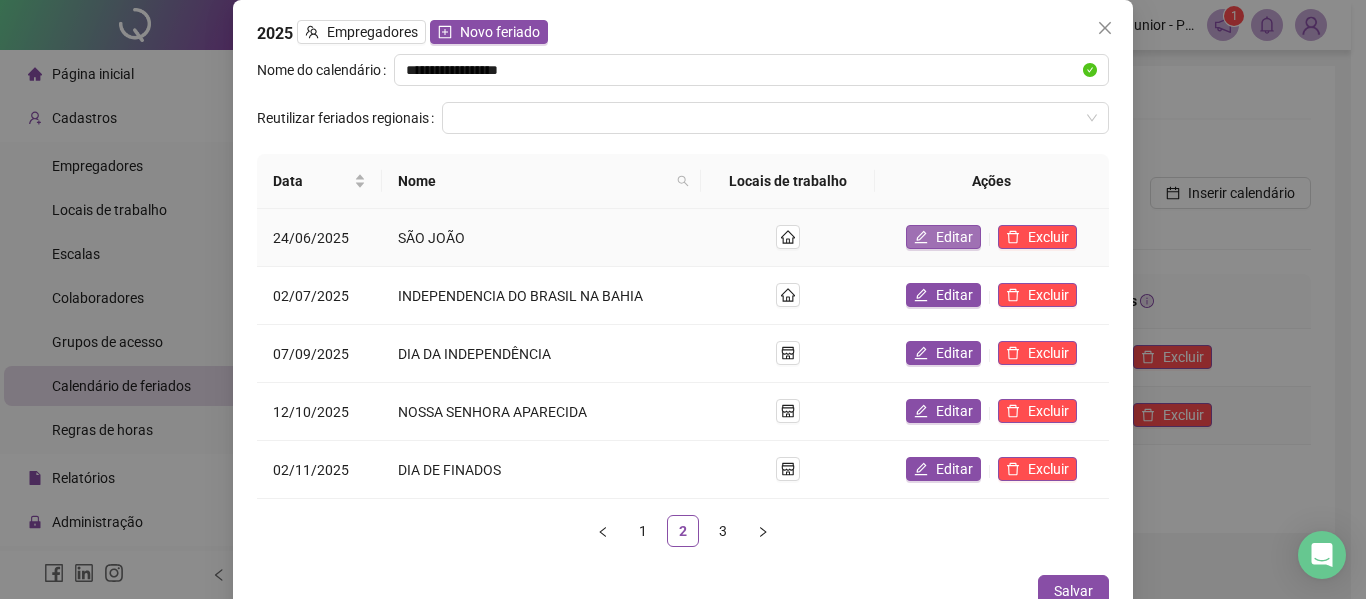 click 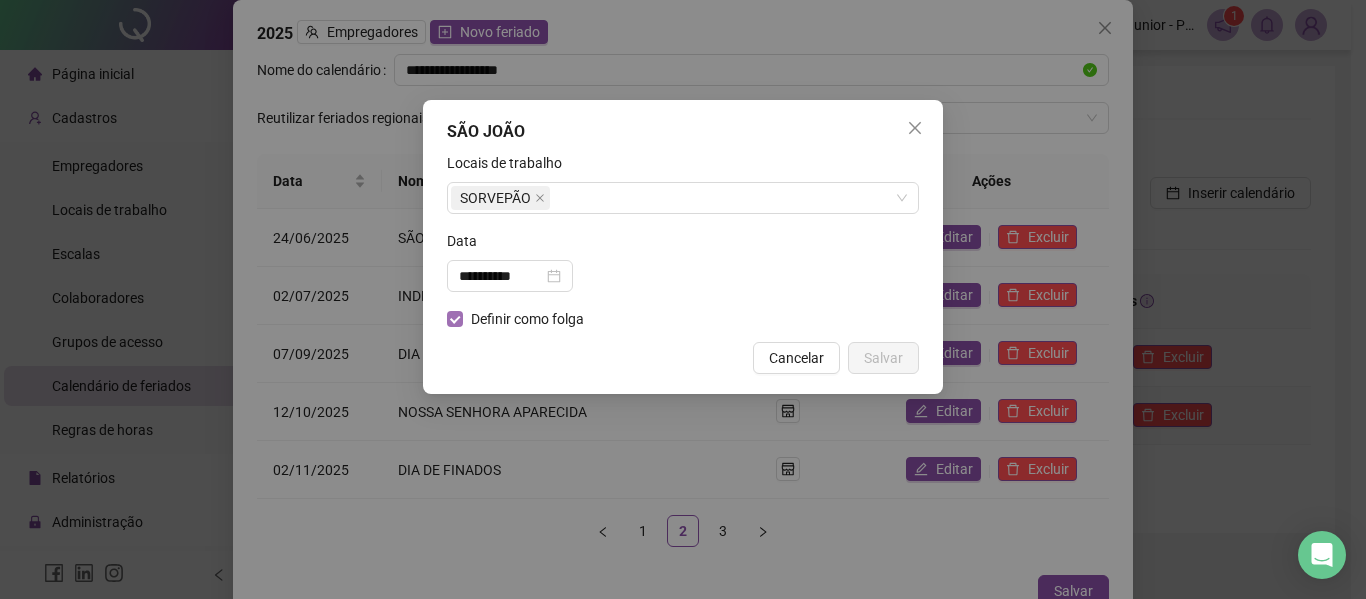 click on "Definir como folga" at bounding box center [527, 319] 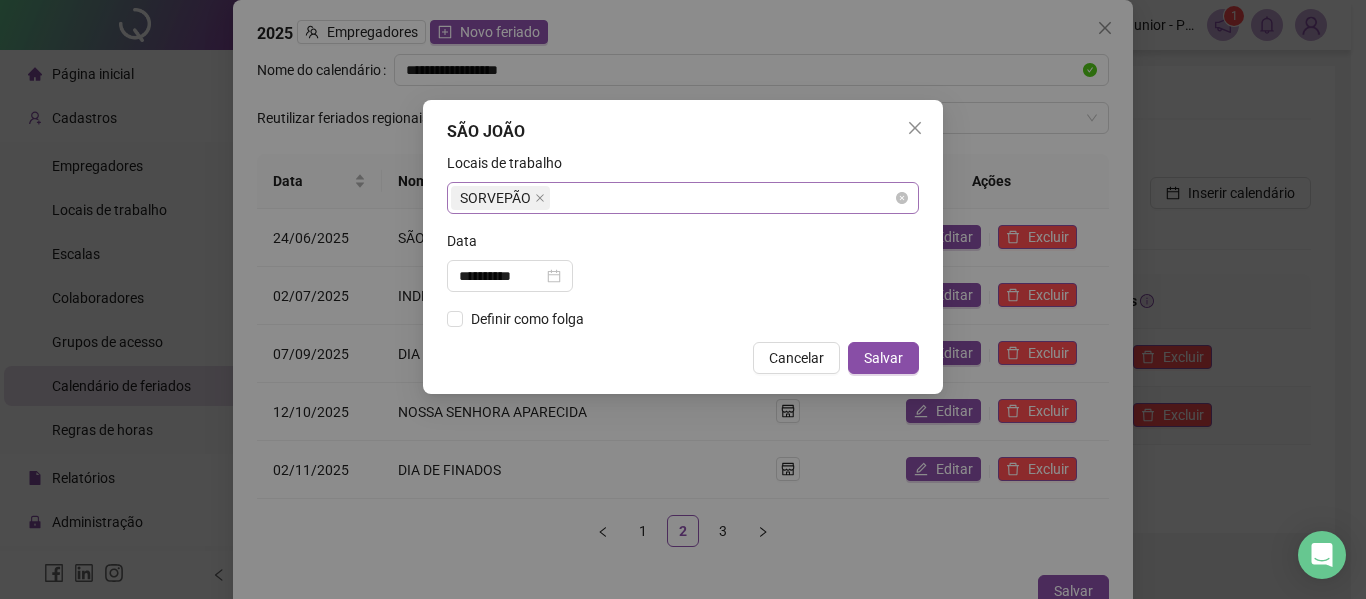 click on "SORVEPÃO" at bounding box center (672, 198) 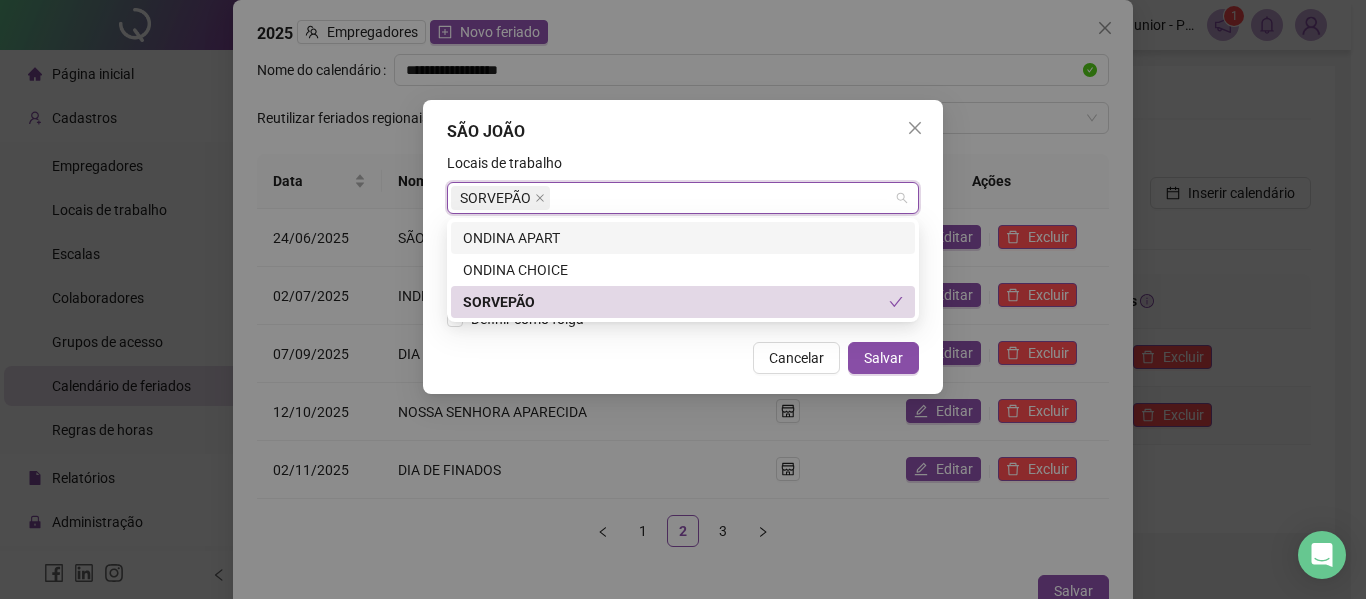 click on "ONDINA APART" at bounding box center [683, 238] 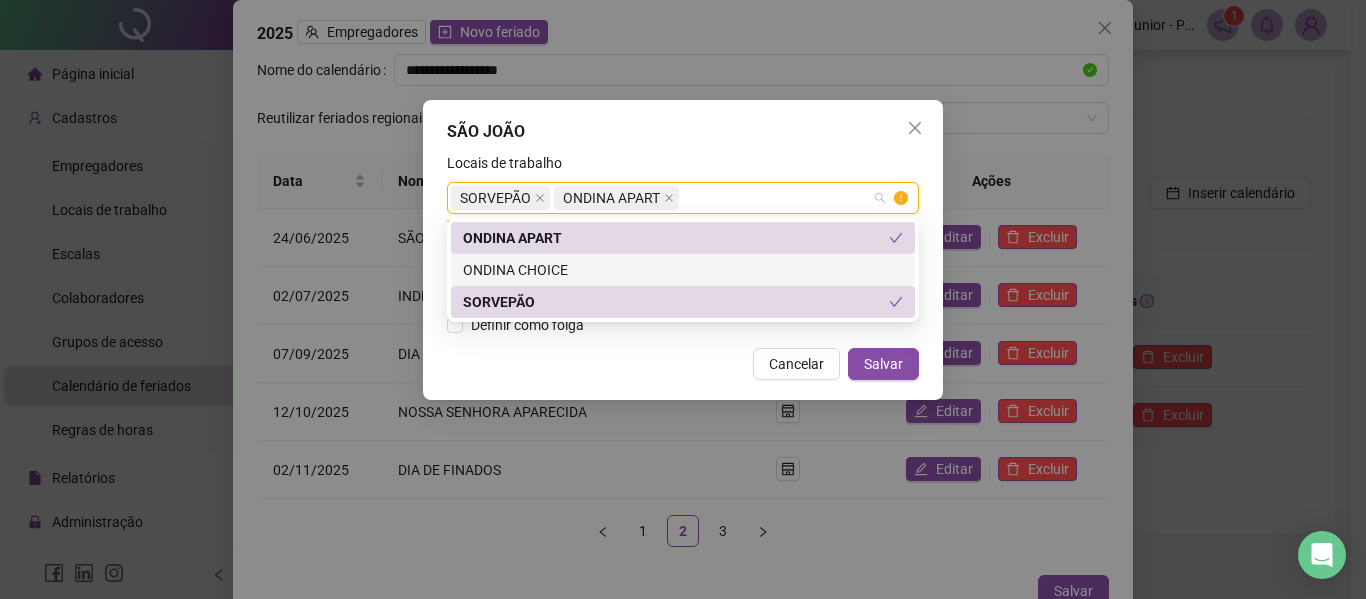 click on "ONDINA CHOICE" at bounding box center (683, 270) 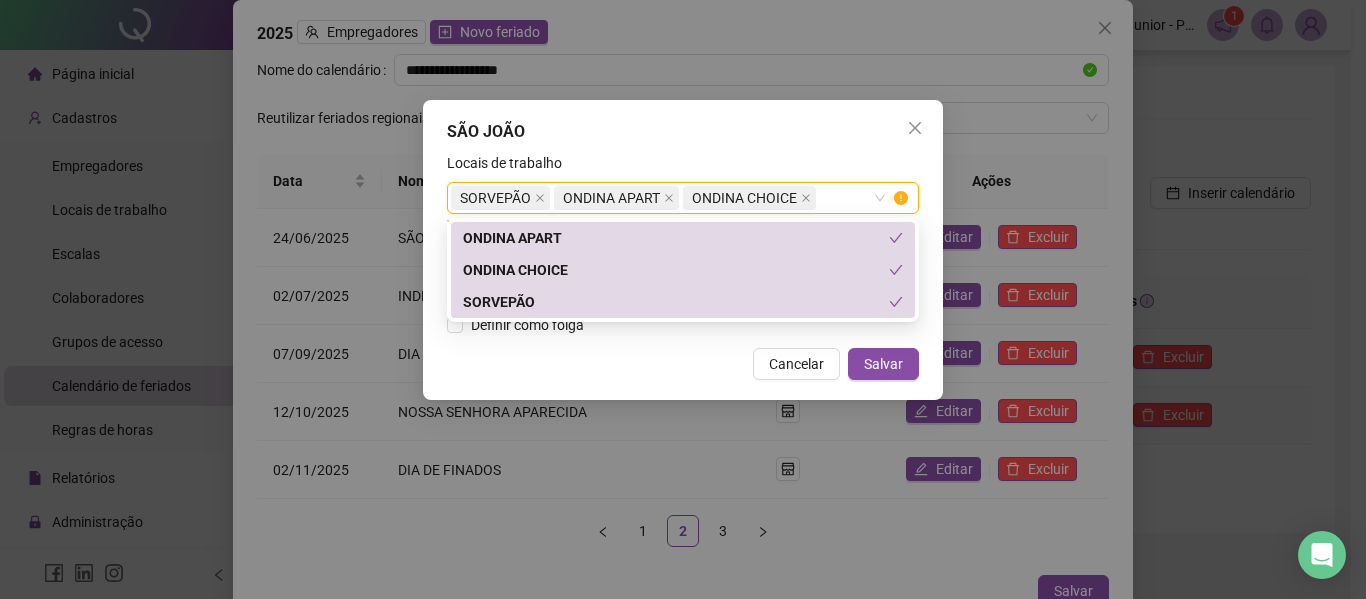 click on "SÃO JOÃO" at bounding box center (683, 132) 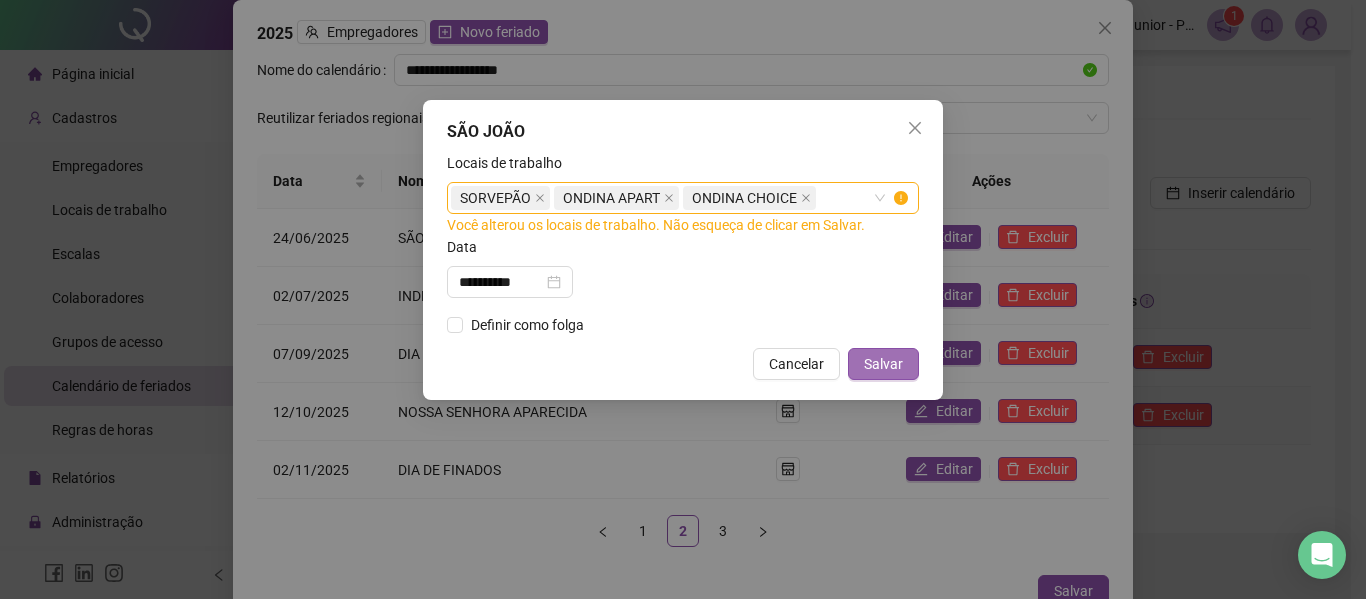 click on "Salvar" at bounding box center [883, 364] 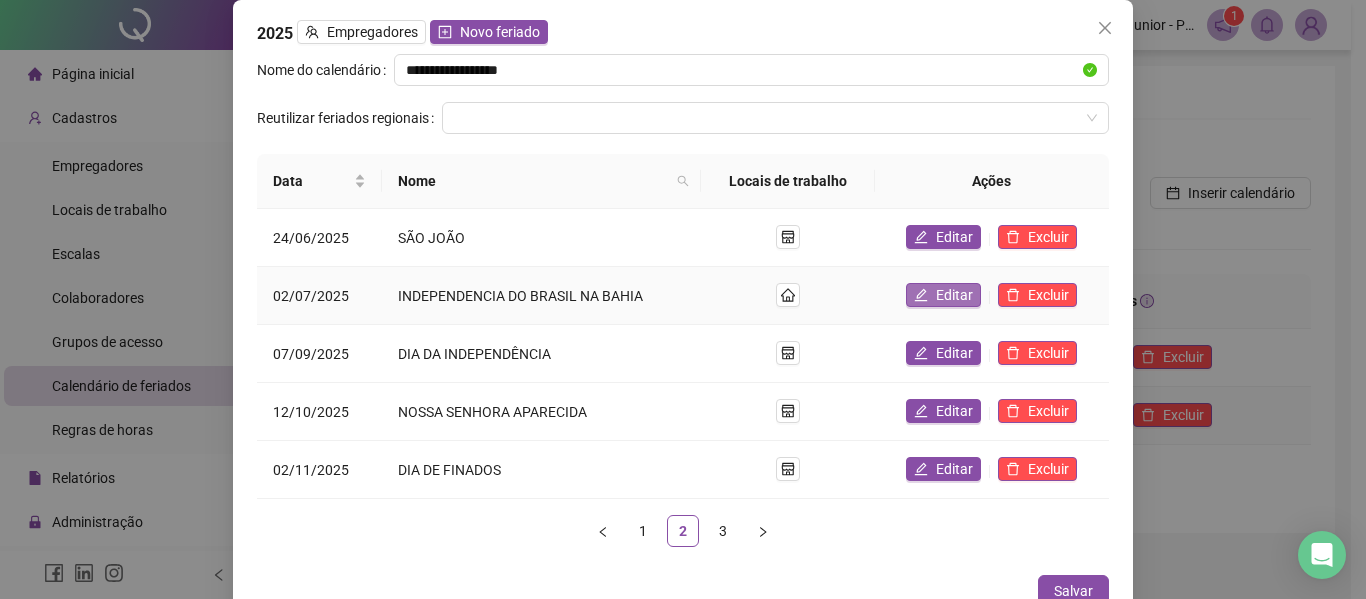 click 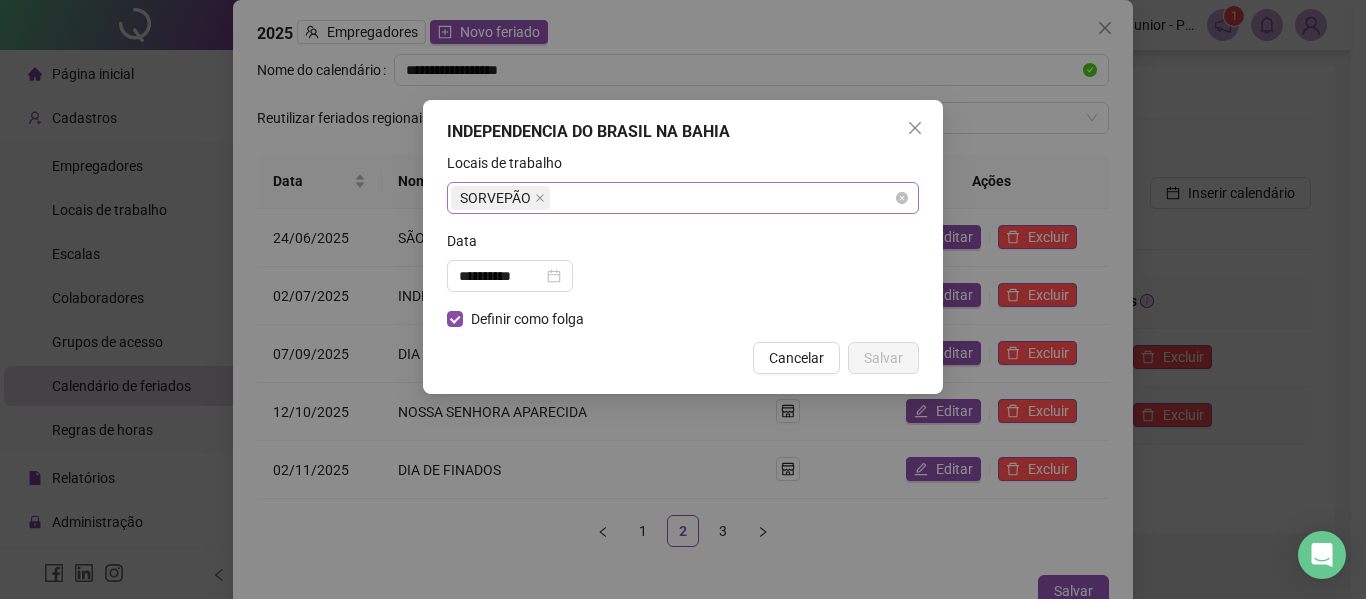 click on "SORVEPÃO" at bounding box center (672, 198) 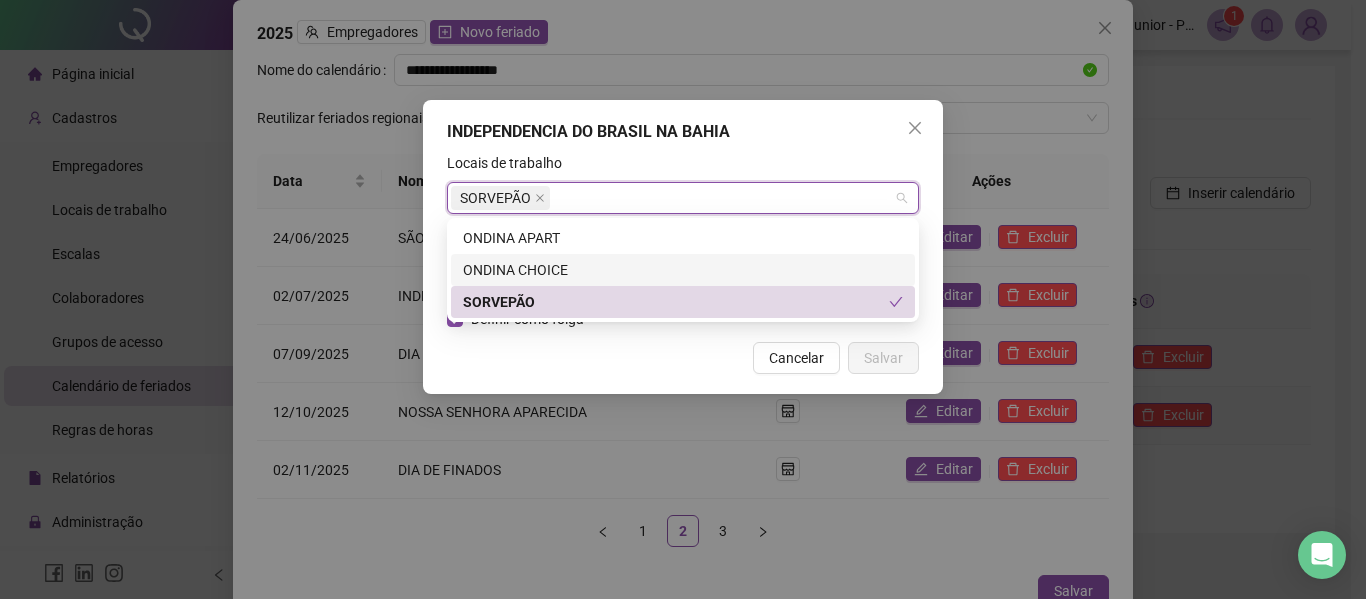 click on "ONDINA CHOICE" at bounding box center [683, 270] 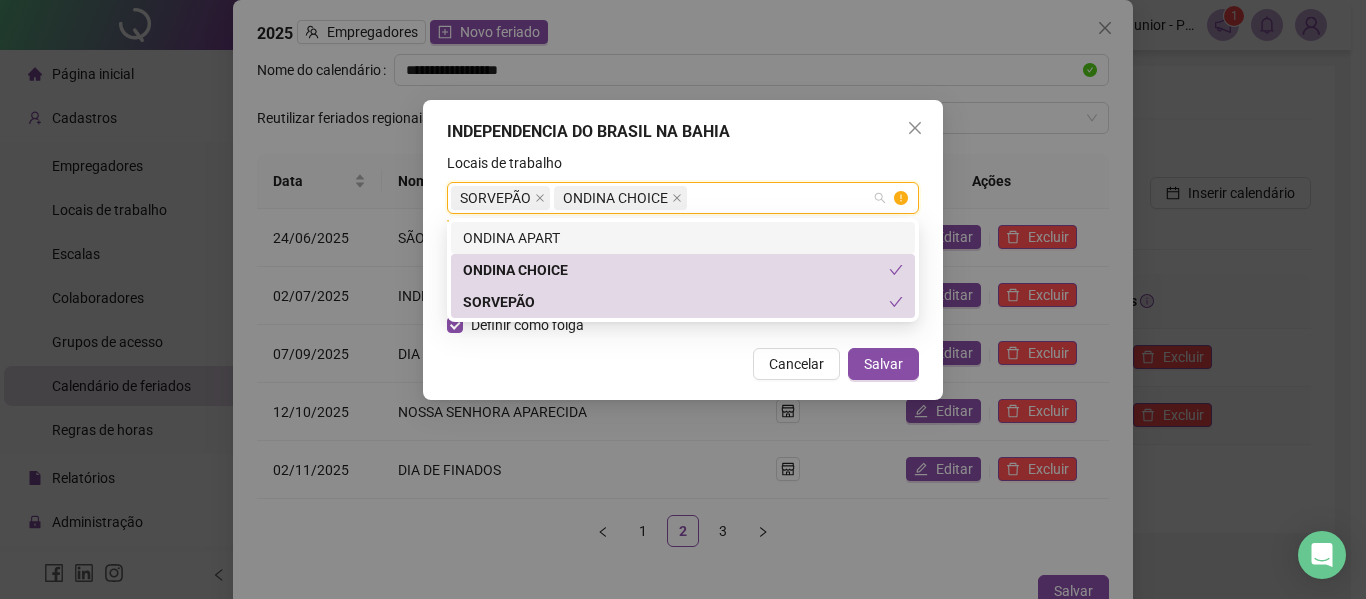 click on "ONDINA APART" at bounding box center (683, 238) 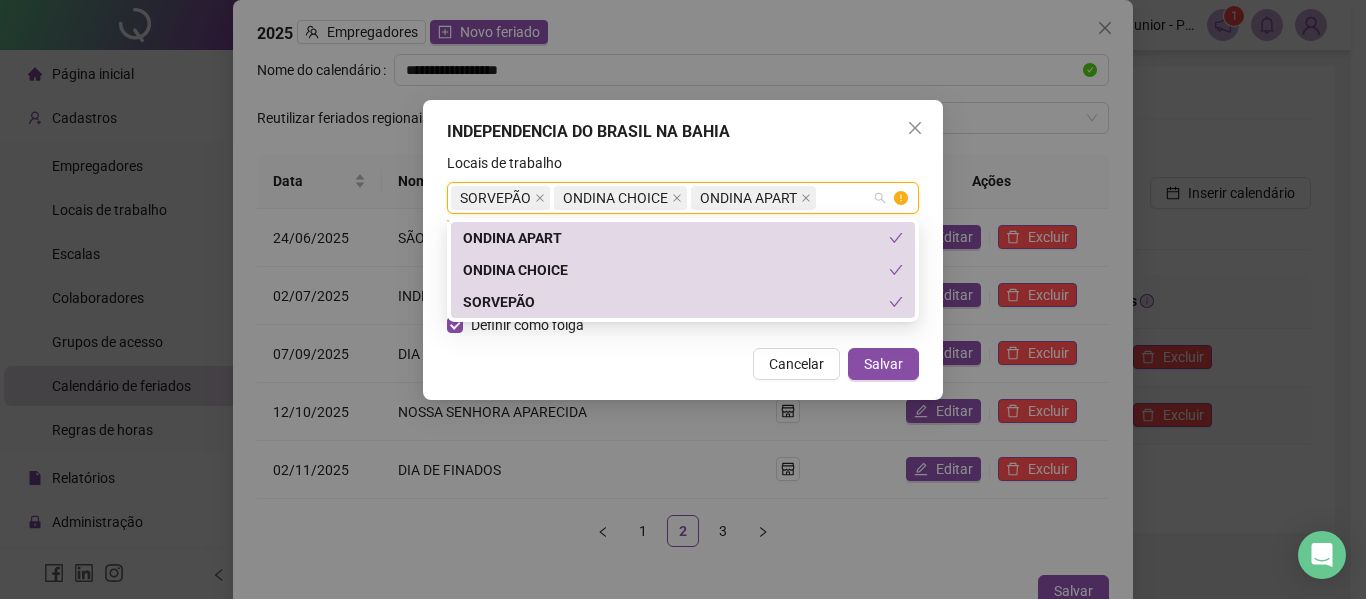 click on "Cancelar Salvar" at bounding box center (683, 364) 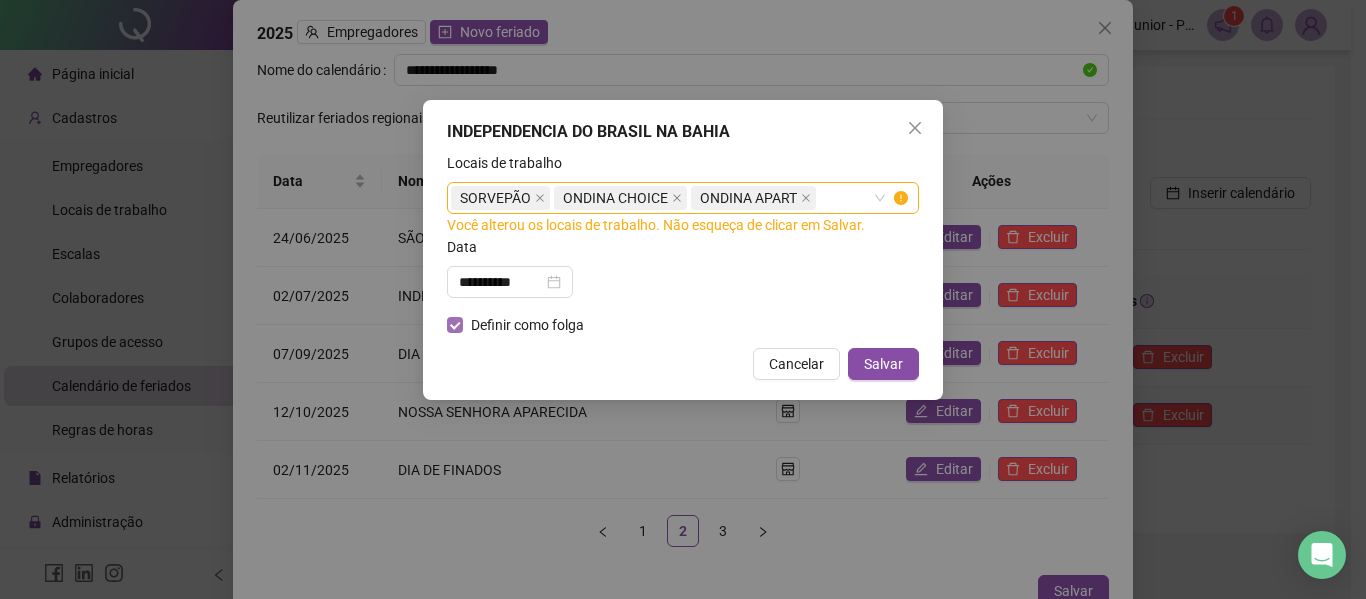 click on "Definir como folga" at bounding box center (527, 325) 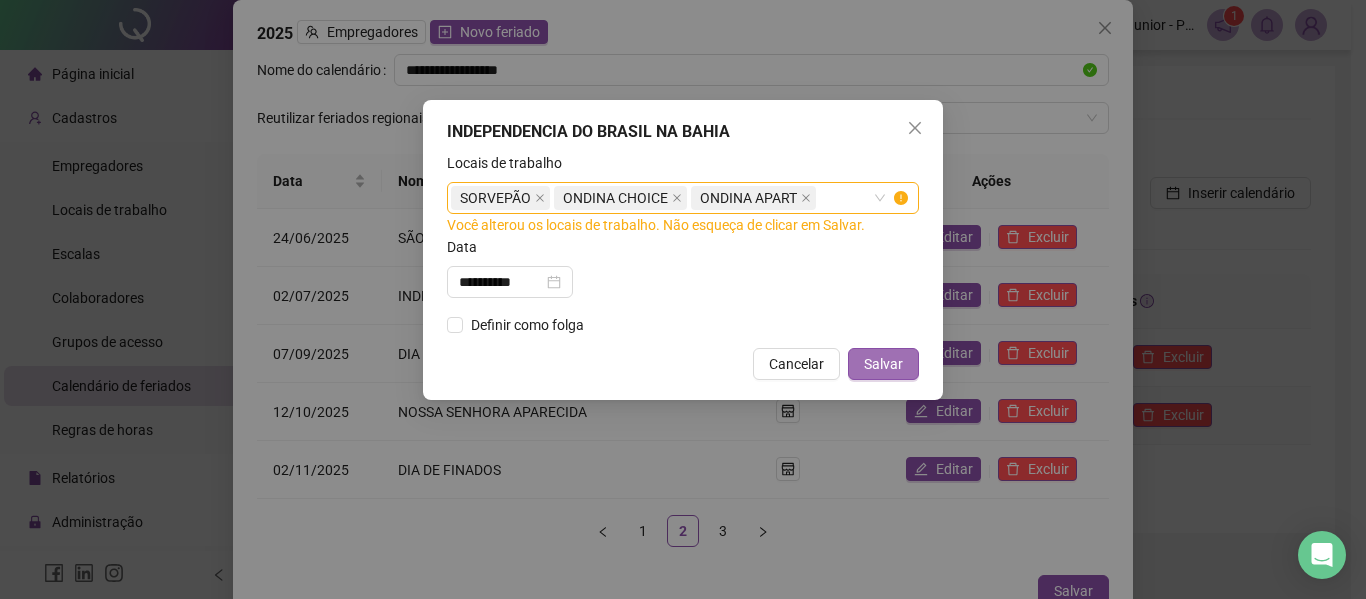 click on "Salvar" at bounding box center [883, 364] 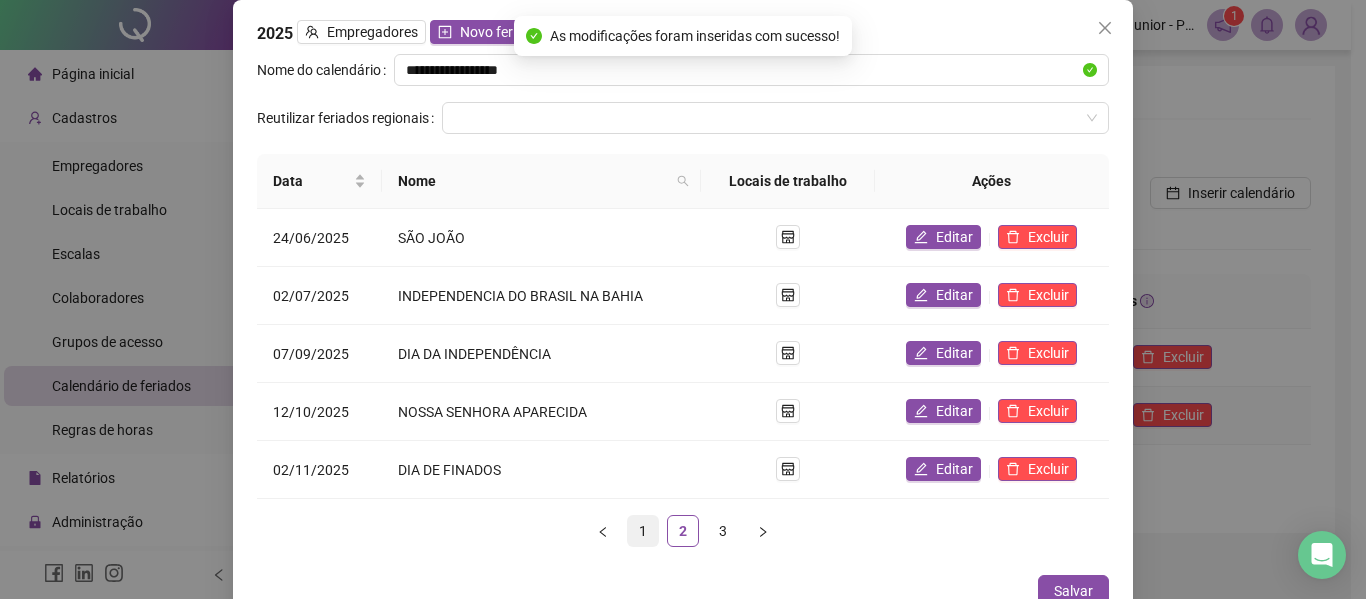 click on "1" at bounding box center [643, 531] 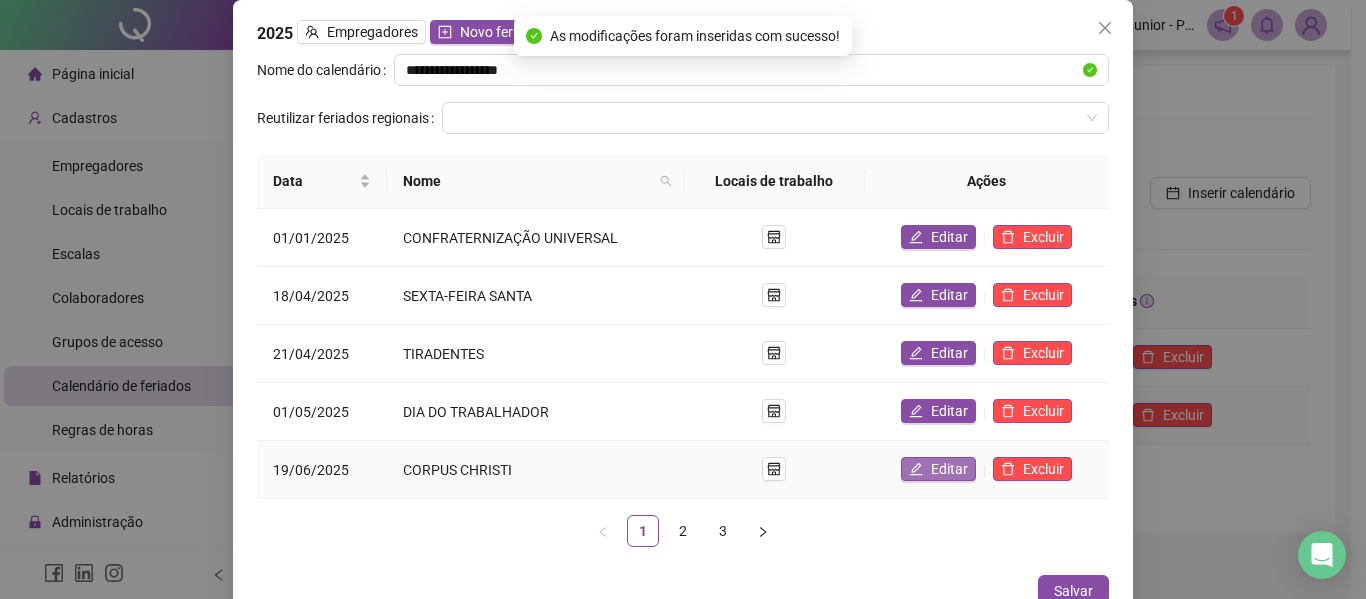 click 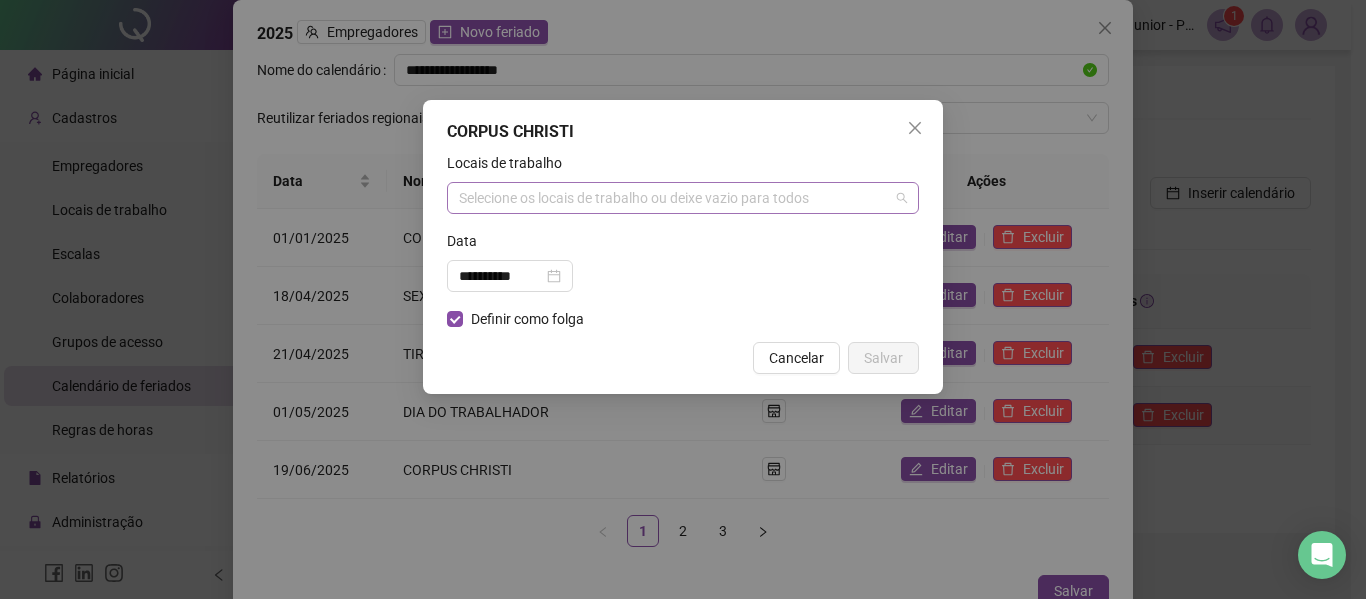 click at bounding box center [672, 198] 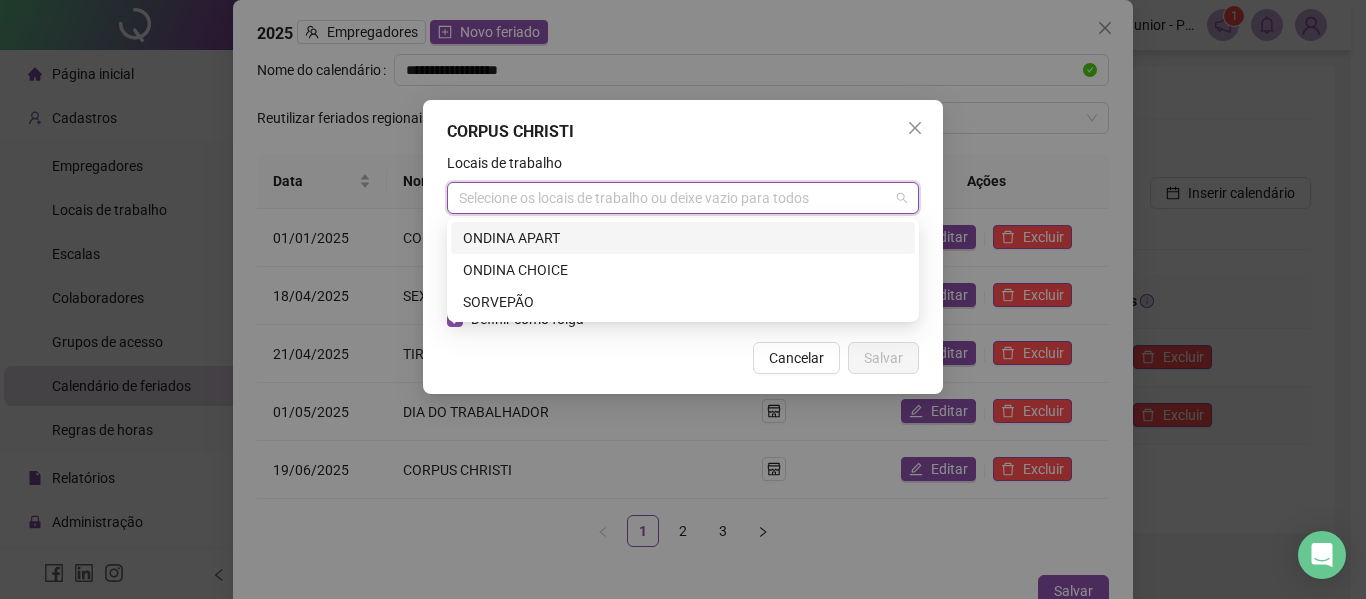 click on "ONDINA APART" at bounding box center [683, 238] 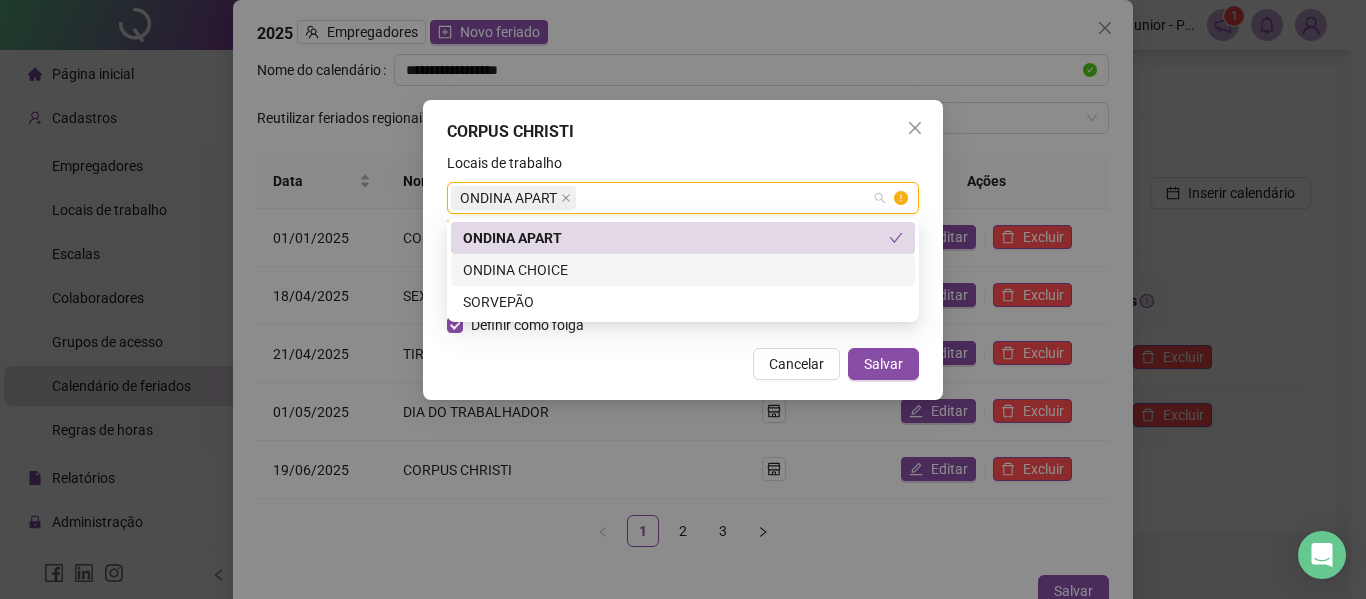 click on "ONDINA CHOICE" at bounding box center (683, 270) 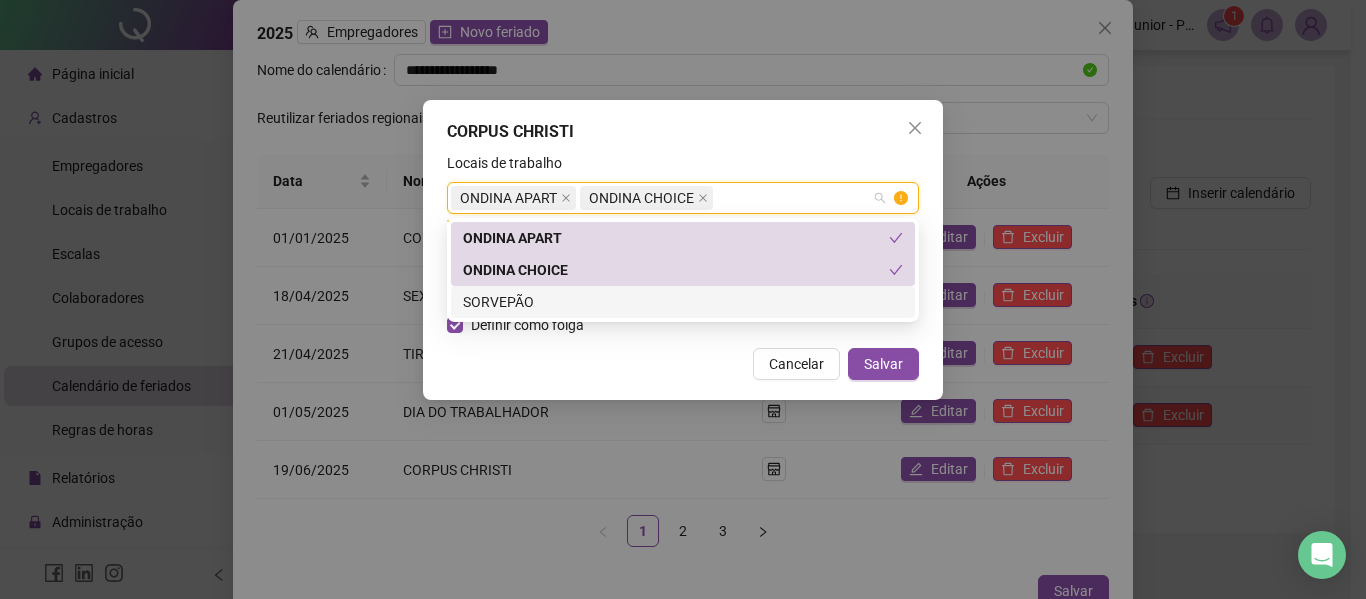 click on "SORVEPÃO" at bounding box center [683, 302] 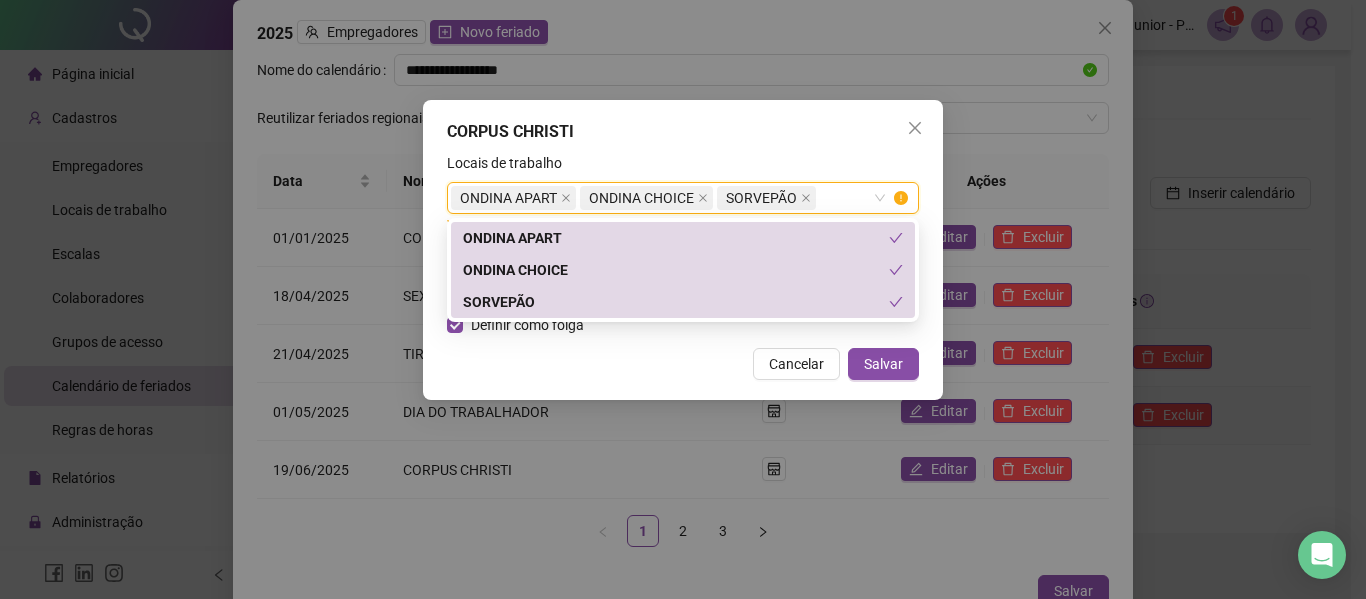 click on "Cancelar Salvar" at bounding box center [683, 364] 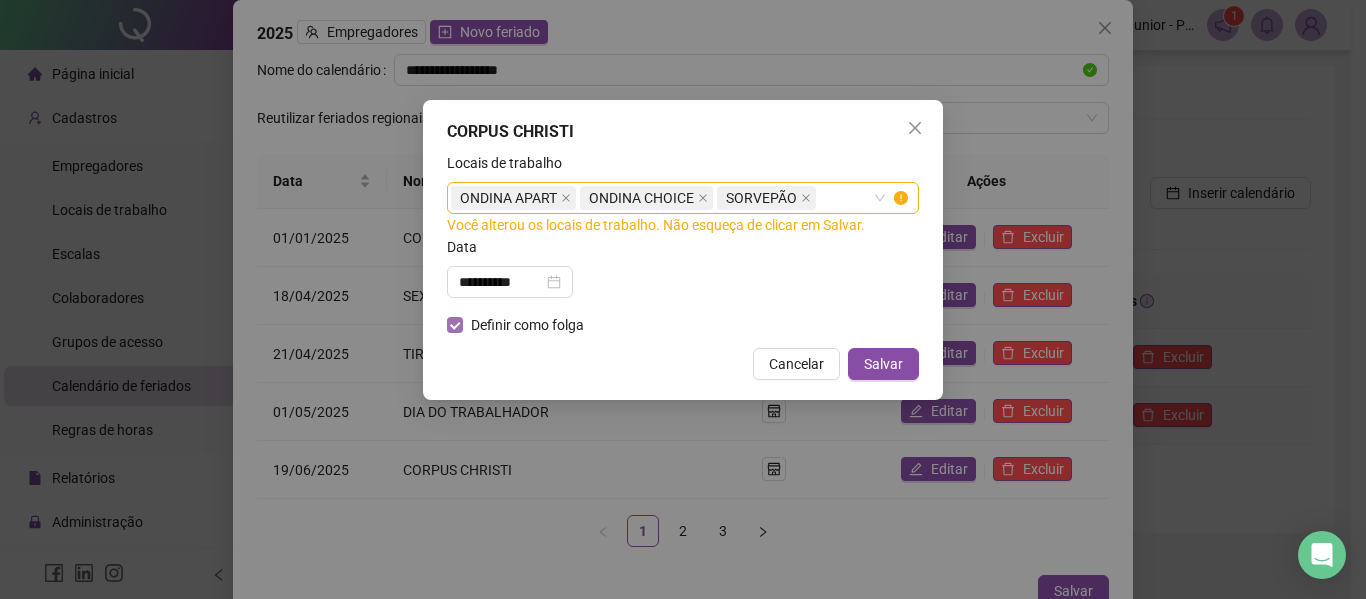 click on "Definir como folga" at bounding box center [527, 325] 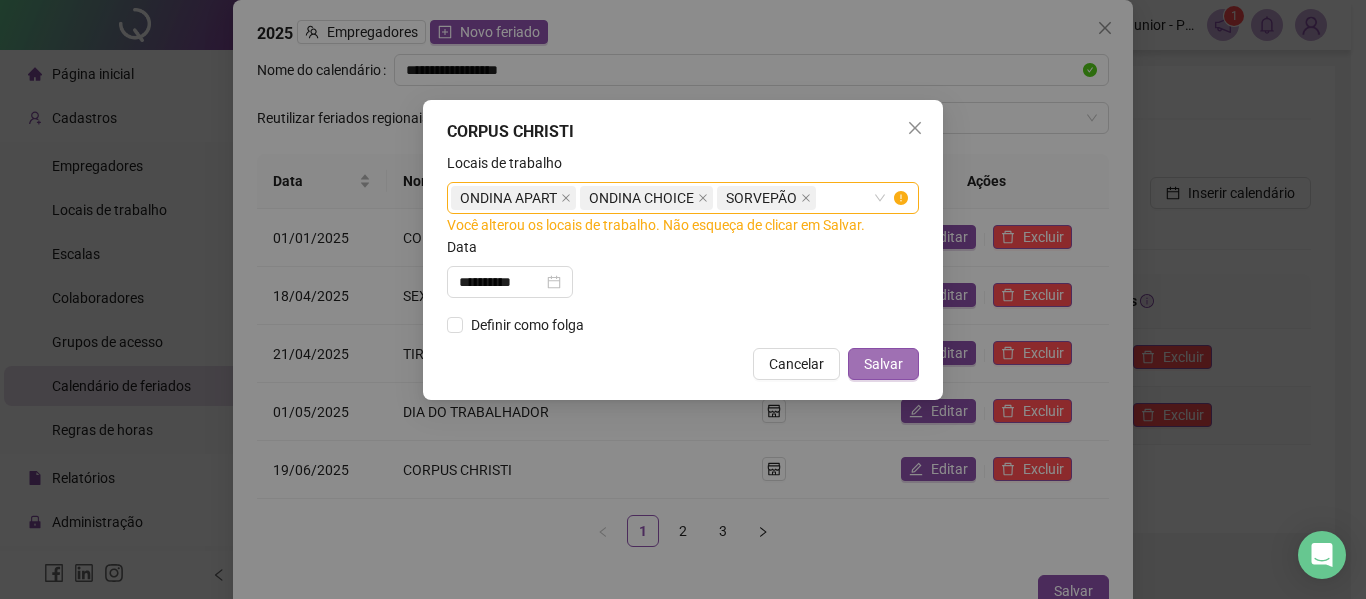 click on "Salvar" at bounding box center (883, 364) 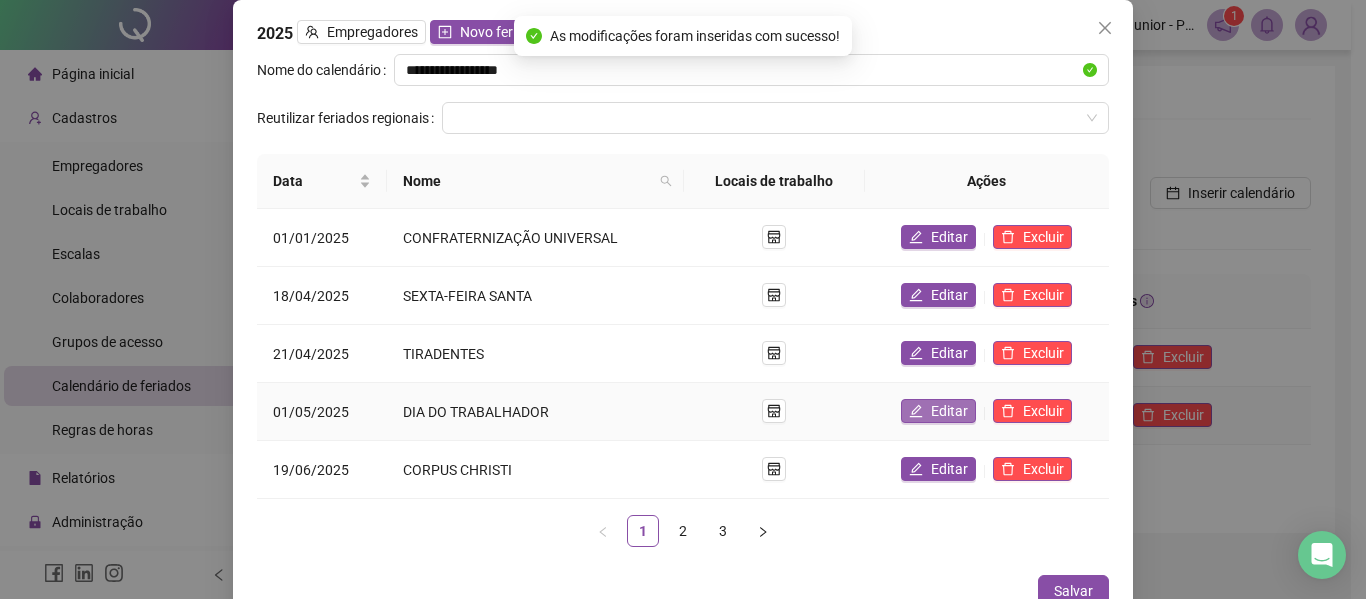 click on "Editar" at bounding box center (949, 411) 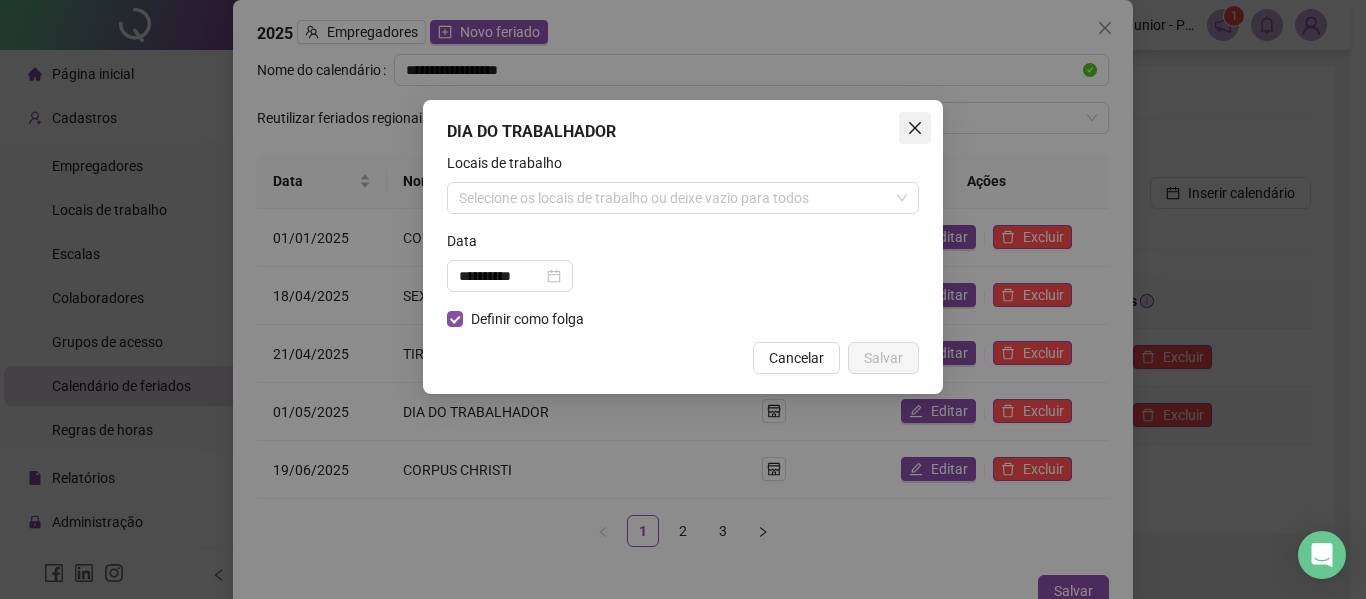 click 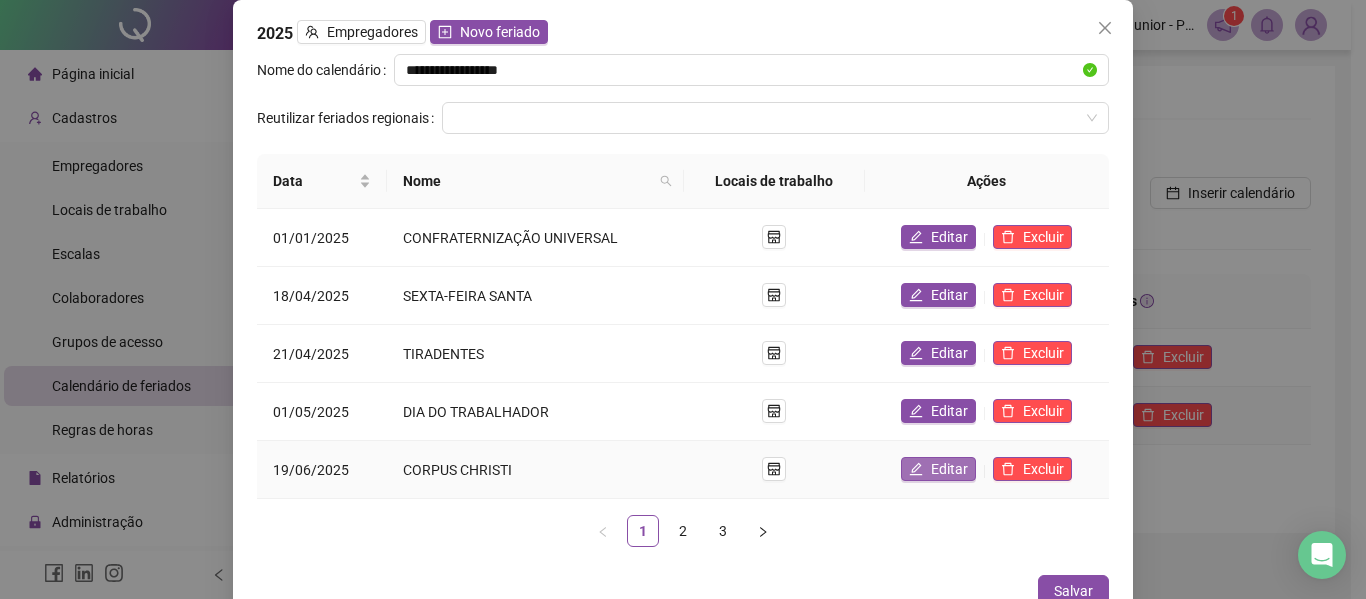 click on "Editar" at bounding box center (938, 469) 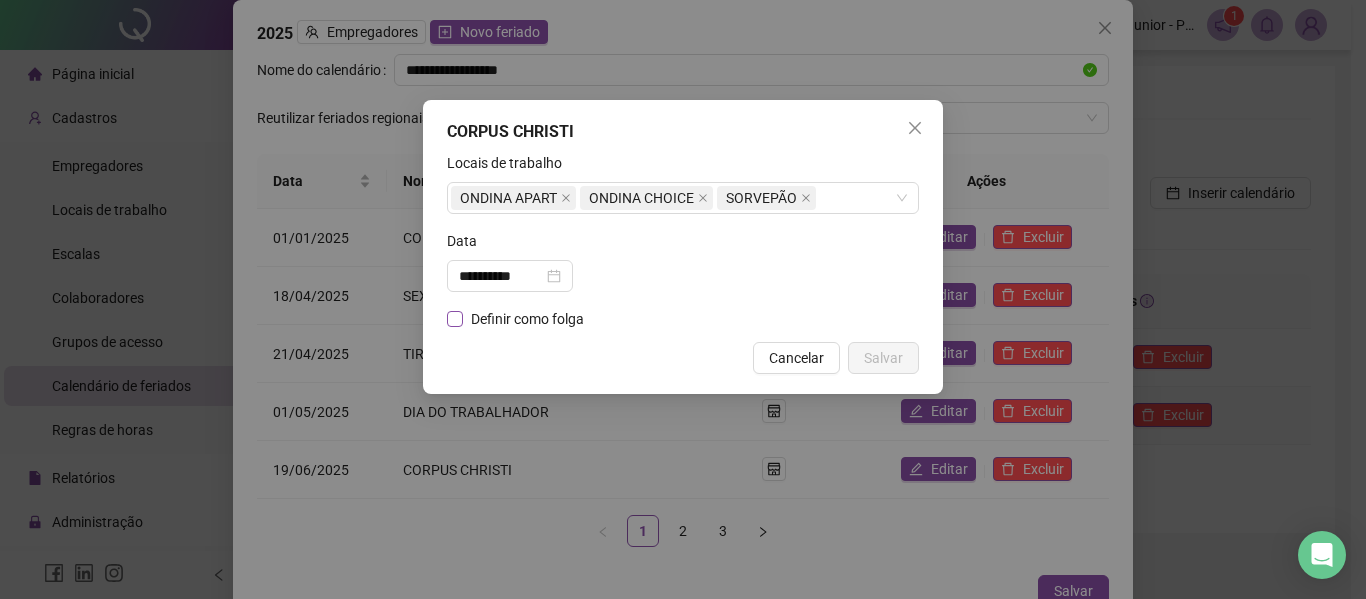 click on "Definir como folga" at bounding box center (527, 319) 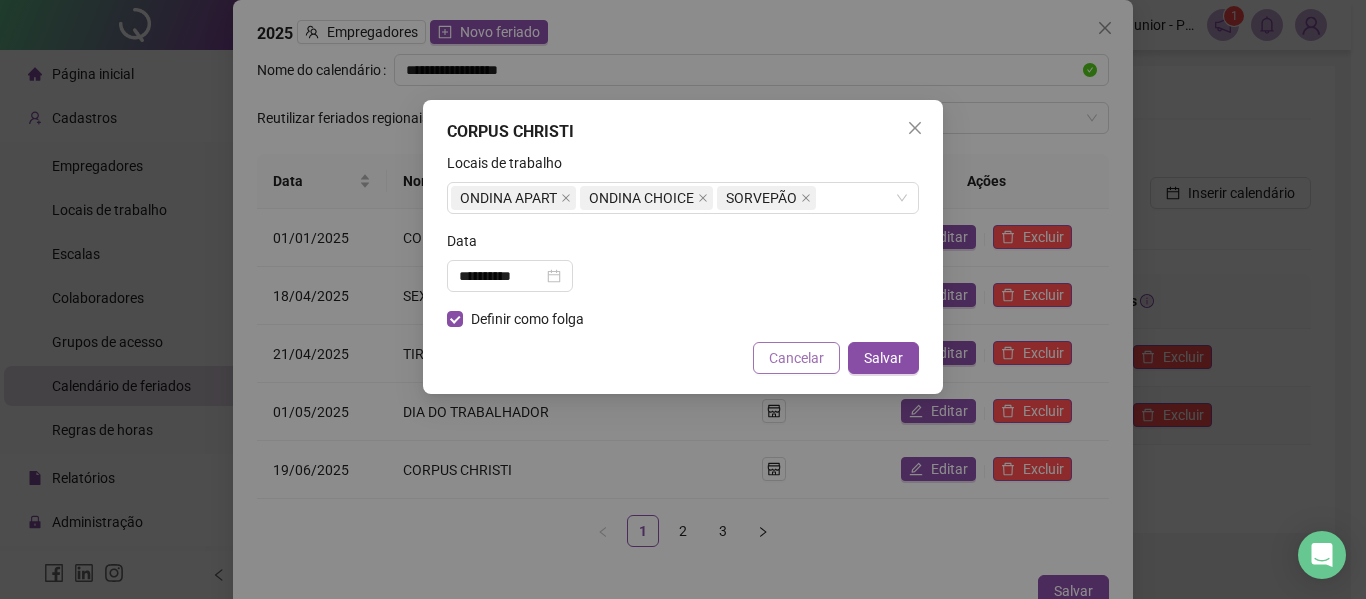 click on "Cancelar" at bounding box center (796, 358) 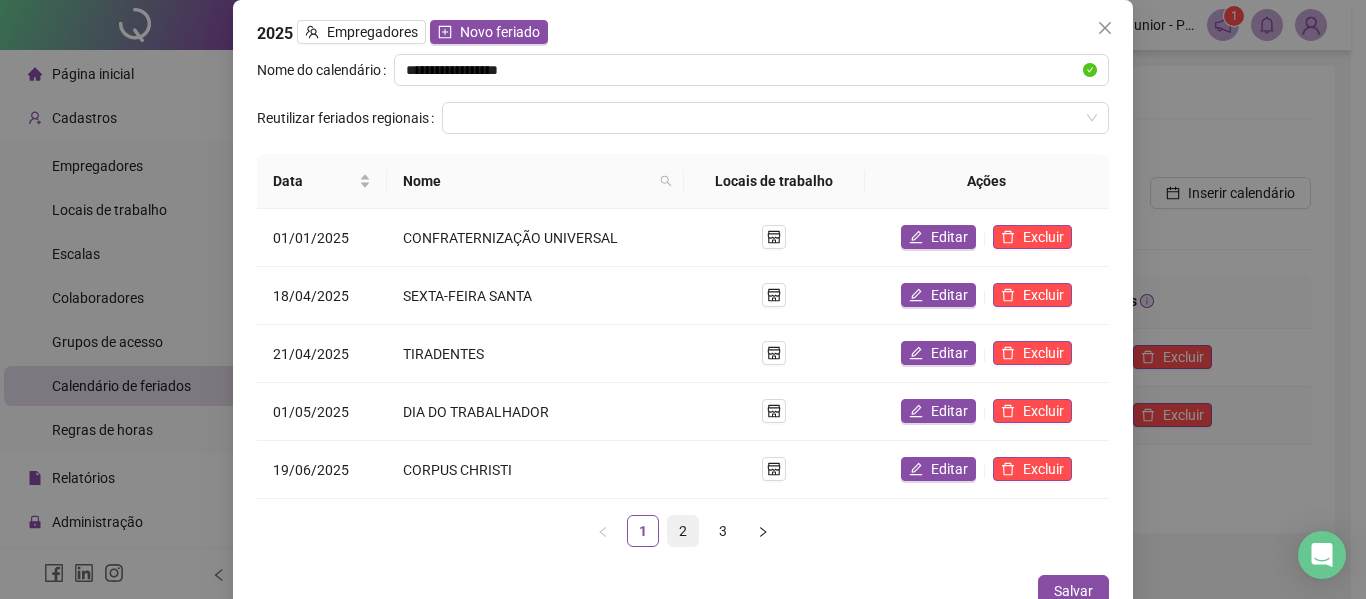 click on "2" at bounding box center [683, 531] 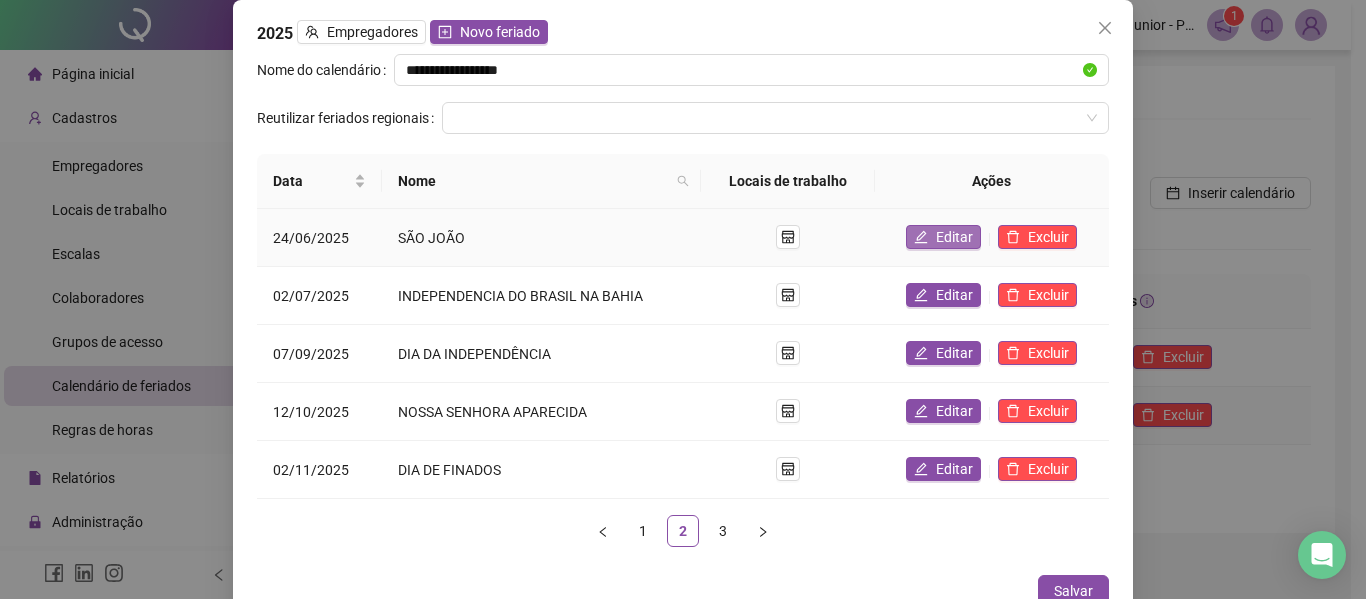 click 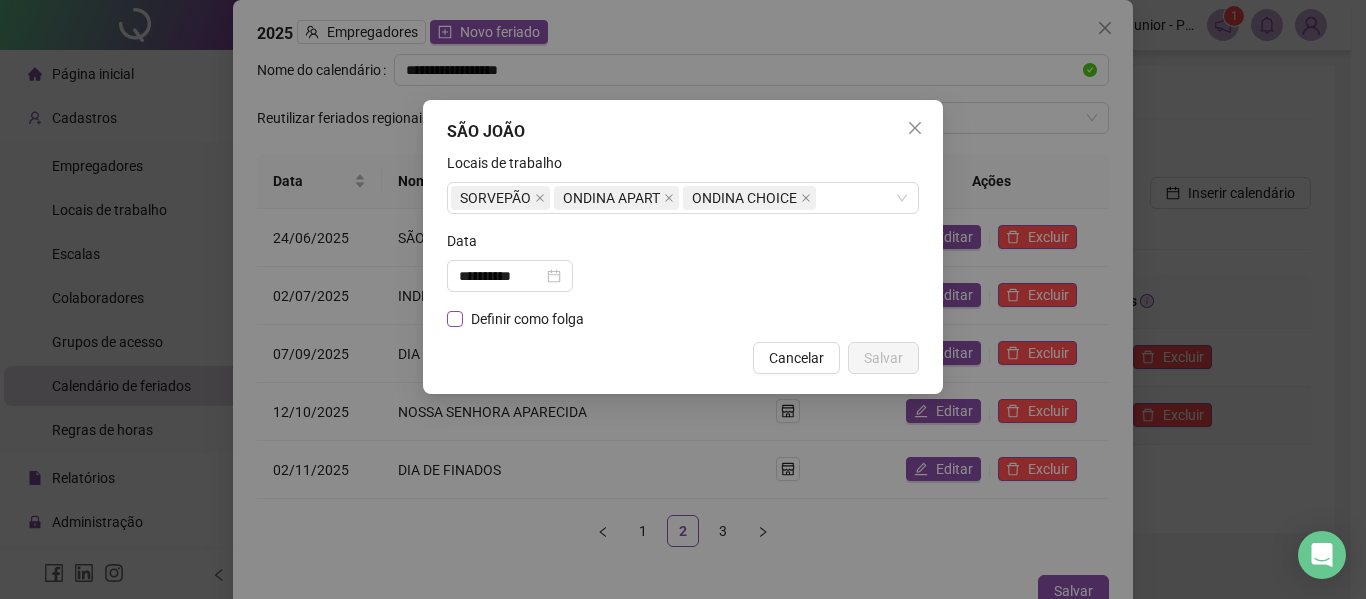 click on "Definir como folga" at bounding box center (527, 319) 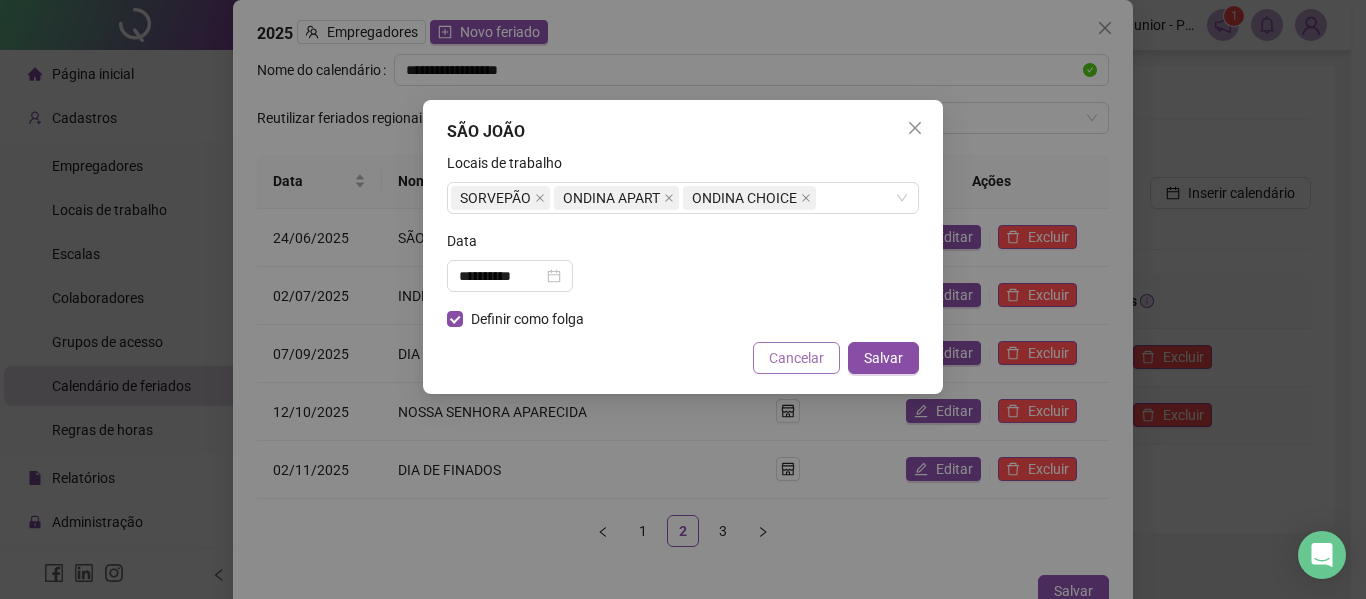 click on "Cancelar" at bounding box center (796, 358) 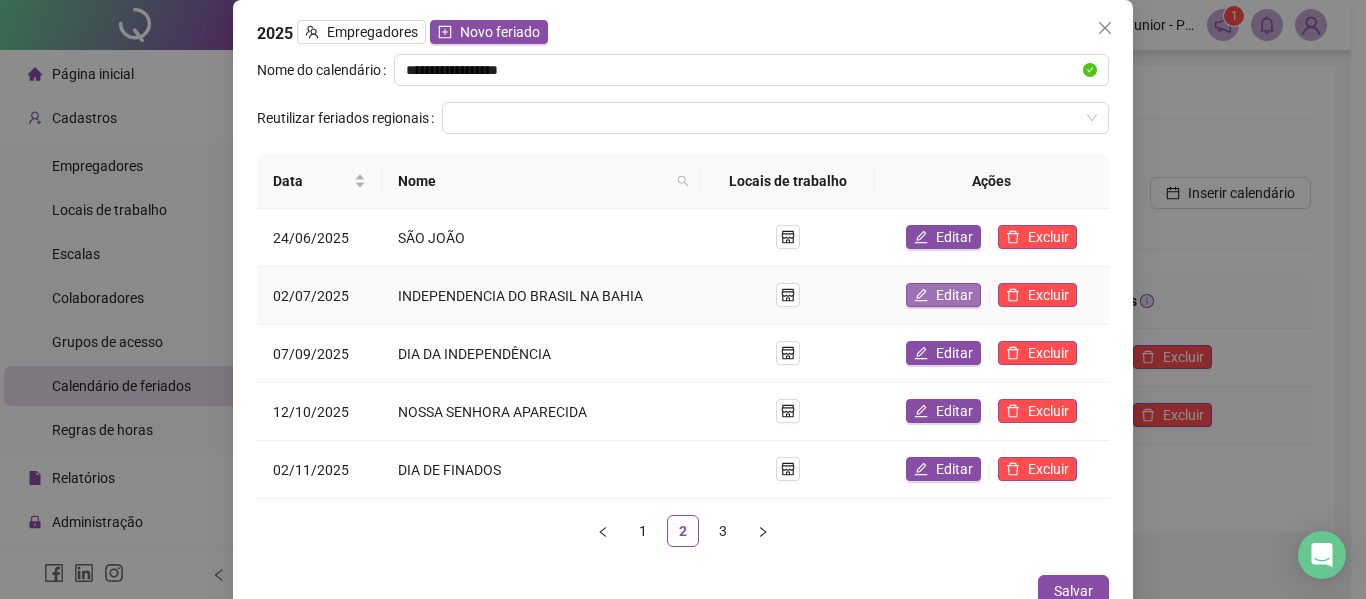 click on "Editar" at bounding box center [954, 295] 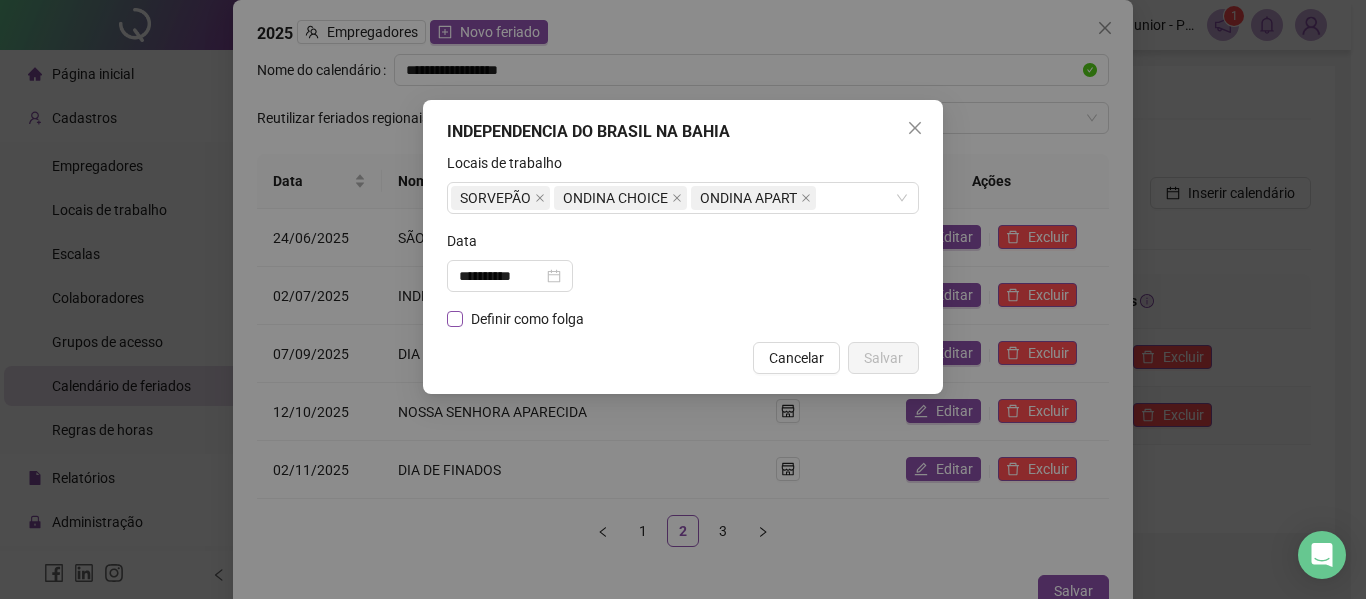 click on "Definir como folga" at bounding box center [527, 319] 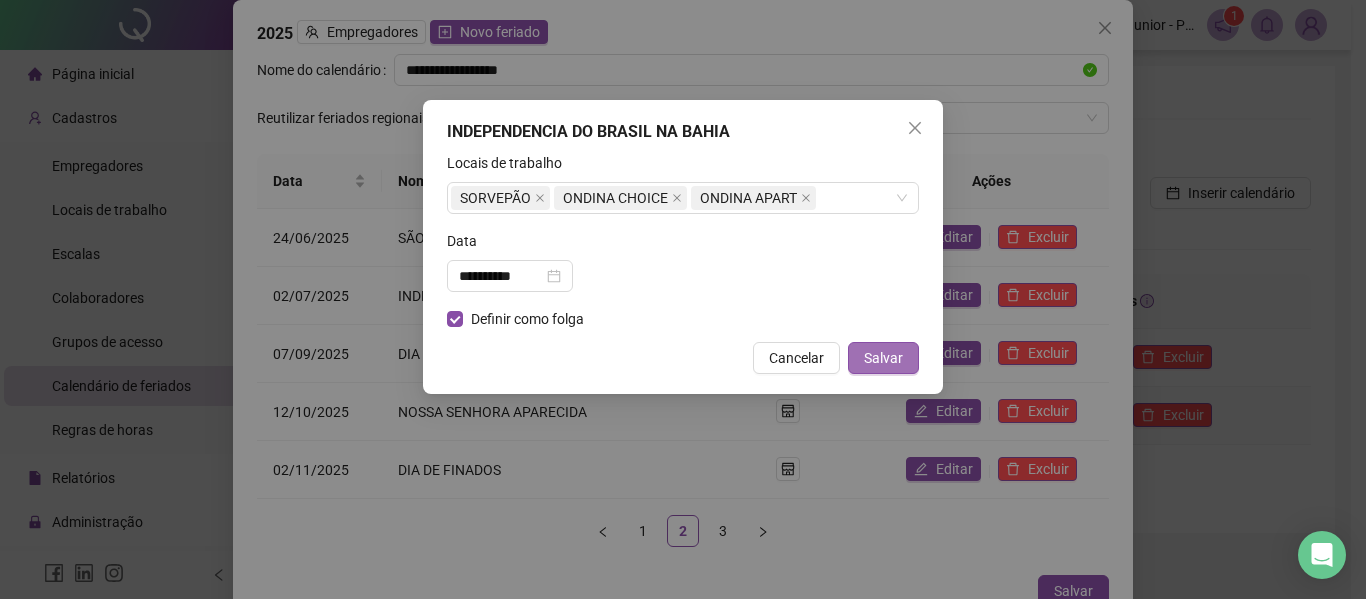 click on "Salvar" at bounding box center [883, 358] 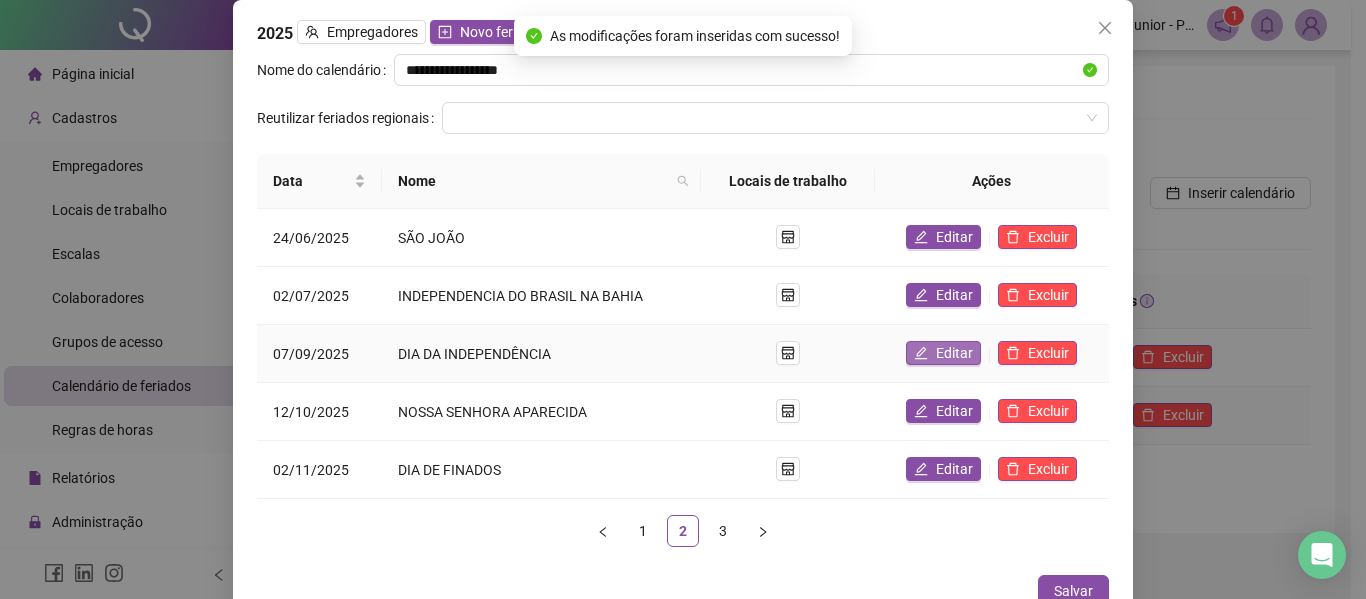click 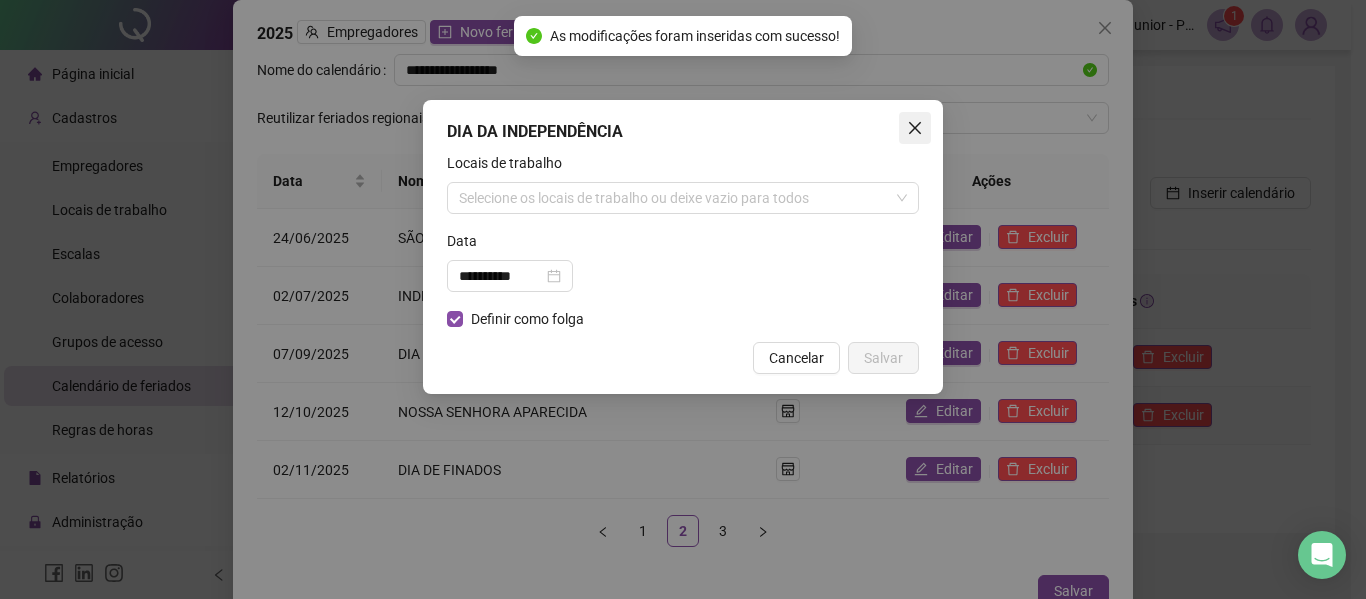click 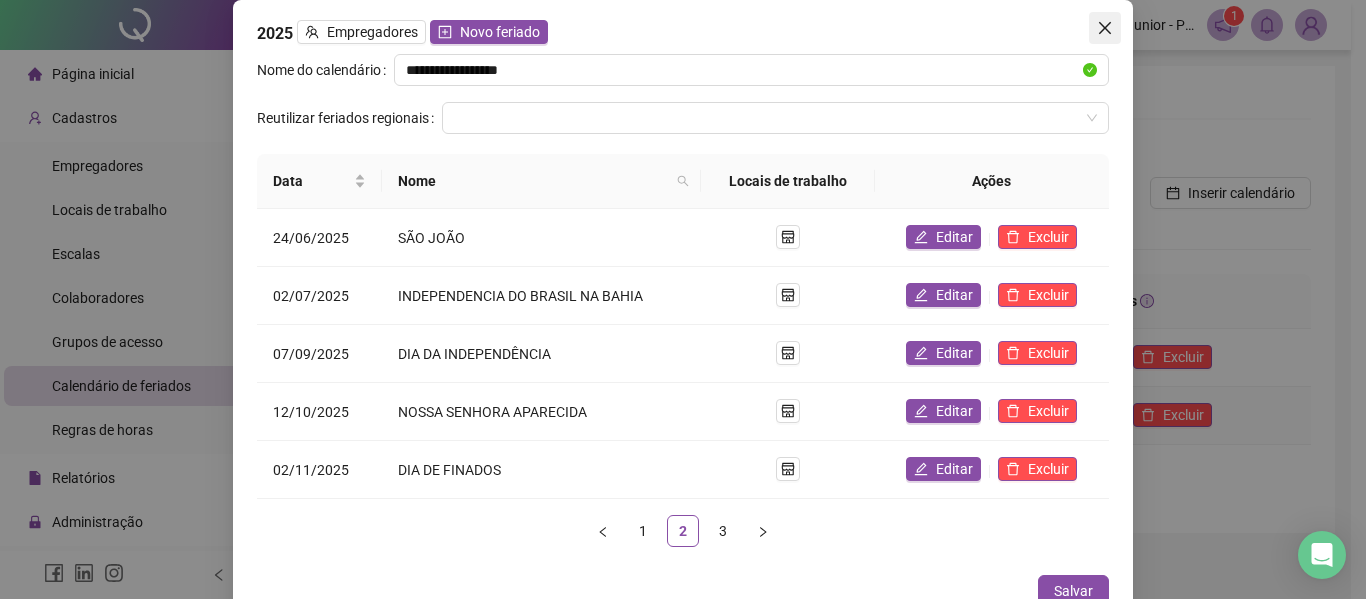 click at bounding box center (1105, 28) 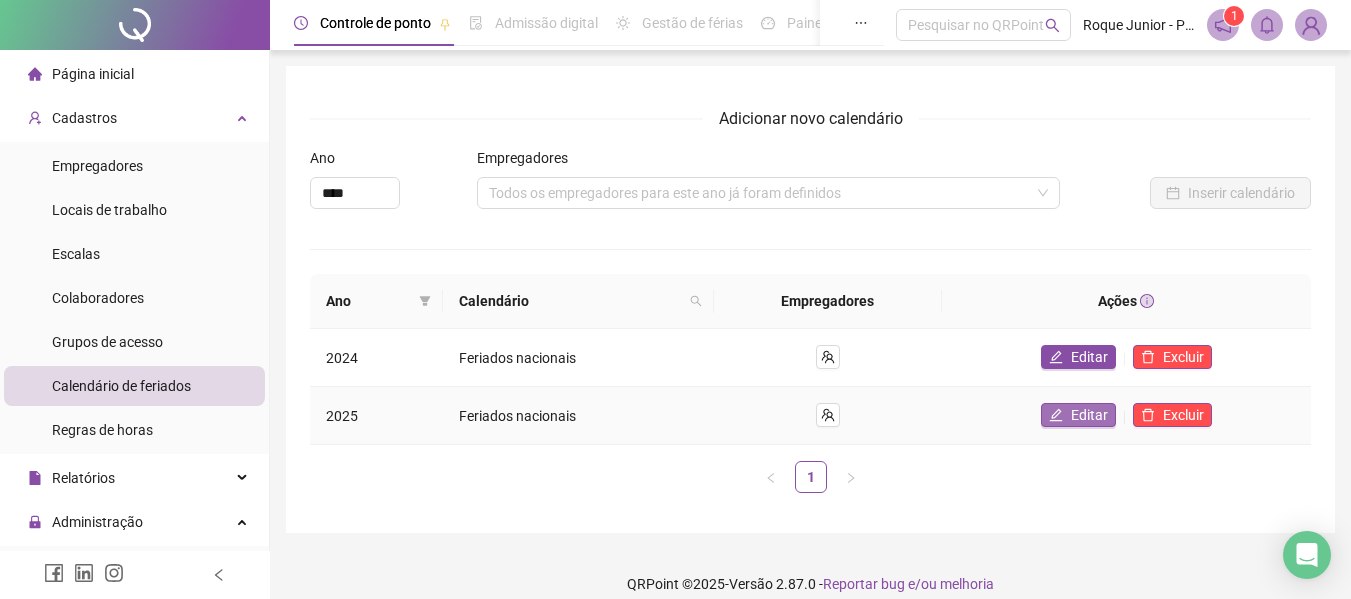 click on "Editar" at bounding box center (1089, 415) 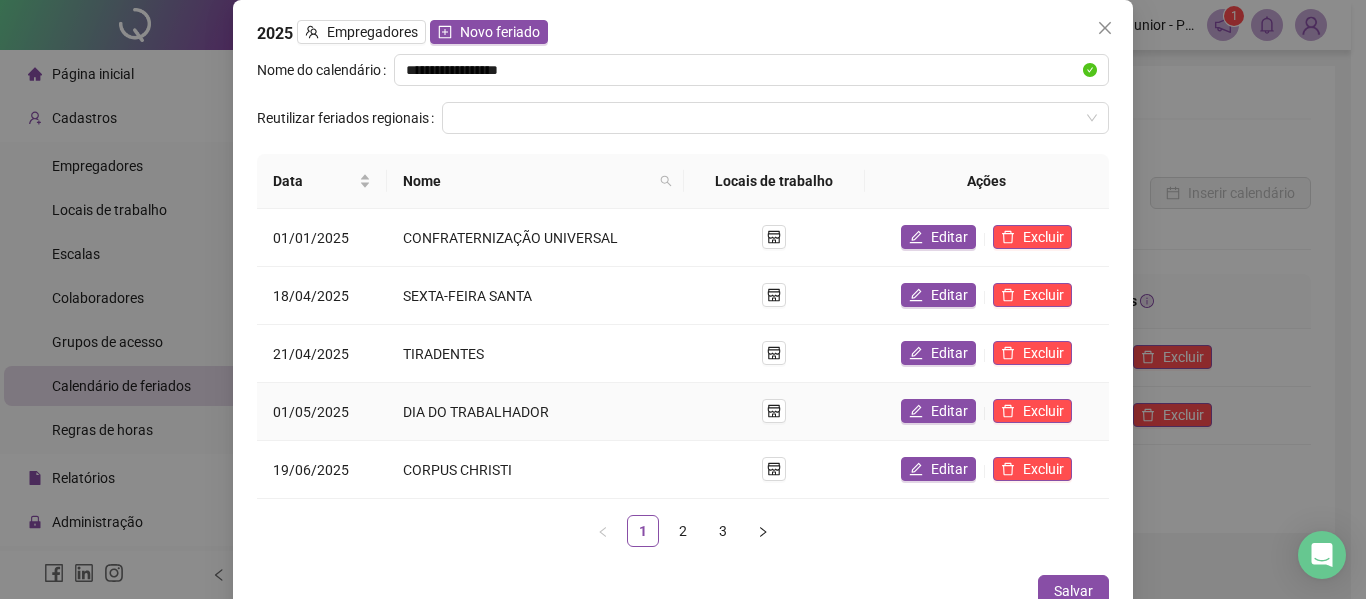 scroll, scrollTop: 27, scrollLeft: 0, axis: vertical 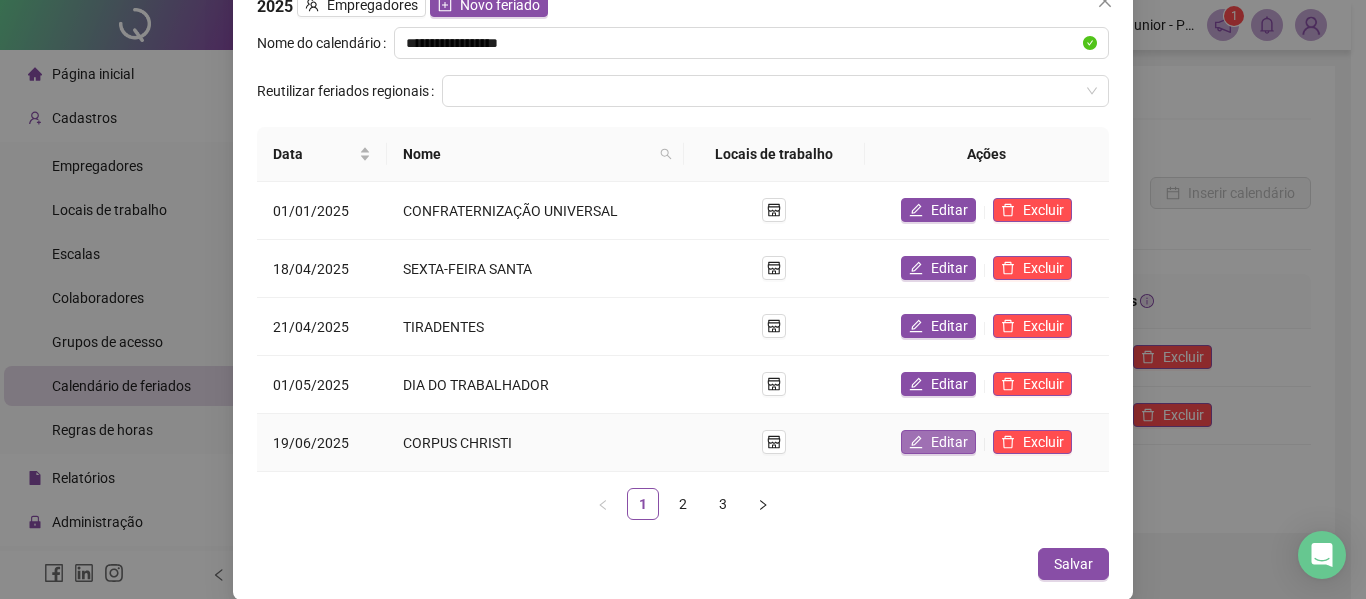 click on "Editar" at bounding box center (949, 442) 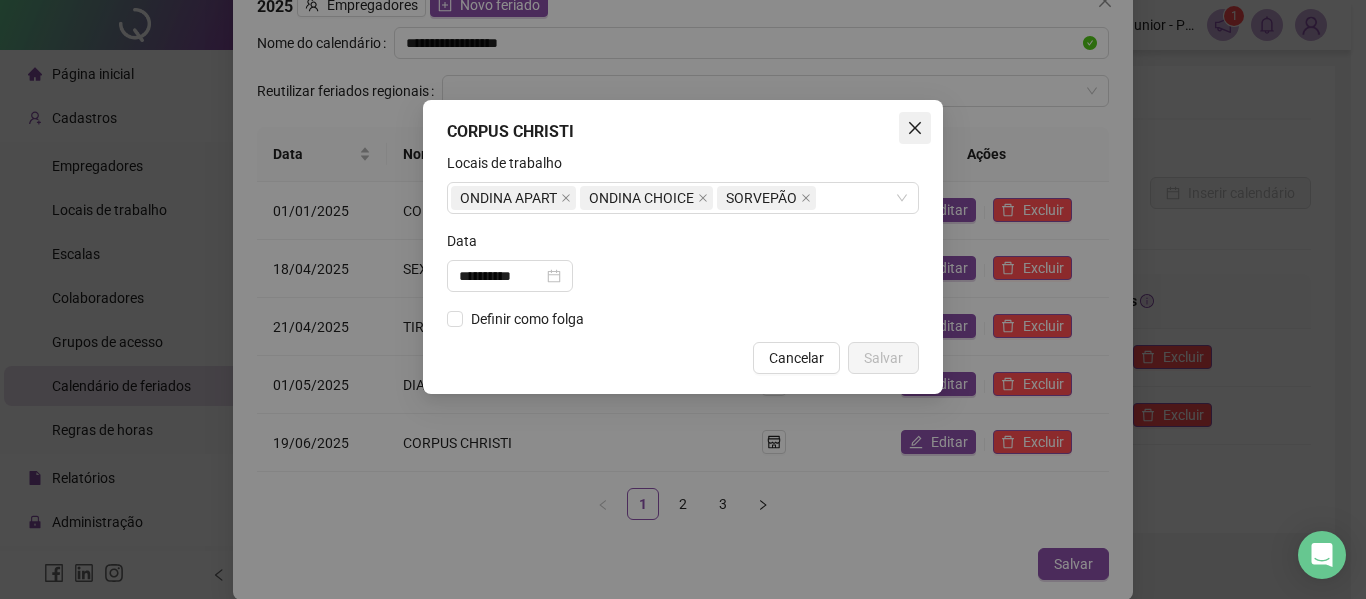 click 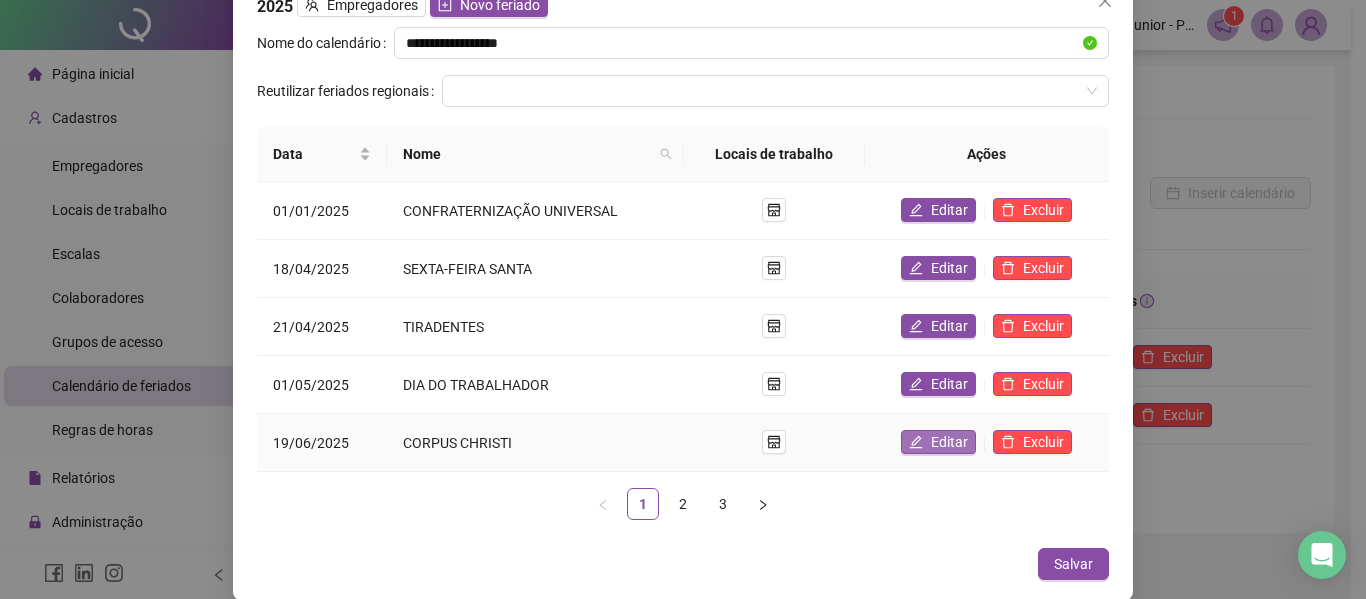 click on "Editar" at bounding box center [938, 442] 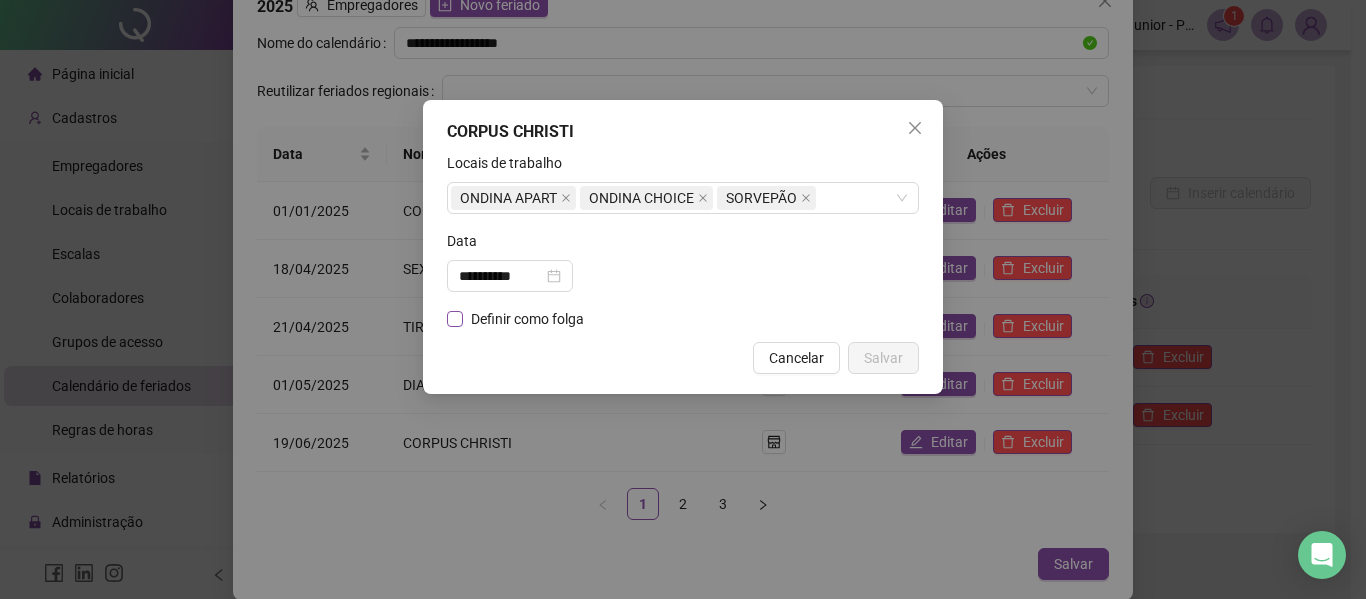 click on "Definir como folga" at bounding box center (527, 319) 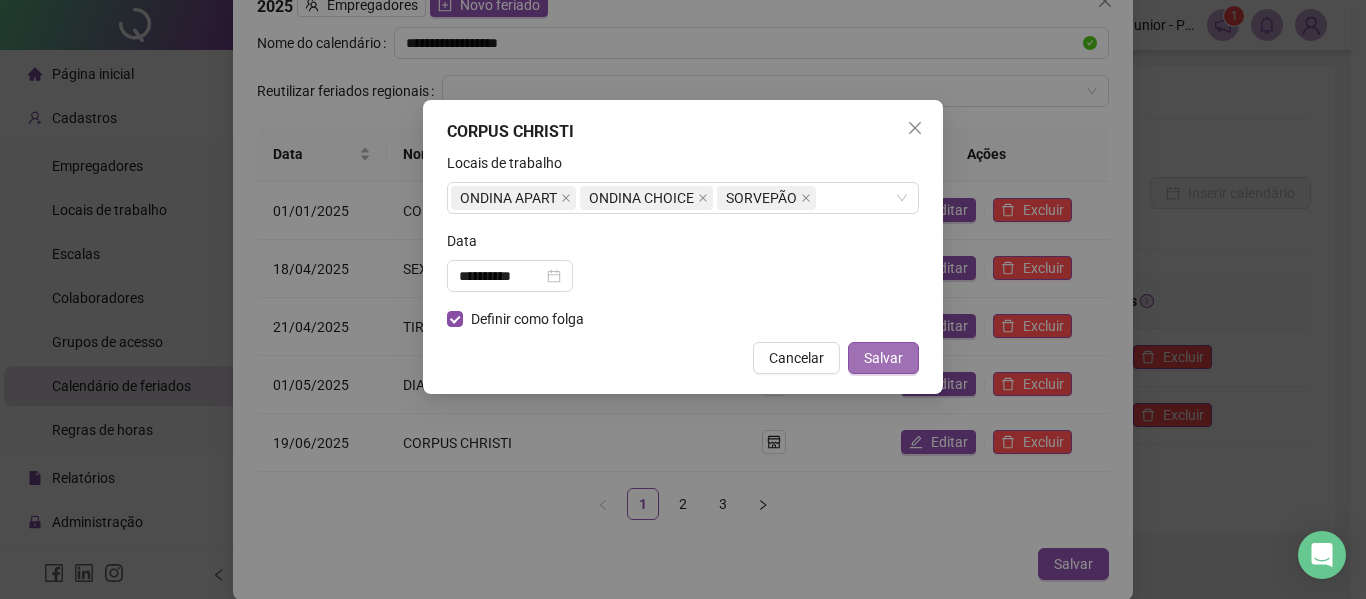 click on "Salvar" at bounding box center [883, 358] 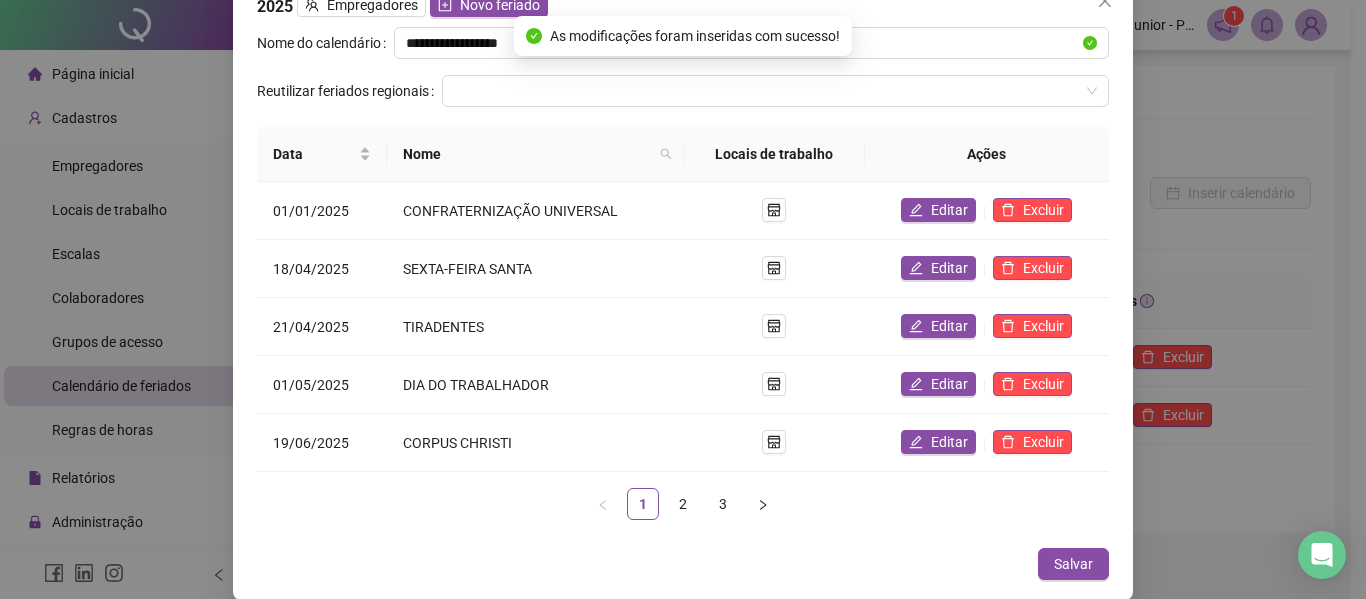 click on "2" at bounding box center (683, 504) 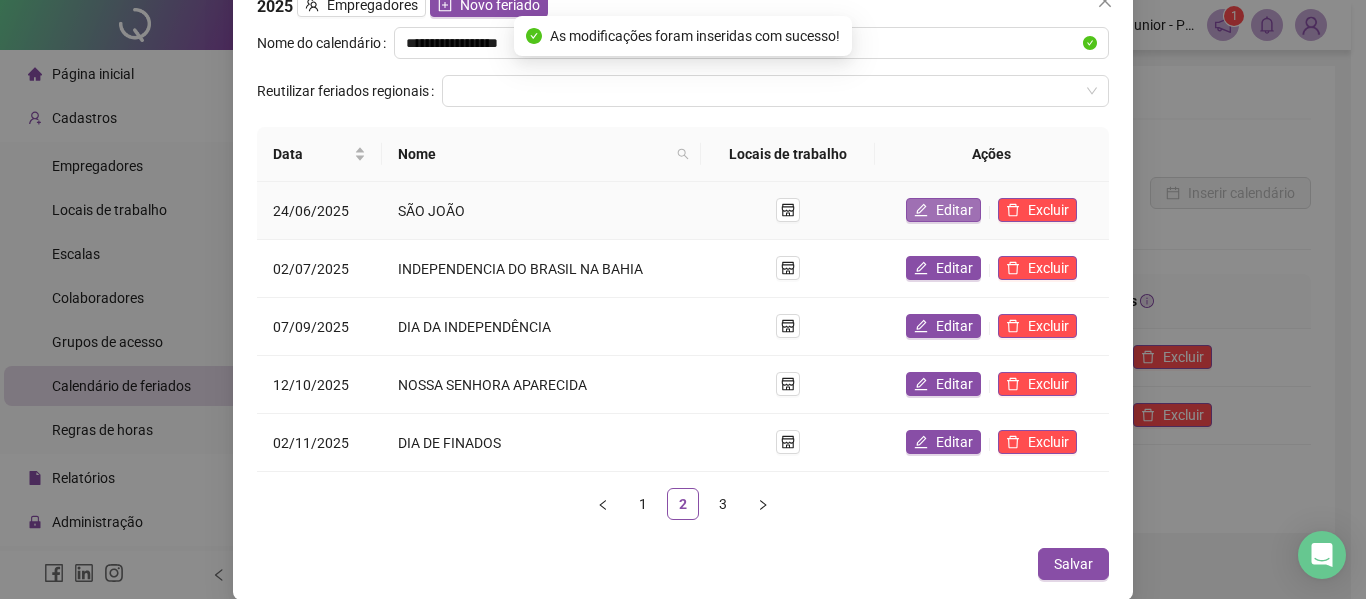click on "Editar" at bounding box center (943, 210) 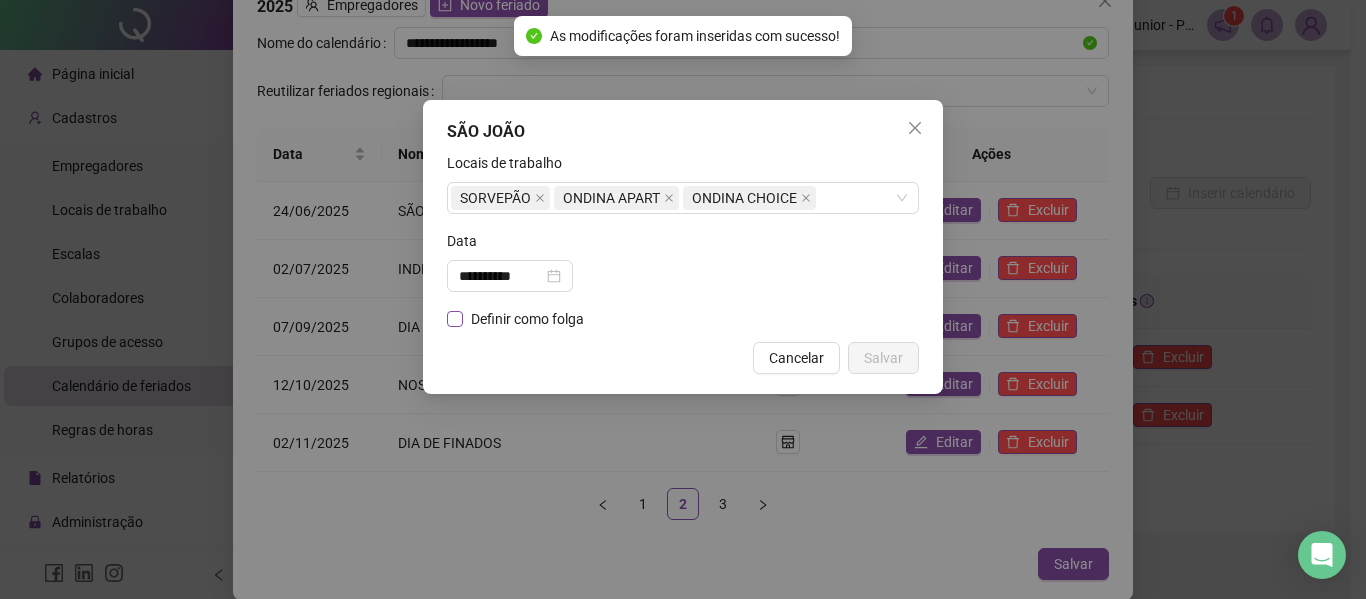 click on "Definir como folga" at bounding box center [527, 319] 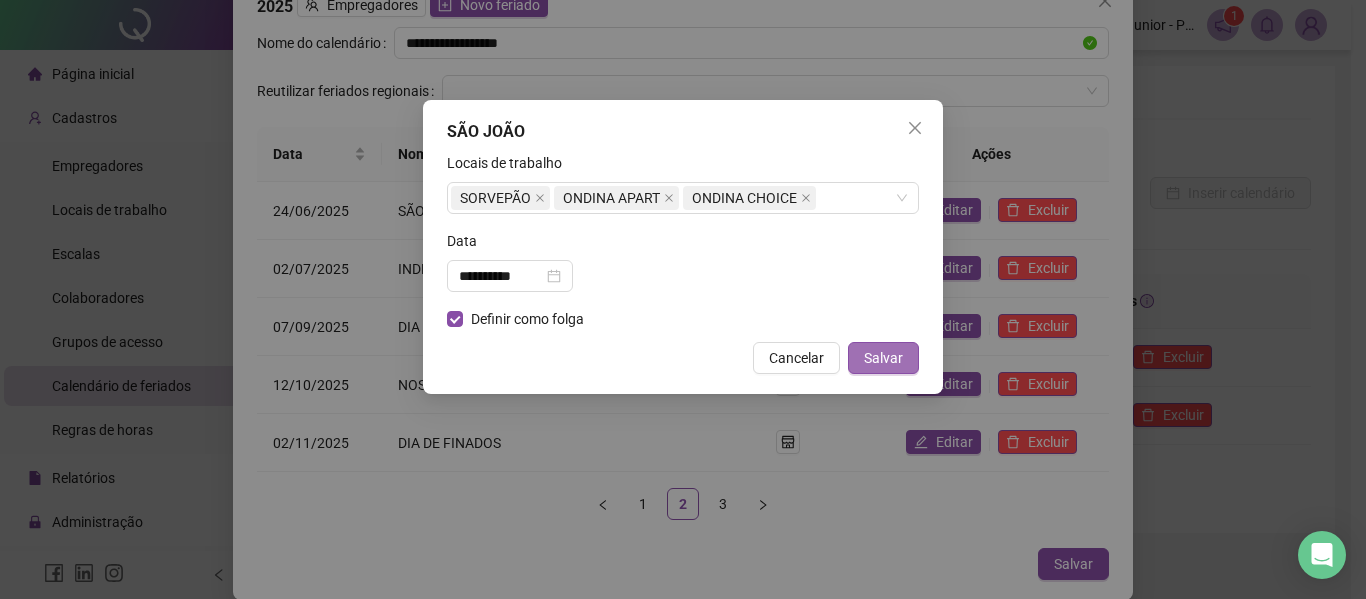 click on "Salvar" at bounding box center [883, 358] 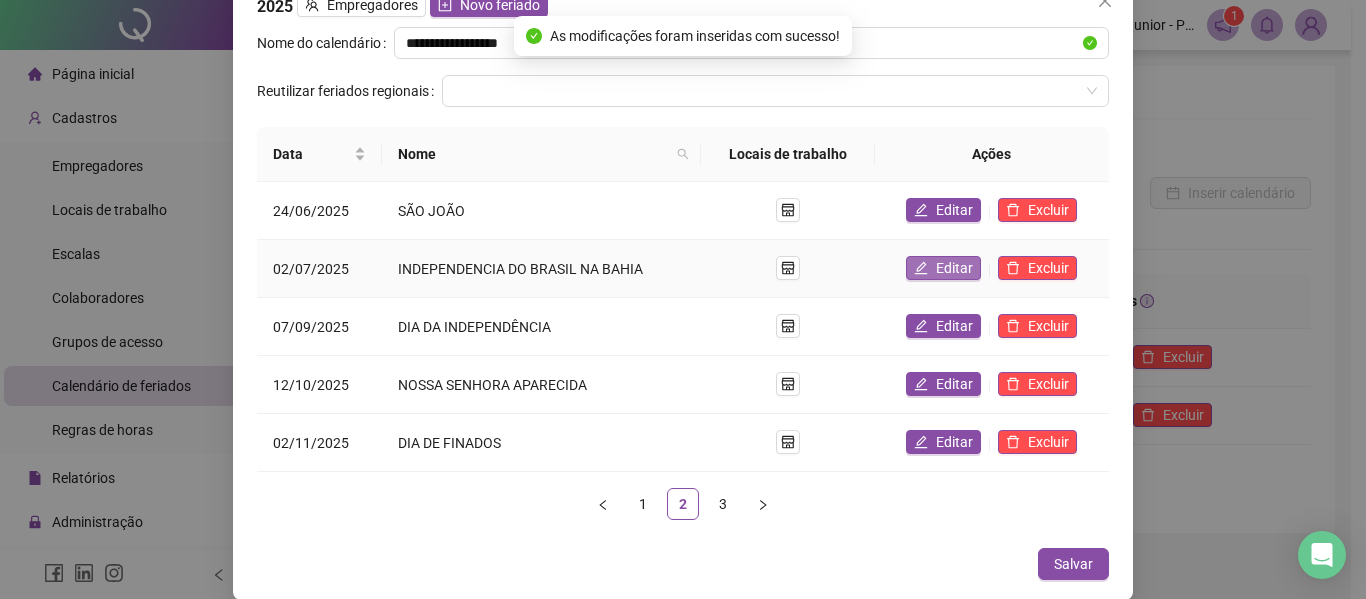 click 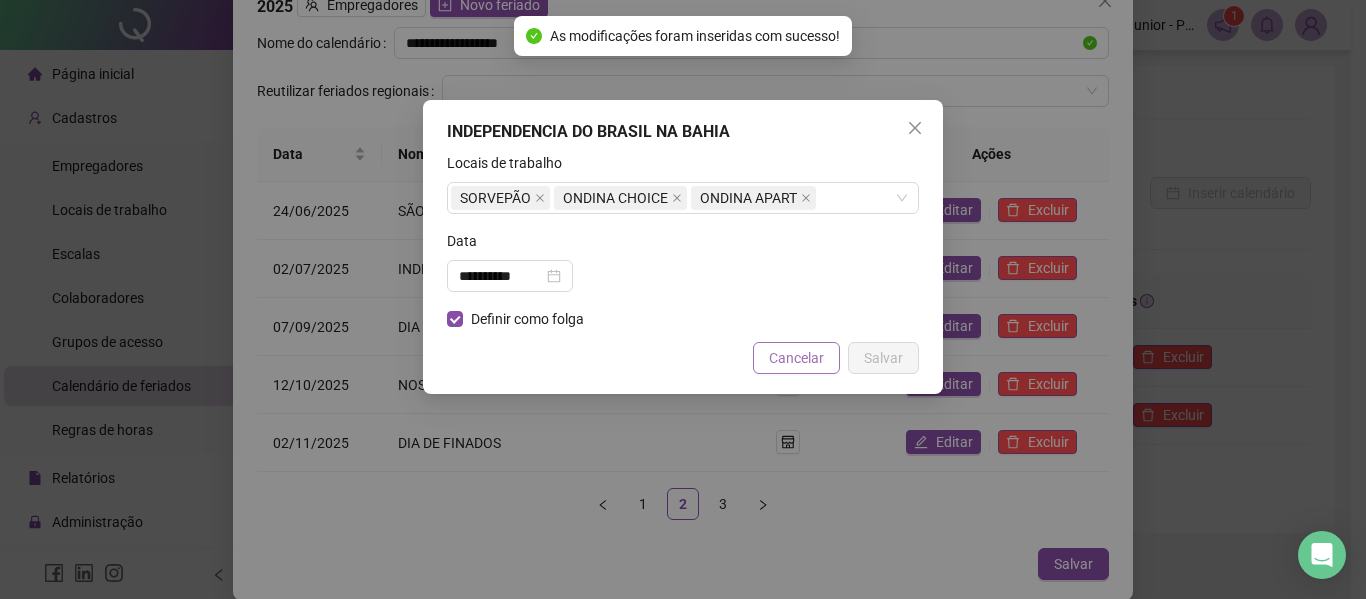 click on "Cancelar" at bounding box center [796, 358] 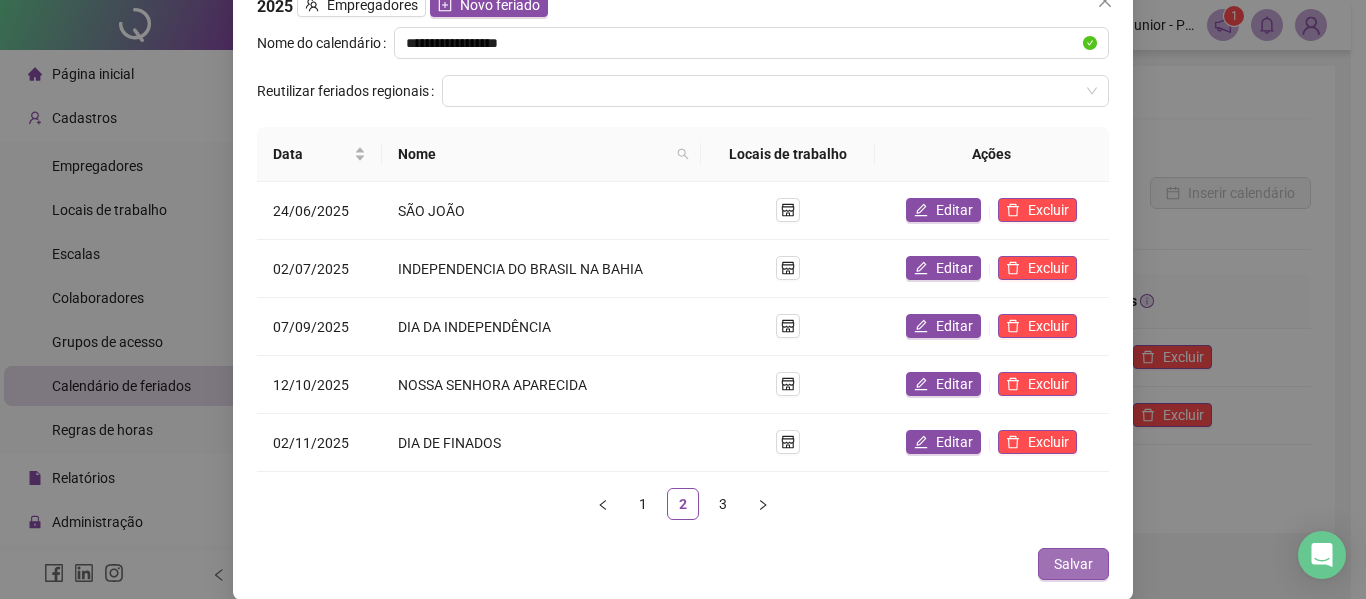 click on "Salvar" at bounding box center (1073, 564) 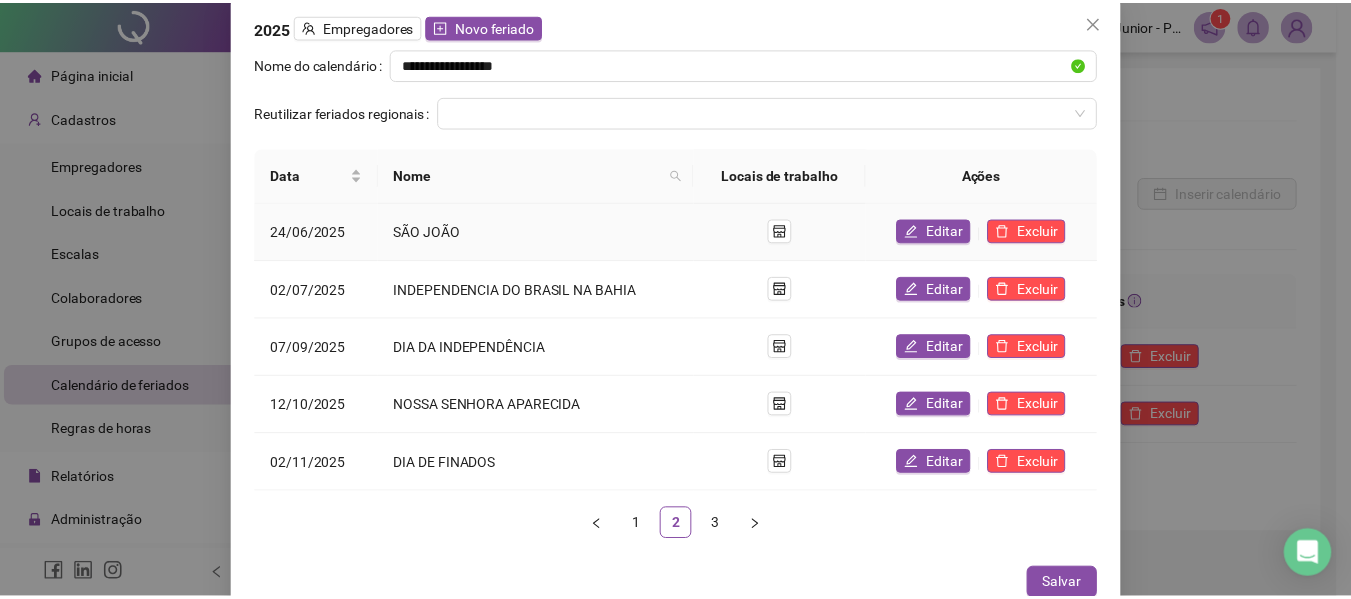 scroll, scrollTop: 0, scrollLeft: 0, axis: both 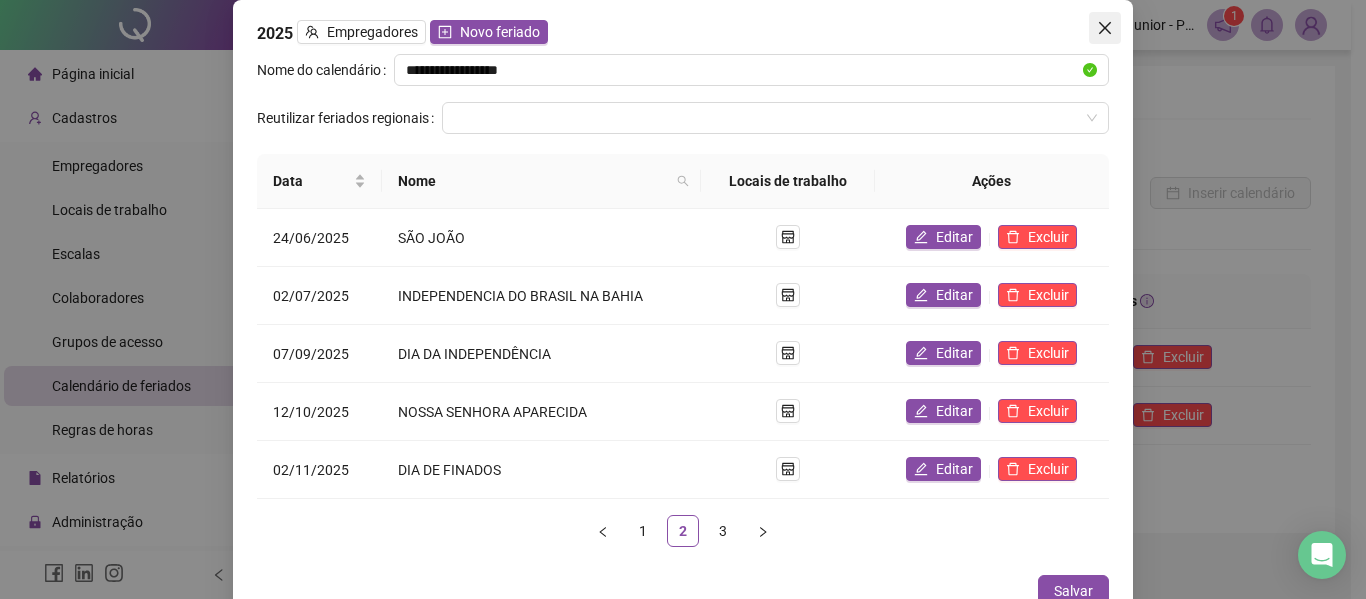 click 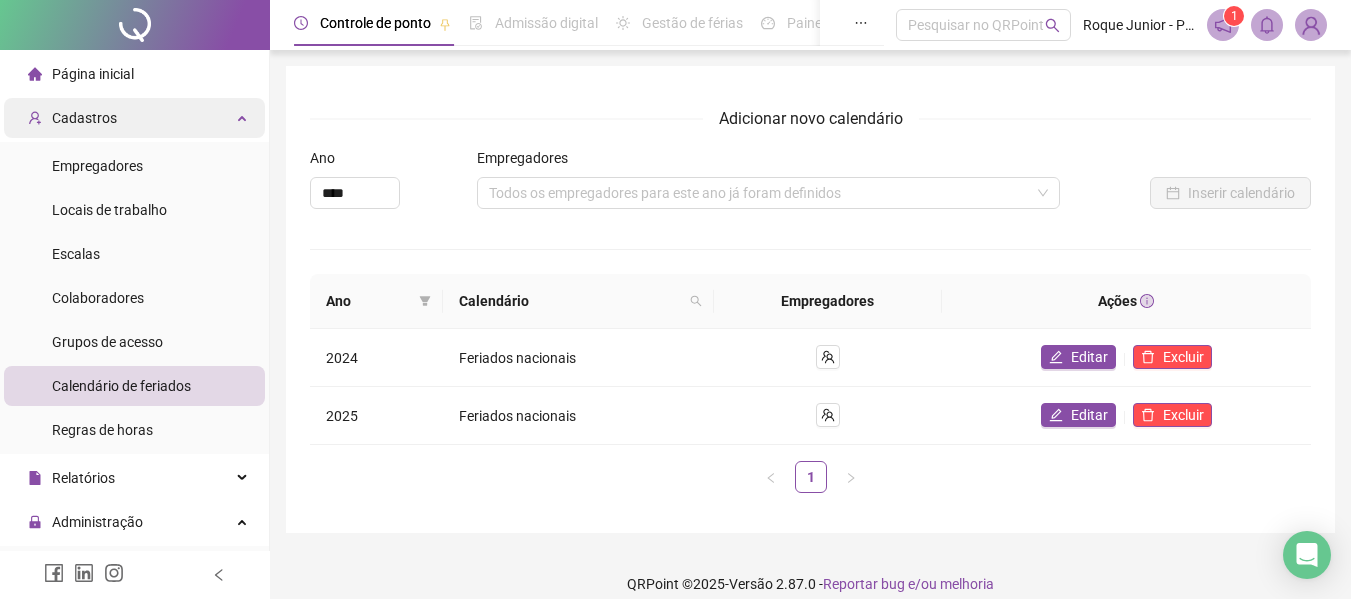 click on "Cadastros" at bounding box center (134, 118) 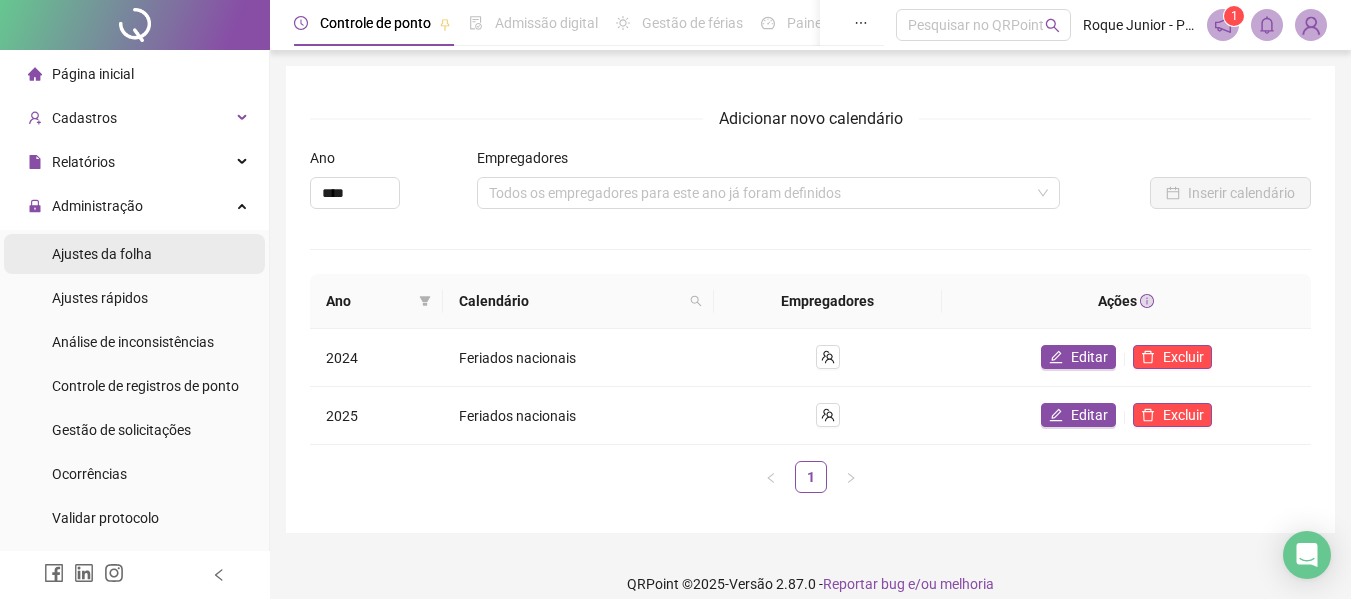 click on "Ajustes da folha" at bounding box center [134, 254] 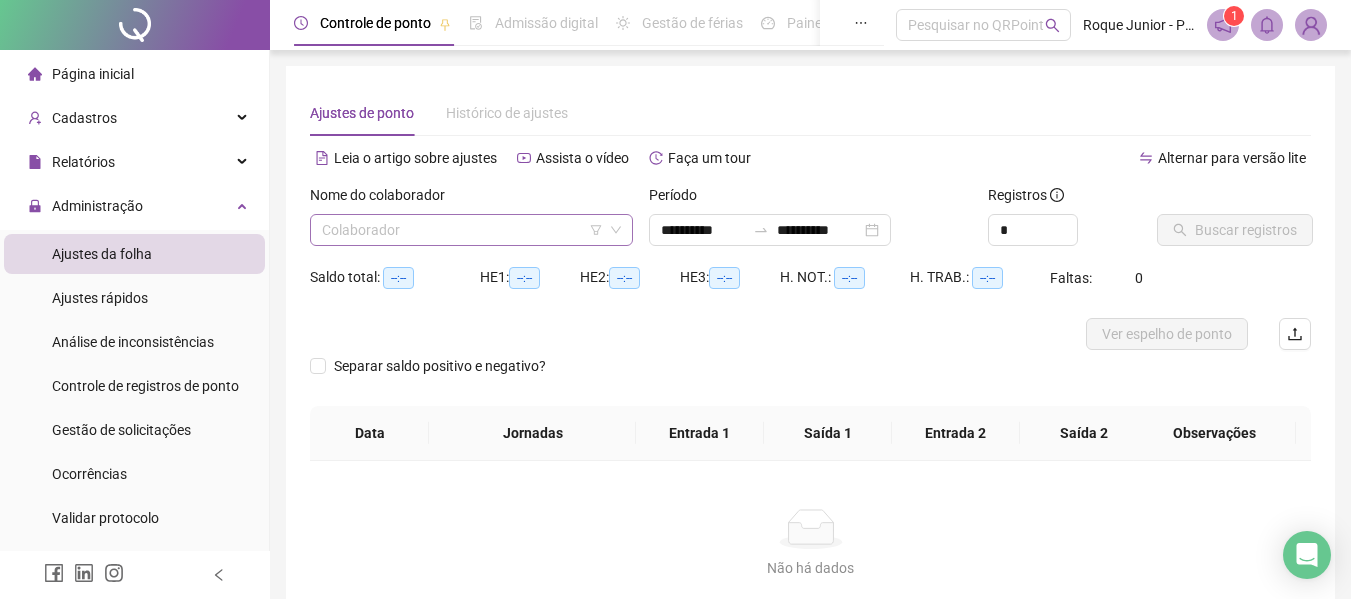 click at bounding box center [465, 230] 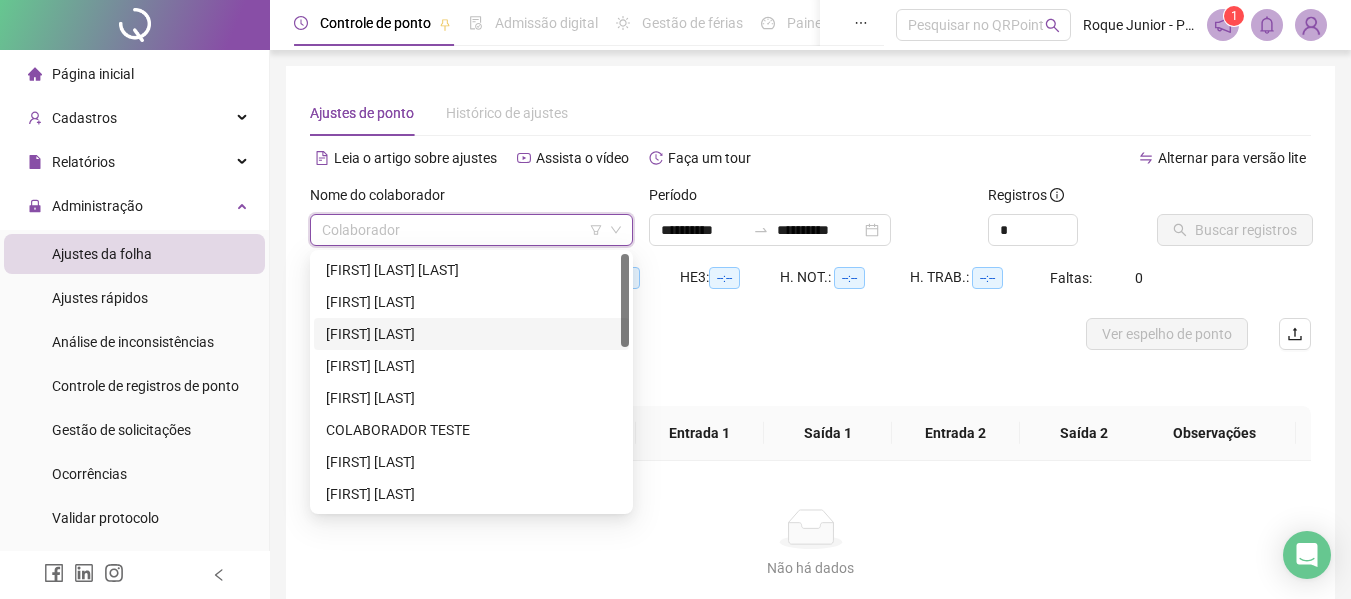 click on "[FIRST] [LAST]" at bounding box center [471, 334] 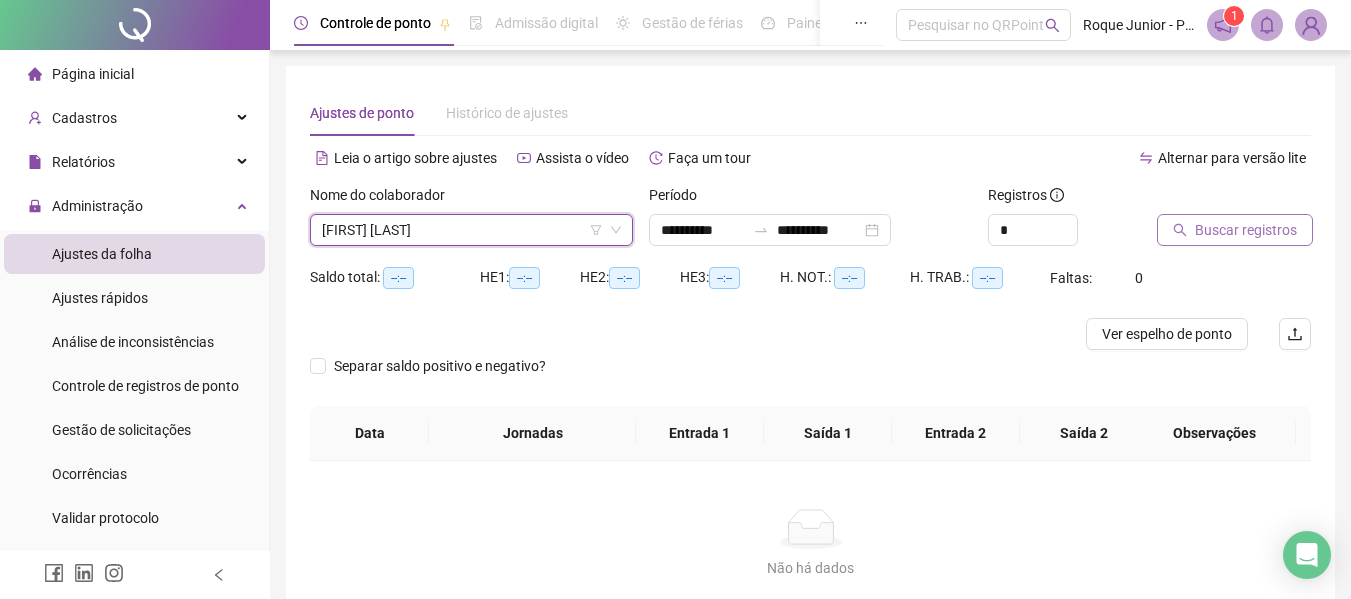 click 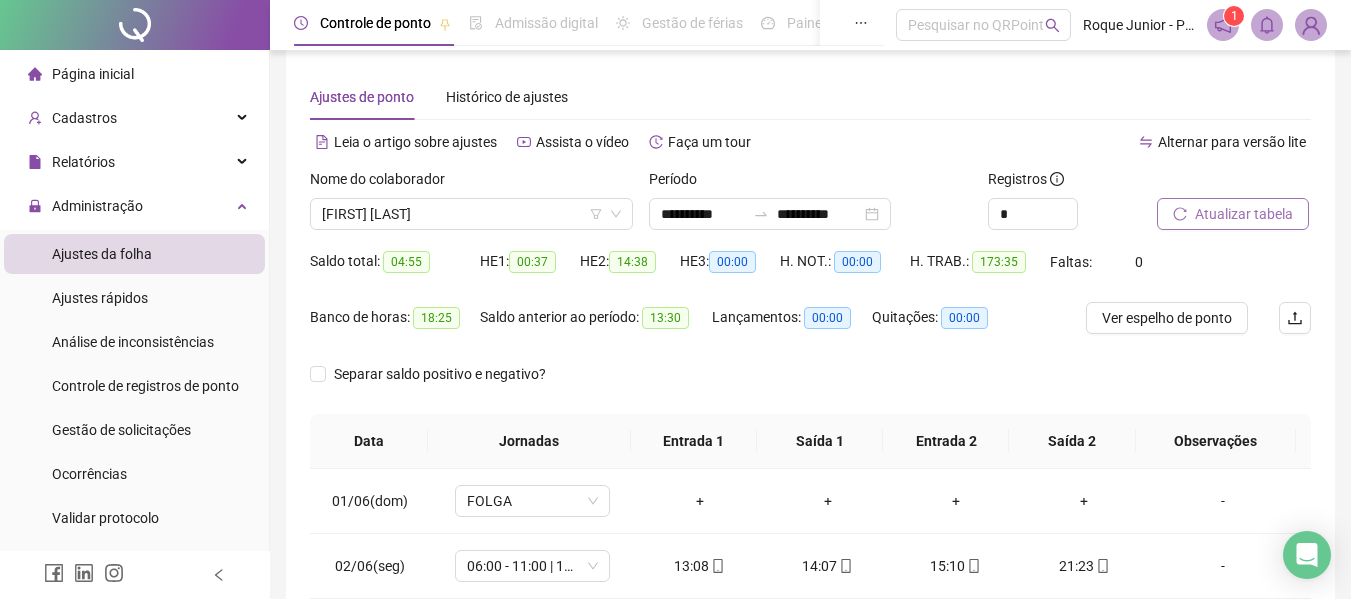 scroll, scrollTop: 400, scrollLeft: 0, axis: vertical 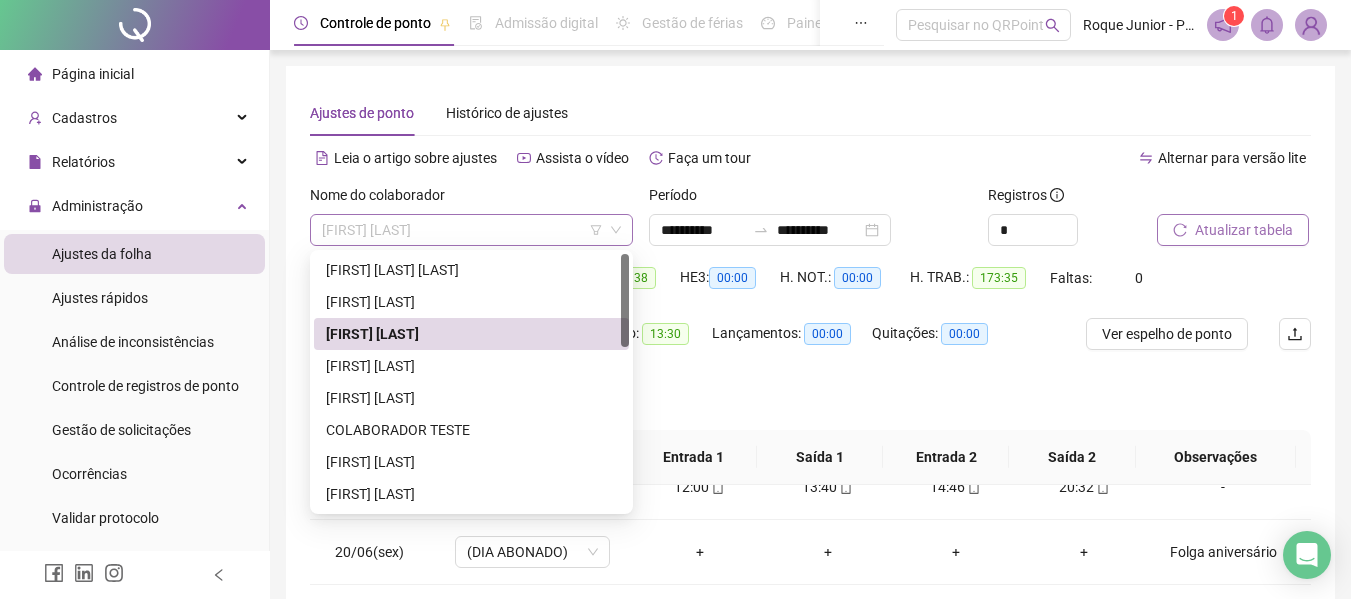 click on "[FIRST] [LAST]" at bounding box center [471, 230] 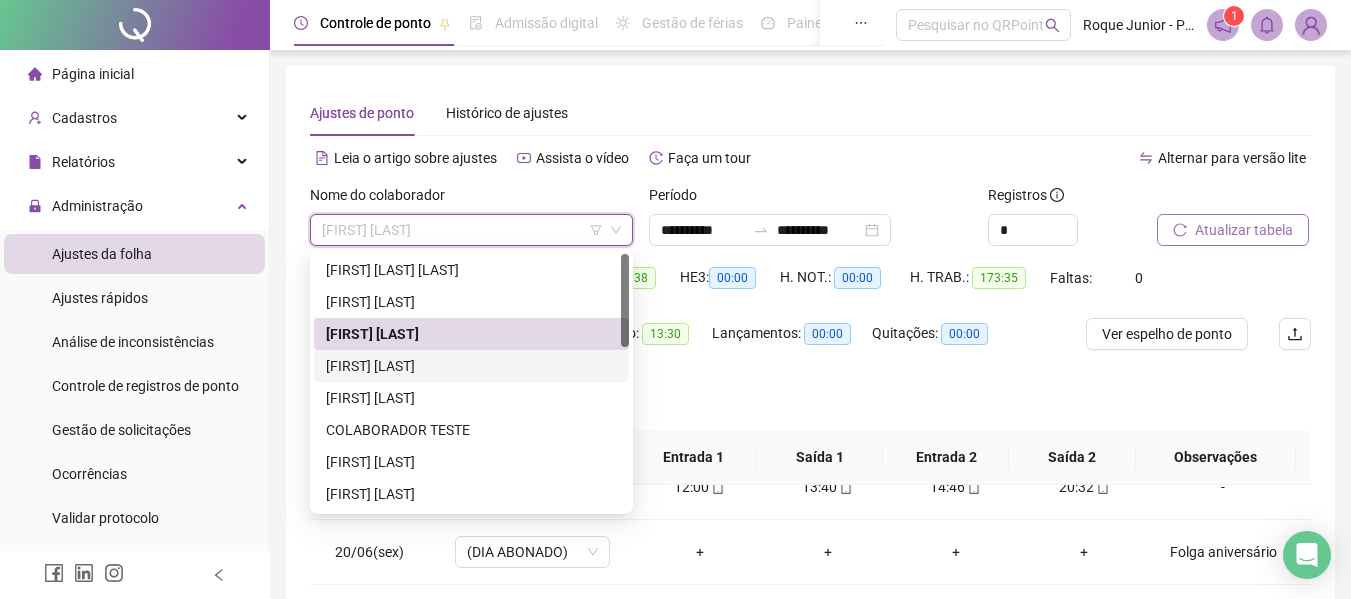 click on "[FIRST] [LAST]" at bounding box center (471, 366) 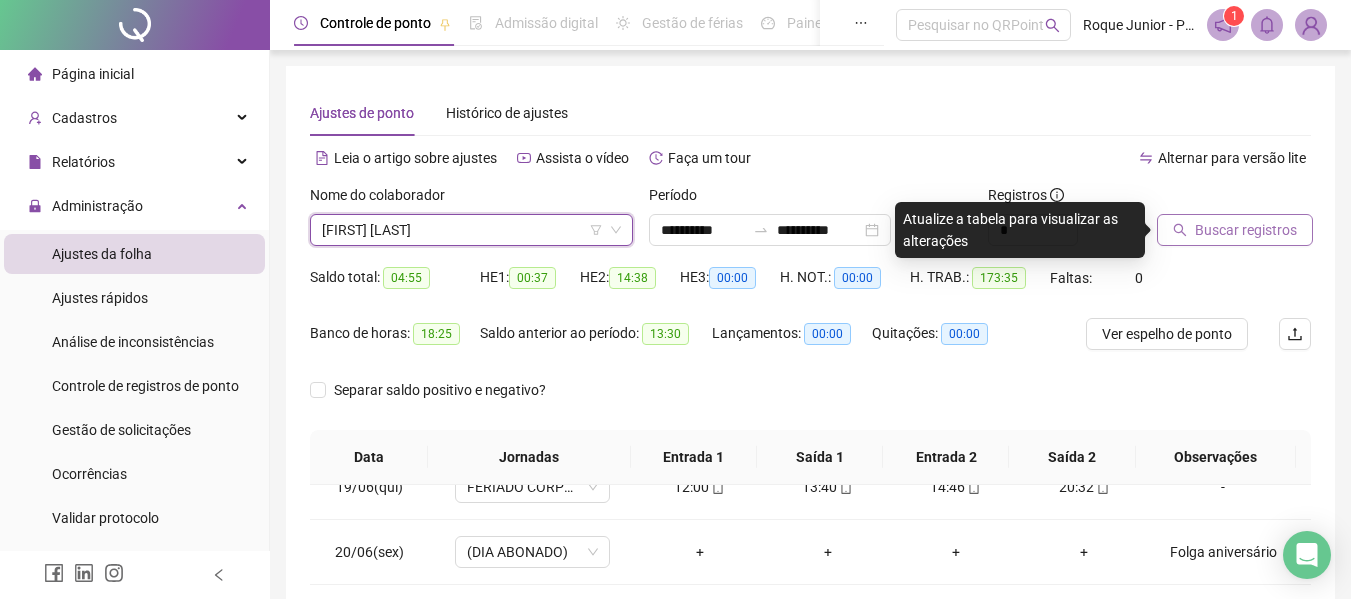 click on "Buscar registros" at bounding box center [1246, 230] 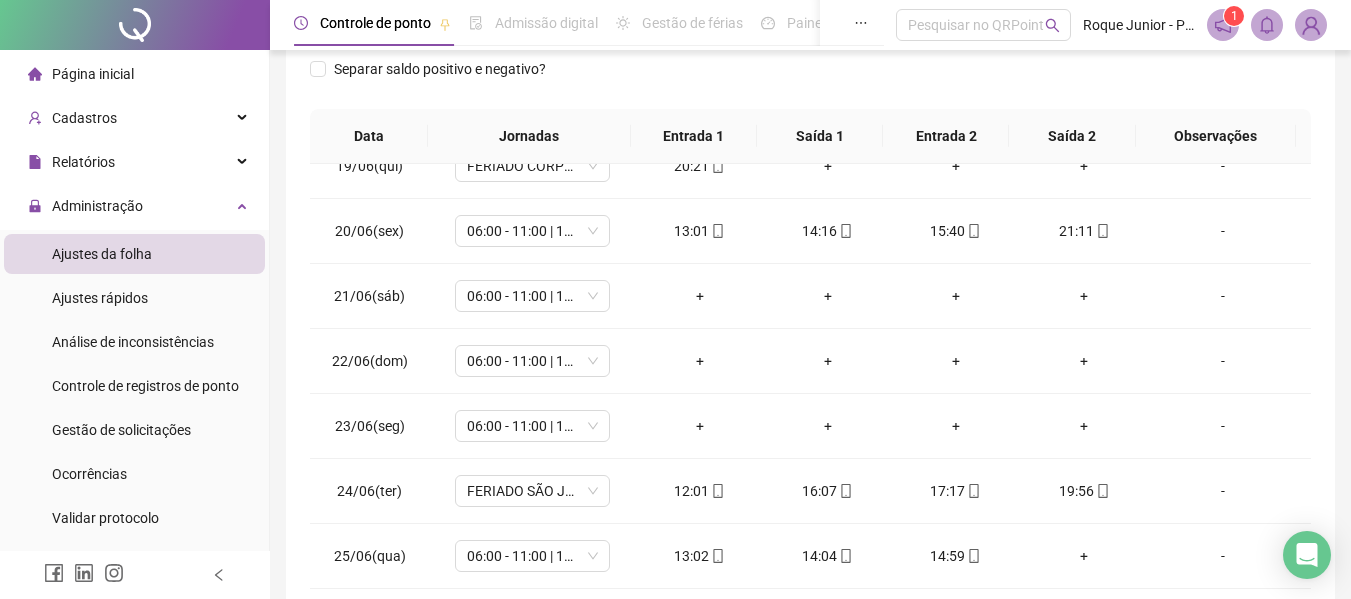 scroll, scrollTop: 400, scrollLeft: 0, axis: vertical 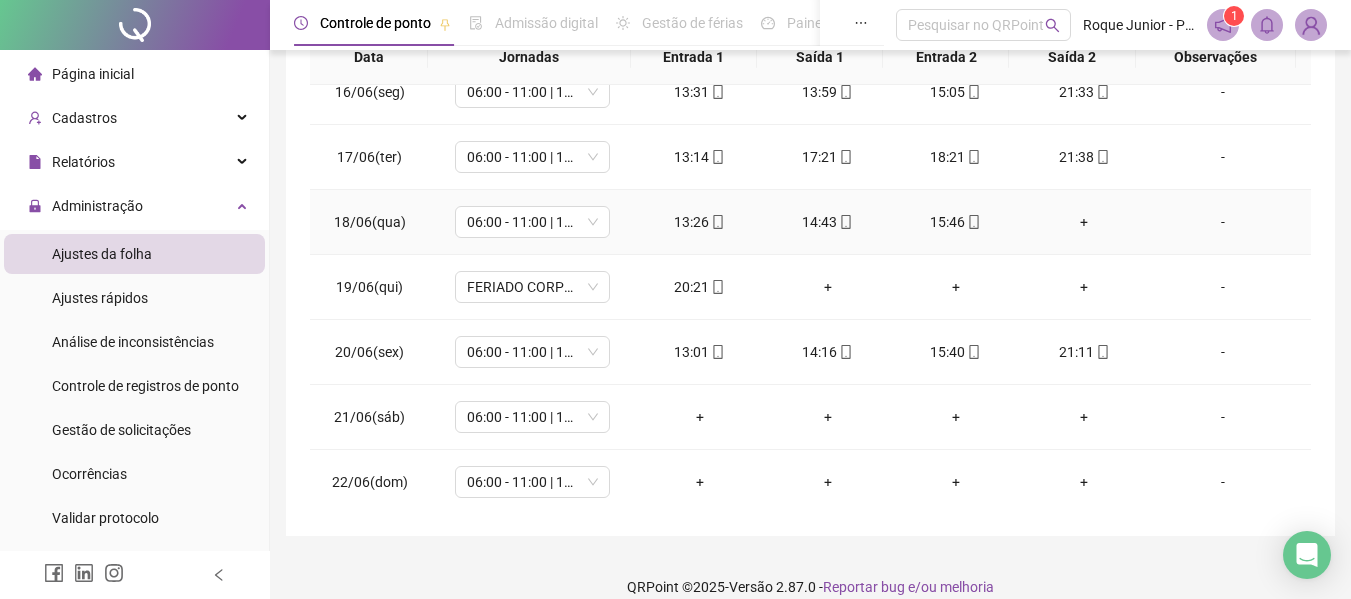 click on "+" at bounding box center (1084, 222) 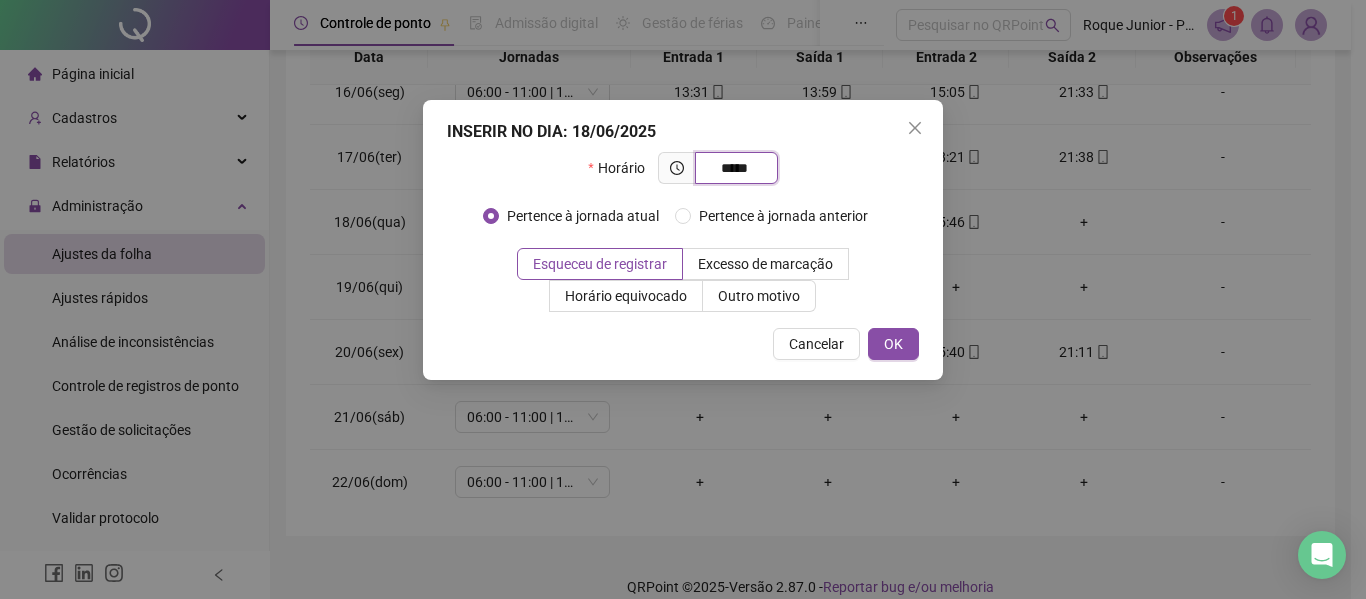 type on "*****" 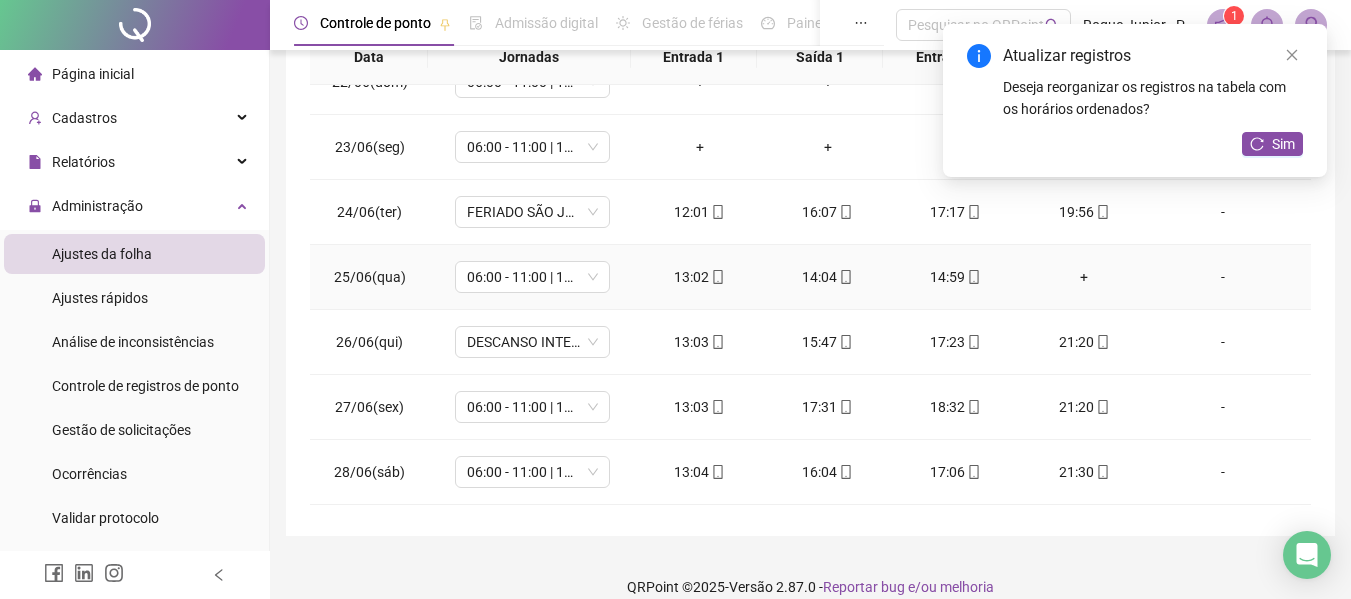 scroll, scrollTop: 1300, scrollLeft: 0, axis: vertical 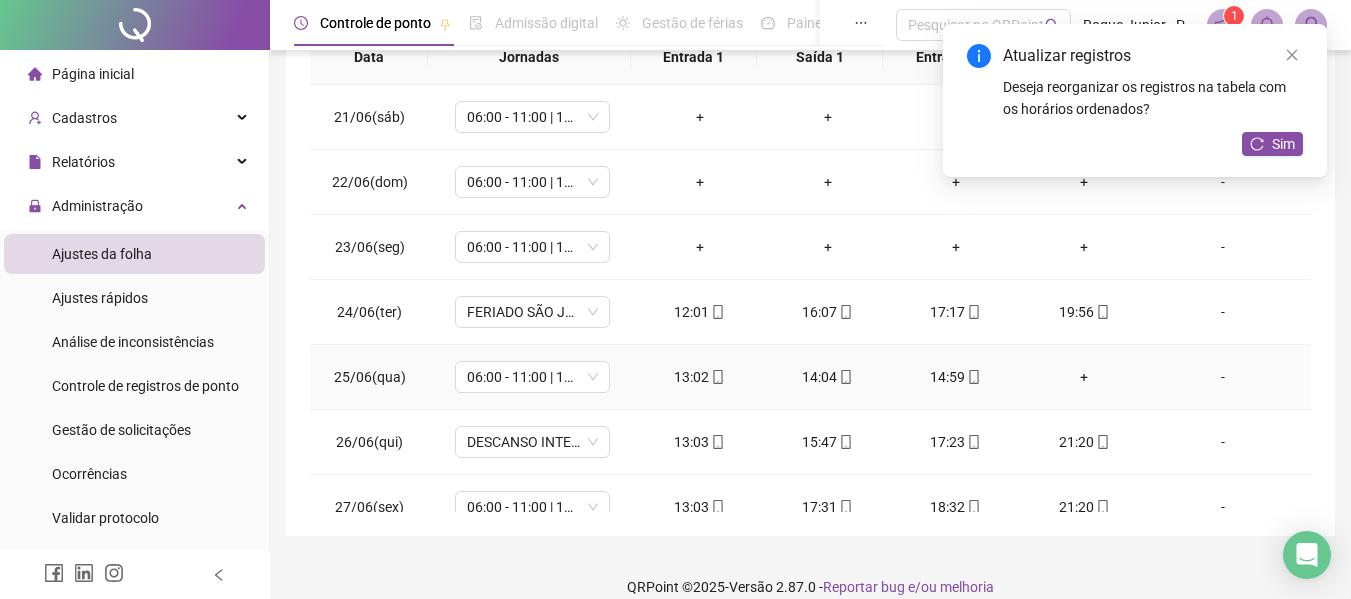 click on "+" at bounding box center (1084, 377) 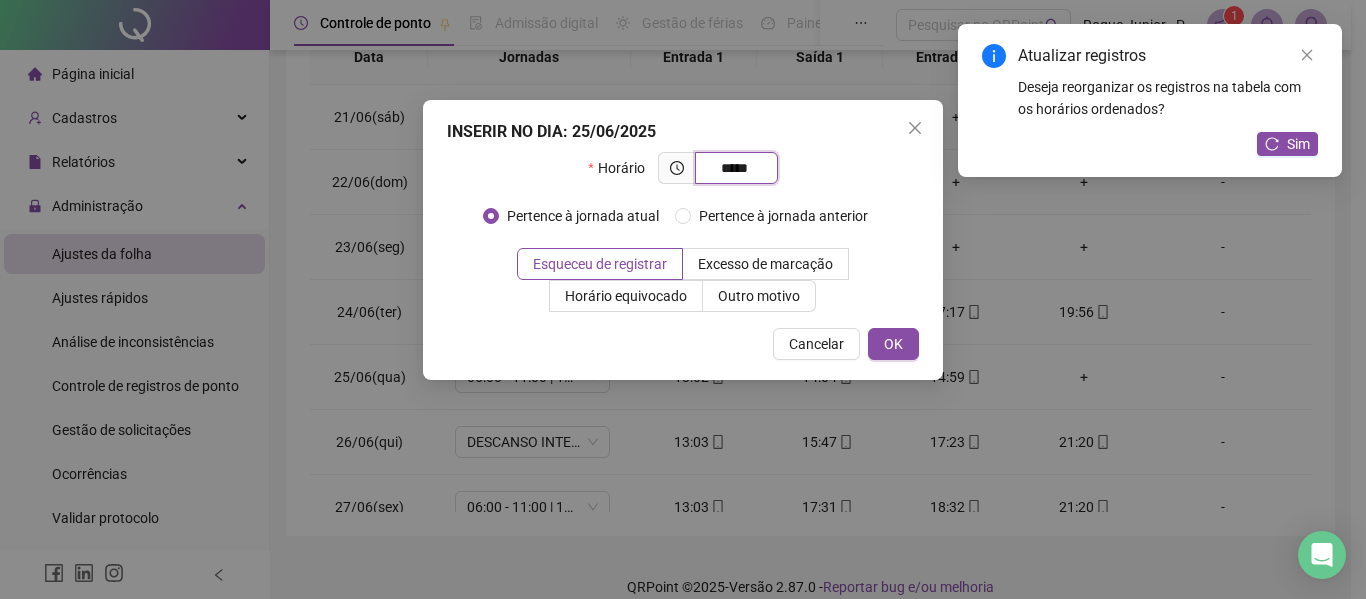 type on "*****" 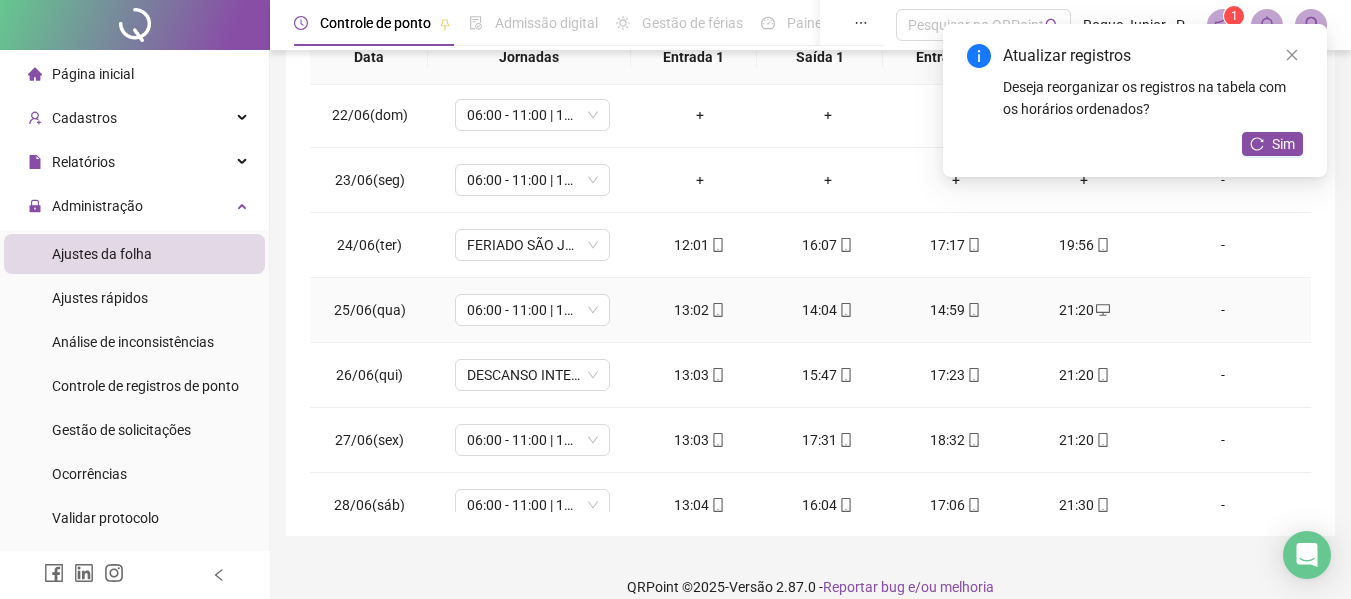 scroll, scrollTop: 1400, scrollLeft: 0, axis: vertical 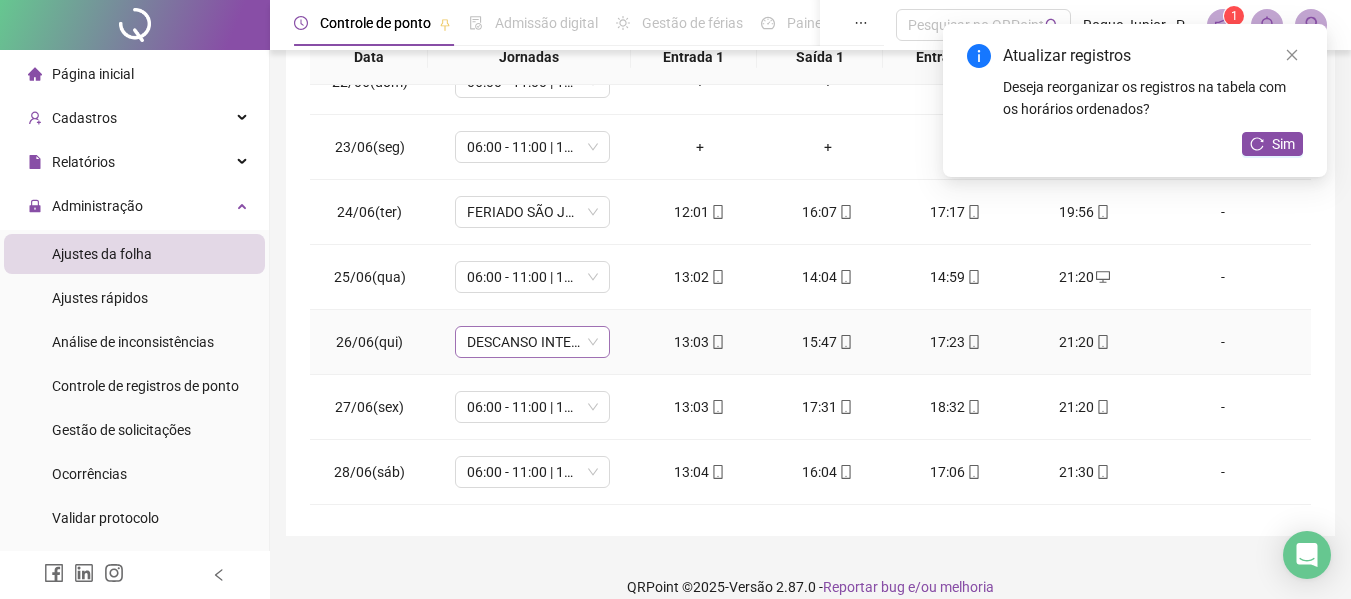 click on "DESCANSO INTER-JORNADA" at bounding box center [532, 342] 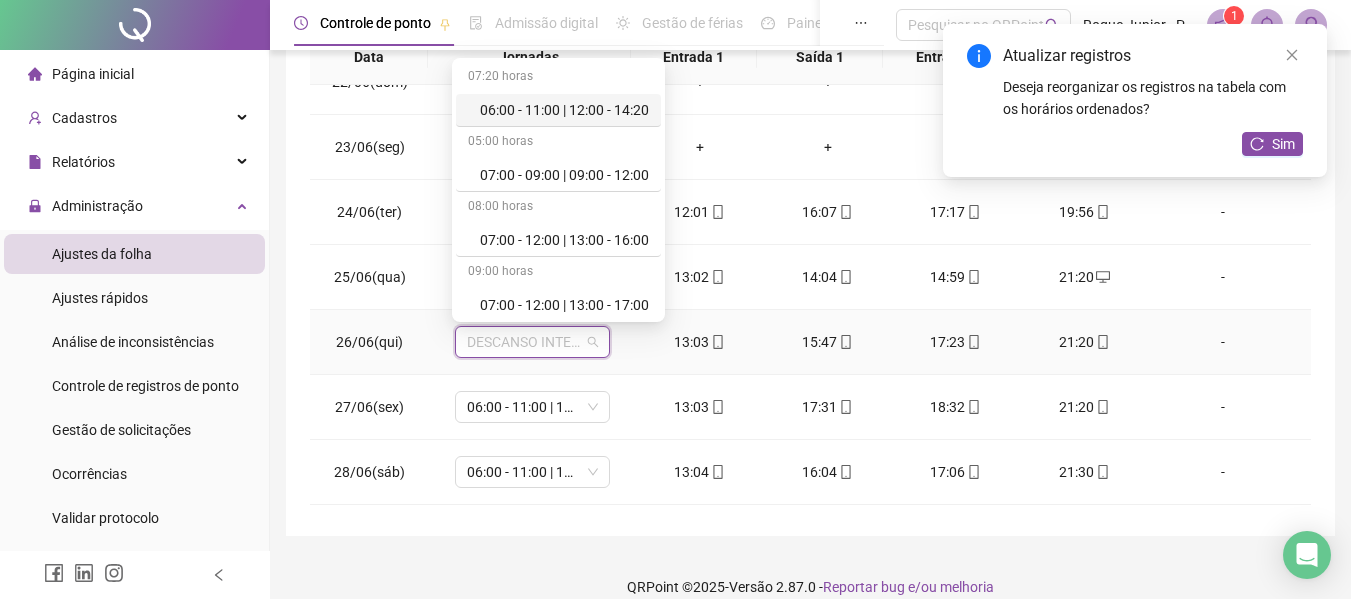 click on "06:00 - 11:00 | 12:00 - 14:20" at bounding box center [564, 110] 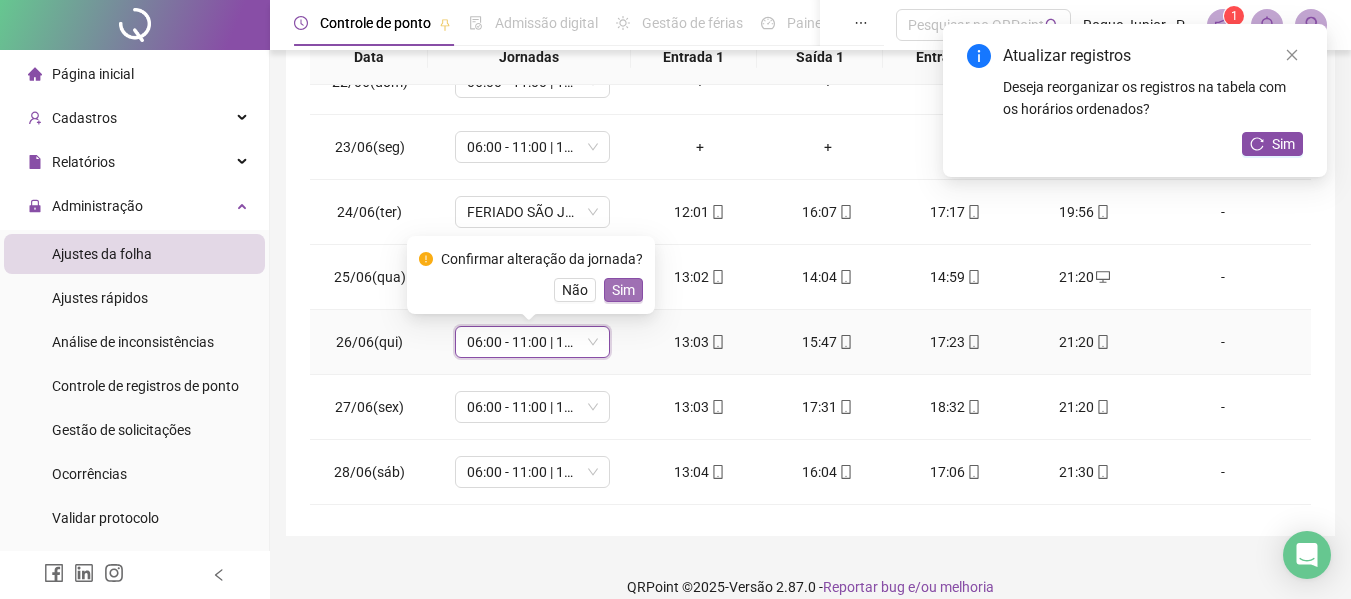 click on "Sim" at bounding box center (623, 290) 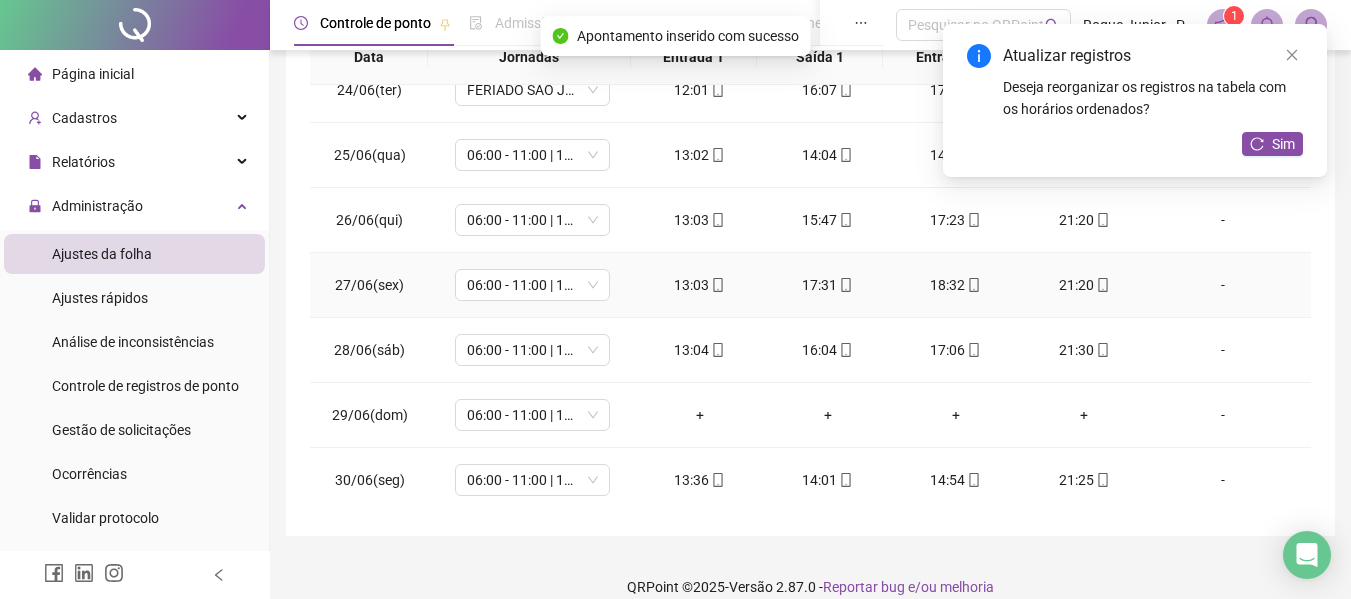 scroll, scrollTop: 1523, scrollLeft: 0, axis: vertical 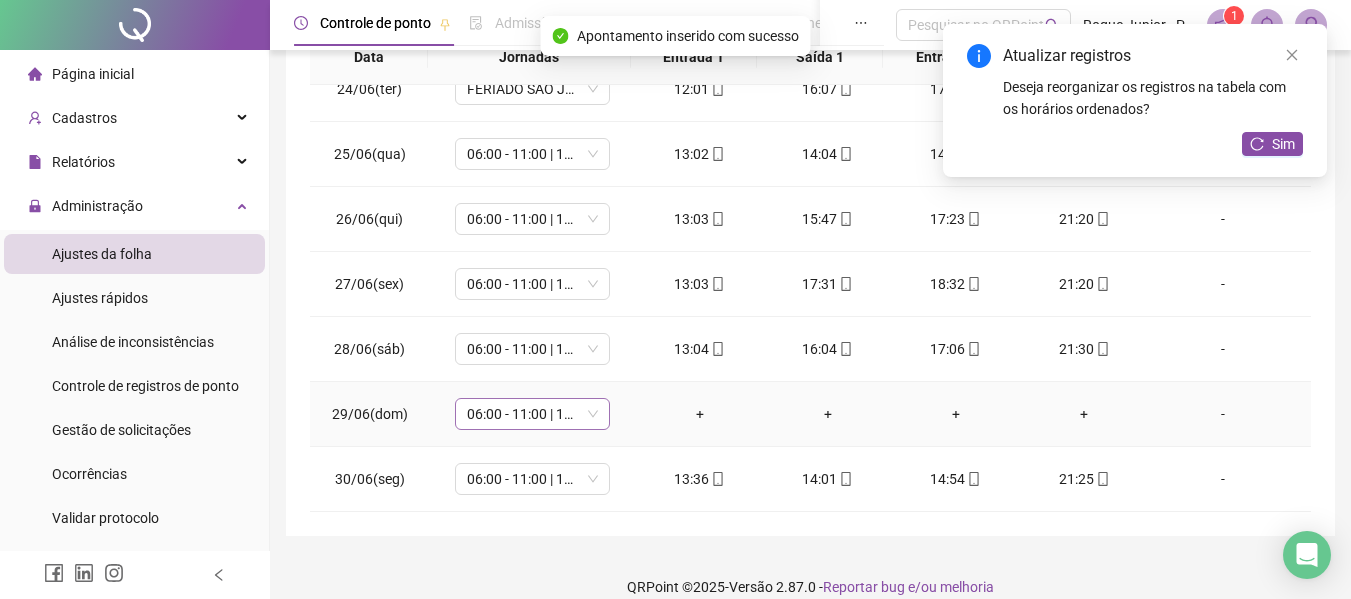 click on "06:00 - 11:00 | 12:00 - 14:20" at bounding box center (532, 414) 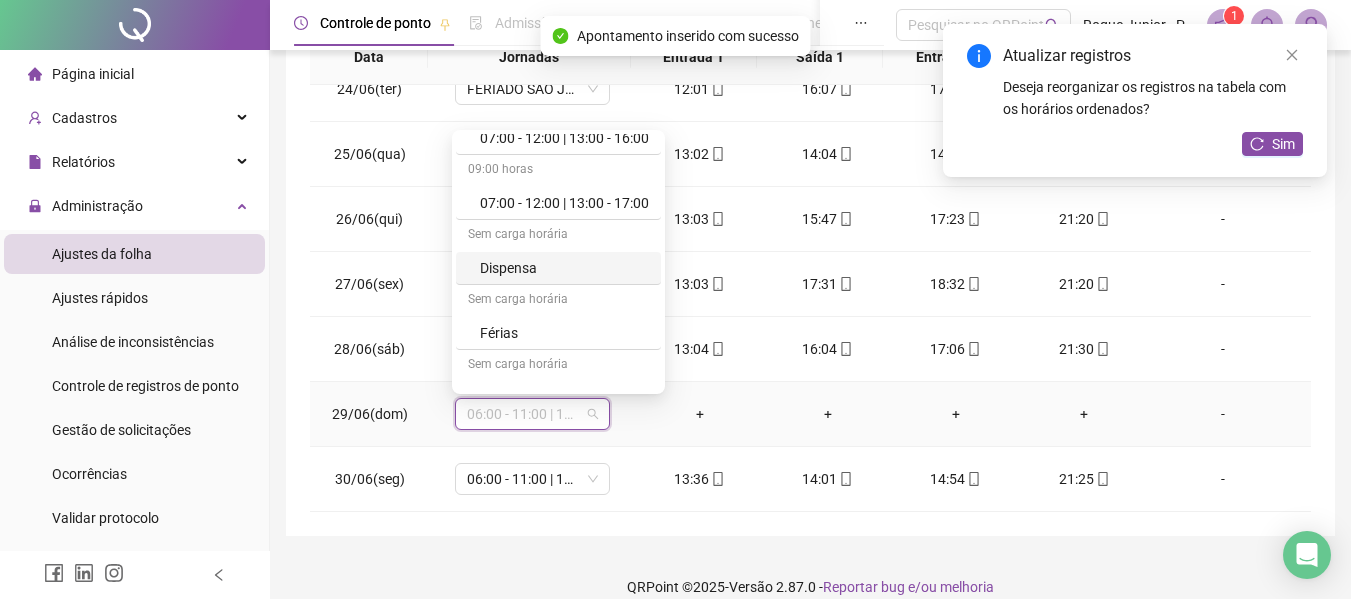 scroll, scrollTop: 200, scrollLeft: 0, axis: vertical 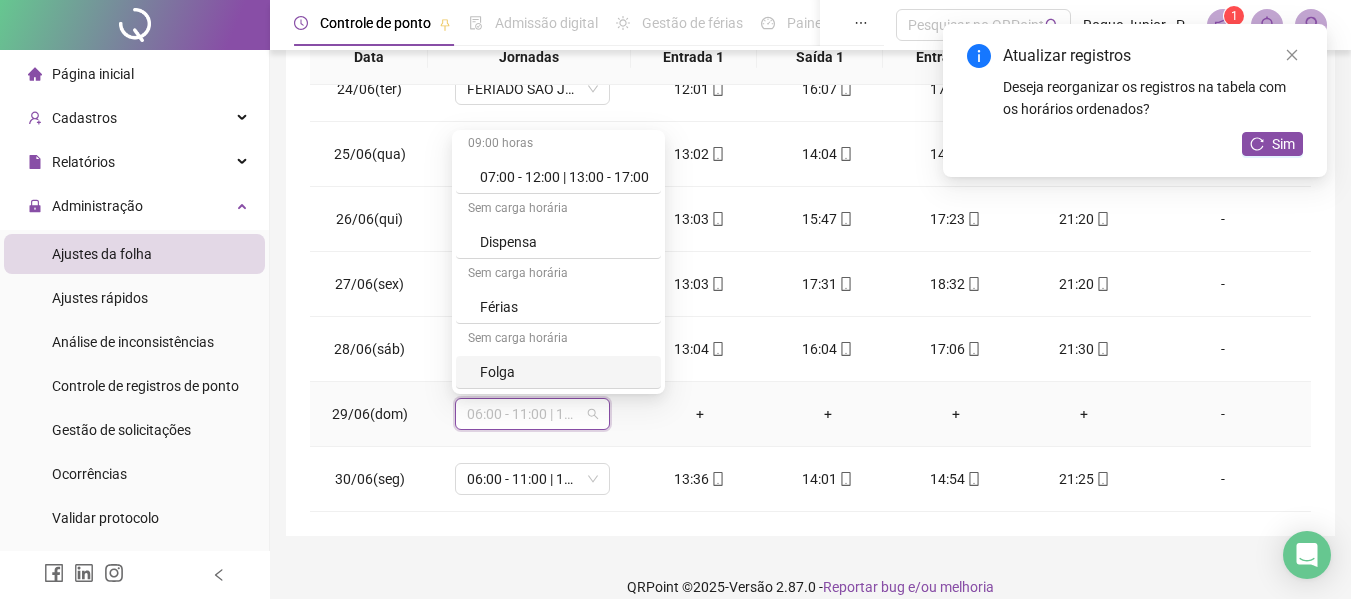 click on "Folga" at bounding box center [564, 372] 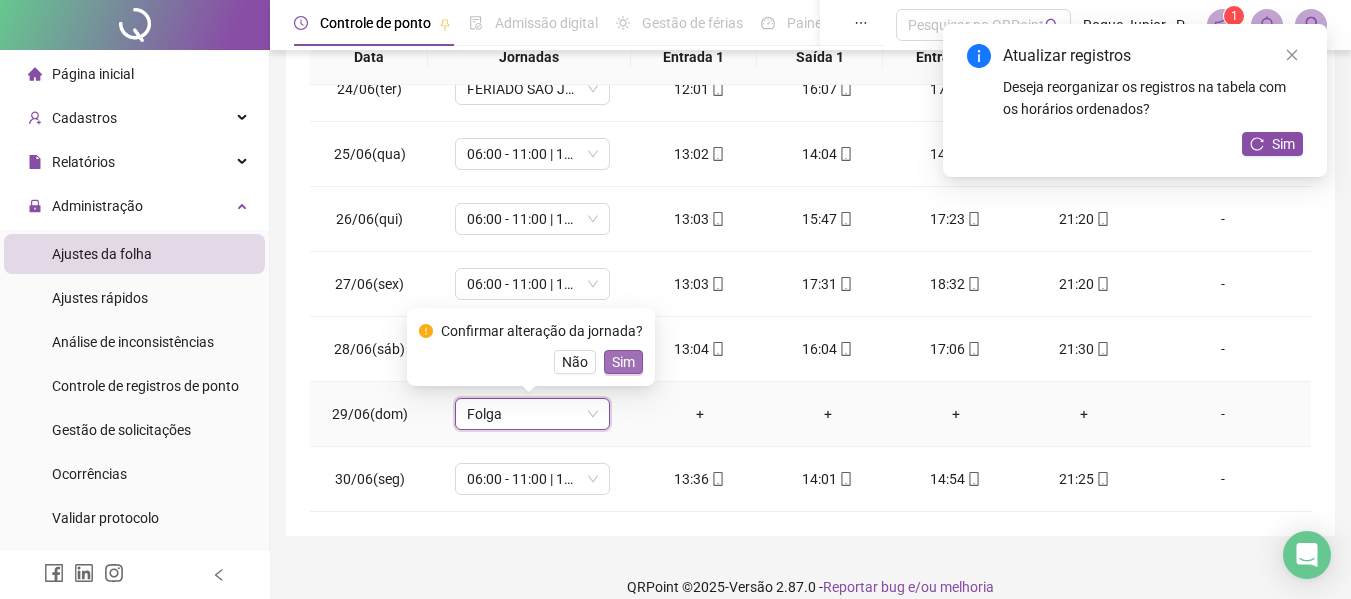 click on "Sim" at bounding box center (623, 362) 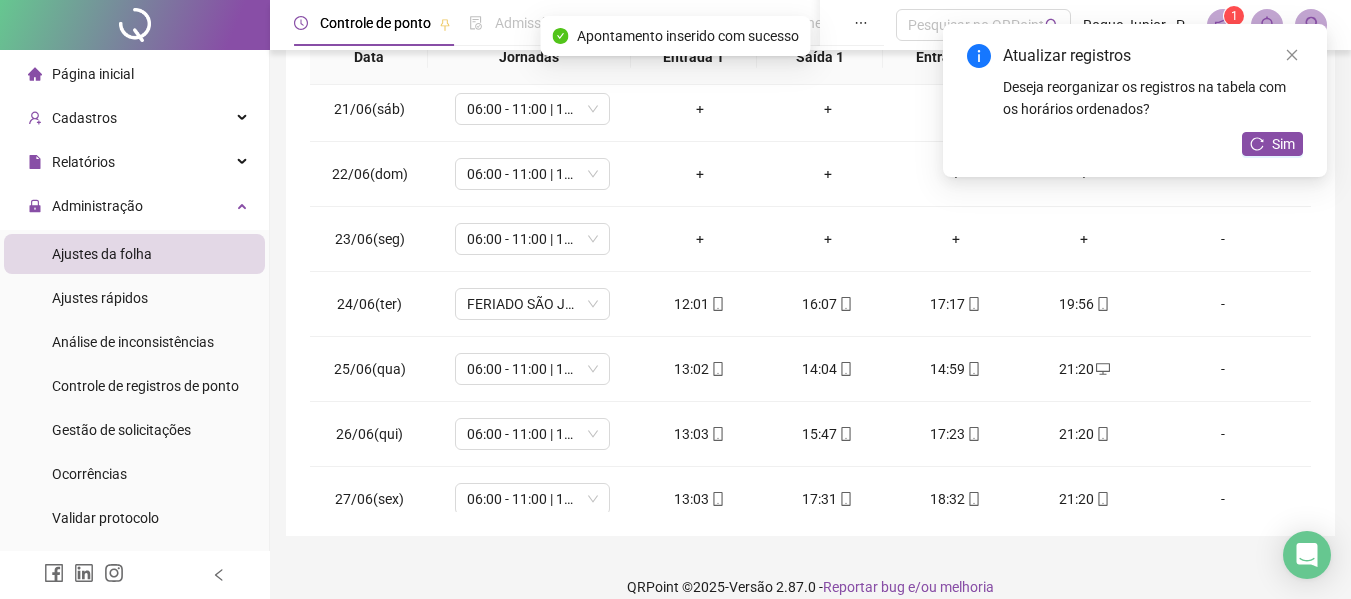 scroll, scrollTop: 1223, scrollLeft: 0, axis: vertical 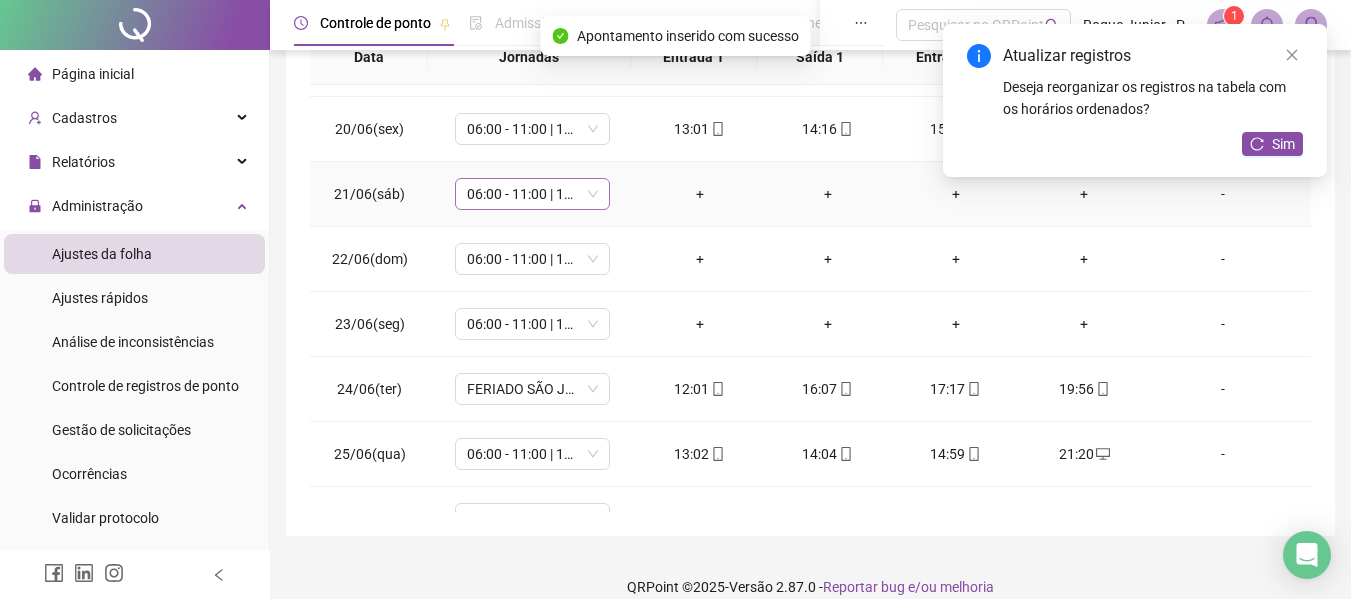 click on "06:00 - 11:00 | 12:00 - 14:20" at bounding box center [532, 194] 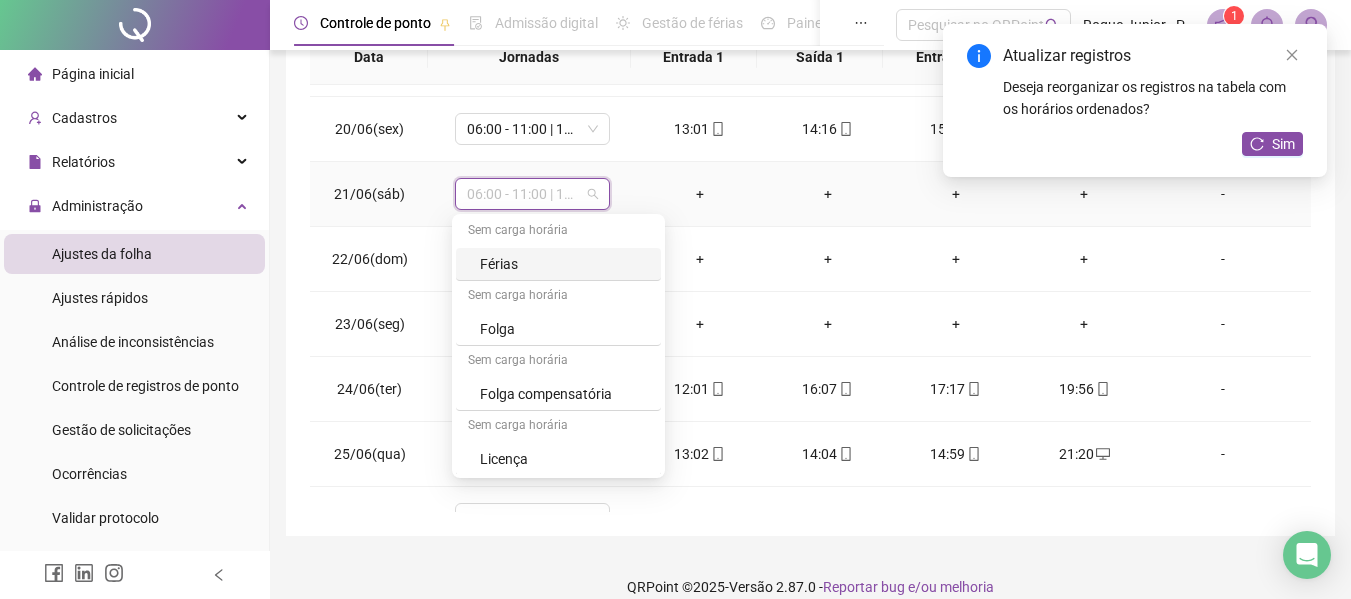 scroll, scrollTop: 329, scrollLeft: 0, axis: vertical 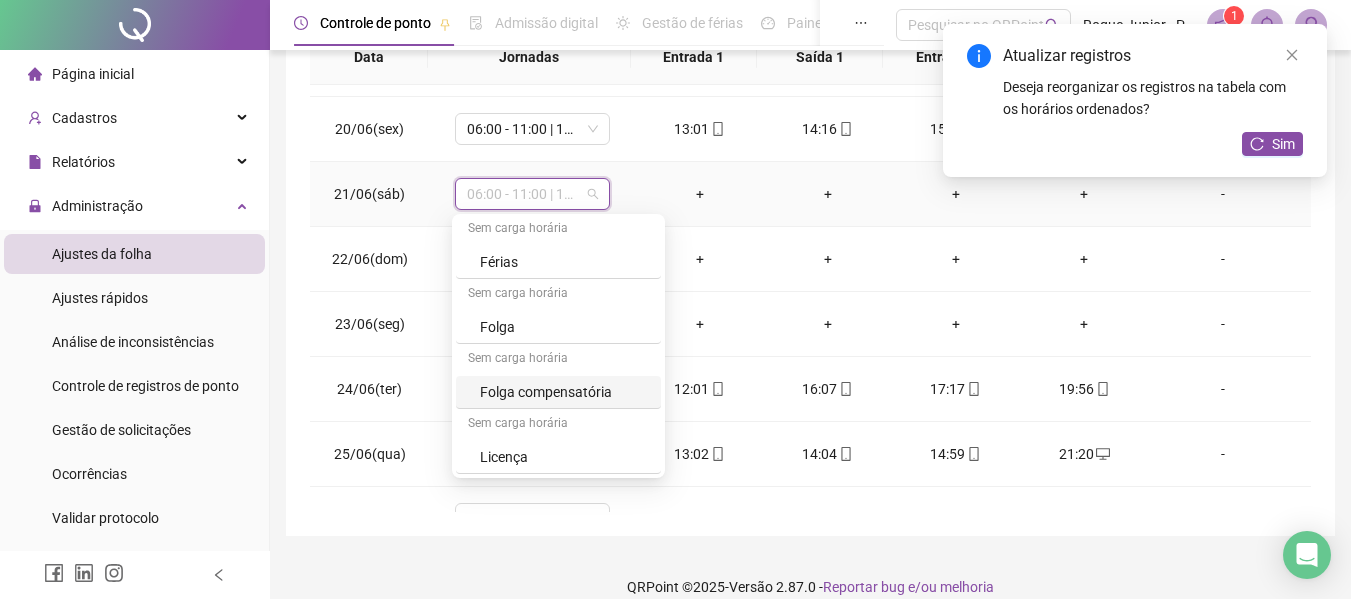 click on "Folga compensatória" at bounding box center (564, 392) 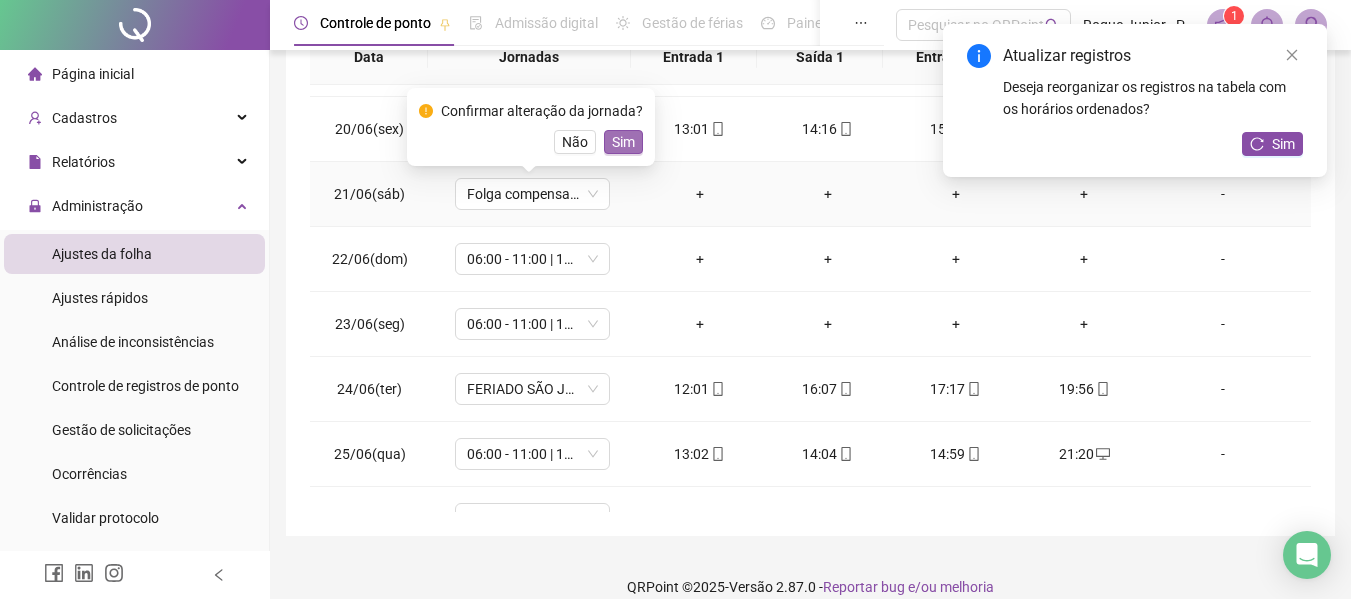click on "Sim" at bounding box center [623, 142] 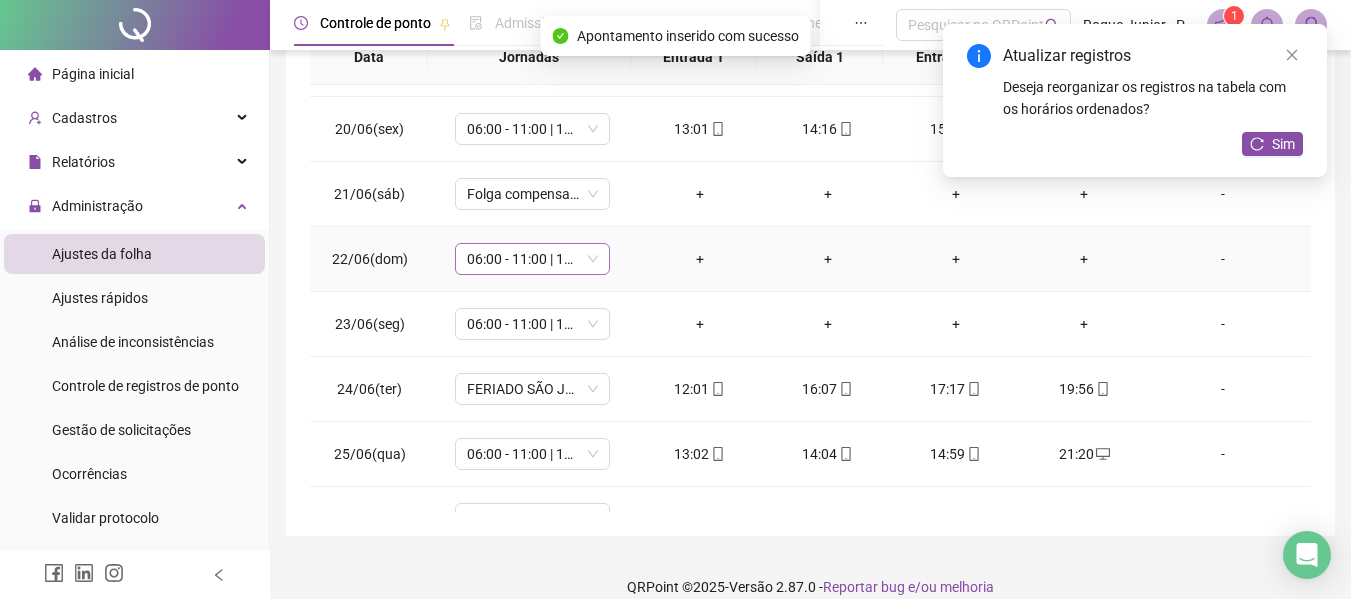 click on "06:00 - 11:00 | 12:00 - 14:20" at bounding box center (532, 259) 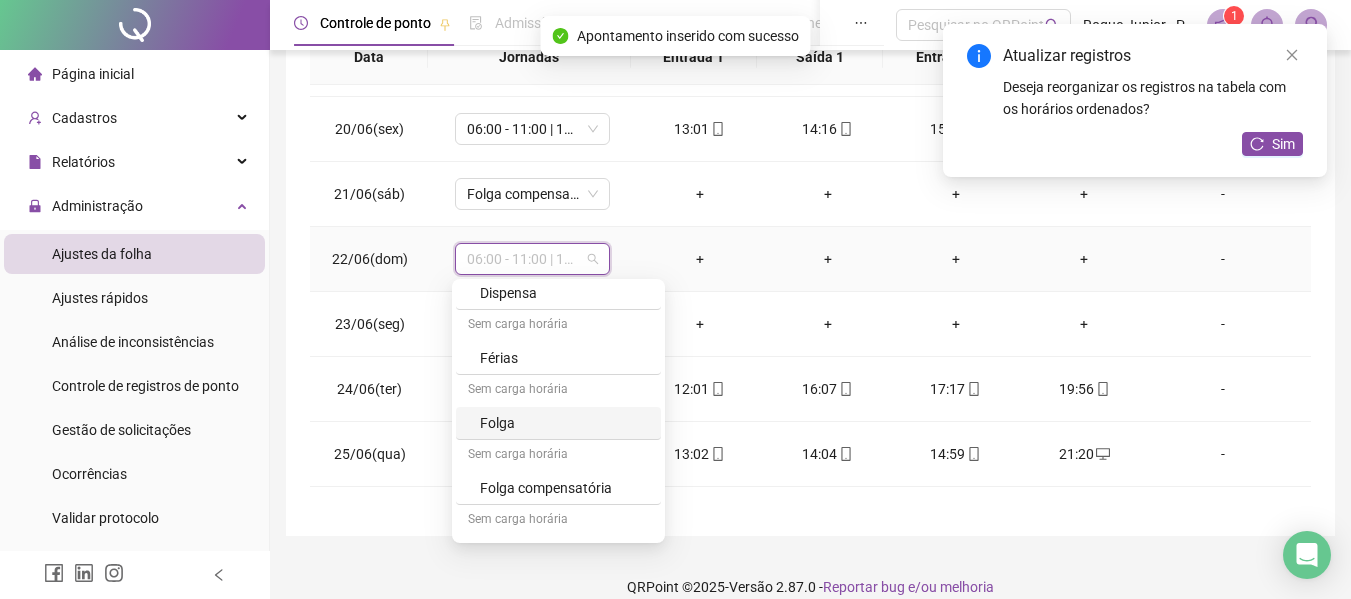 scroll, scrollTop: 300, scrollLeft: 0, axis: vertical 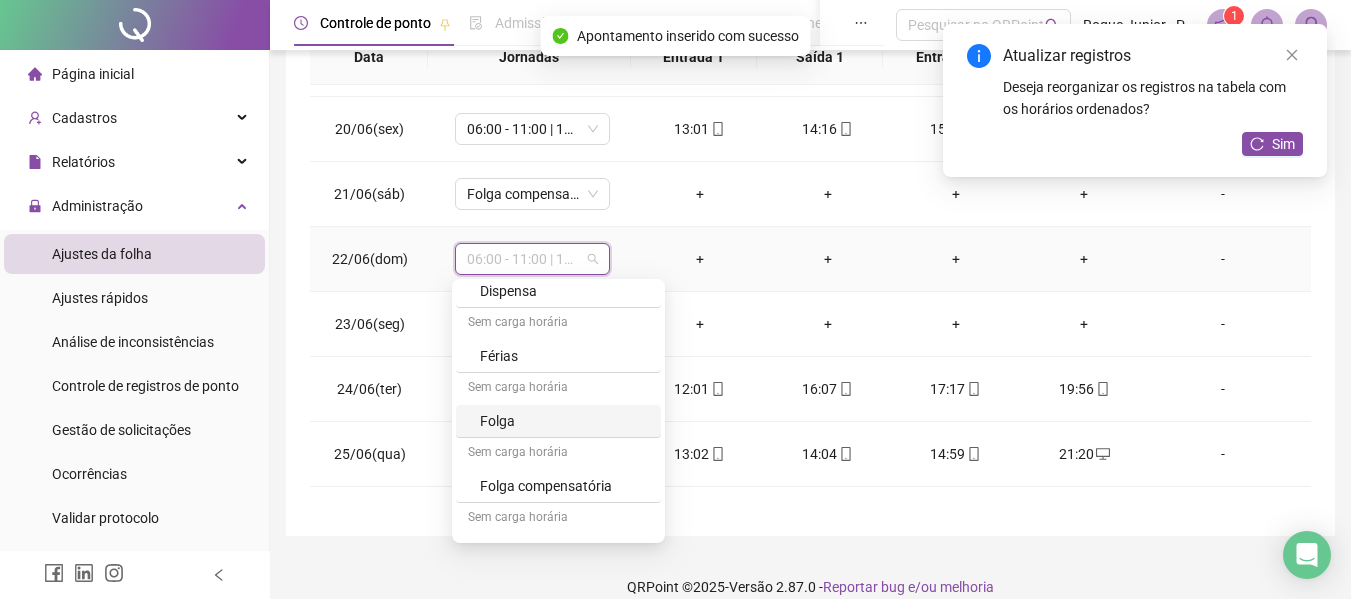 click on "Folga" at bounding box center (564, 421) 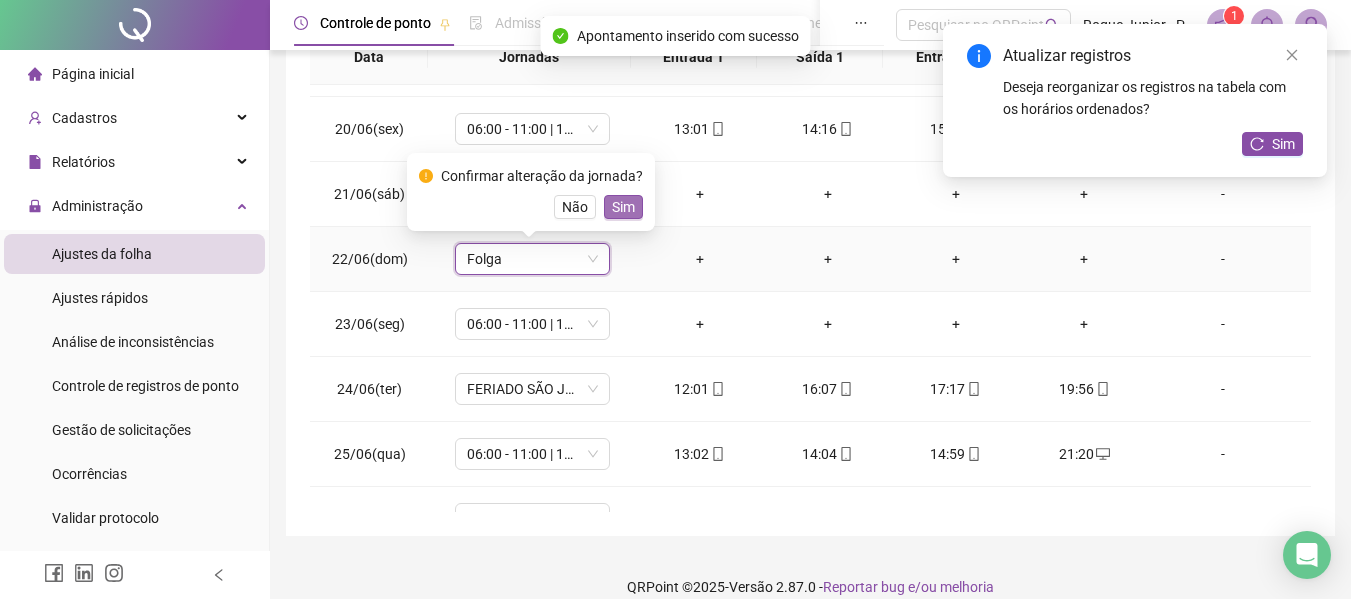 click on "Sim" at bounding box center (623, 207) 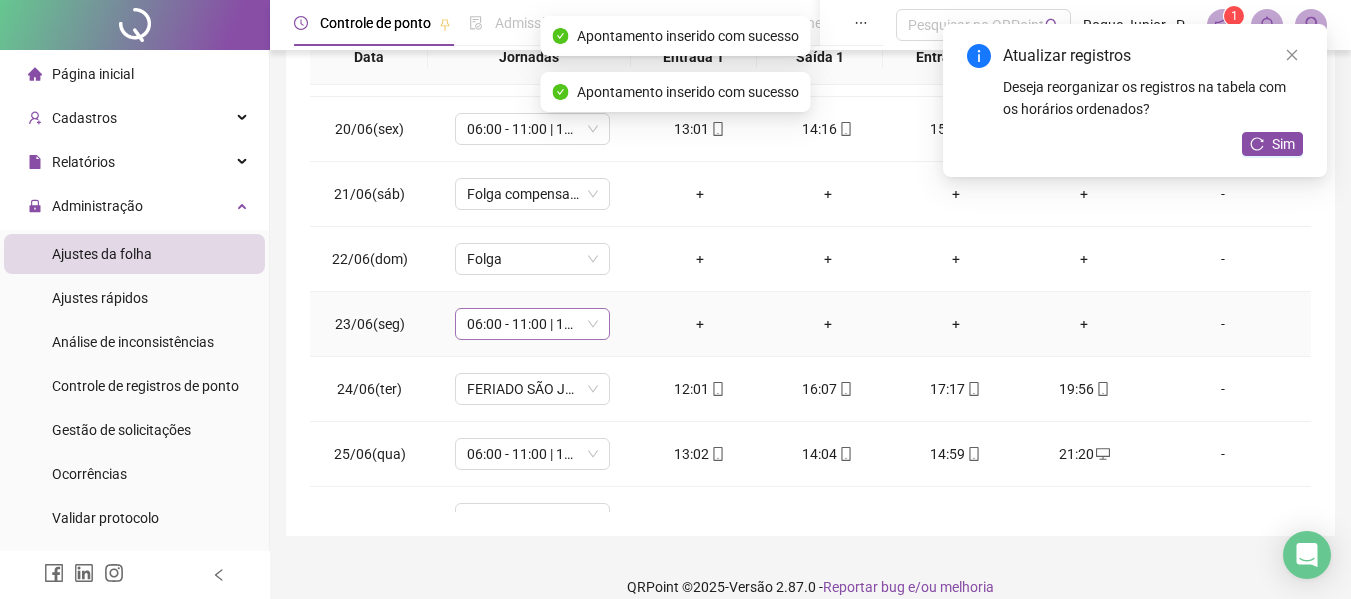 click on "06:00 - 11:00 | 12:00 - 14:20" at bounding box center (532, 324) 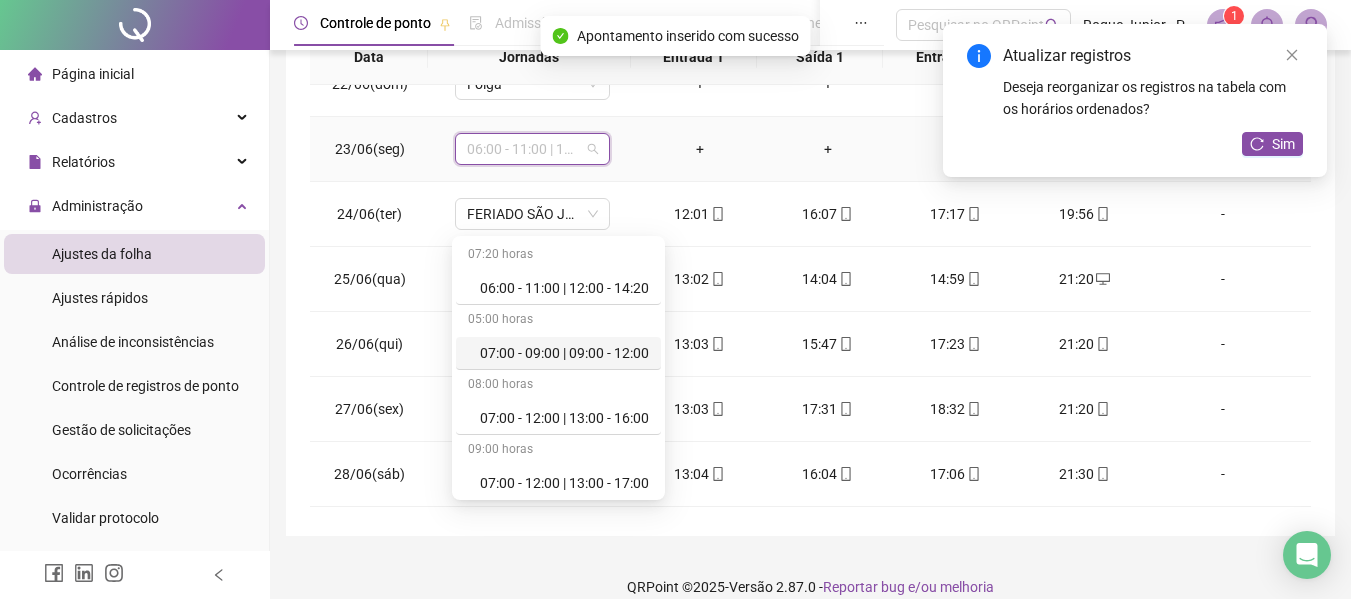 scroll, scrollTop: 1423, scrollLeft: 0, axis: vertical 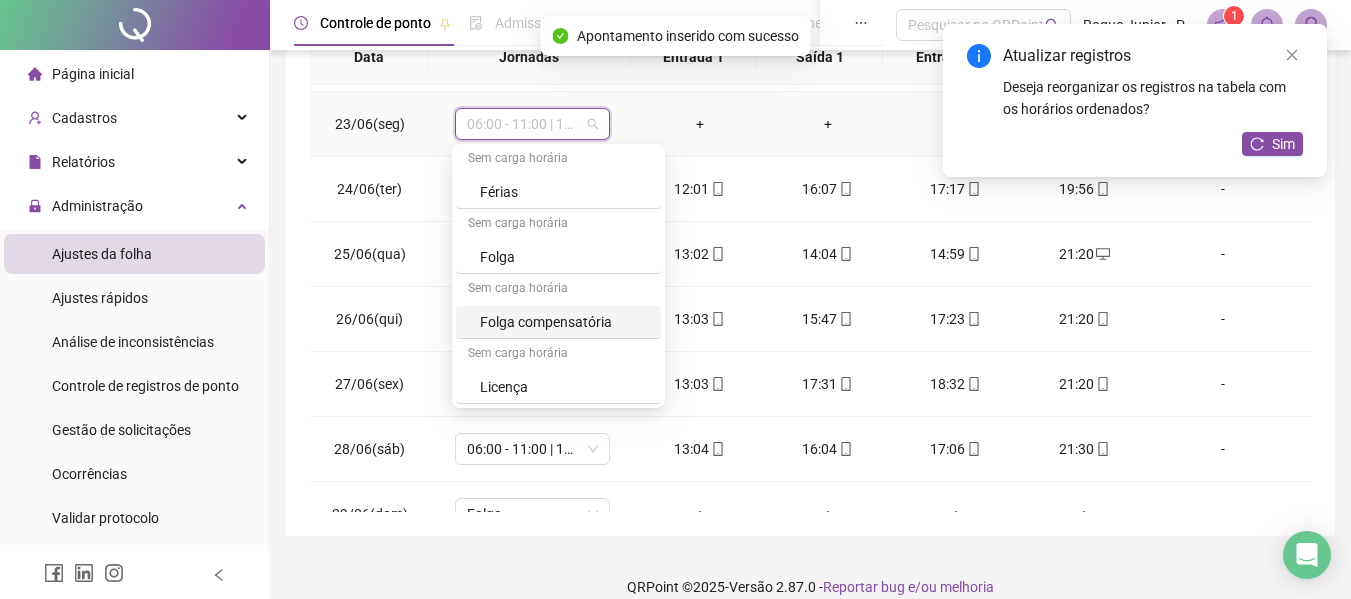 click on "Folga compensatória" at bounding box center (564, 322) 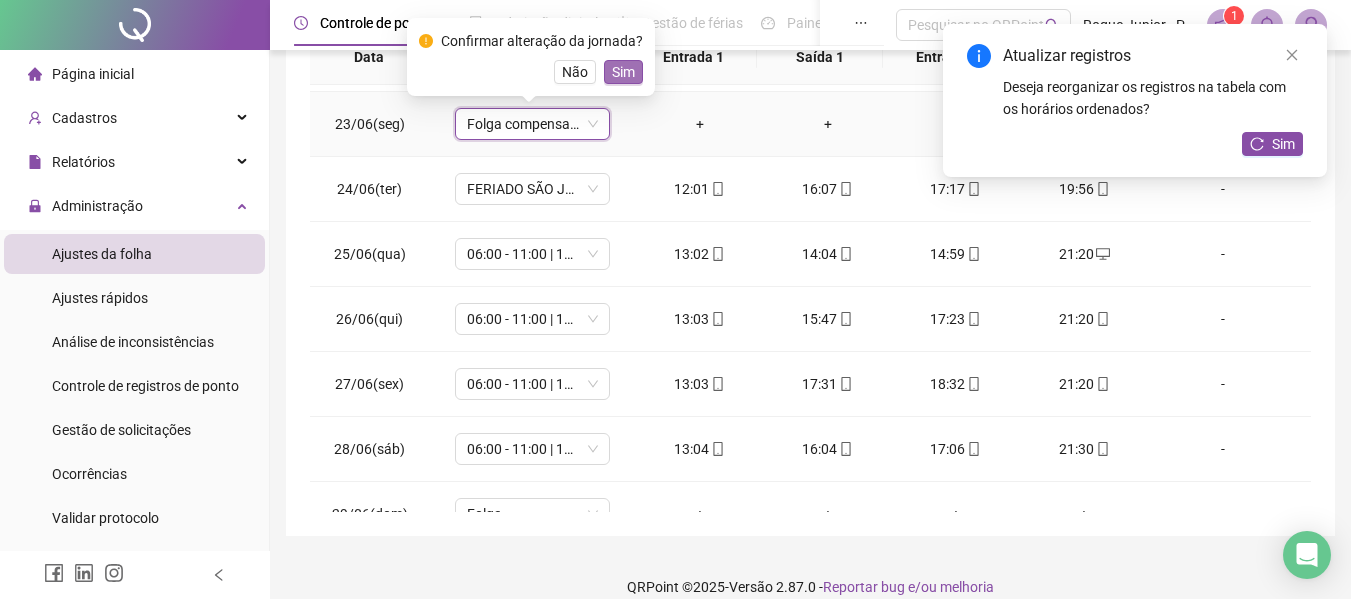 click on "Sim" at bounding box center [623, 72] 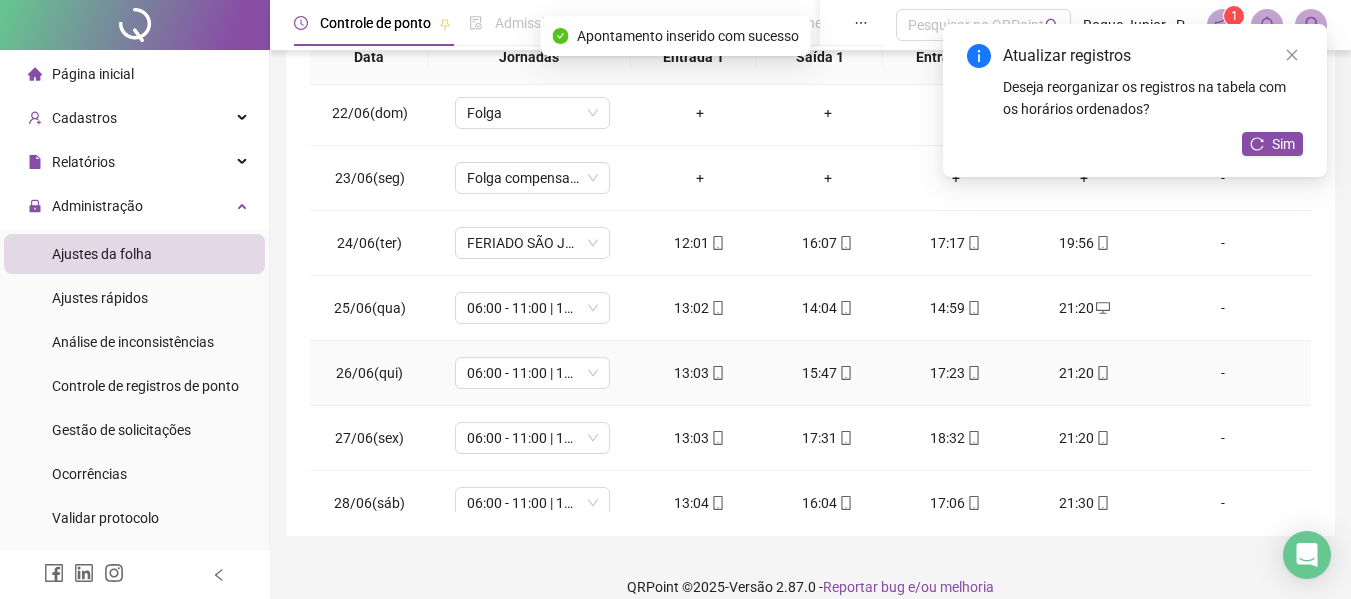 scroll, scrollTop: 1323, scrollLeft: 0, axis: vertical 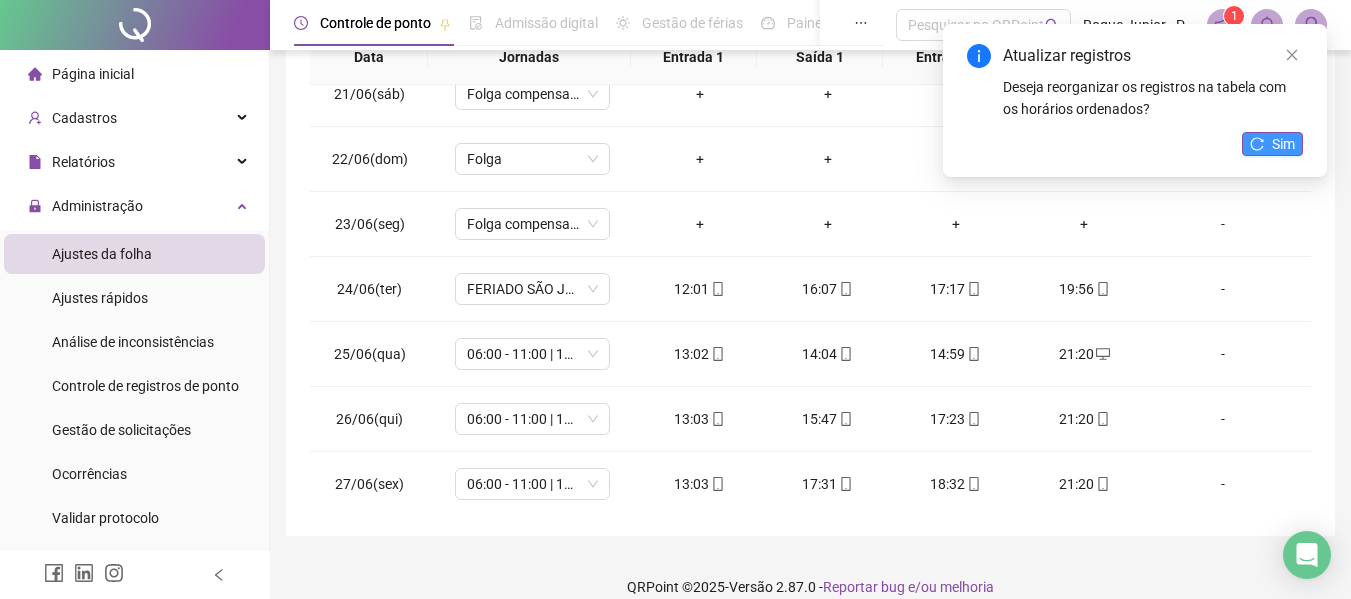 click on "Sim" at bounding box center (1272, 144) 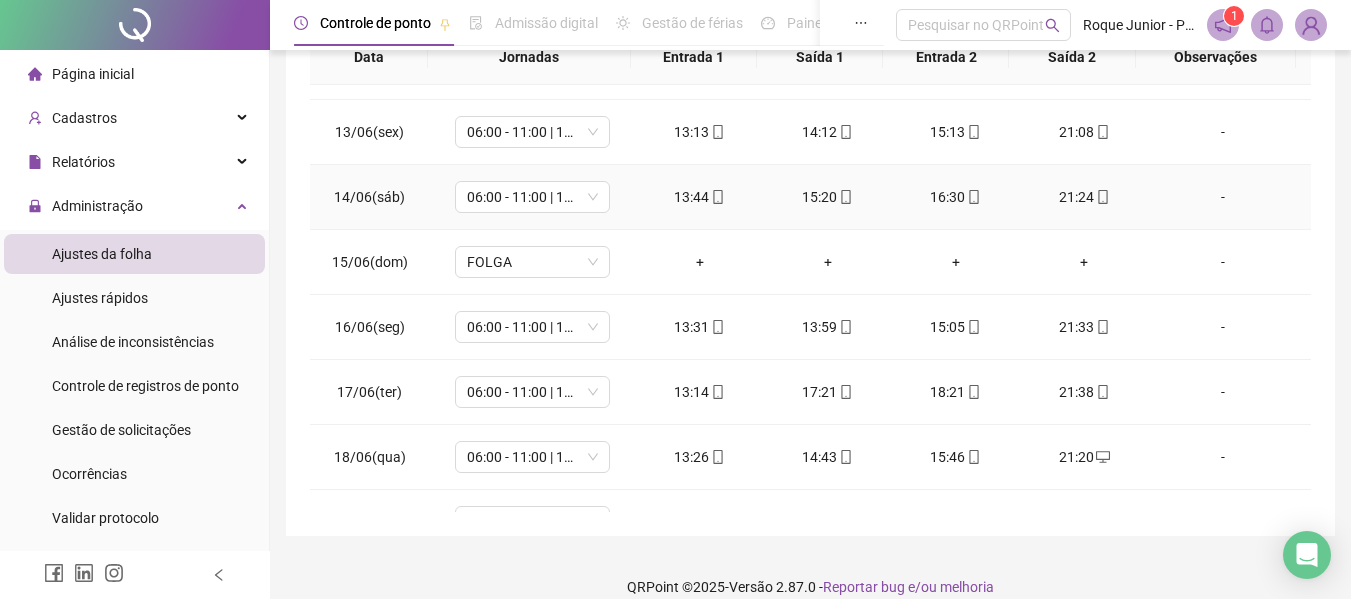 scroll, scrollTop: 823, scrollLeft: 0, axis: vertical 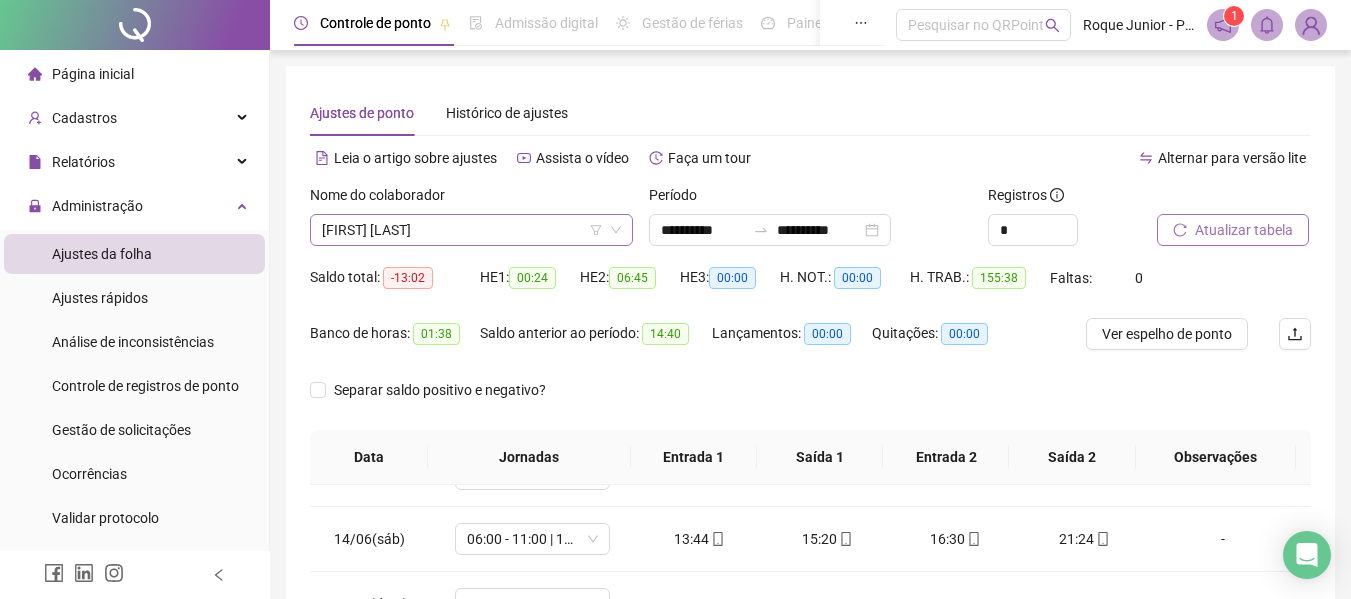 click on "[FIRST] [LAST]" at bounding box center (471, 230) 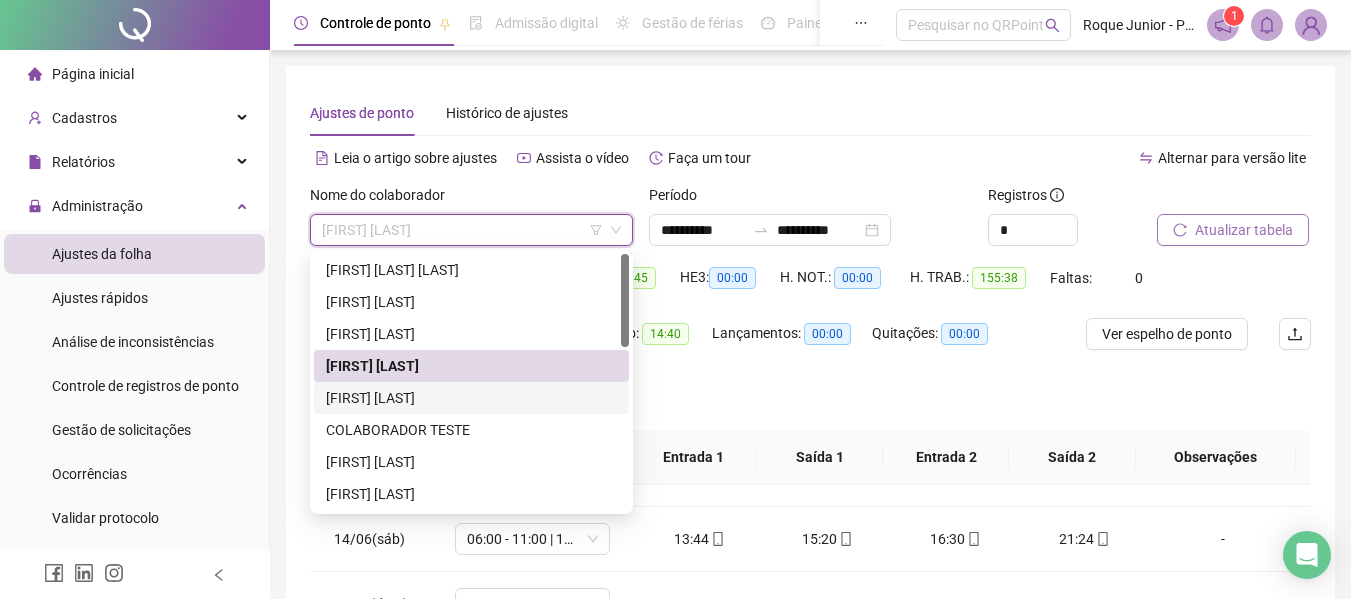 click on "[FIRST] [LAST]" at bounding box center [471, 398] 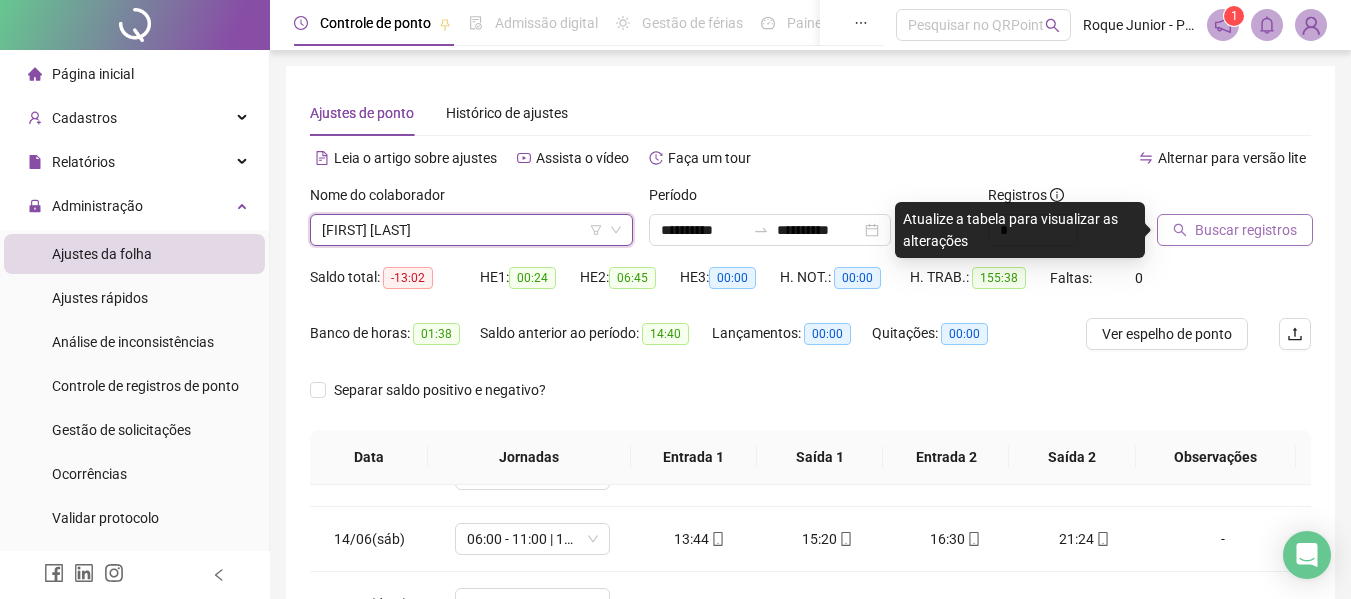 click on "Buscar registros" at bounding box center [1235, 230] 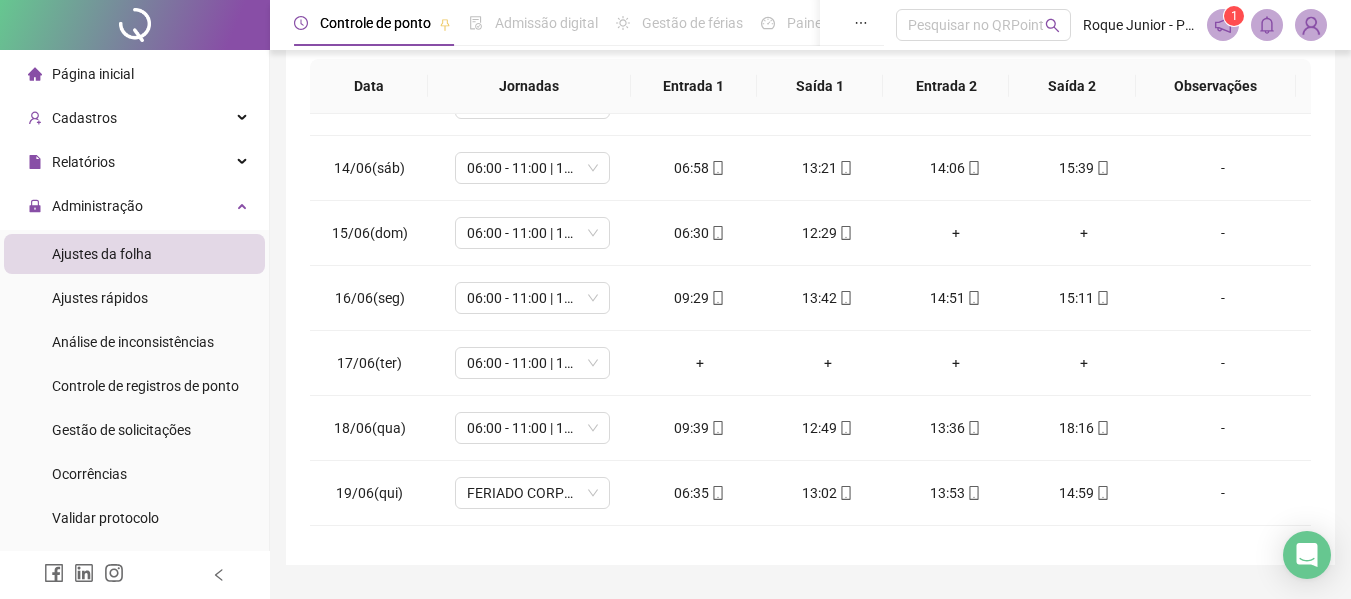 scroll, scrollTop: 400, scrollLeft: 0, axis: vertical 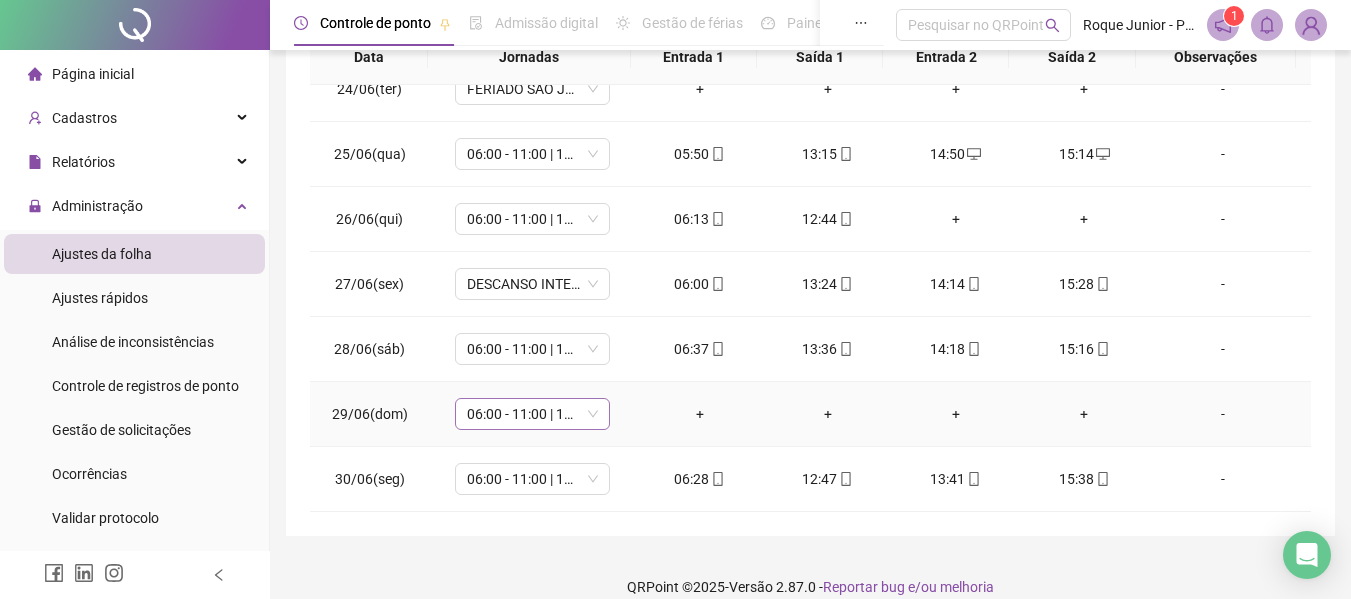 click on "06:00 - 11:00 | 12:00 - 14:20" at bounding box center (532, 414) 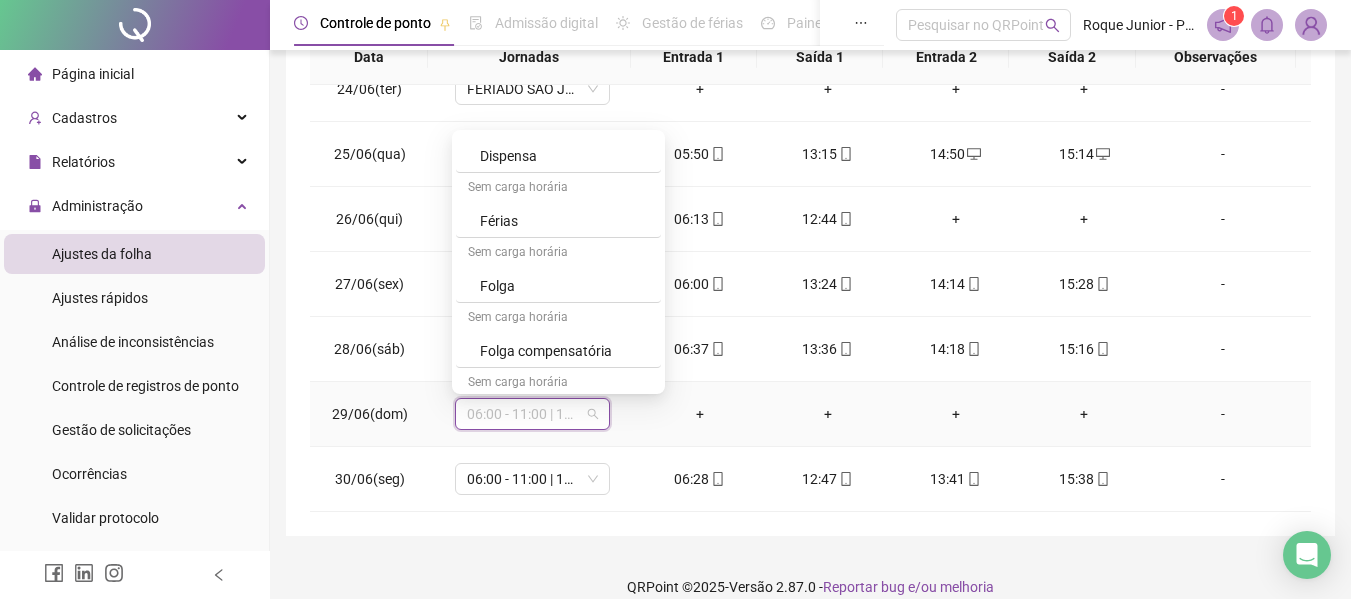scroll, scrollTop: 300, scrollLeft: 0, axis: vertical 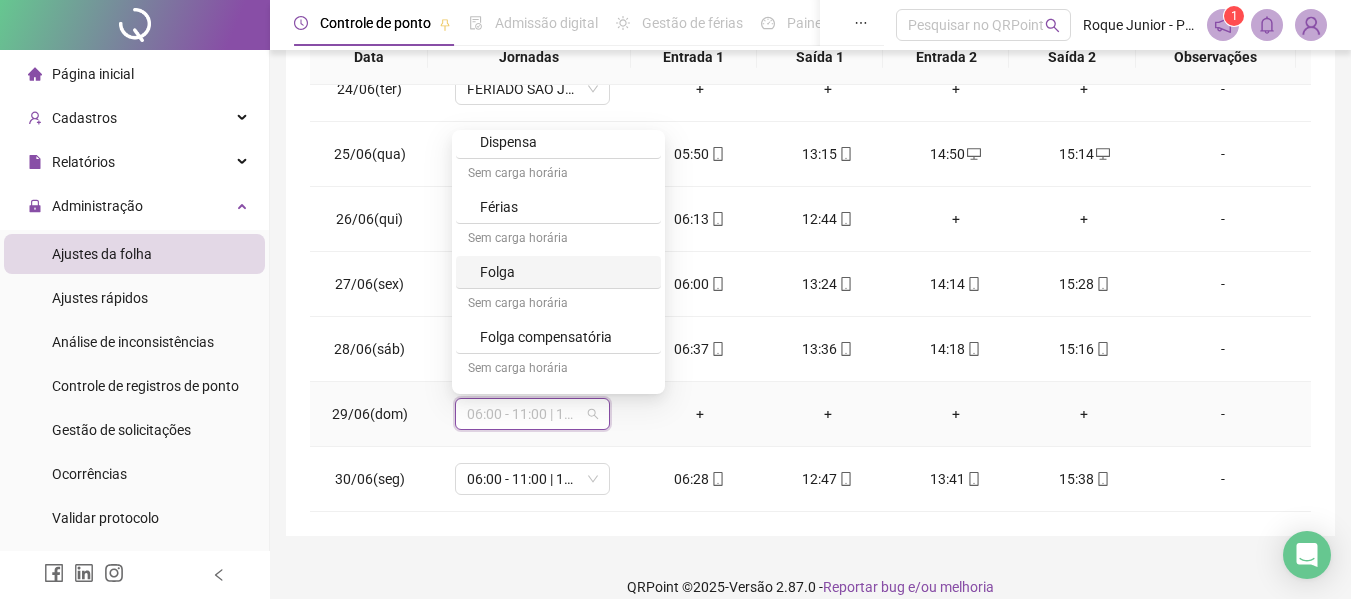 click on "Folga" at bounding box center [564, 272] 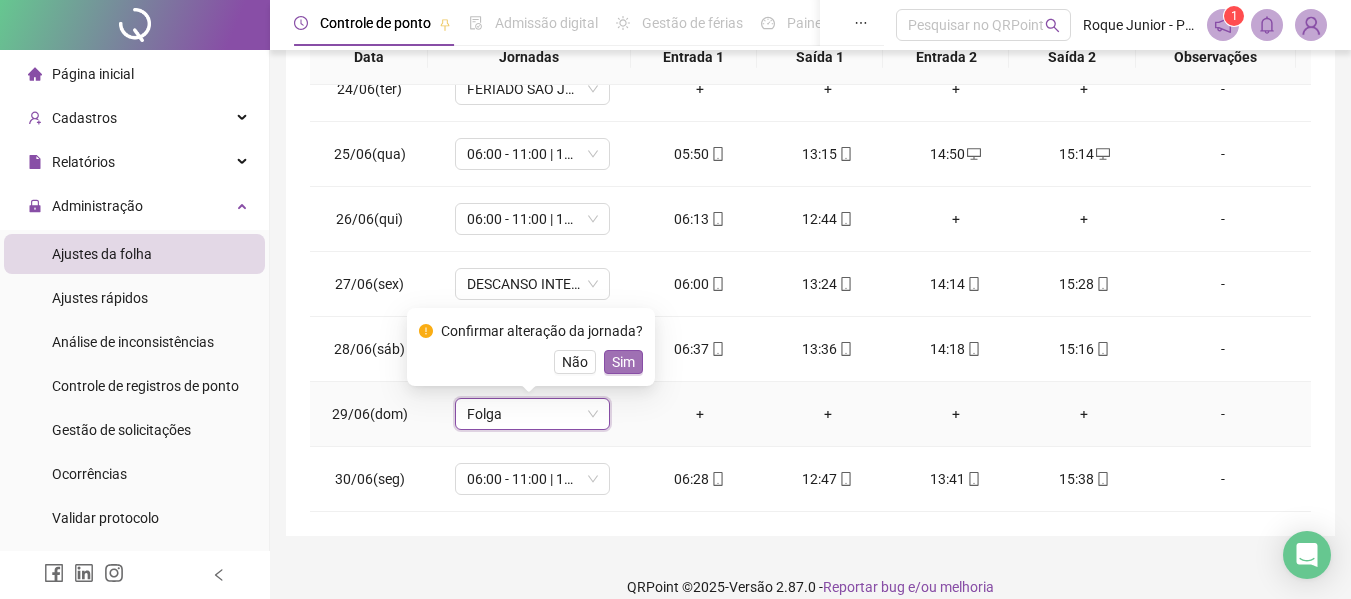 click on "Sim" at bounding box center (623, 362) 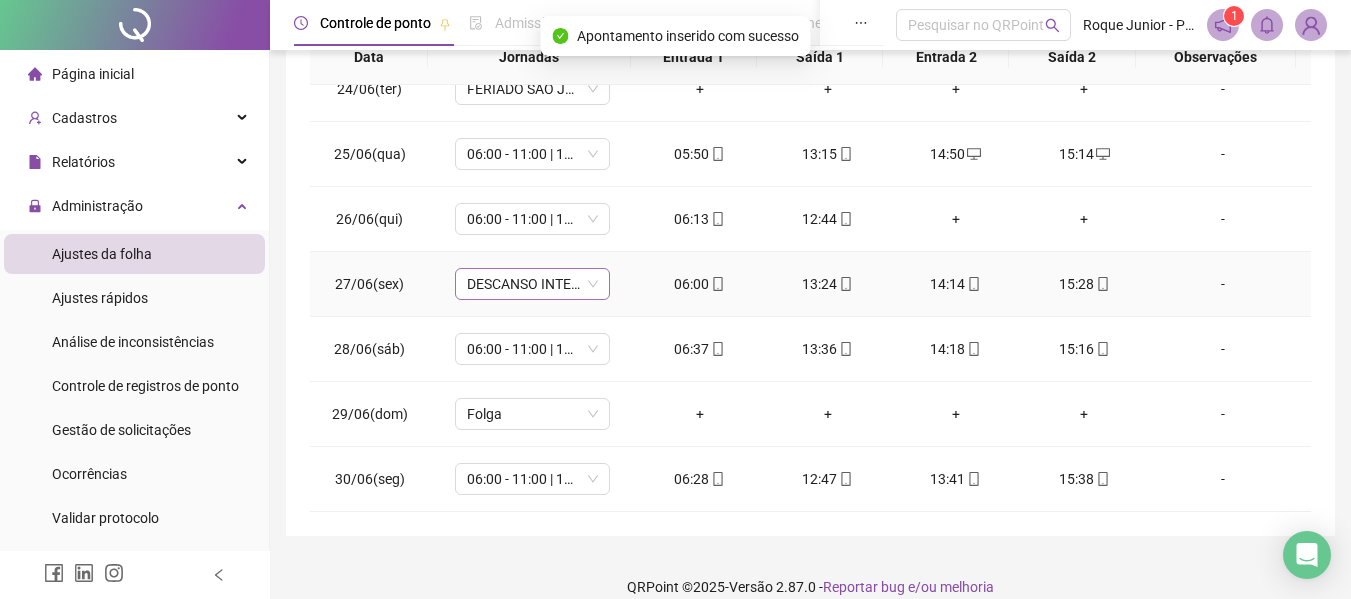 click on "DESCANSO INTER-JORNADA" at bounding box center (532, 284) 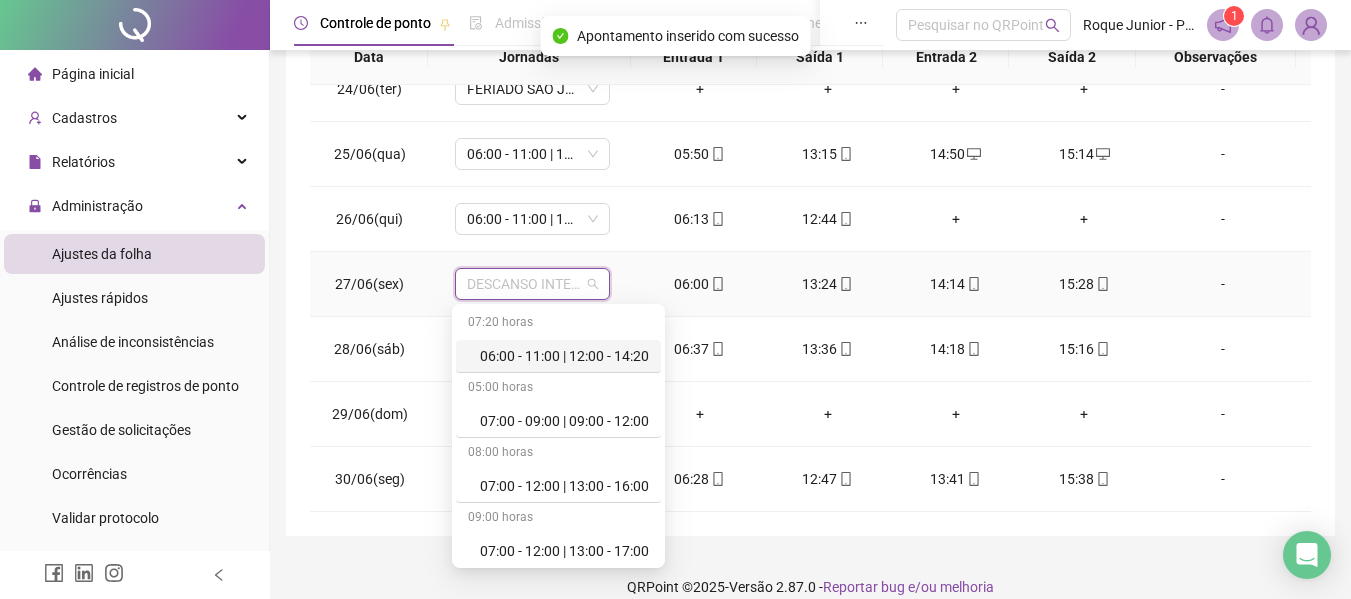 click on "06:00 - 11:00 | 12:00 - 14:20" at bounding box center [564, 356] 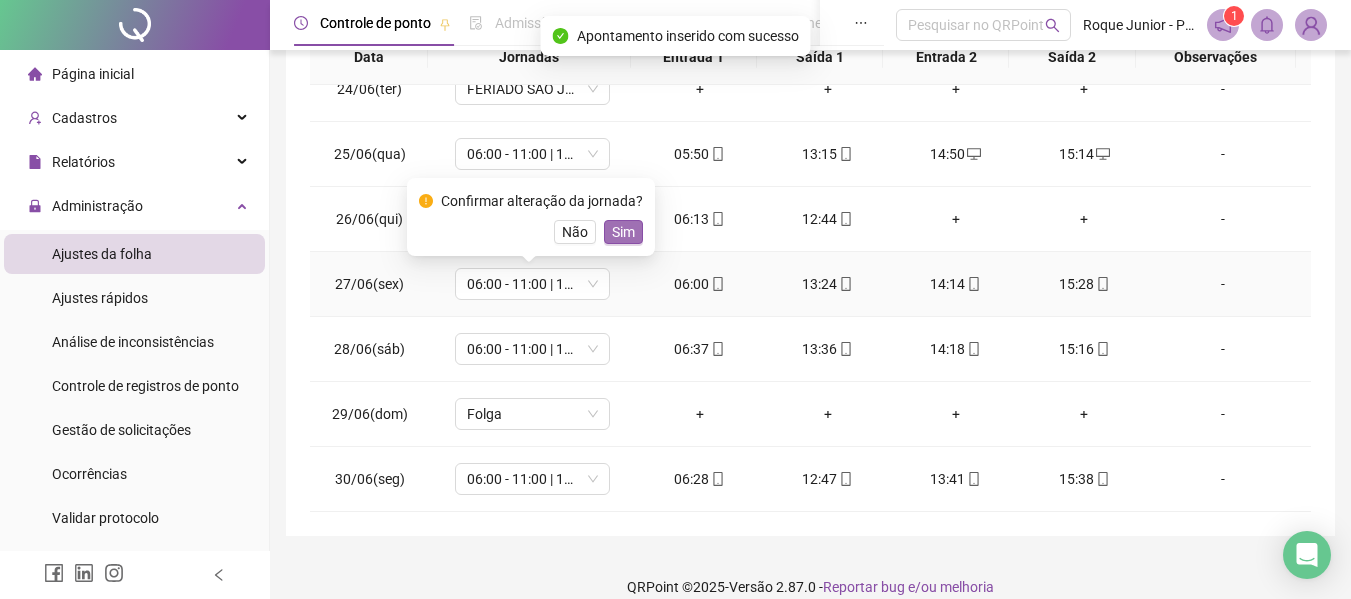 click on "Sim" at bounding box center [623, 232] 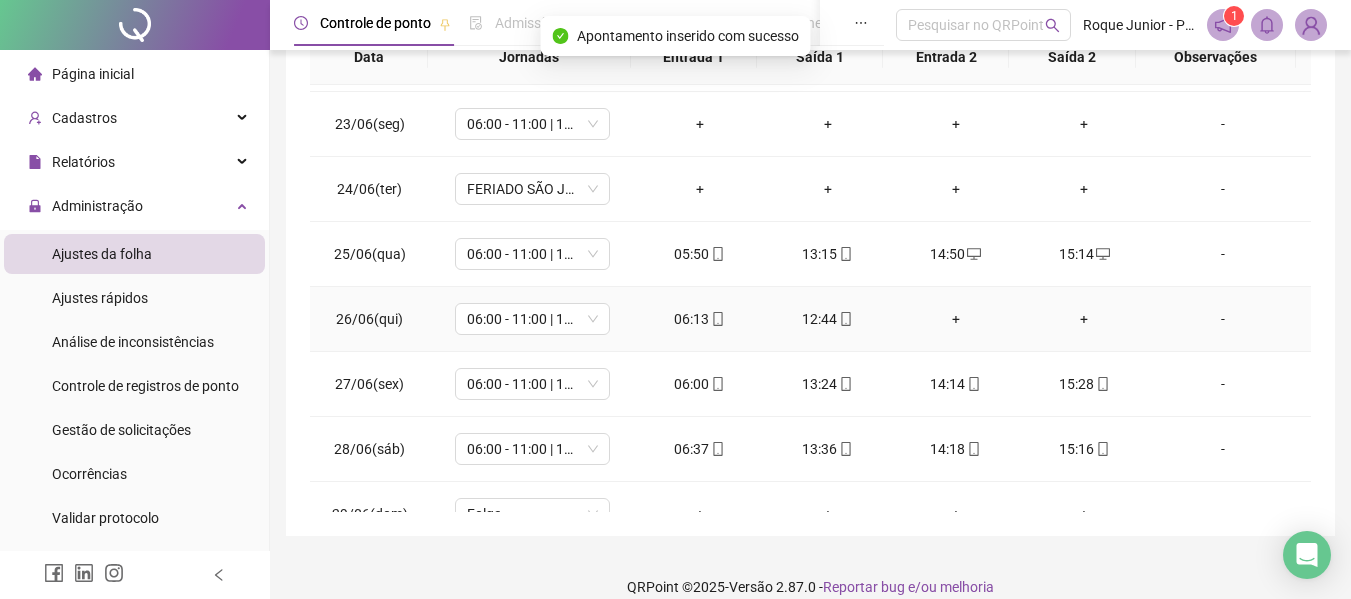 scroll, scrollTop: 1323, scrollLeft: 0, axis: vertical 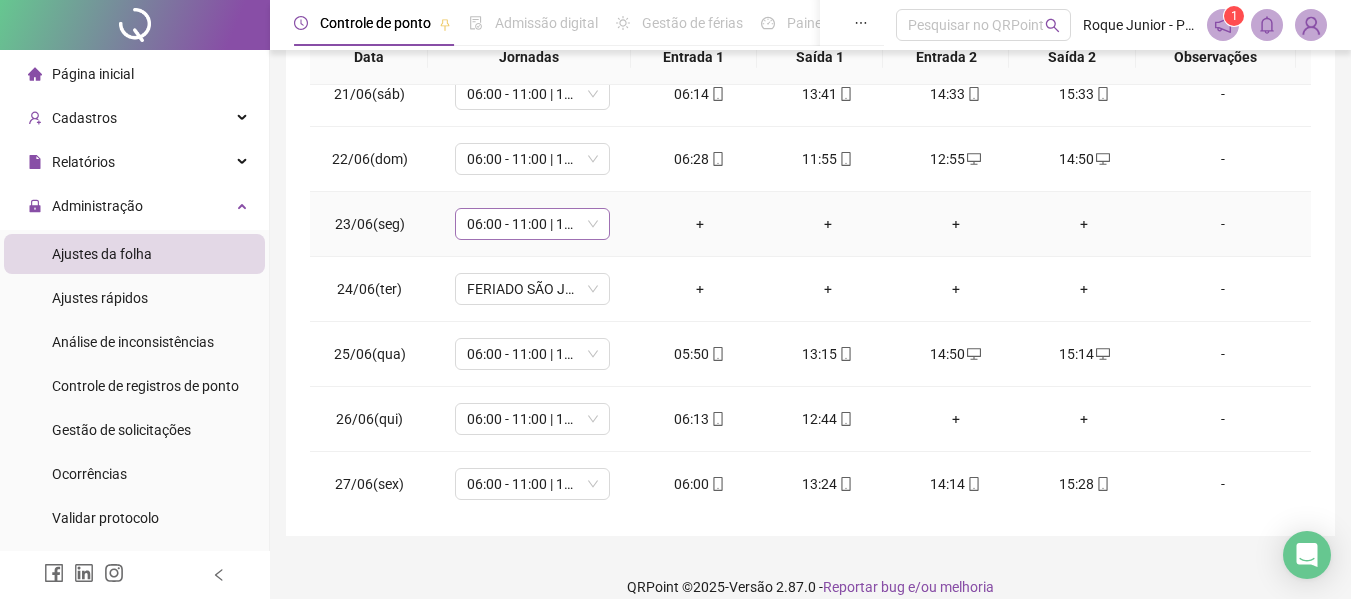 click on "06:00 - 11:00 | 12:00 - 14:20" at bounding box center [532, 224] 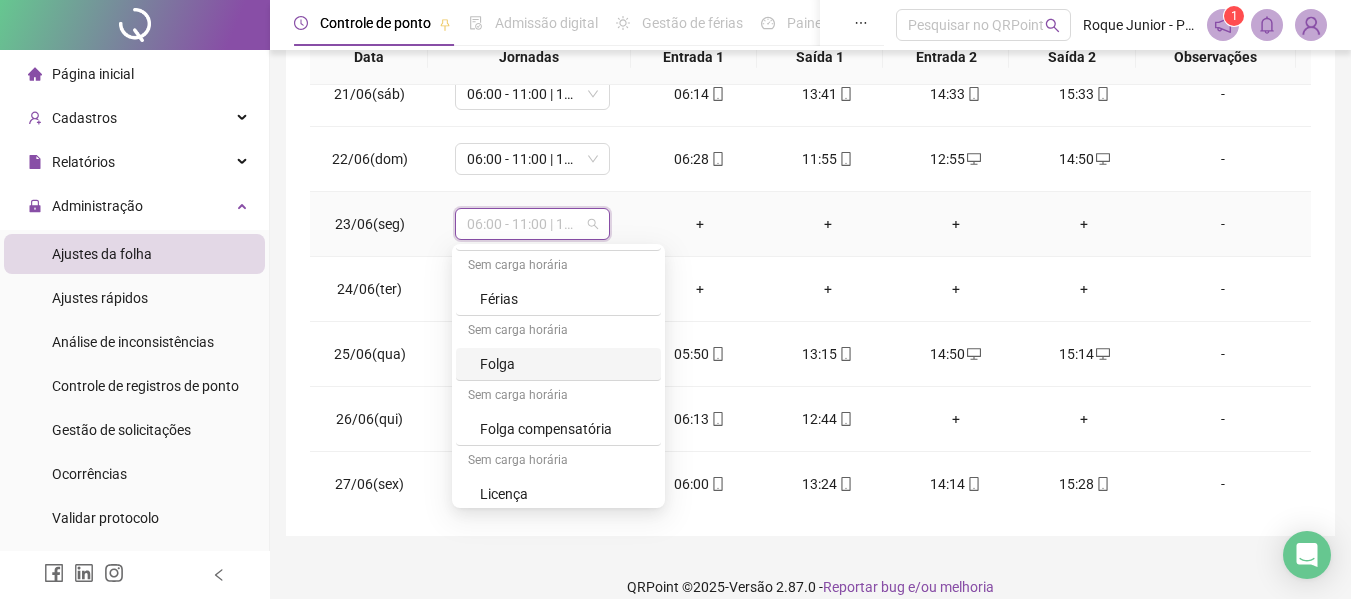 scroll, scrollTop: 329, scrollLeft: 0, axis: vertical 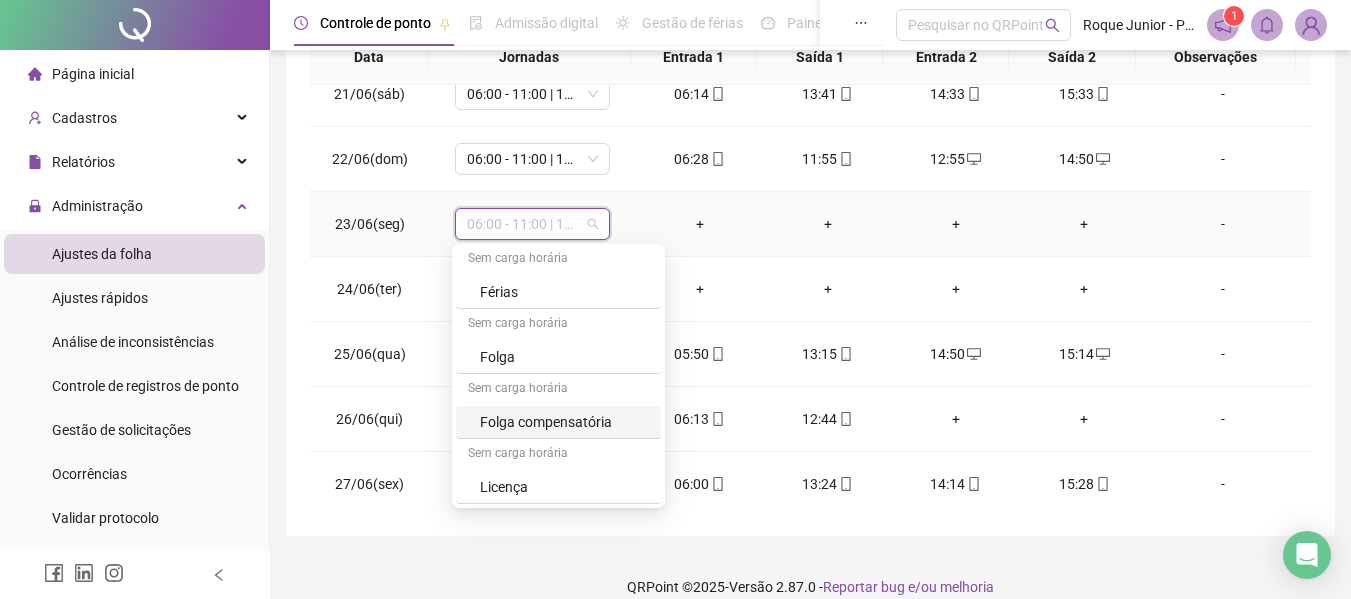click on "Folga compensatória" at bounding box center [564, 422] 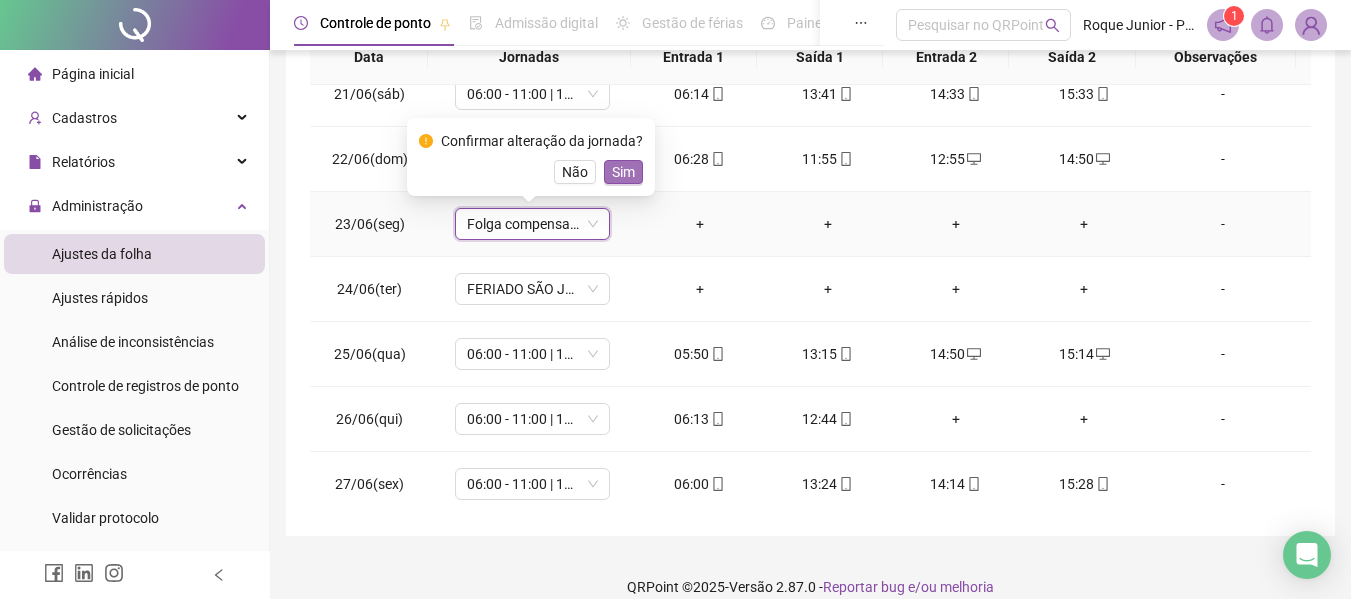 click on "Sim" at bounding box center [623, 172] 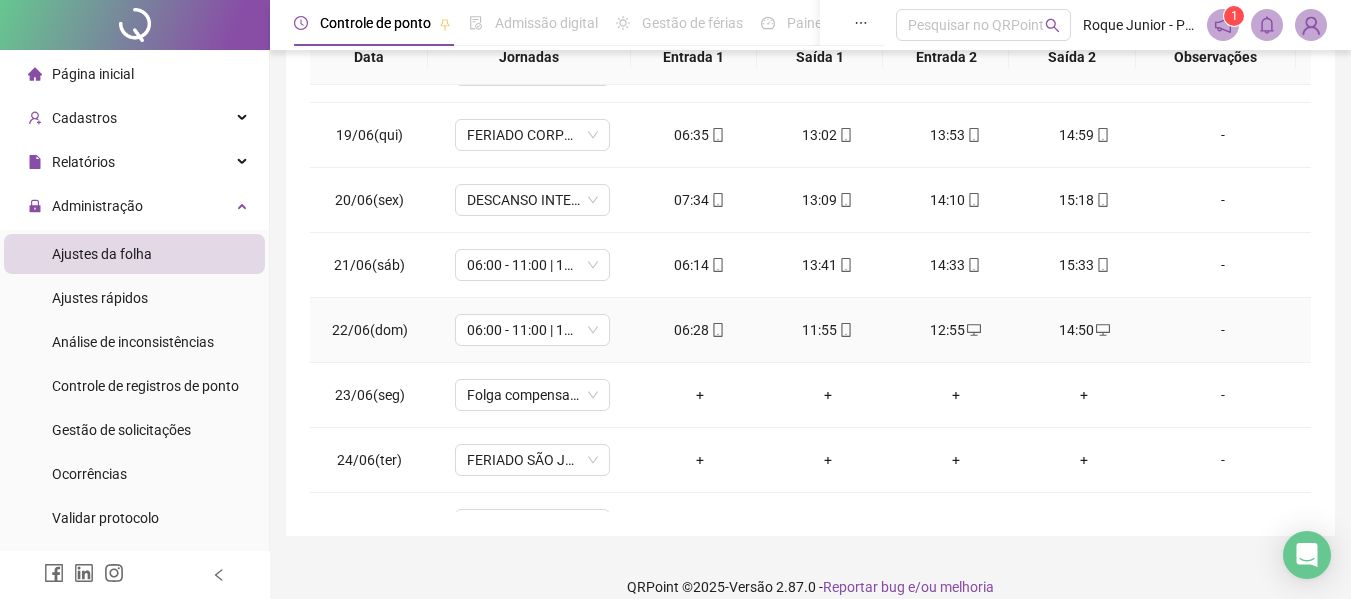 scroll, scrollTop: 1123, scrollLeft: 0, axis: vertical 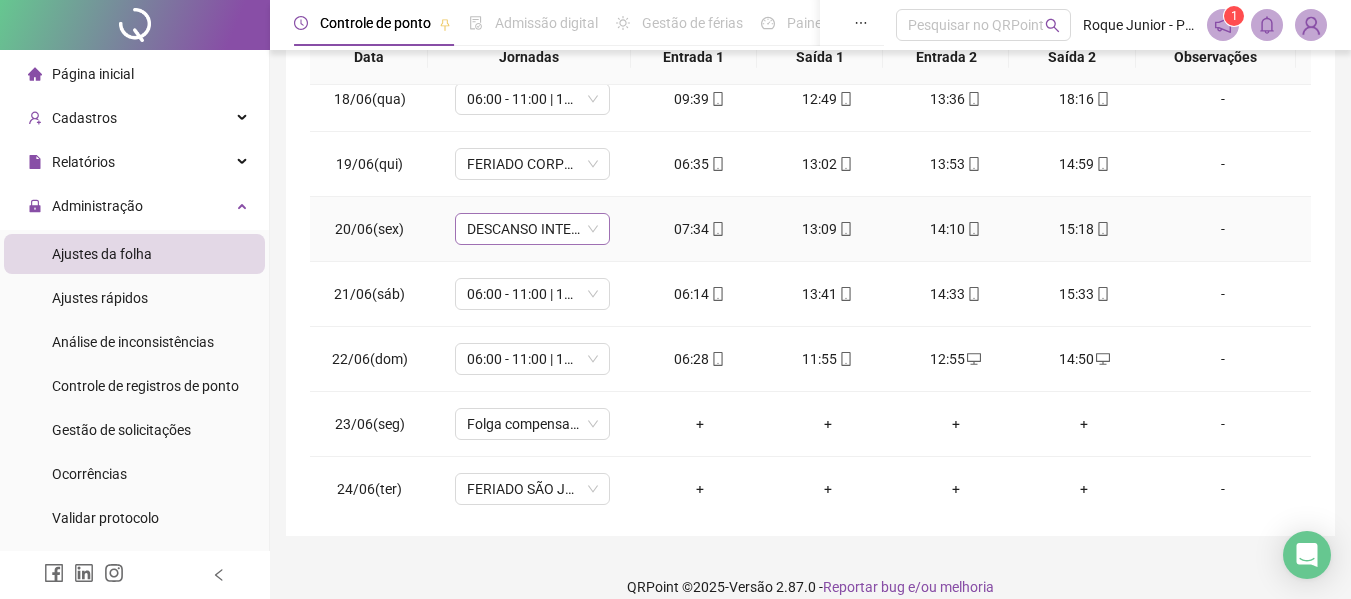 click on "DESCANSO INTER-JORNADA" at bounding box center (532, 229) 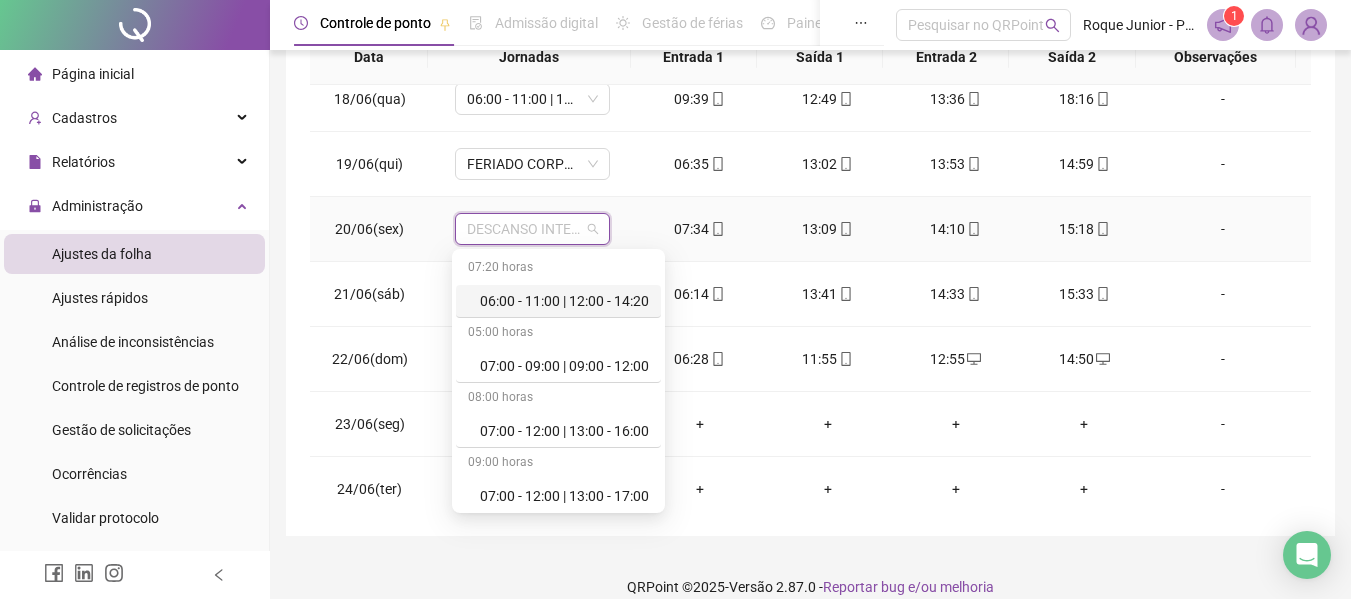 click on "06:00 - 11:00 | 12:00 - 14:20" at bounding box center [564, 301] 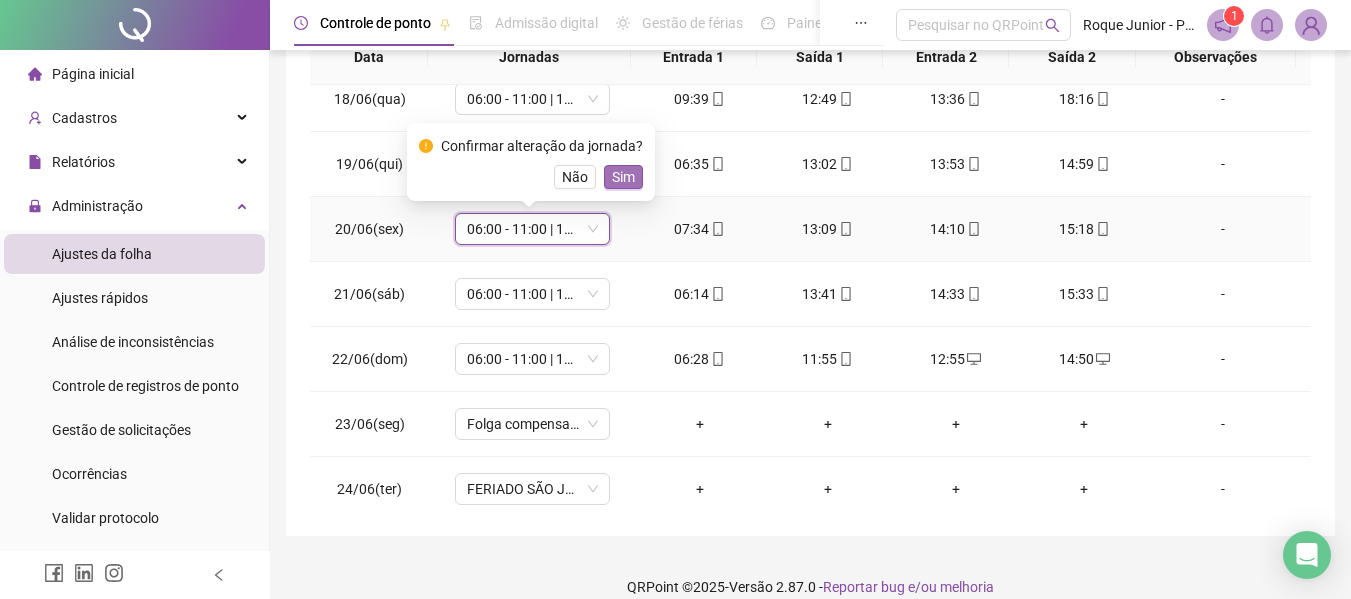 click on "Sim" at bounding box center (623, 177) 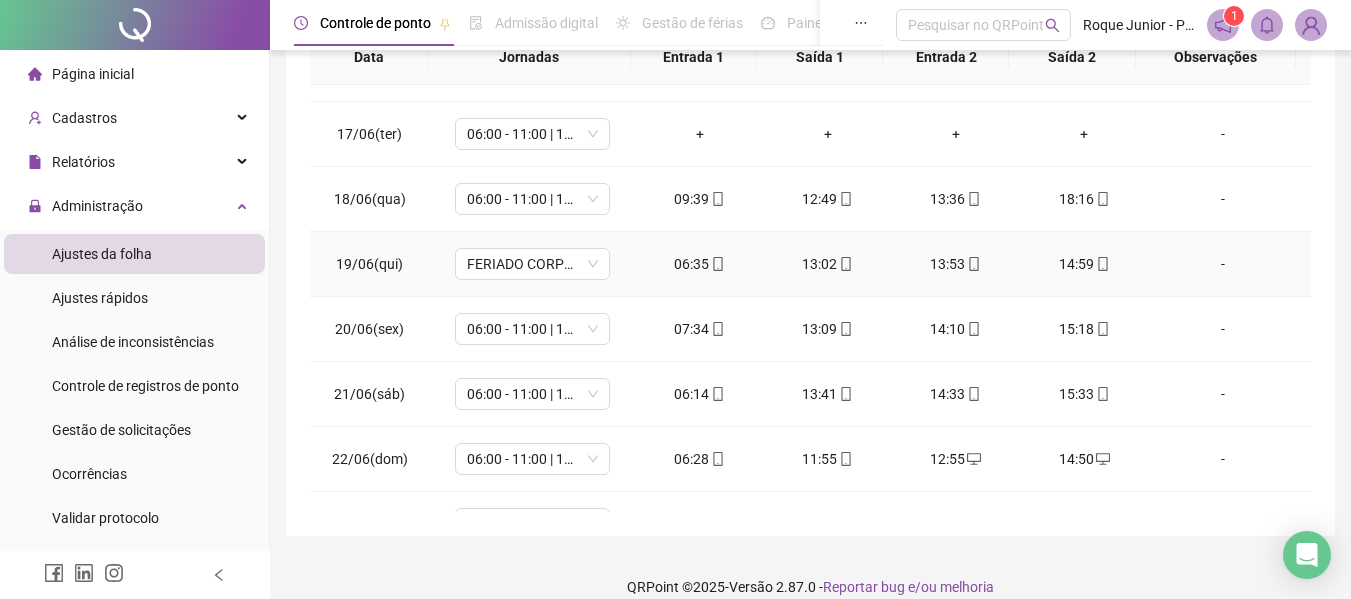 scroll, scrollTop: 923, scrollLeft: 0, axis: vertical 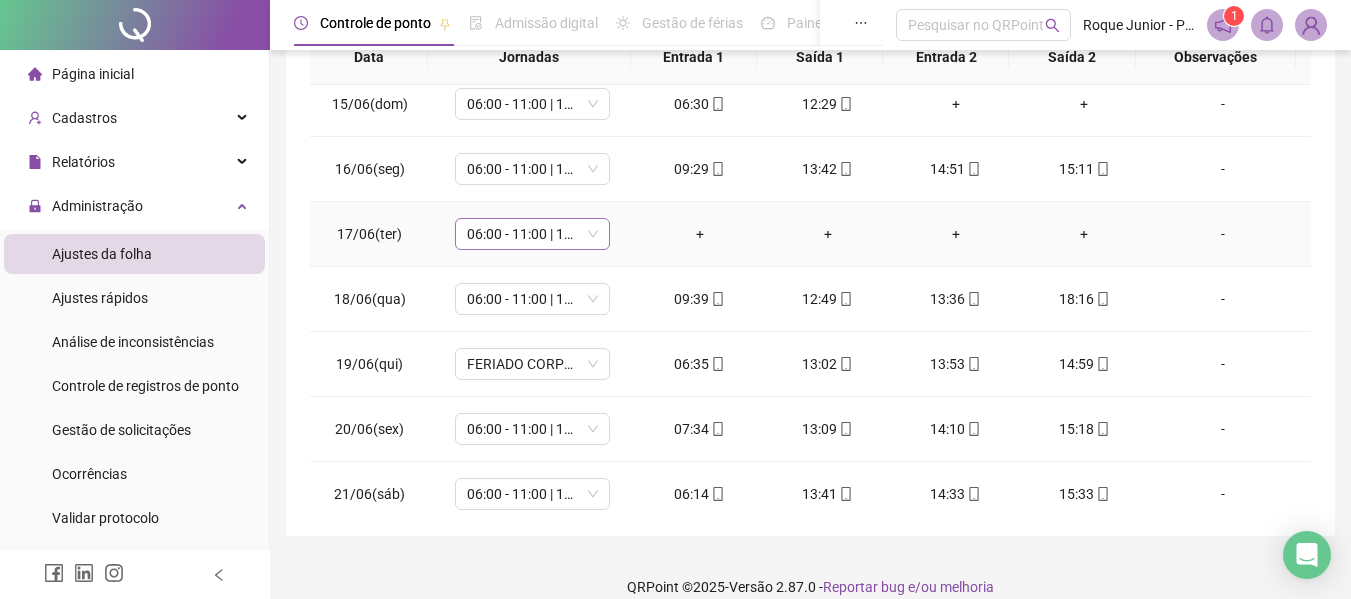 click on "06:00 - 11:00 | 12:00 - 14:20" at bounding box center (532, 234) 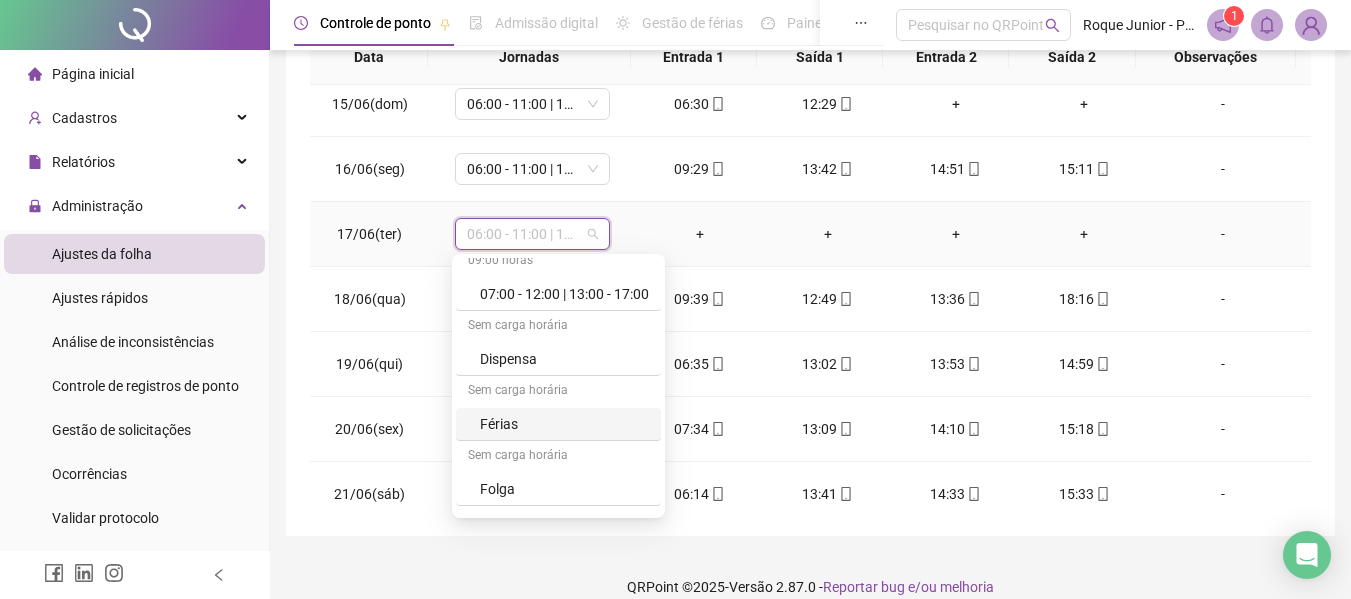 scroll, scrollTop: 300, scrollLeft: 0, axis: vertical 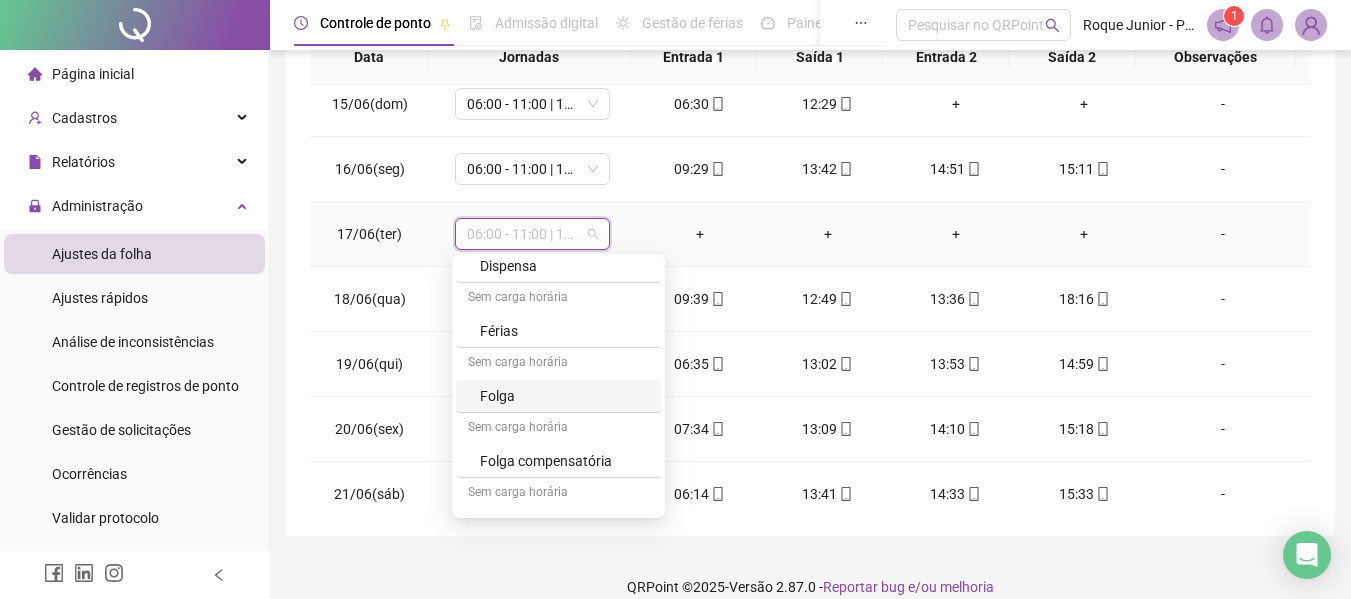 click on "Folga" at bounding box center [564, 396] 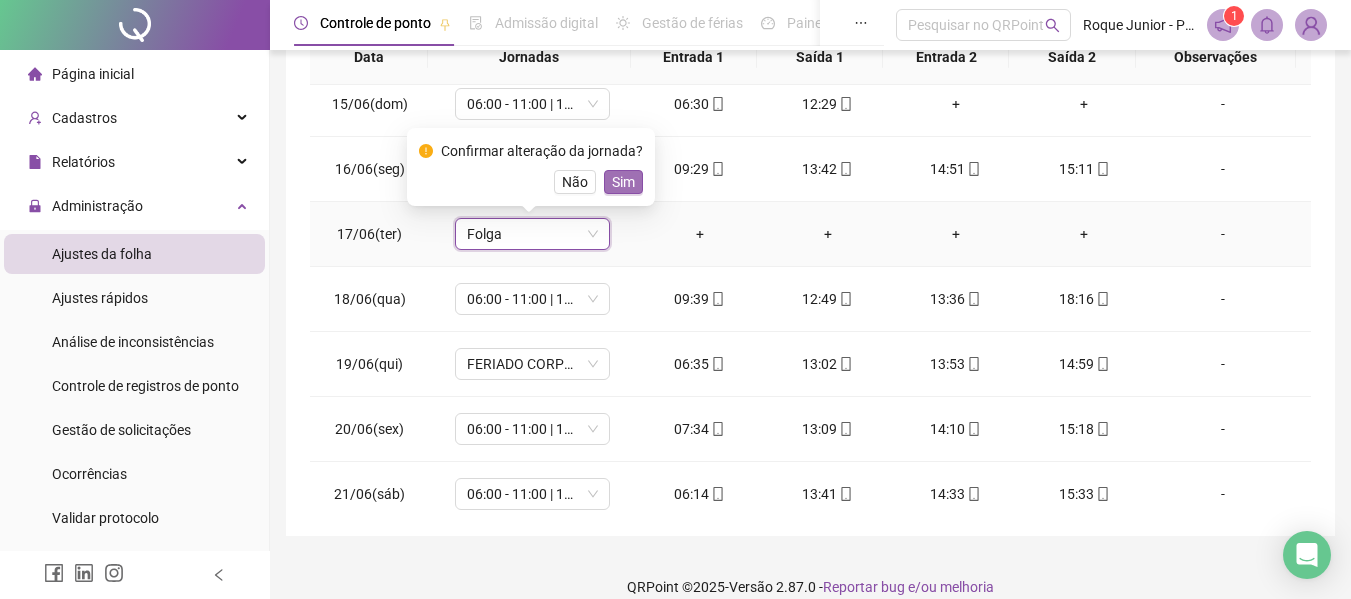 click on "Sim" at bounding box center (623, 182) 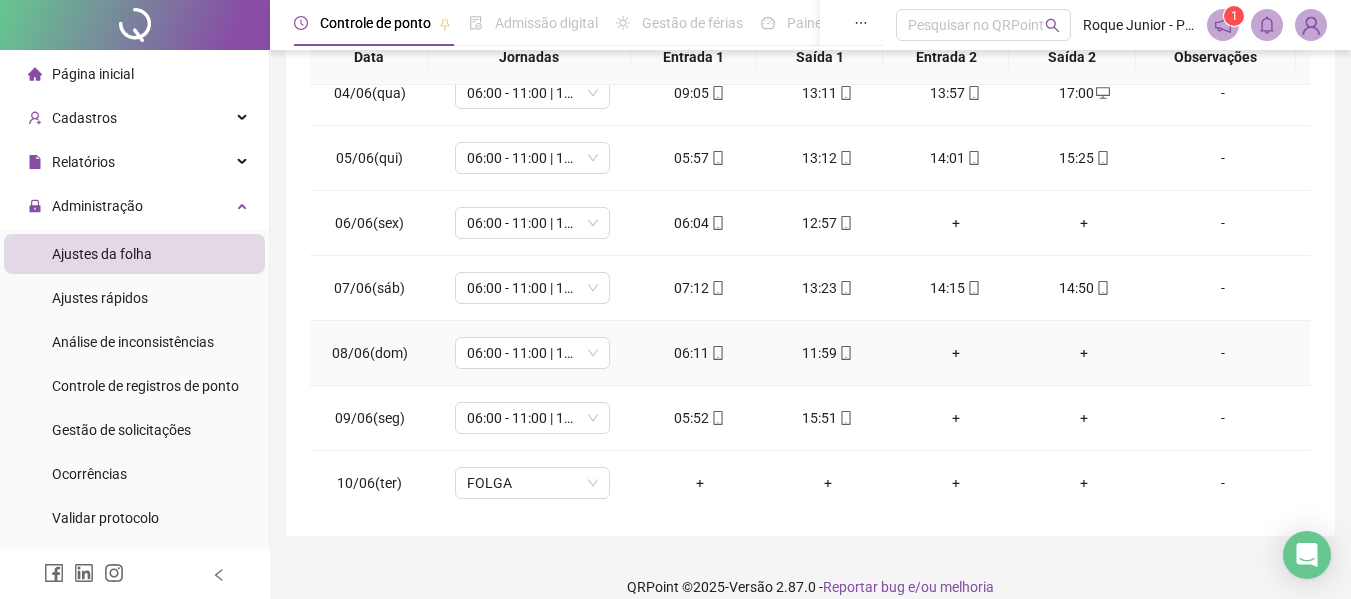 scroll, scrollTop: 0, scrollLeft: 0, axis: both 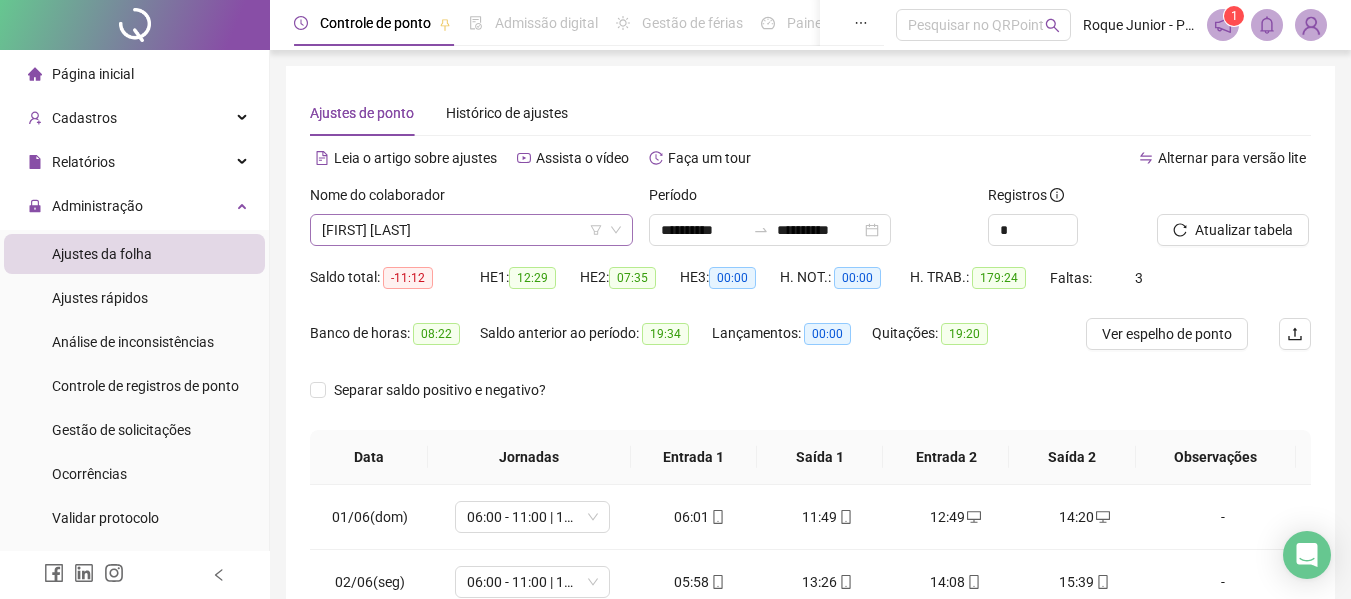 click on "[FIRST] [LAST]" at bounding box center [471, 230] 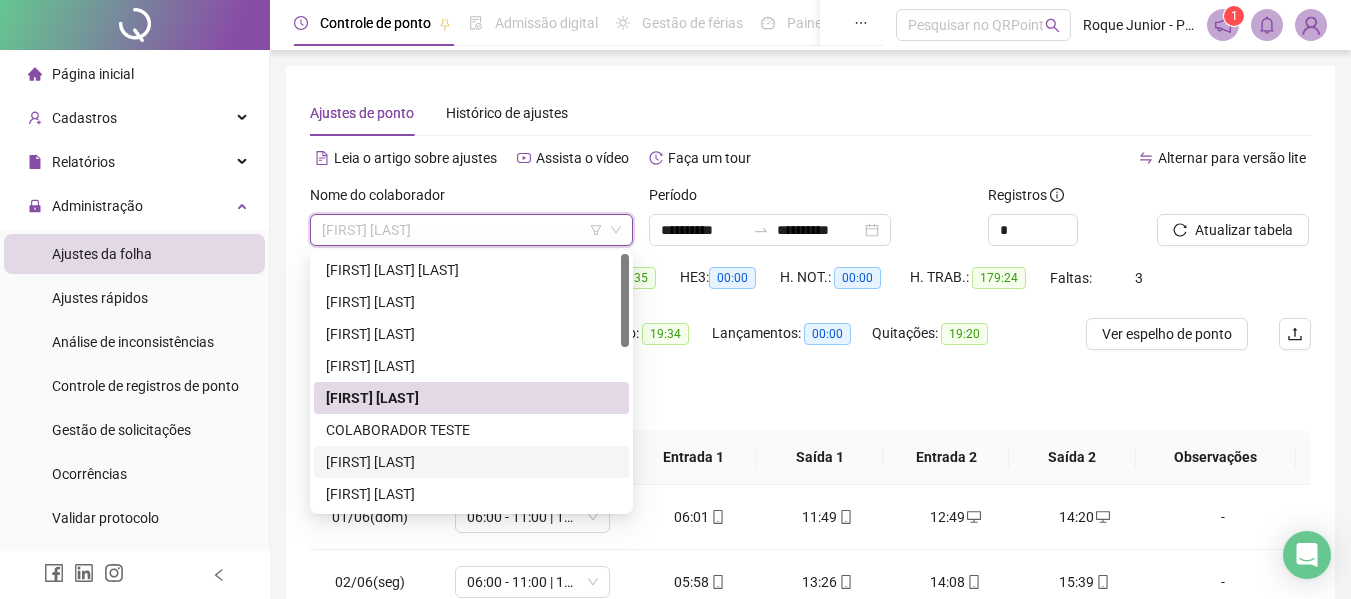 click on "[FIRST] [LAST]" at bounding box center [471, 462] 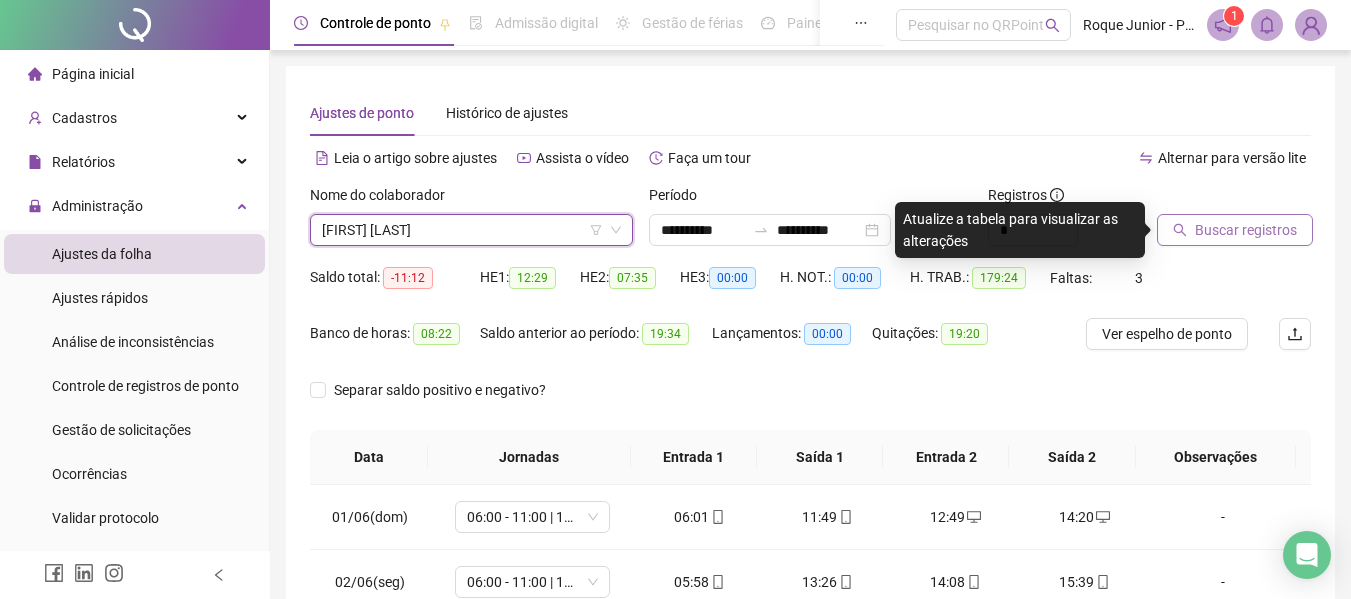 click on "Buscar registros" at bounding box center [1246, 230] 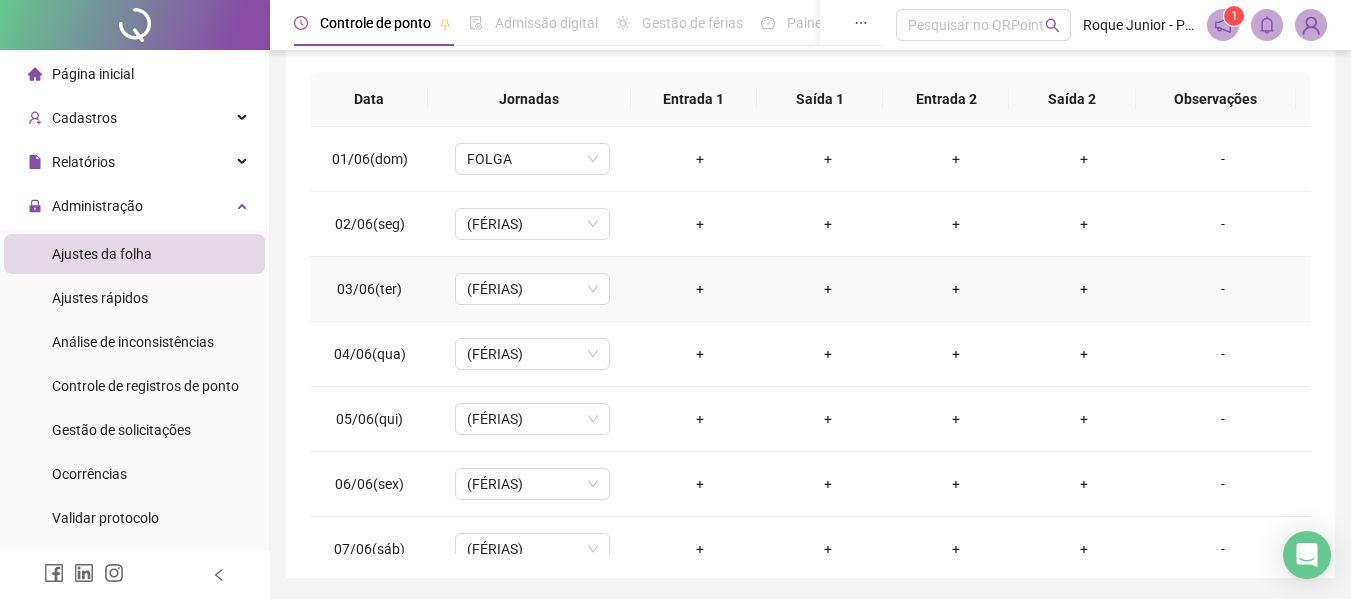scroll, scrollTop: 400, scrollLeft: 0, axis: vertical 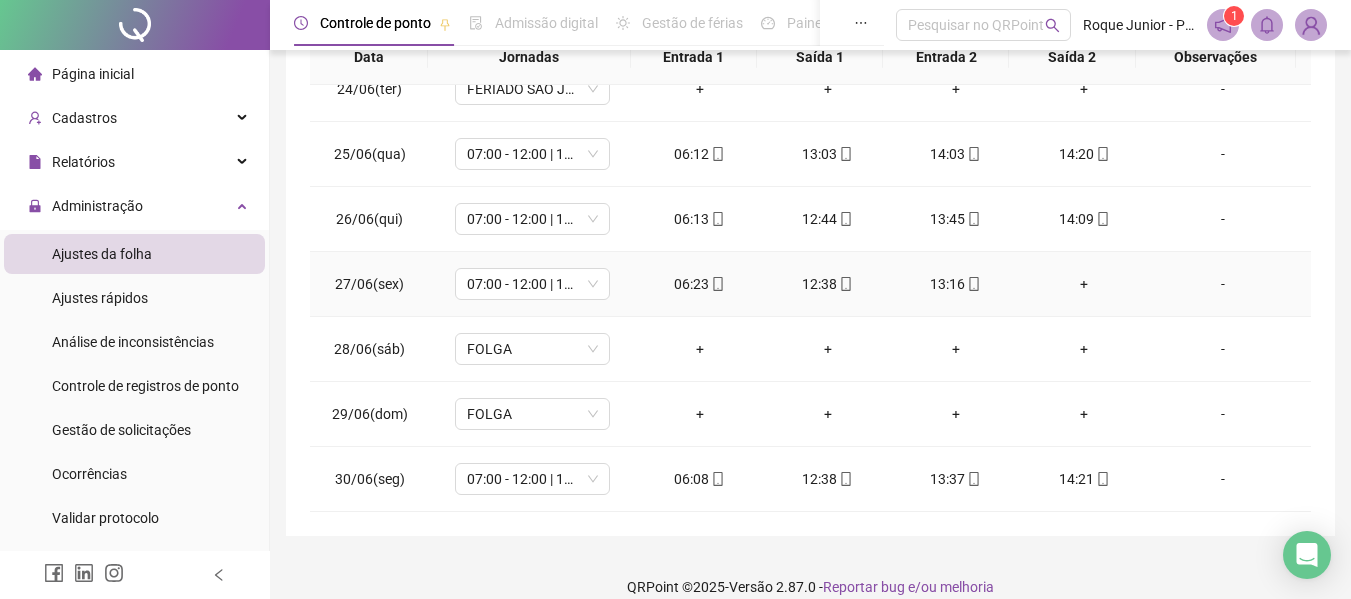 click on "+" at bounding box center [1084, 284] 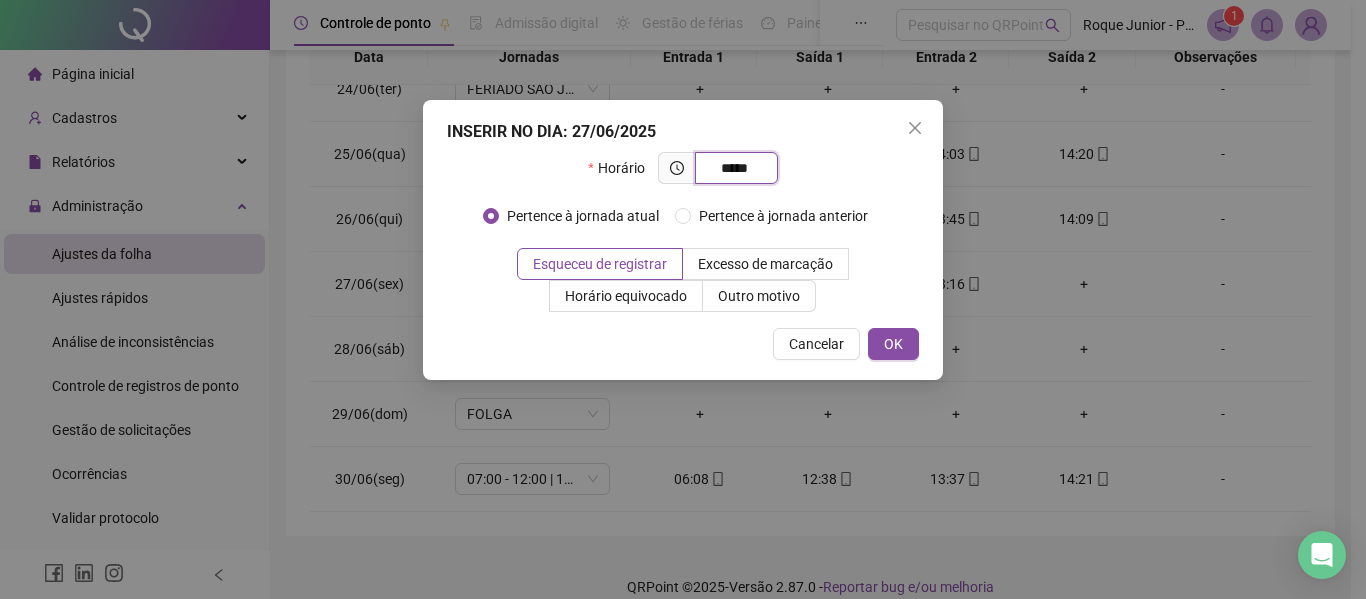 type on "*****" 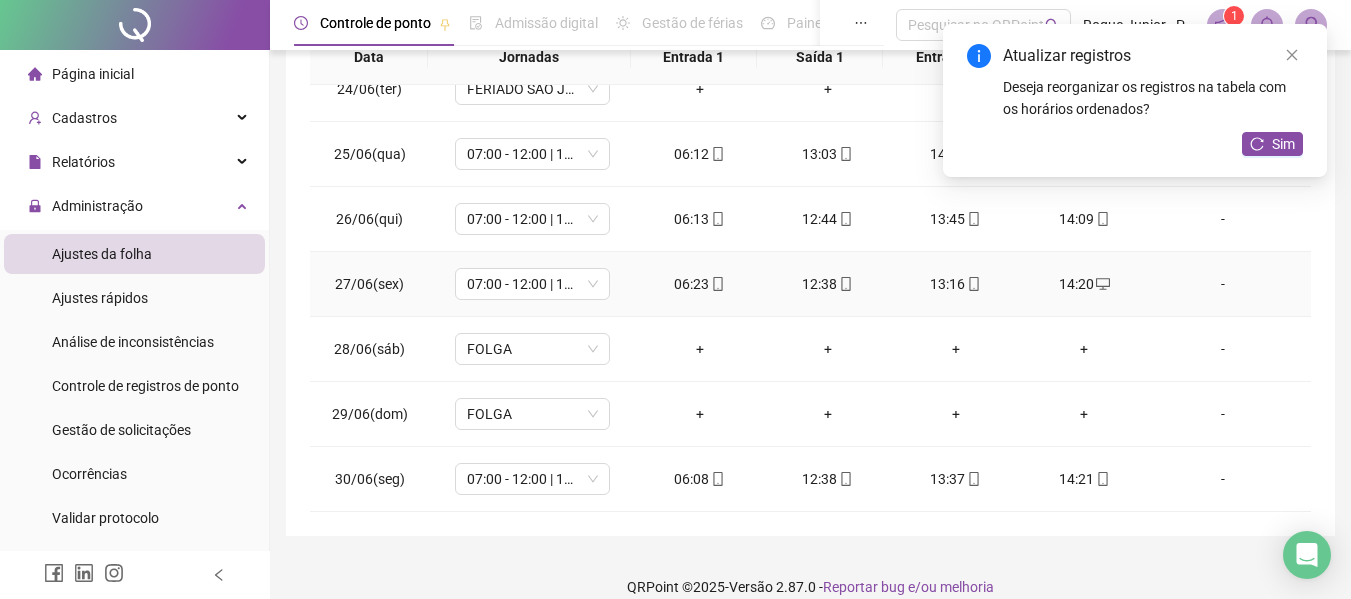 scroll, scrollTop: 423, scrollLeft: 0, axis: vertical 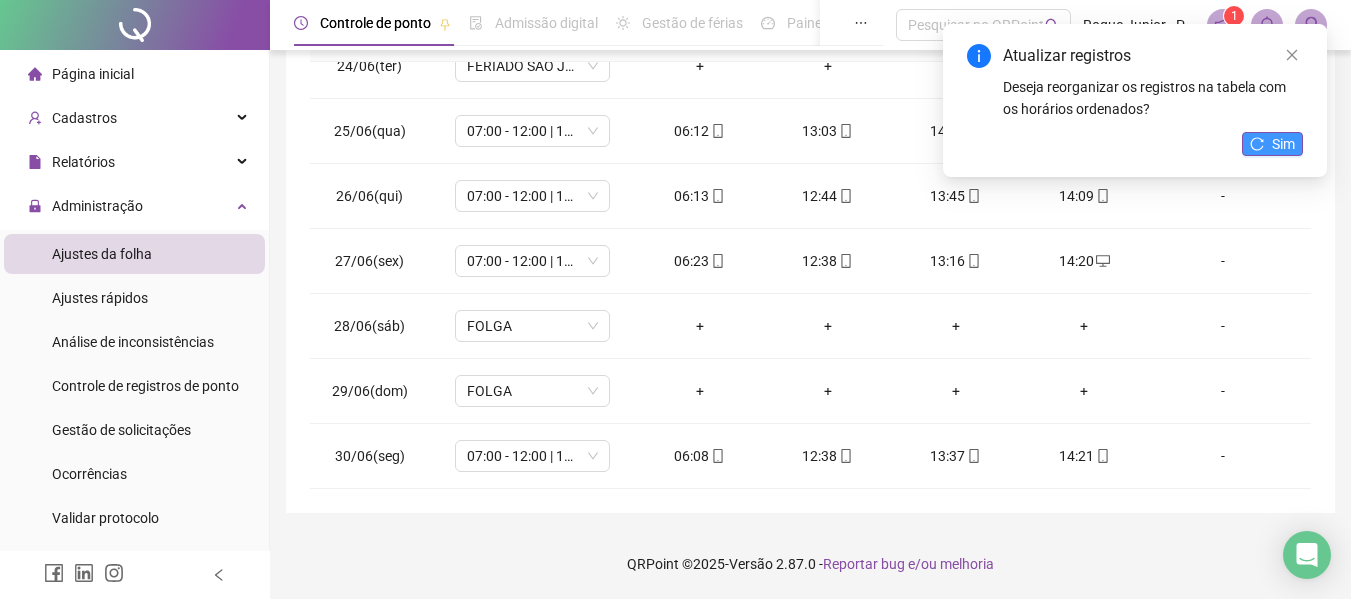 click on "Sim" at bounding box center [1272, 144] 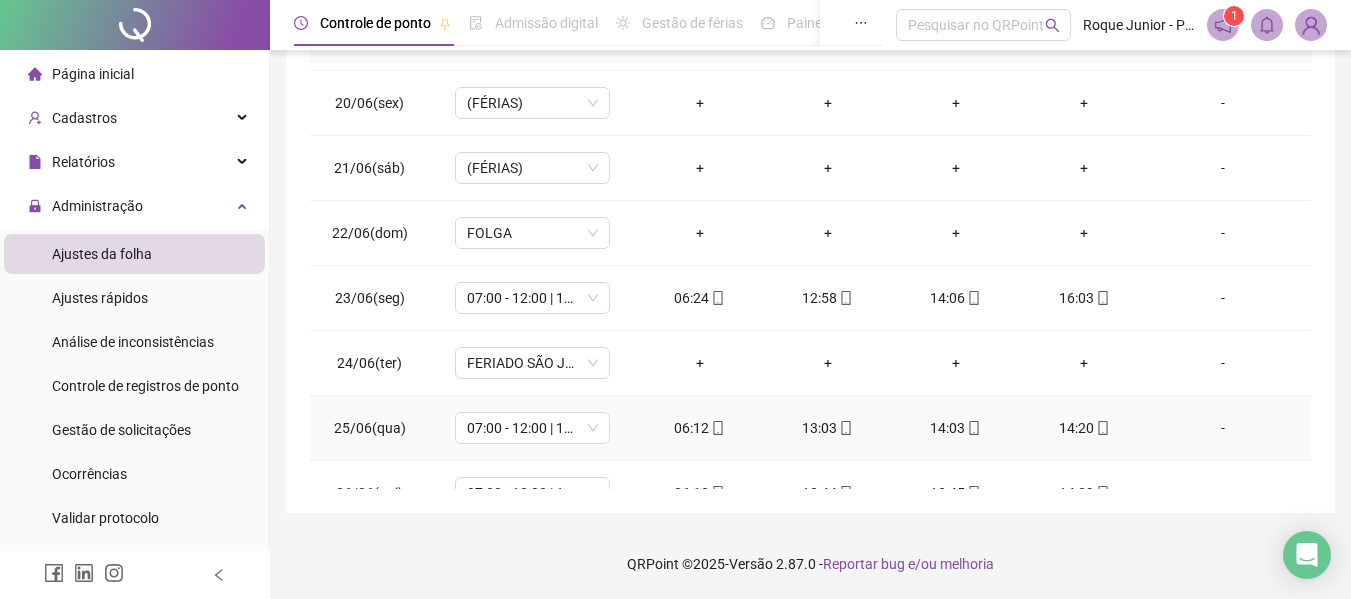 scroll, scrollTop: 1123, scrollLeft: 0, axis: vertical 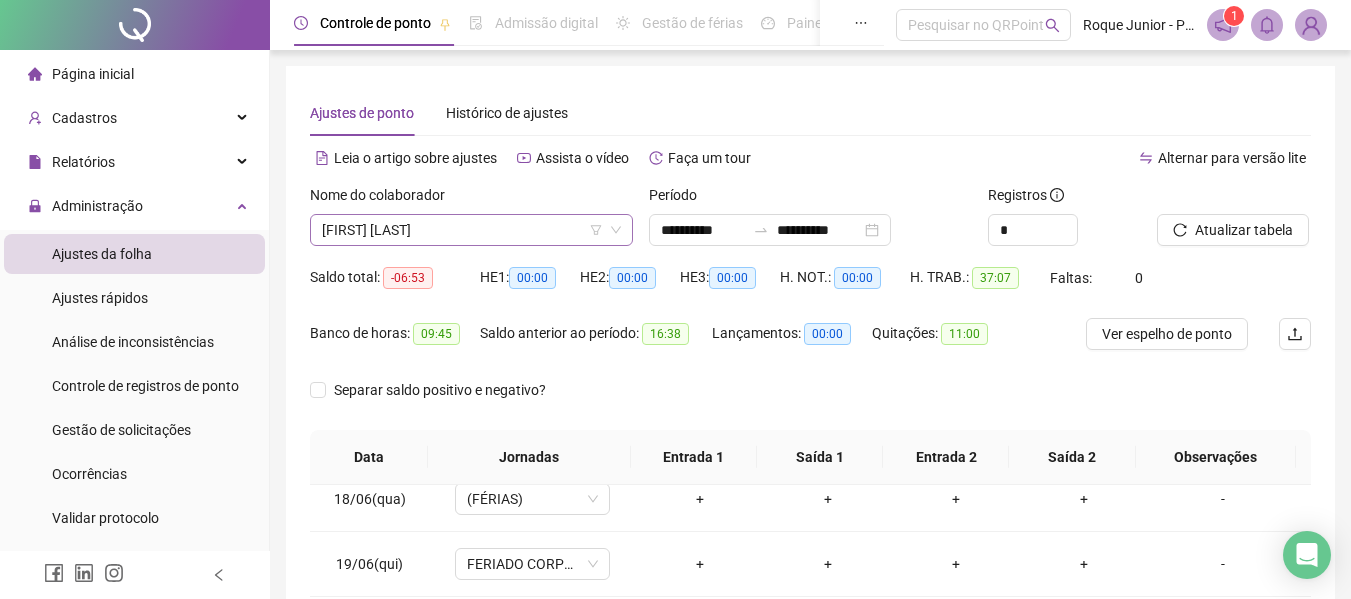 click on "[FIRST] [LAST]" at bounding box center [471, 230] 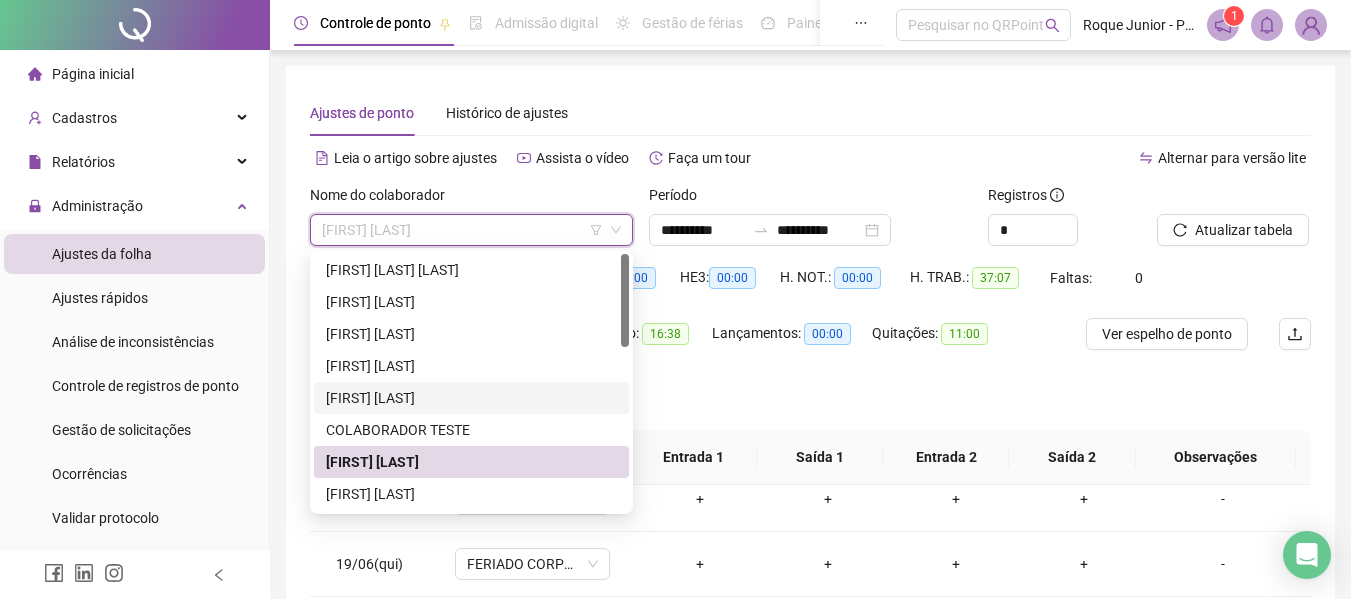 scroll, scrollTop: 100, scrollLeft: 0, axis: vertical 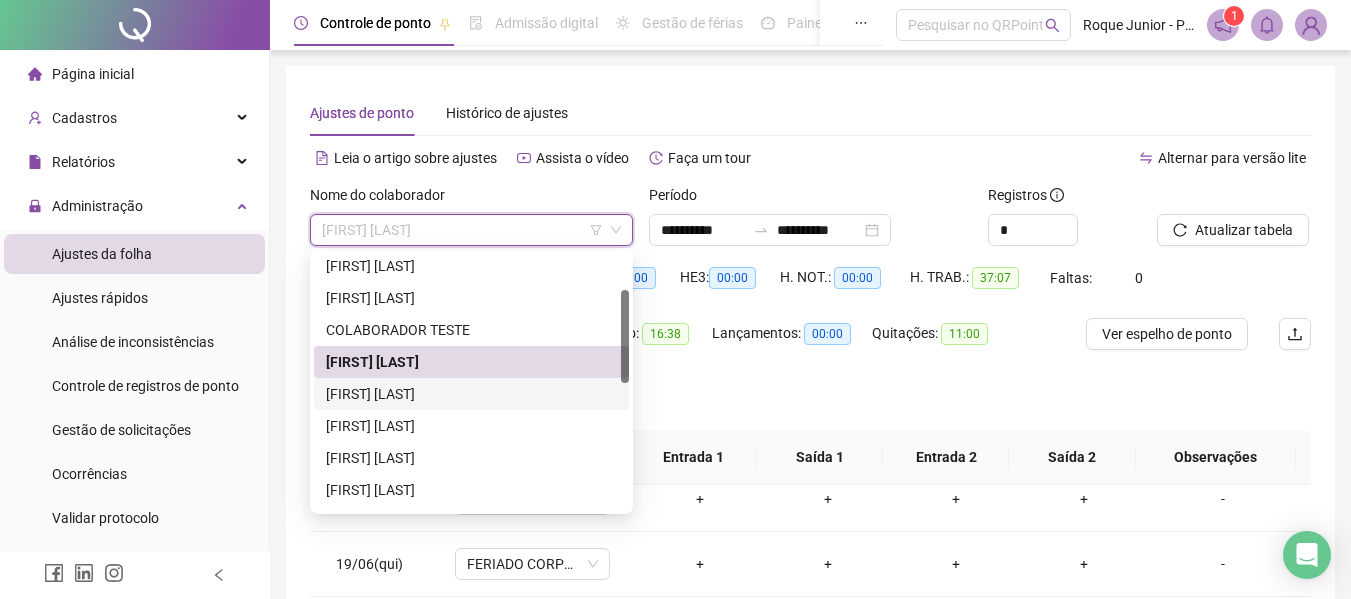 click on "[FIRST] [LAST]" at bounding box center [471, 394] 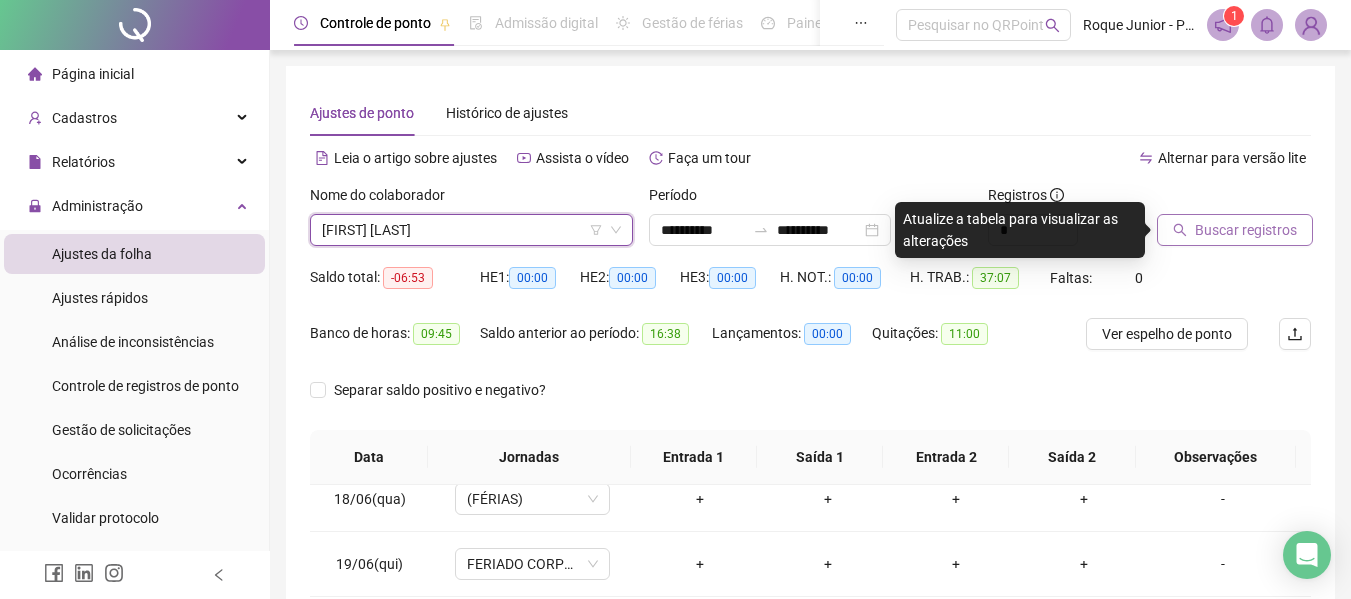 click on "Buscar registros" at bounding box center (1246, 230) 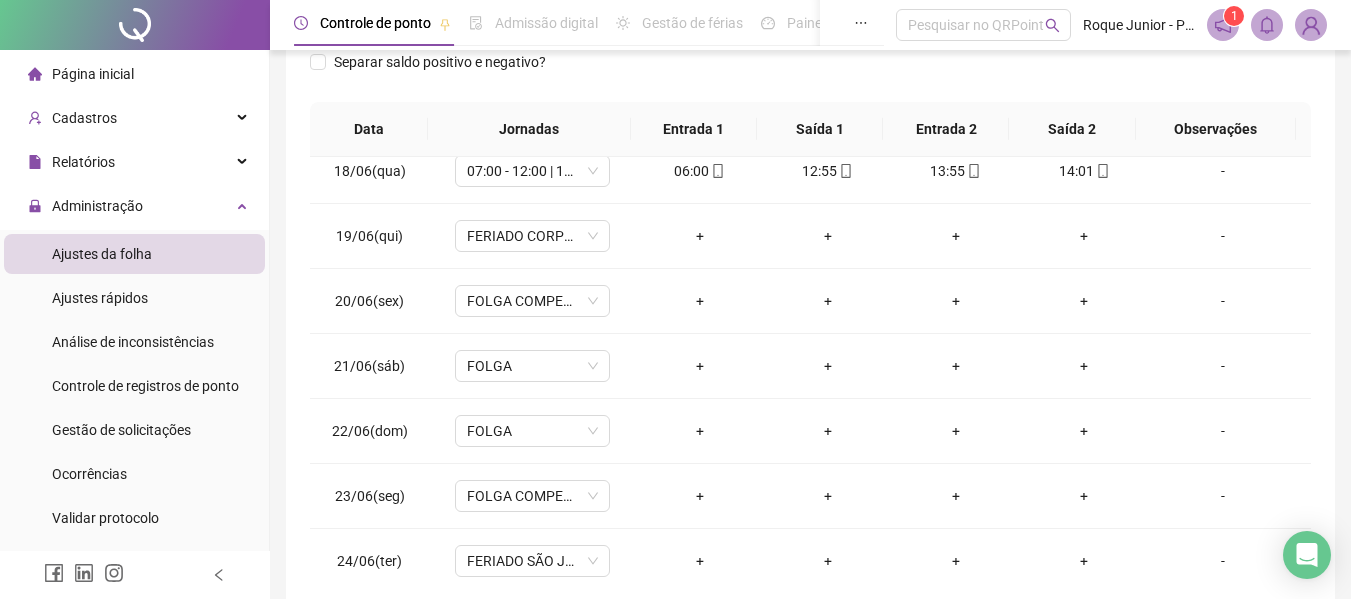 scroll, scrollTop: 400, scrollLeft: 0, axis: vertical 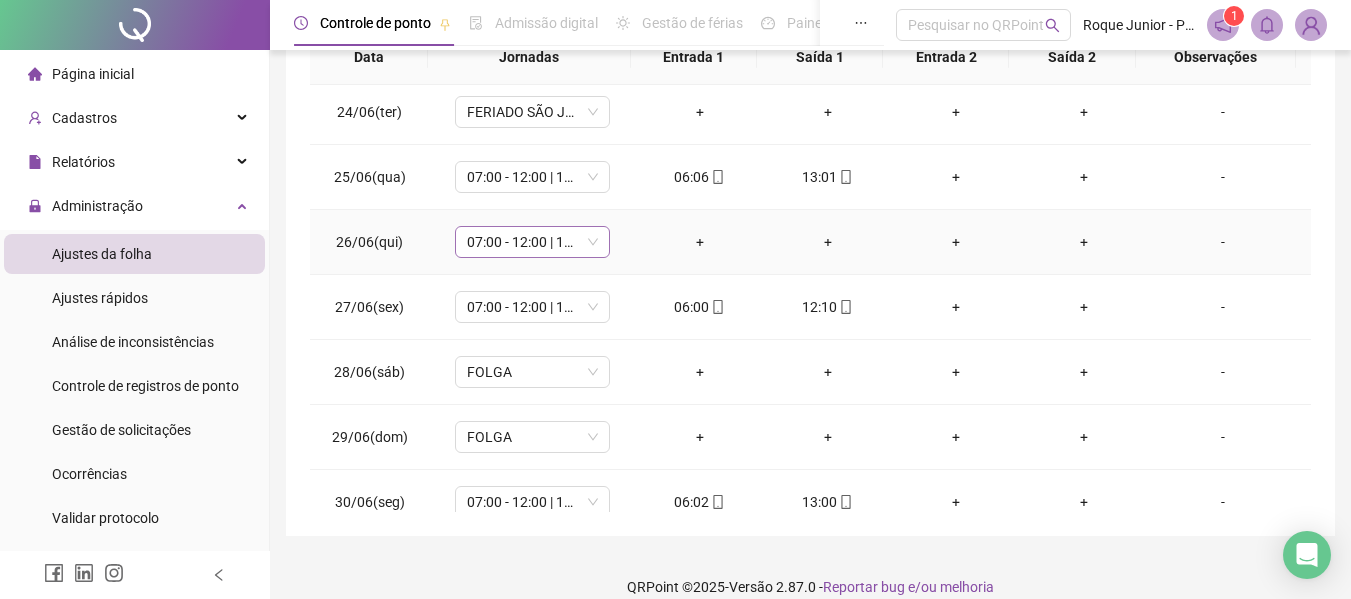 click on "07:00 - 12:00 | 13:00 - 17:00" at bounding box center [532, 242] 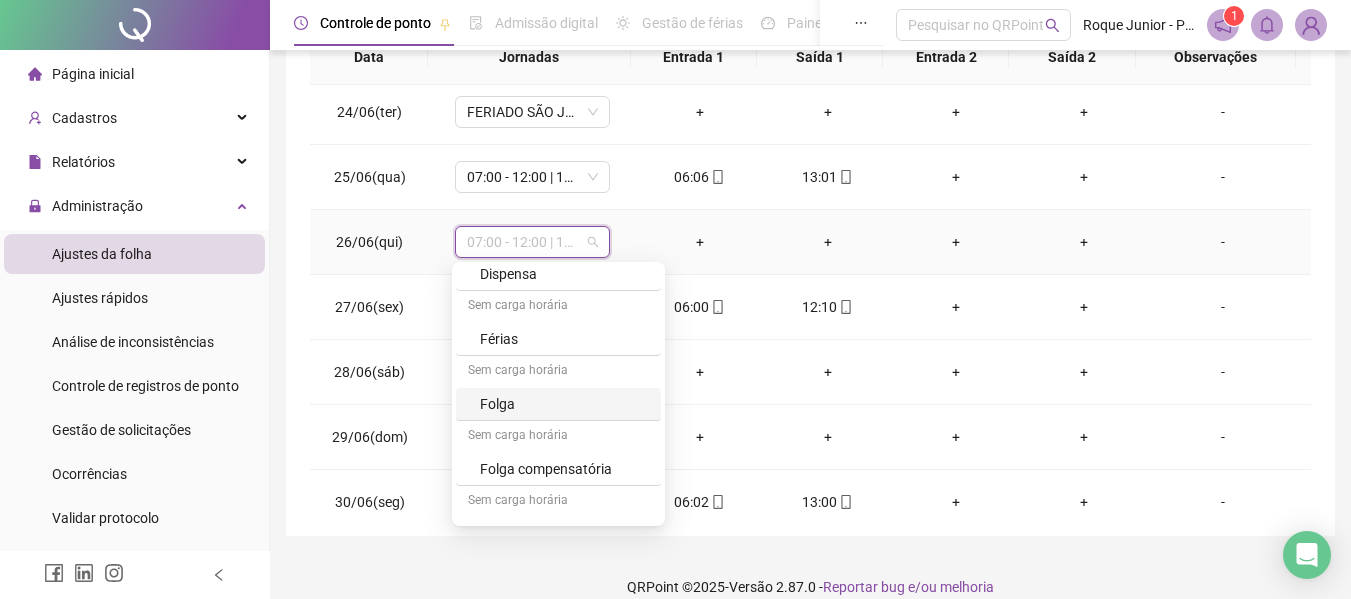scroll, scrollTop: 329, scrollLeft: 0, axis: vertical 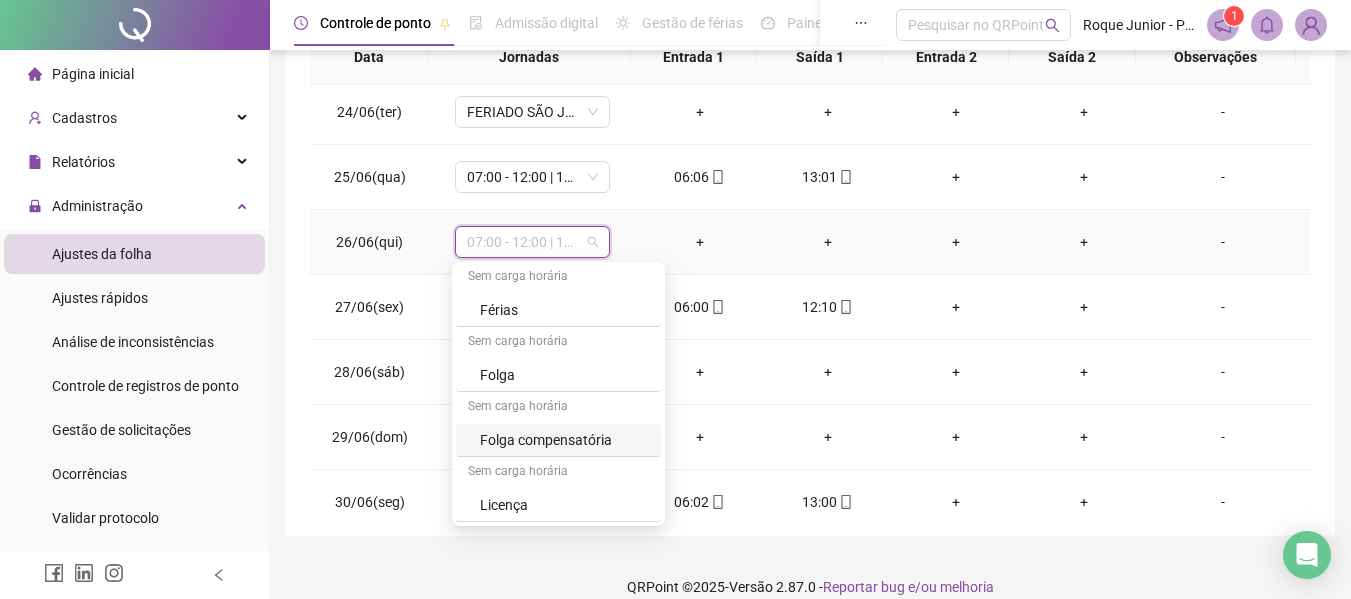 click on "Folga compensatória" at bounding box center [564, 440] 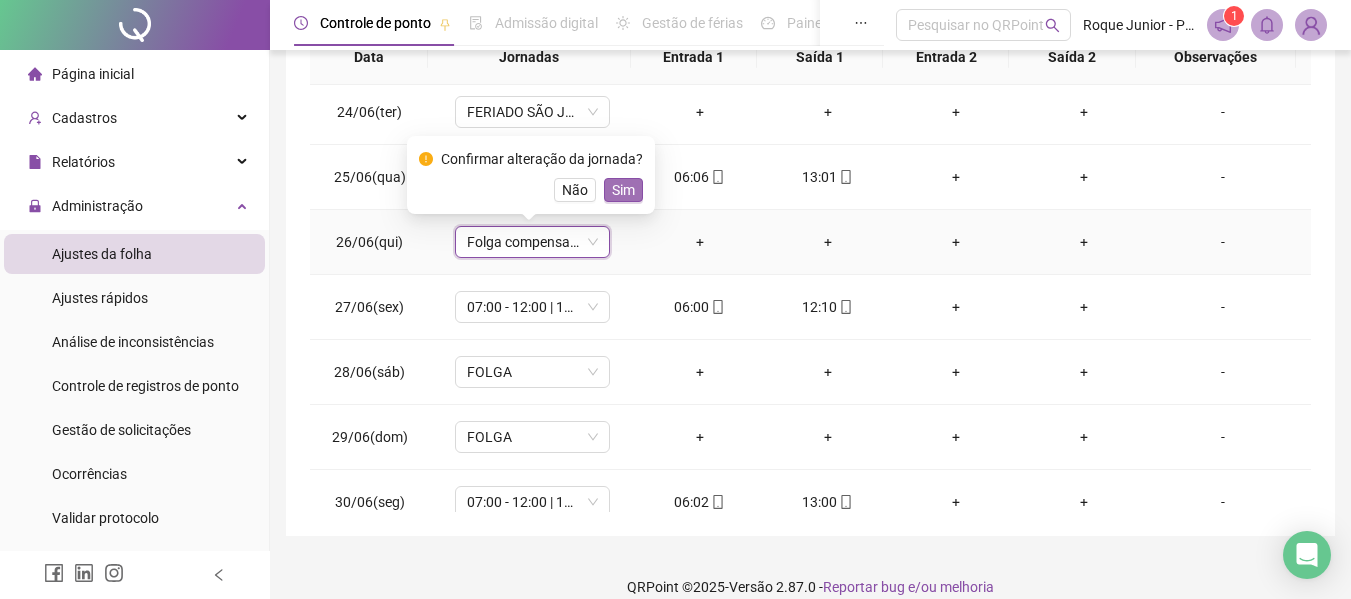 click on "Sim" at bounding box center [623, 190] 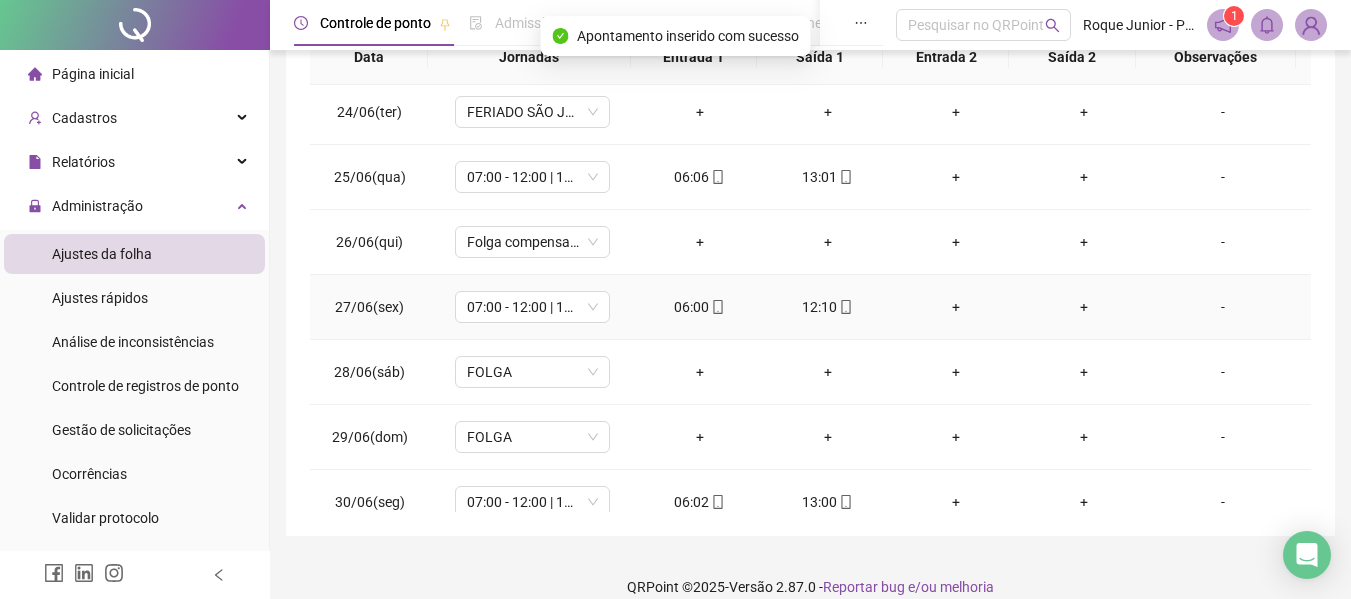 scroll, scrollTop: 1523, scrollLeft: 0, axis: vertical 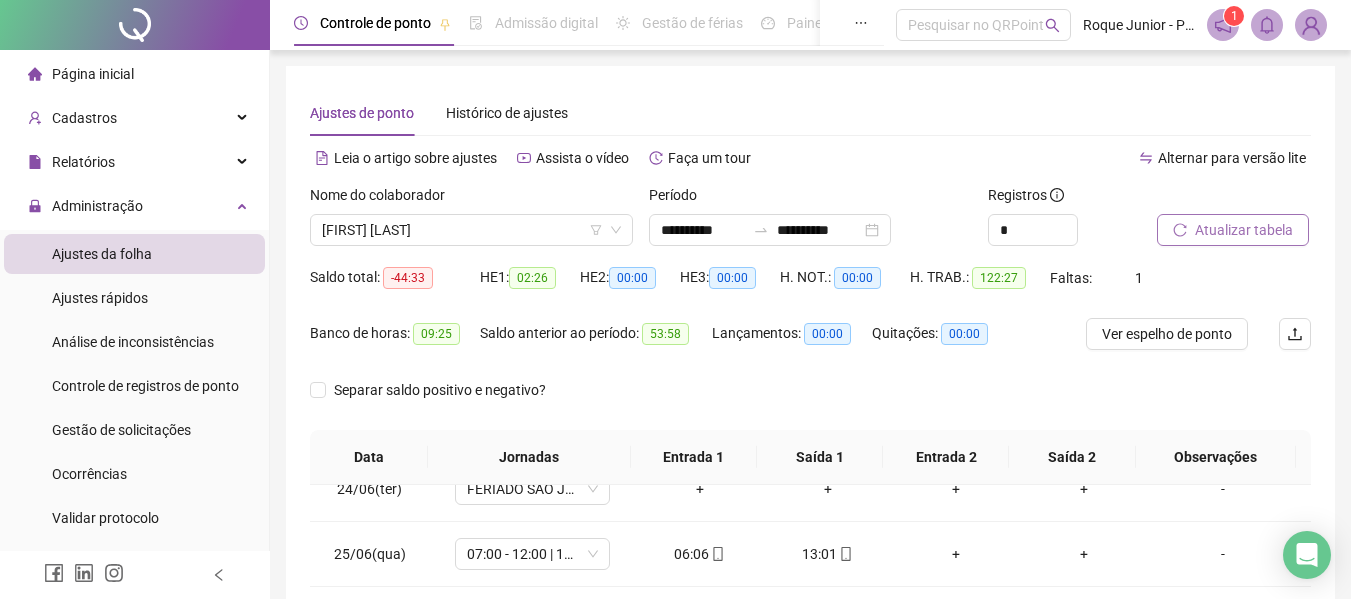 click on "Atualizar tabela" at bounding box center [1244, 230] 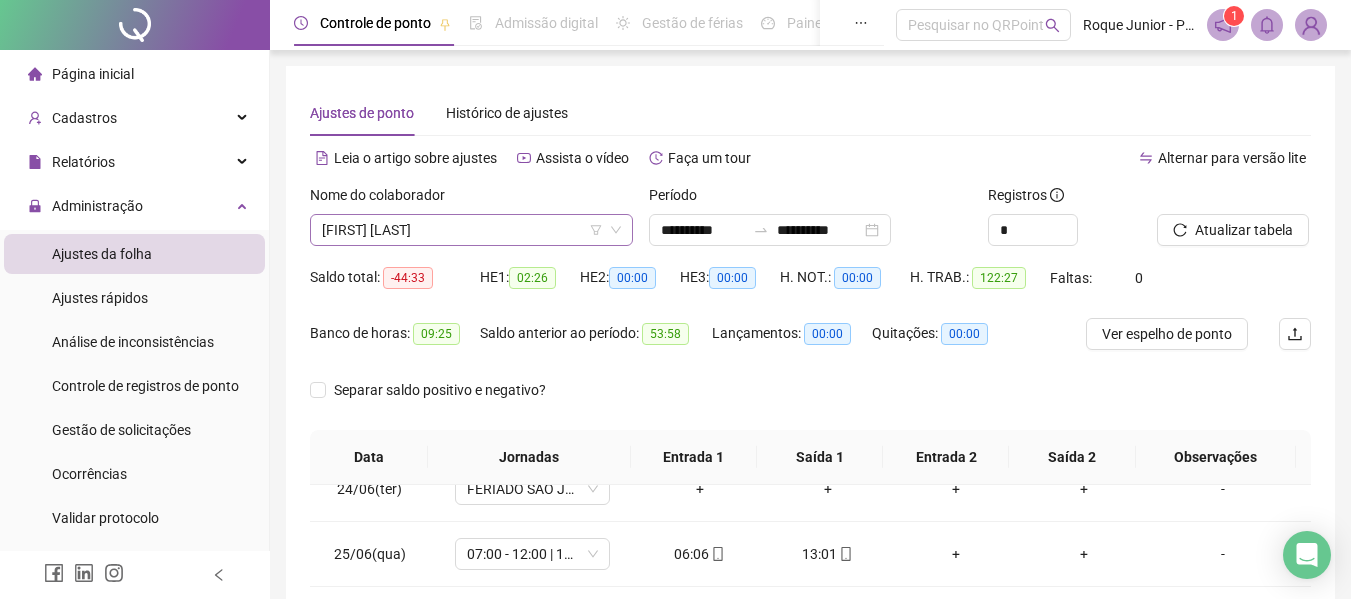 click on "[FIRST] [LAST]" at bounding box center (471, 230) 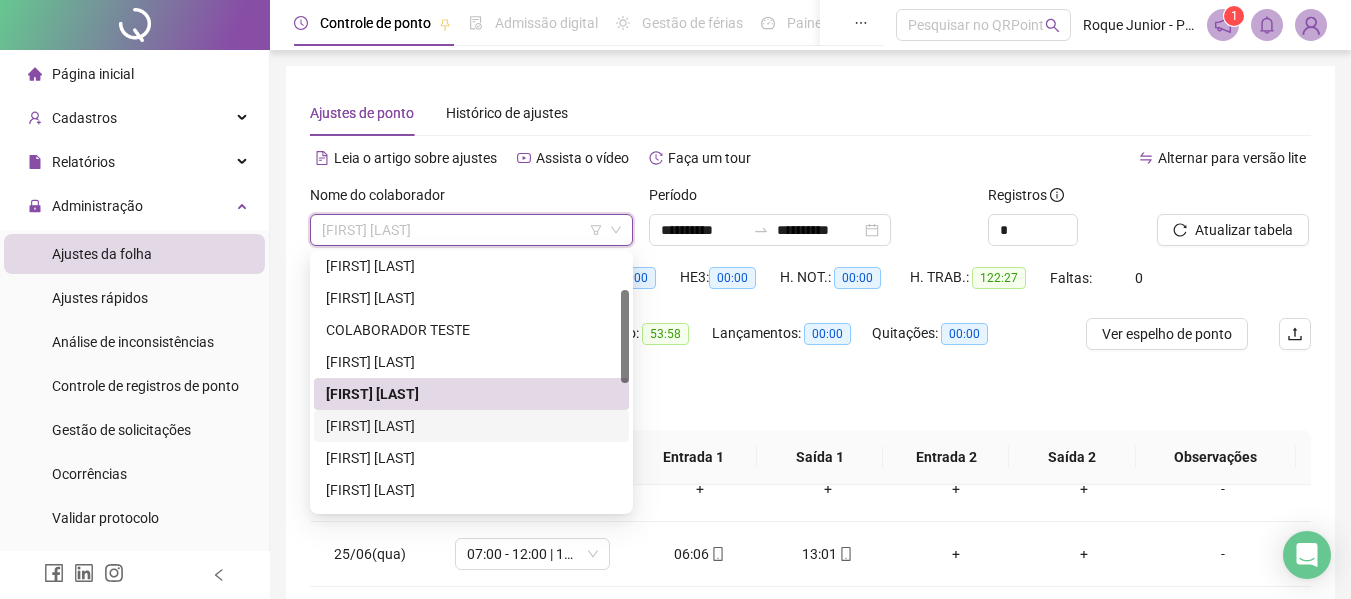 click on "[FIRST] [LAST]" at bounding box center (471, 426) 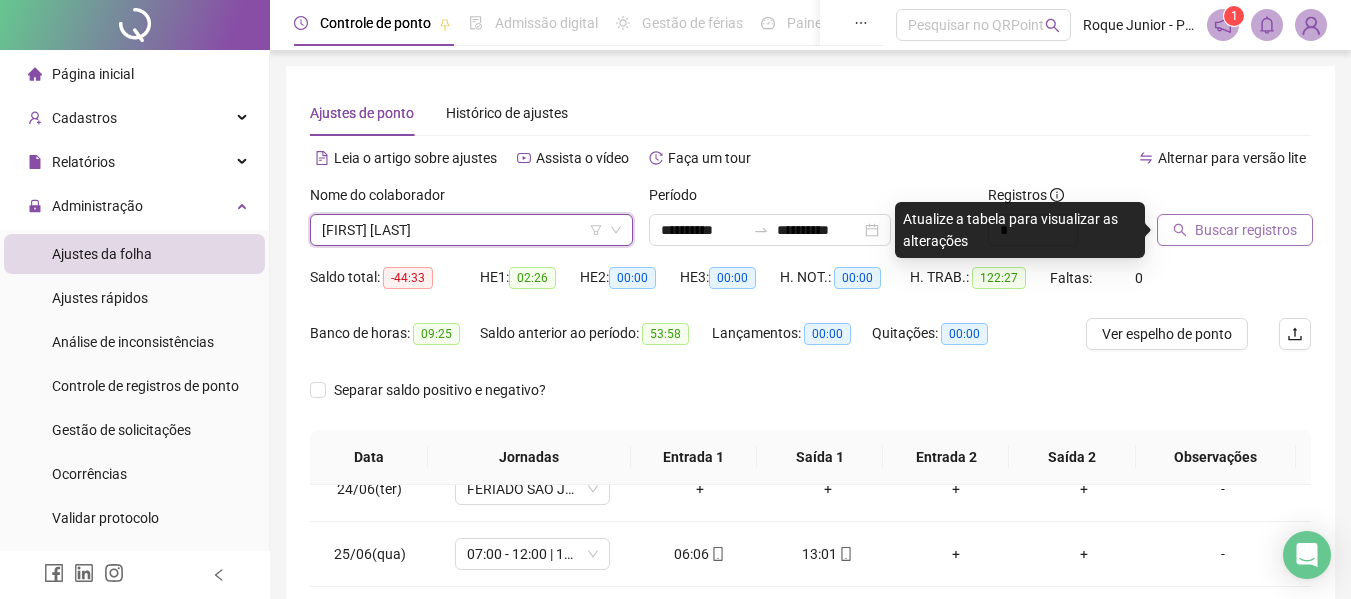 click on "Buscar registros" at bounding box center (1246, 230) 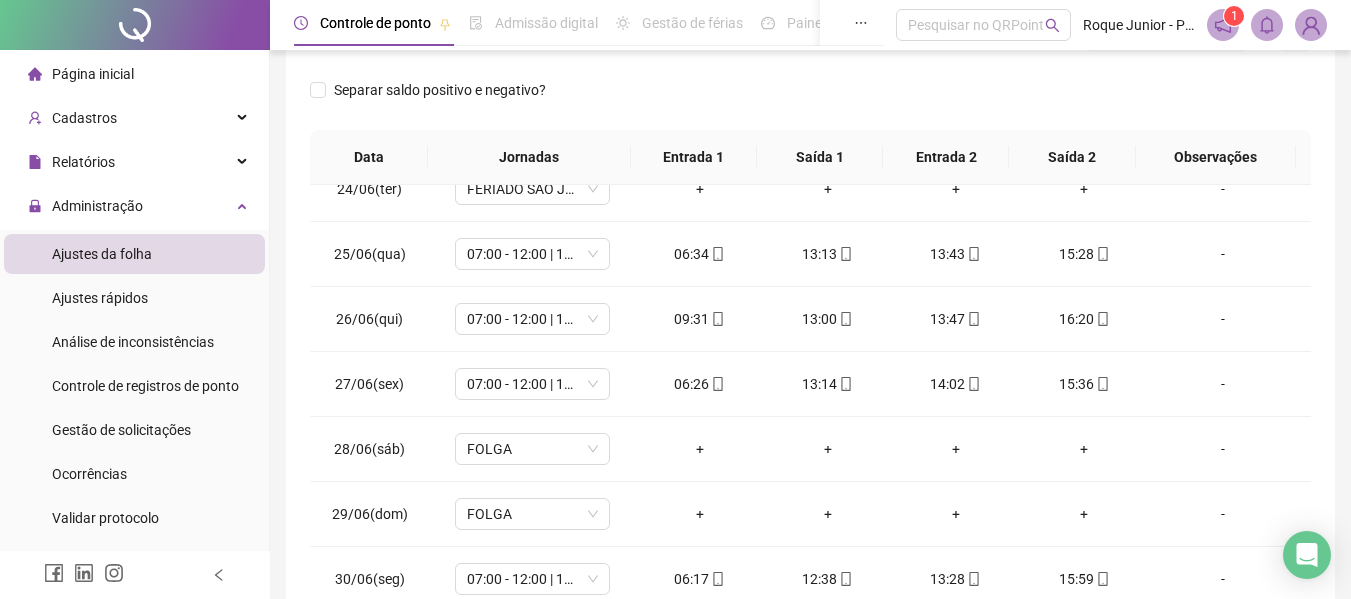 scroll, scrollTop: 423, scrollLeft: 0, axis: vertical 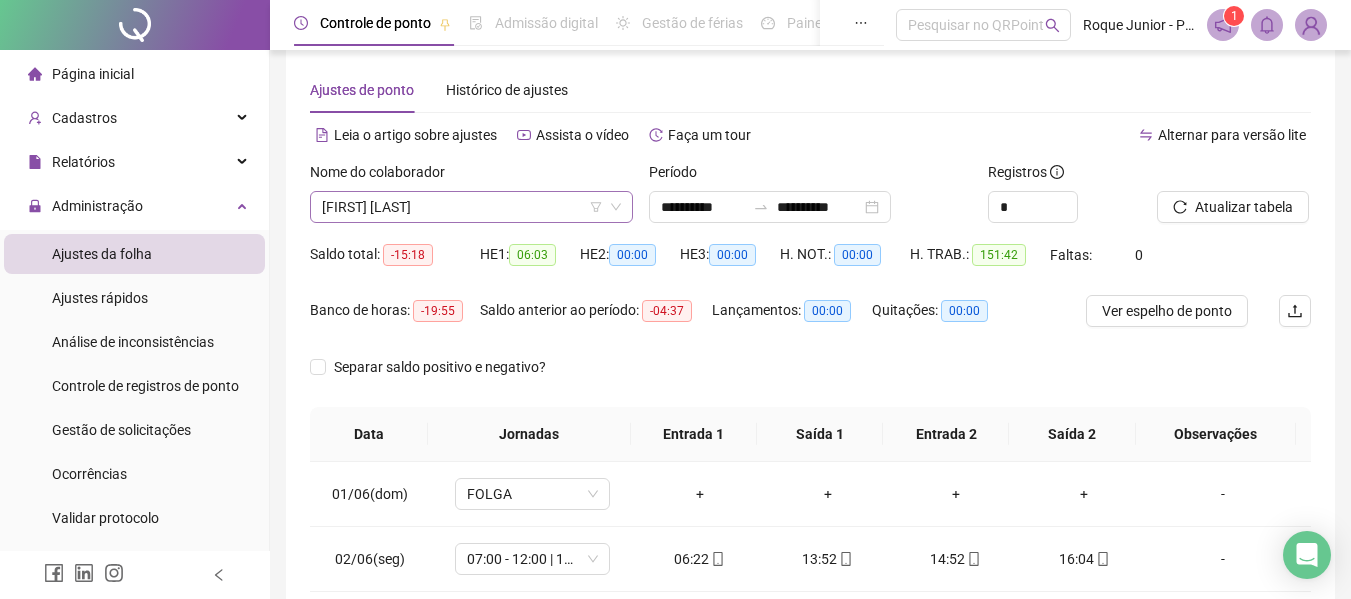 click on "[FIRST] [LAST]" at bounding box center [471, 207] 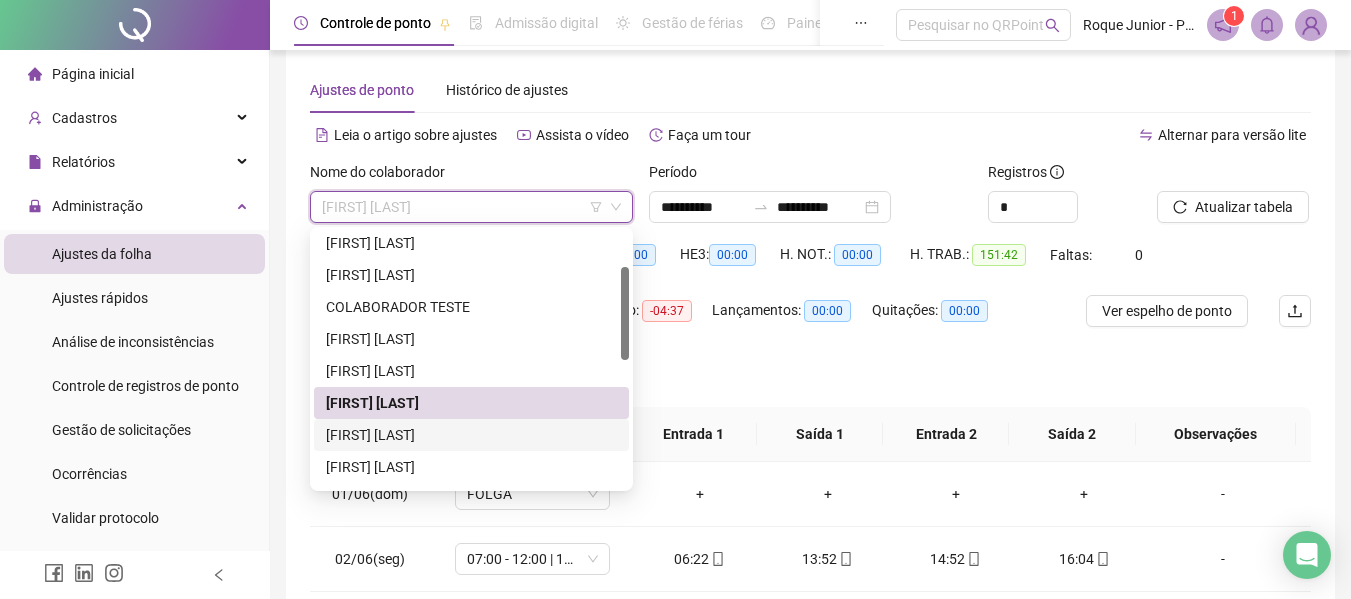 click on "[FIRST] [LAST]" at bounding box center [471, 435] 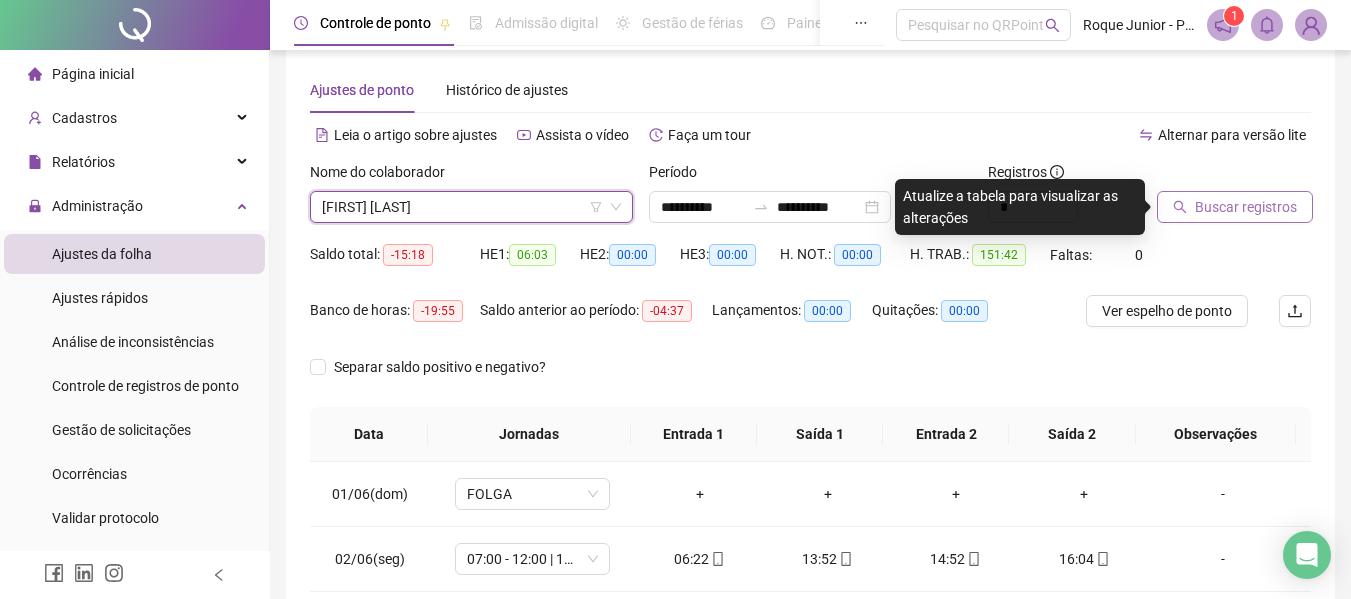 click on "Buscar registros" at bounding box center [1235, 207] 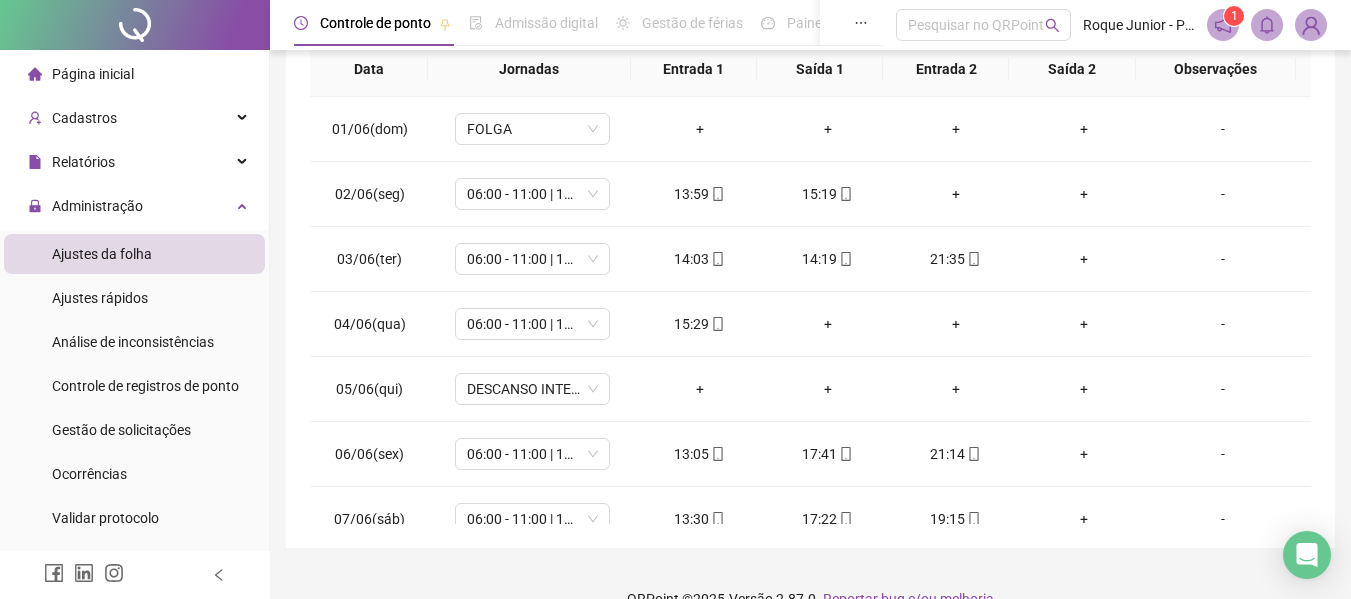 scroll, scrollTop: 423, scrollLeft: 0, axis: vertical 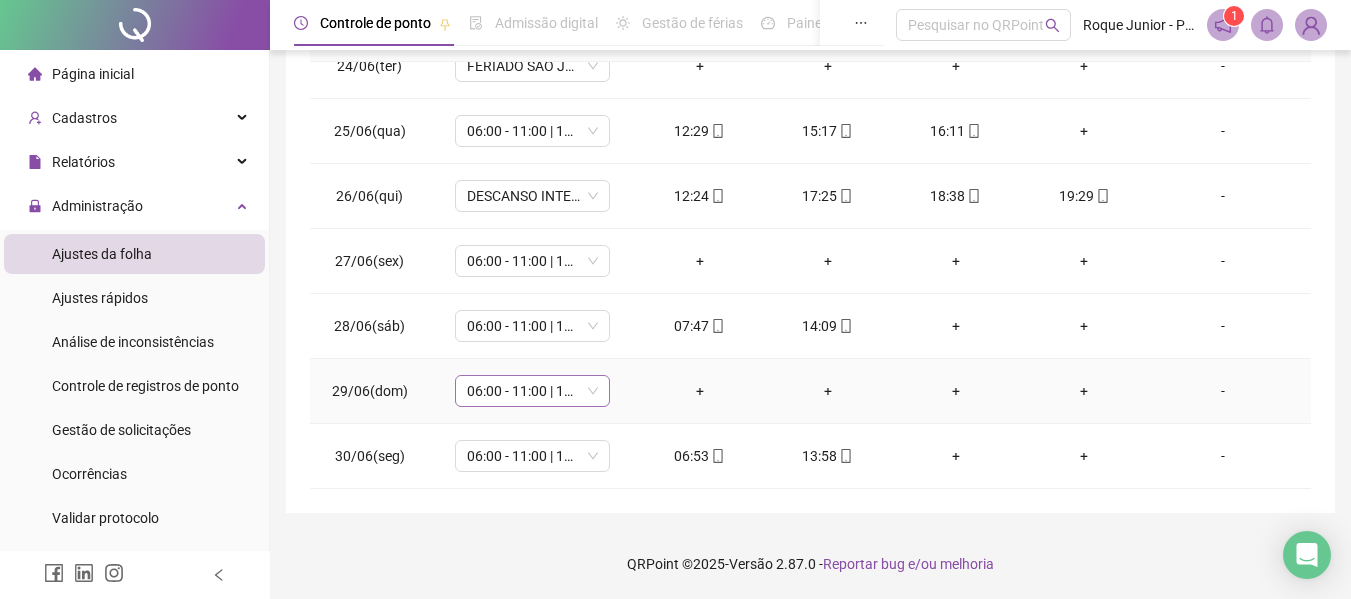 click on "06:00 - 11:00 | 12:00 - 14:20" at bounding box center (532, 391) 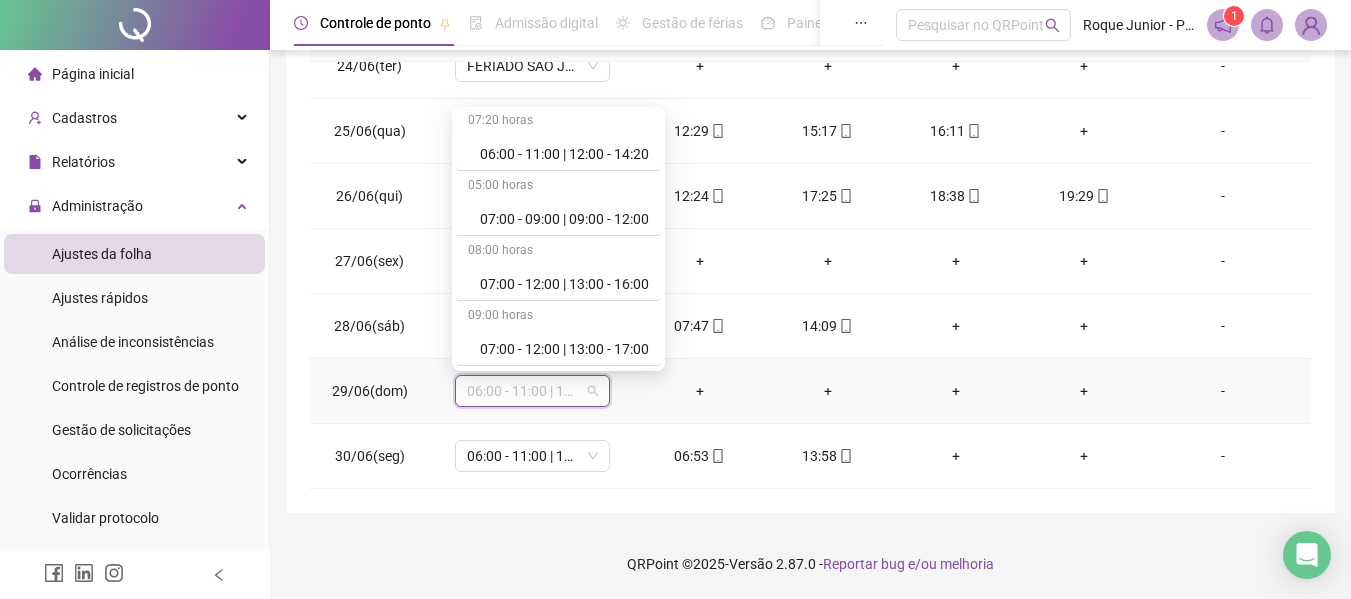 scroll, scrollTop: 0, scrollLeft: 0, axis: both 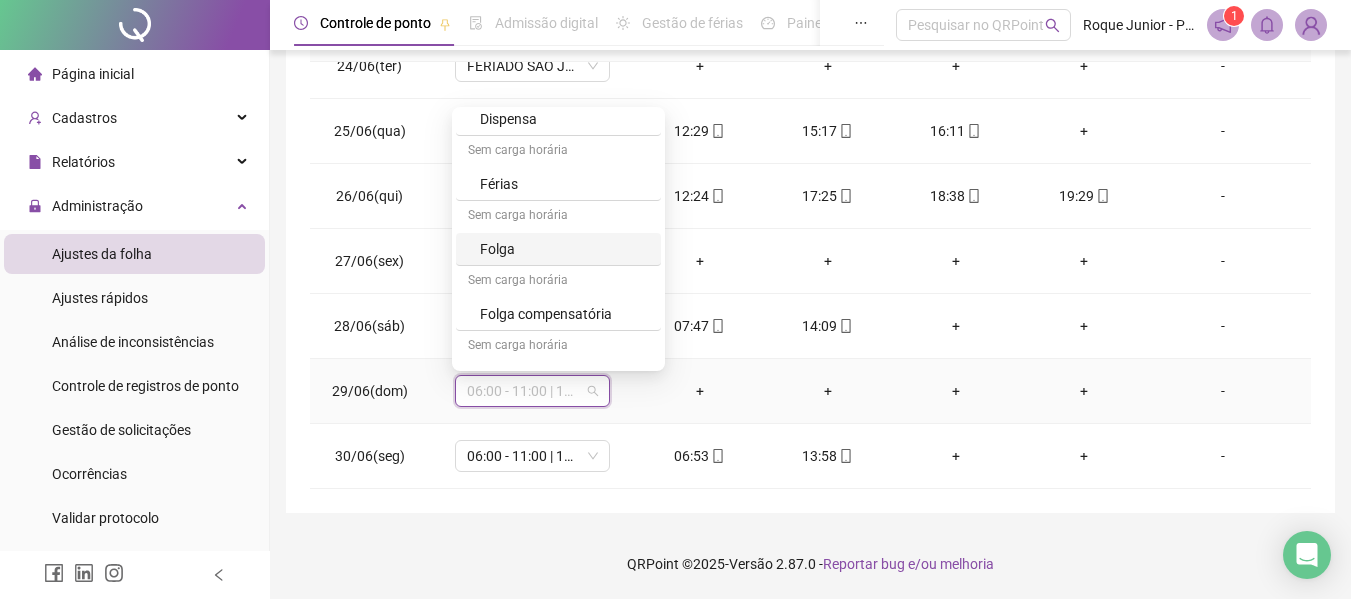 click on "Folga" at bounding box center [564, 249] 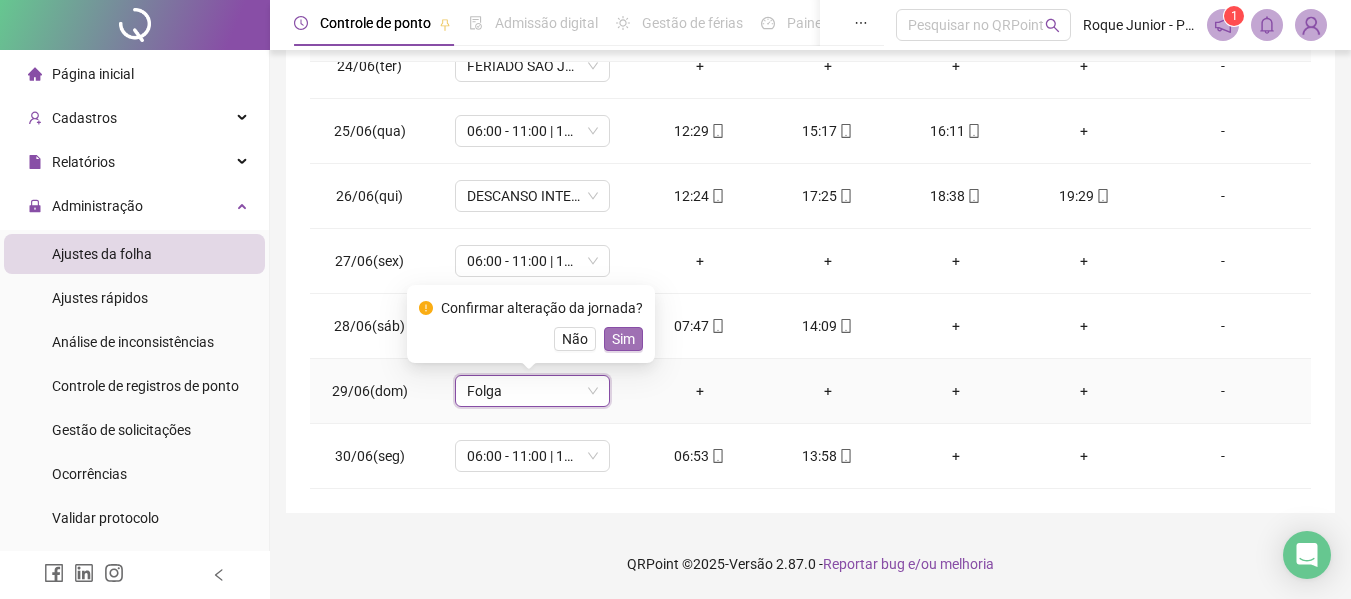 click on "Sim" at bounding box center (623, 339) 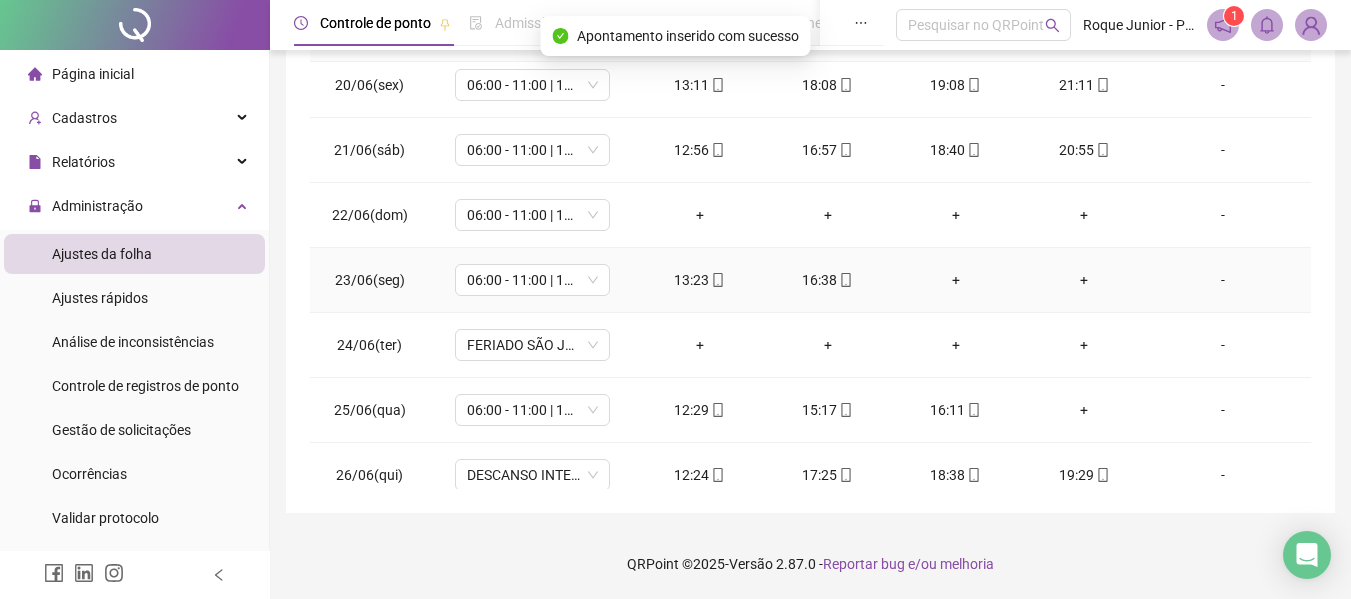scroll, scrollTop: 1223, scrollLeft: 0, axis: vertical 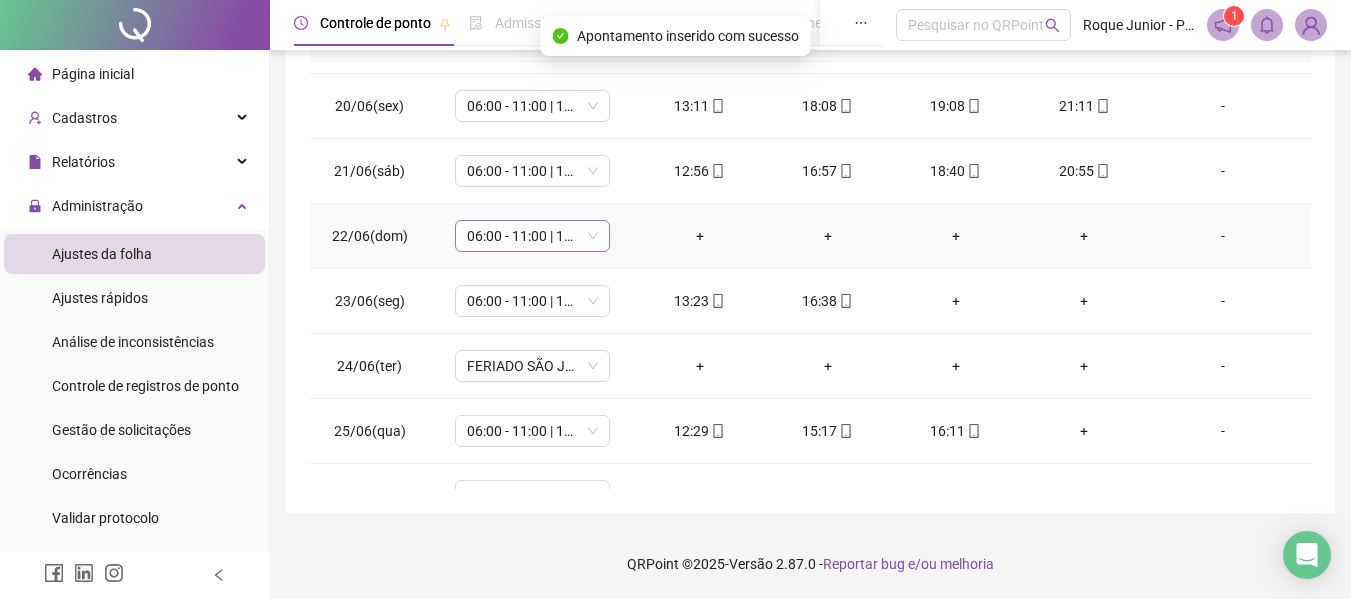 click on "06:00 - 11:00 | 12:00 - 14:20" at bounding box center [532, 236] 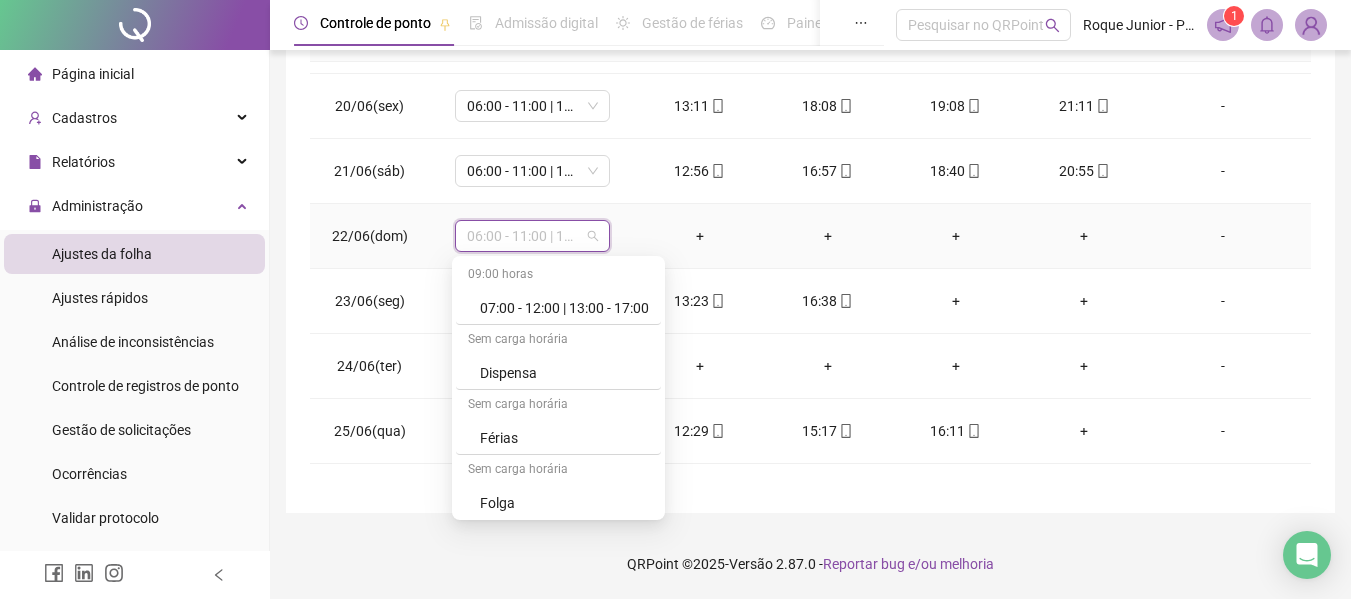 scroll, scrollTop: 200, scrollLeft: 0, axis: vertical 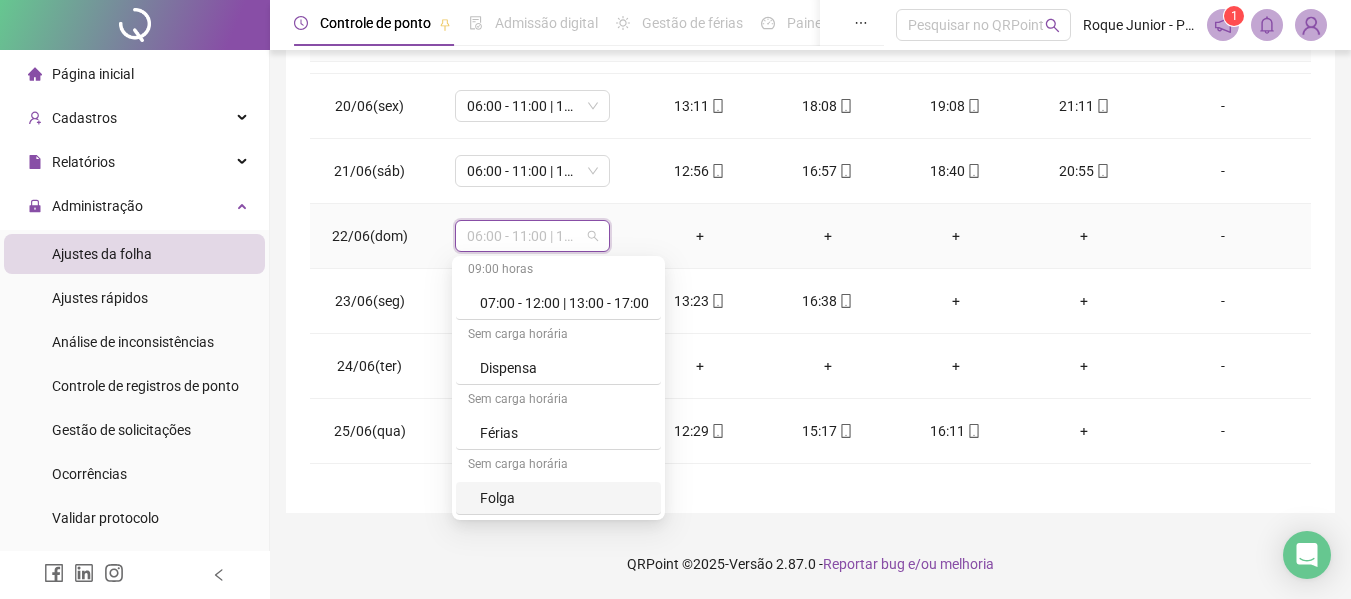 click on "Folga" at bounding box center [564, 498] 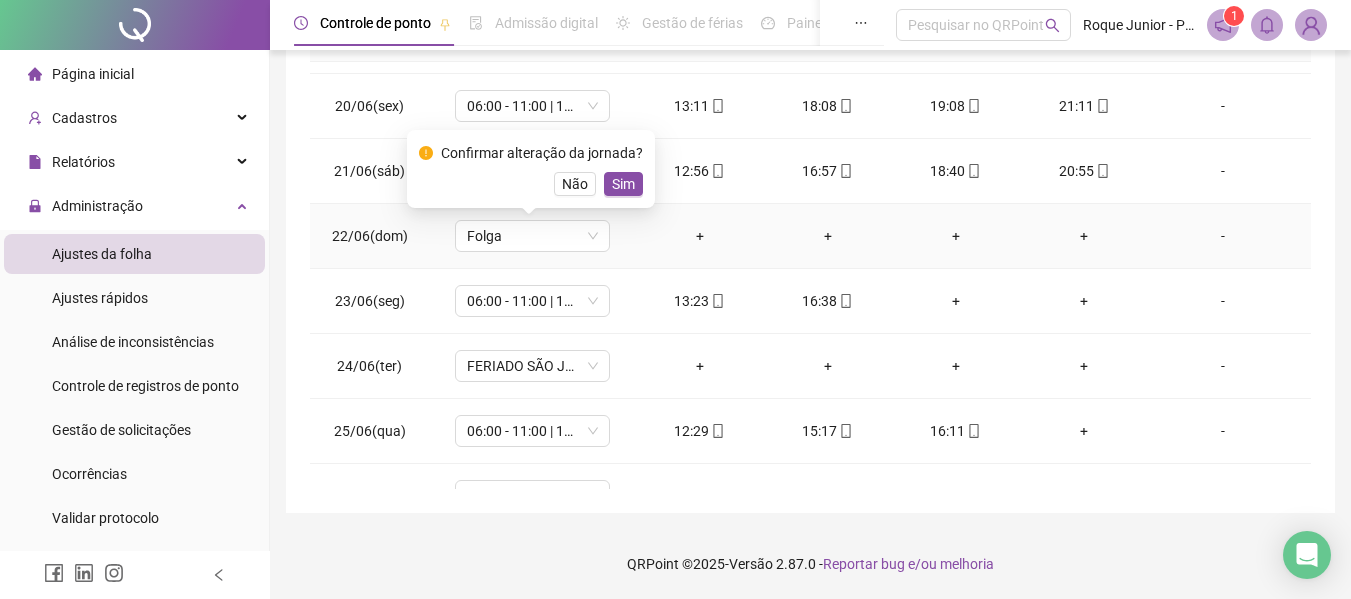 click on "Não Sim" at bounding box center [531, 184] 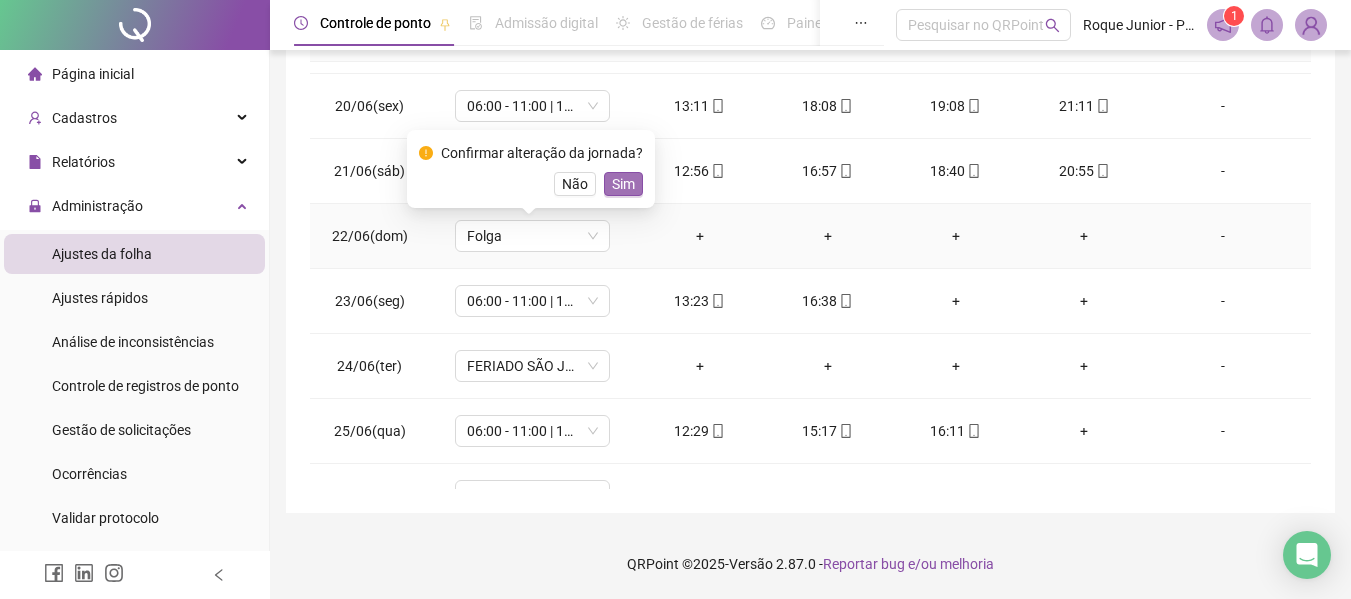 click on "Sim" at bounding box center (623, 184) 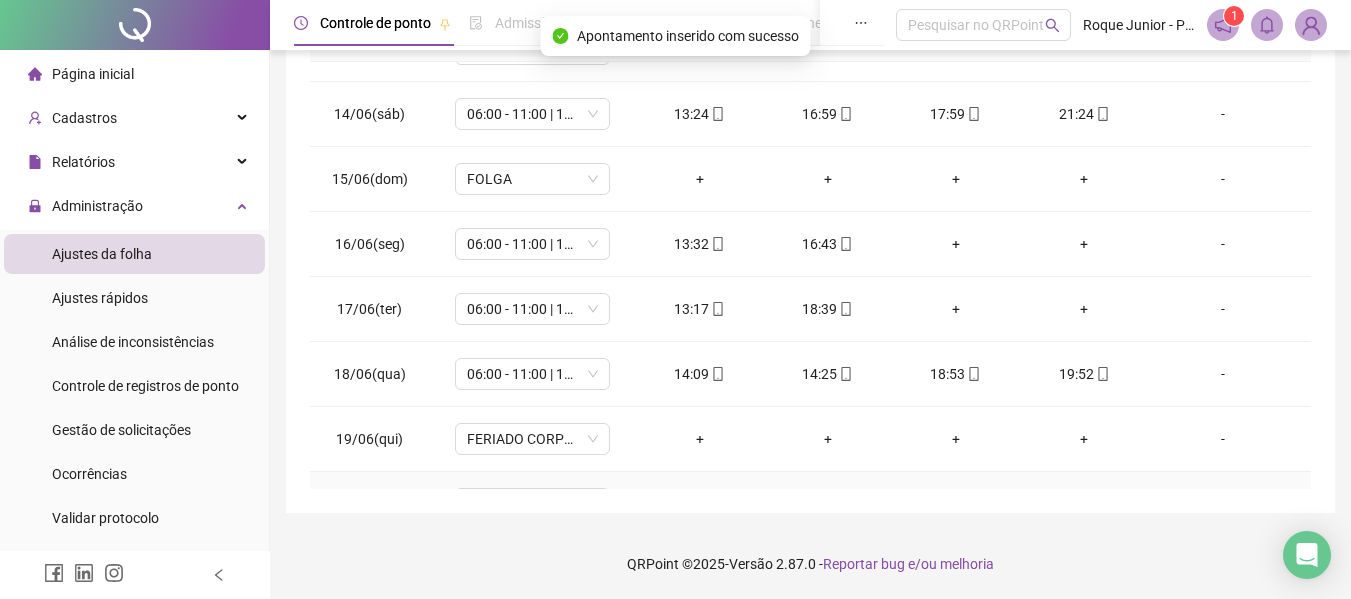 scroll, scrollTop: 823, scrollLeft: 0, axis: vertical 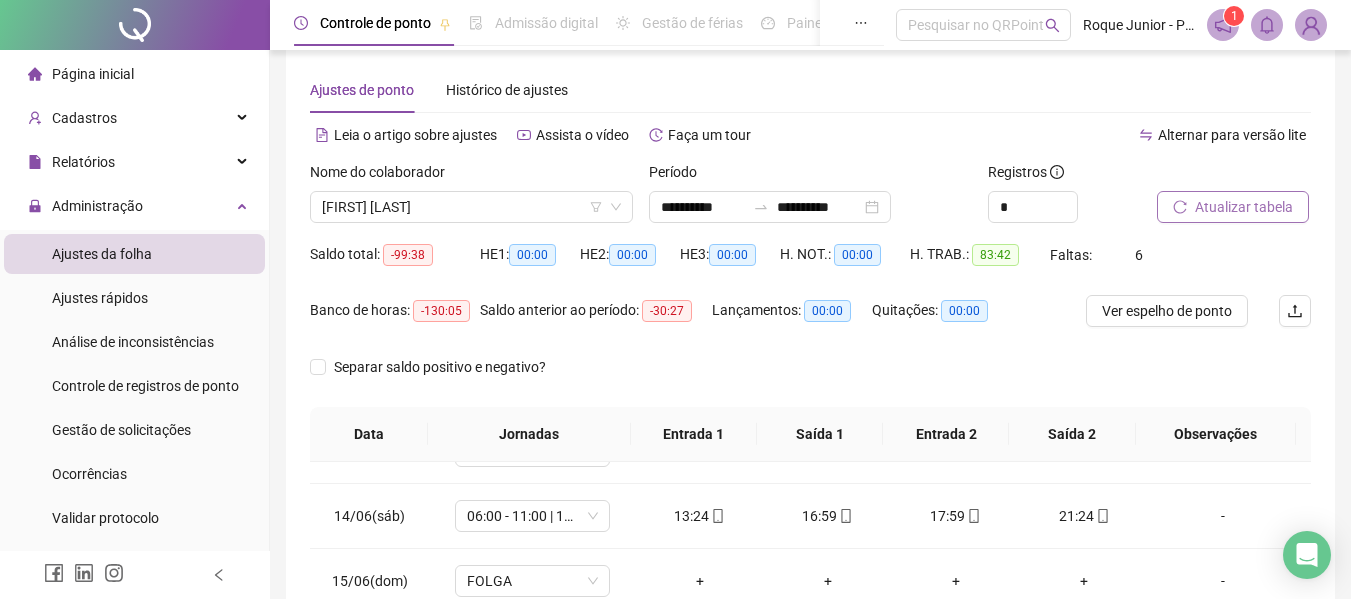 click on "Atualizar tabela" at bounding box center [1244, 207] 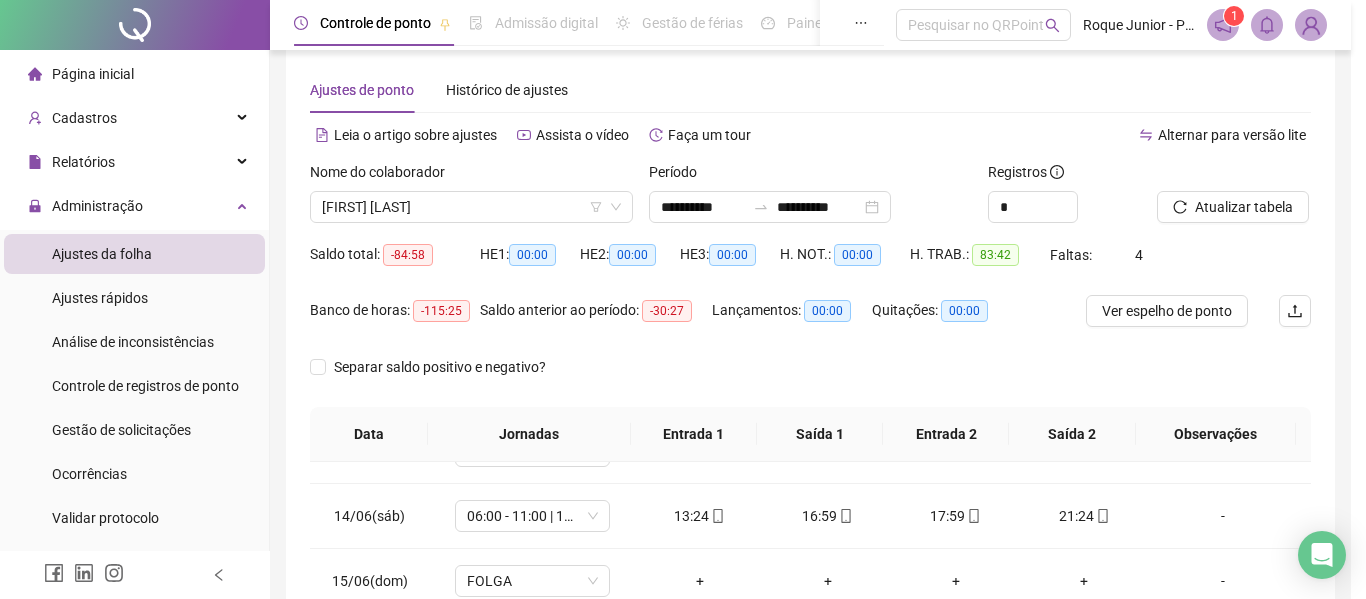 click on "[FIRST] [LAST]" at bounding box center (471, 207) 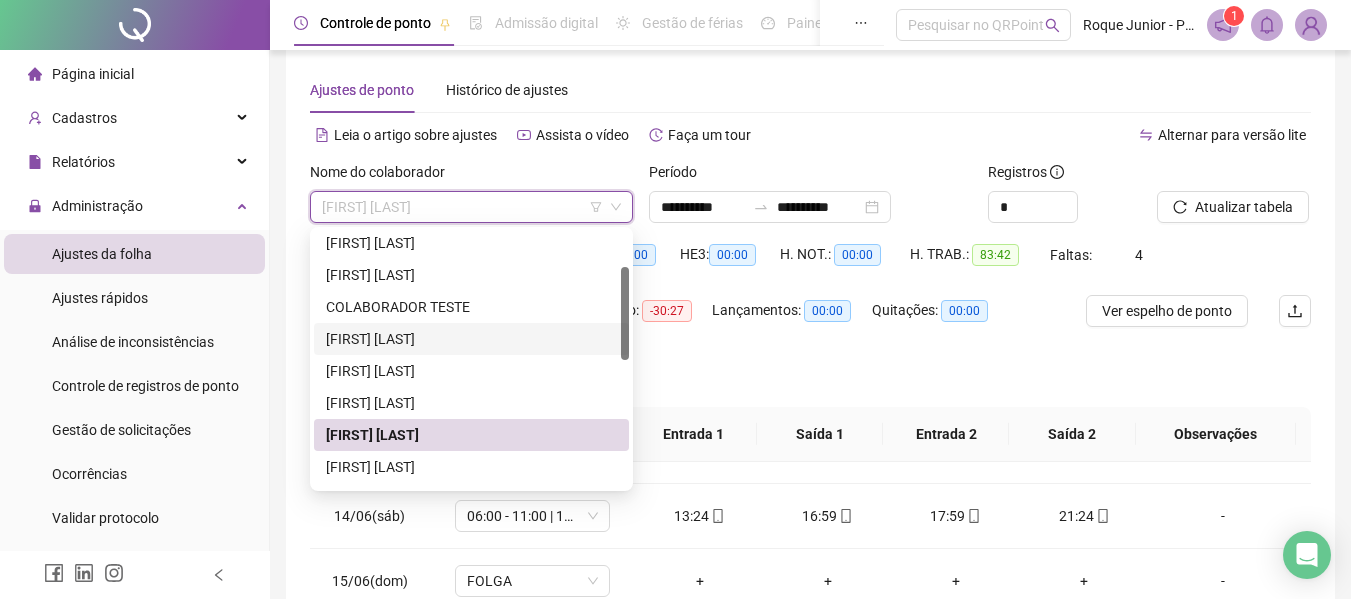 scroll, scrollTop: 200, scrollLeft: 0, axis: vertical 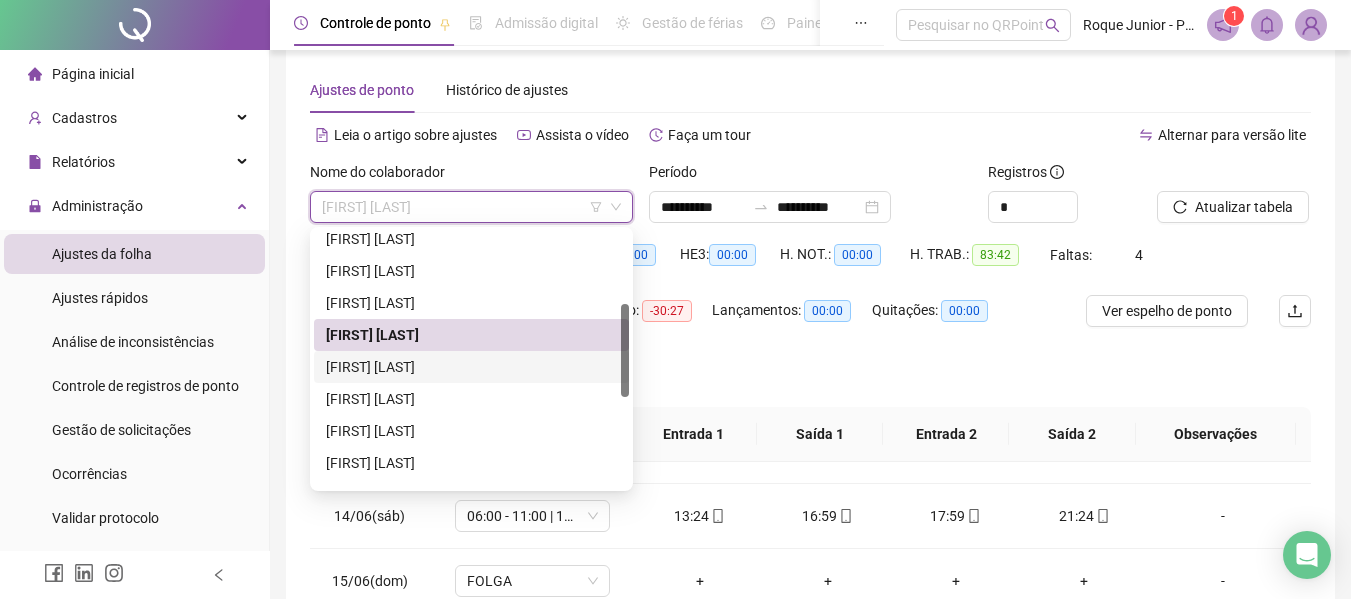 click on "[FIRST] [LAST]" at bounding box center [471, 367] 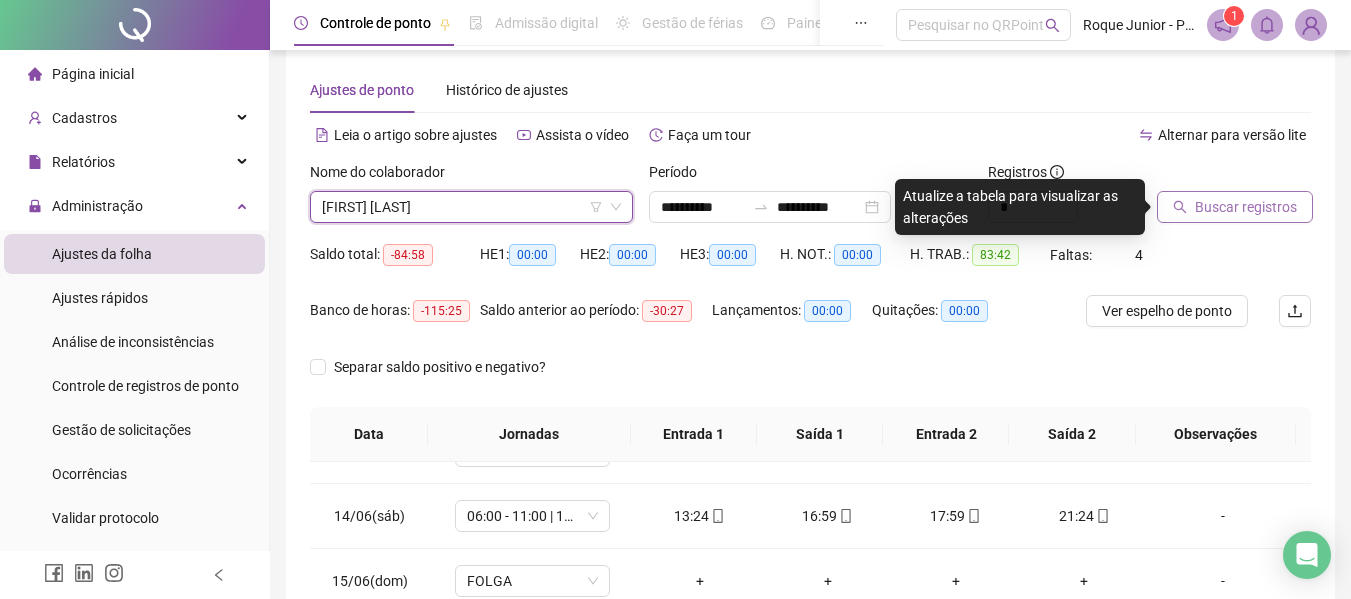 click on "Buscar registros" at bounding box center [1235, 207] 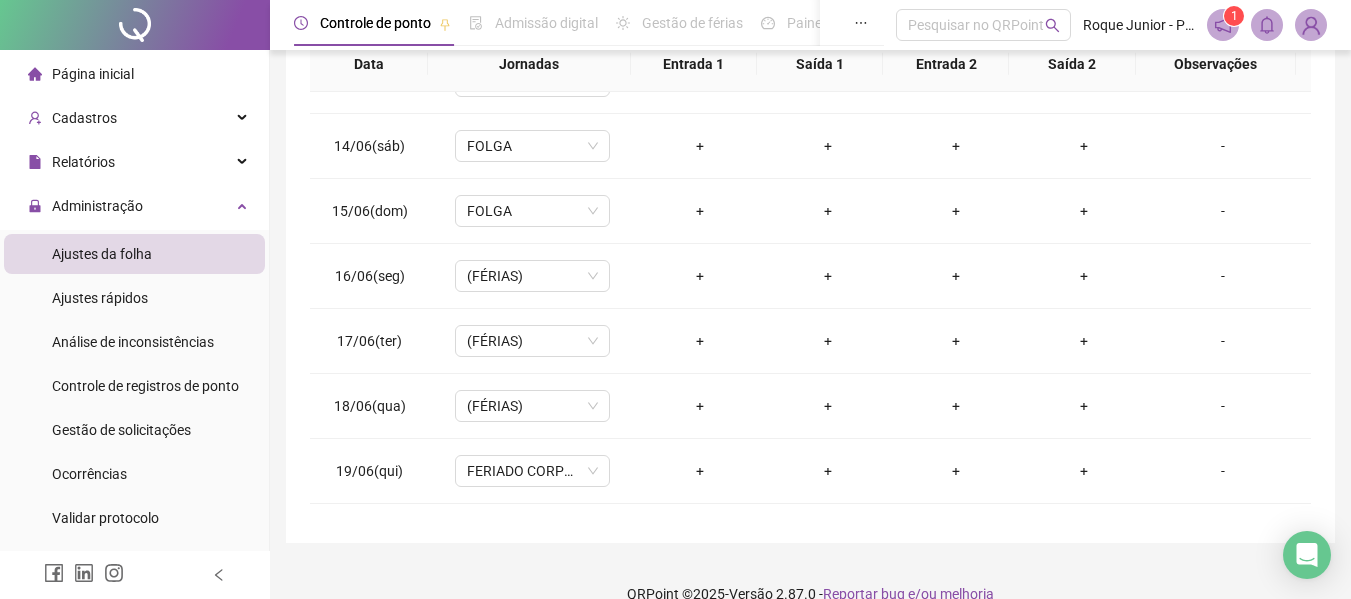 scroll, scrollTop: 423, scrollLeft: 0, axis: vertical 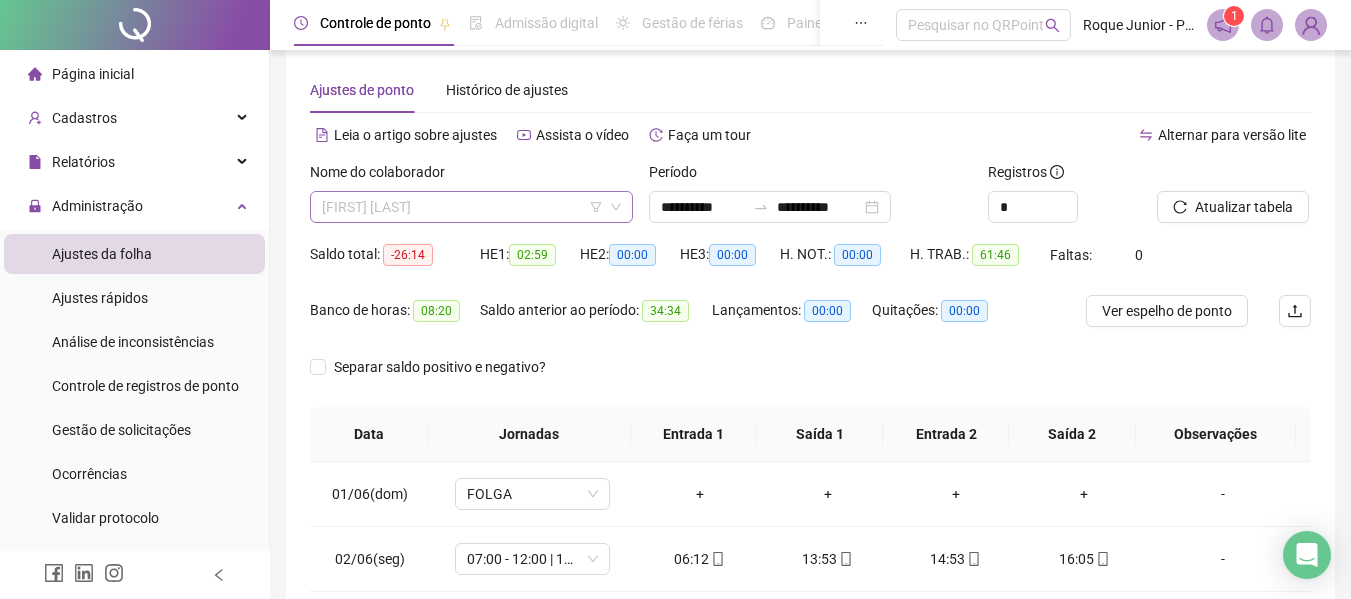 click on "[FIRST] [LAST]" at bounding box center [471, 207] 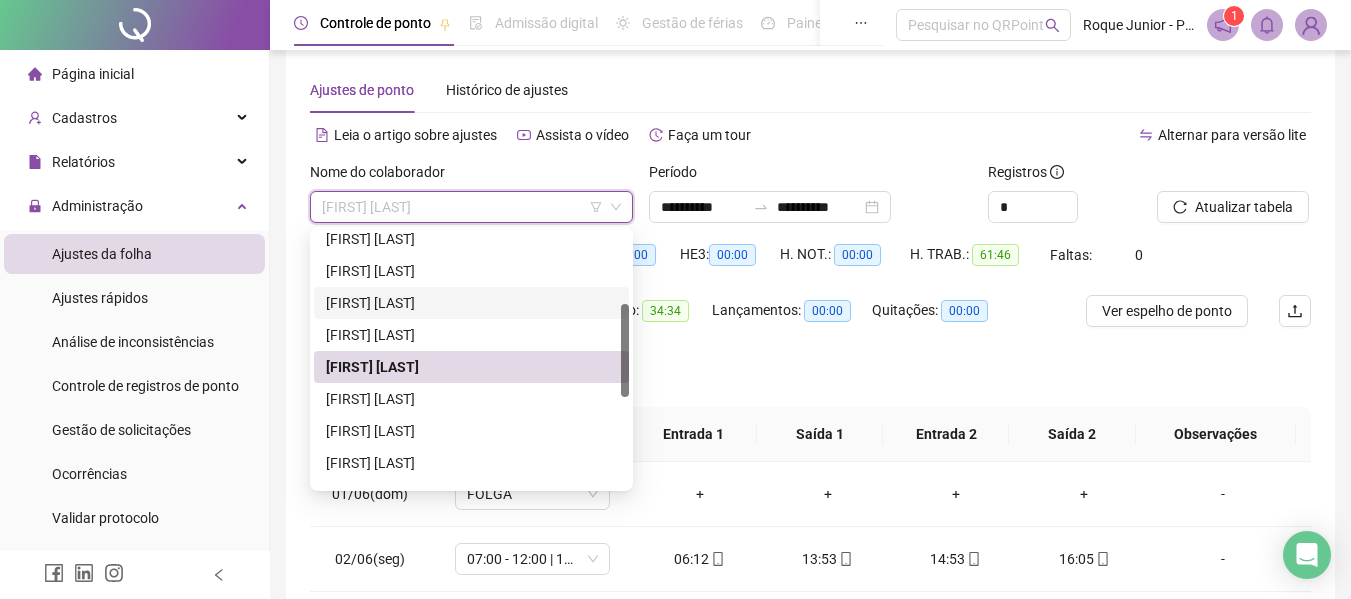 scroll, scrollTop: 300, scrollLeft: 0, axis: vertical 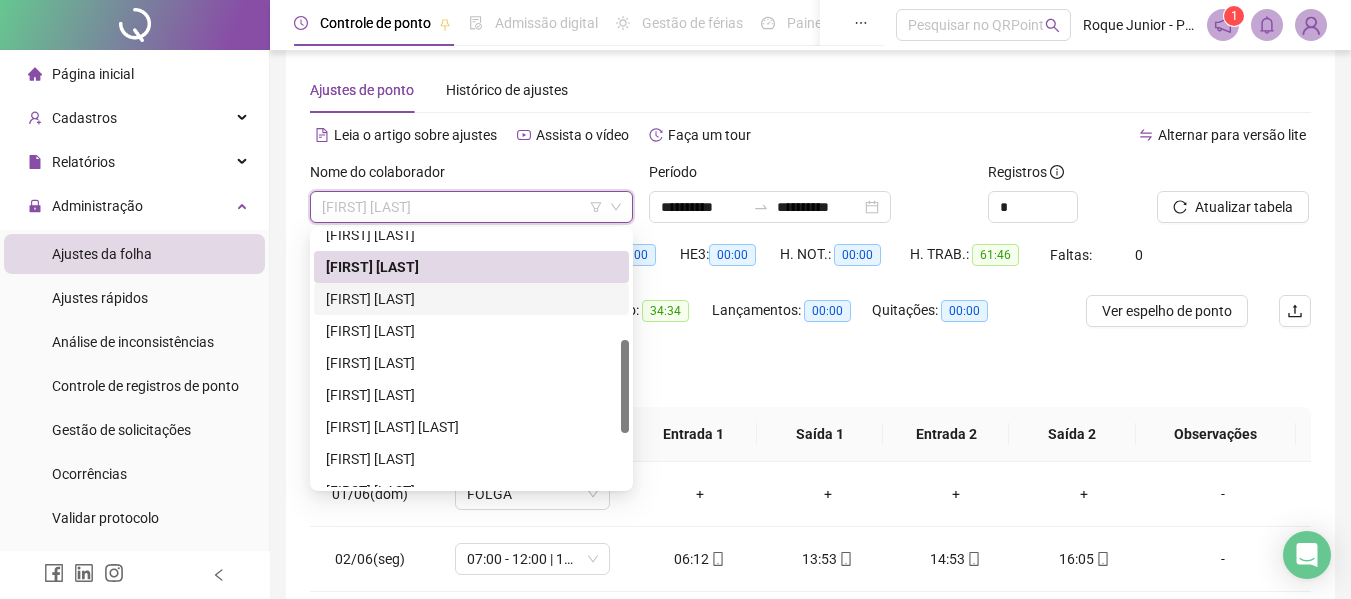 click on "[FIRST] [LAST]" at bounding box center [471, 299] 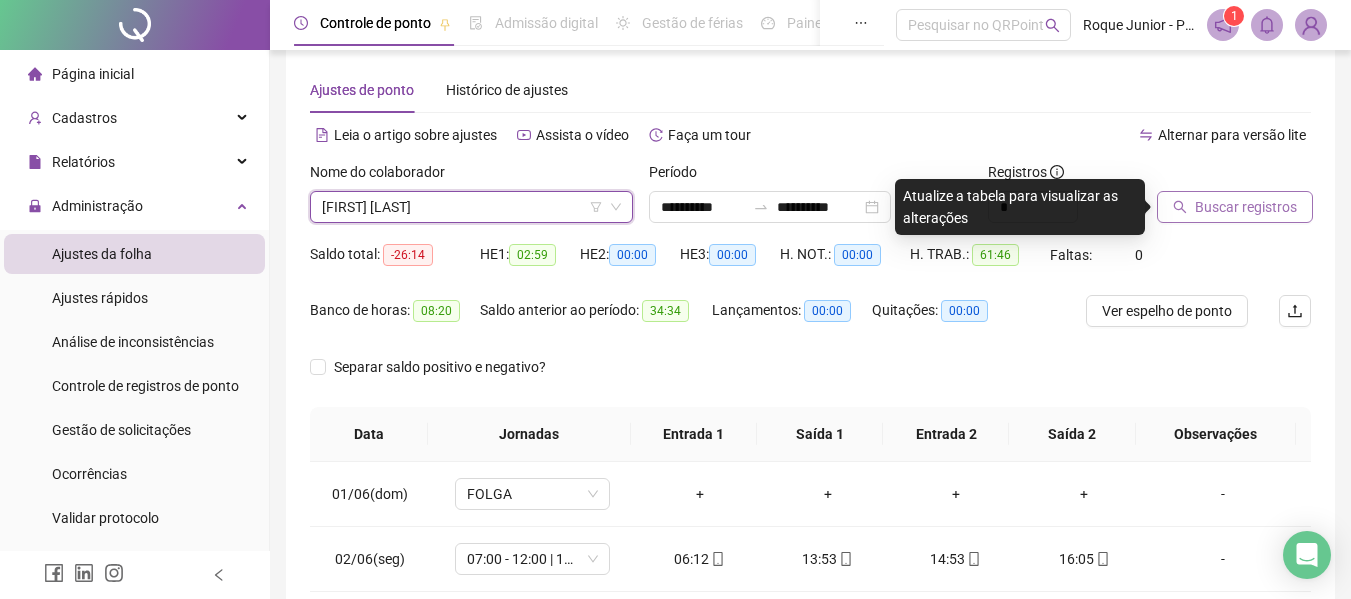 click on "Buscar registros" at bounding box center [1246, 207] 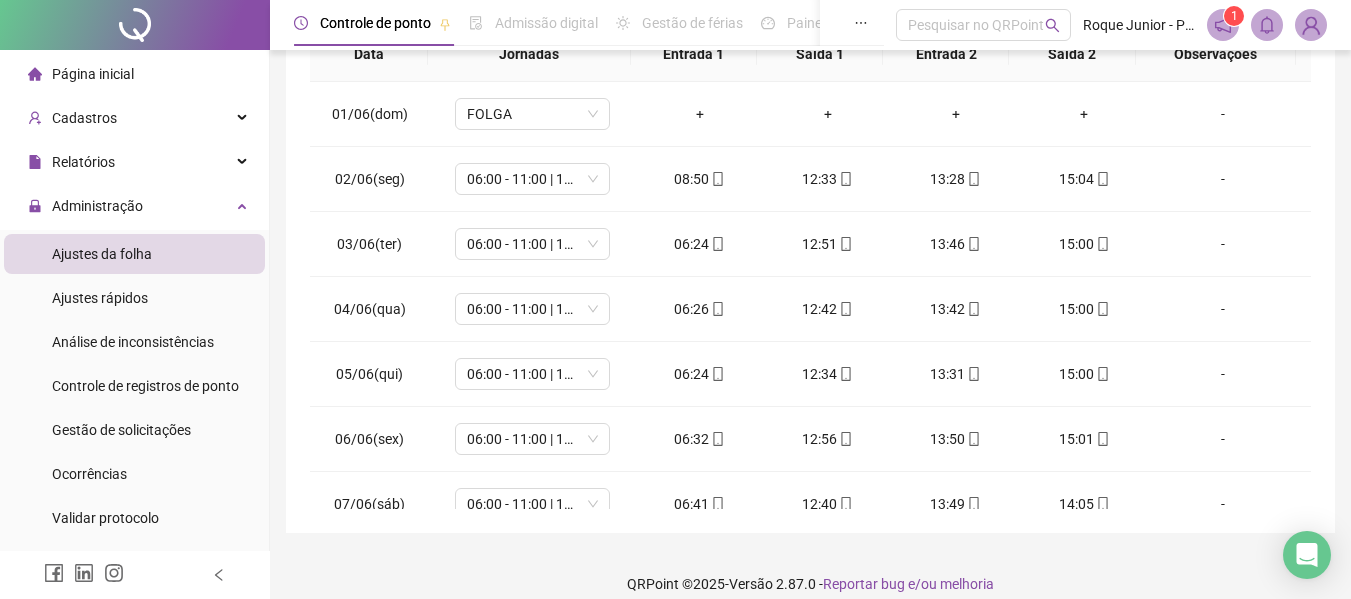 scroll, scrollTop: 423, scrollLeft: 0, axis: vertical 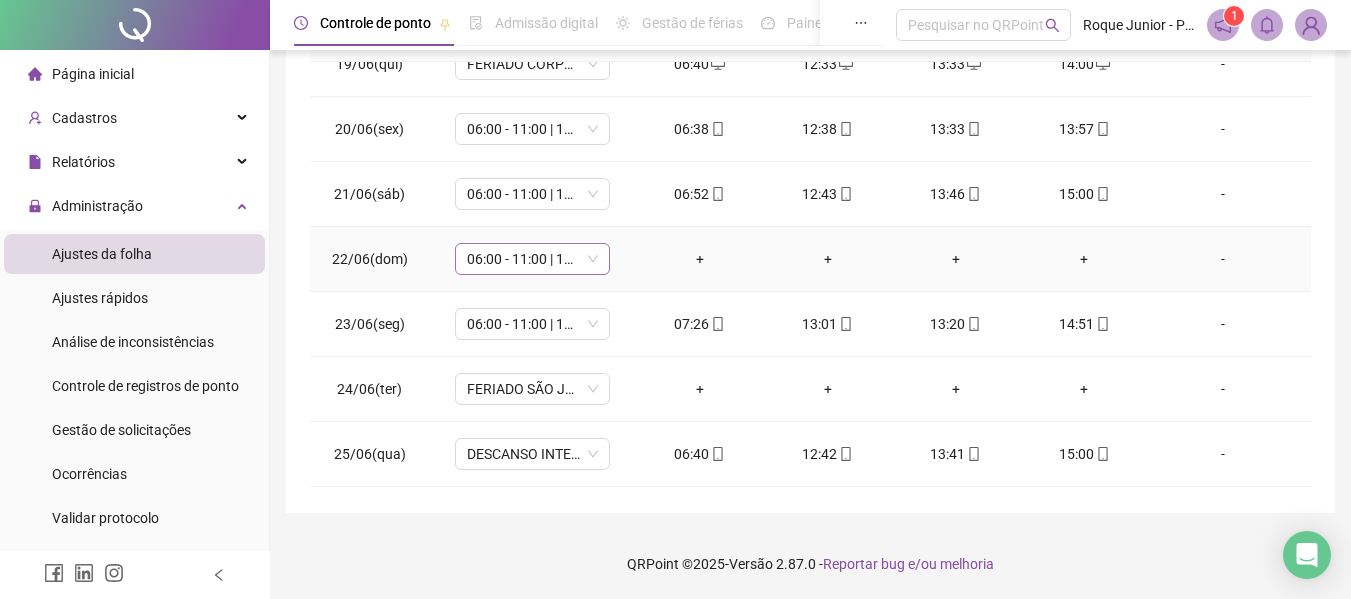 click on "06:00 - 11:00 | 12:00 - 14:20" at bounding box center [532, 259] 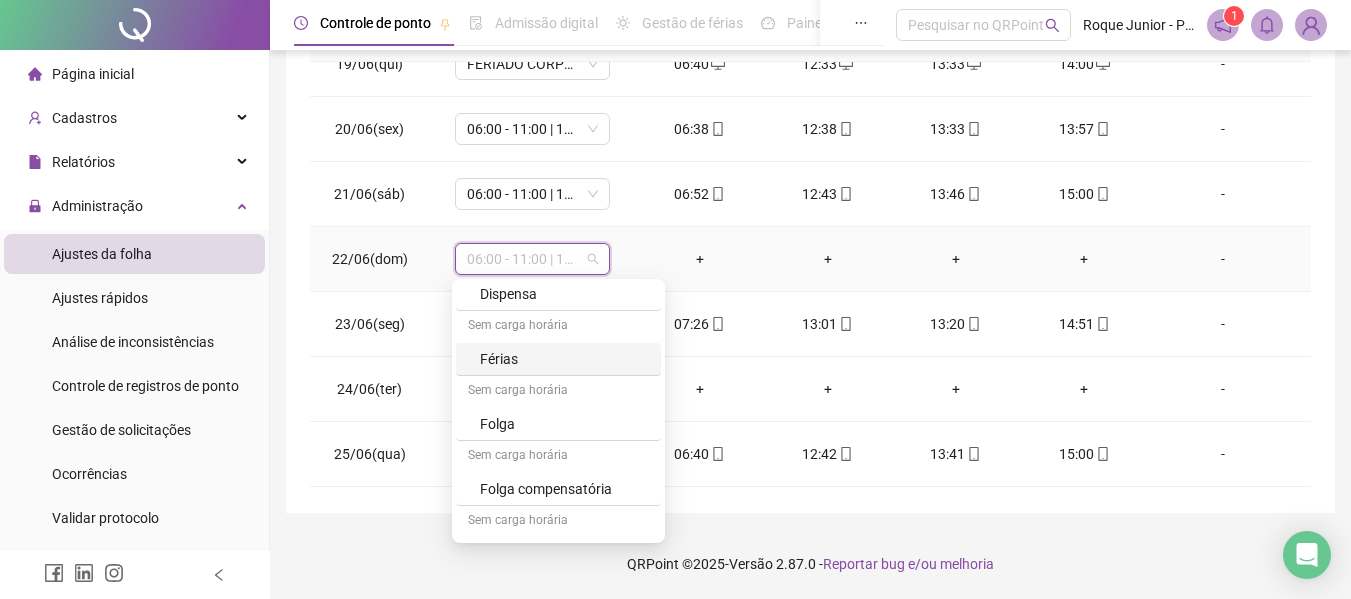 scroll, scrollTop: 300, scrollLeft: 0, axis: vertical 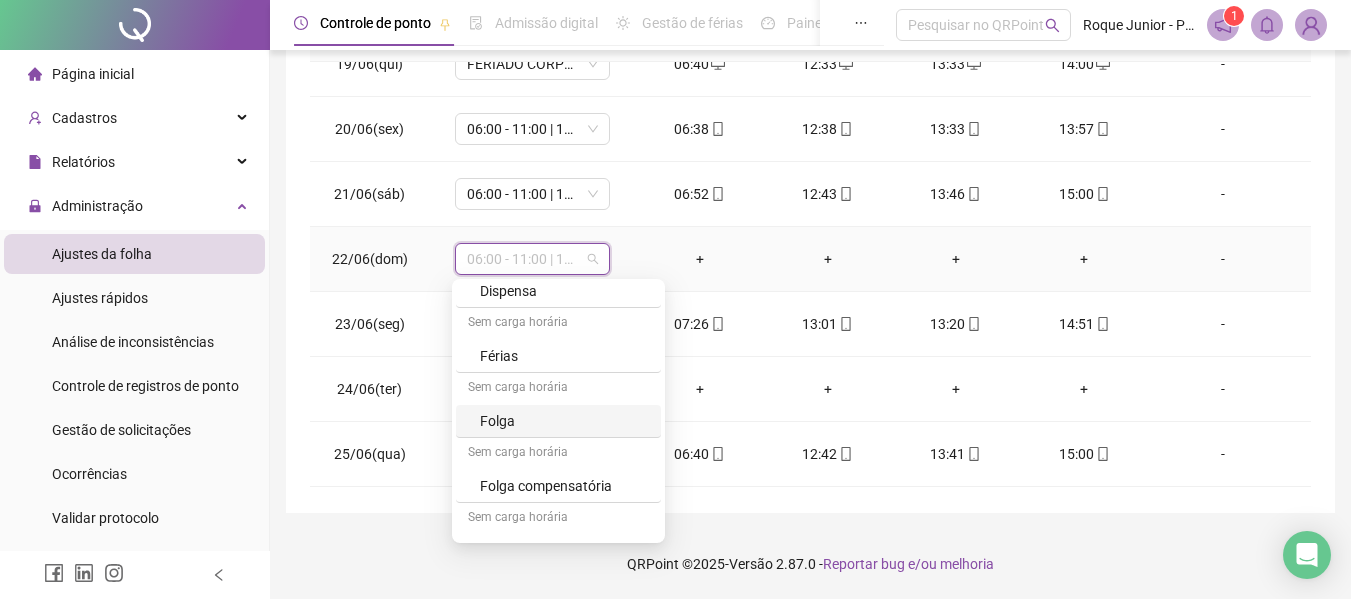 click on "Folga" at bounding box center (564, 421) 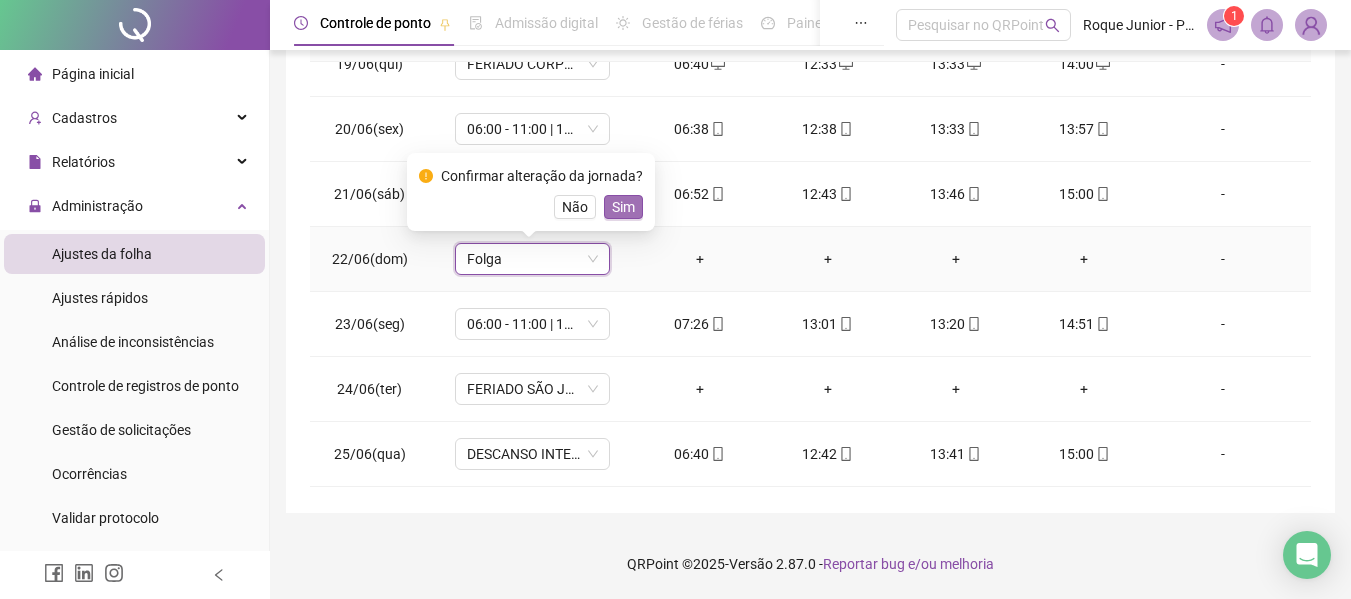 click on "Sim" at bounding box center [623, 207] 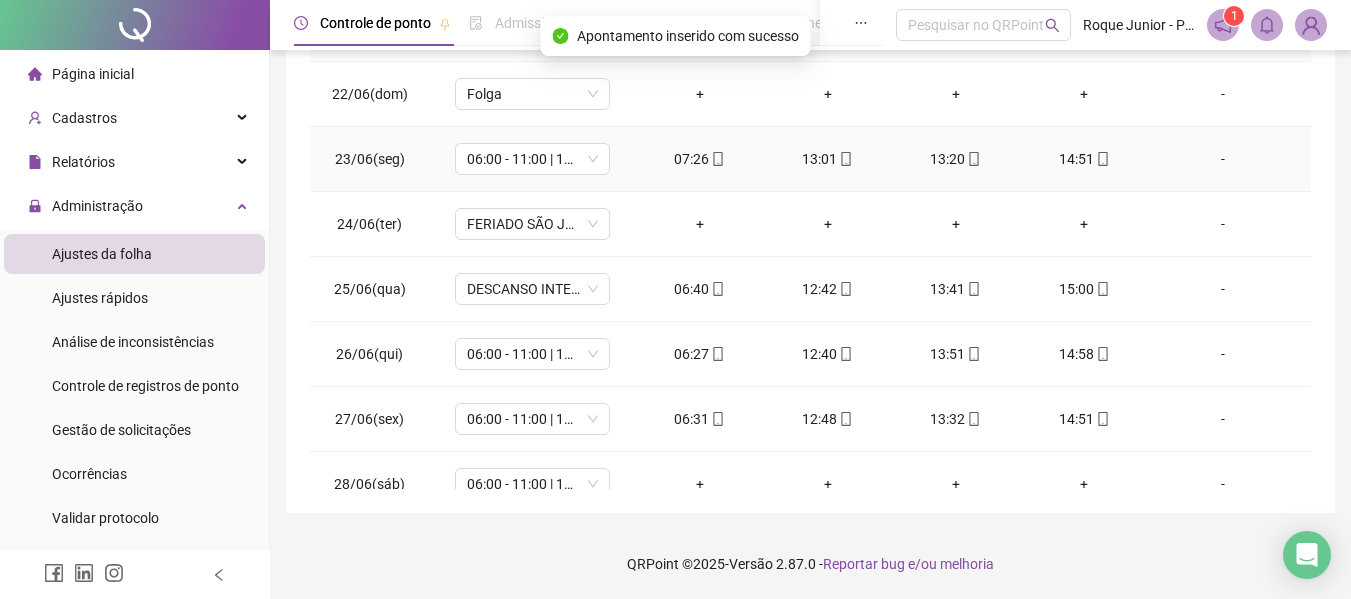 scroll, scrollTop: 1400, scrollLeft: 0, axis: vertical 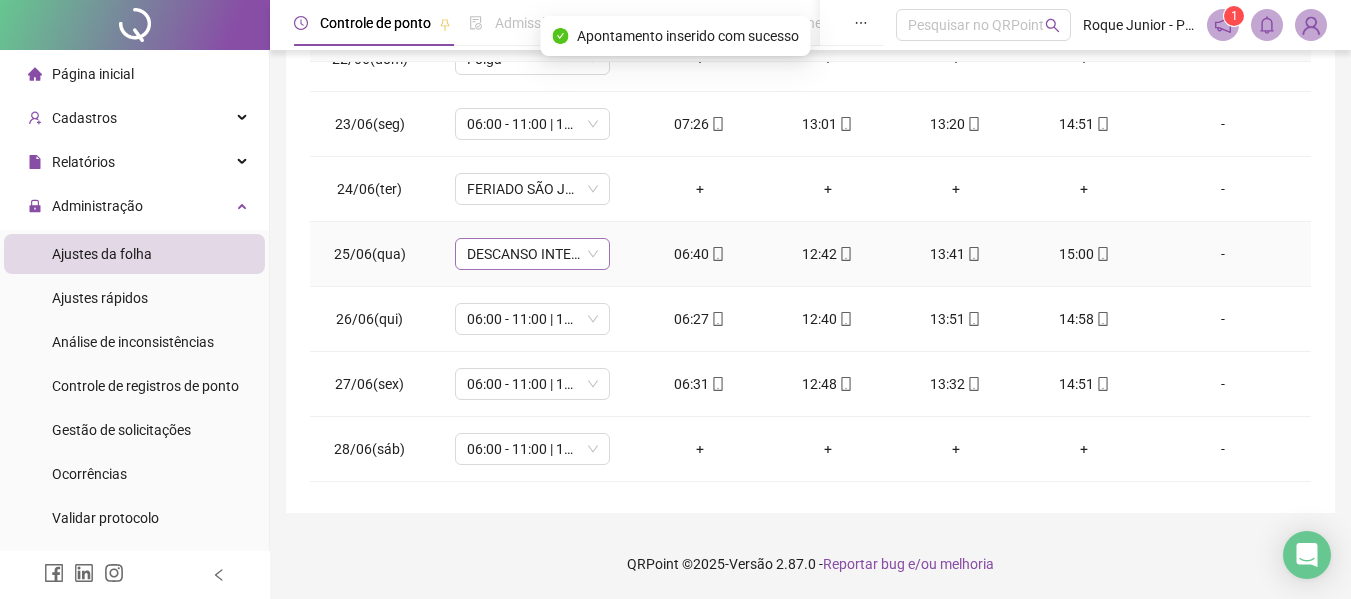 click on "DESCANSO INTER-JORNADA" at bounding box center (532, 254) 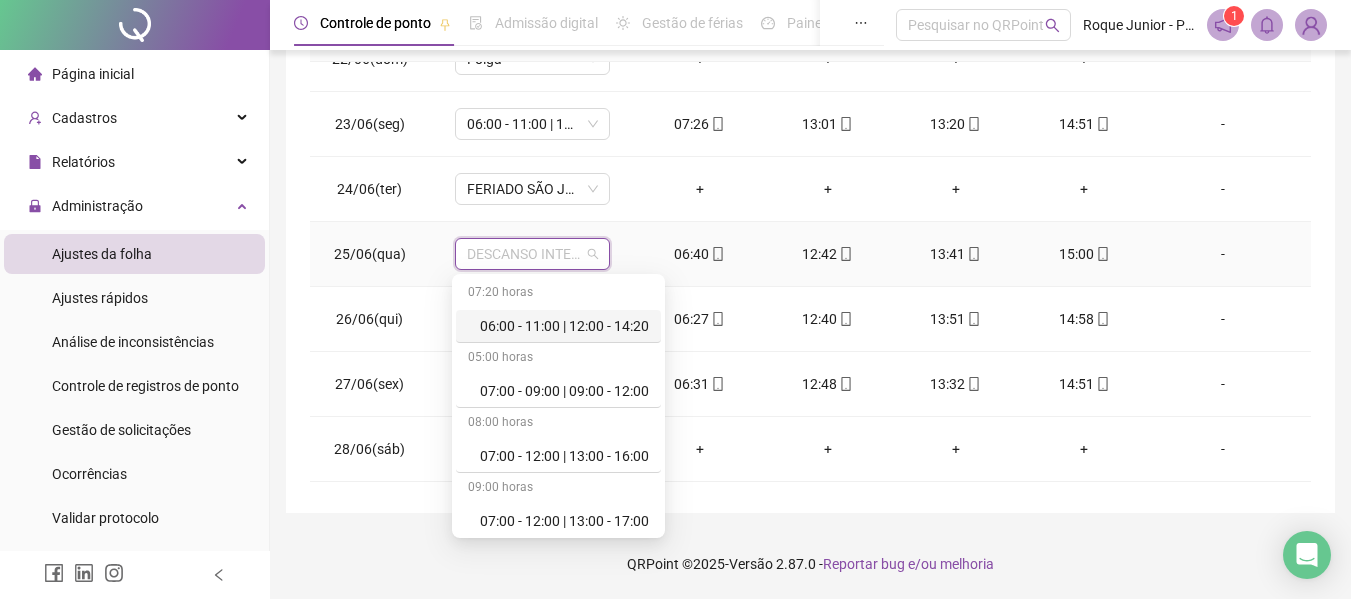 click on "06:00 - 11:00 | 12:00 - 14:20" at bounding box center (564, 326) 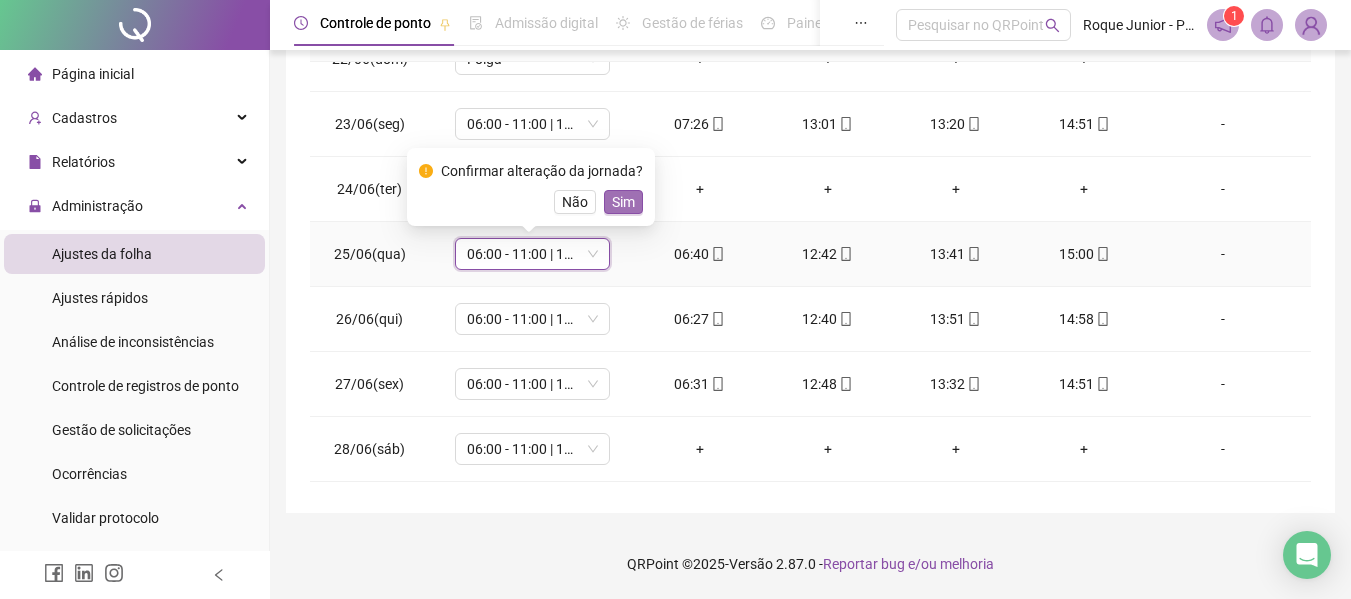 click on "Sim" at bounding box center [623, 202] 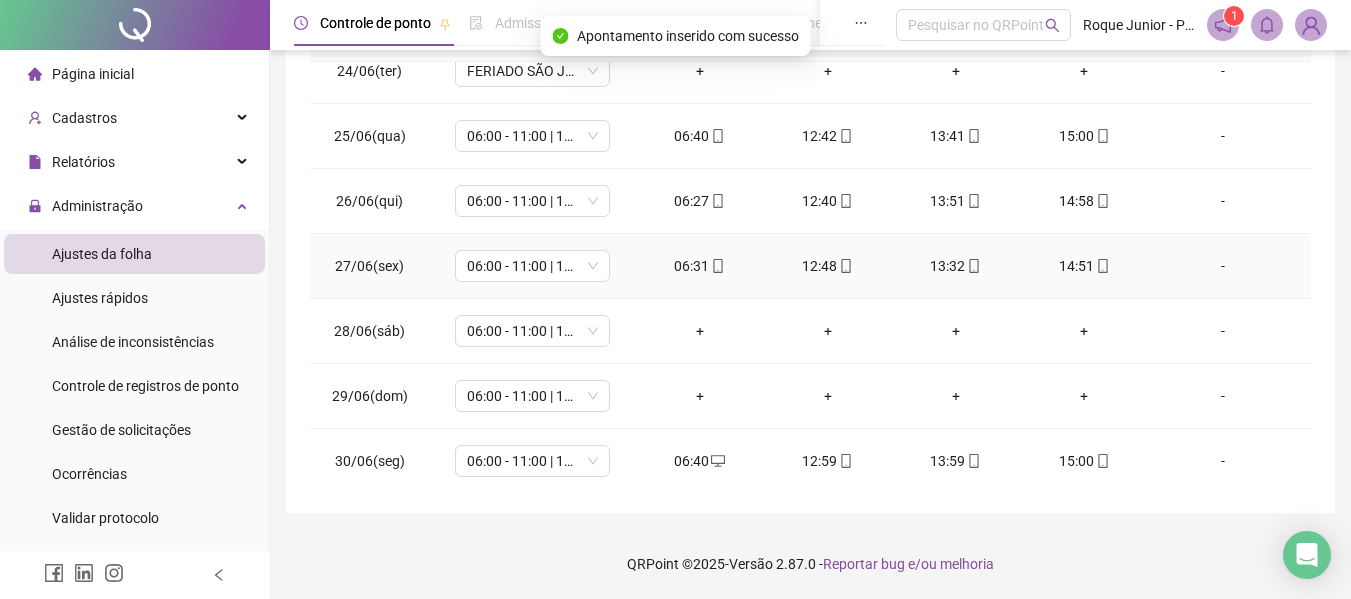 scroll, scrollTop: 1523, scrollLeft: 0, axis: vertical 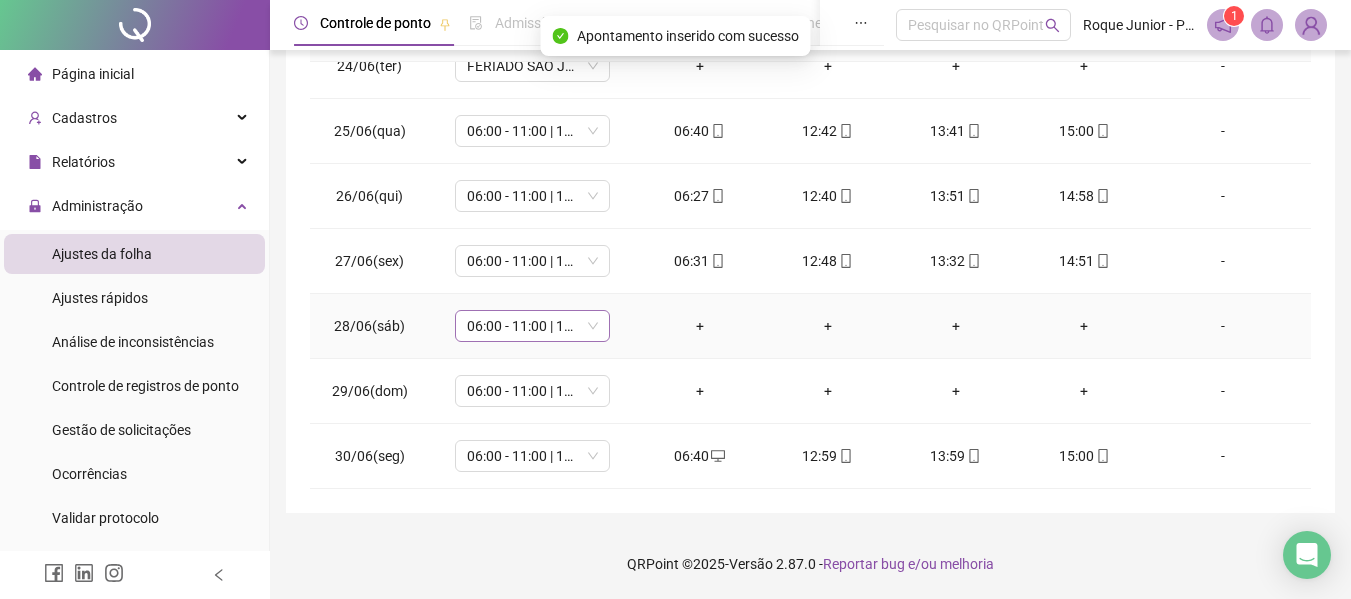 click on "06:00 - 11:00 | 12:00 - 14:20" at bounding box center (532, 326) 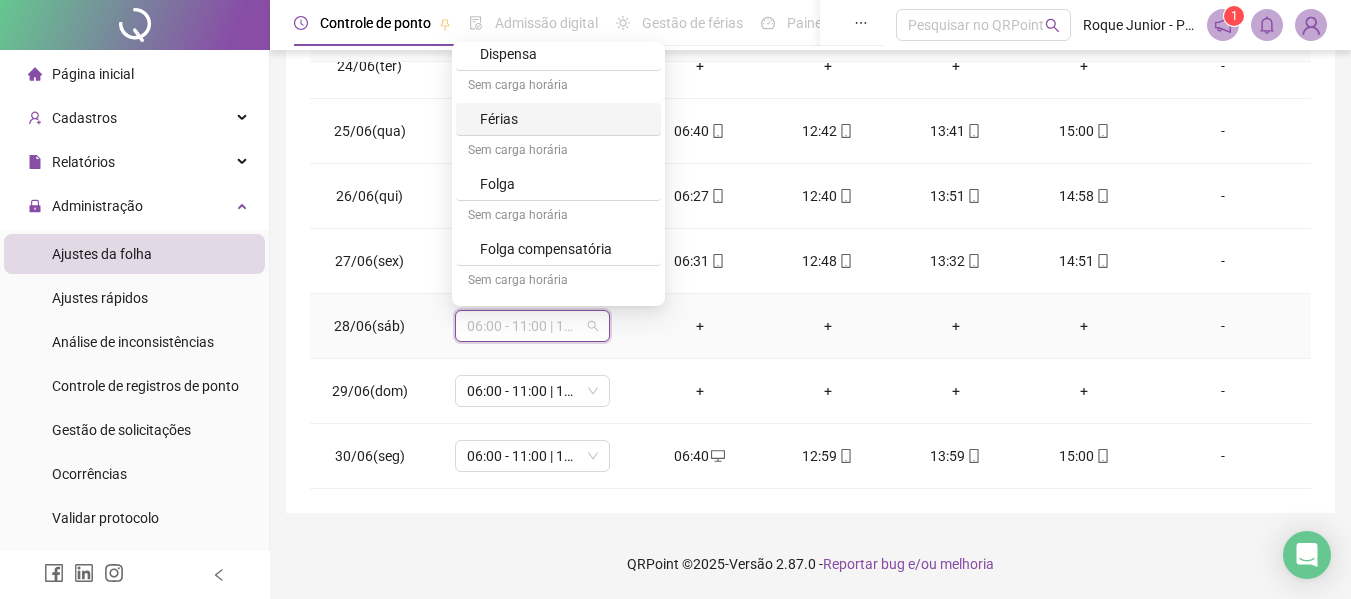 scroll, scrollTop: 329, scrollLeft: 0, axis: vertical 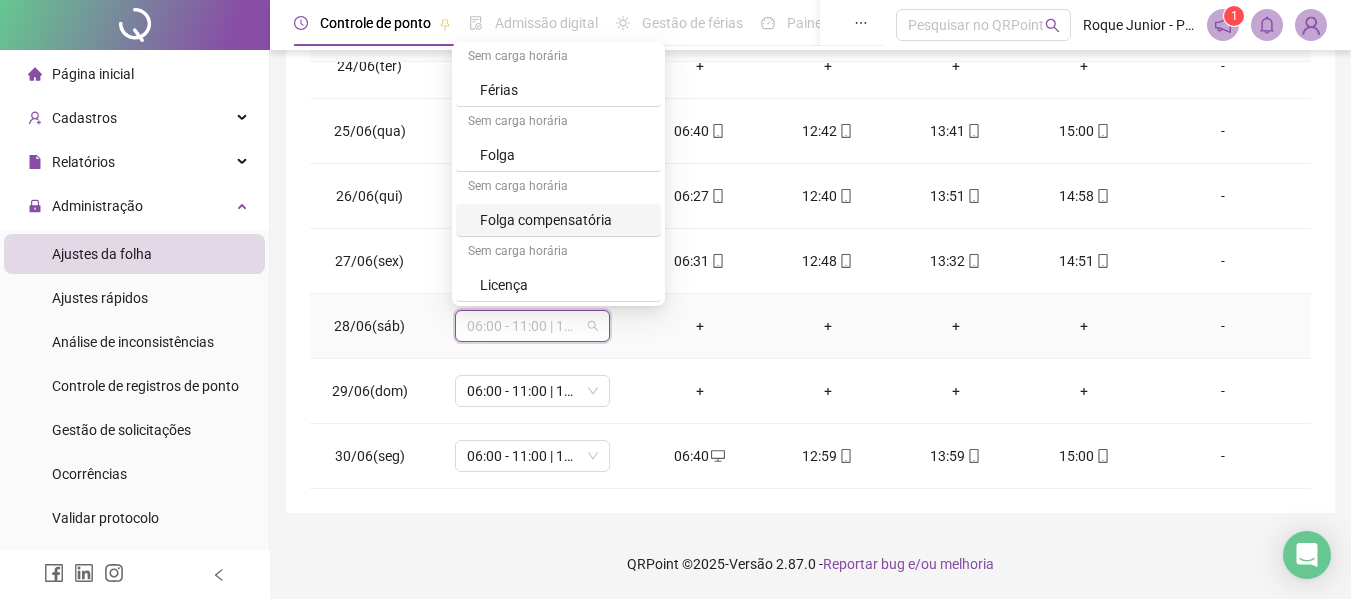 click on "Folga compensatória" at bounding box center (564, 220) 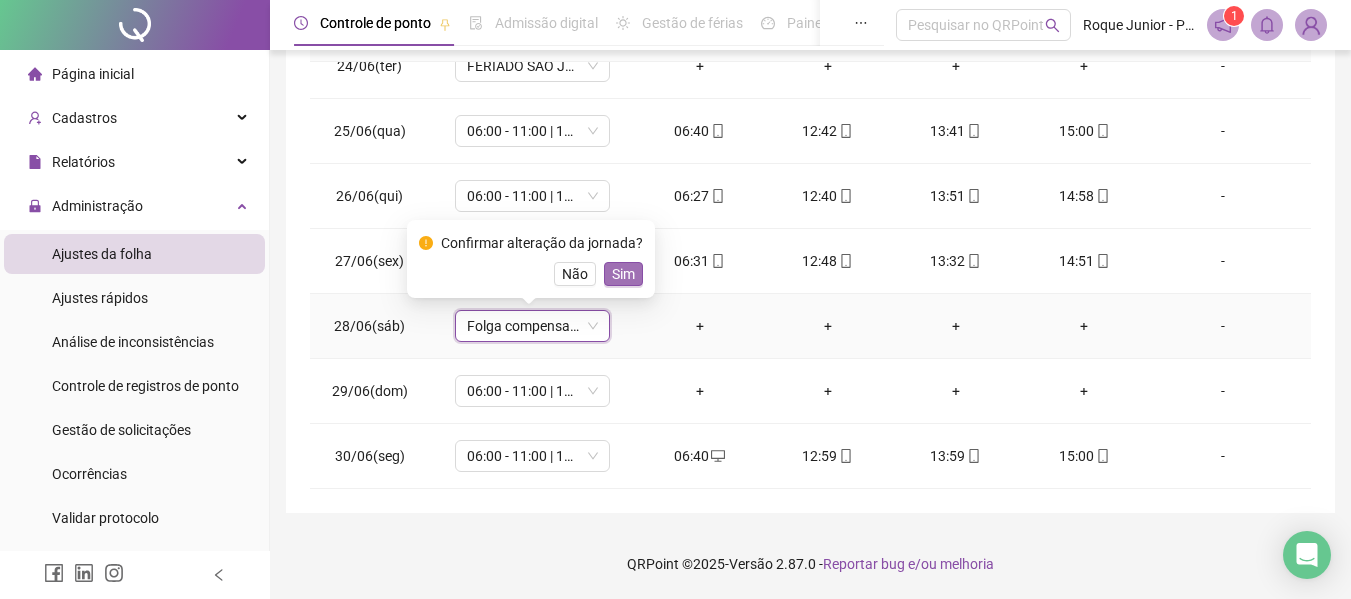click on "Sim" at bounding box center [623, 274] 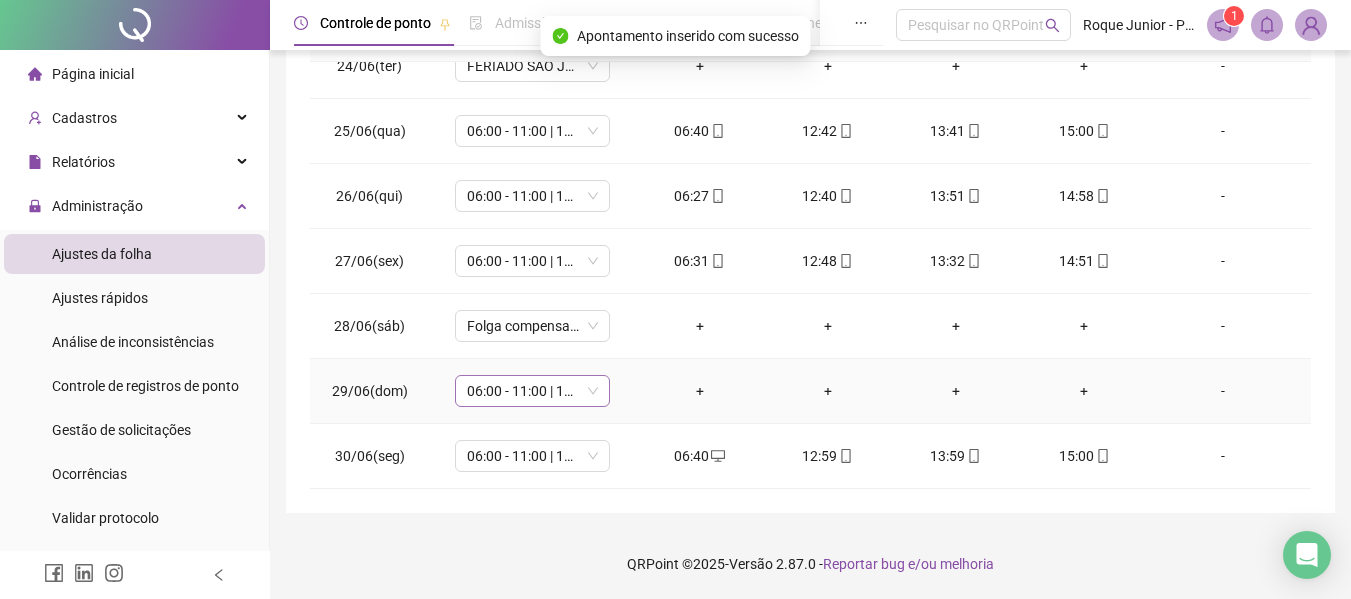 click on "06:00 - 11:00 | 12:00 - 14:20" at bounding box center (532, 391) 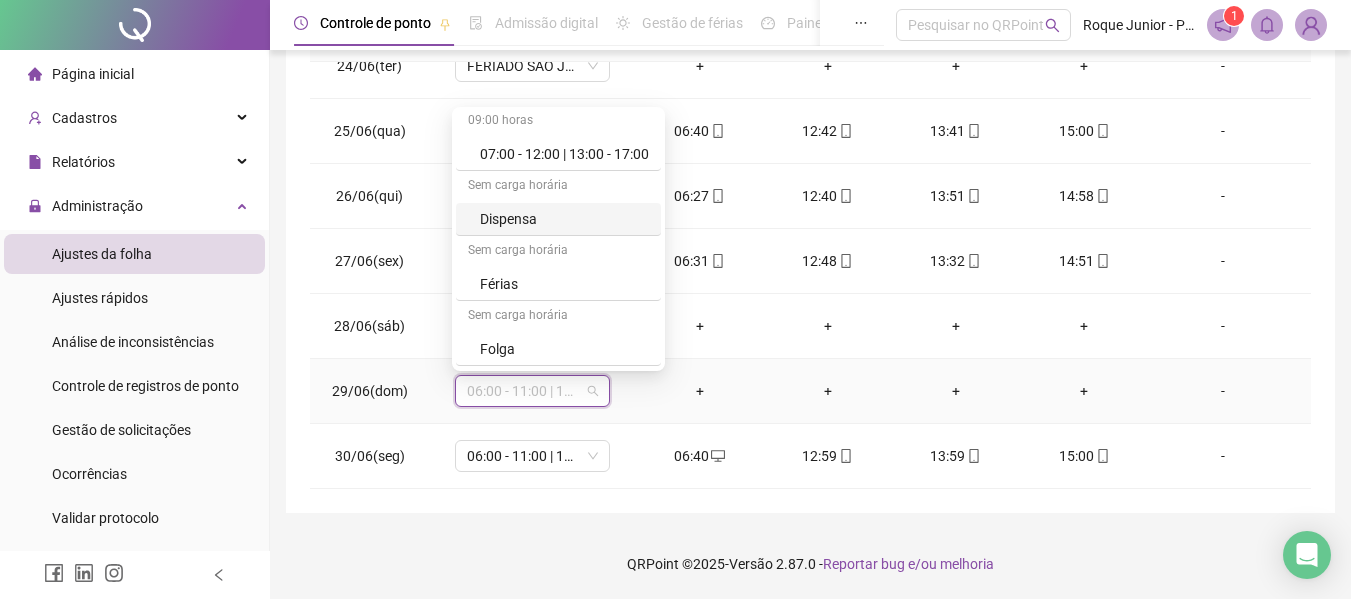 scroll, scrollTop: 300, scrollLeft: 0, axis: vertical 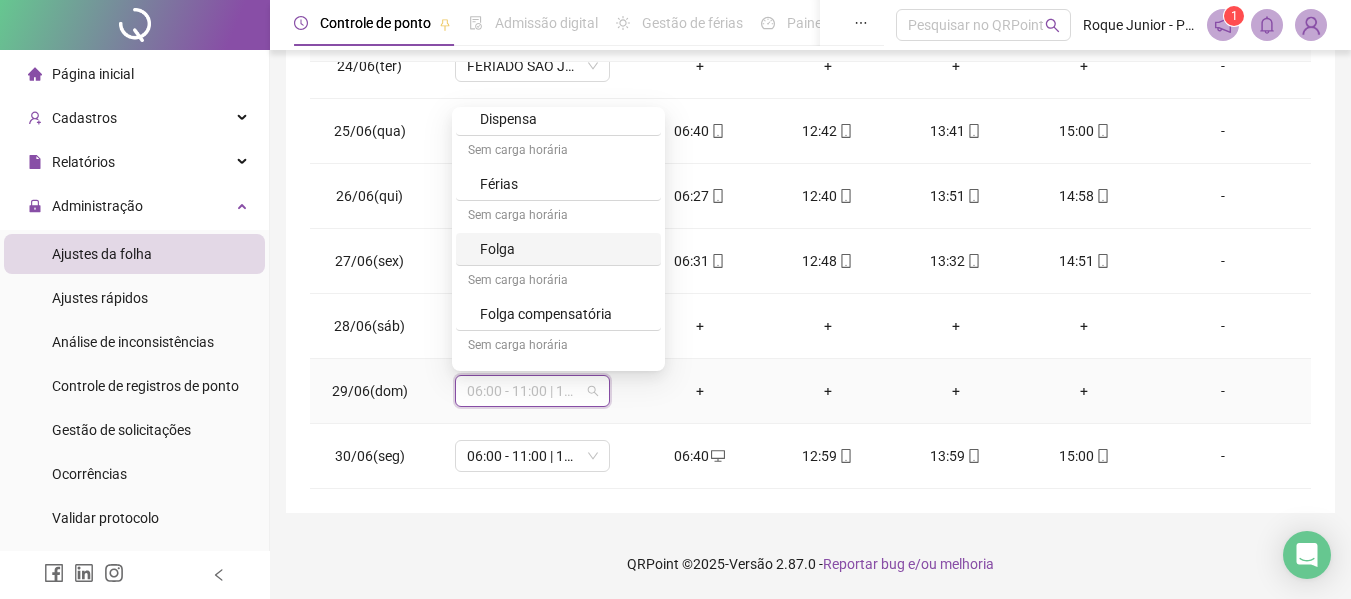 click on "Folga" at bounding box center [564, 249] 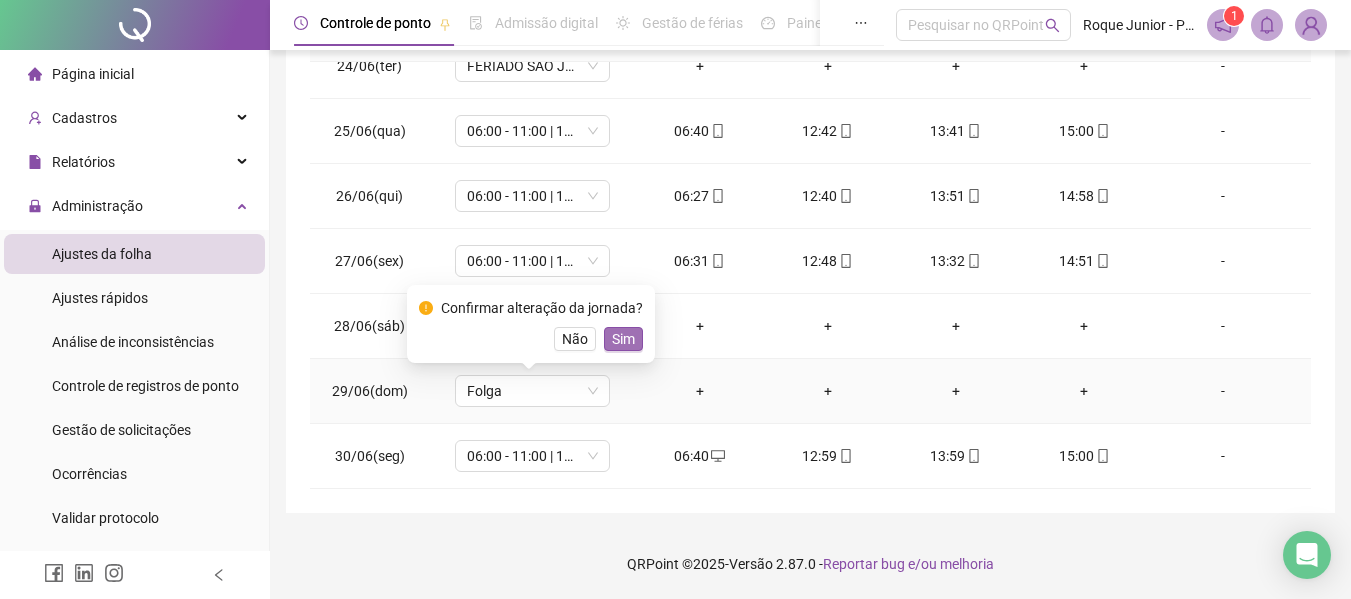 click on "Sim" at bounding box center [623, 339] 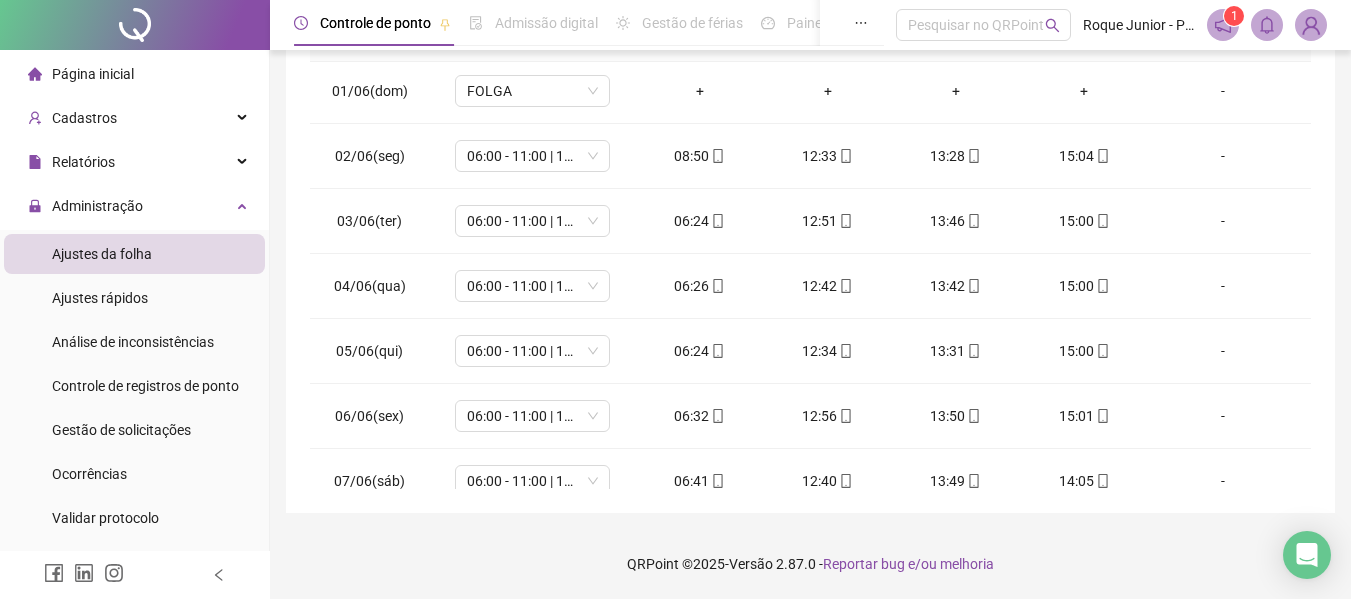 scroll, scrollTop: 0, scrollLeft: 0, axis: both 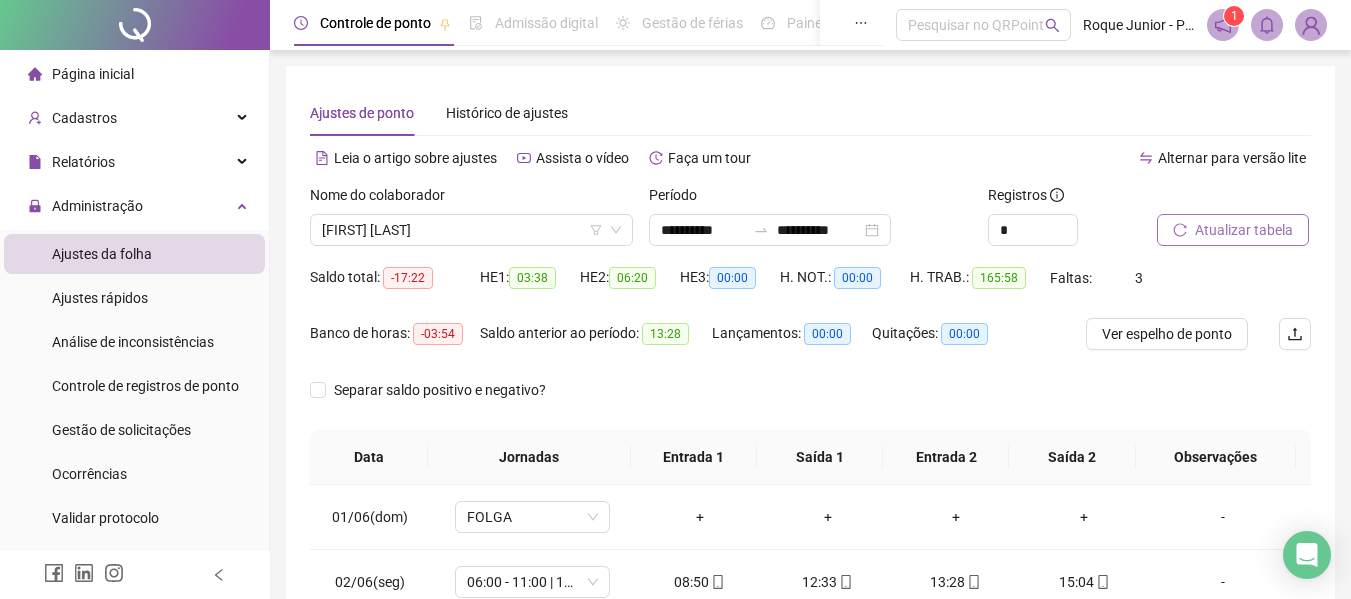 click on "Atualizar tabela" at bounding box center [1233, 230] 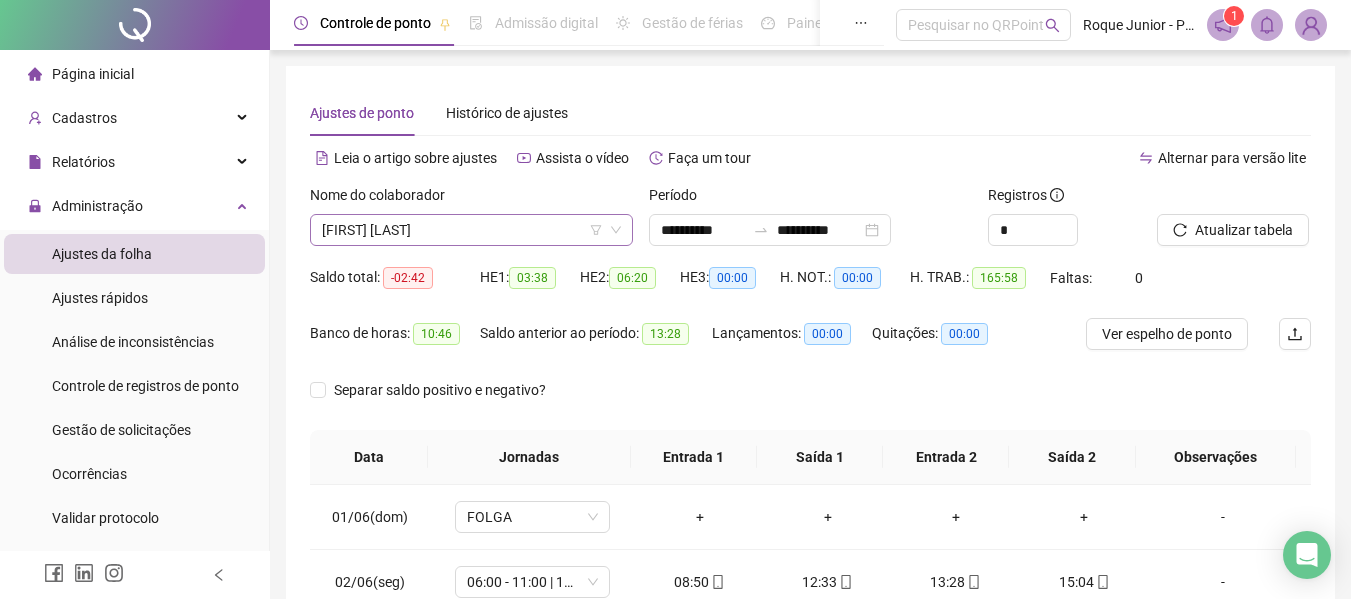click on "[FIRST] [LAST]" at bounding box center (471, 230) 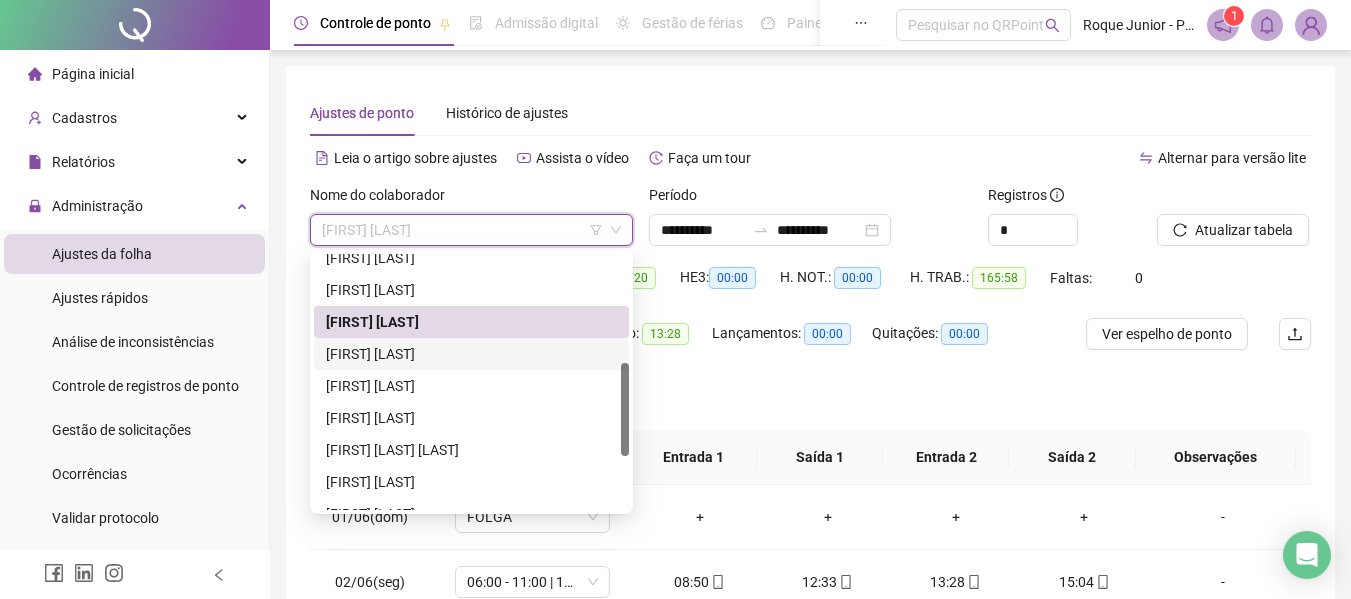 click on "[FIRST] [LAST]" at bounding box center (471, 354) 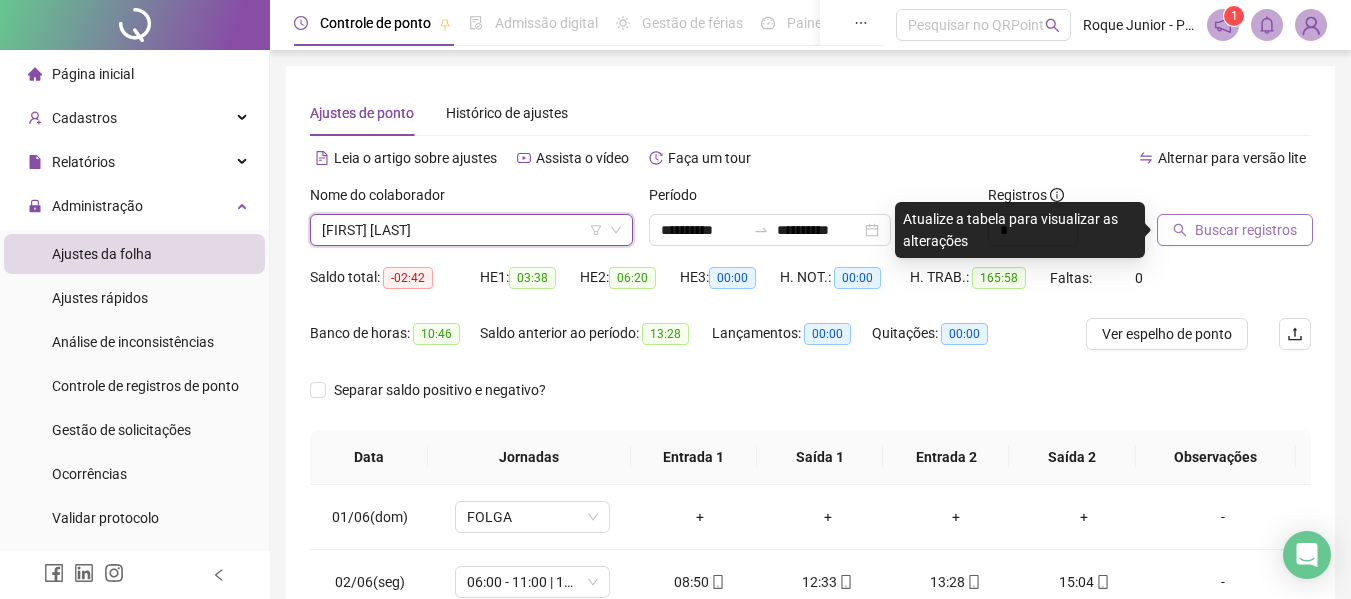 click on "Buscar registros" at bounding box center (1246, 230) 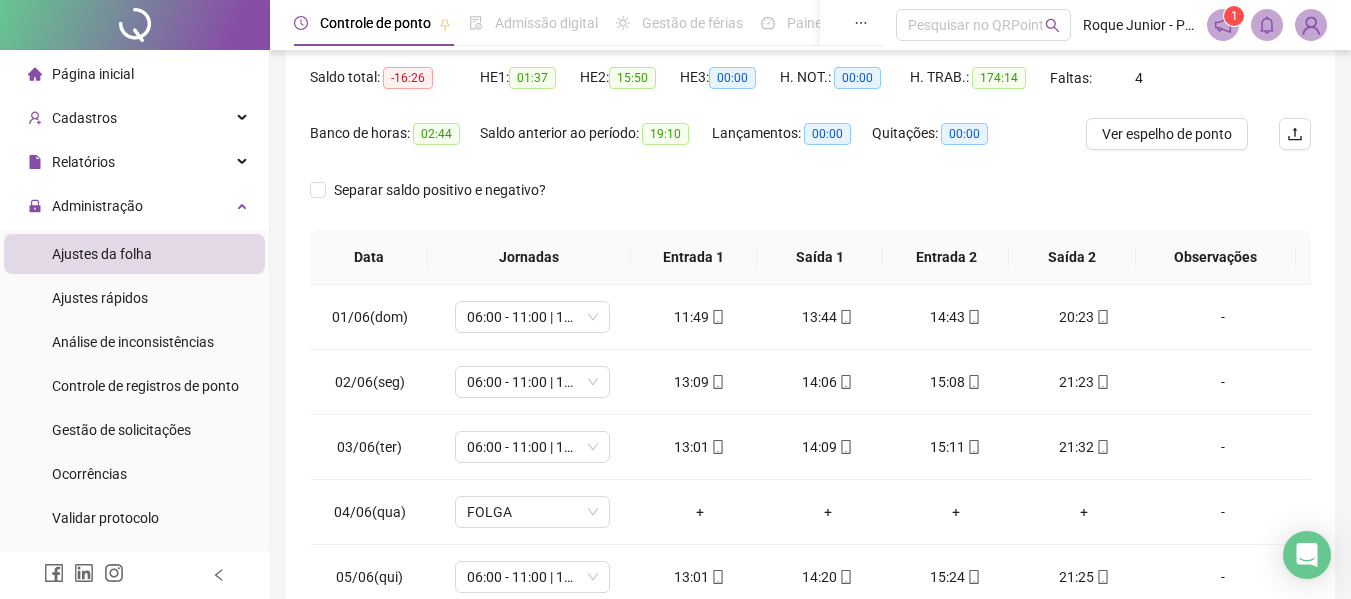 scroll, scrollTop: 100, scrollLeft: 0, axis: vertical 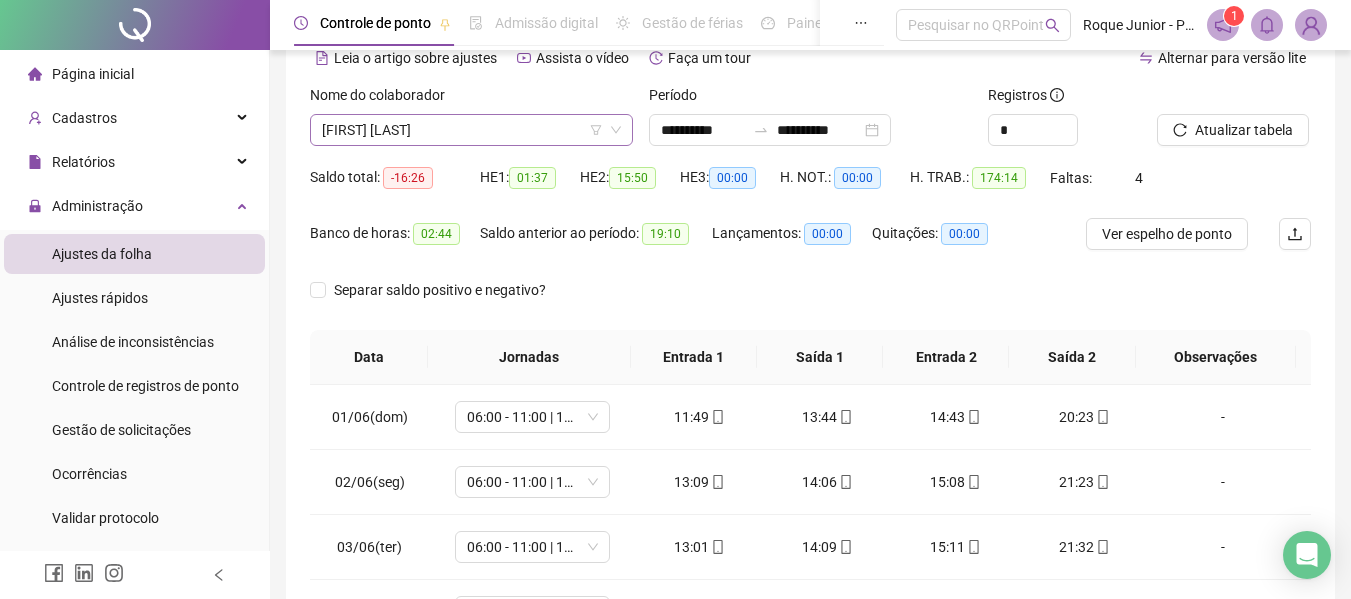 click on "[FIRST] [LAST]" at bounding box center (471, 130) 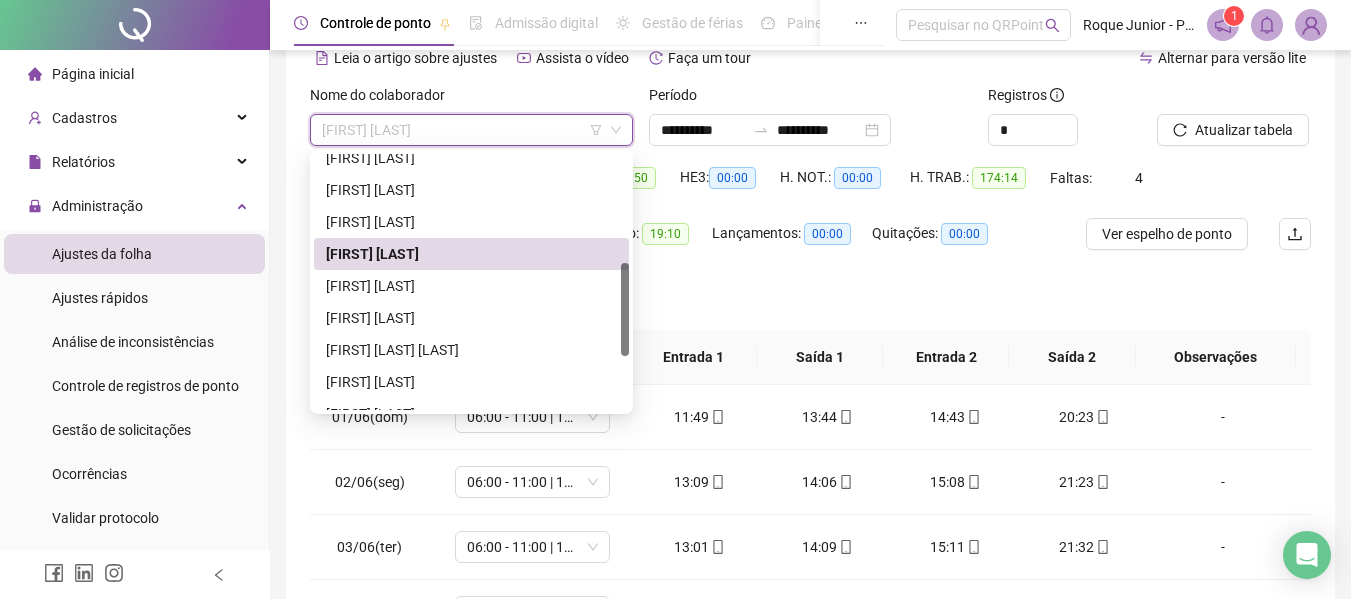 click on "**********" at bounding box center (810, 401) 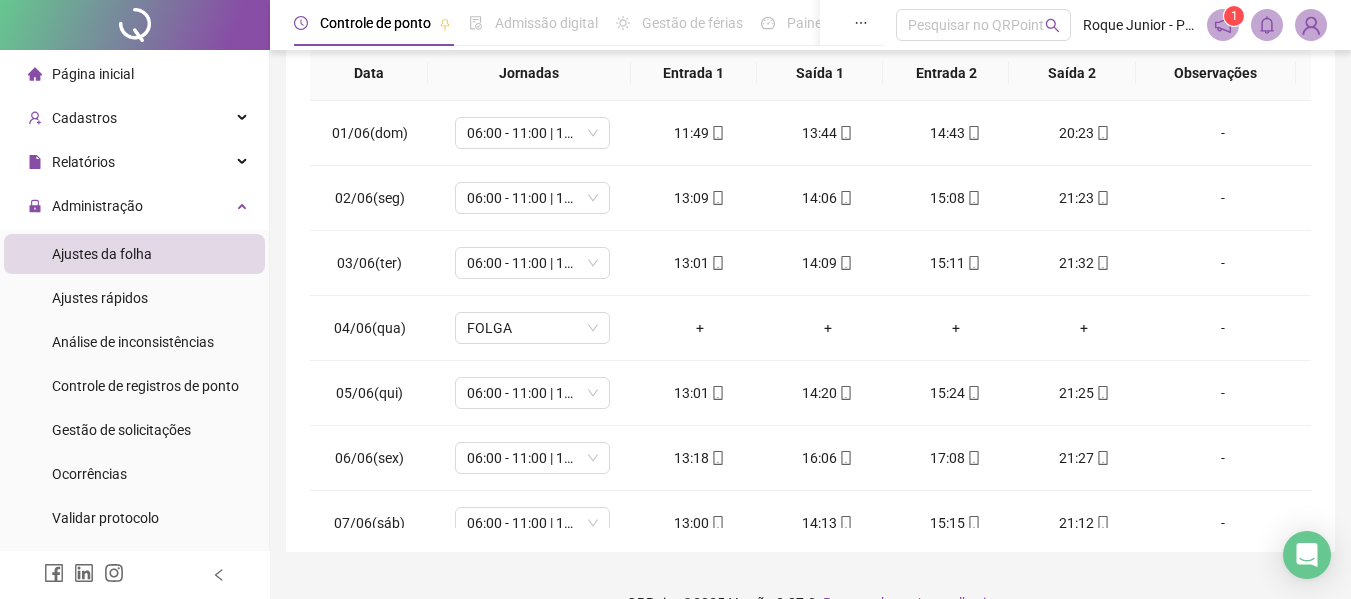 scroll, scrollTop: 400, scrollLeft: 0, axis: vertical 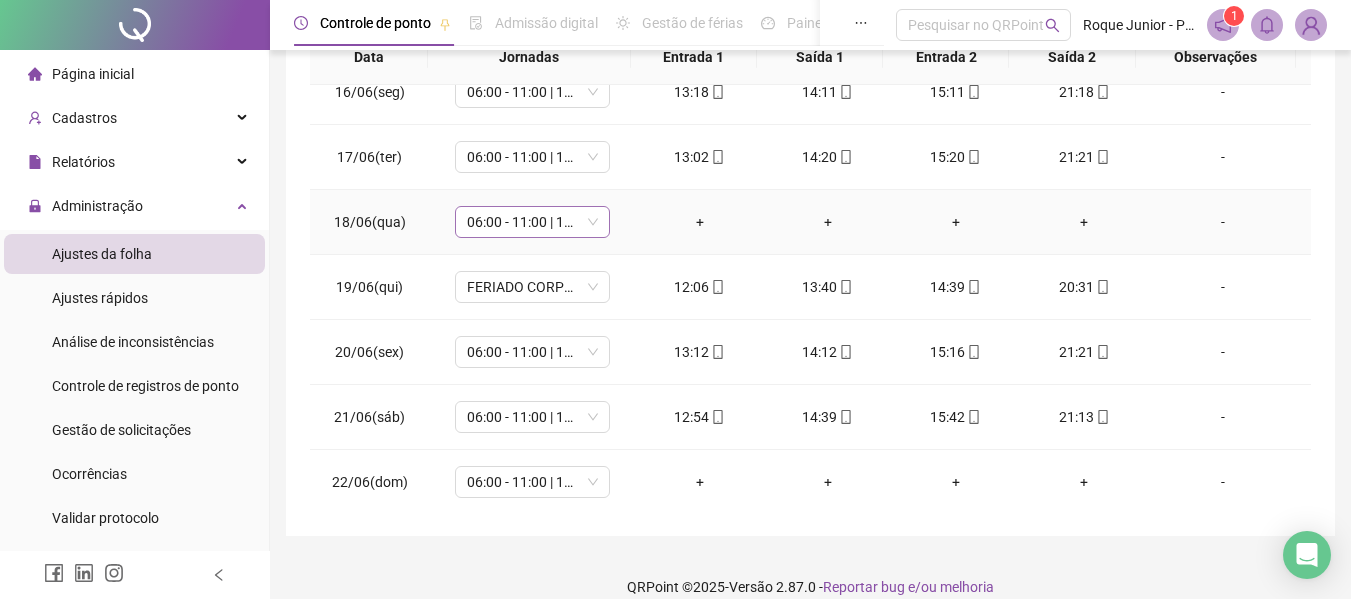 click on "06:00 - 11:00 | 12:00 - 14:20" at bounding box center [532, 222] 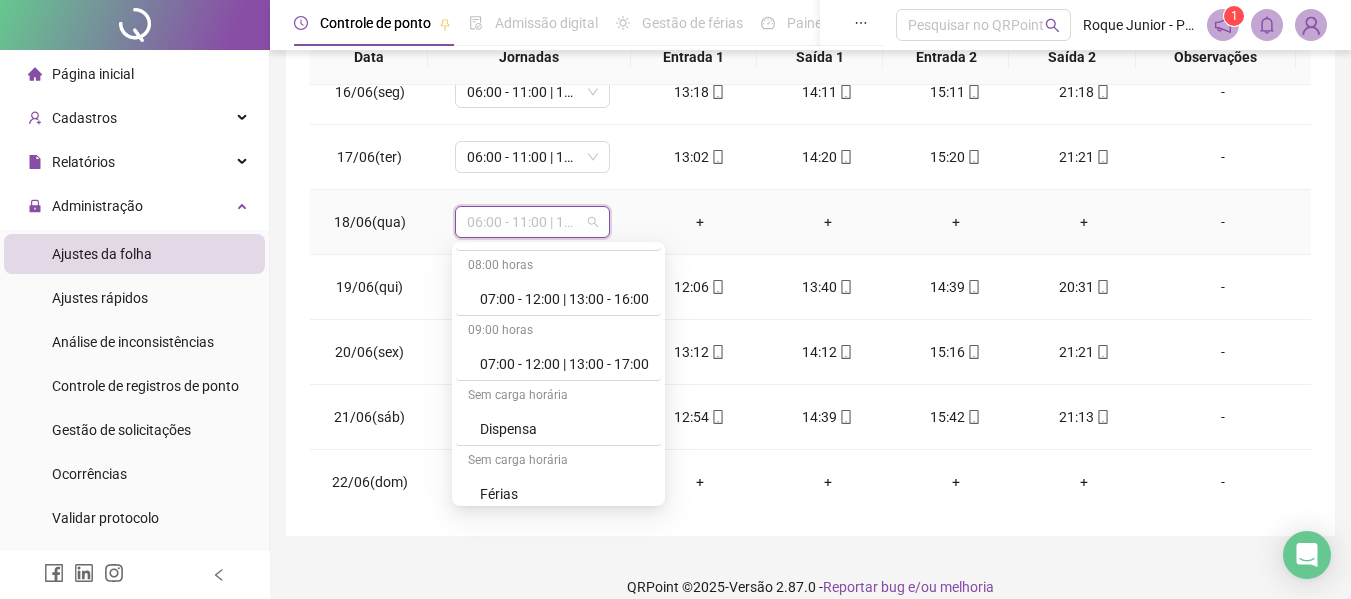 scroll, scrollTop: 200, scrollLeft: 0, axis: vertical 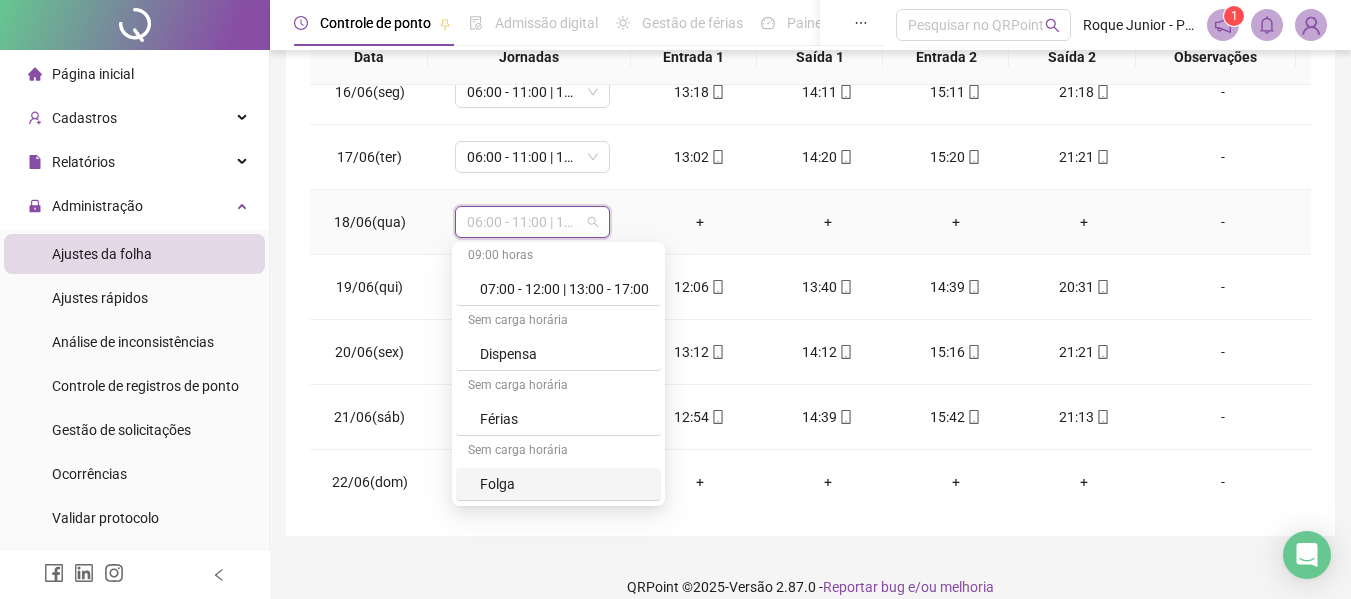 click on "Folga" at bounding box center (564, 484) 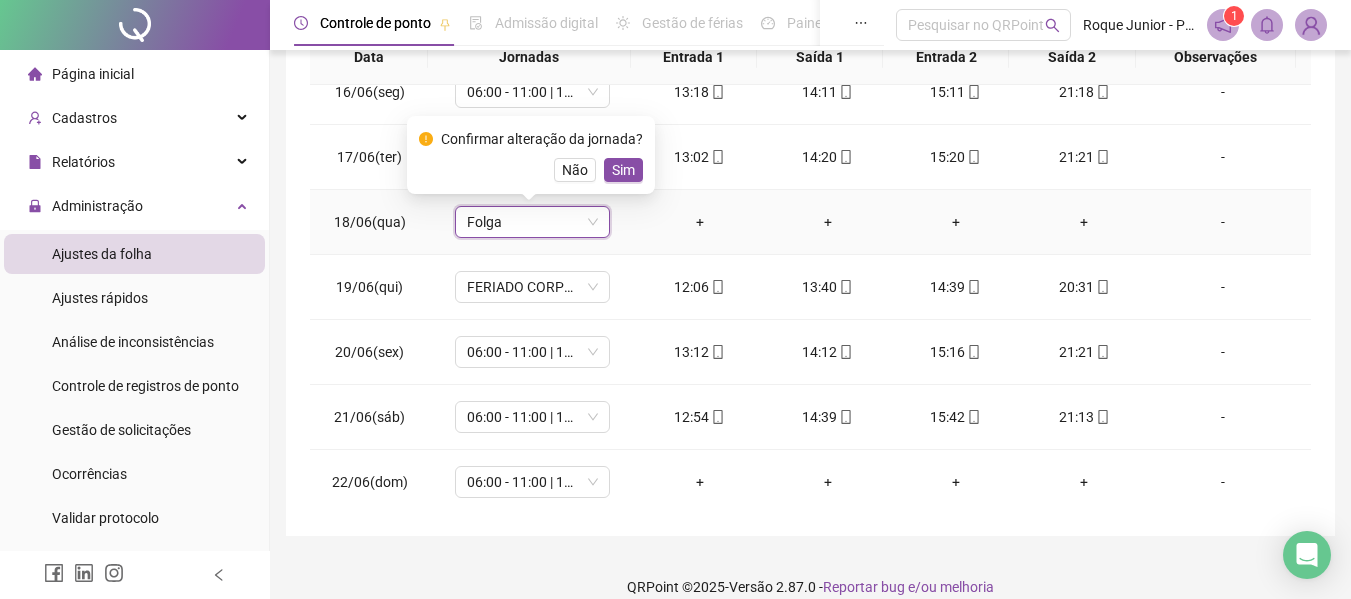click on "Confirmar alteração da jornada? Não Sim" at bounding box center (531, 155) 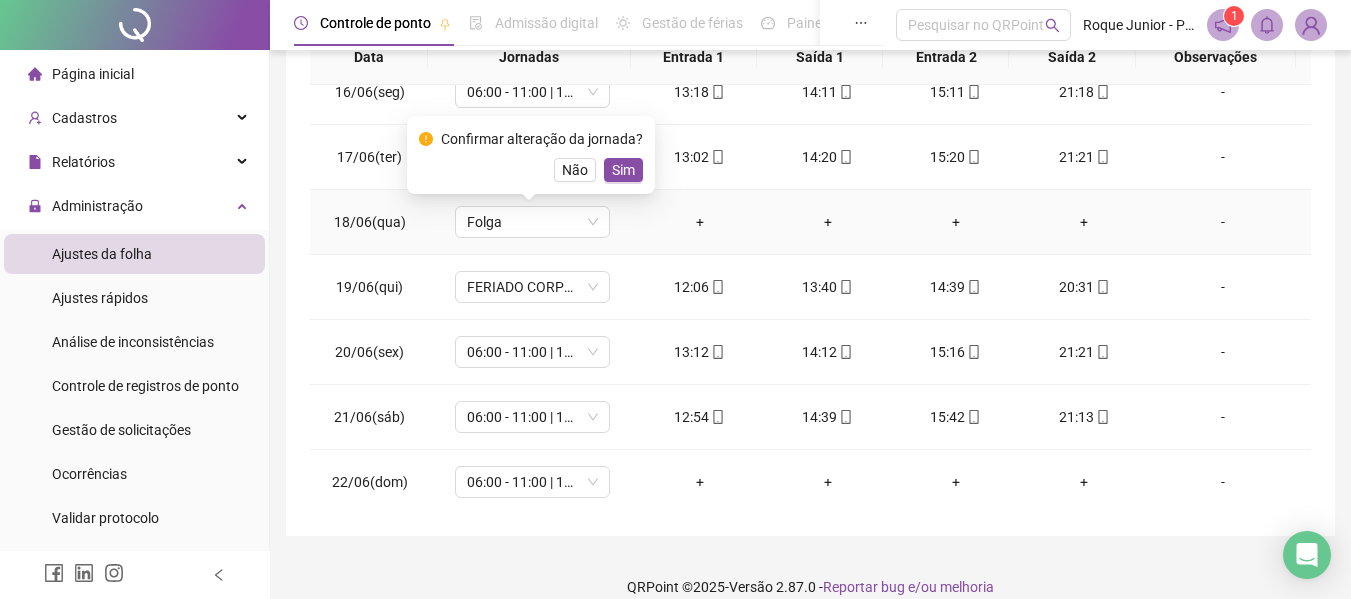 click on "Sim" at bounding box center (623, 170) 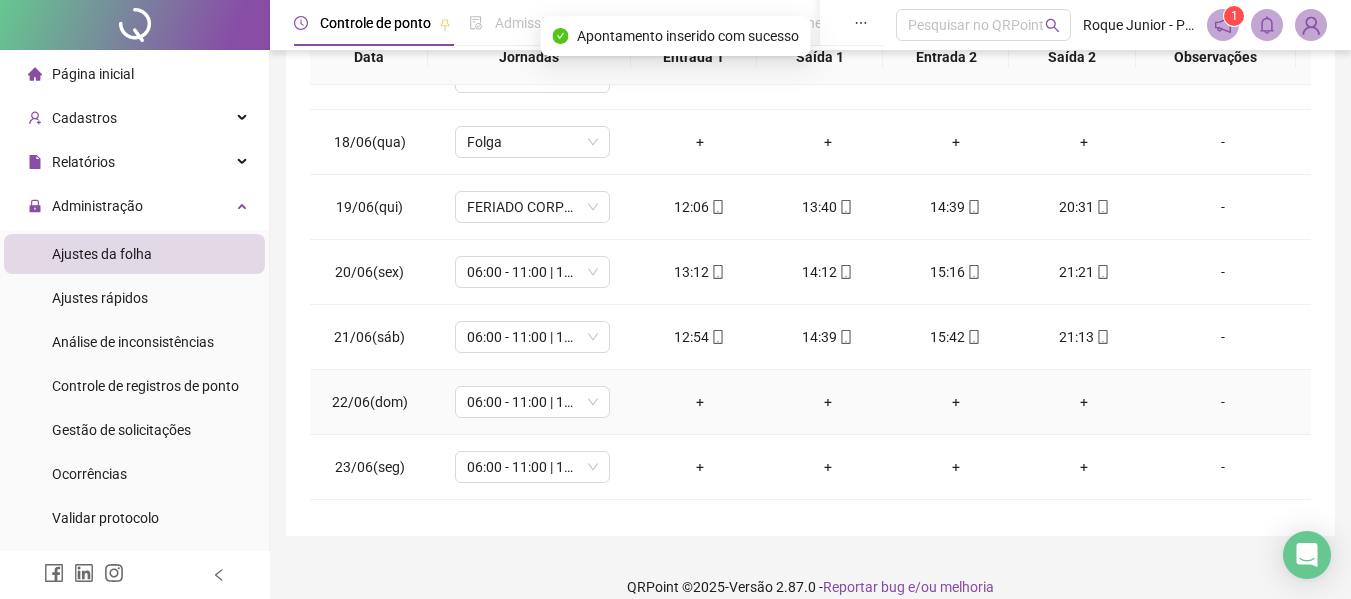 scroll, scrollTop: 1200, scrollLeft: 0, axis: vertical 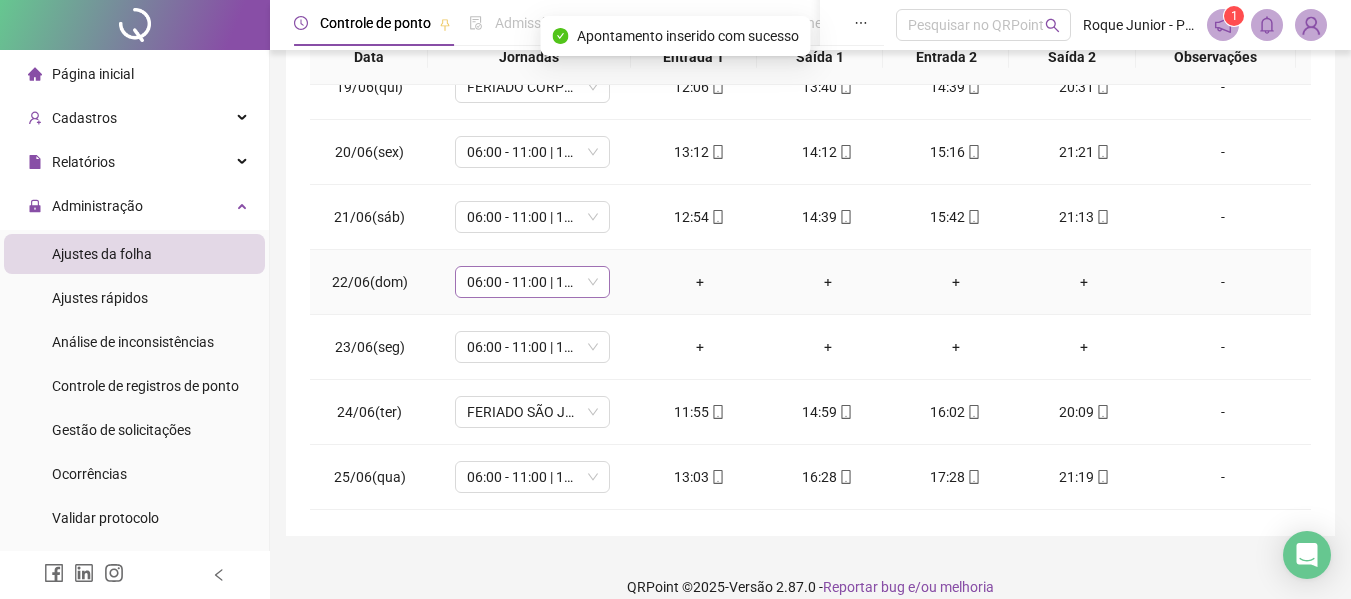click on "06:00 - 11:00 | 12:00 - 14:20" at bounding box center [532, 282] 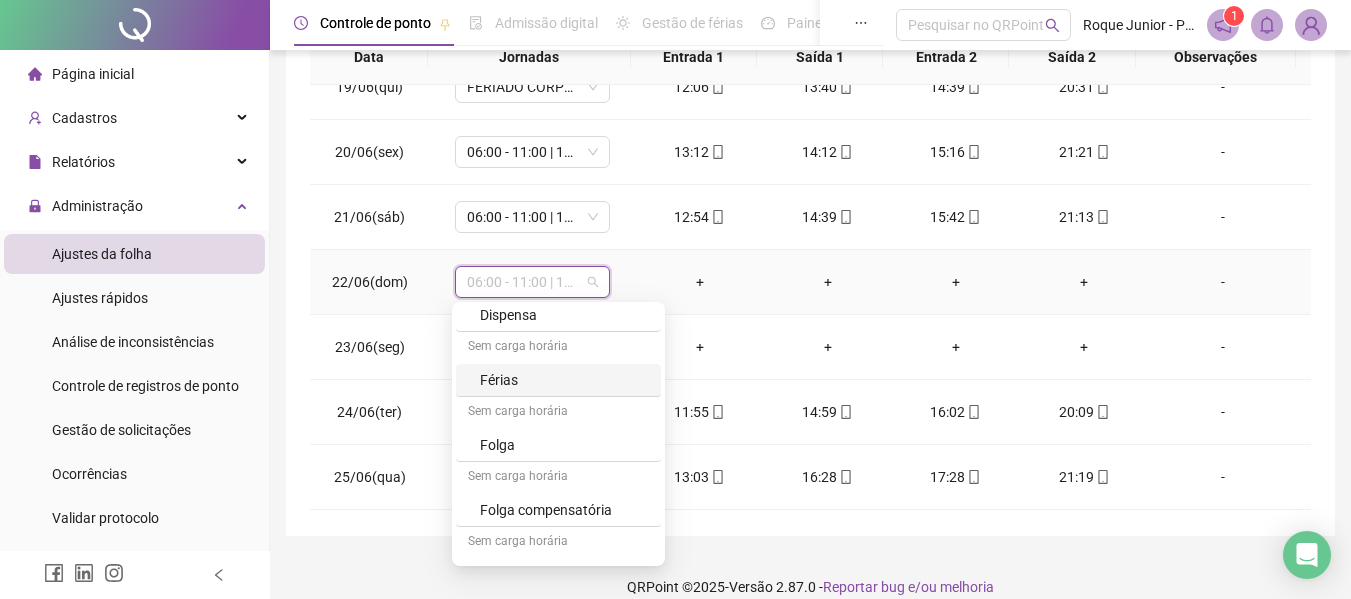 scroll, scrollTop: 300, scrollLeft: 0, axis: vertical 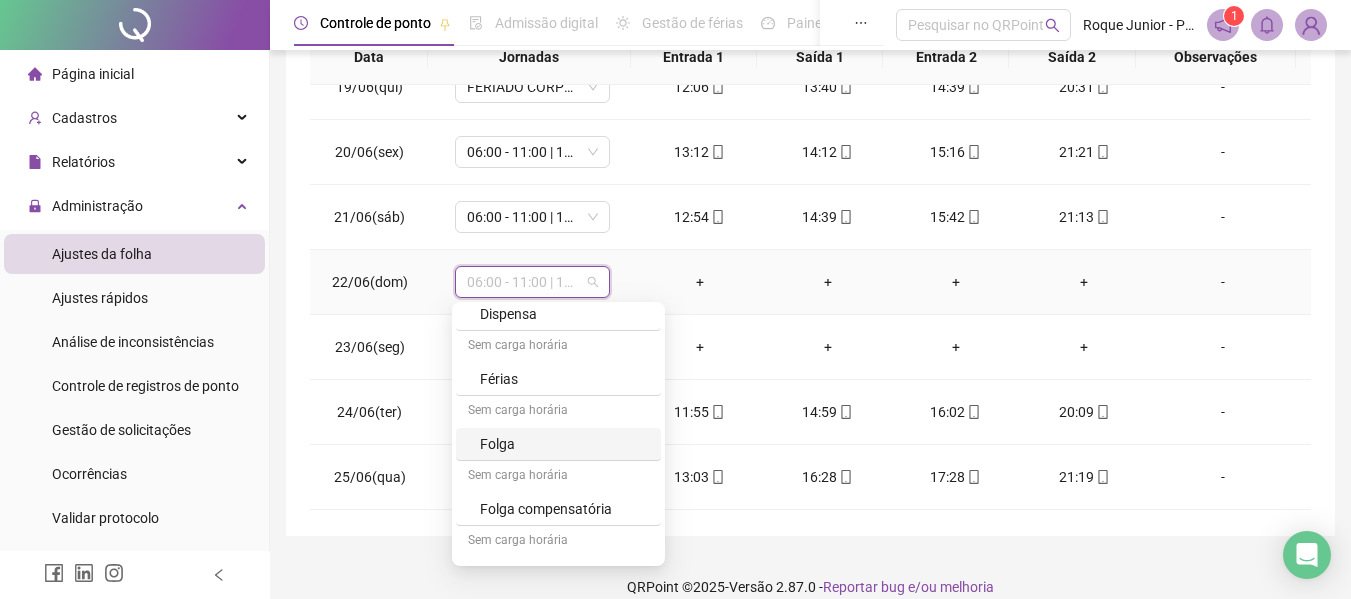 click on "Folga" at bounding box center [564, 444] 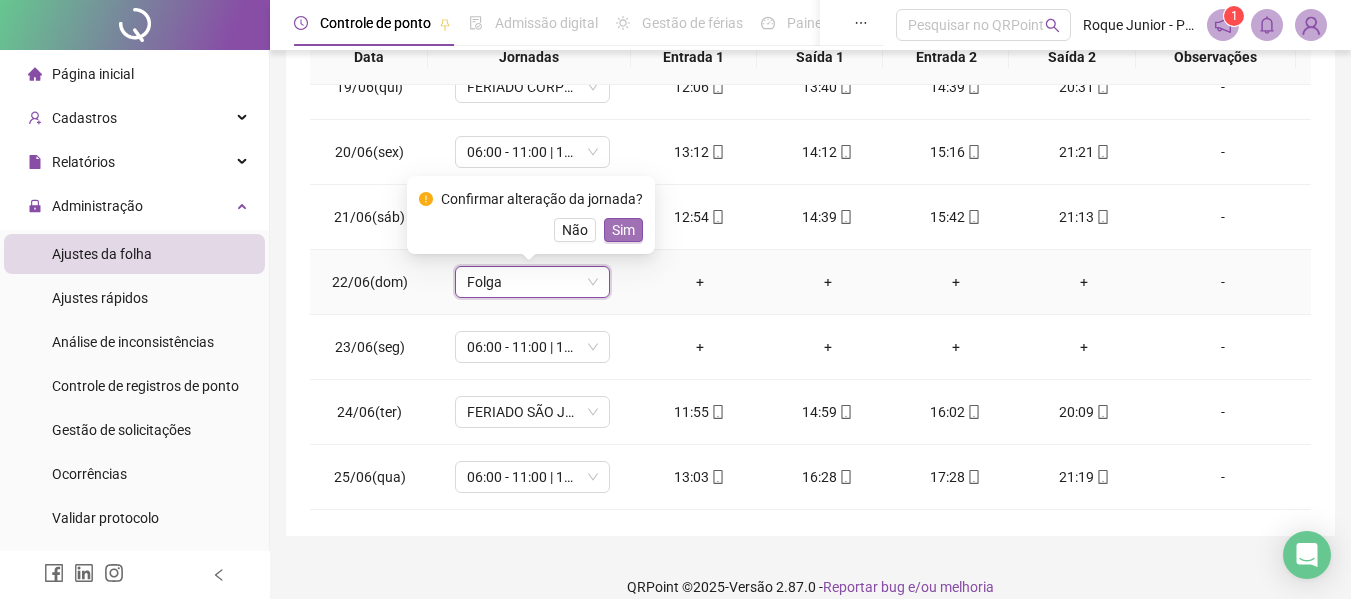click on "Sim" at bounding box center (623, 230) 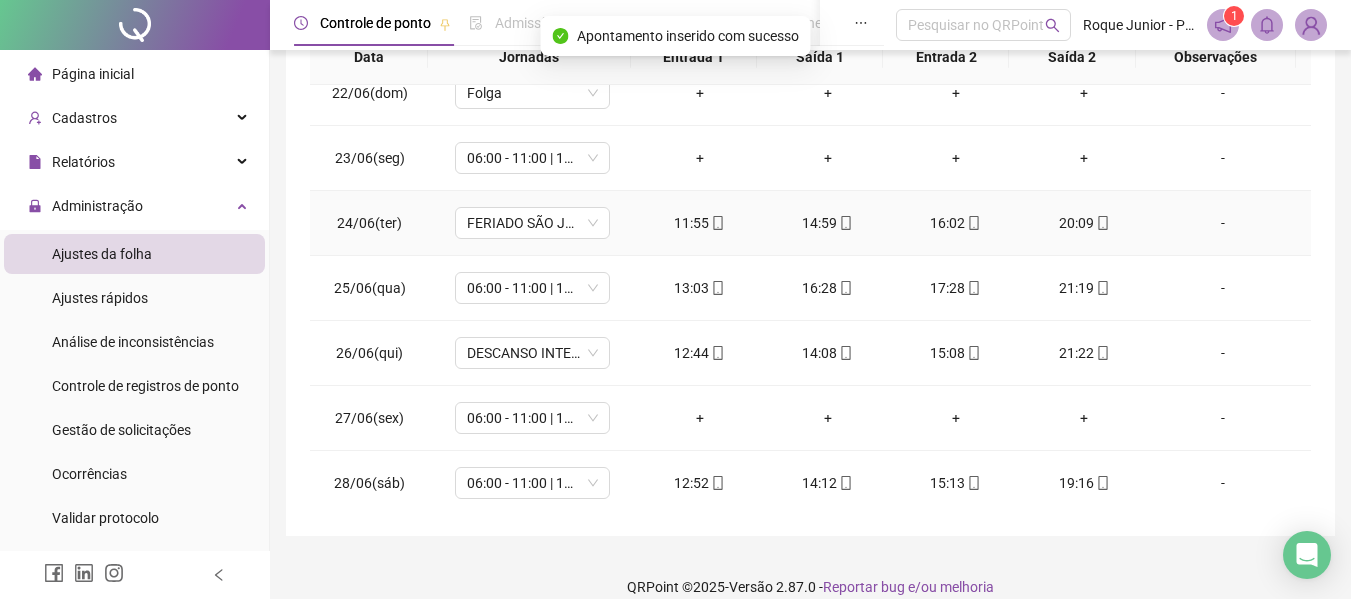 scroll, scrollTop: 1400, scrollLeft: 0, axis: vertical 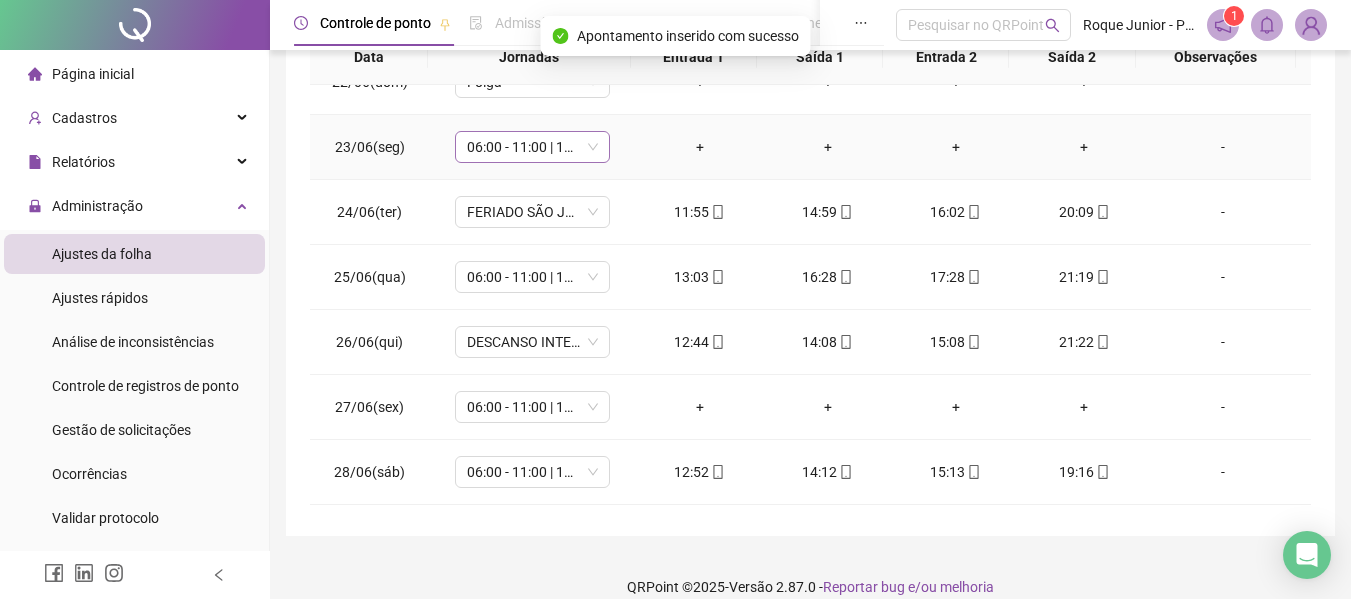 click on "06:00 - 11:00 | 12:00 - 14:20" at bounding box center [532, 147] 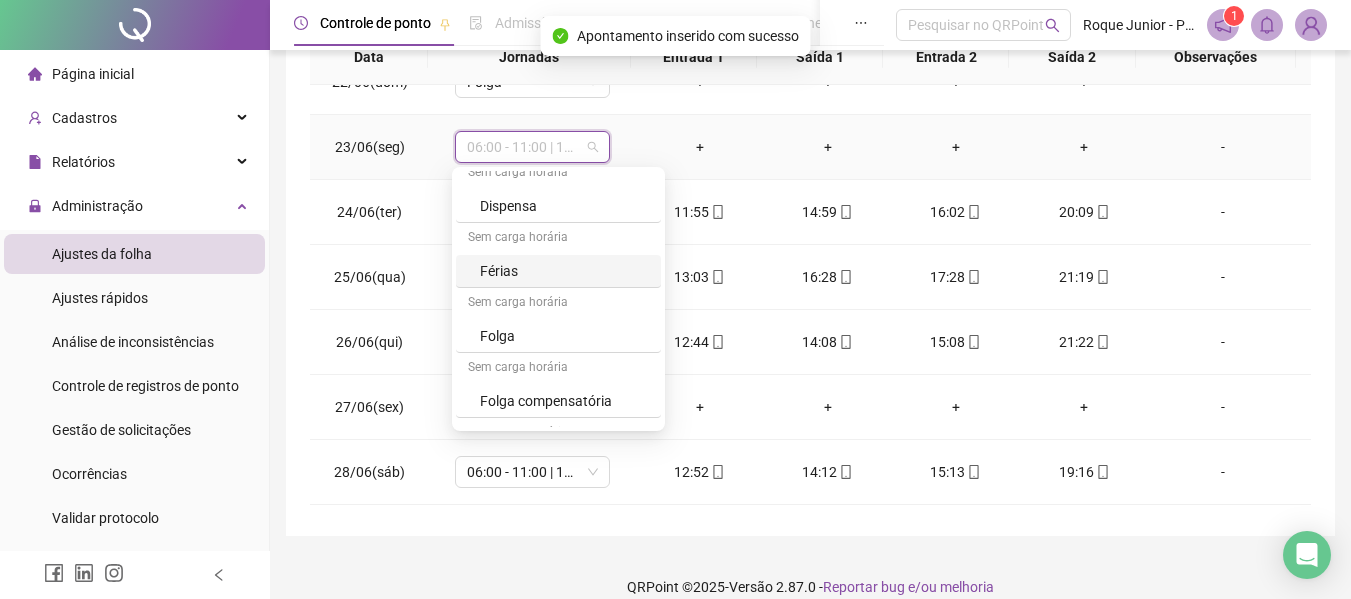 scroll, scrollTop: 300, scrollLeft: 0, axis: vertical 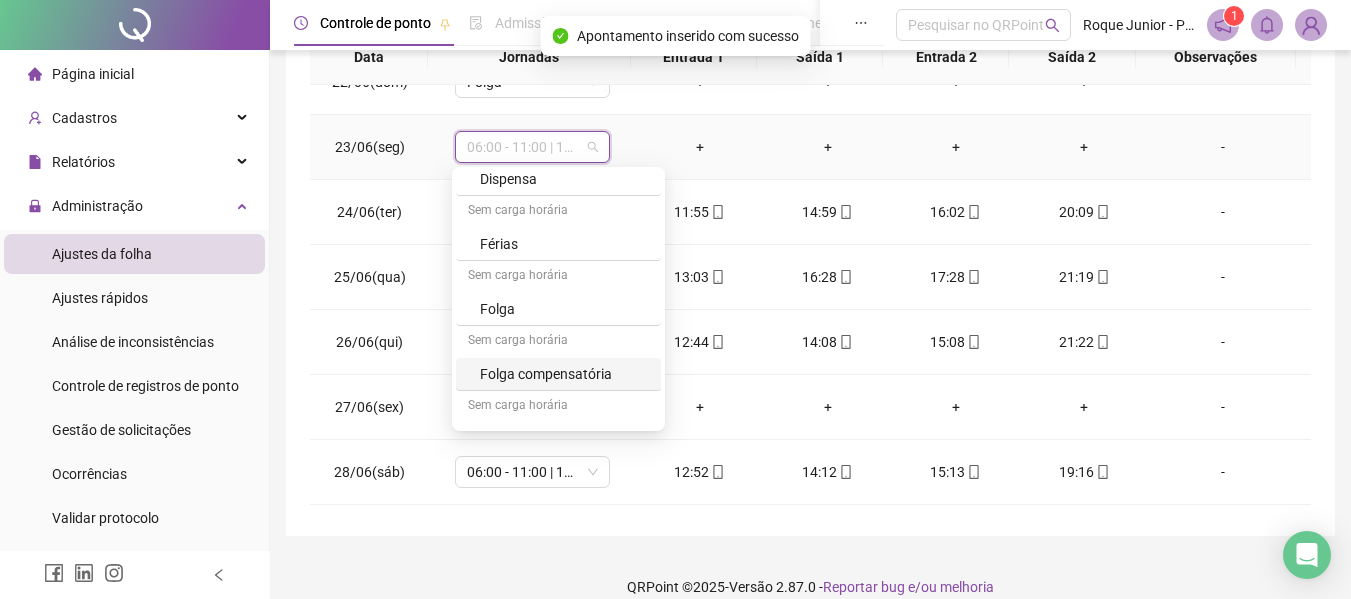 click on "Folga compensatória" at bounding box center [564, 374] 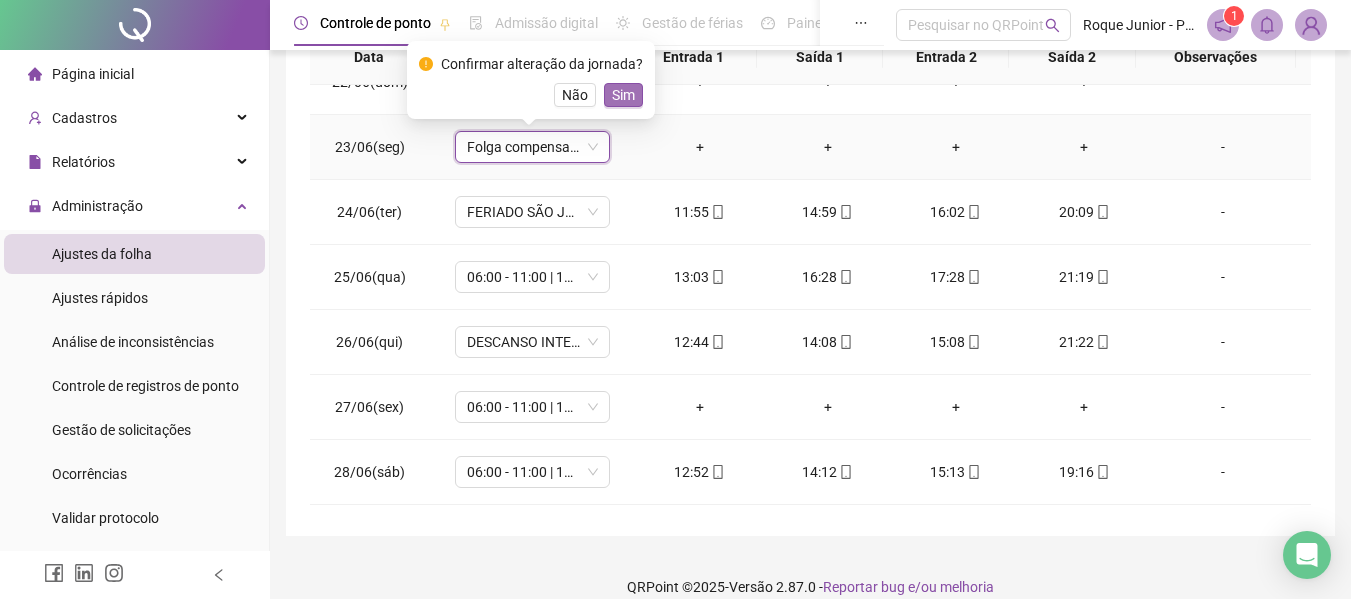 click on "Sim" at bounding box center (623, 95) 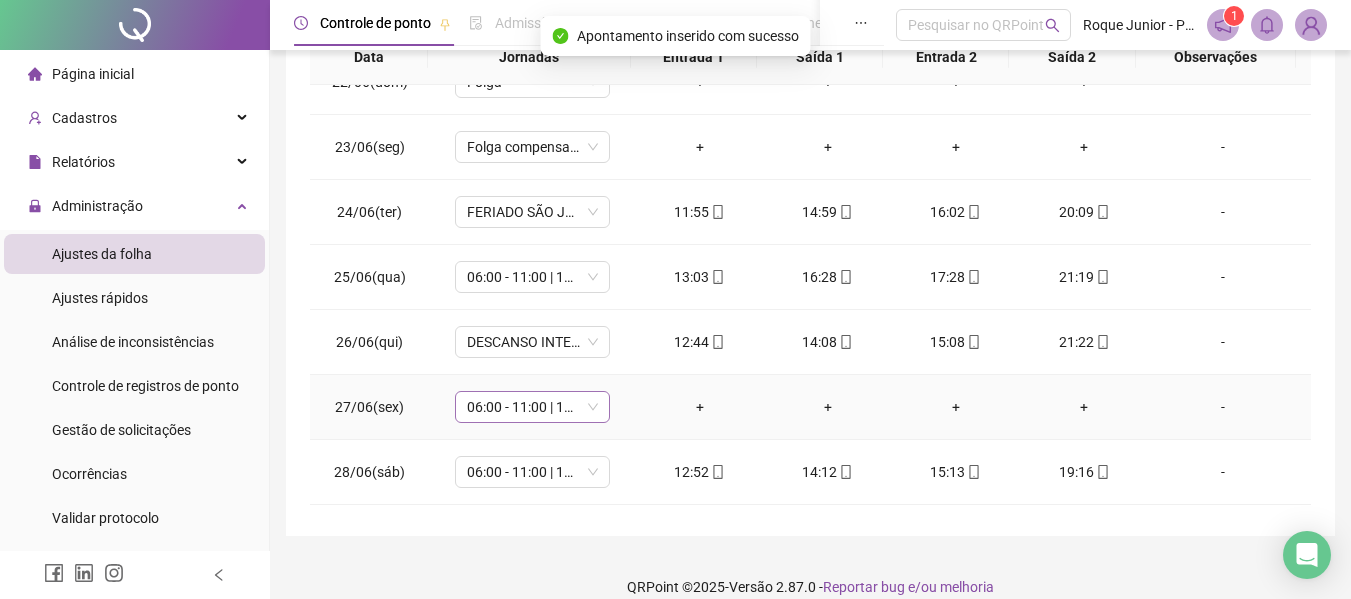 click on "06:00 - 11:00 | 12:00 - 14:20" at bounding box center [532, 407] 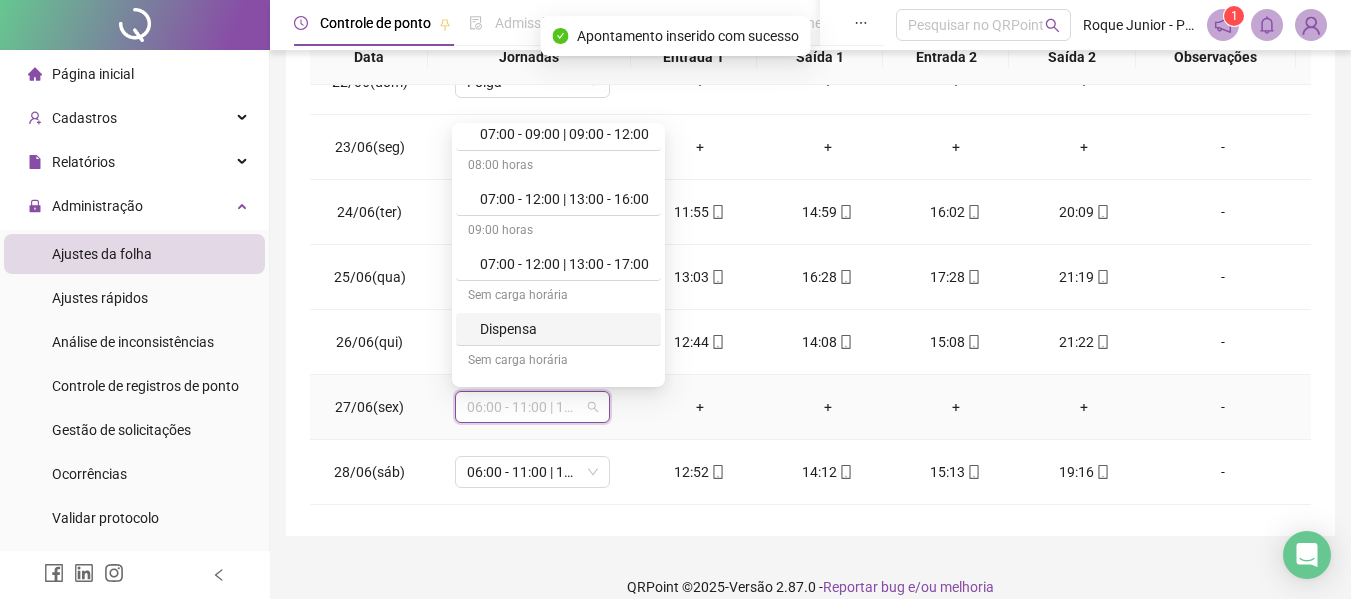 scroll, scrollTop: 200, scrollLeft: 0, axis: vertical 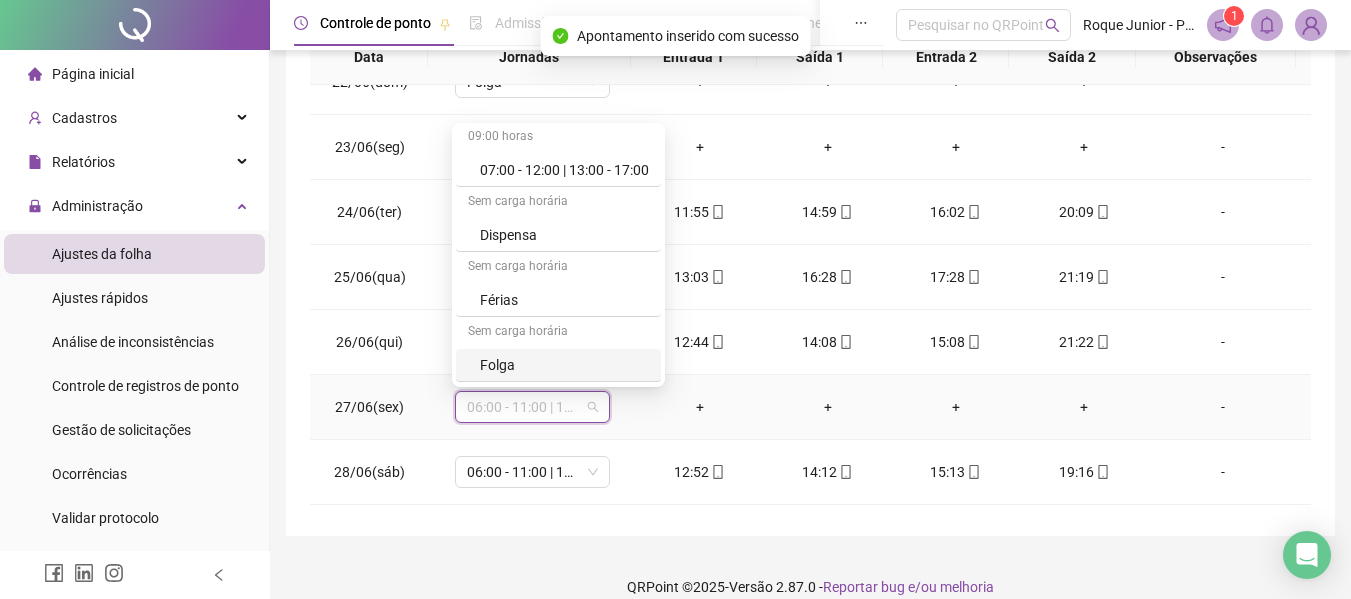 click on "Folga" at bounding box center (564, 365) 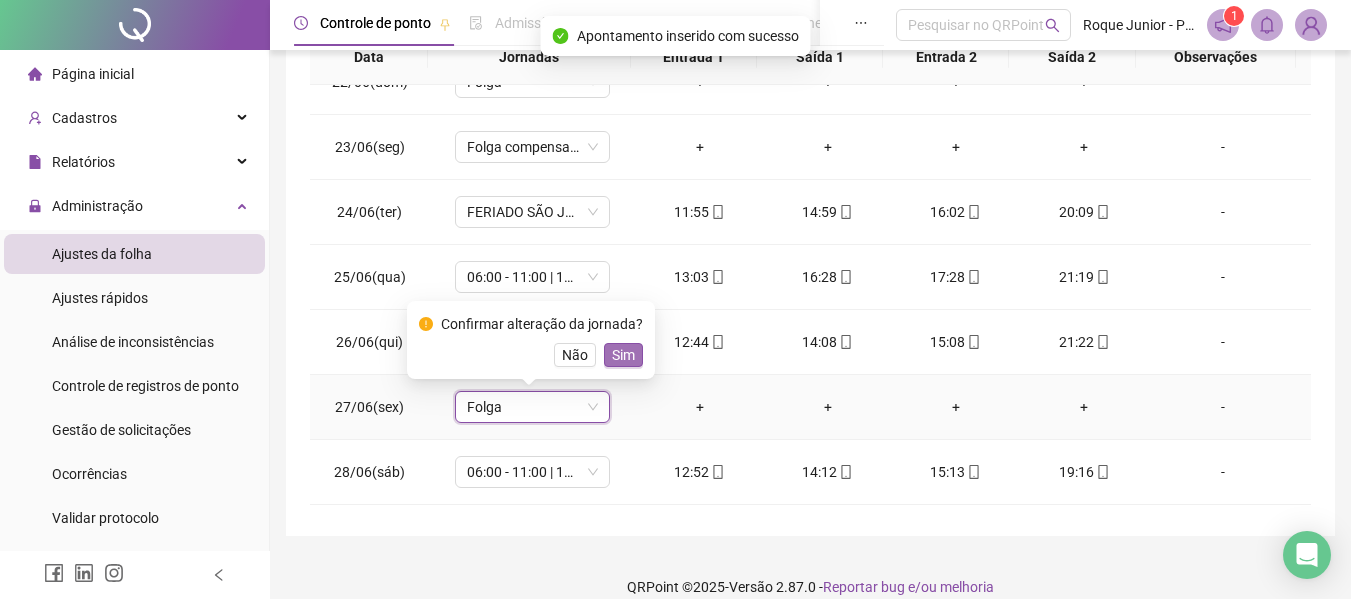 click on "Sim" at bounding box center [623, 355] 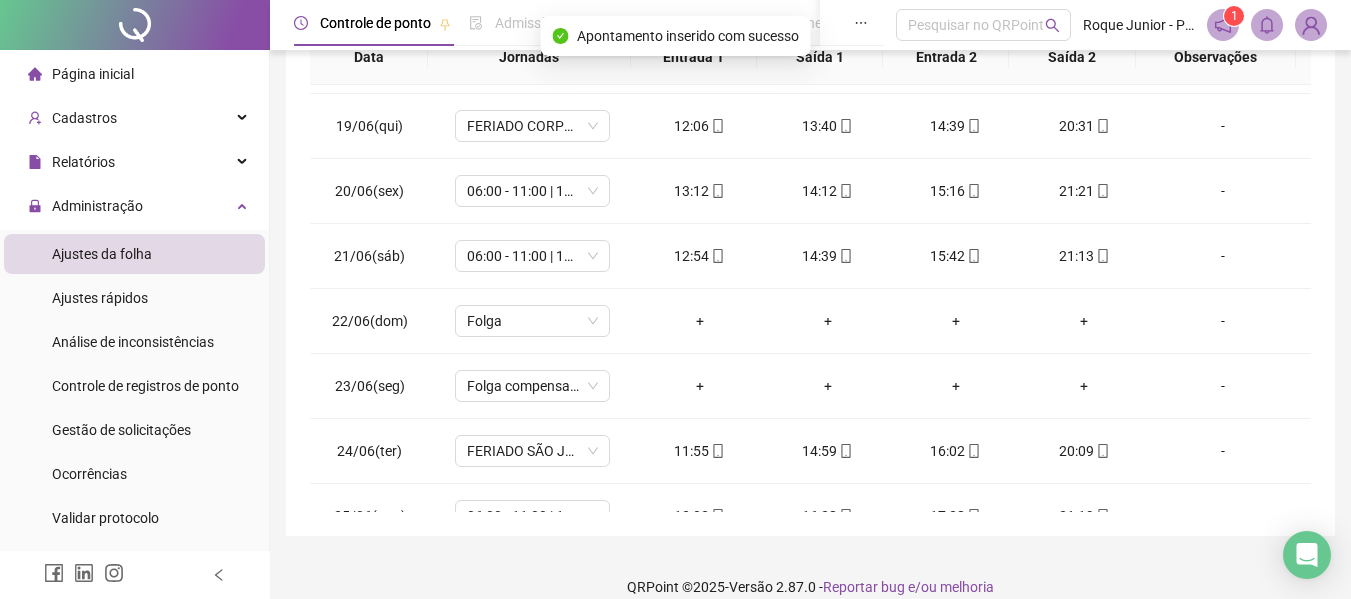 scroll, scrollTop: 823, scrollLeft: 0, axis: vertical 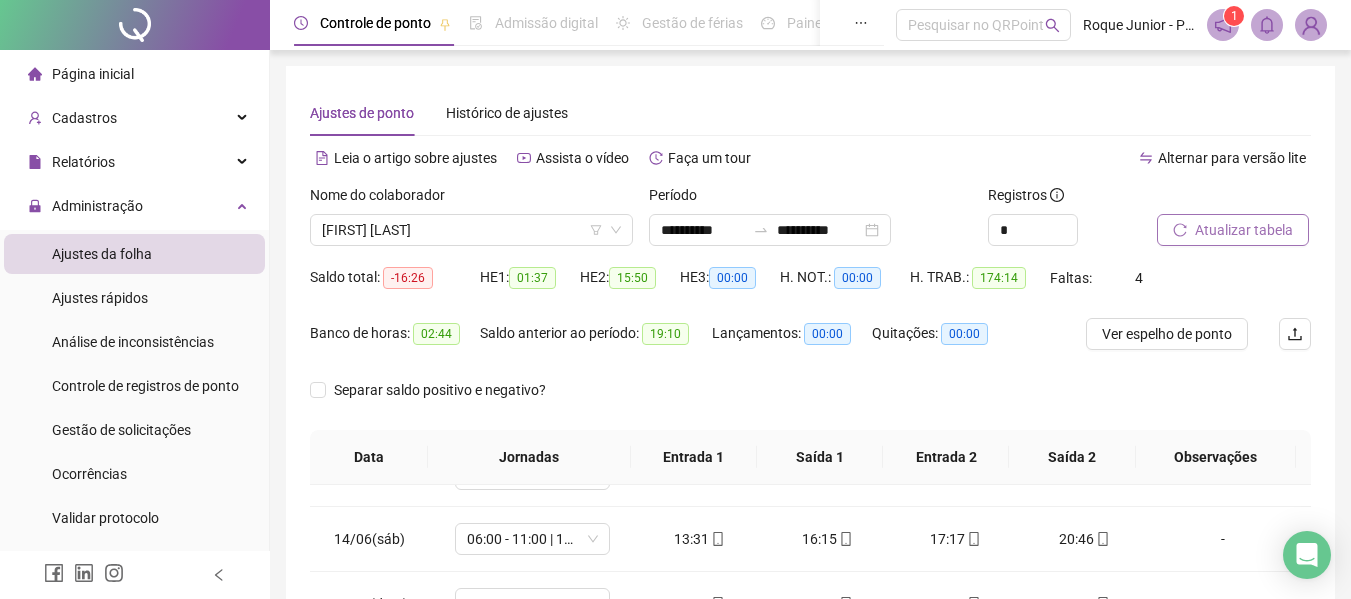 click on "Atualizar tabela" at bounding box center [1244, 230] 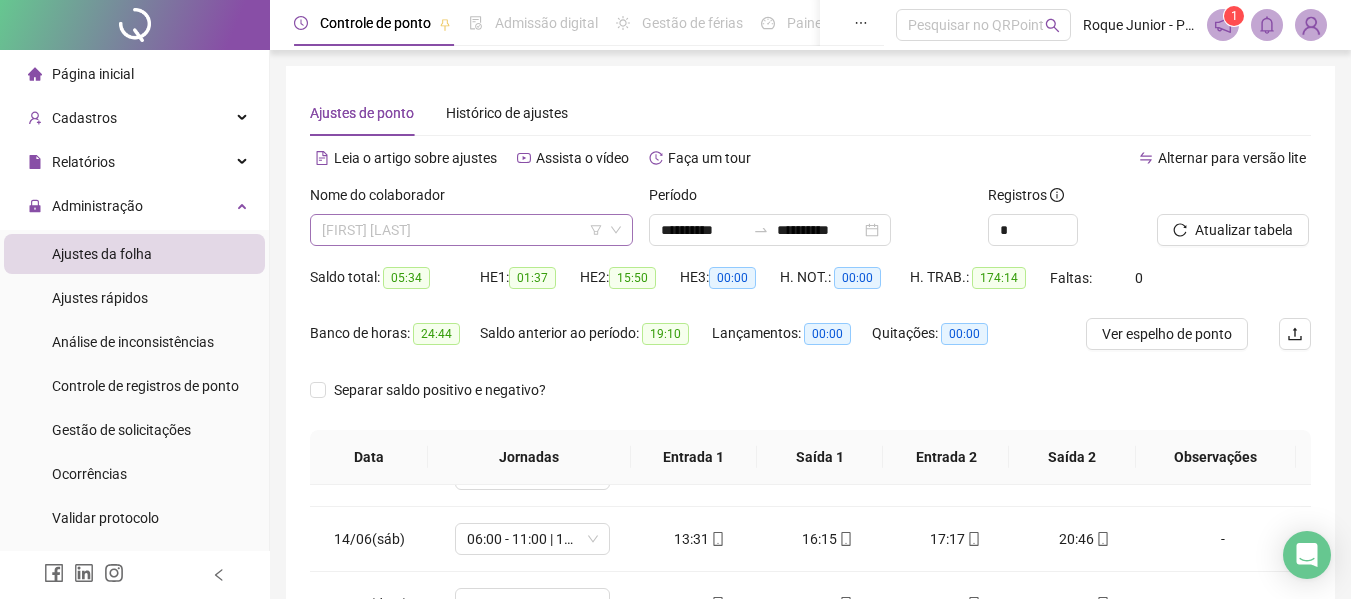 click on "[FIRST] [LAST]" at bounding box center (471, 230) 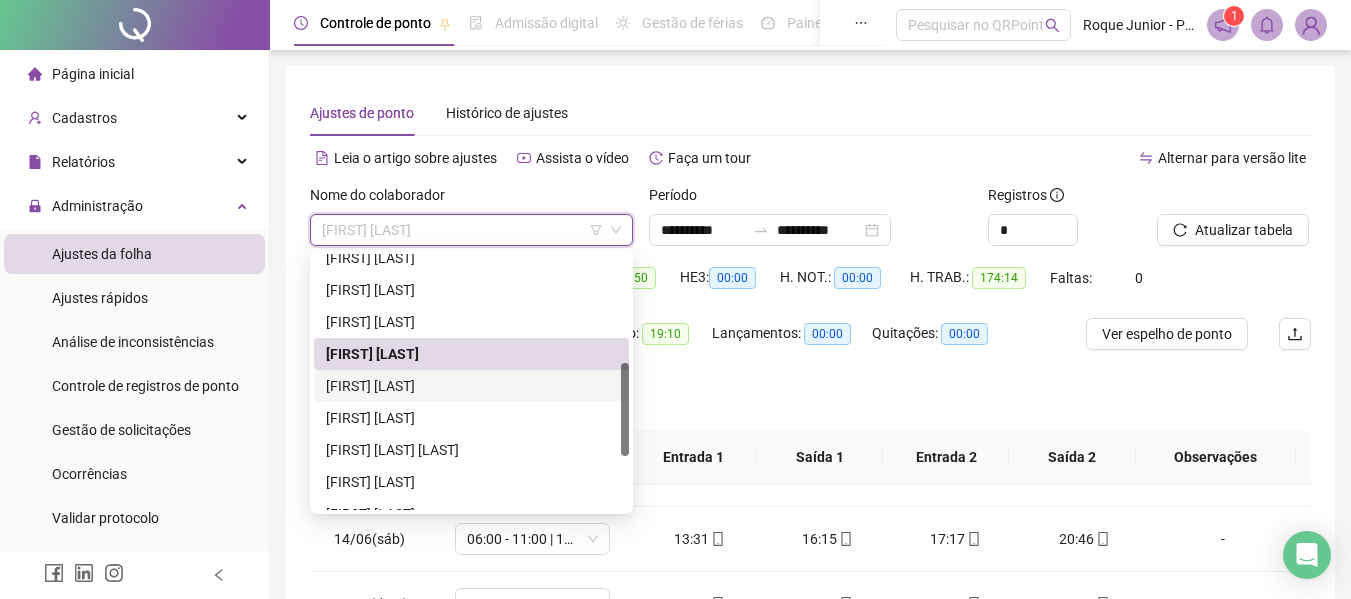 click on "[FIRST] [LAST]" at bounding box center [471, 386] 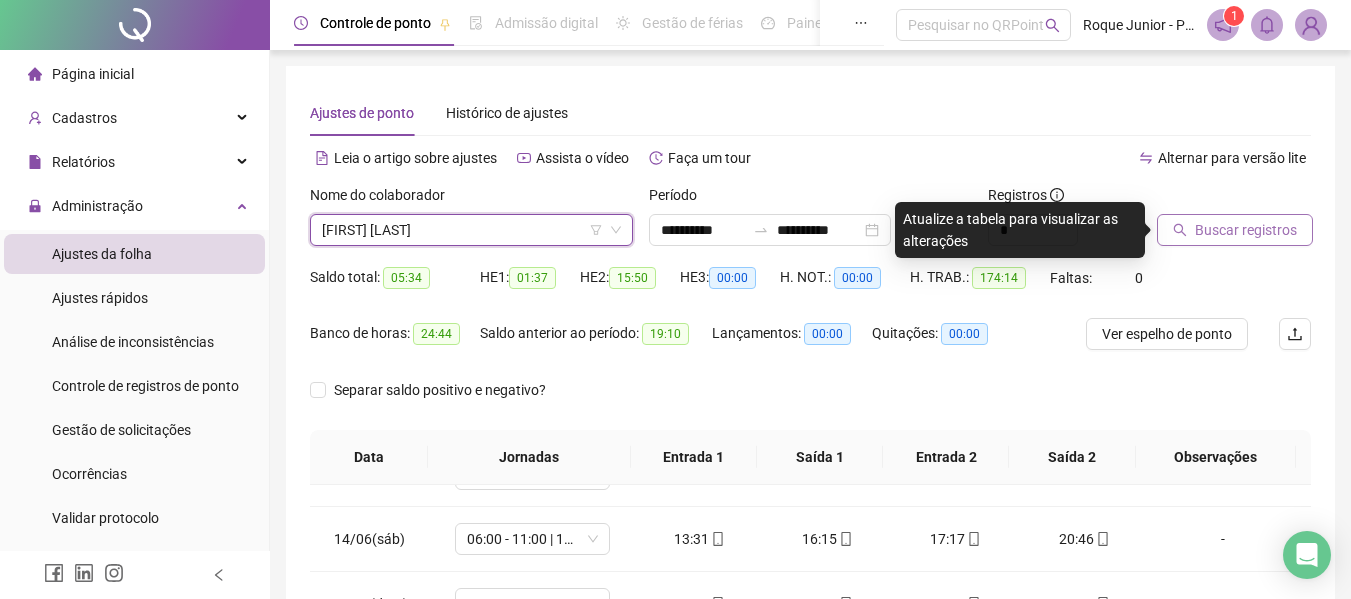 click on "Buscar registros" at bounding box center [1235, 230] 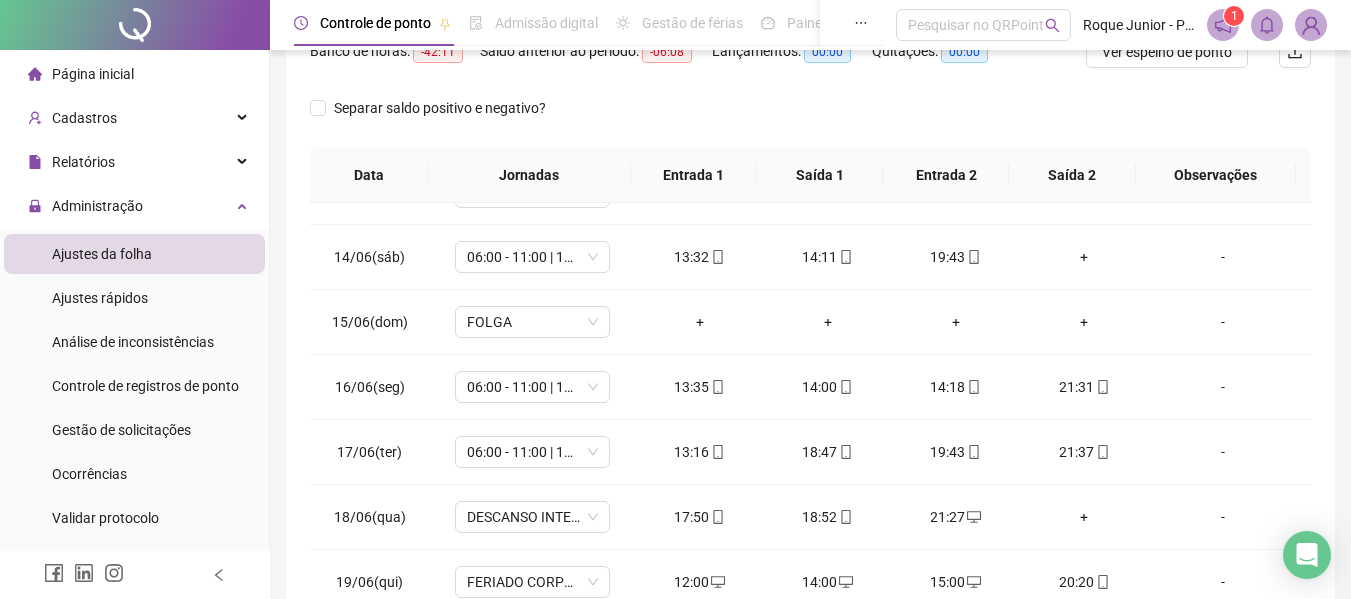 scroll, scrollTop: 400, scrollLeft: 0, axis: vertical 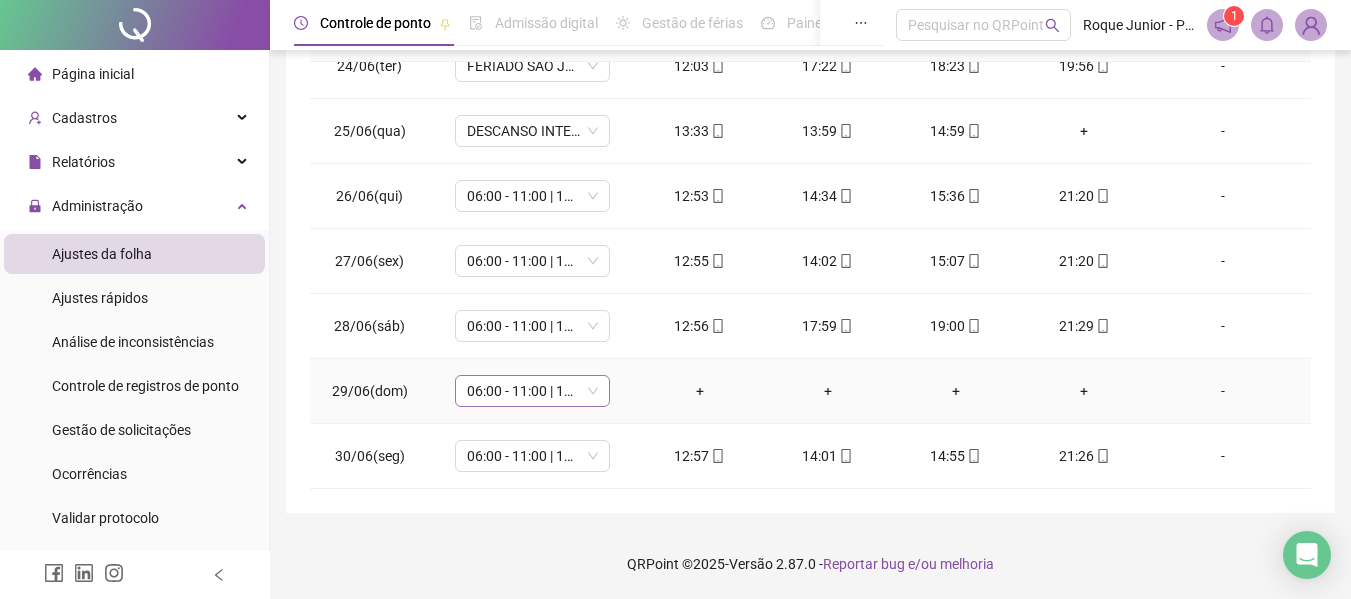 click on "06:00 - 11:00 | 12:00 - 14:20" at bounding box center (532, 391) 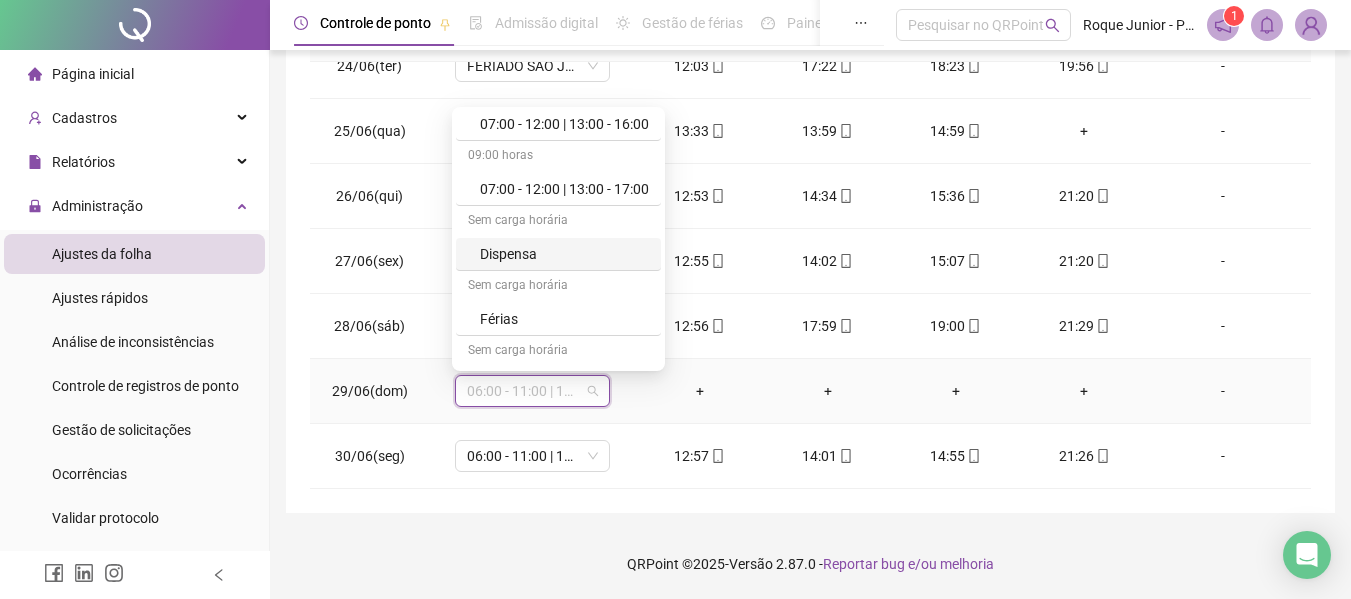scroll, scrollTop: 200, scrollLeft: 0, axis: vertical 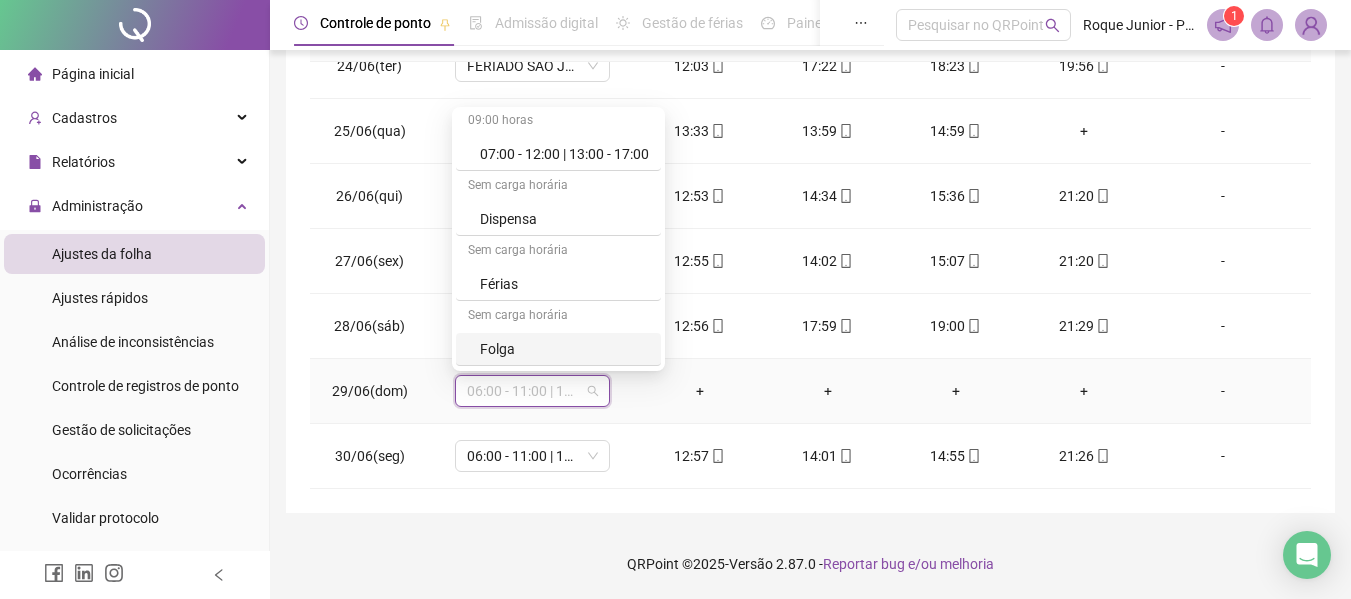 click on "Folga" at bounding box center [564, 349] 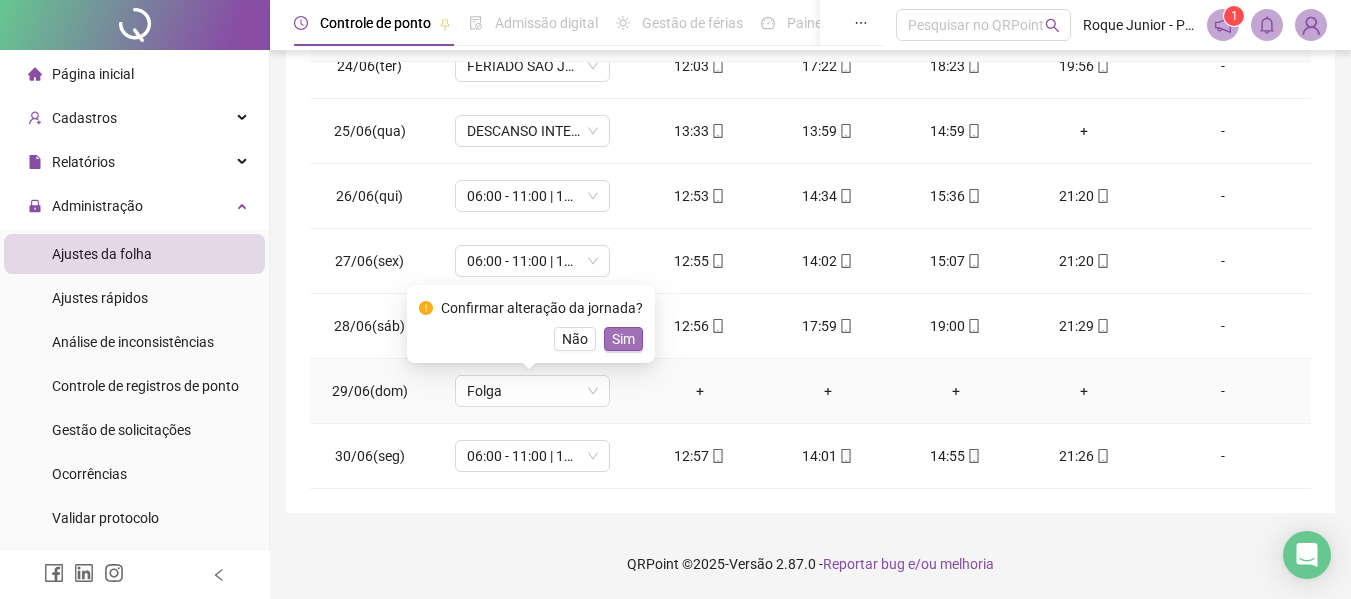click on "Sim" at bounding box center [623, 339] 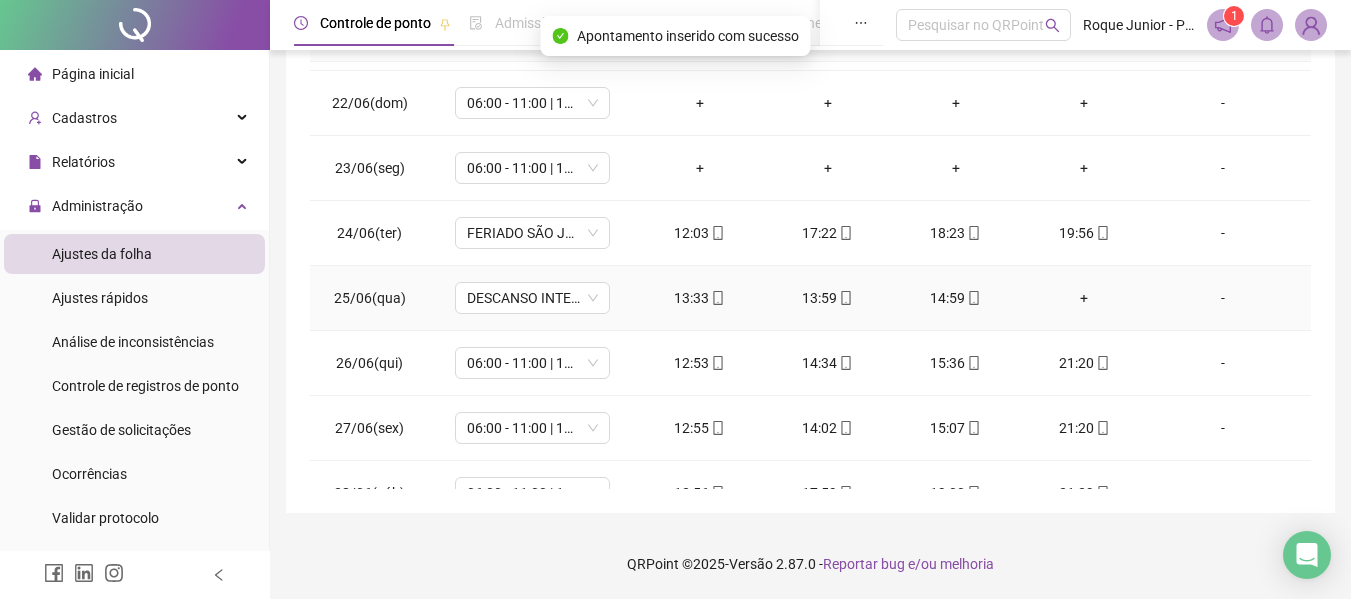 scroll, scrollTop: 1323, scrollLeft: 0, axis: vertical 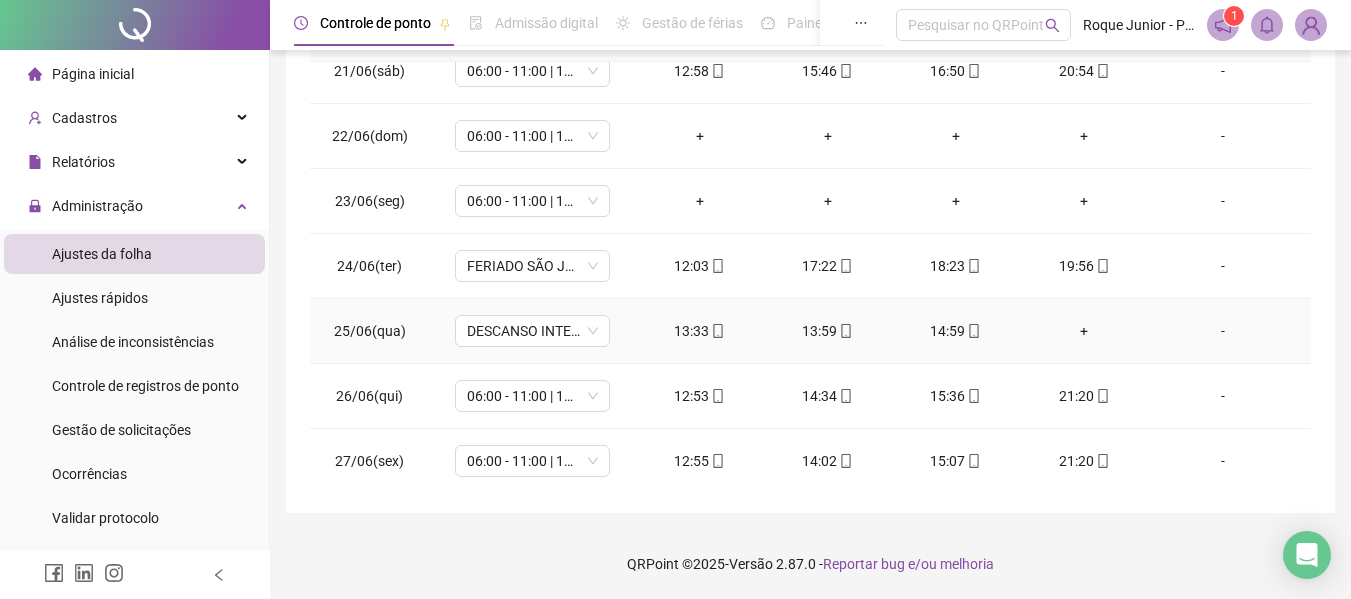click on "+" at bounding box center [1084, 331] 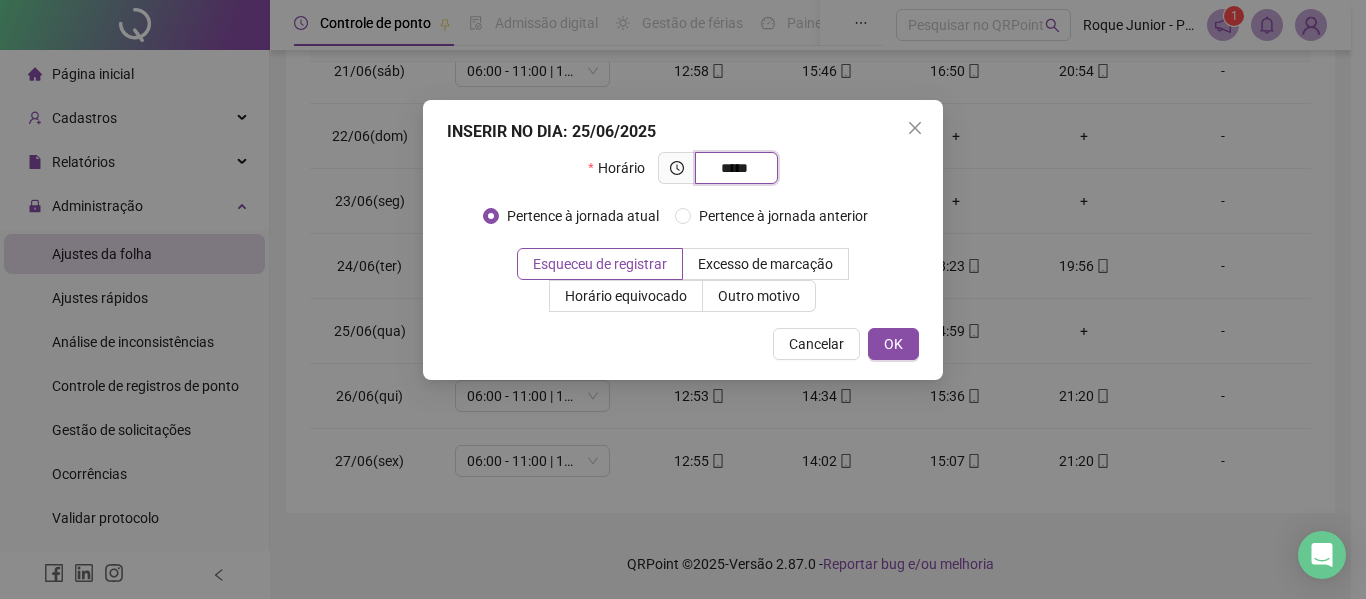 type on "*****" 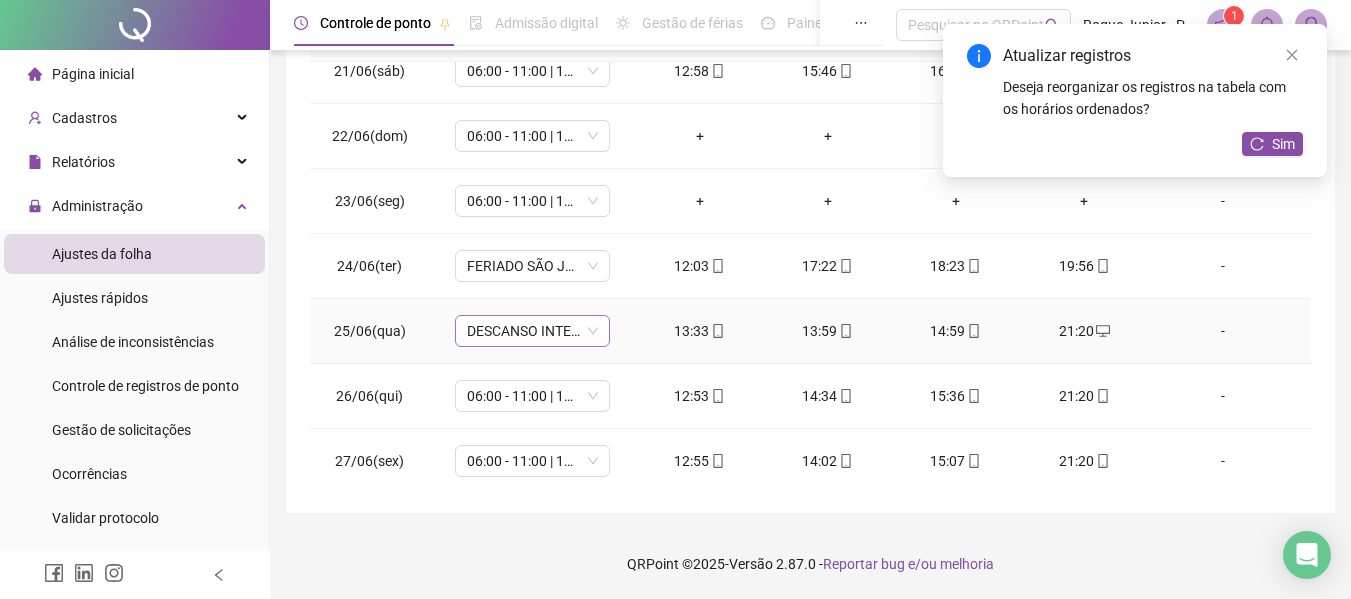 click on "DESCANSO INTER-JORNADA" at bounding box center [532, 331] 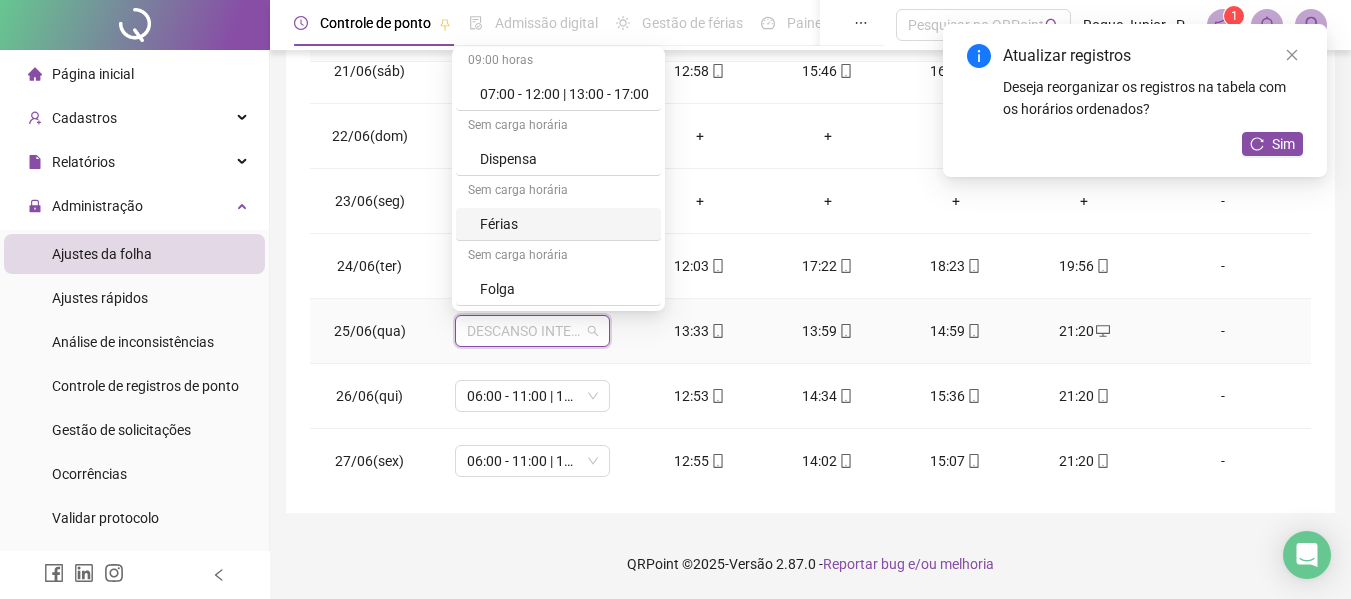 scroll, scrollTop: 0, scrollLeft: 0, axis: both 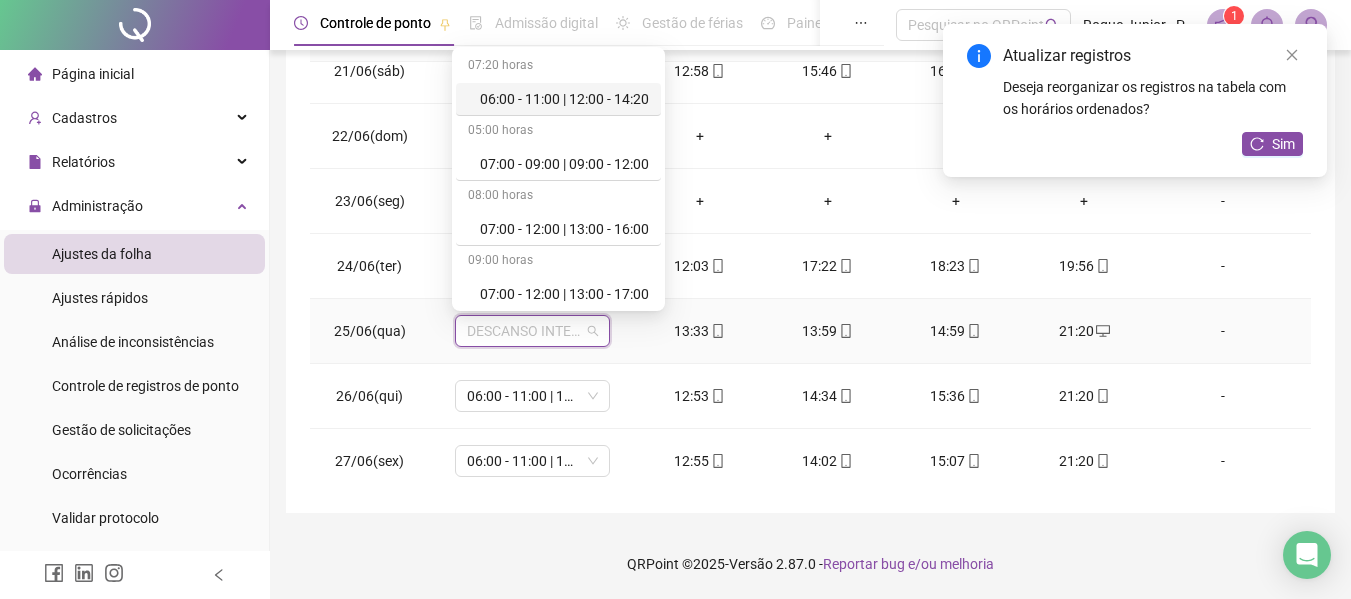 click on "06:00 - 11:00 | 12:00 - 14:20" at bounding box center (564, 99) 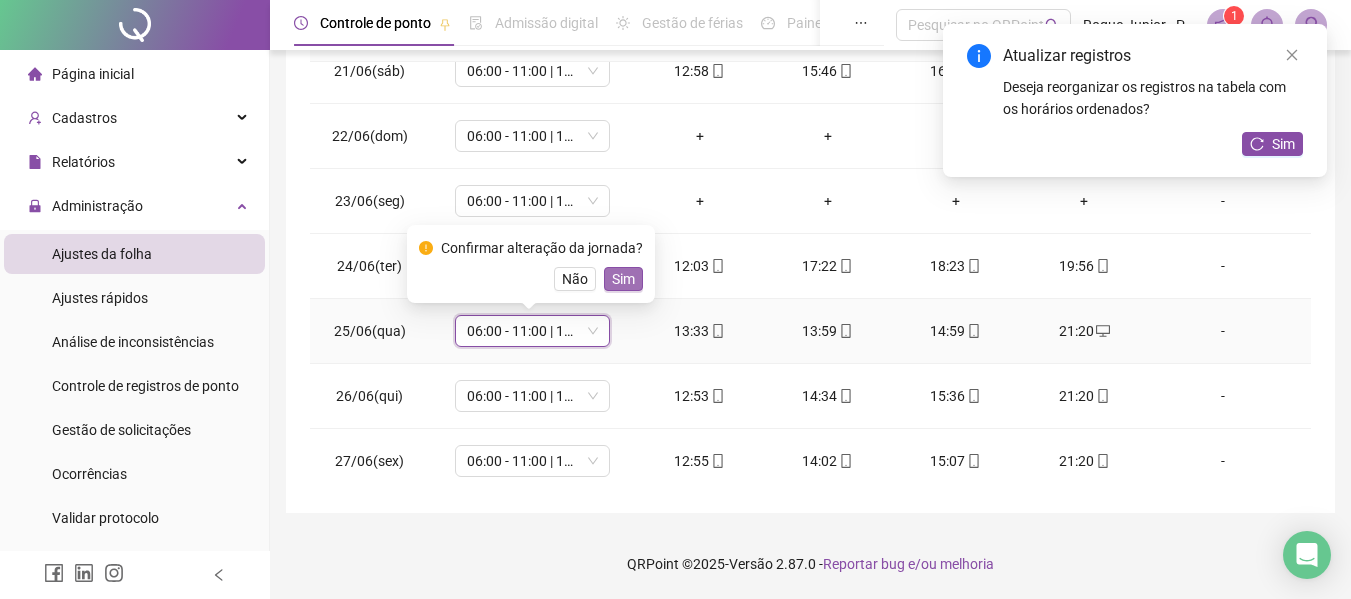 click on "Sim" at bounding box center (623, 279) 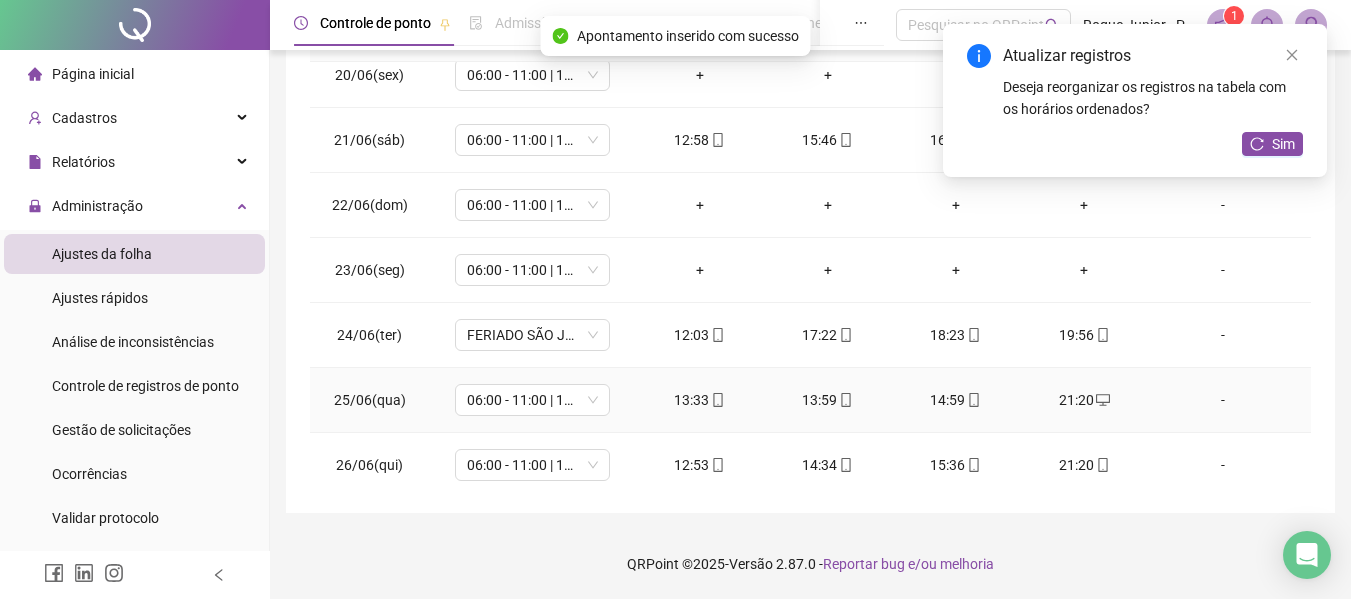 scroll, scrollTop: 1223, scrollLeft: 0, axis: vertical 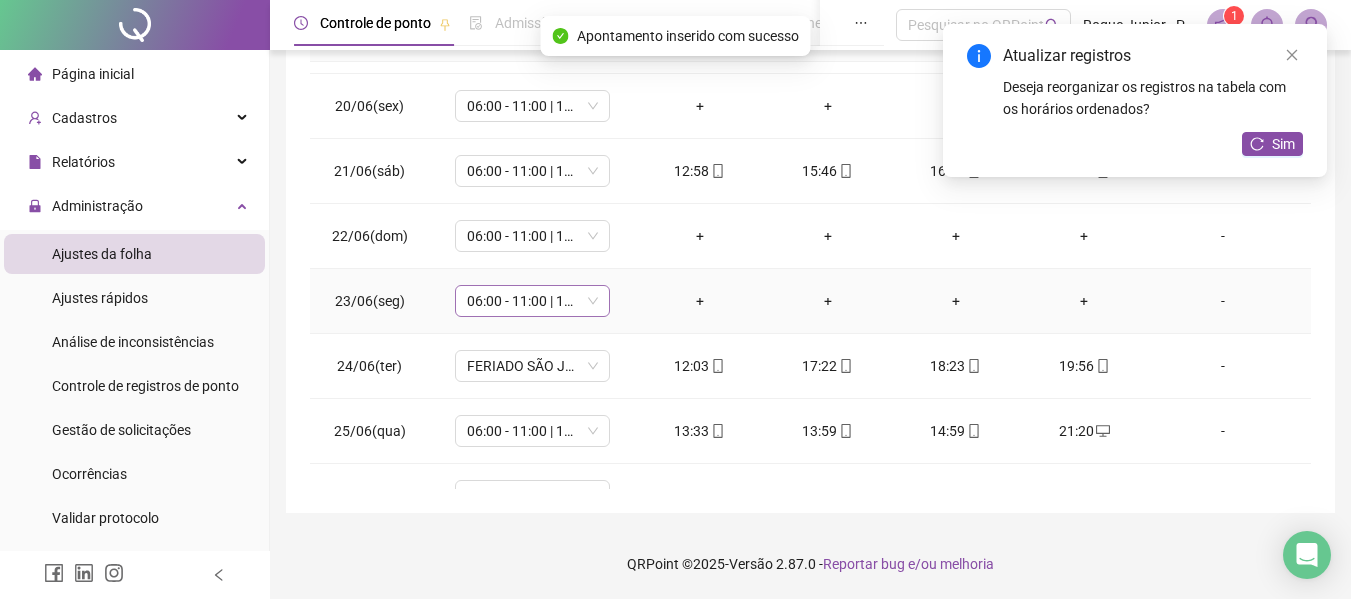 click on "06:00 - 11:00 | 12:00 - 14:20" at bounding box center [532, 301] 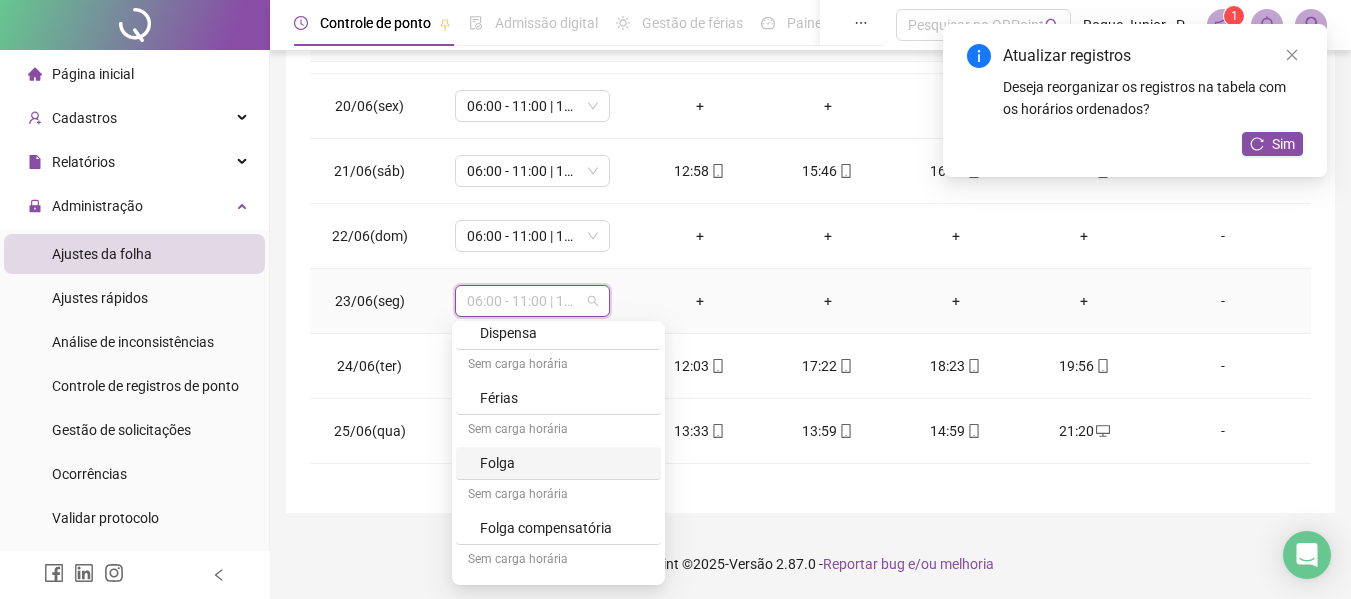scroll, scrollTop: 329, scrollLeft: 0, axis: vertical 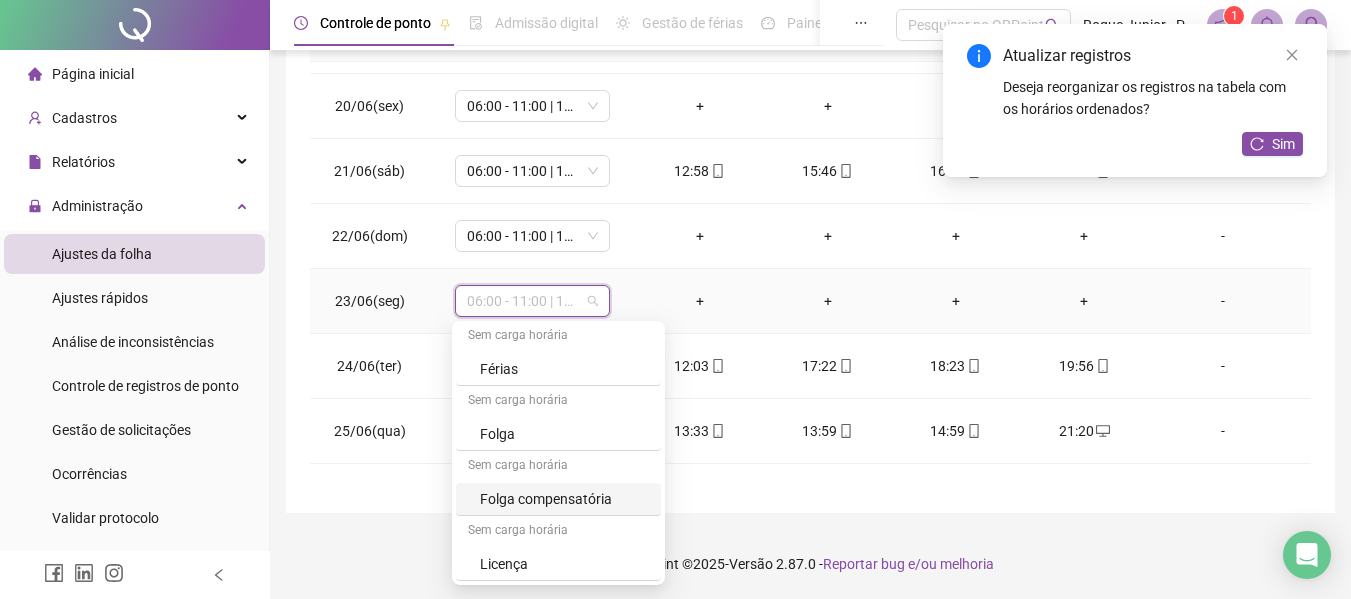 click on "Folga compensatória" at bounding box center (564, 499) 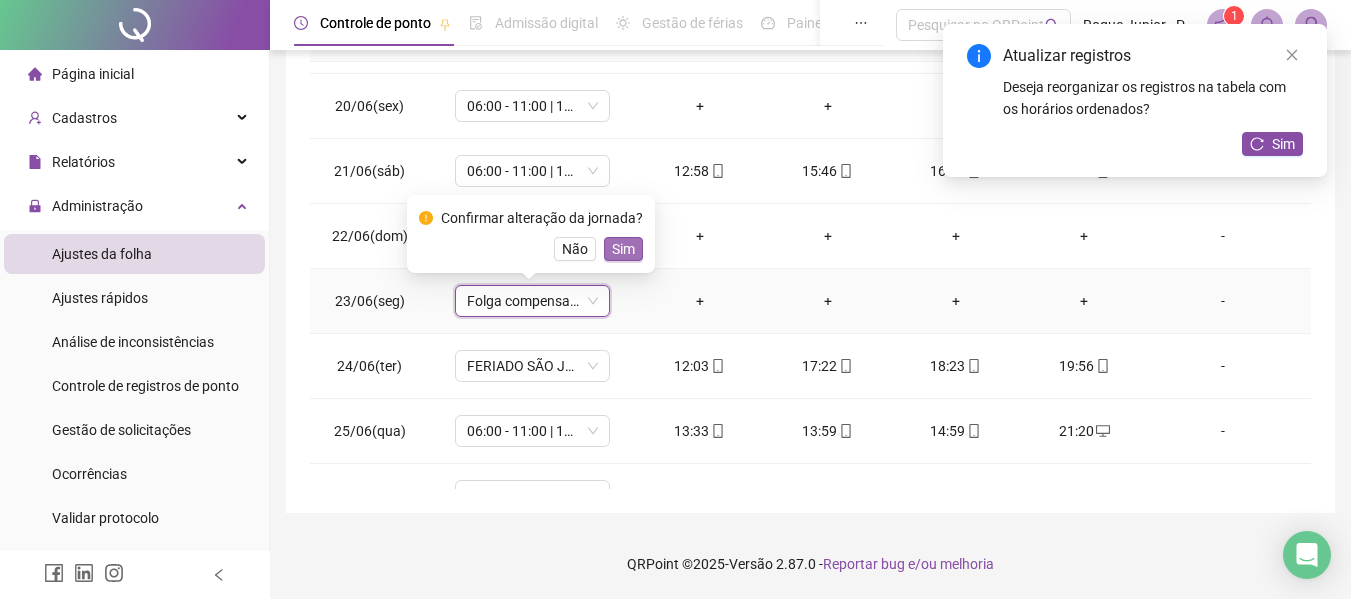 click on "Sim" at bounding box center [623, 249] 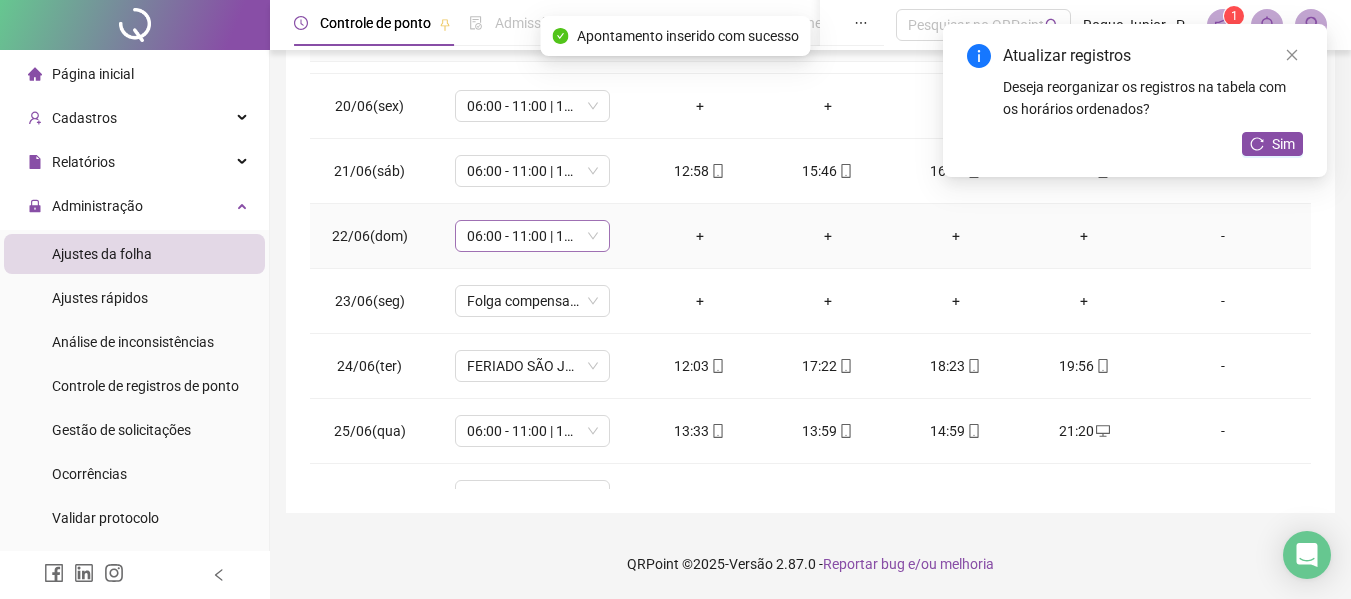 click on "06:00 - 11:00 | 12:00 - 14:20" at bounding box center (532, 236) 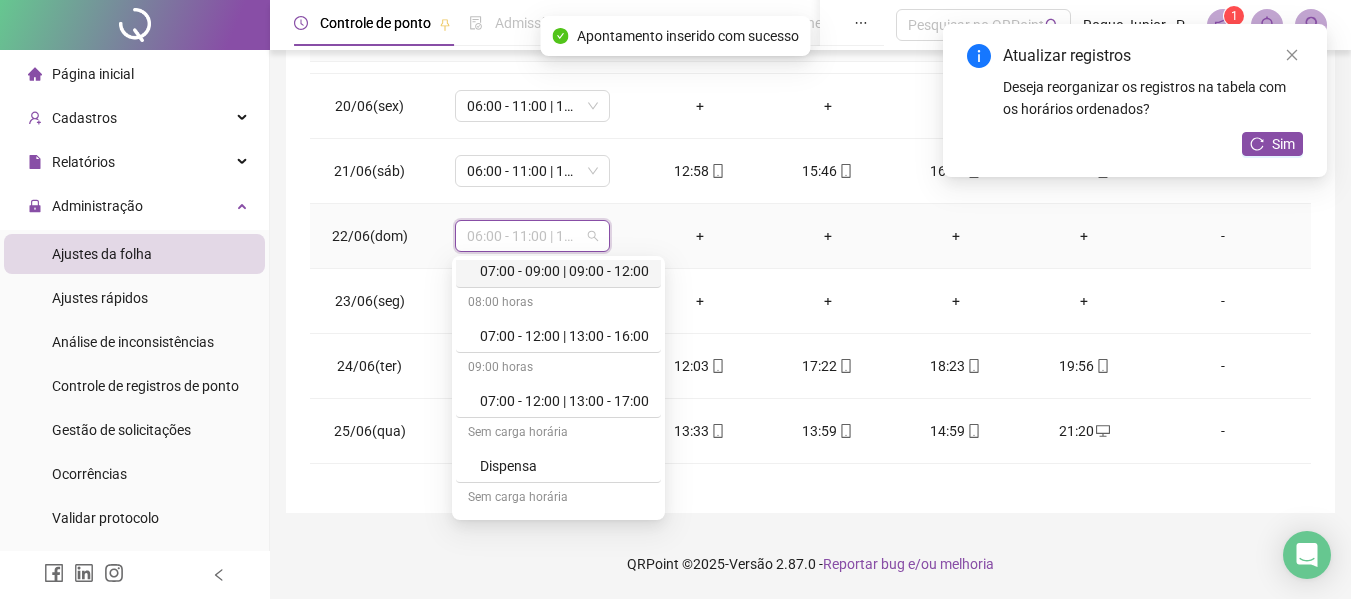 scroll, scrollTop: 200, scrollLeft: 0, axis: vertical 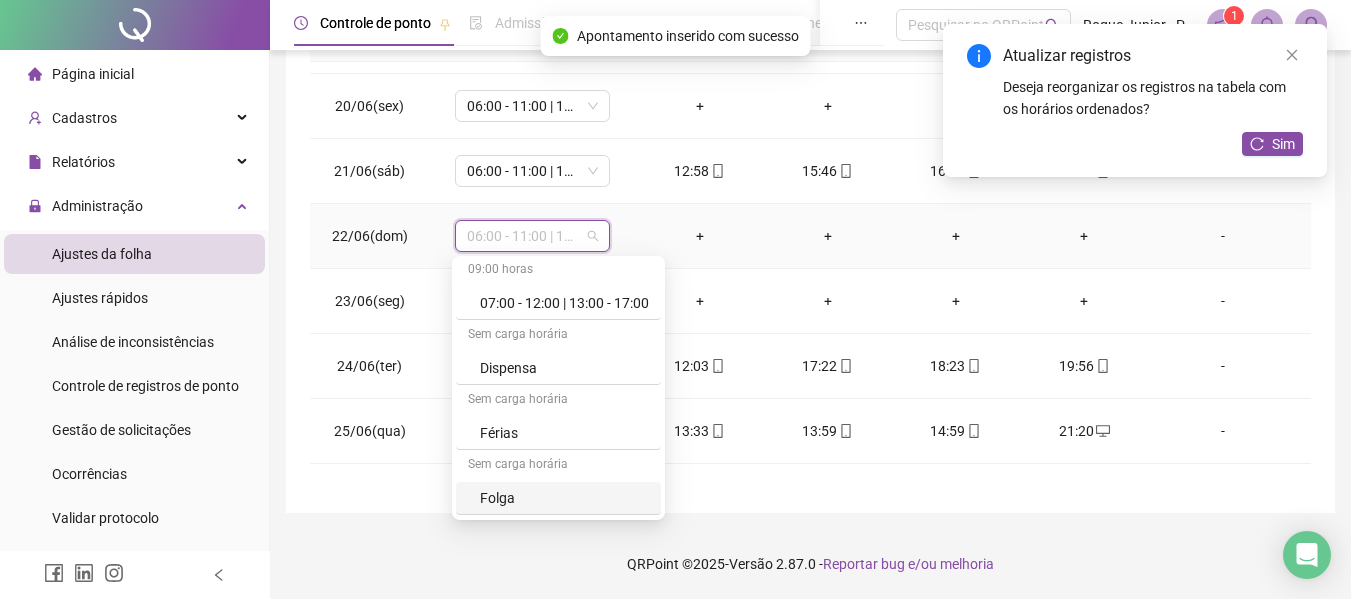 click on "Folga" at bounding box center [564, 498] 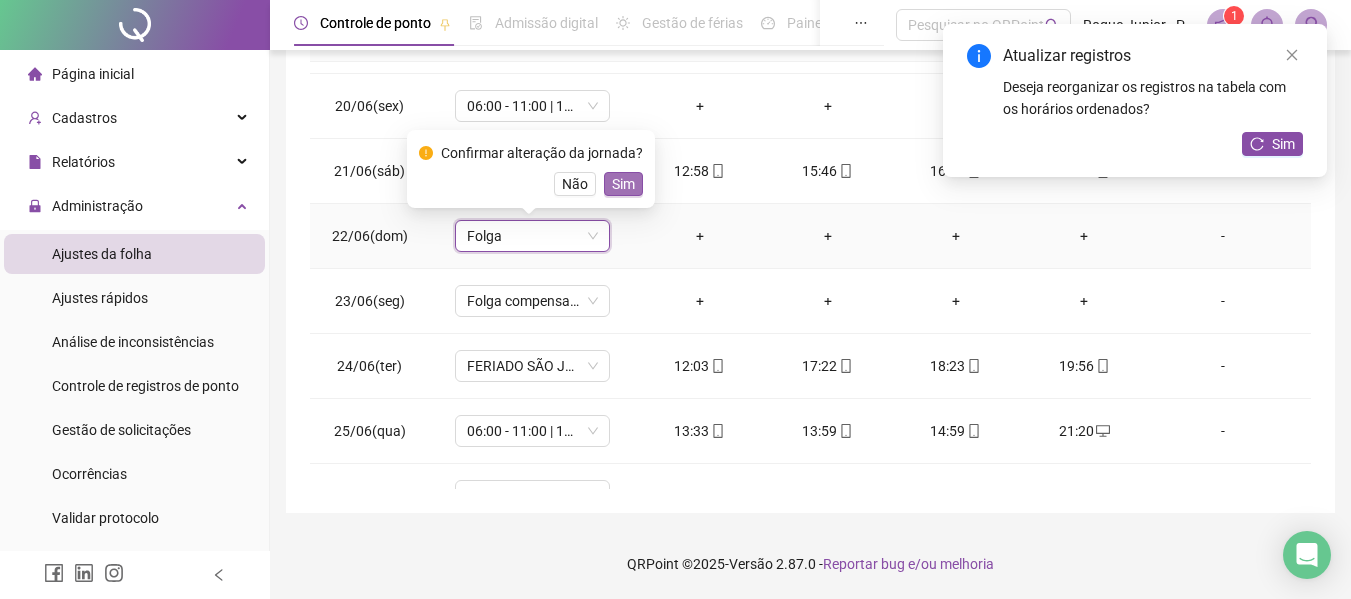 click on "Sim" at bounding box center (623, 184) 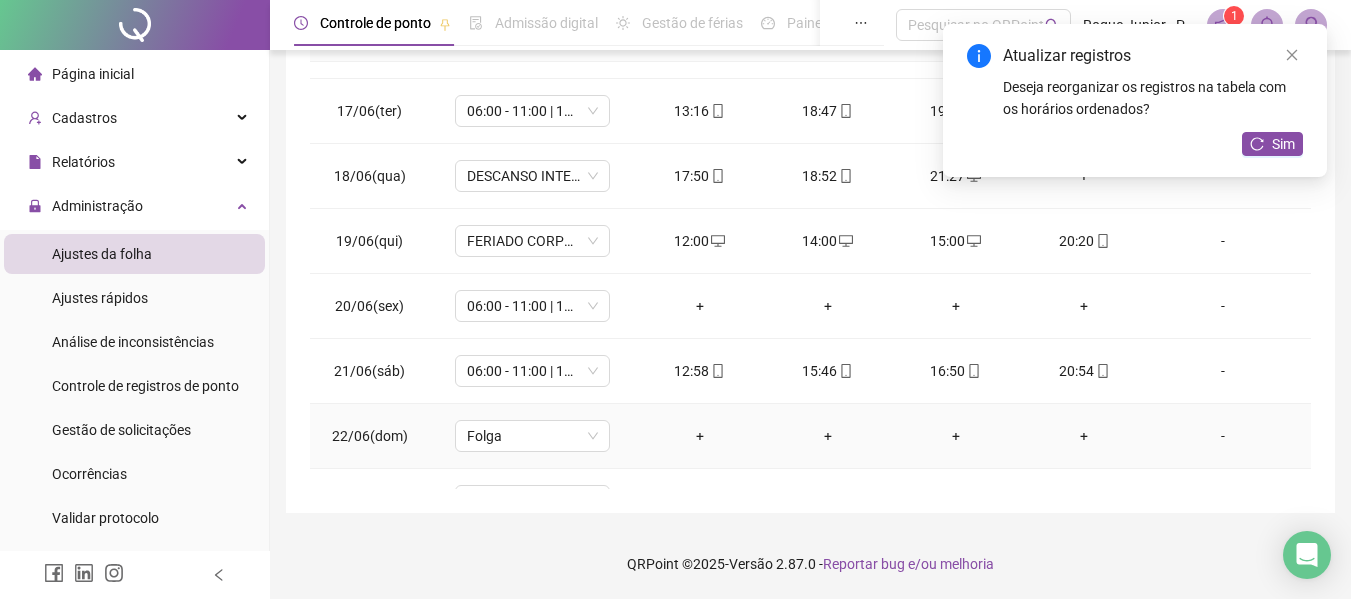 scroll, scrollTop: 1123, scrollLeft: 0, axis: vertical 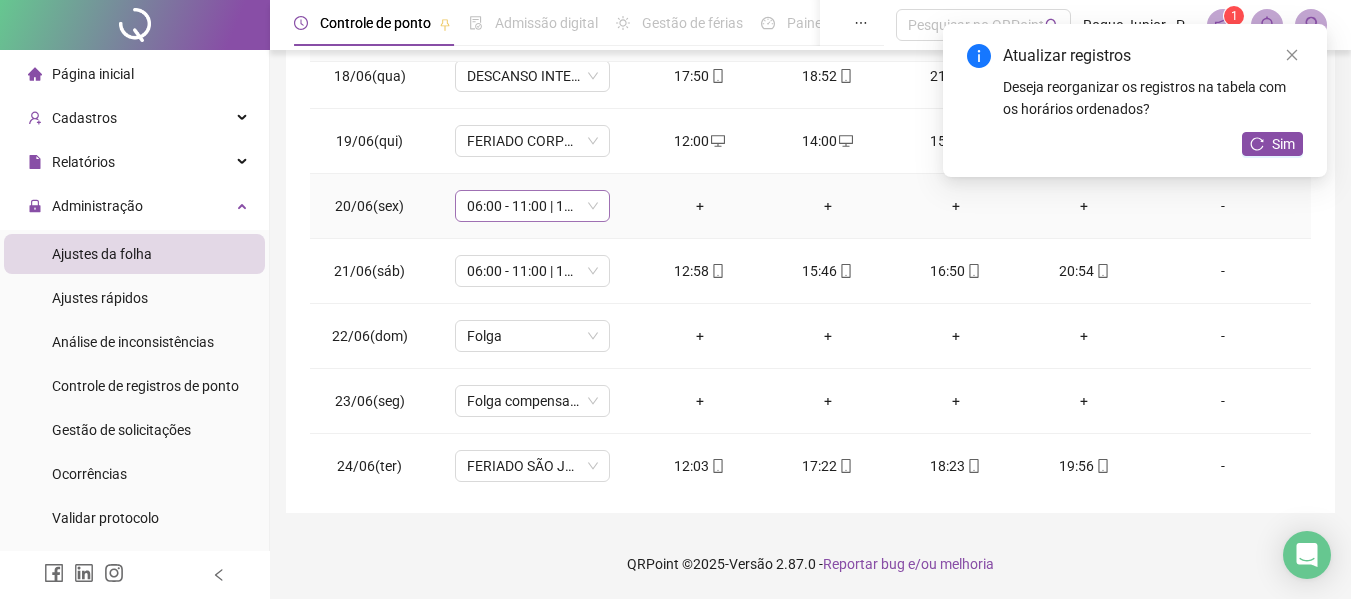 click on "06:00 - 11:00 | 12:00 - 14:20" at bounding box center (532, 206) 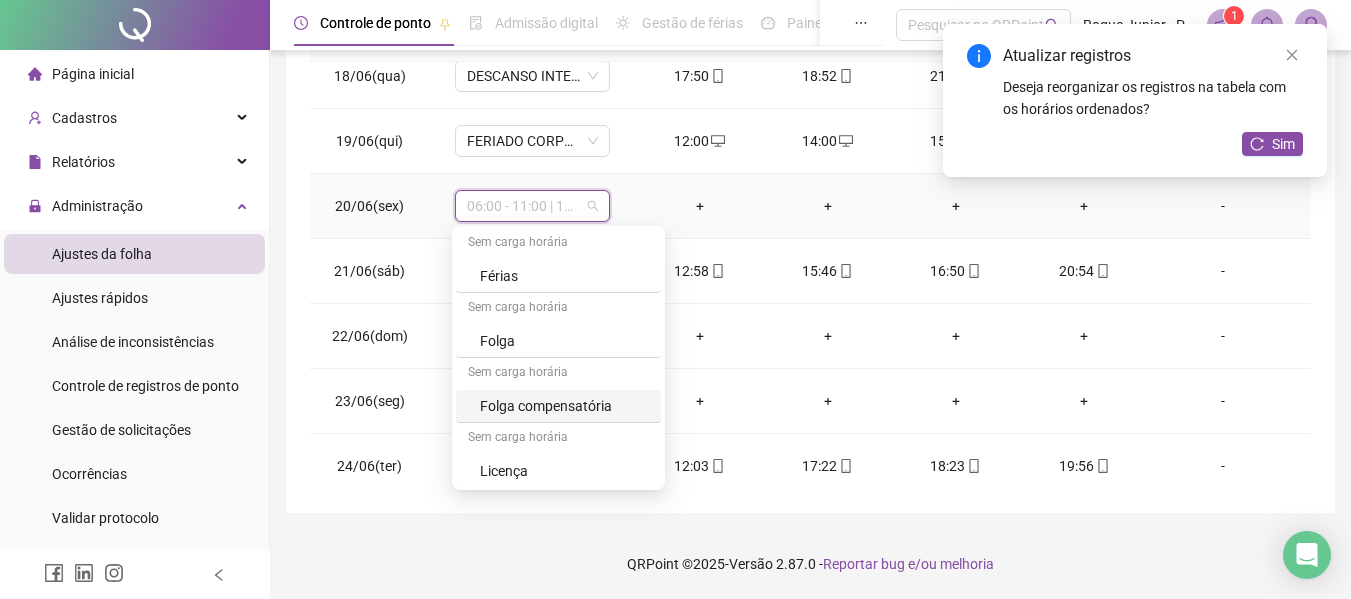 scroll, scrollTop: 329, scrollLeft: 0, axis: vertical 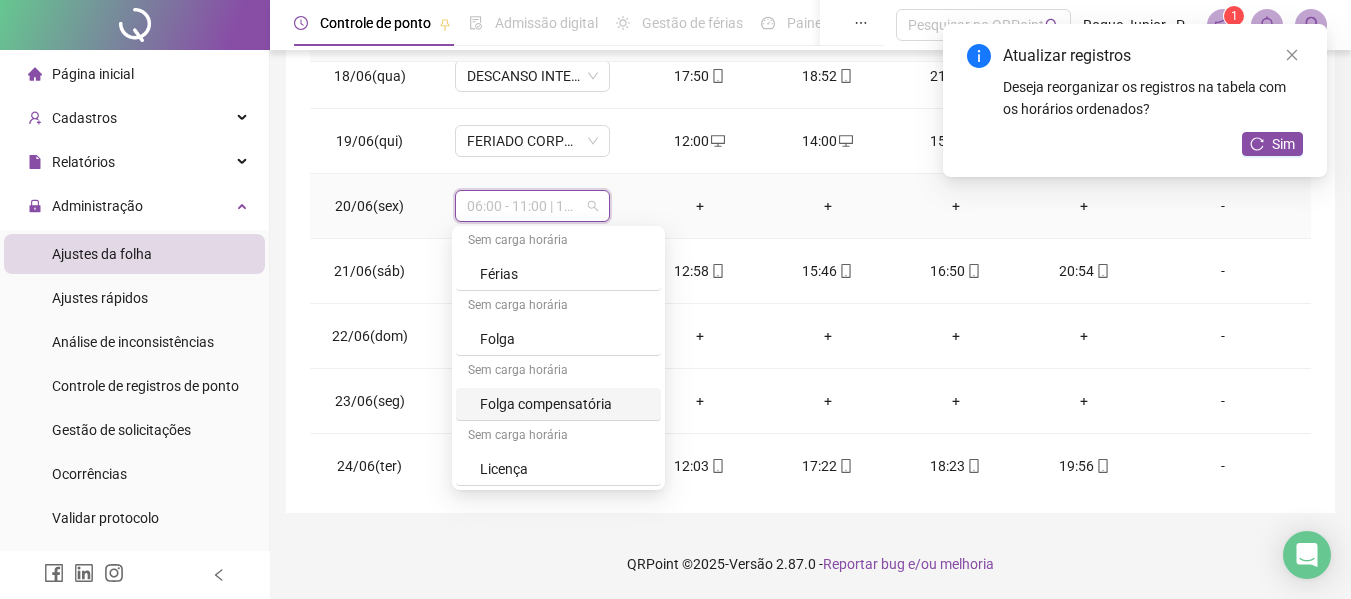 click on "Folga compensatória" at bounding box center [564, 404] 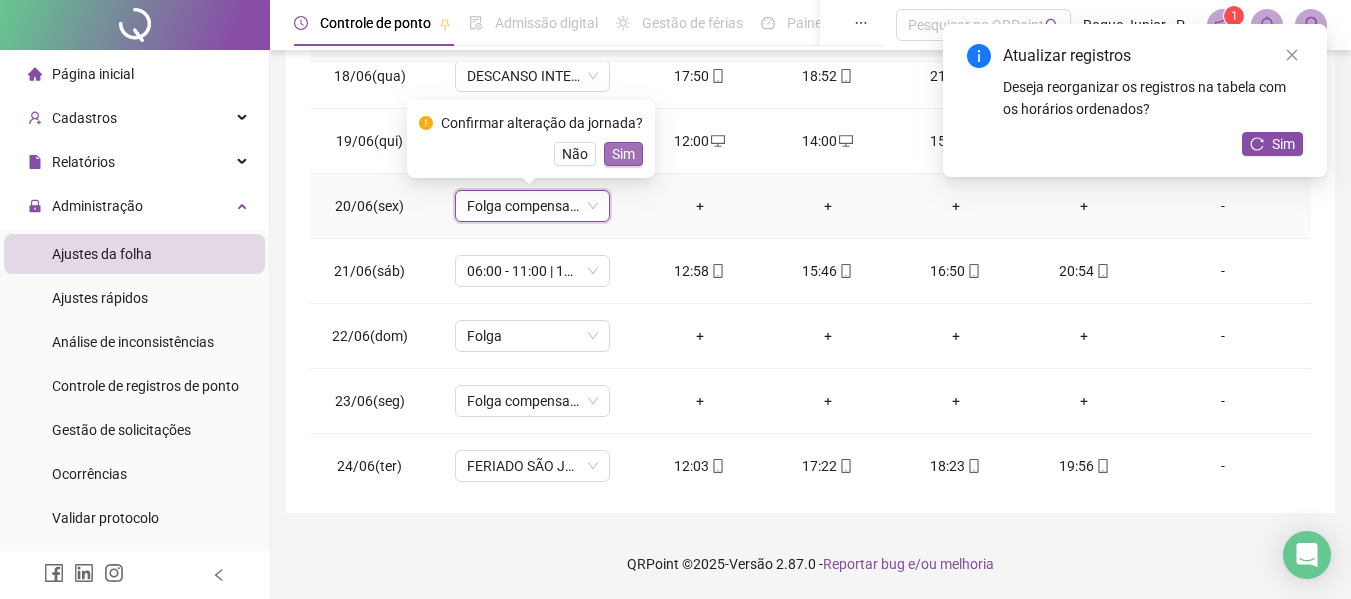 click on "Sim" at bounding box center [623, 154] 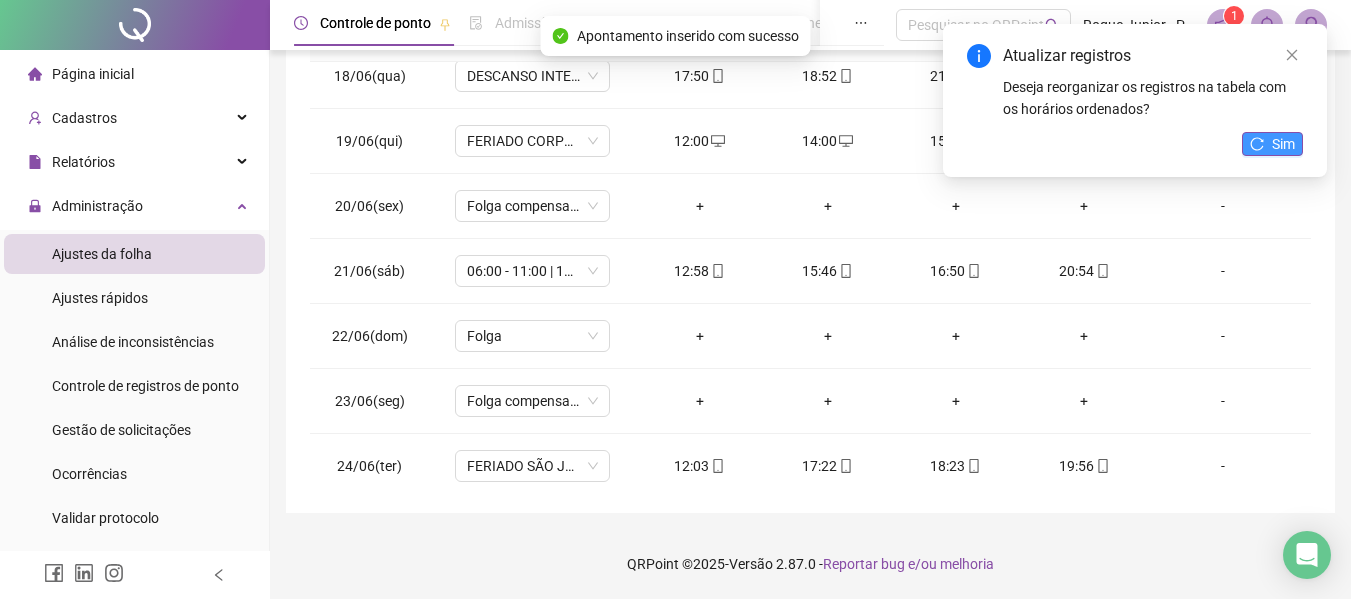 click on "Sim" at bounding box center [1283, 144] 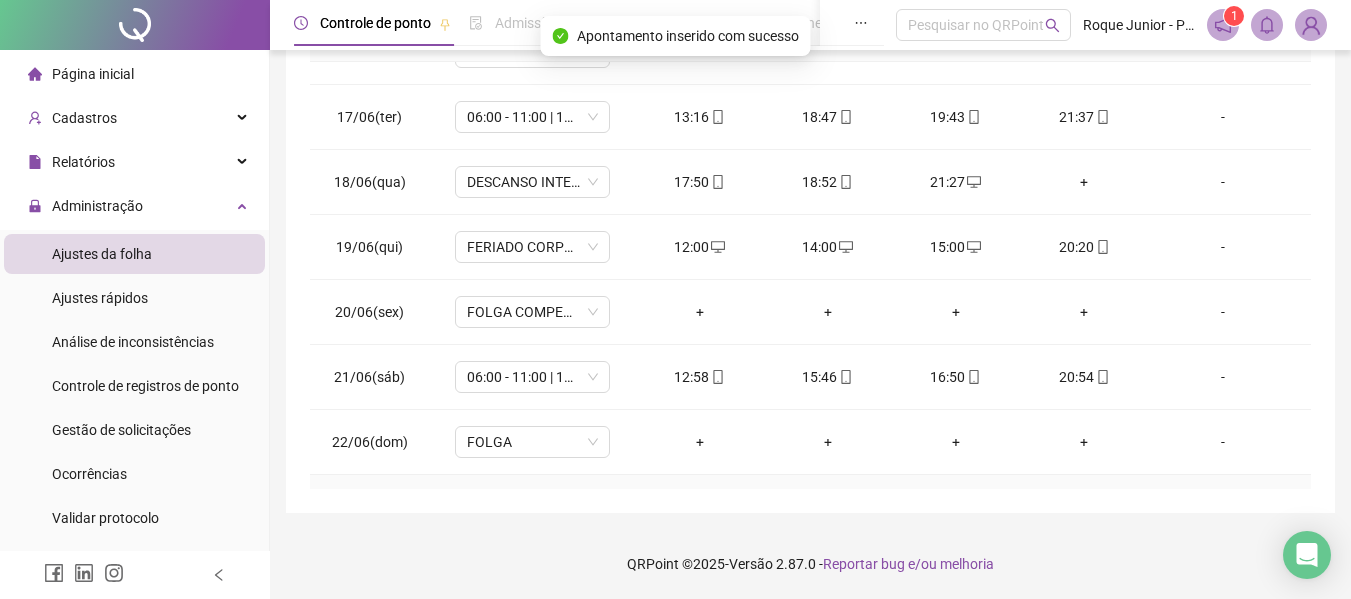 scroll, scrollTop: 923, scrollLeft: 0, axis: vertical 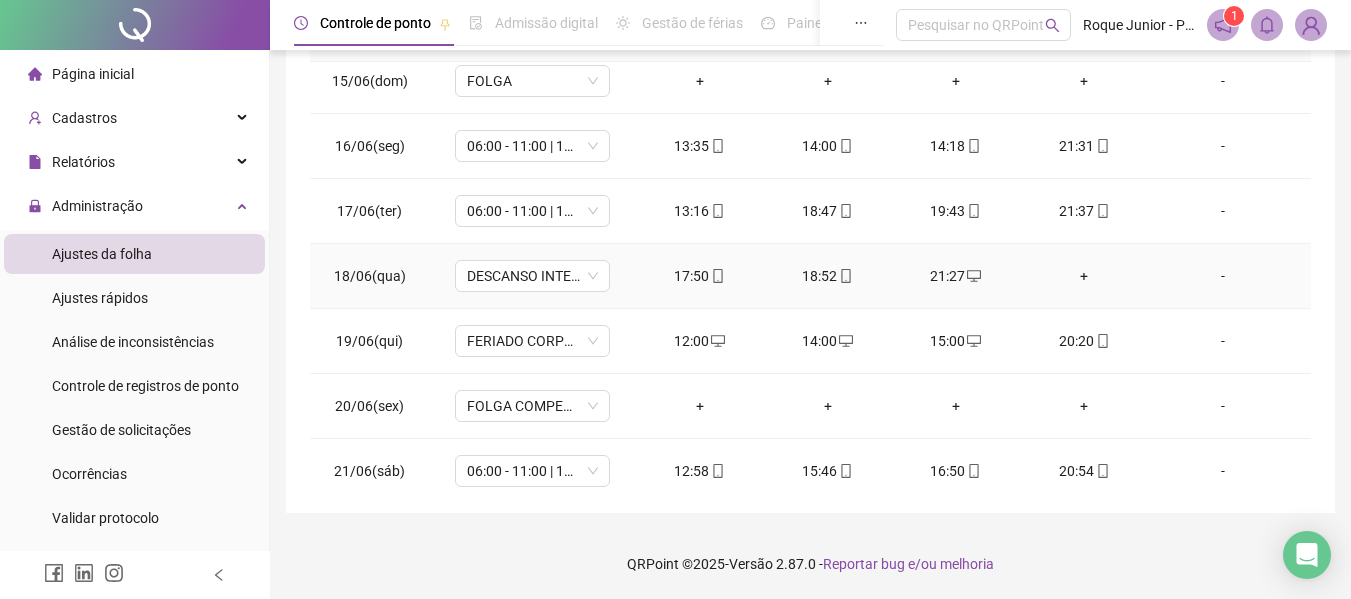 click on "+" at bounding box center (1084, 276) 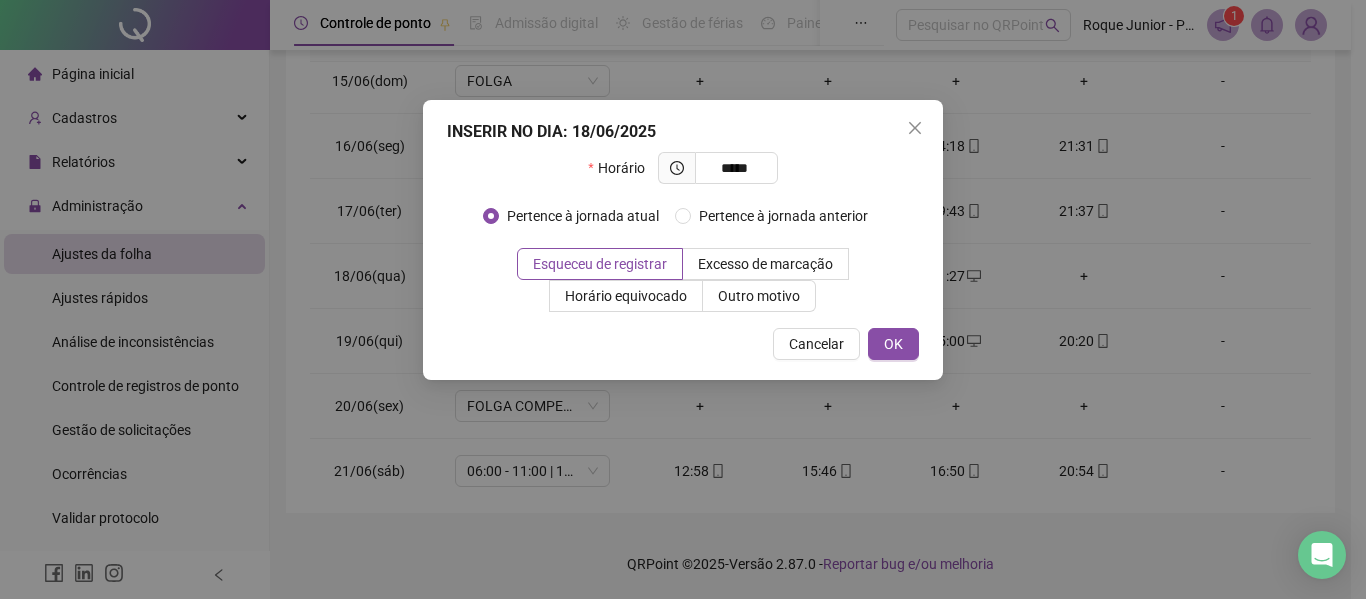 type on "*****" 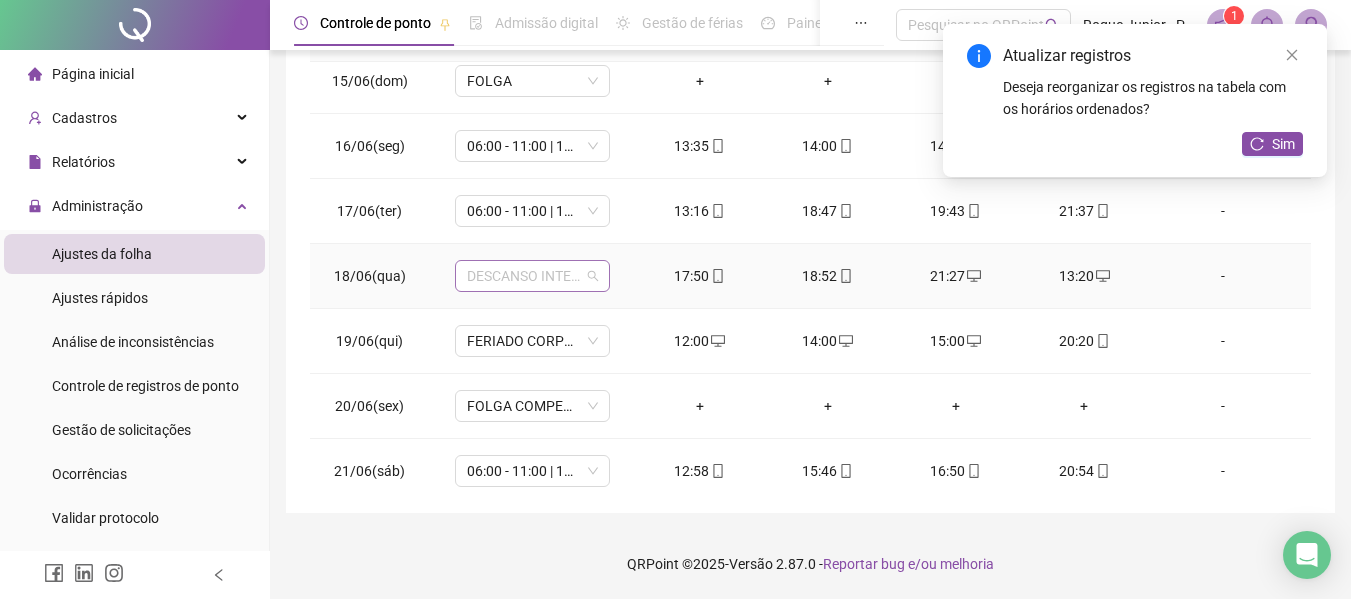 click on "DESCANSO INTER-JORNADA" at bounding box center (532, 276) 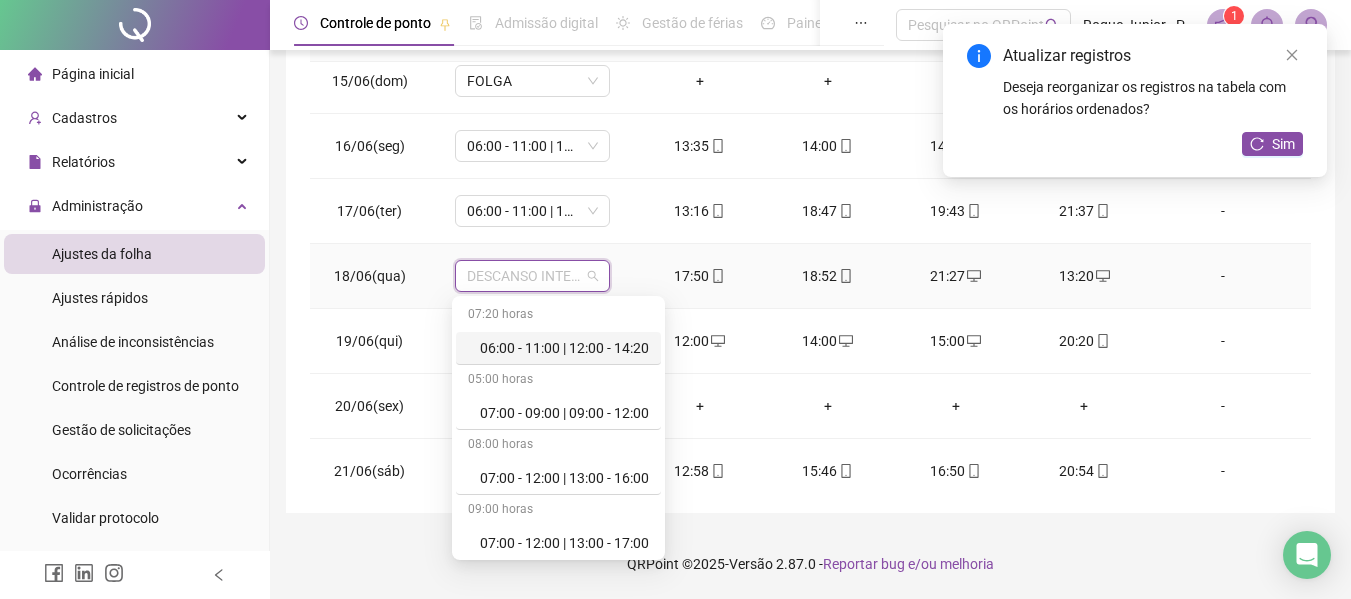 click on "06:00 - 11:00 | 12:00 - 14:20" at bounding box center (564, 348) 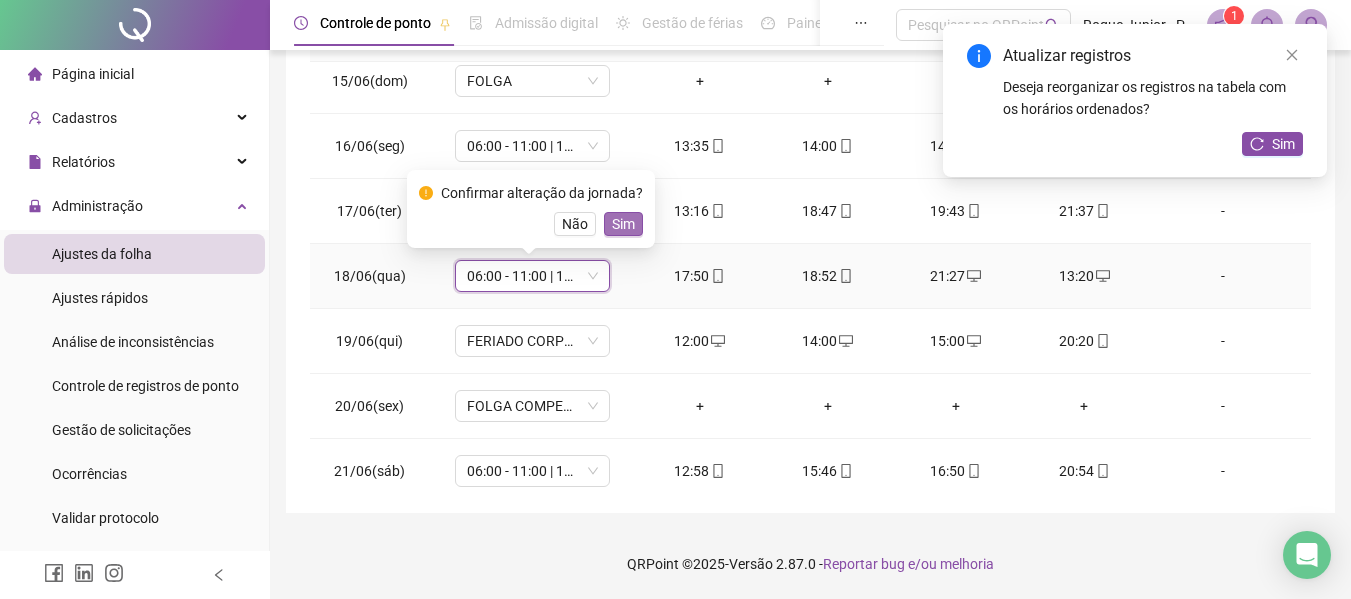click on "Sim" at bounding box center [623, 224] 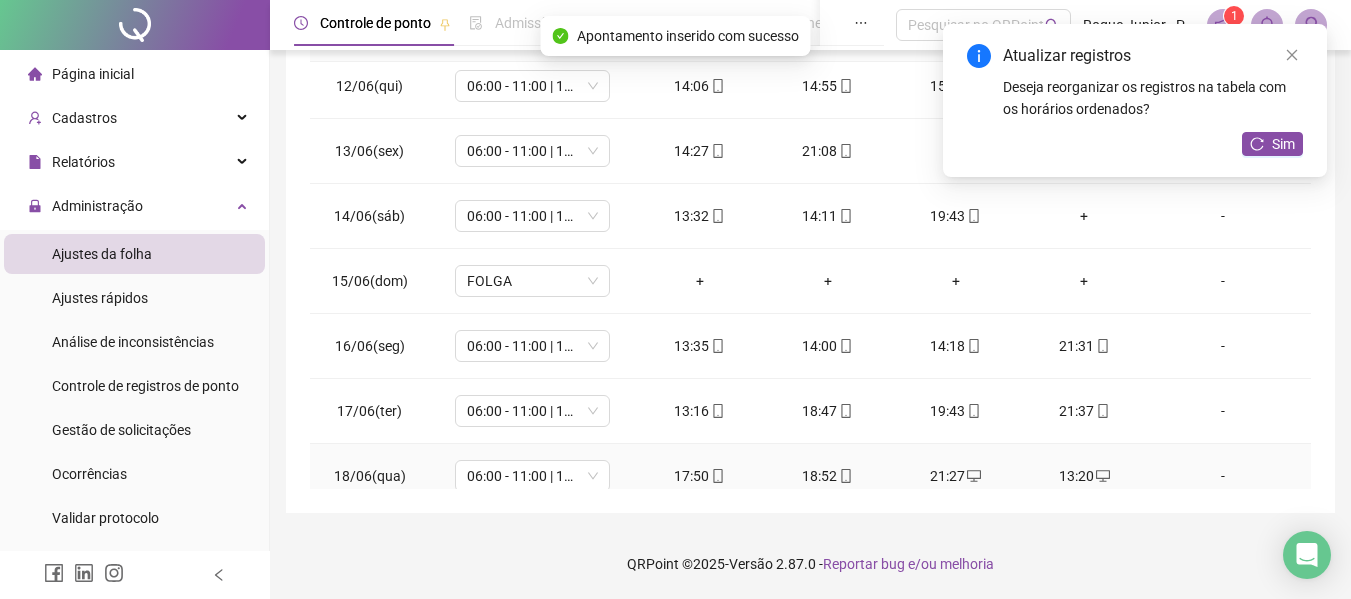 scroll, scrollTop: 623, scrollLeft: 0, axis: vertical 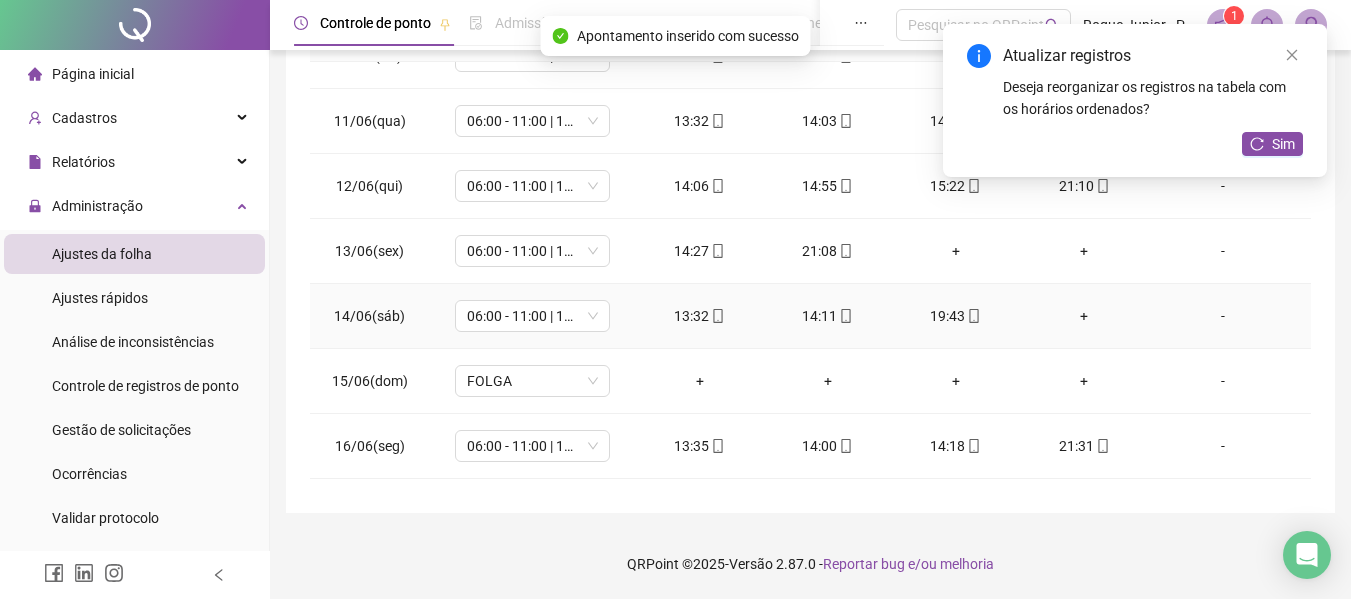 click on "+" at bounding box center (1084, 316) 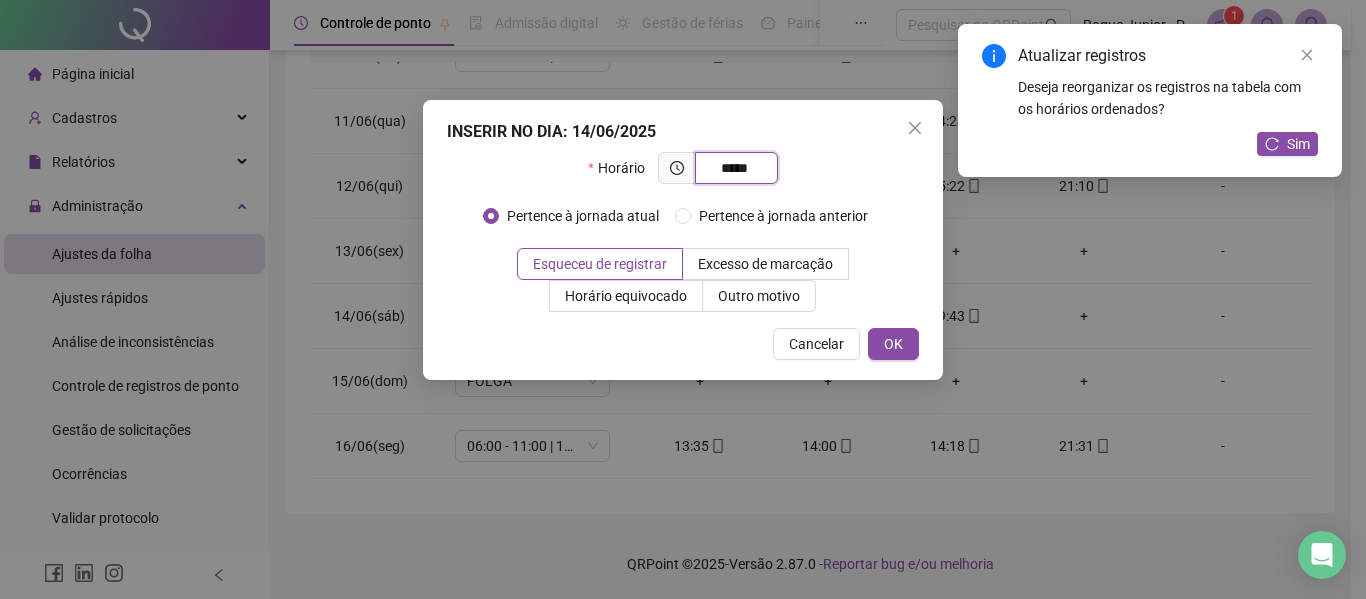 type on "*****" 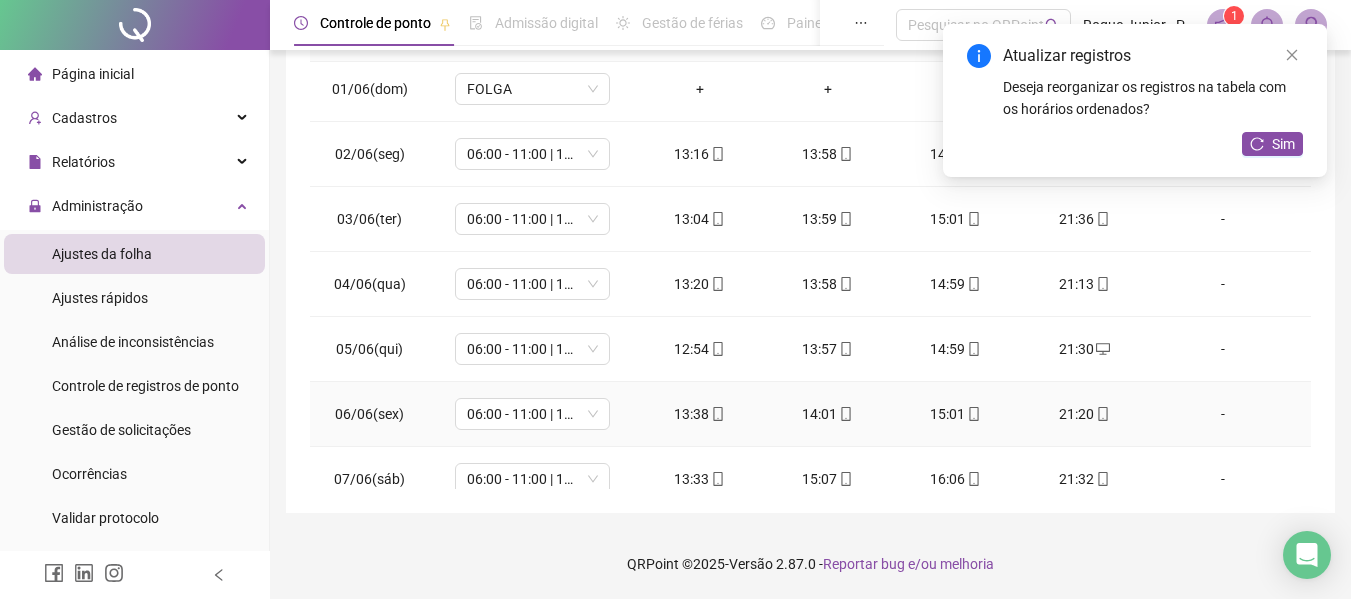 scroll, scrollTop: 0, scrollLeft: 0, axis: both 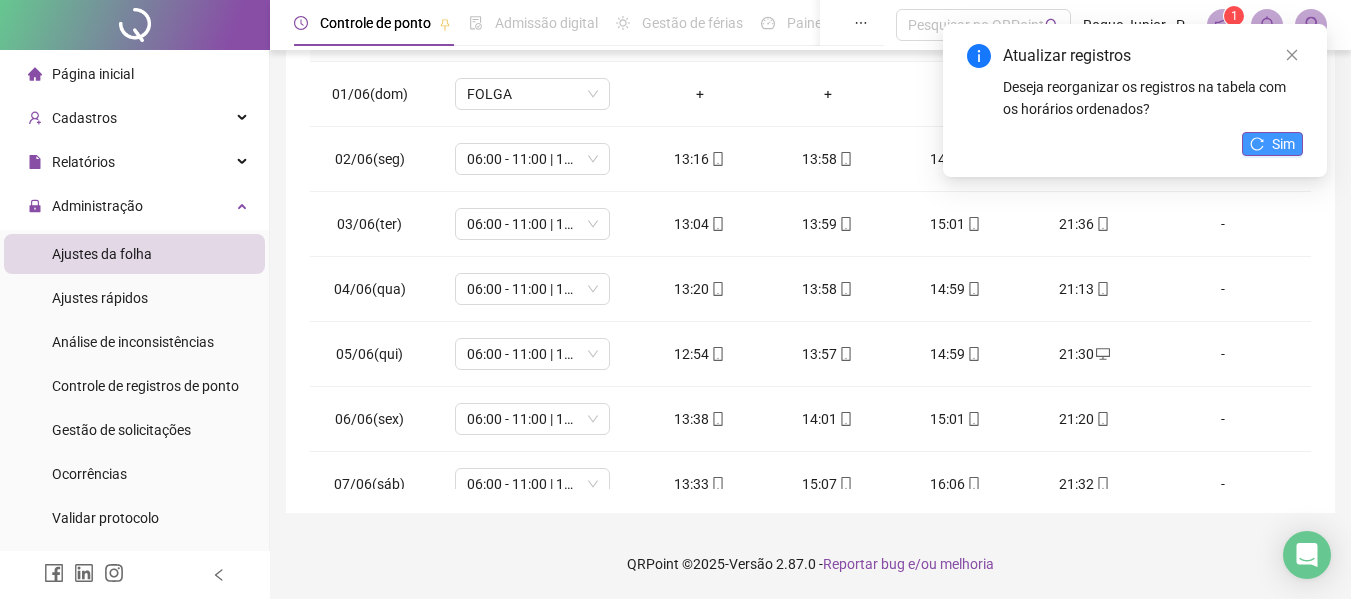 click 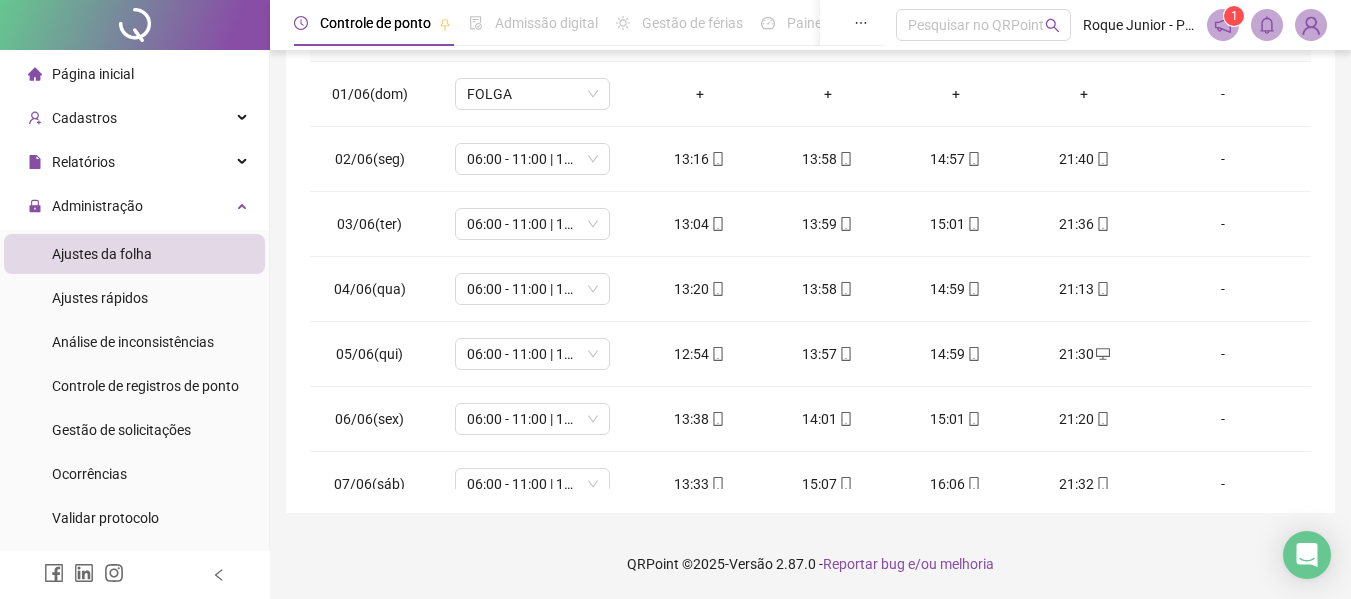scroll, scrollTop: 23, scrollLeft: 0, axis: vertical 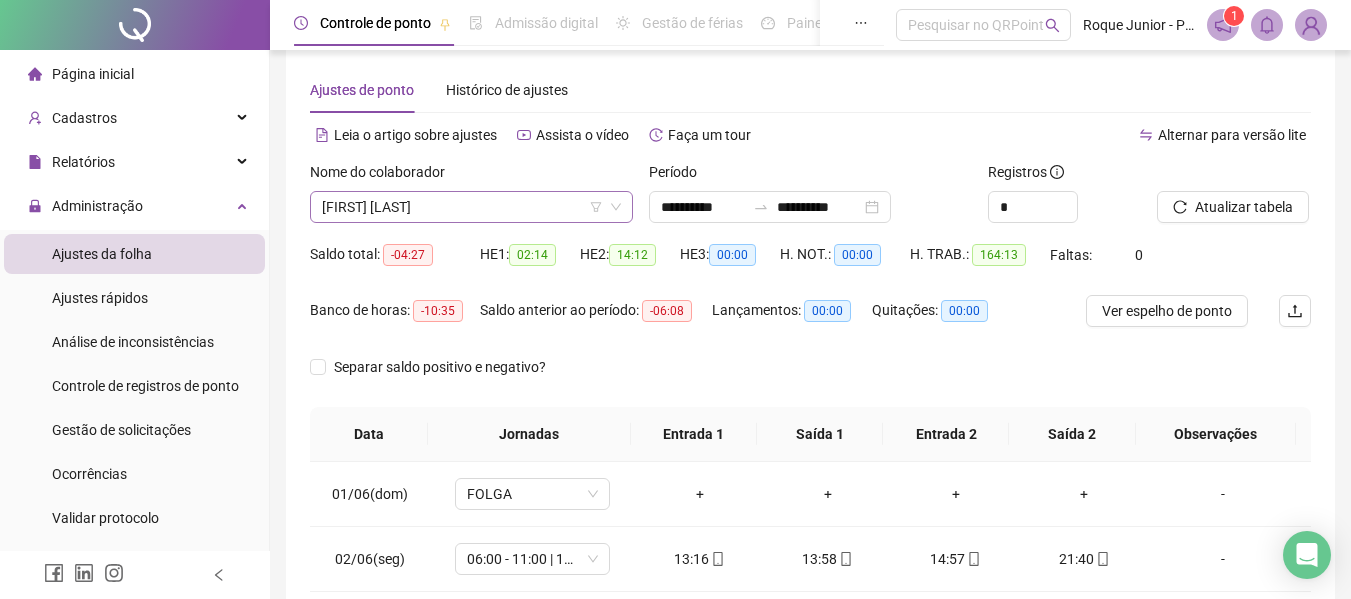 click on "[FIRST] [LAST]" at bounding box center [471, 207] 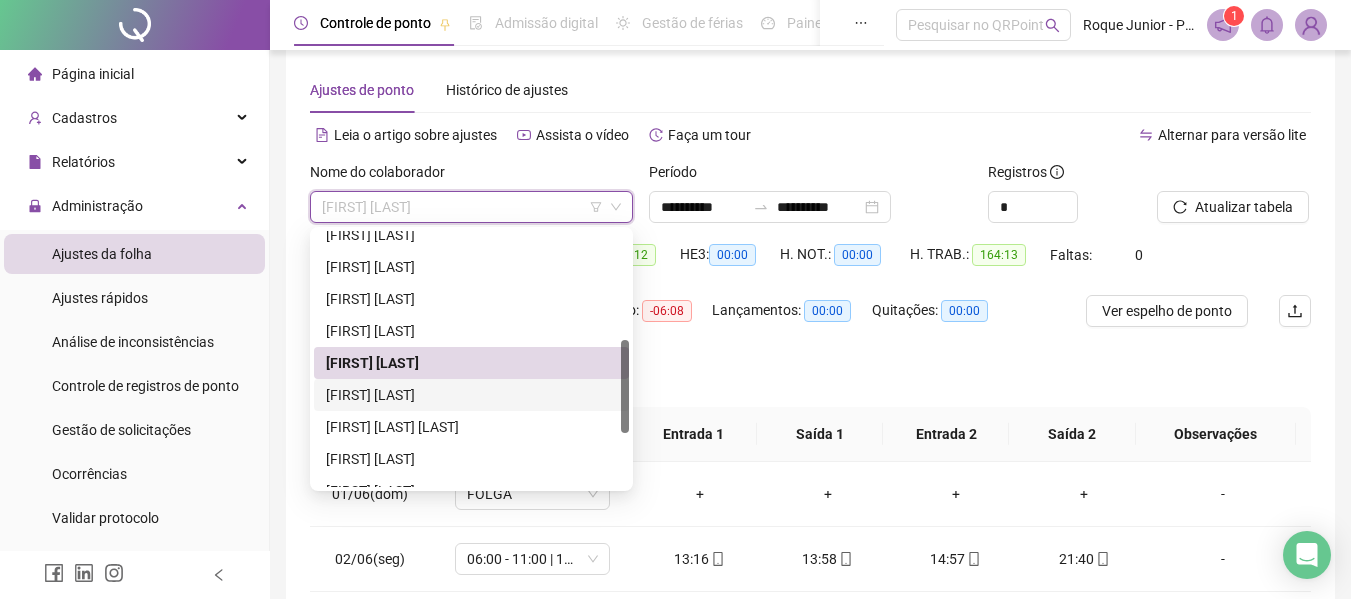 click on "[FIRST] [LAST]" at bounding box center (471, 395) 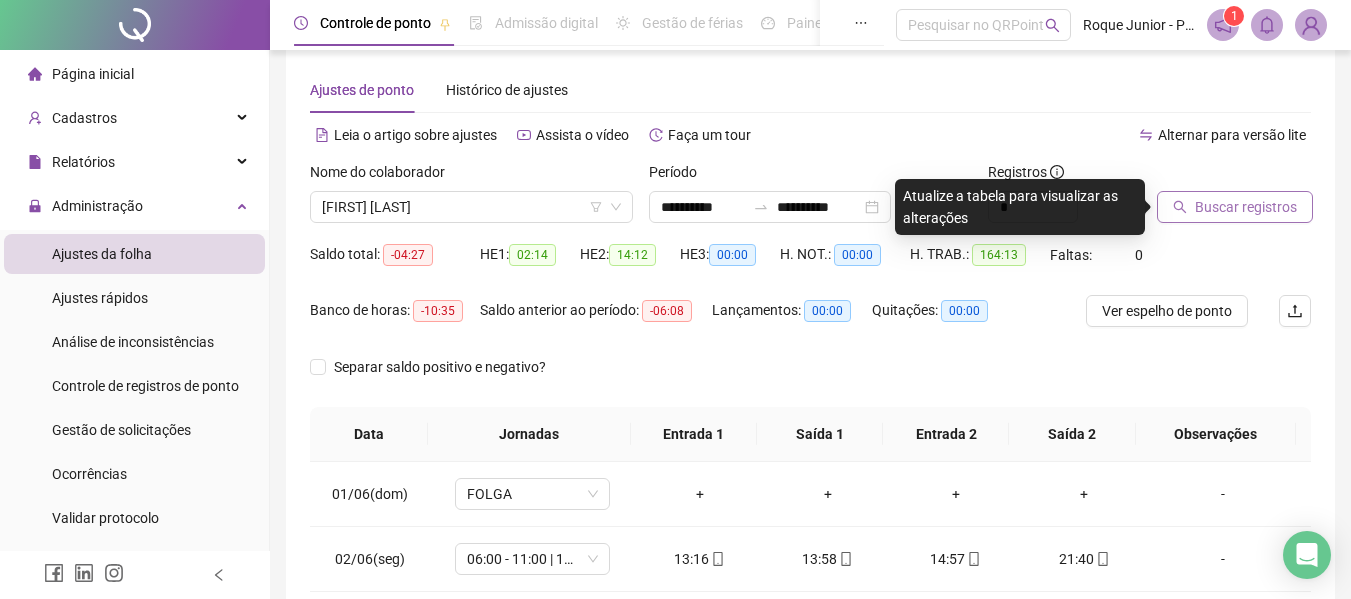 click on "Buscar registros" at bounding box center (1246, 207) 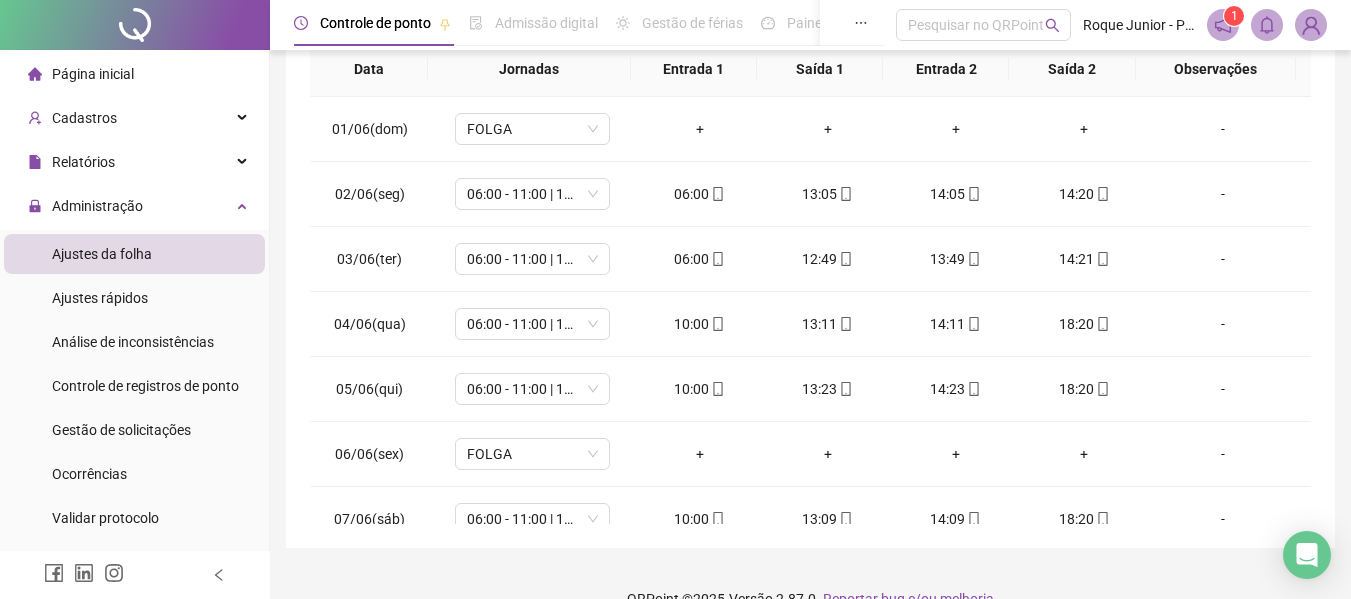 scroll, scrollTop: 423, scrollLeft: 0, axis: vertical 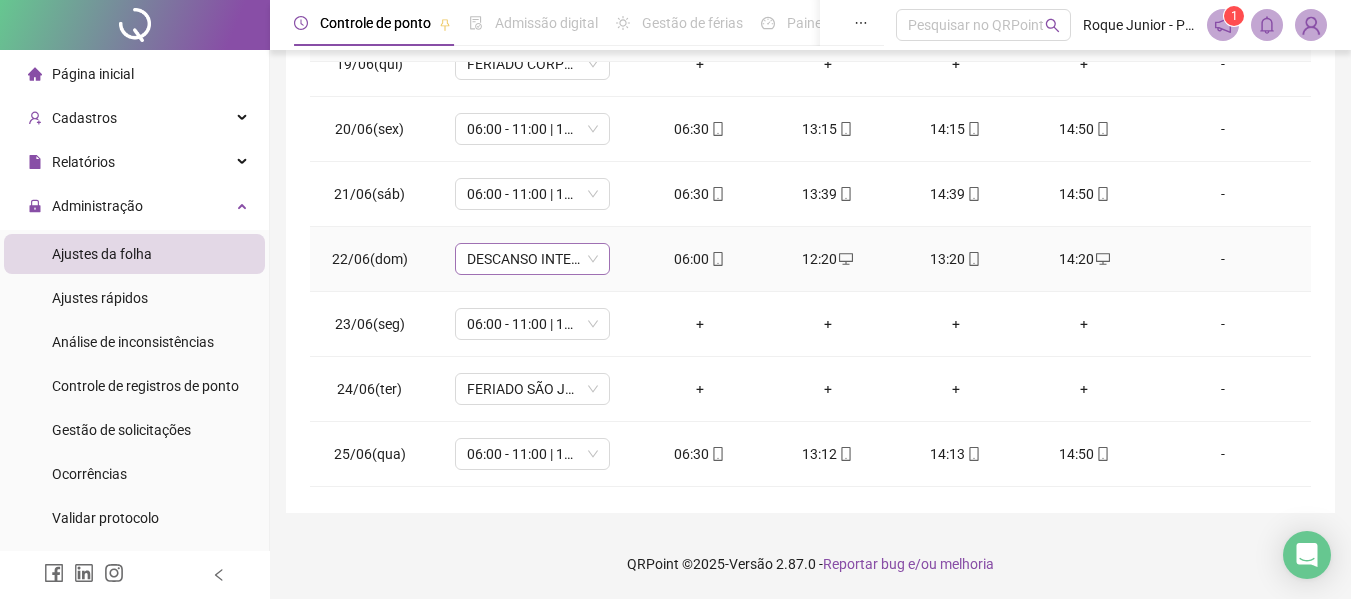 click on "DESCANSO INTER-JORNADA" at bounding box center (532, 259) 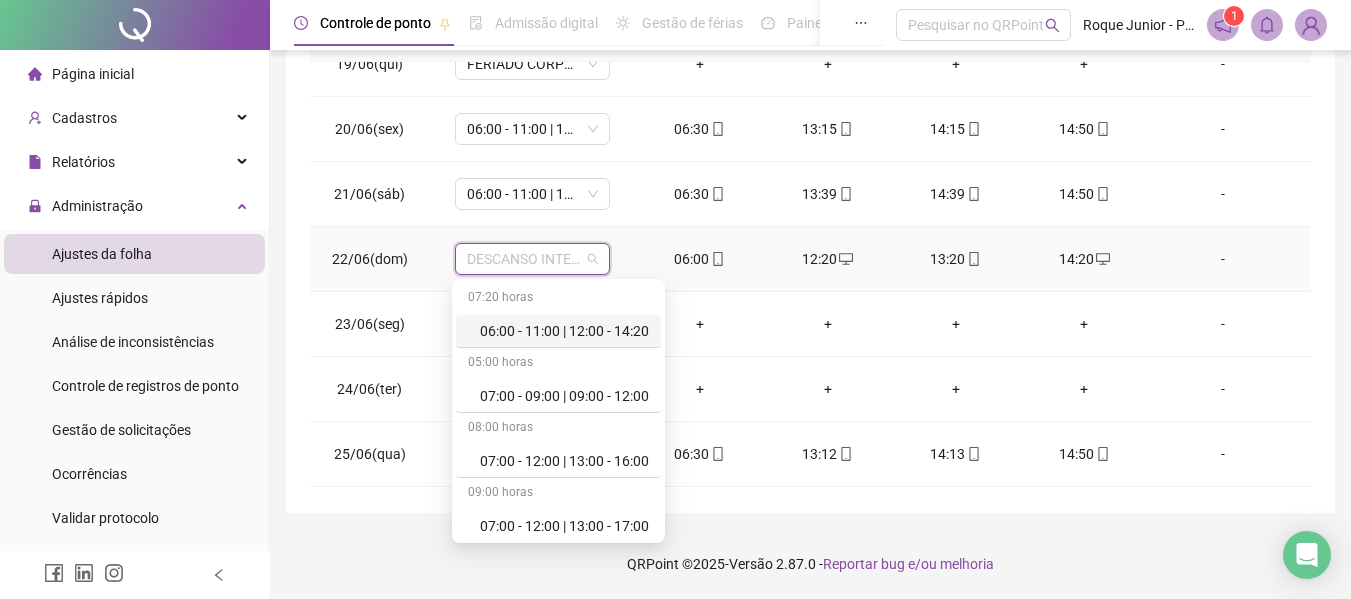 click on "06:00 - 11:00 | 12:00 - 14:20" at bounding box center [564, 331] 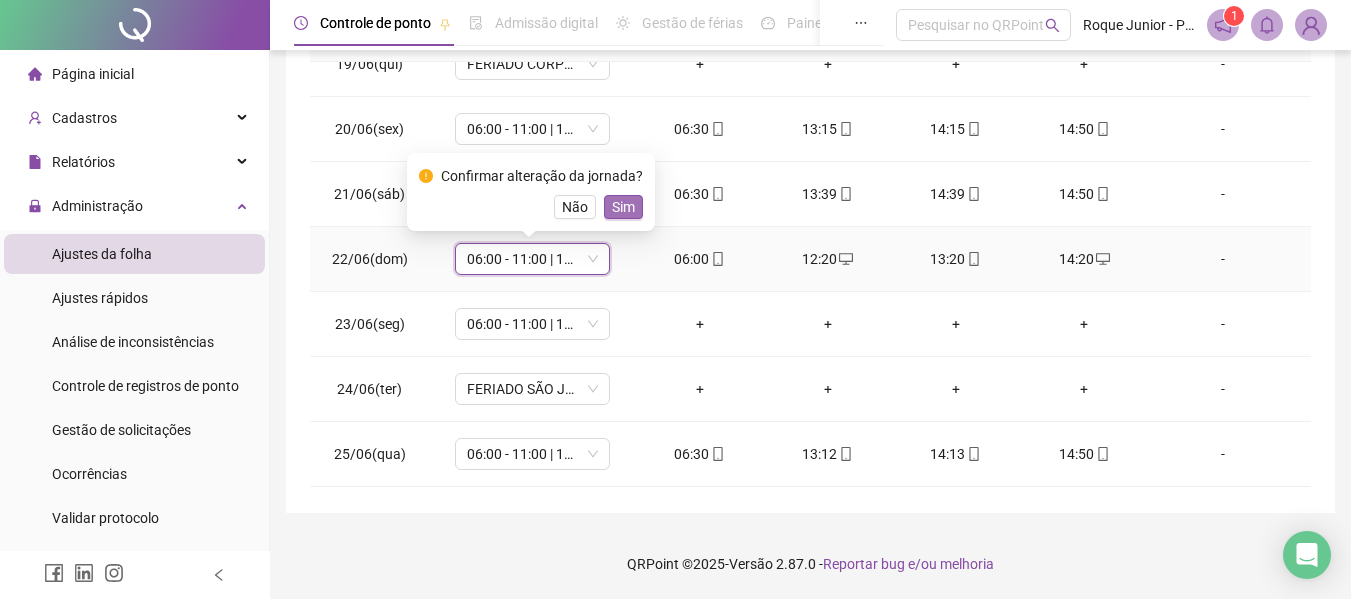 click on "Sim" at bounding box center (623, 207) 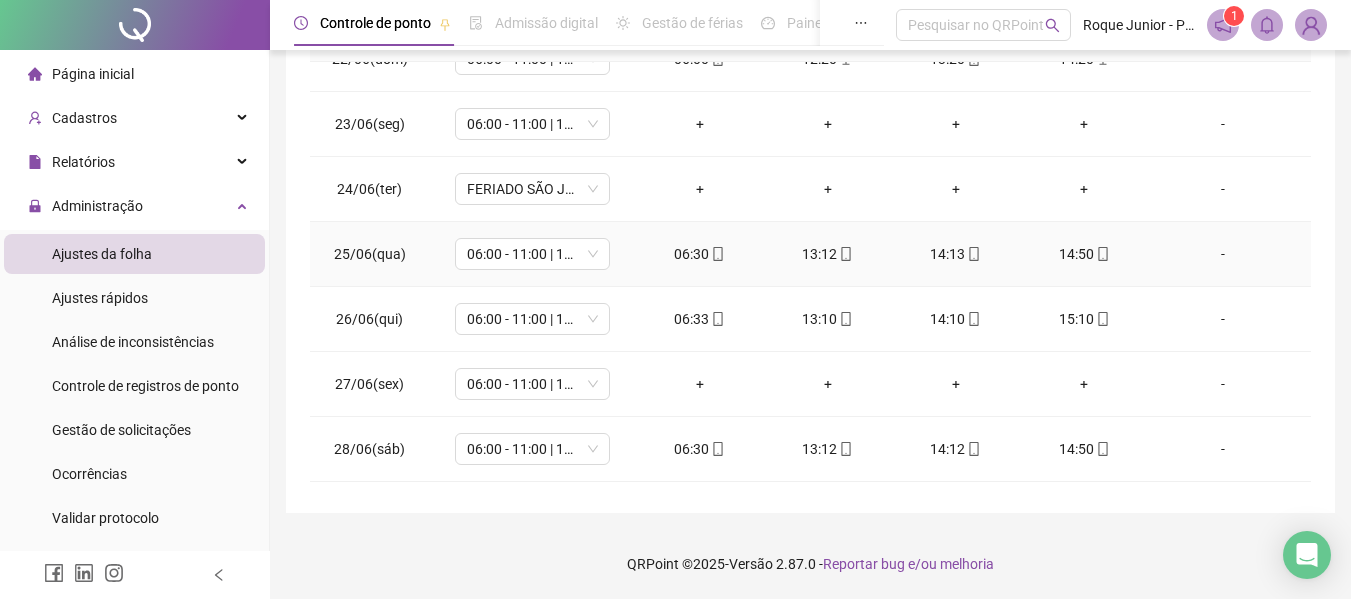 scroll, scrollTop: 1300, scrollLeft: 0, axis: vertical 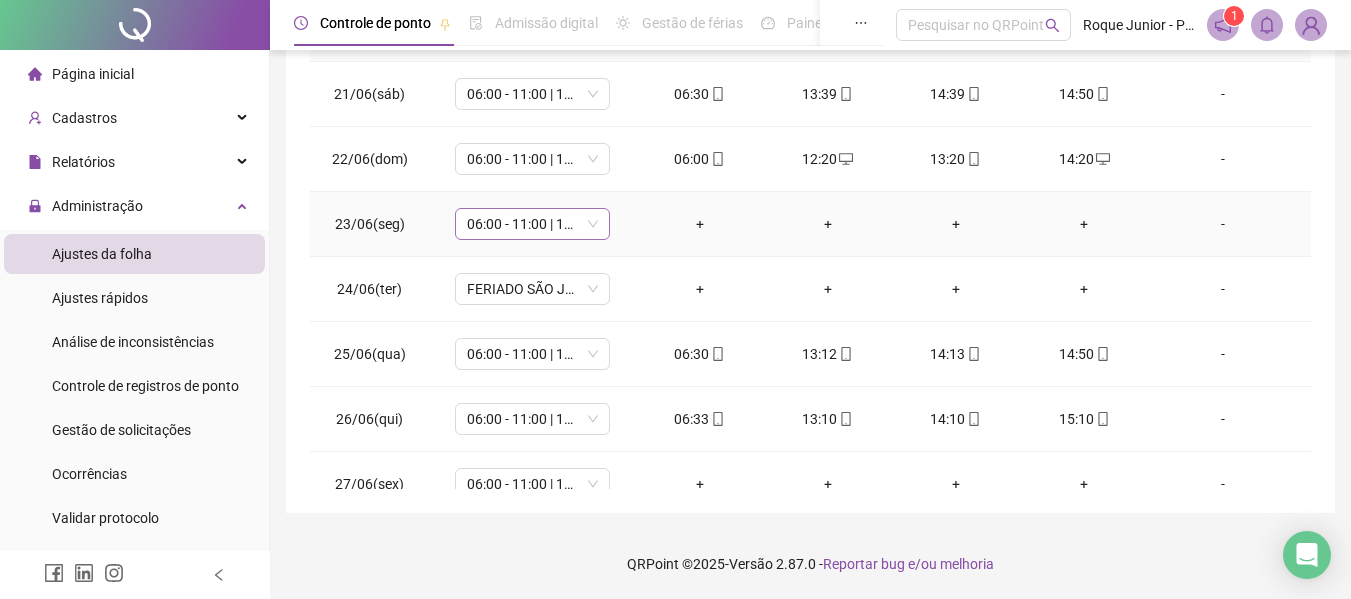 click on "06:00 - 11:00 | 12:00 - 14:20" at bounding box center [532, 224] 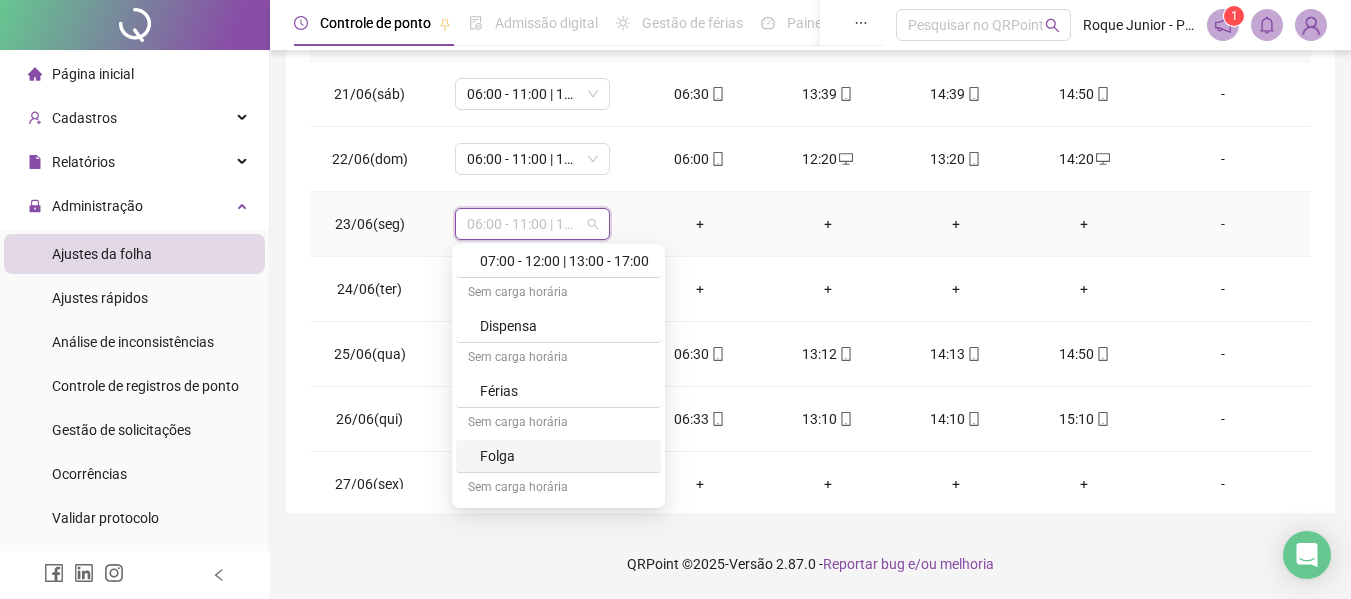 scroll, scrollTop: 300, scrollLeft: 0, axis: vertical 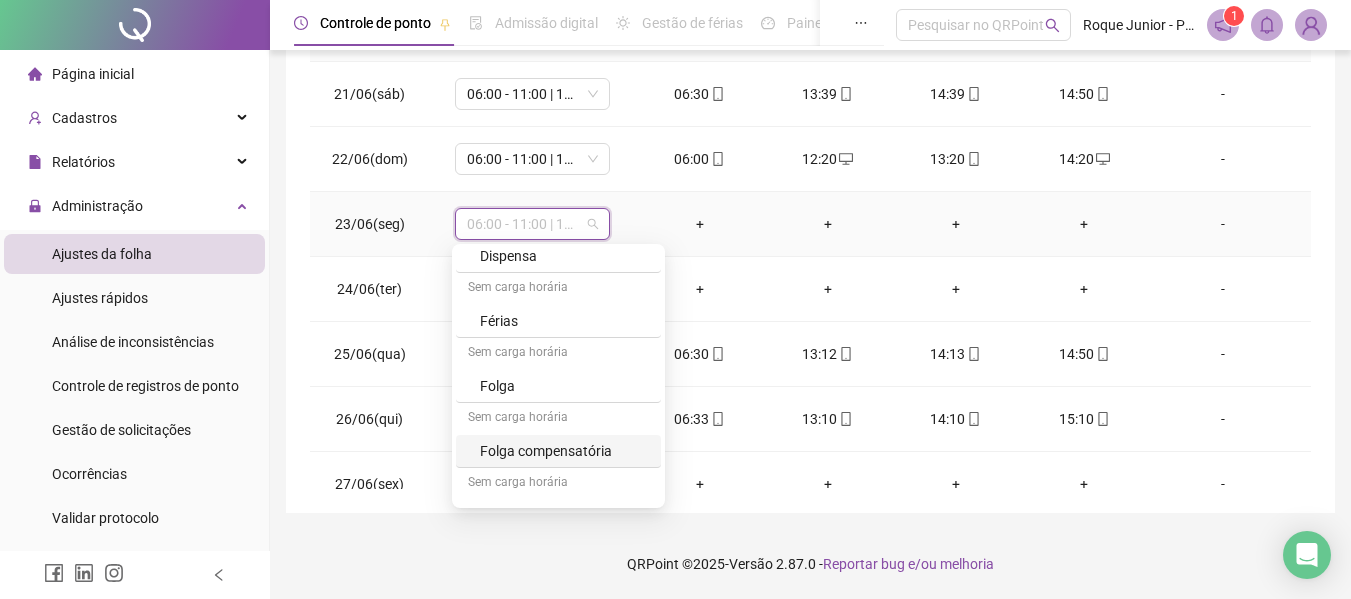 click on "Folga compensatória" at bounding box center (564, 451) 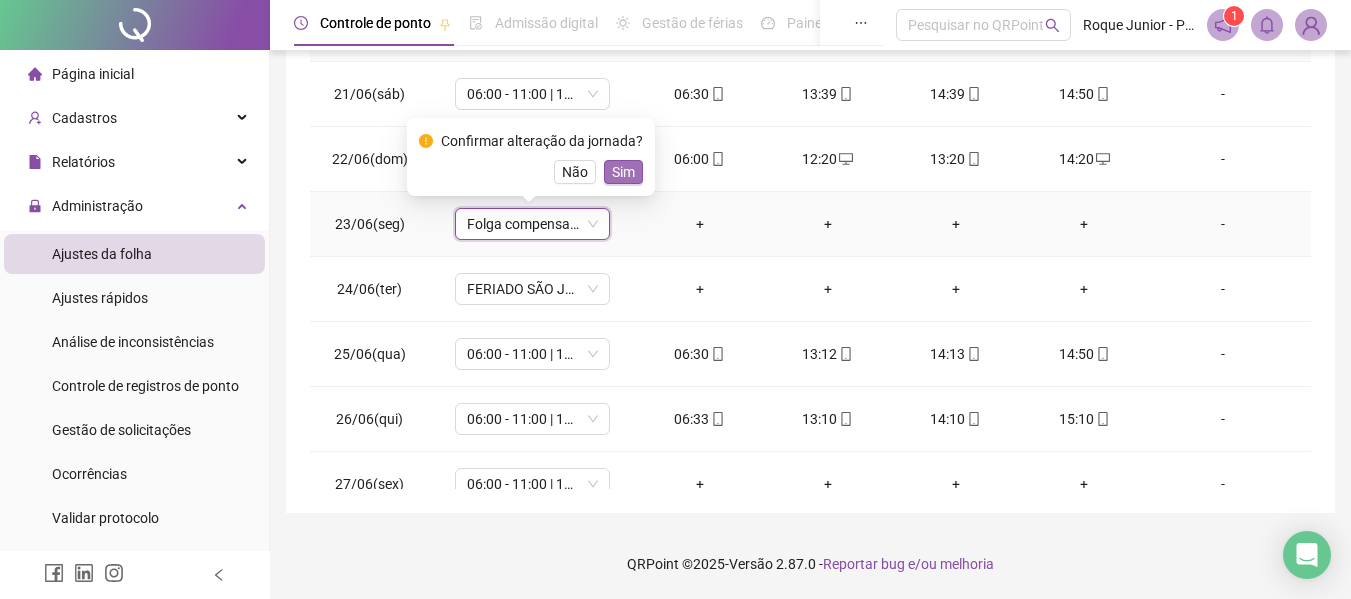 click on "Sim" at bounding box center [623, 172] 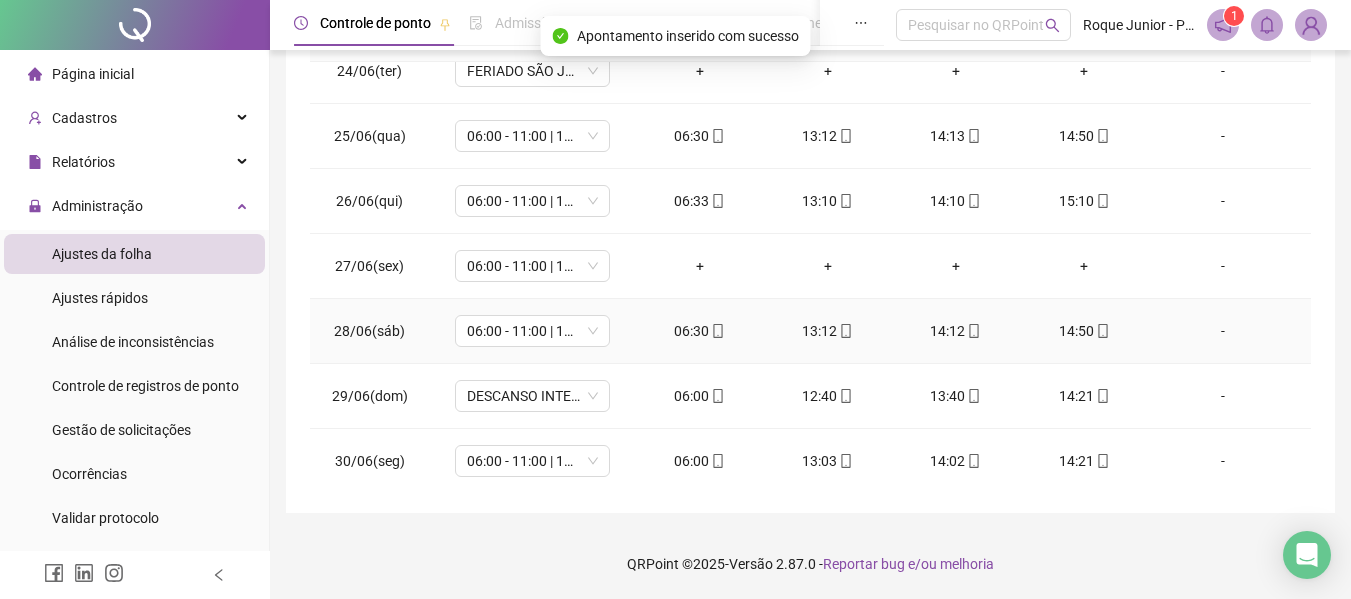 scroll, scrollTop: 1523, scrollLeft: 0, axis: vertical 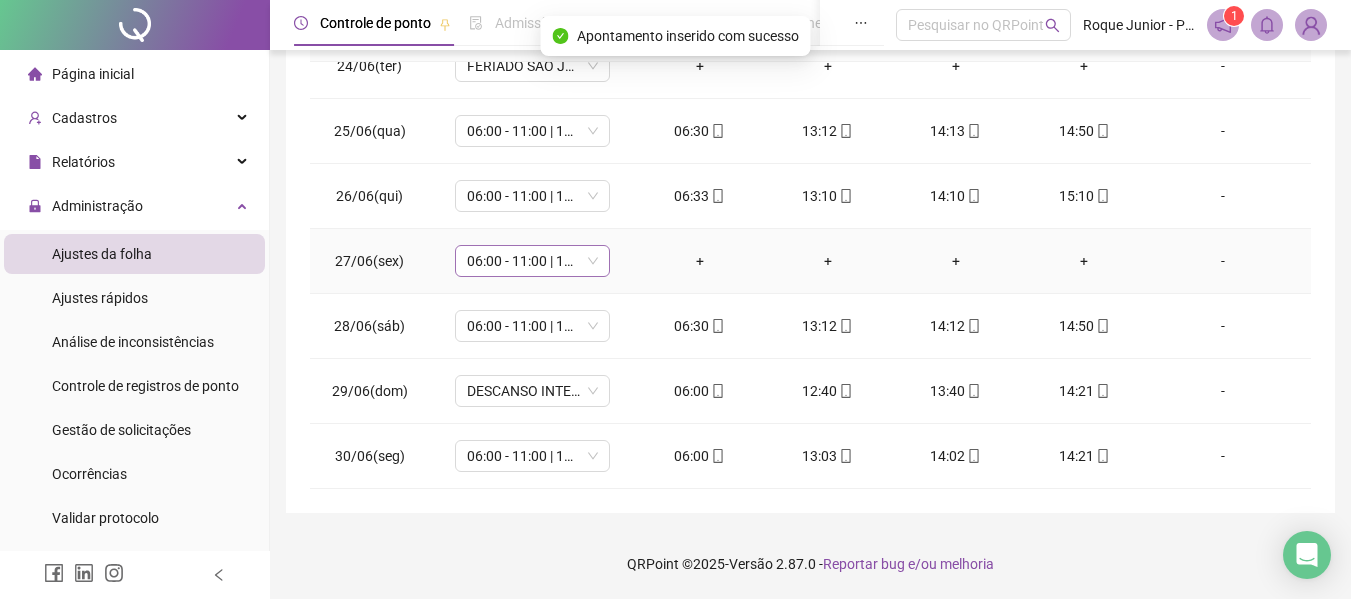 click on "06:00 - 11:00 | 12:00 - 14:20" at bounding box center [532, 261] 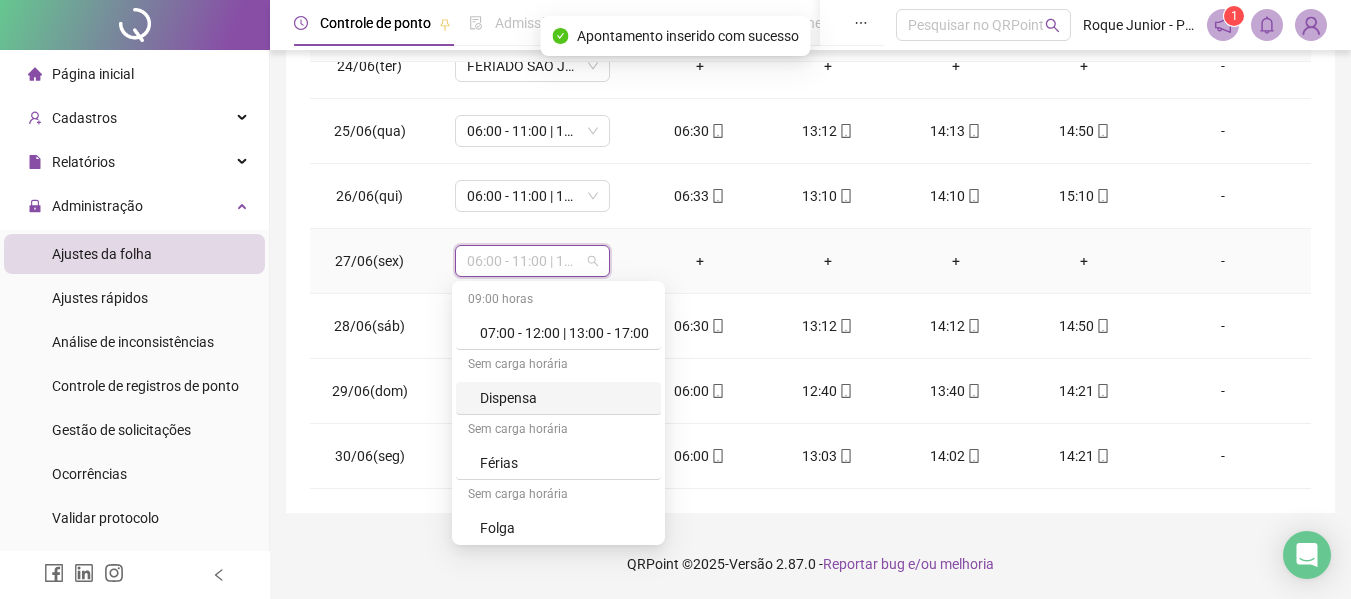 scroll, scrollTop: 200, scrollLeft: 0, axis: vertical 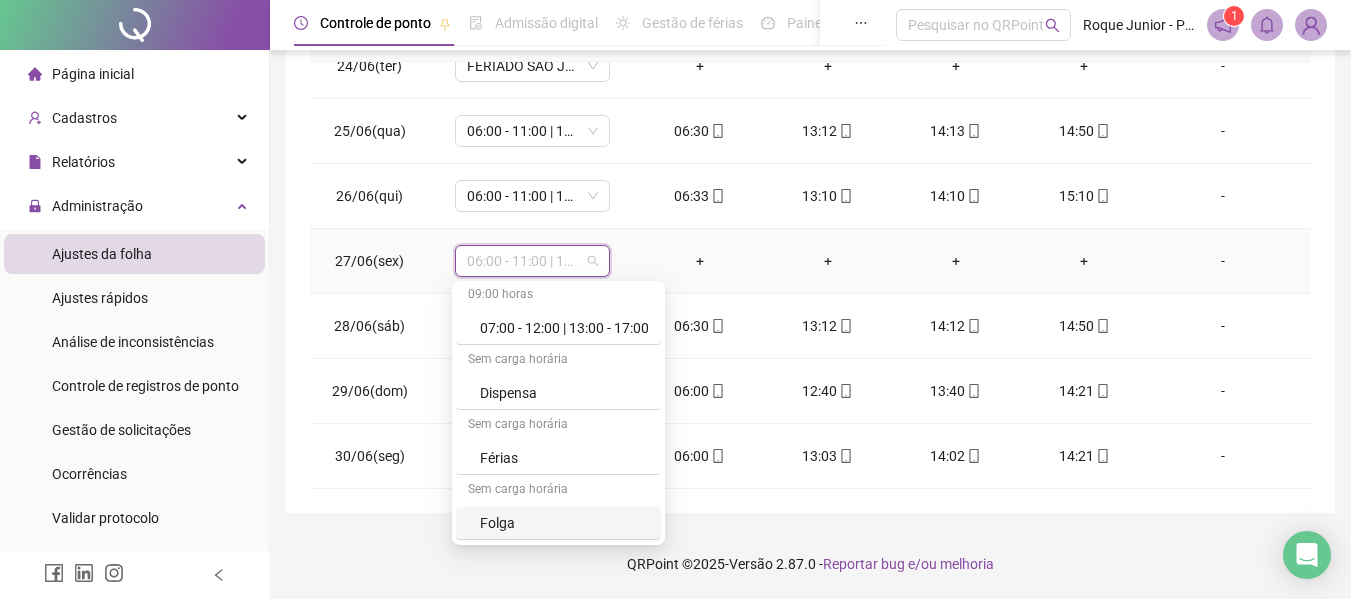 click on "Folga" at bounding box center (564, 523) 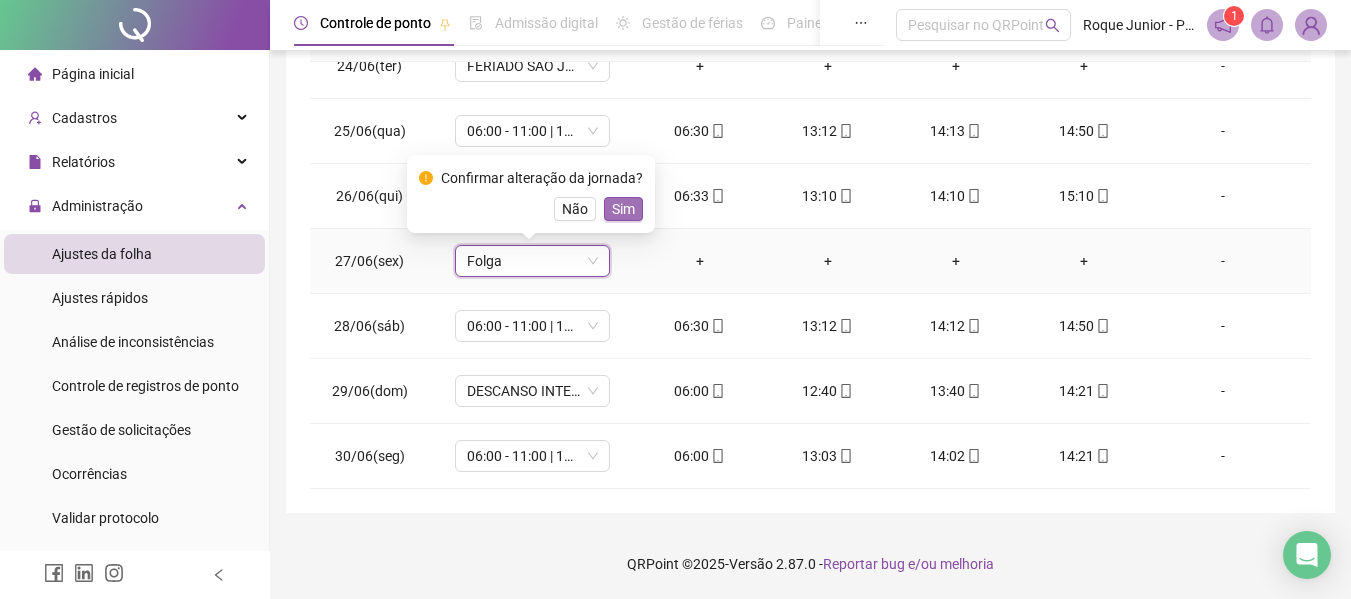 click on "Sim" at bounding box center [623, 209] 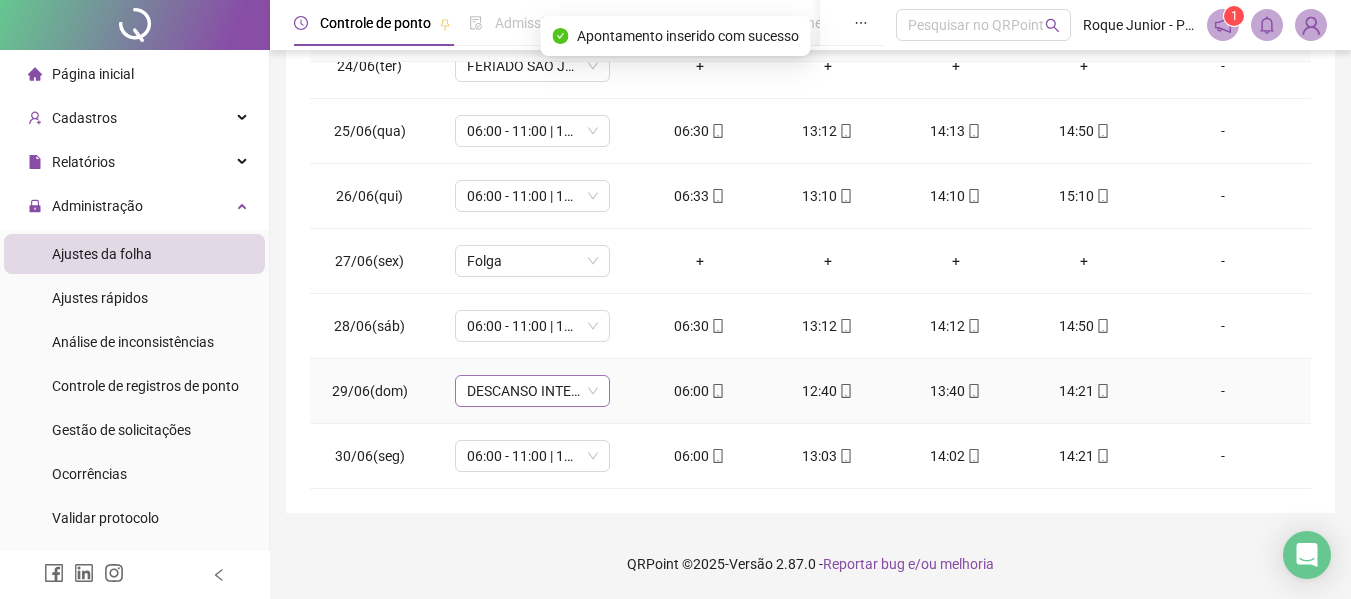 click on "DESCANSO INTER-JORNADA" at bounding box center (532, 391) 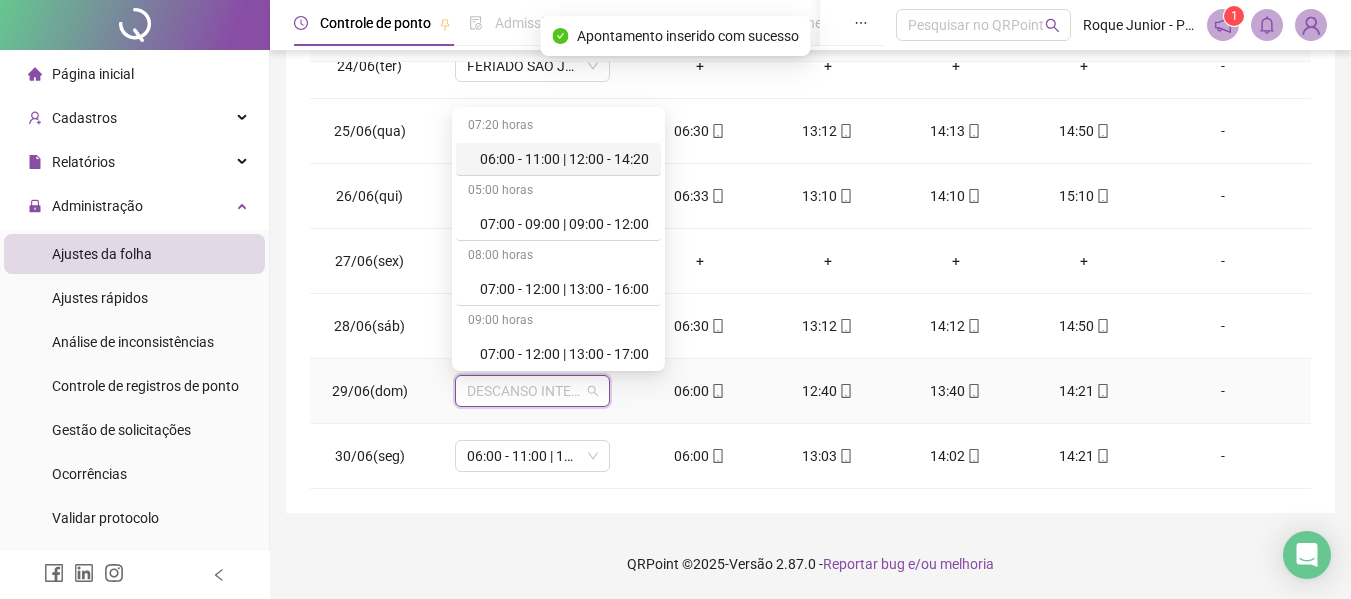click on "06:00 - 11:00 | 12:00 - 14:20" at bounding box center [564, 159] 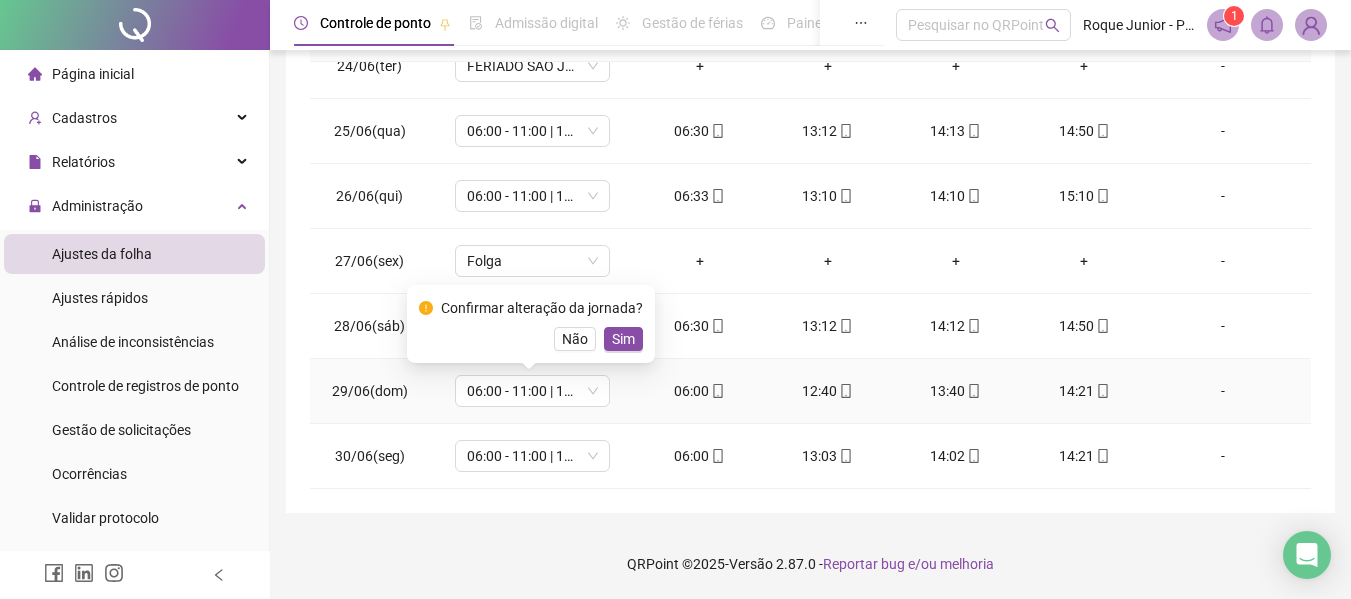 click on "Confirmar alteração da jornada? Não Sim" at bounding box center (531, 324) 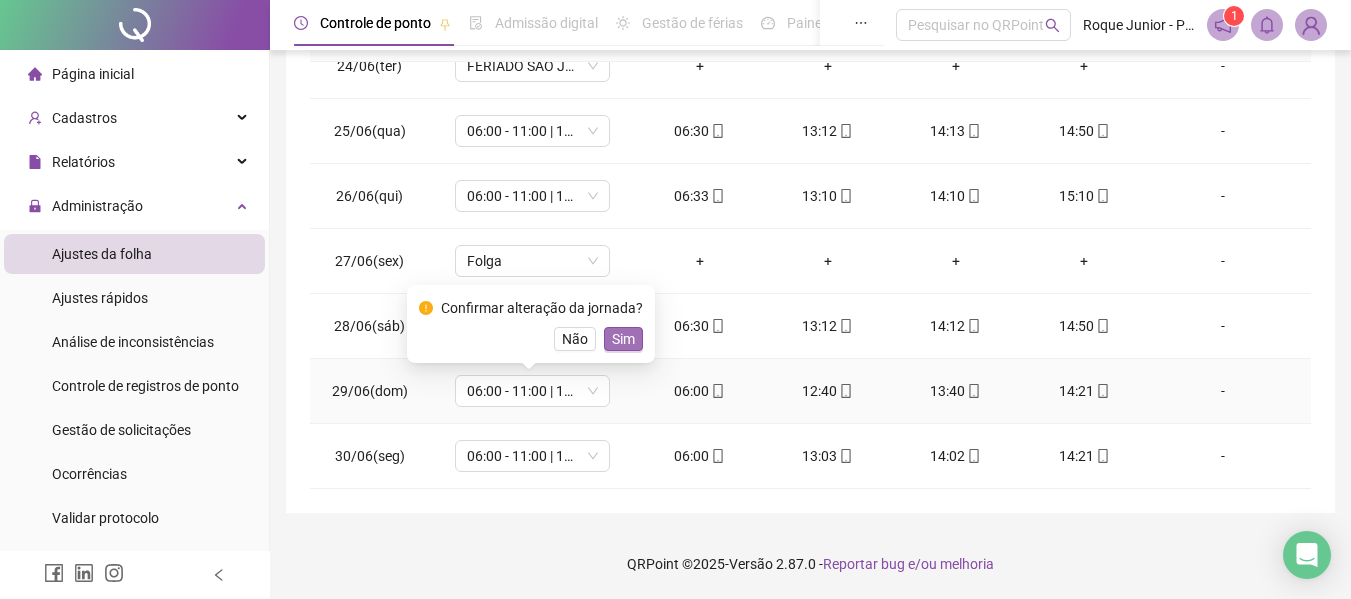 click on "Sim" at bounding box center (623, 339) 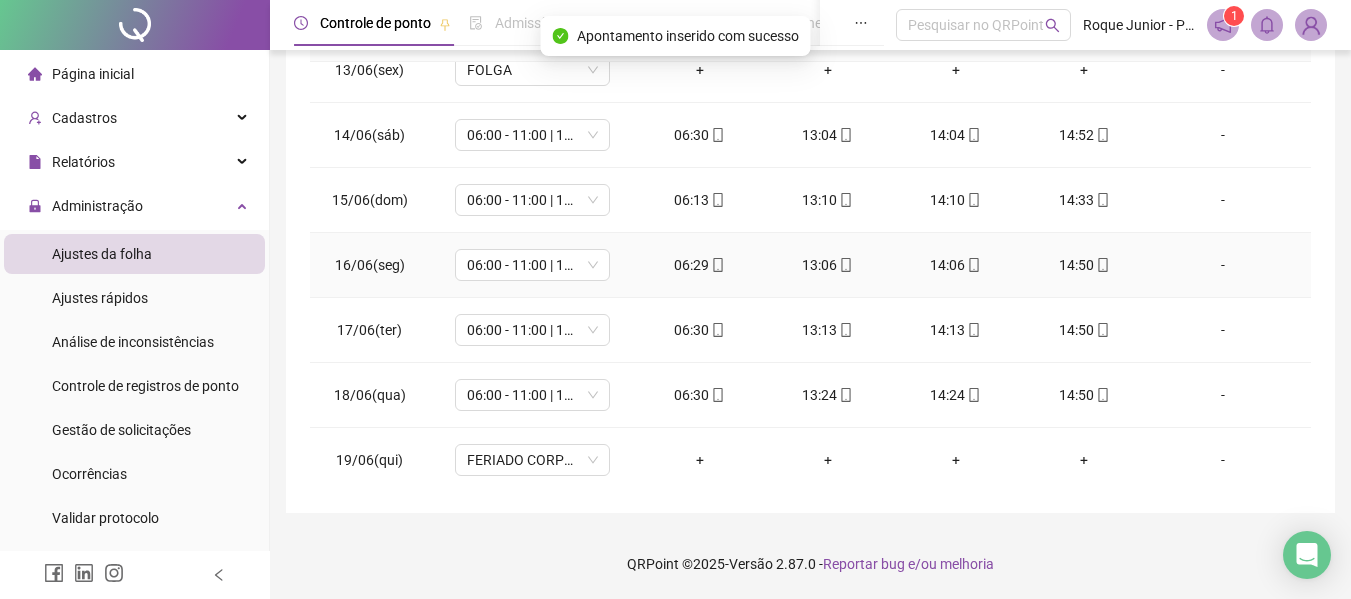 scroll, scrollTop: 723, scrollLeft: 0, axis: vertical 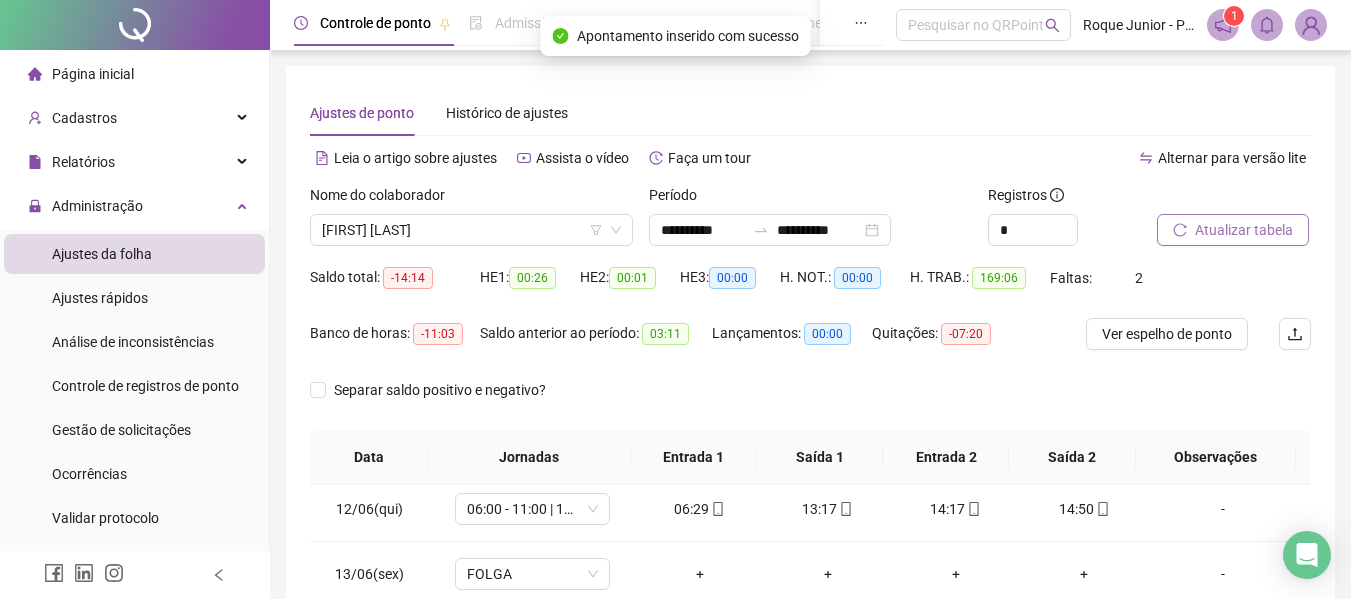 click on "Atualizar tabela" at bounding box center (1244, 230) 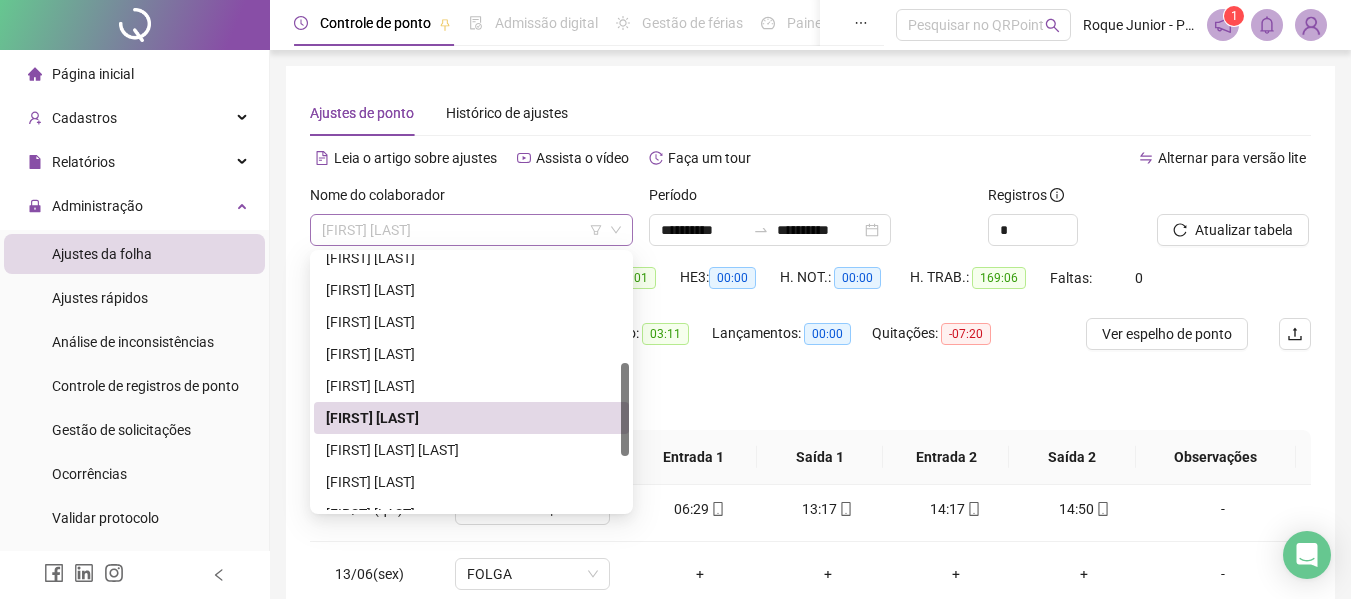 click on "[FIRST] [LAST]" at bounding box center [471, 230] 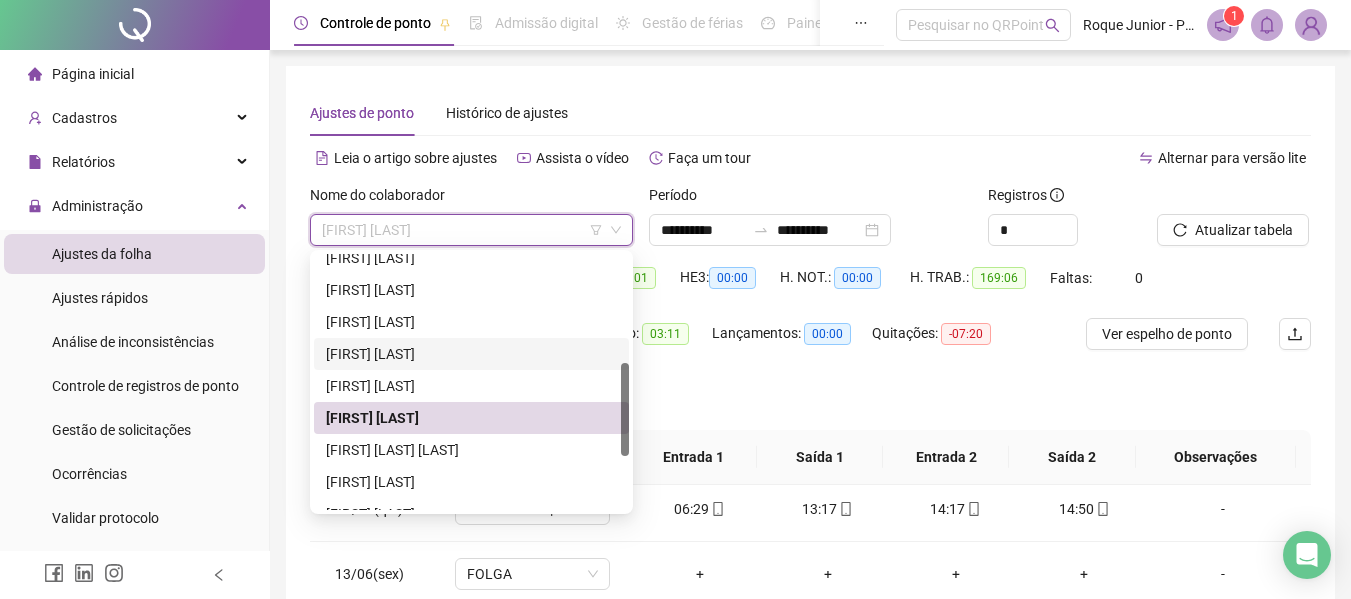 scroll, scrollTop: 448, scrollLeft: 0, axis: vertical 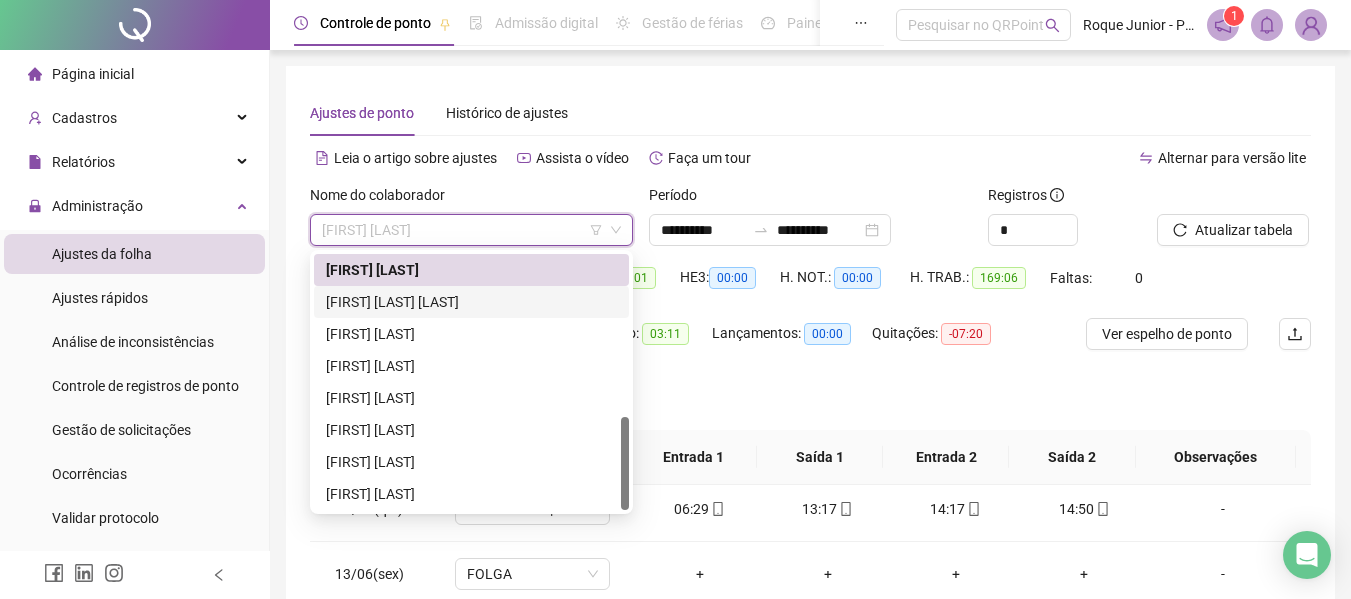 click on "[FIRST] [LAST] [LAST]" at bounding box center [471, 302] 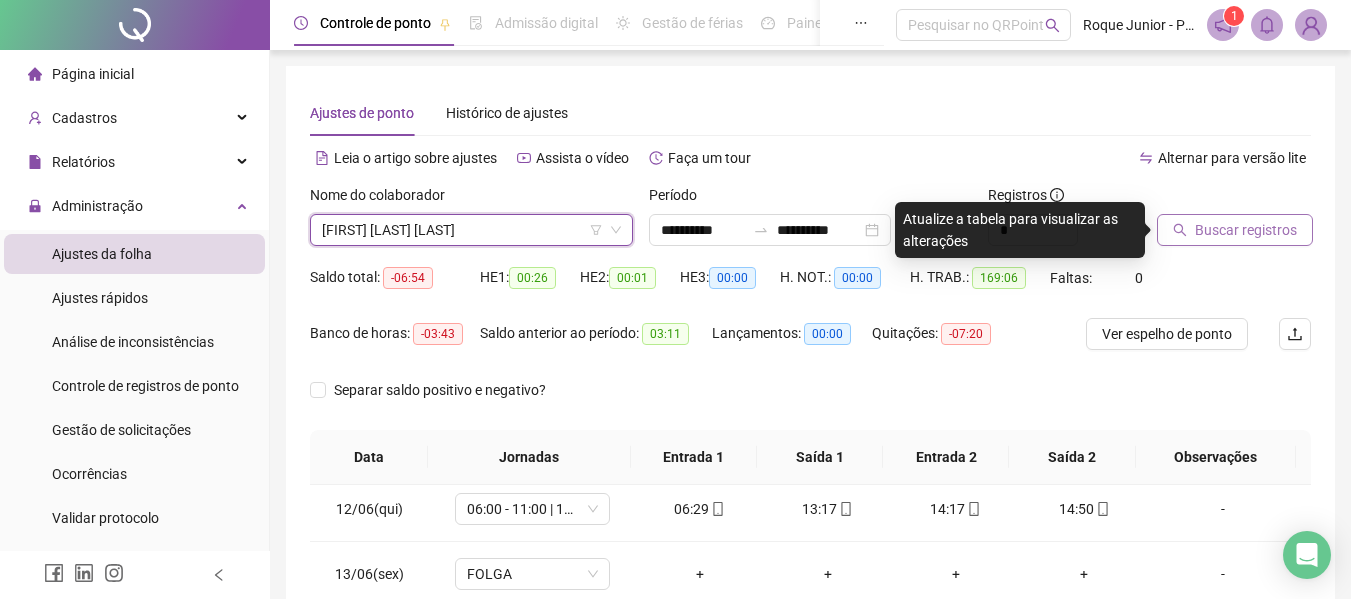 click on "Buscar registros" at bounding box center [1246, 230] 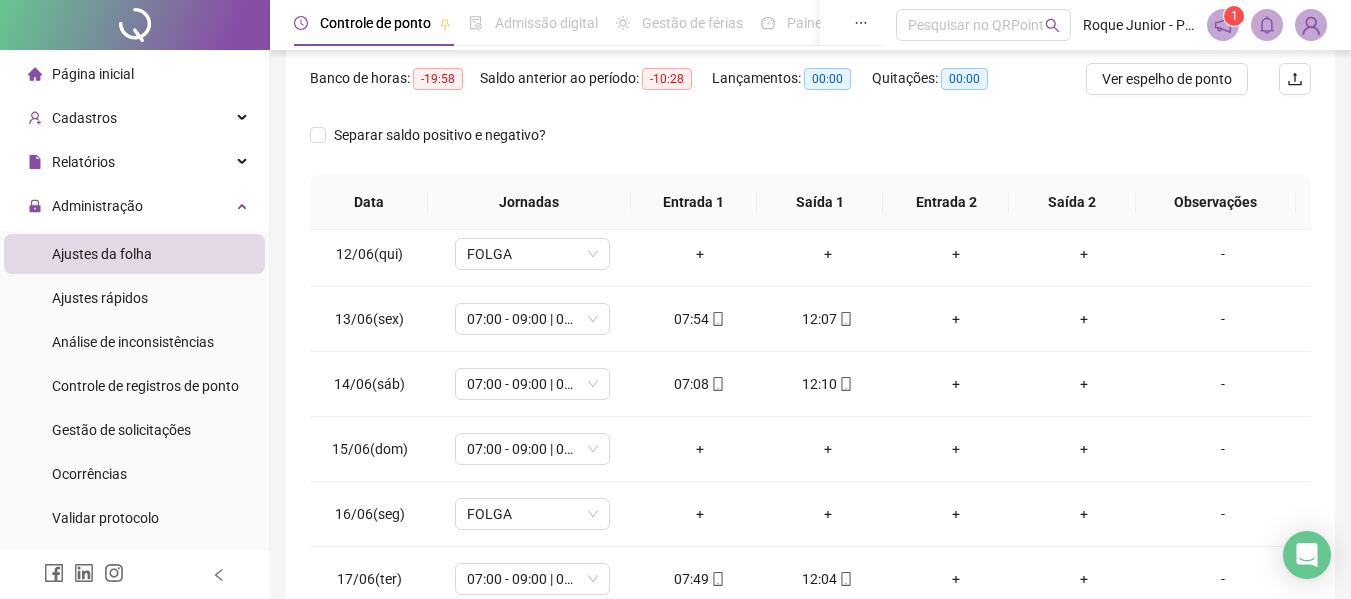 scroll, scrollTop: 400, scrollLeft: 0, axis: vertical 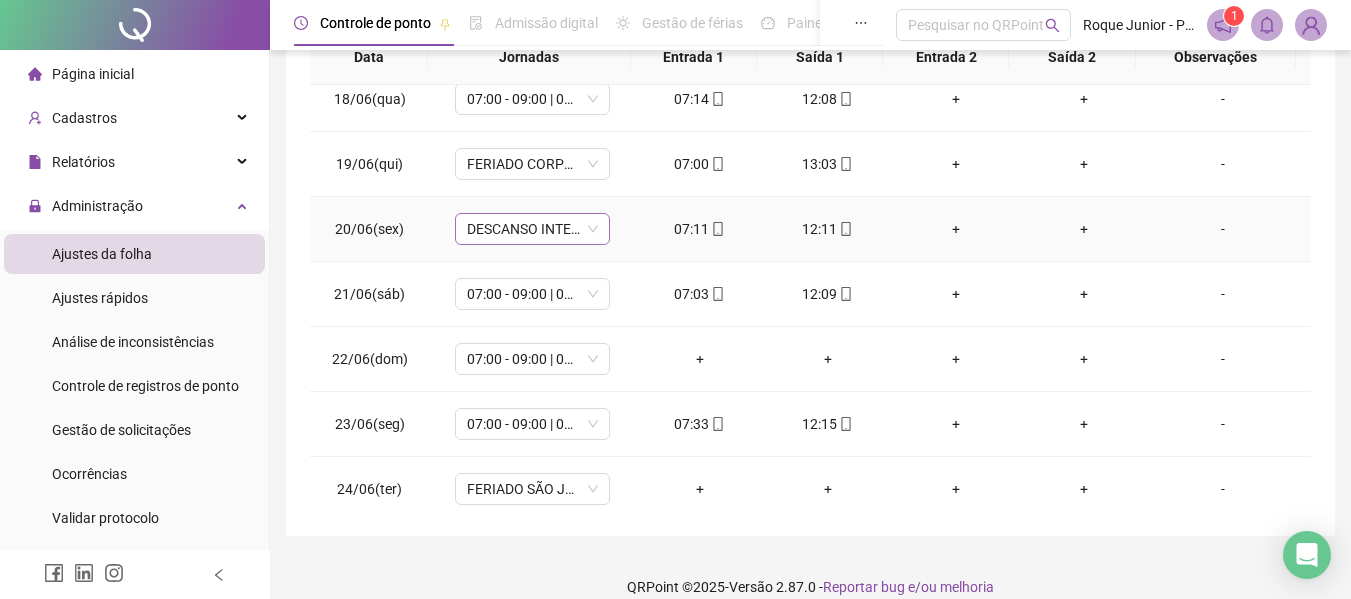 click on "DESCANSO INTER-JORNADA" at bounding box center (532, 229) 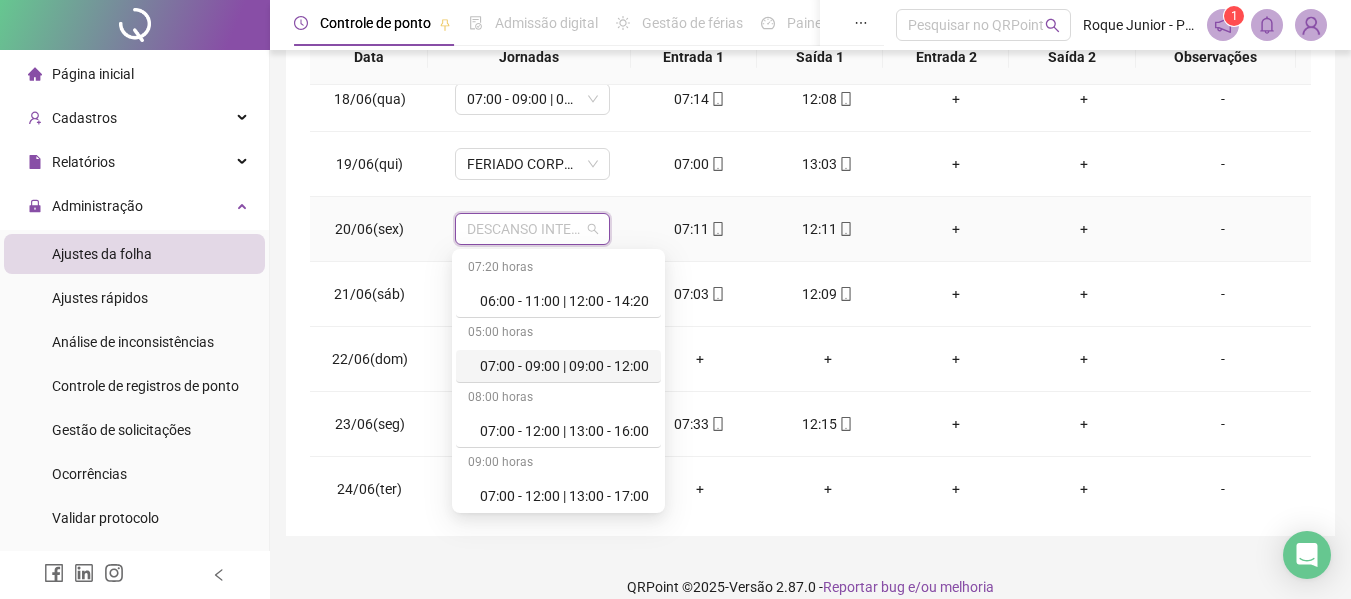 click on "07:00 - 09:00 | 09:00 - 12:00" at bounding box center [564, 366] 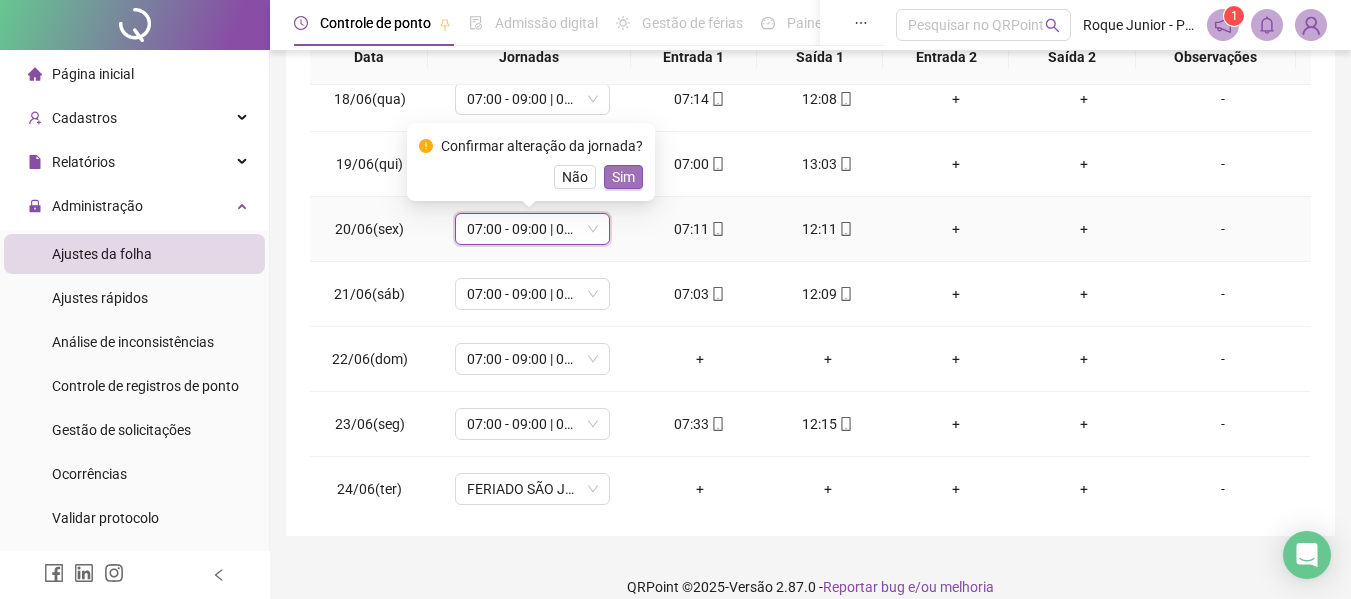 click on "Sim" at bounding box center (623, 177) 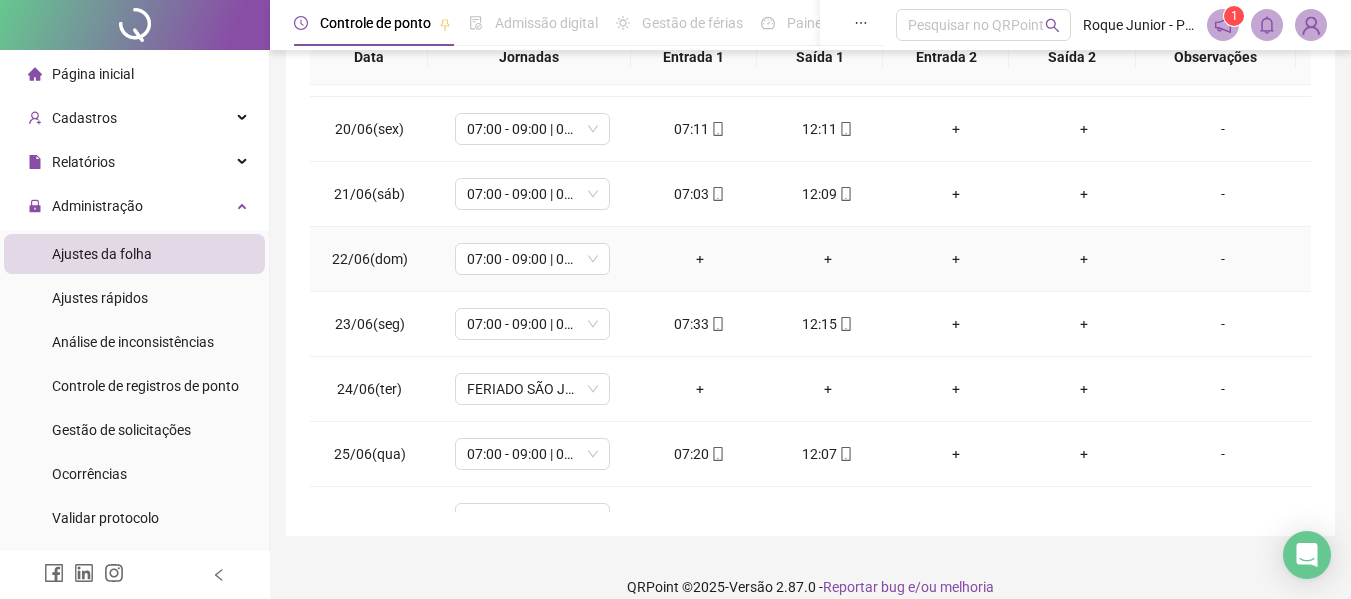 scroll, scrollTop: 1323, scrollLeft: 0, axis: vertical 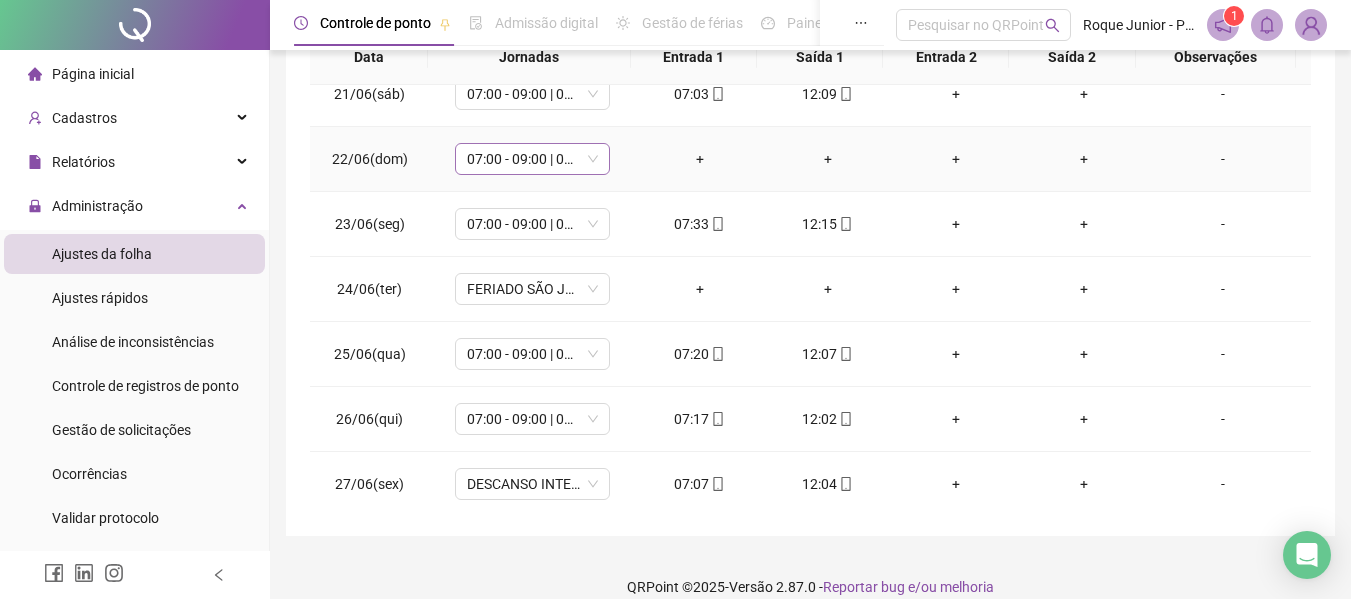 click on "07:00 - 09:00 | 09:00 - 12:00" at bounding box center [532, 159] 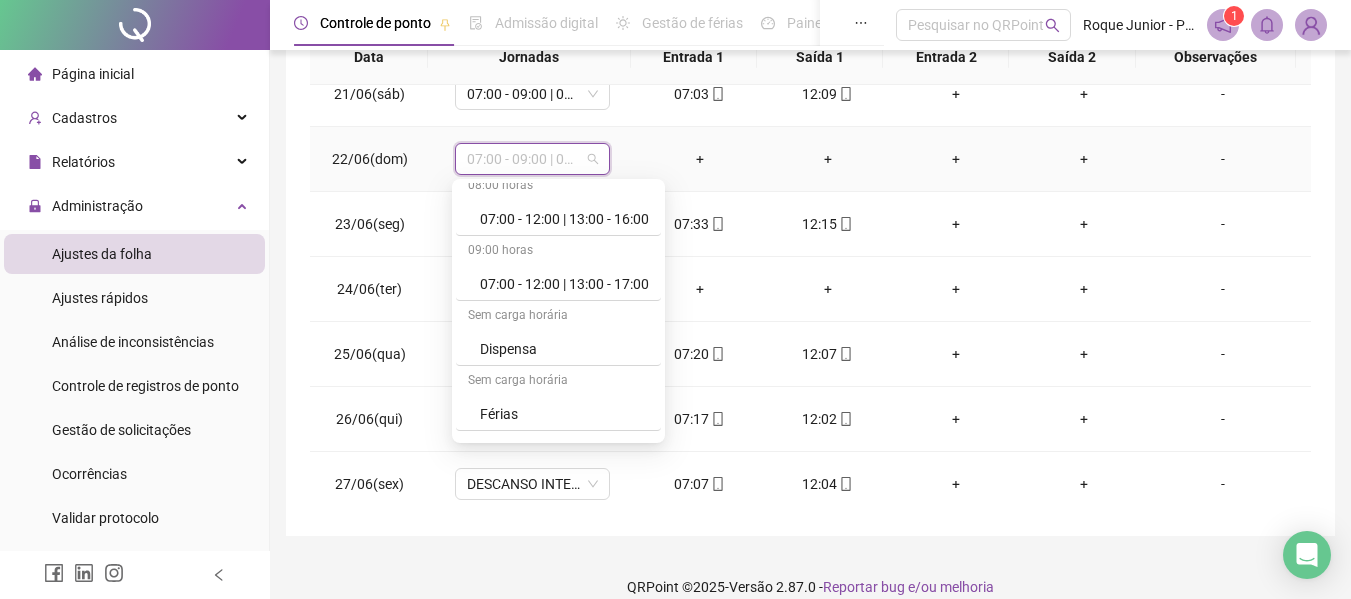 scroll, scrollTop: 200, scrollLeft: 0, axis: vertical 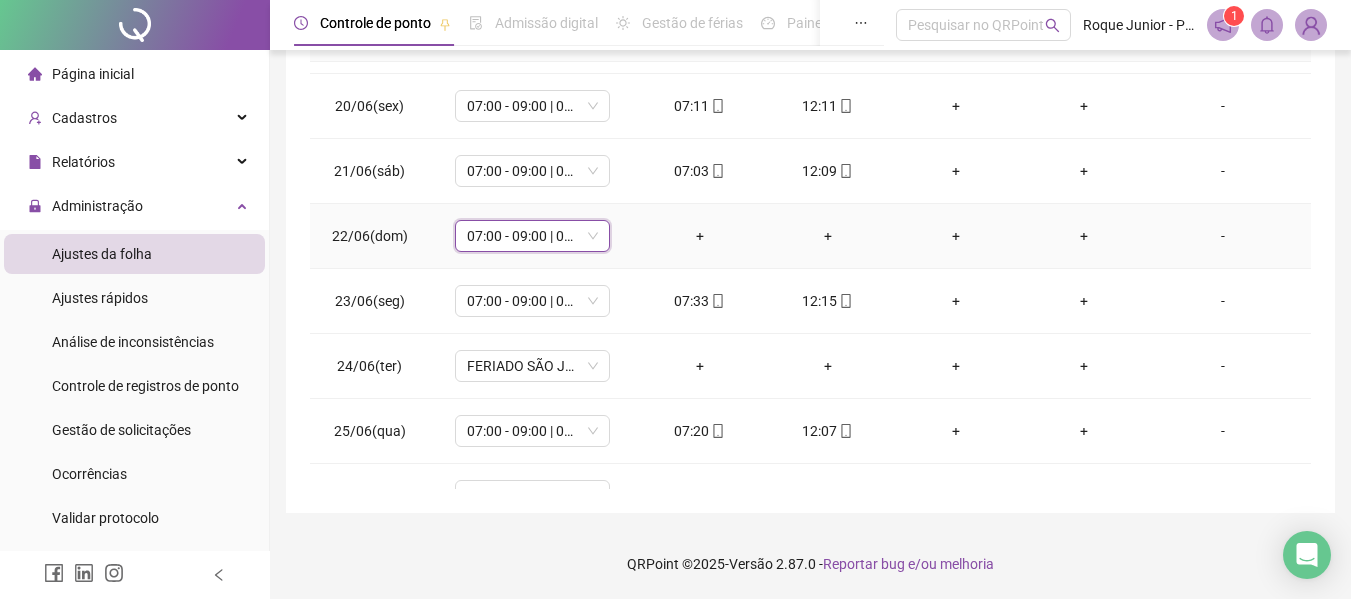 click on "07:00 - 09:00 | 09:00 - 12:00" at bounding box center (532, 236) 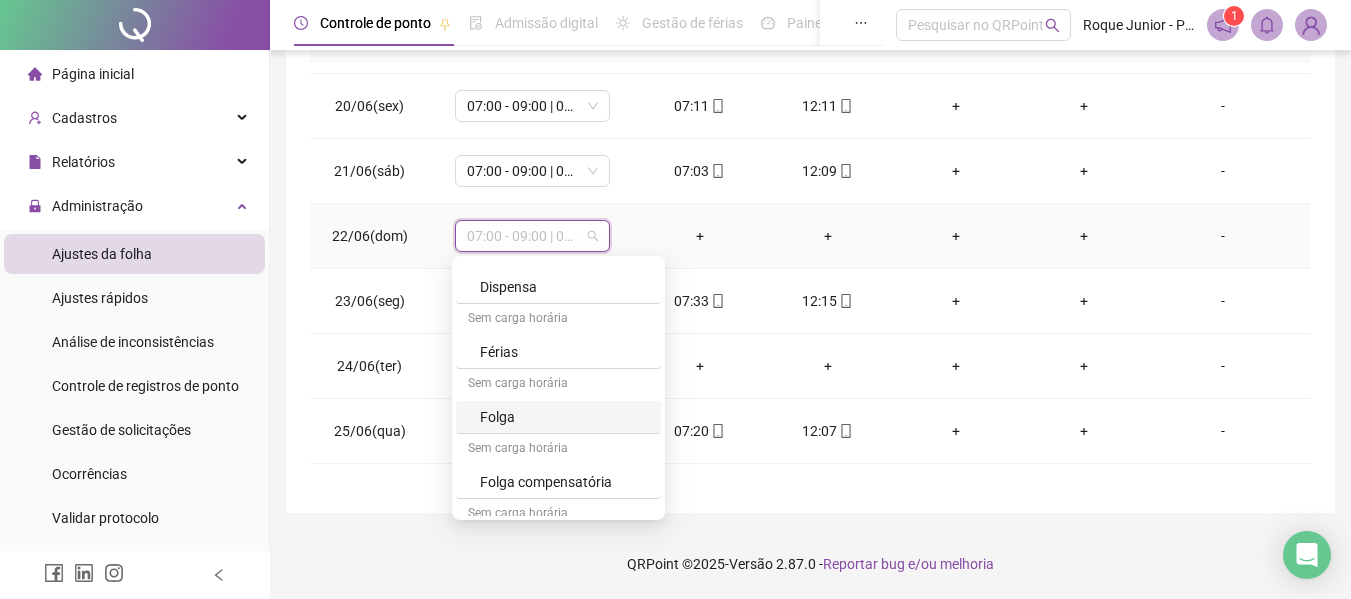 scroll, scrollTop: 329, scrollLeft: 0, axis: vertical 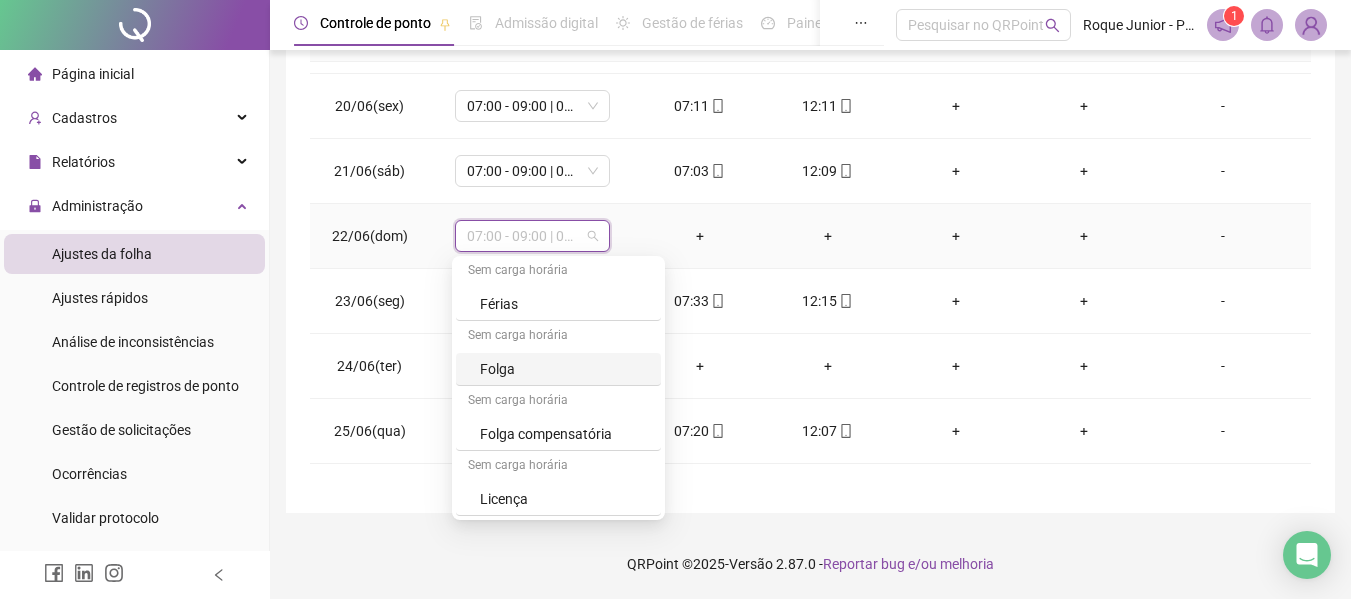 click on "Folga" at bounding box center (558, 369) 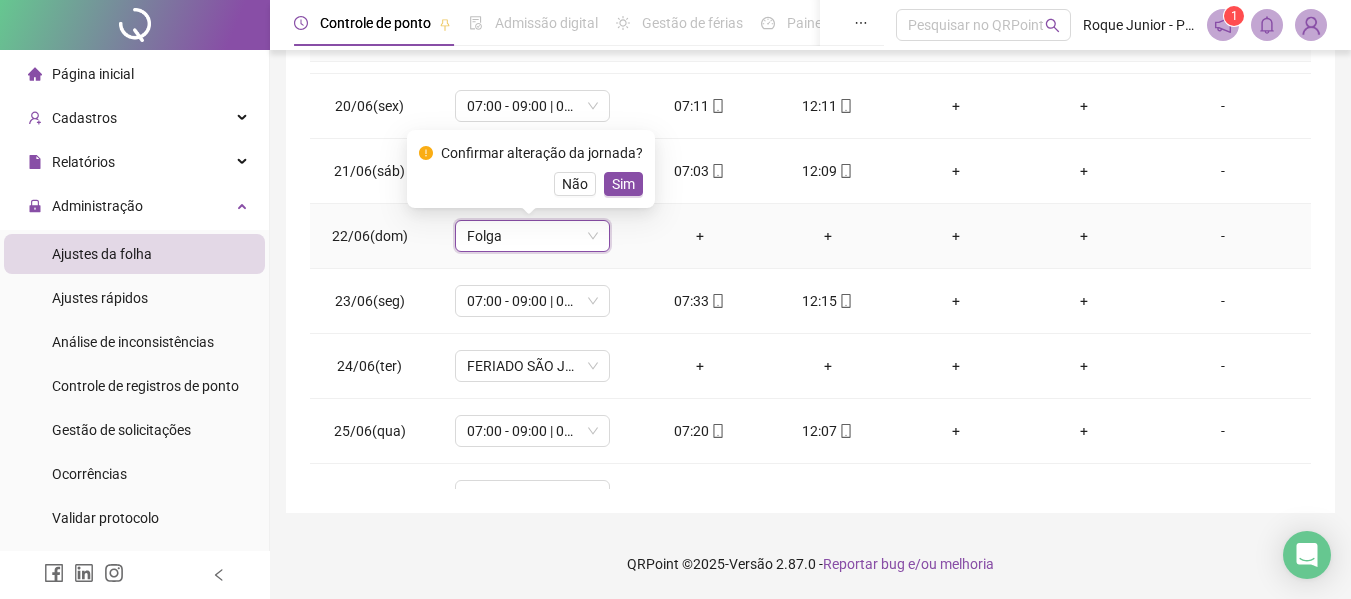 click on "Sim" at bounding box center (623, 184) 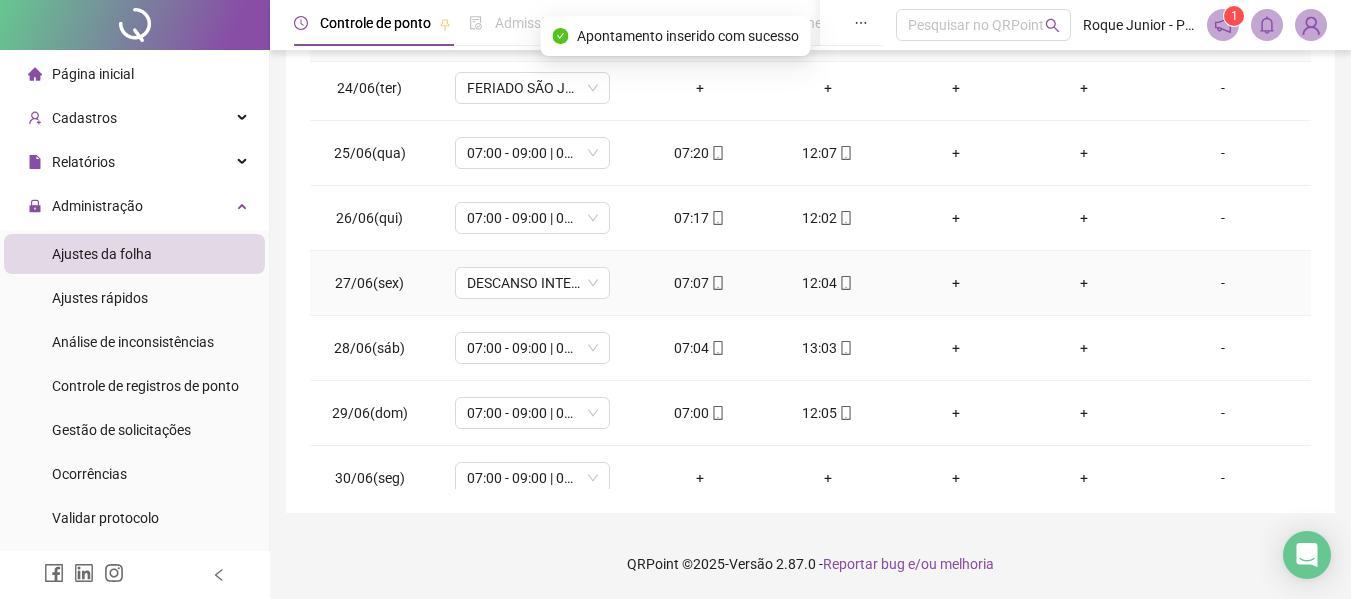 scroll, scrollTop: 1523, scrollLeft: 0, axis: vertical 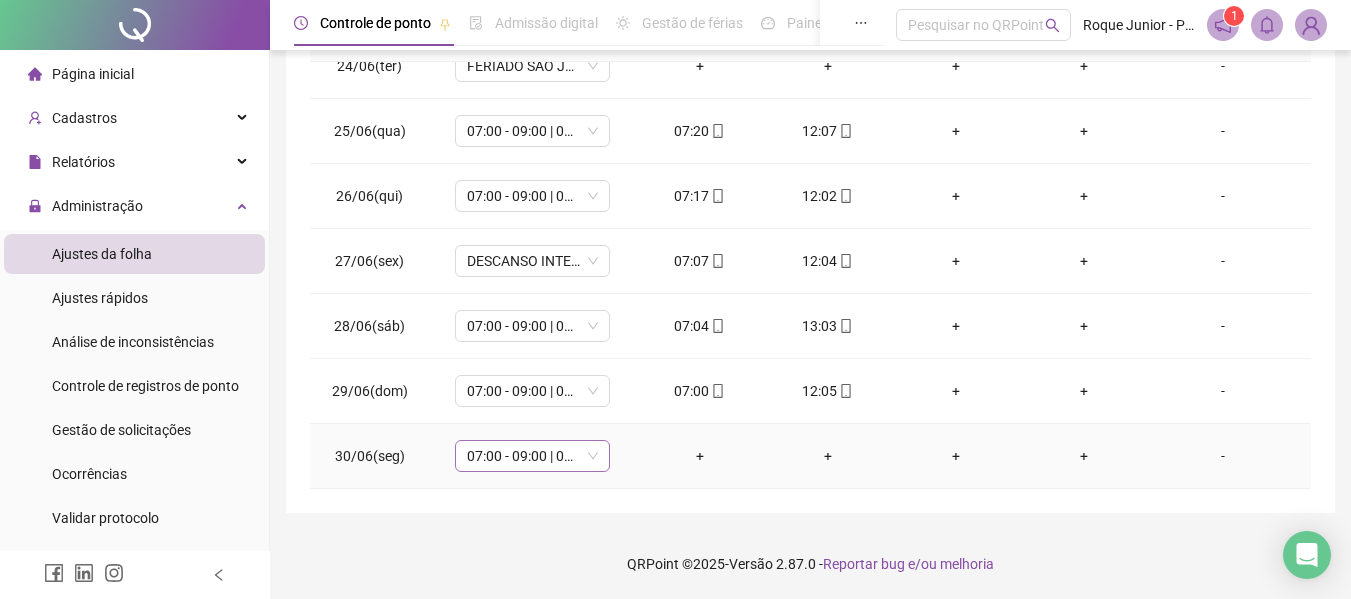 click on "07:00 - 09:00 | 09:00 - 12:00" at bounding box center [532, 456] 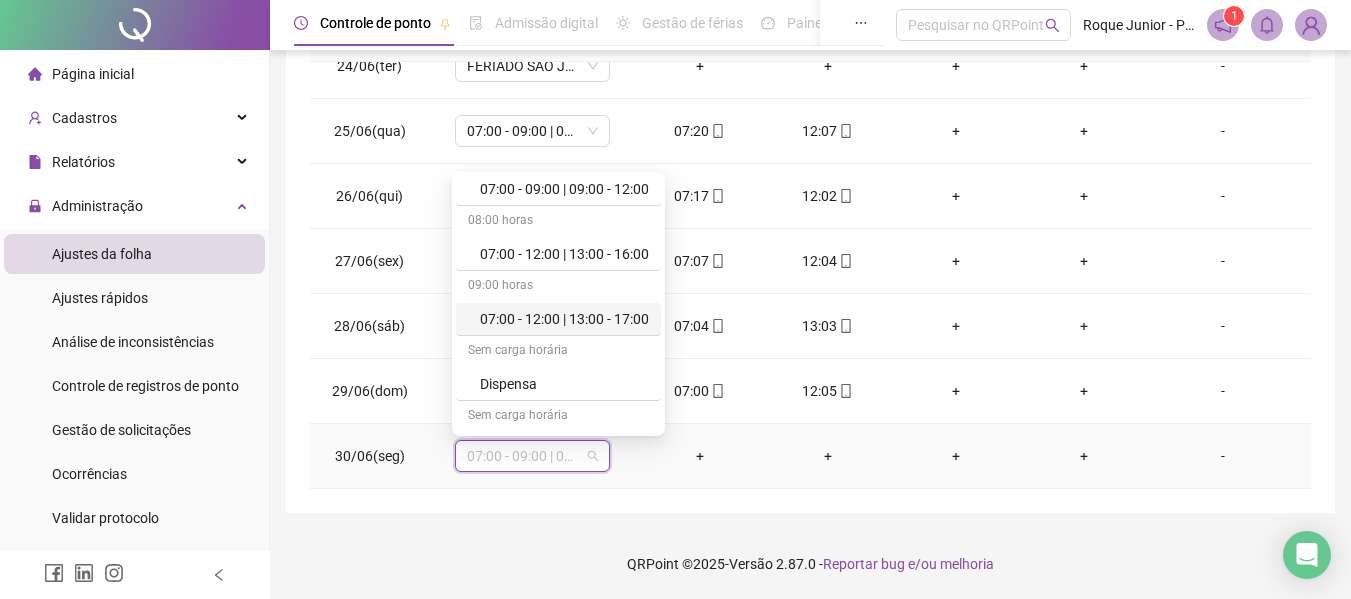 scroll, scrollTop: 200, scrollLeft: 0, axis: vertical 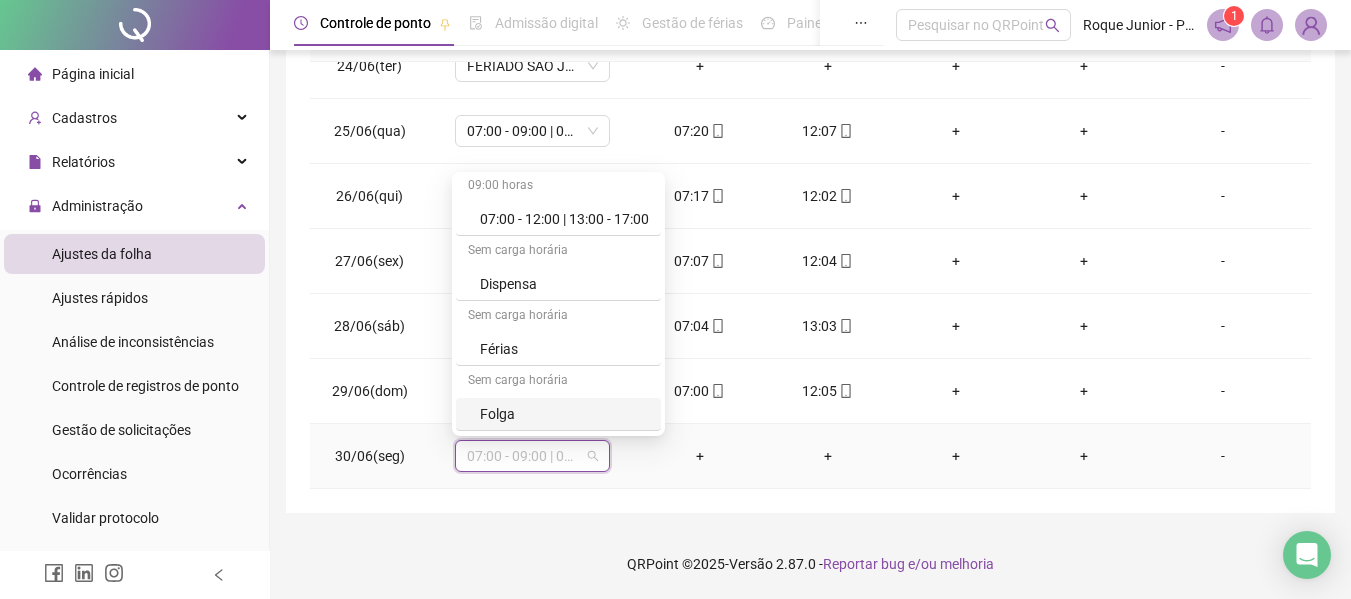 click on "Folga" at bounding box center (564, 414) 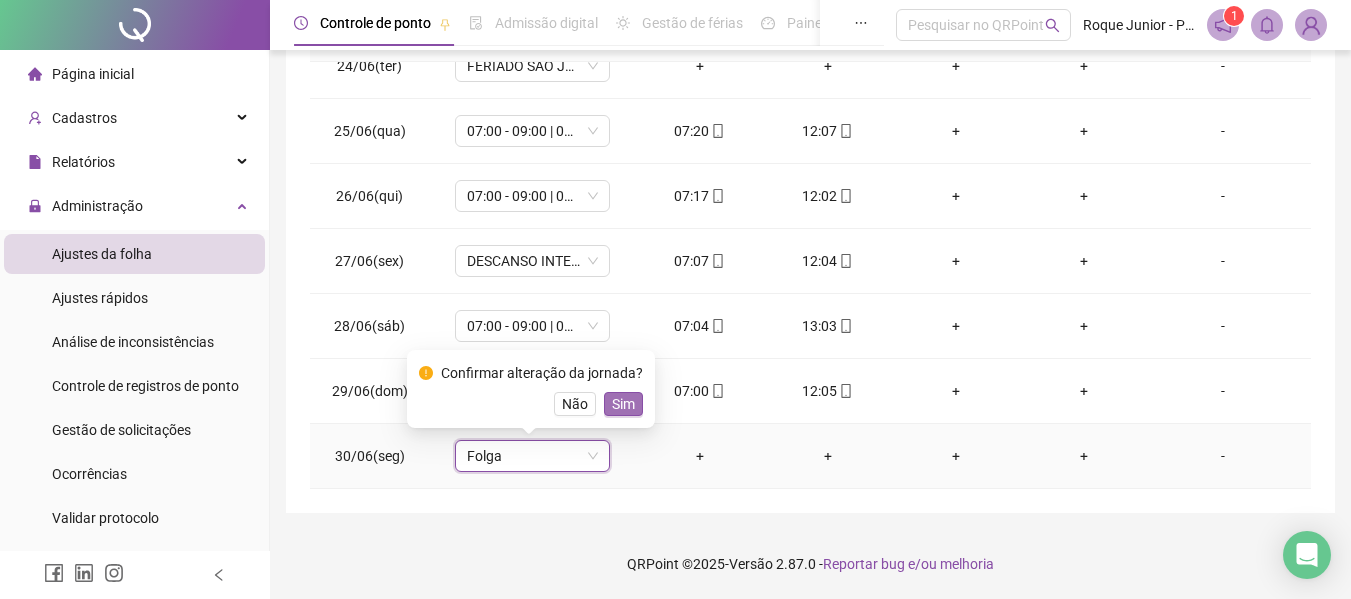 click on "Sim" at bounding box center (623, 404) 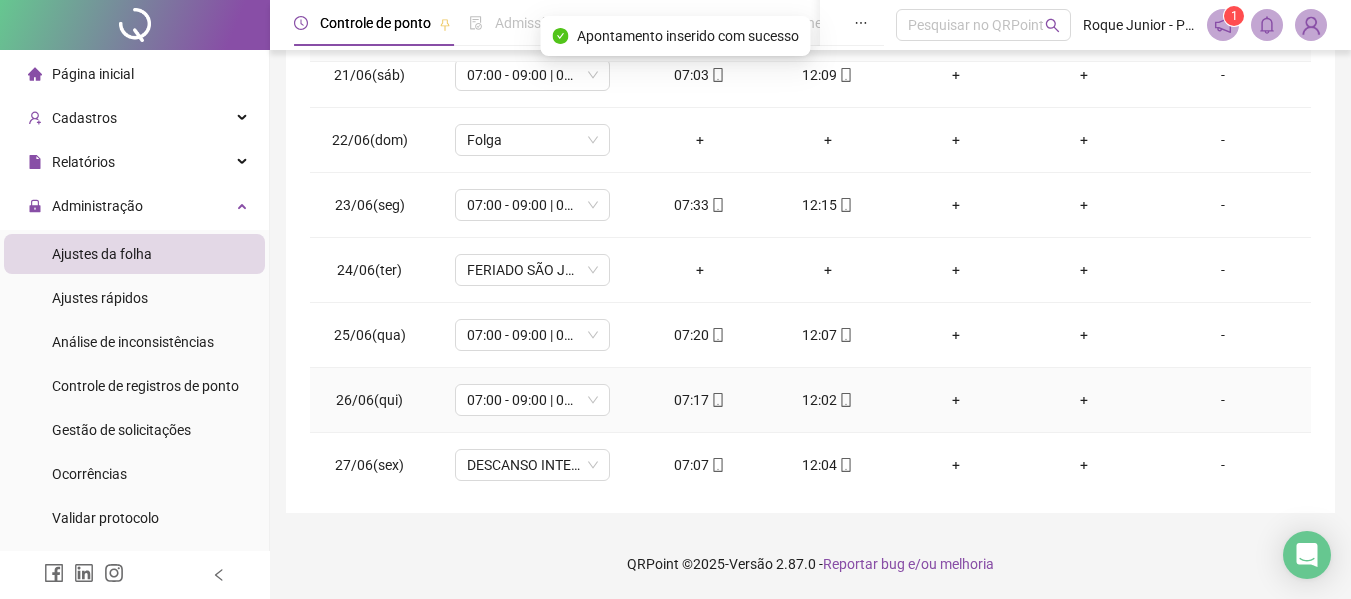 scroll, scrollTop: 1223, scrollLeft: 0, axis: vertical 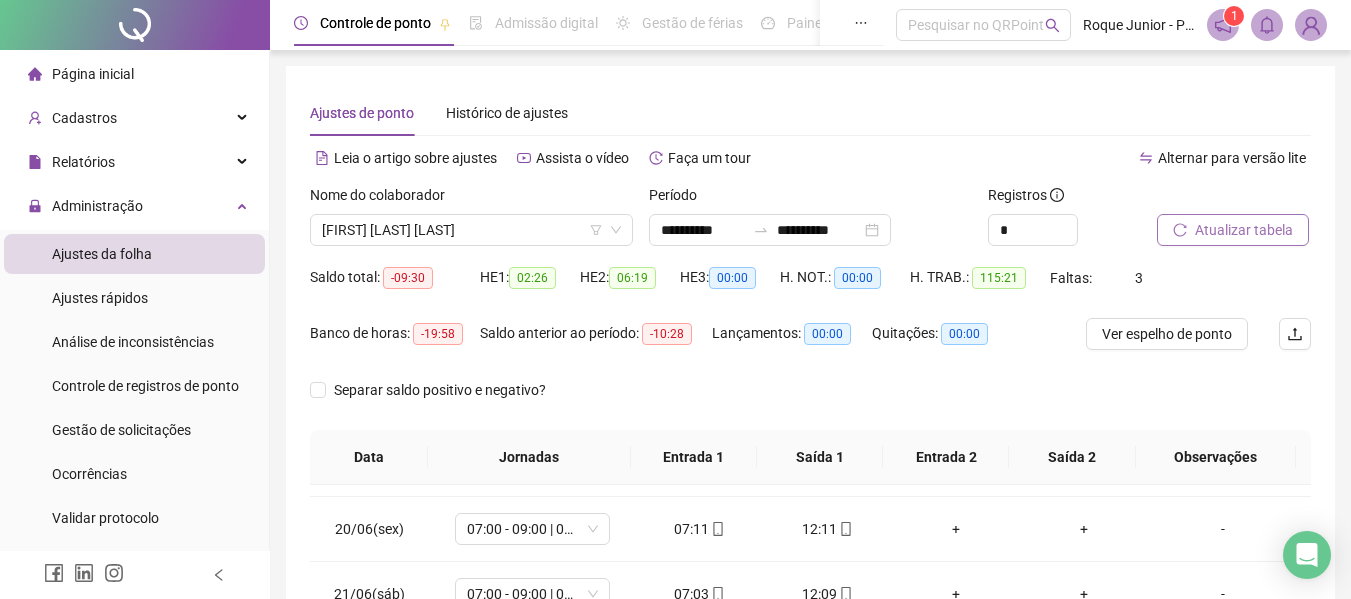 click on "Atualizar tabela" at bounding box center [1244, 230] 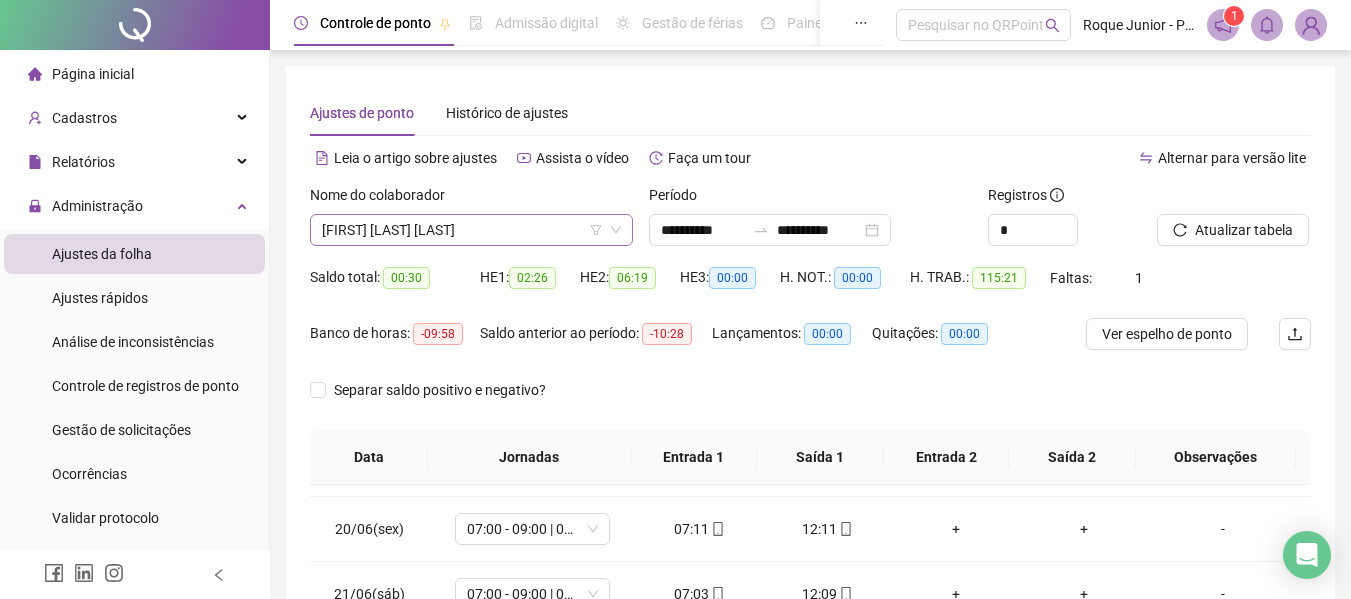 click on "[FIRST] [LAST] [LAST]" at bounding box center [471, 230] 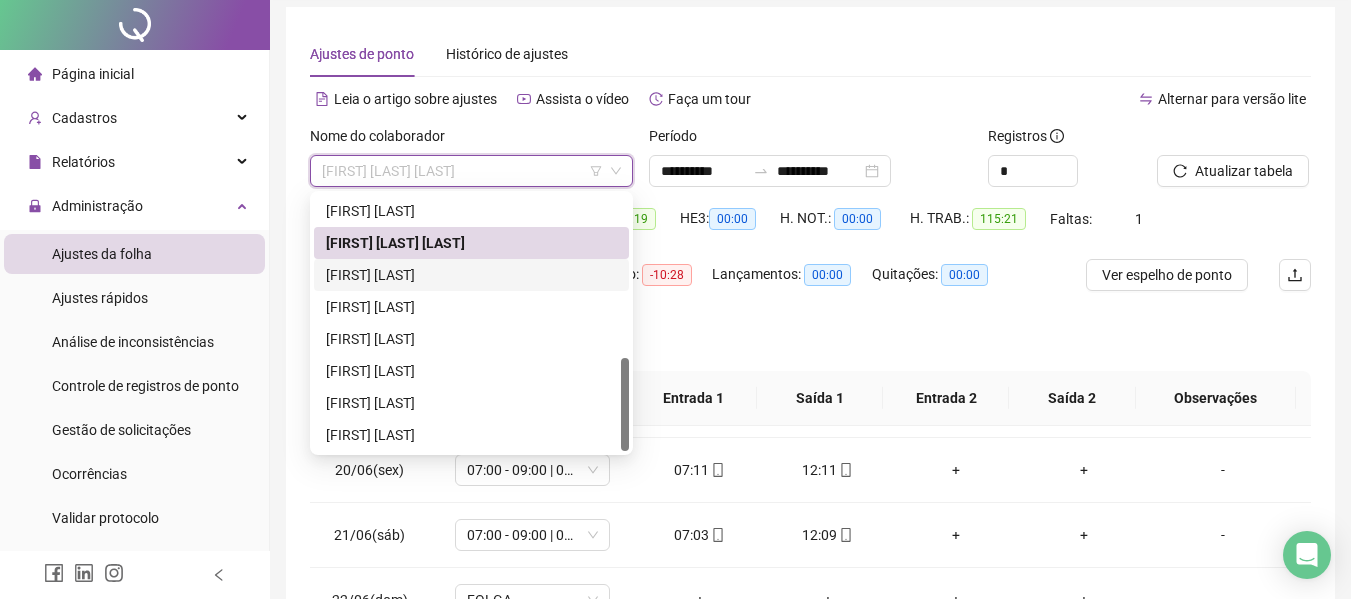 scroll, scrollTop: 100, scrollLeft: 0, axis: vertical 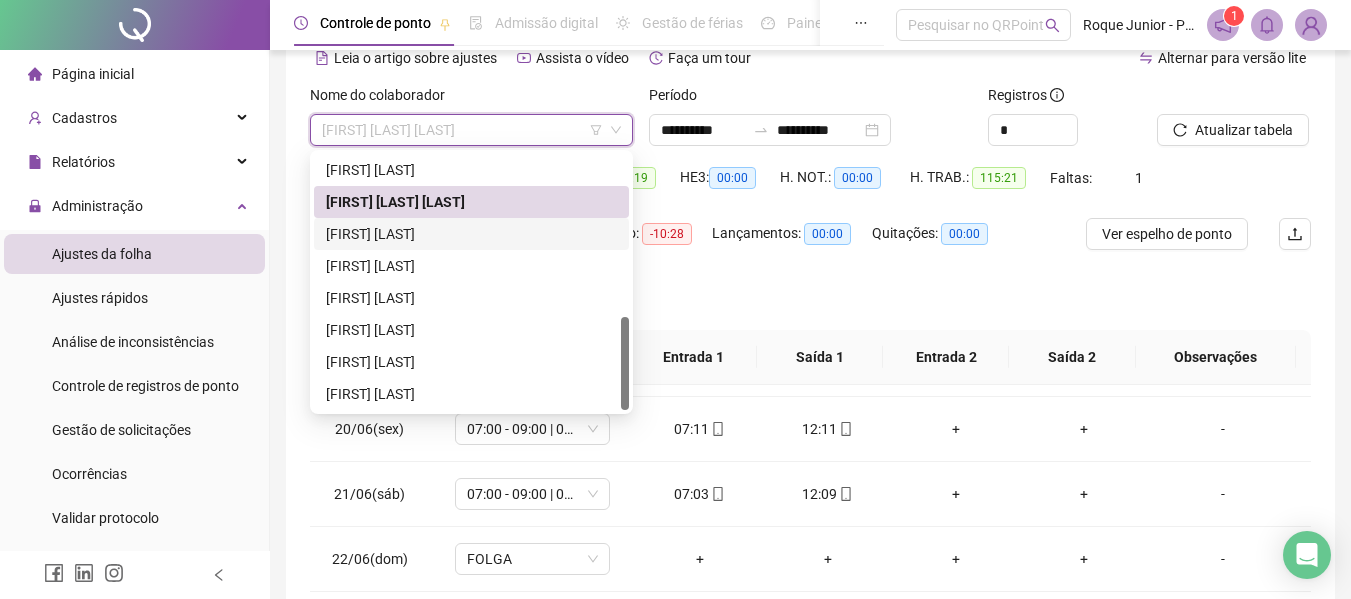 click on "[FIRST] [LAST]" at bounding box center [471, 234] 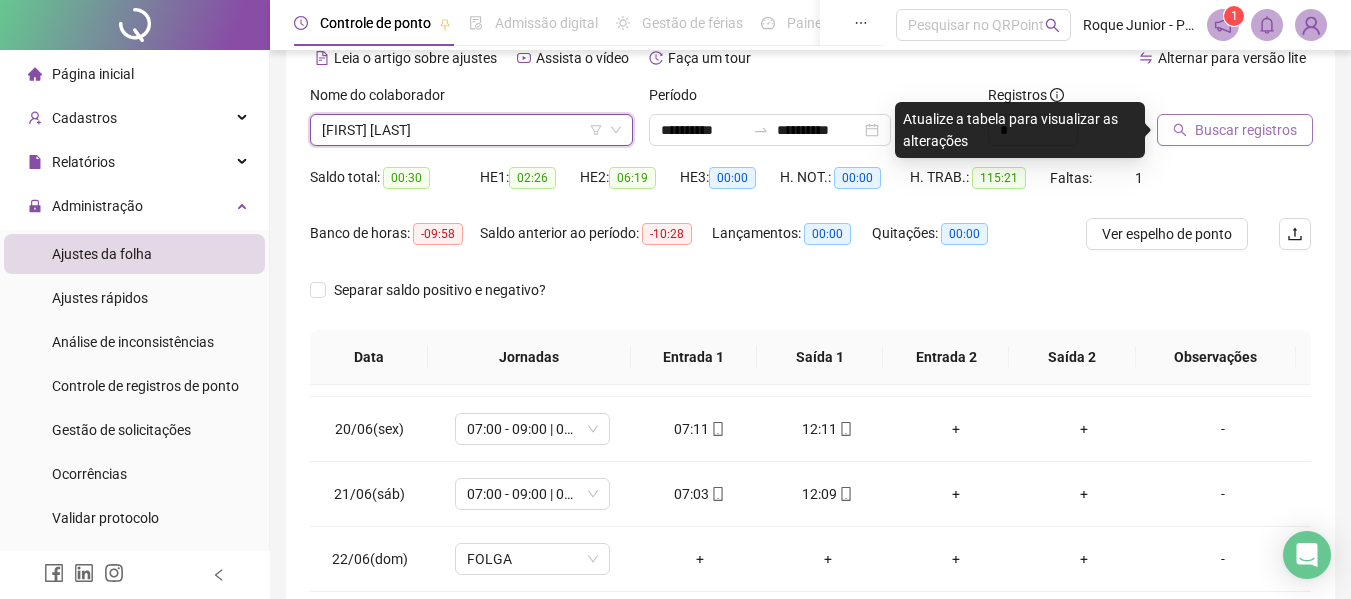 click on "Buscar registros" at bounding box center (1246, 130) 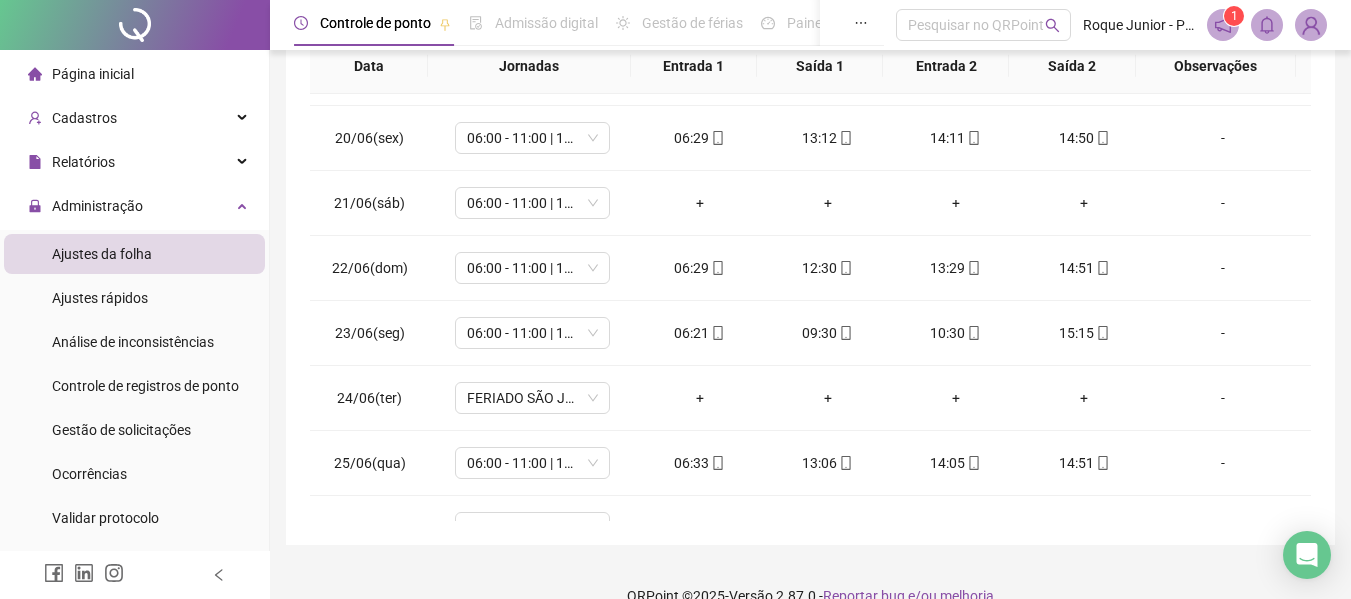 scroll, scrollTop: 400, scrollLeft: 0, axis: vertical 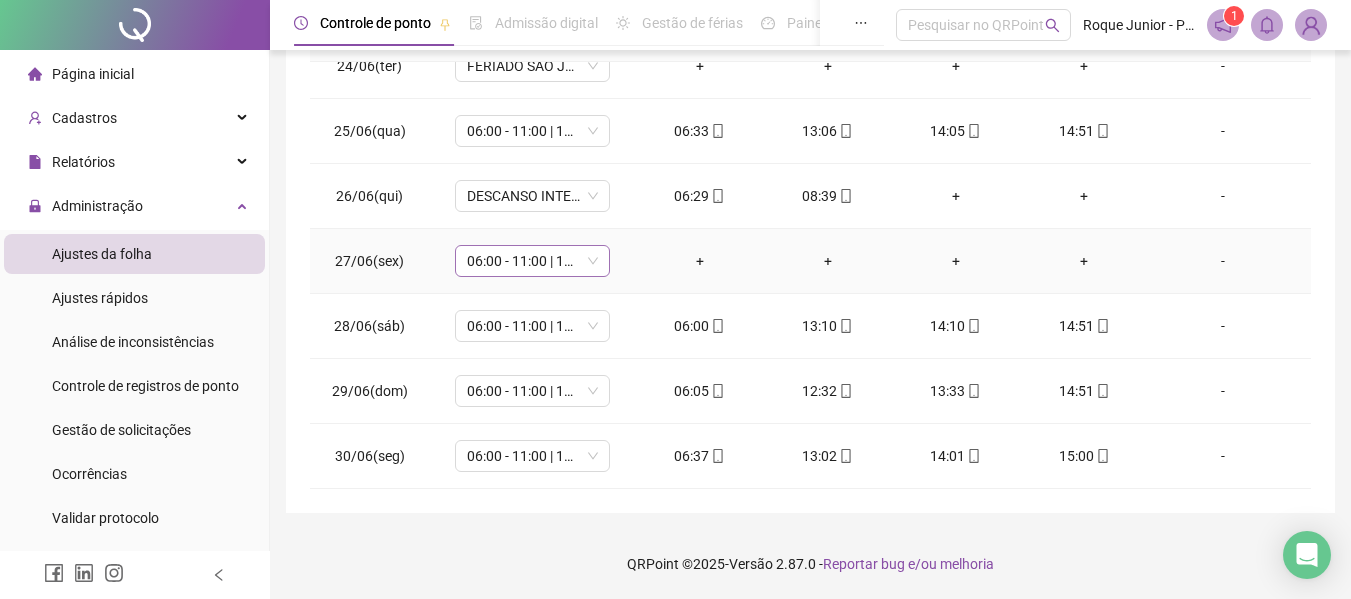 click on "06:00 - 11:00 | 12:00 - 14:20" at bounding box center (532, 261) 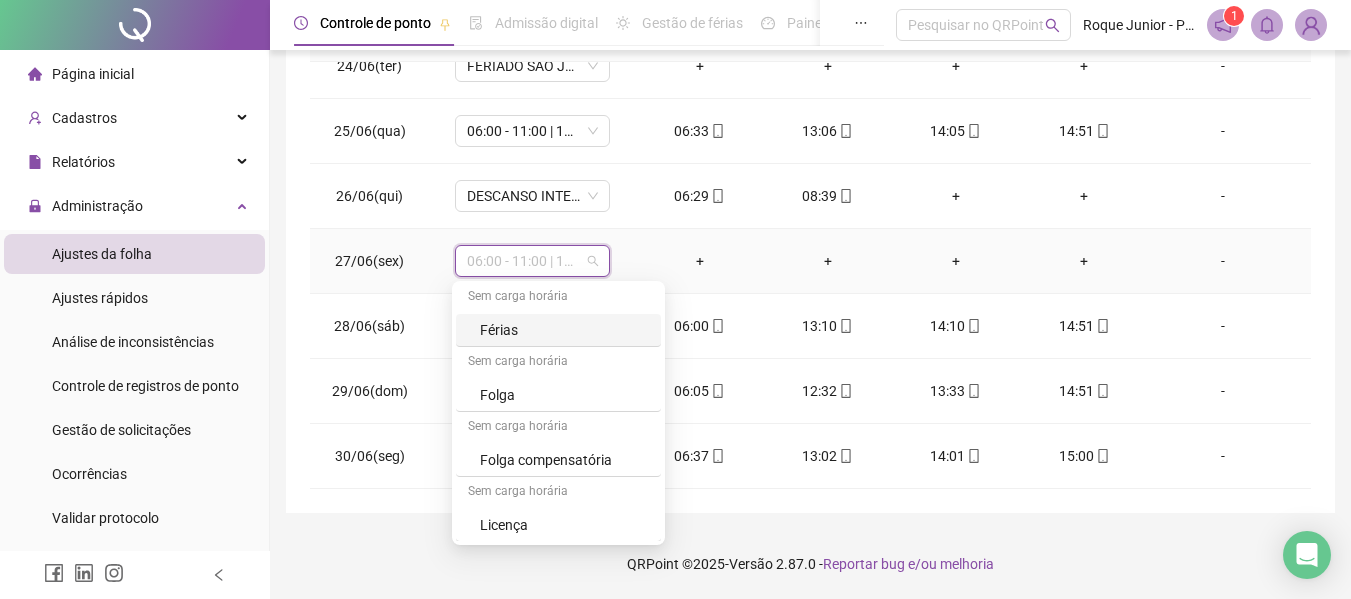 scroll, scrollTop: 329, scrollLeft: 0, axis: vertical 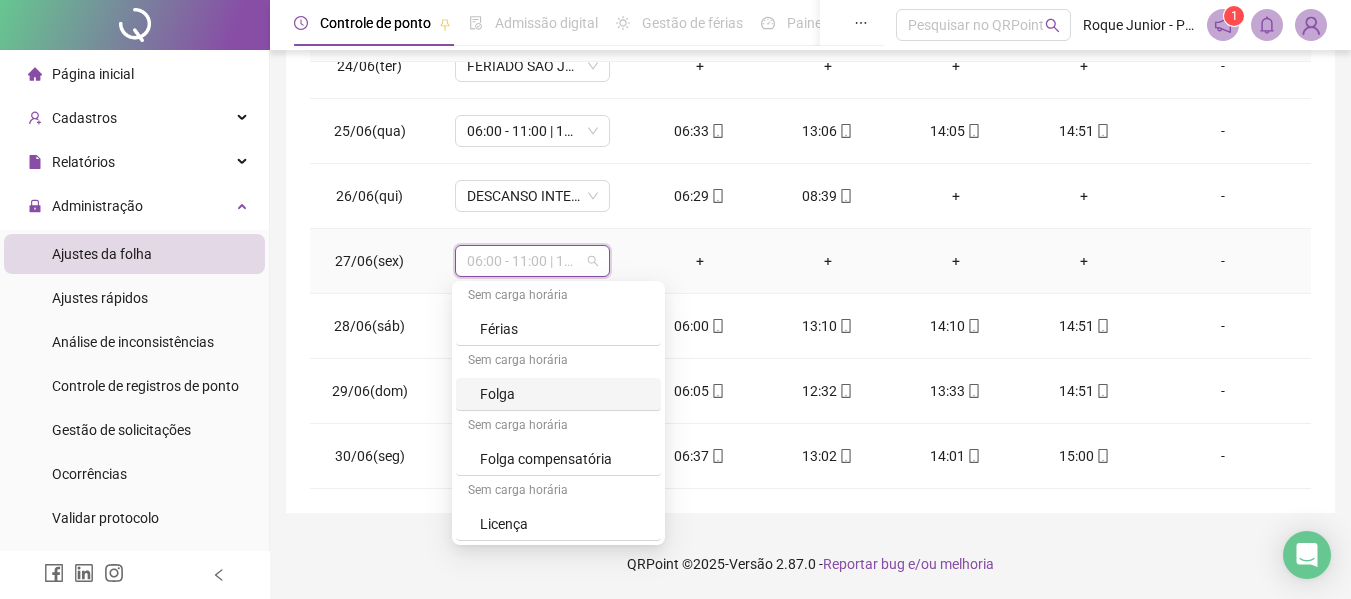 click on "Folga" at bounding box center [558, 394] 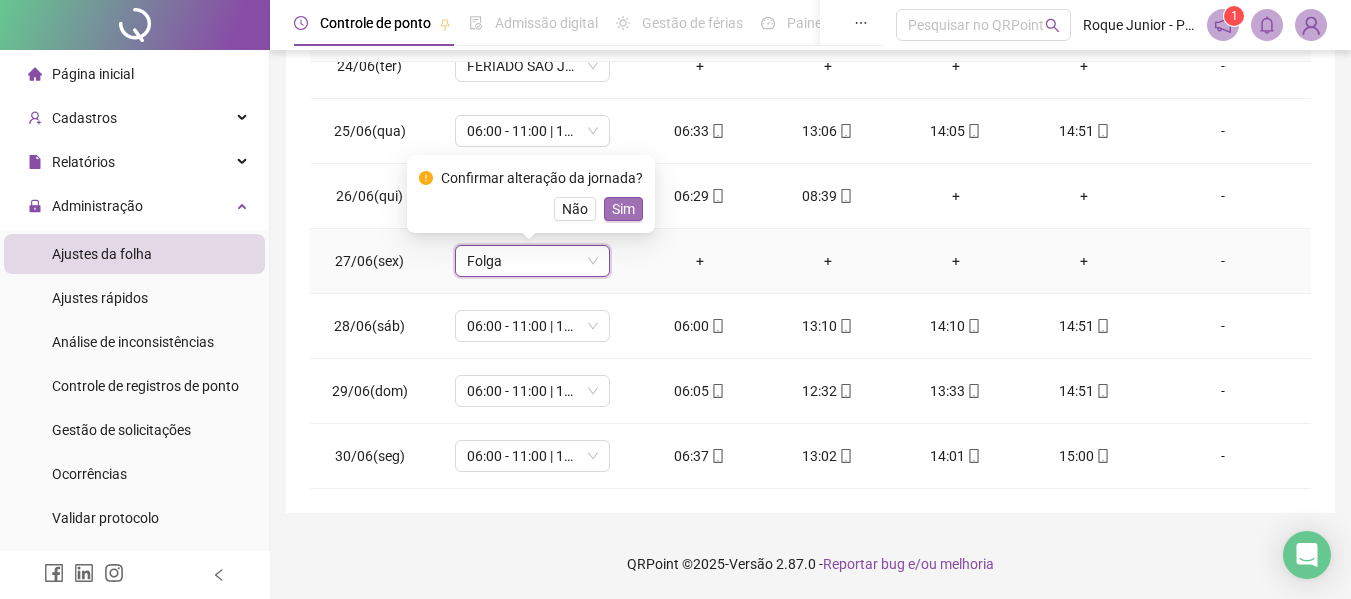 click on "Sim" at bounding box center (623, 209) 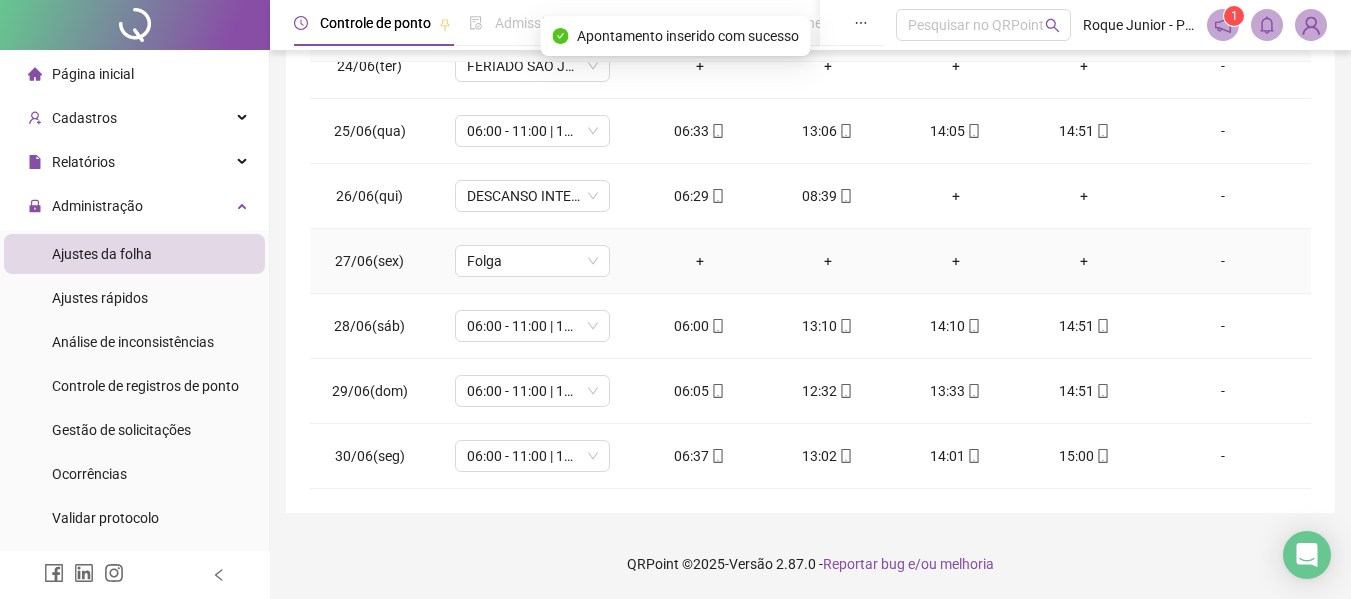 scroll, scrollTop: 1423, scrollLeft: 0, axis: vertical 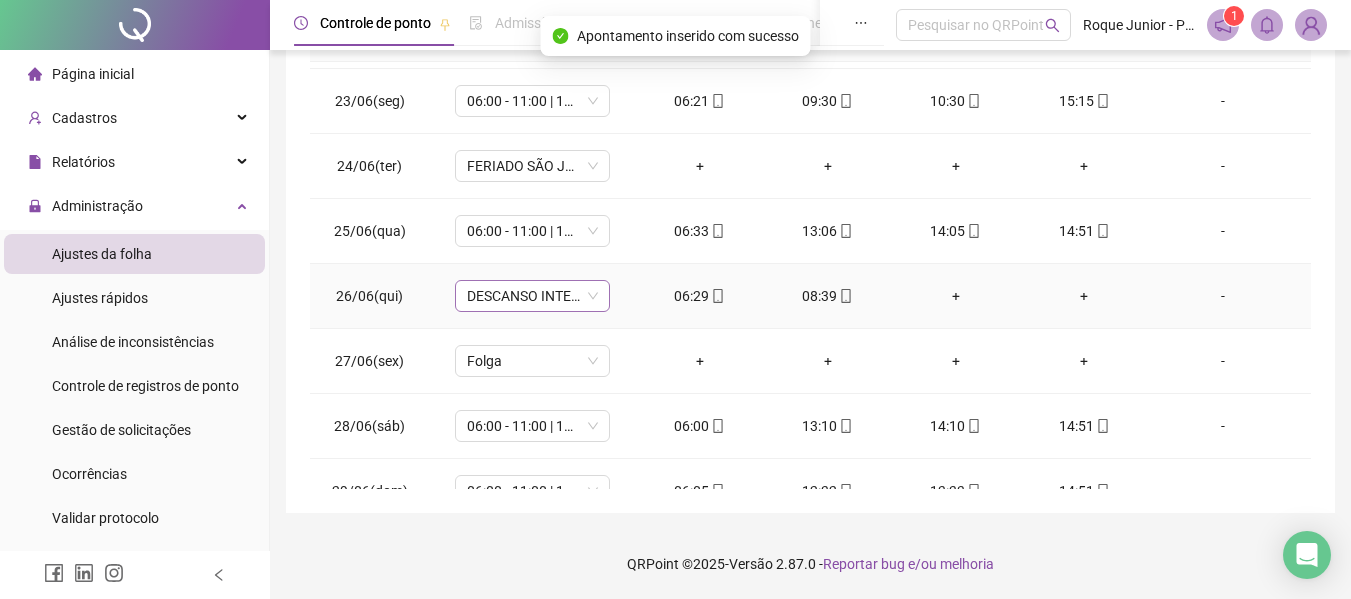 click on "DESCANSO INTER-JORNADA" at bounding box center (532, 296) 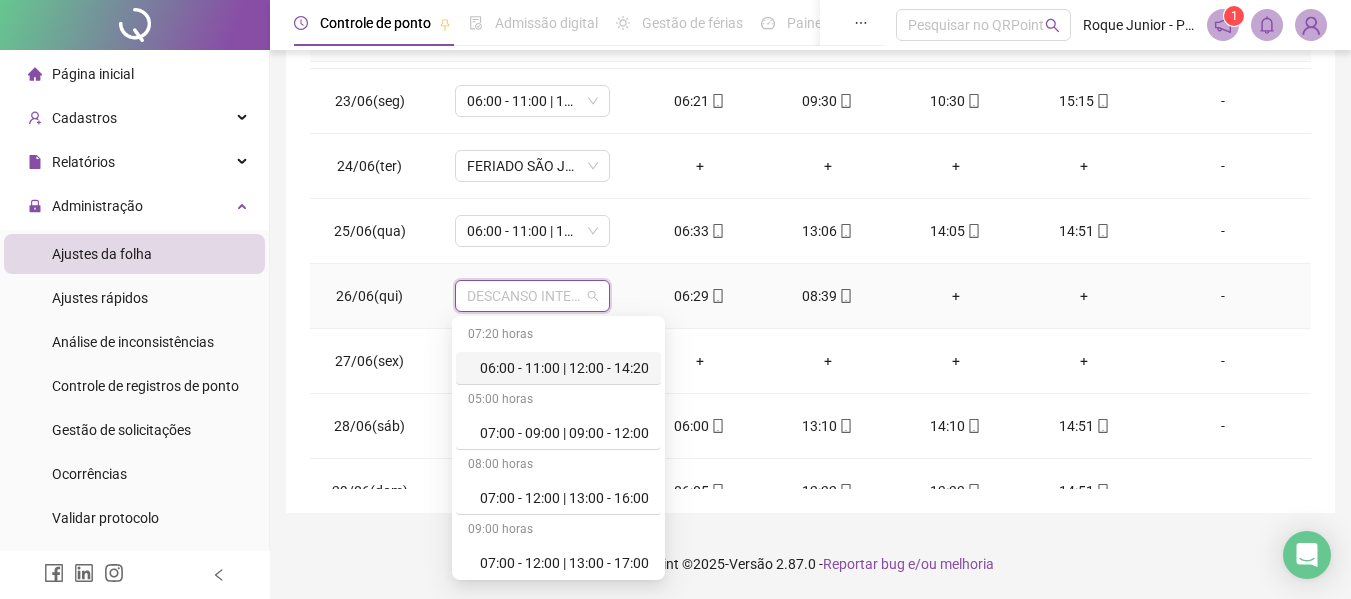 drag, startPoint x: 578, startPoint y: 373, endPoint x: 593, endPoint y: 358, distance: 21.213203 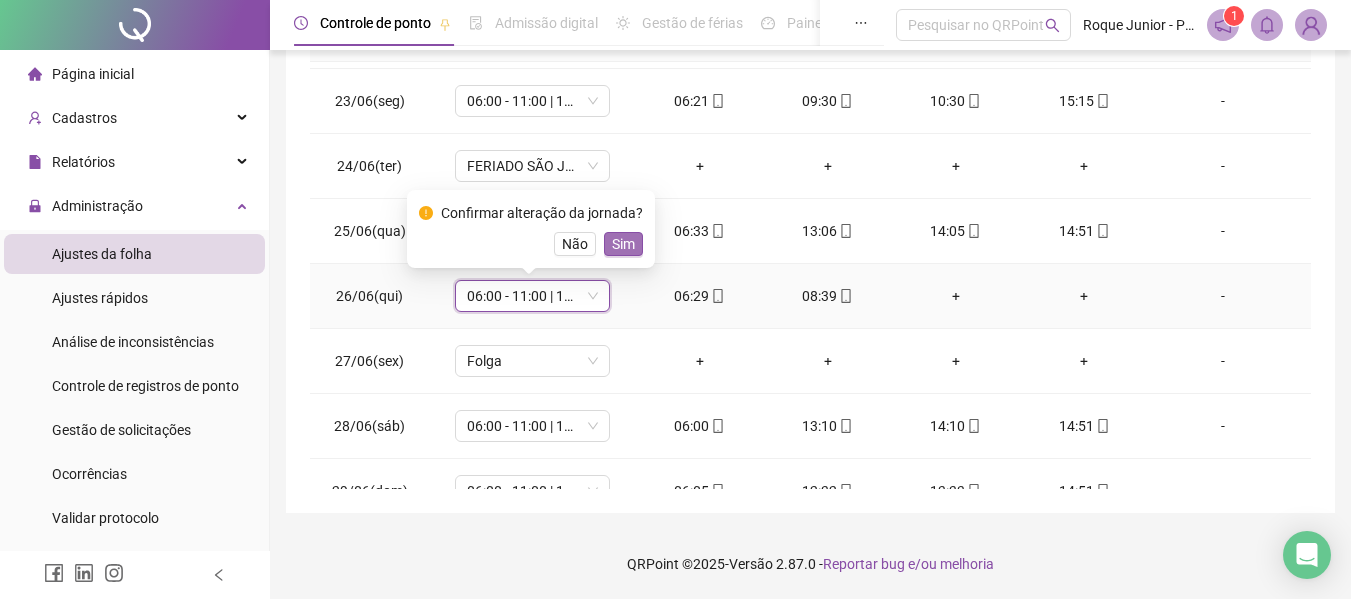 click on "Sim" at bounding box center [623, 244] 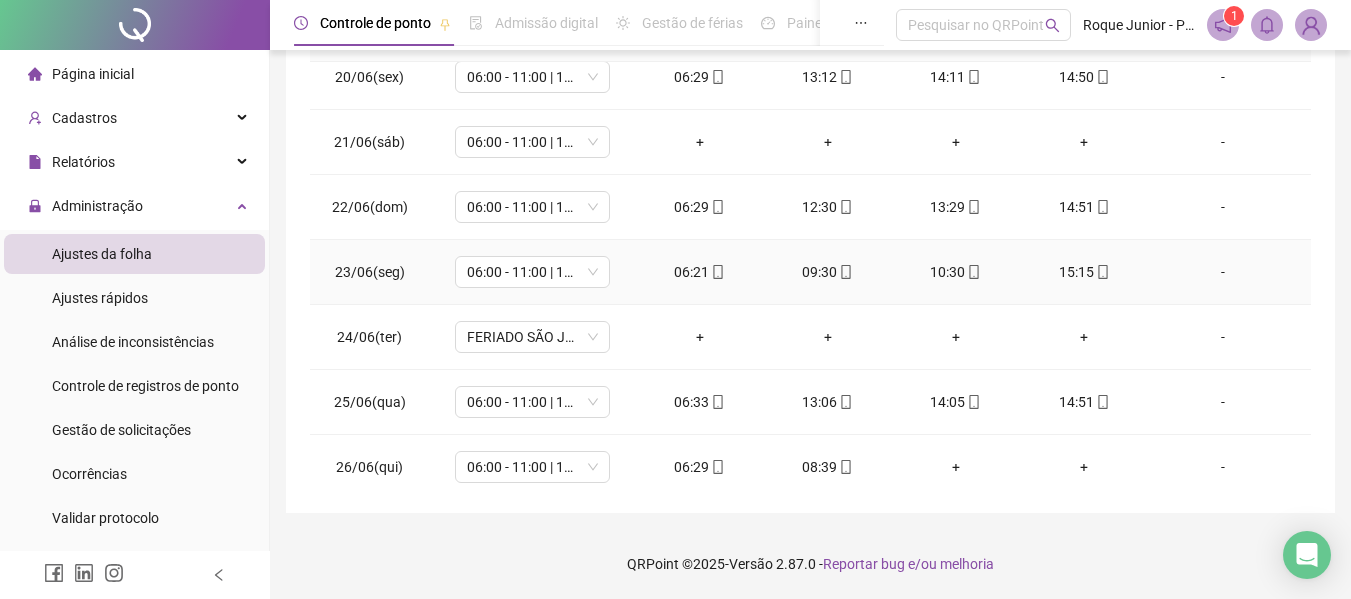scroll, scrollTop: 1223, scrollLeft: 0, axis: vertical 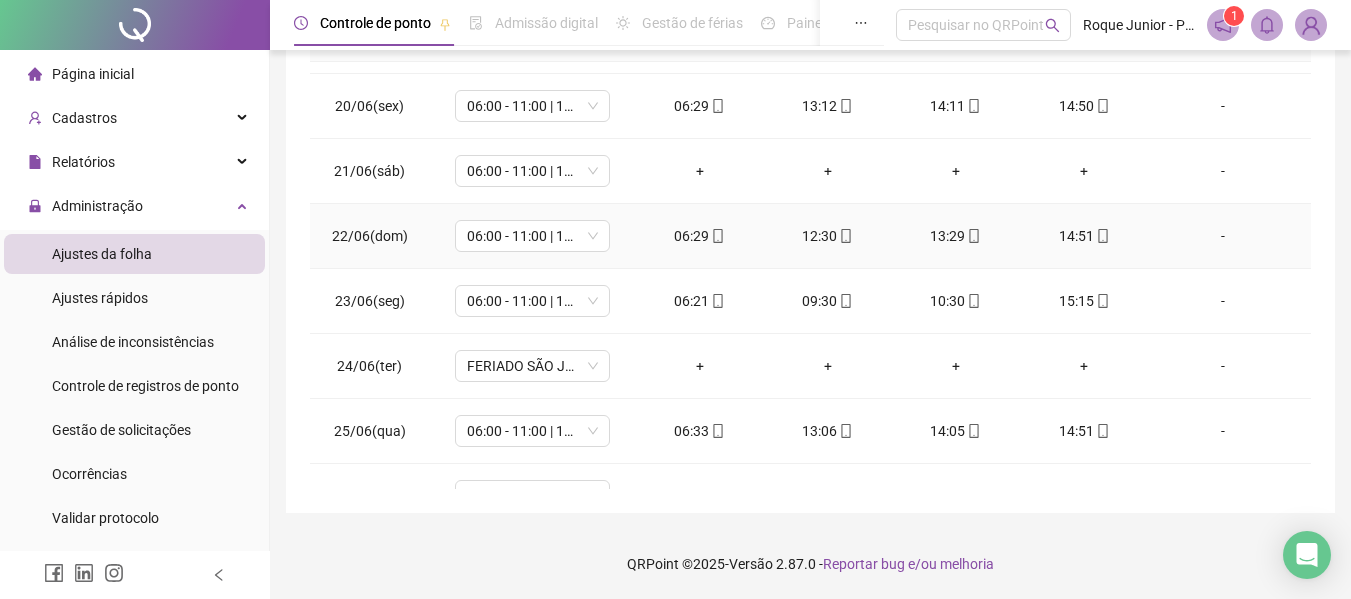 click on "06:00 - 11:00 | 12:00 - 14:20" at bounding box center (532, 171) 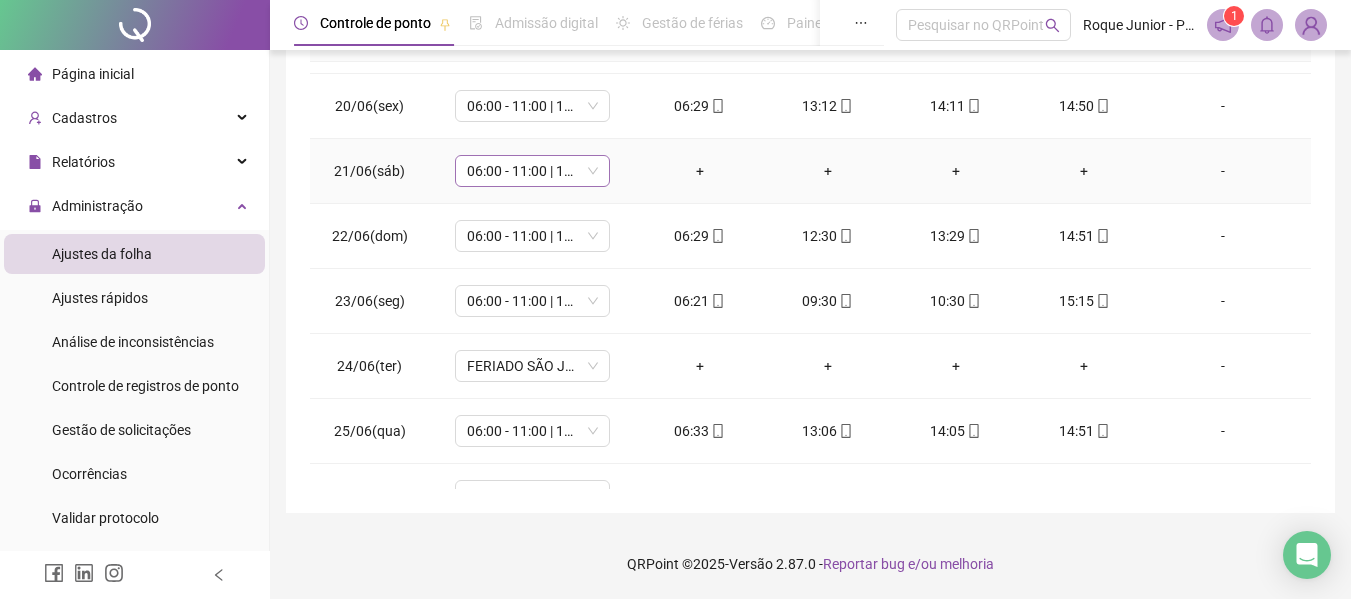 click on "06:00 - 11:00 | 12:00 - 14:20" at bounding box center [532, 171] 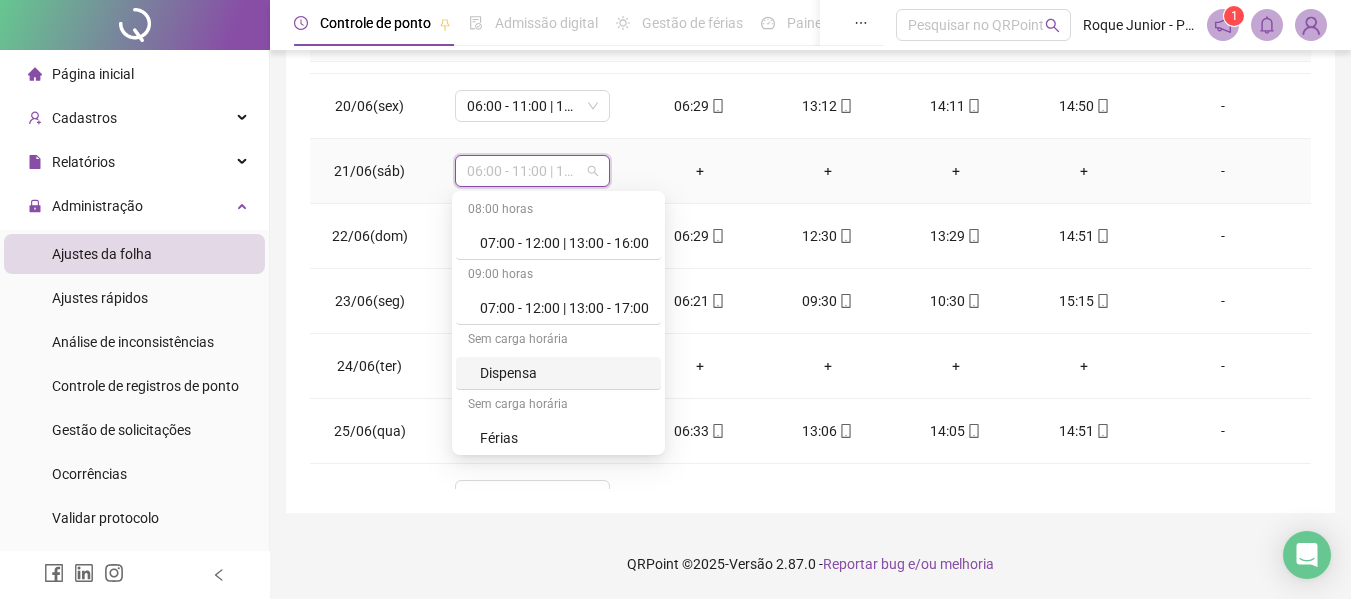 scroll, scrollTop: 200, scrollLeft: 0, axis: vertical 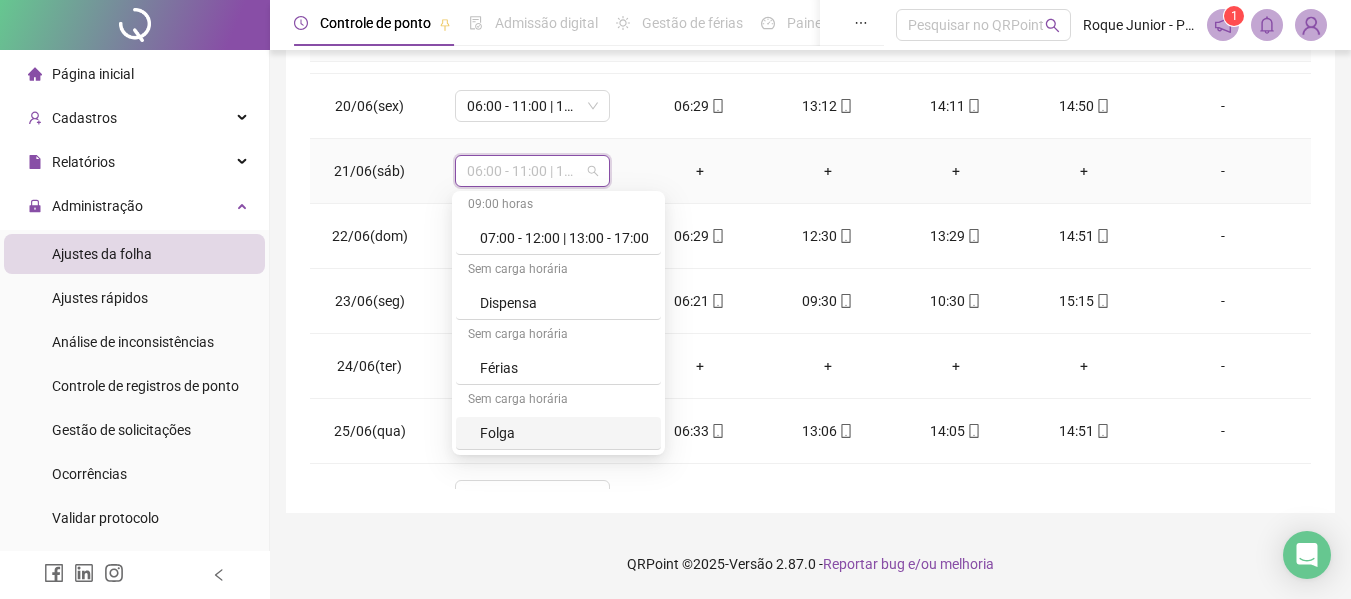 drag, startPoint x: 574, startPoint y: 371, endPoint x: 572, endPoint y: 432, distance: 61.03278 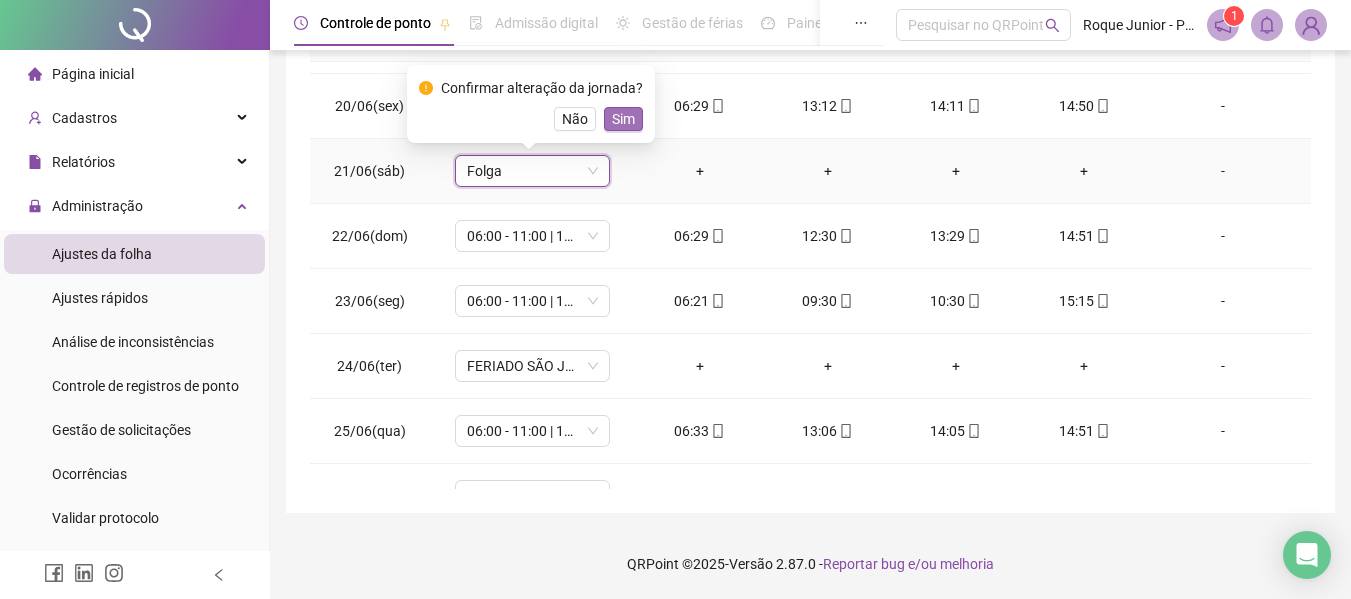 click on "Sim" at bounding box center (623, 119) 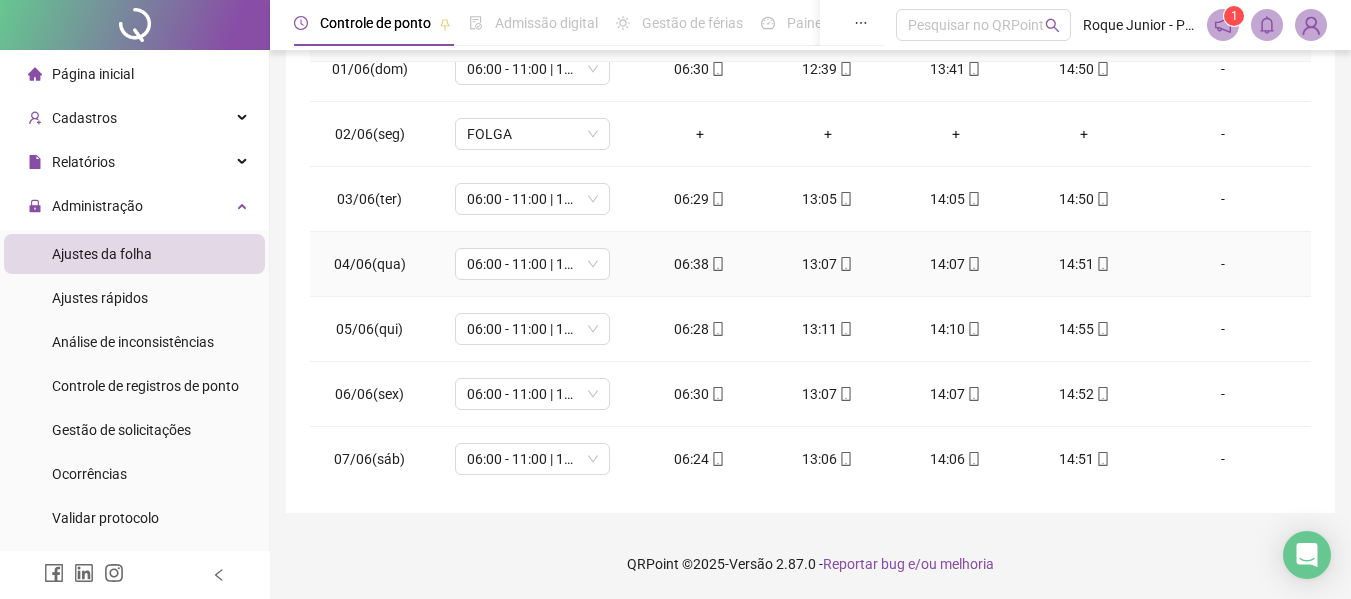 scroll, scrollTop: 23, scrollLeft: 0, axis: vertical 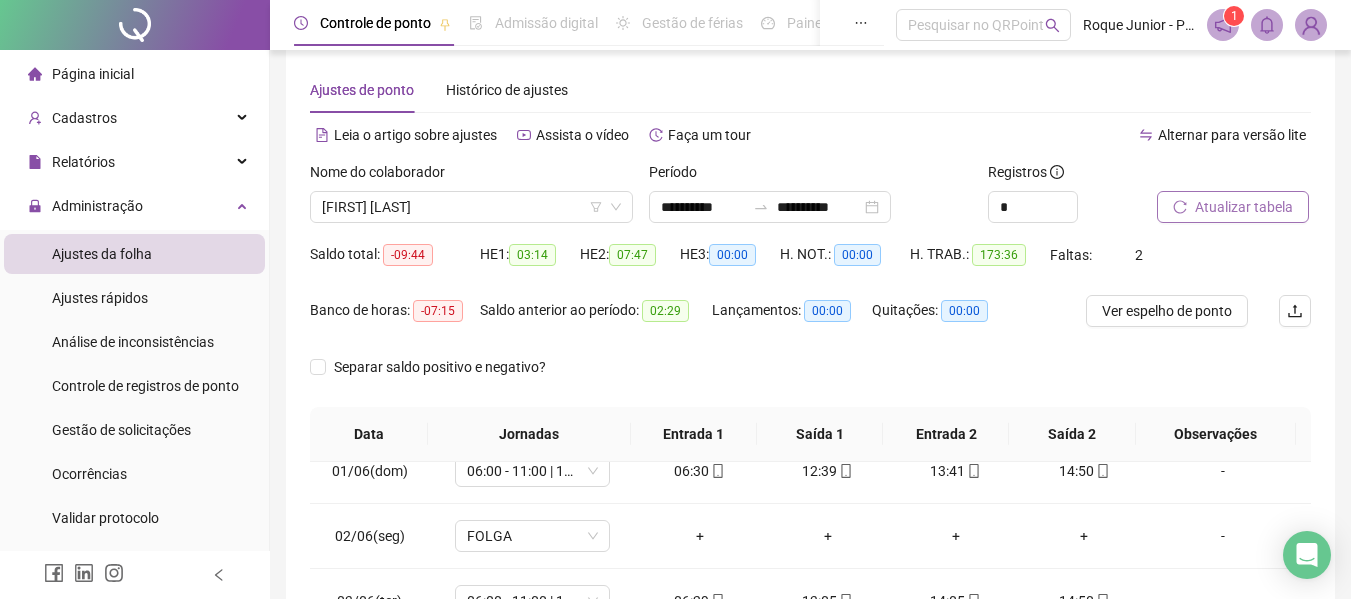 click on "Atualizar tabela" at bounding box center (1244, 207) 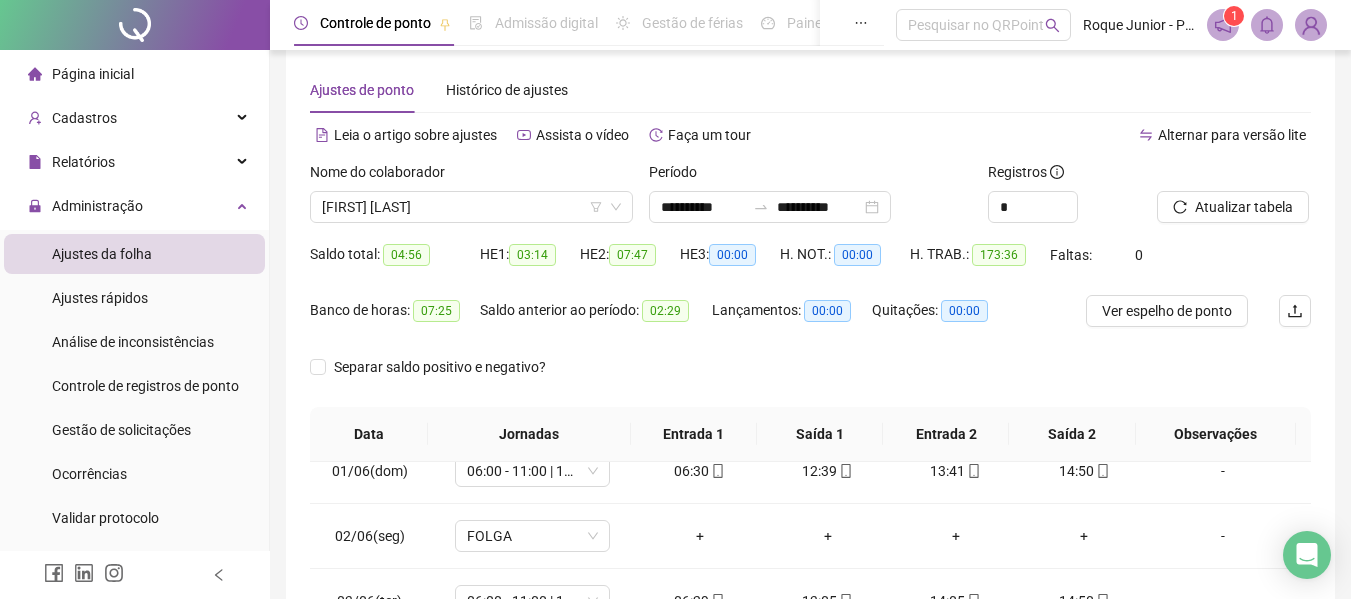 click on "[FIRST] [LAST]" at bounding box center (471, 207) 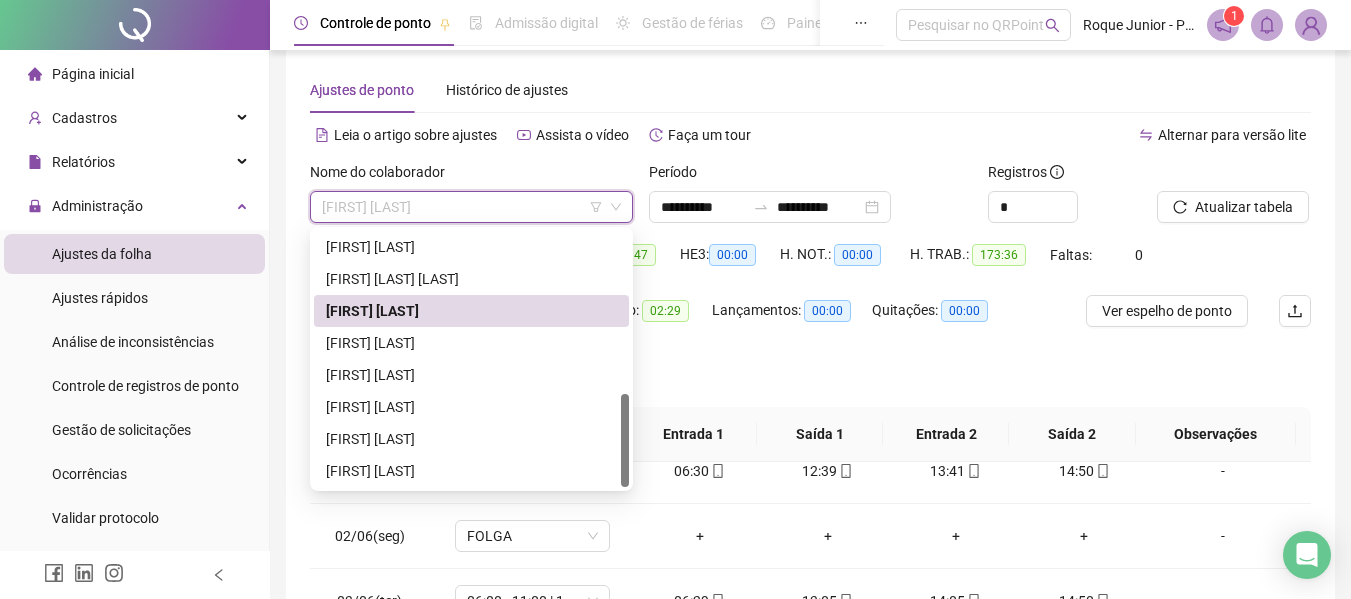 click on "[FIRST] [LAST]" at bounding box center (471, 311) 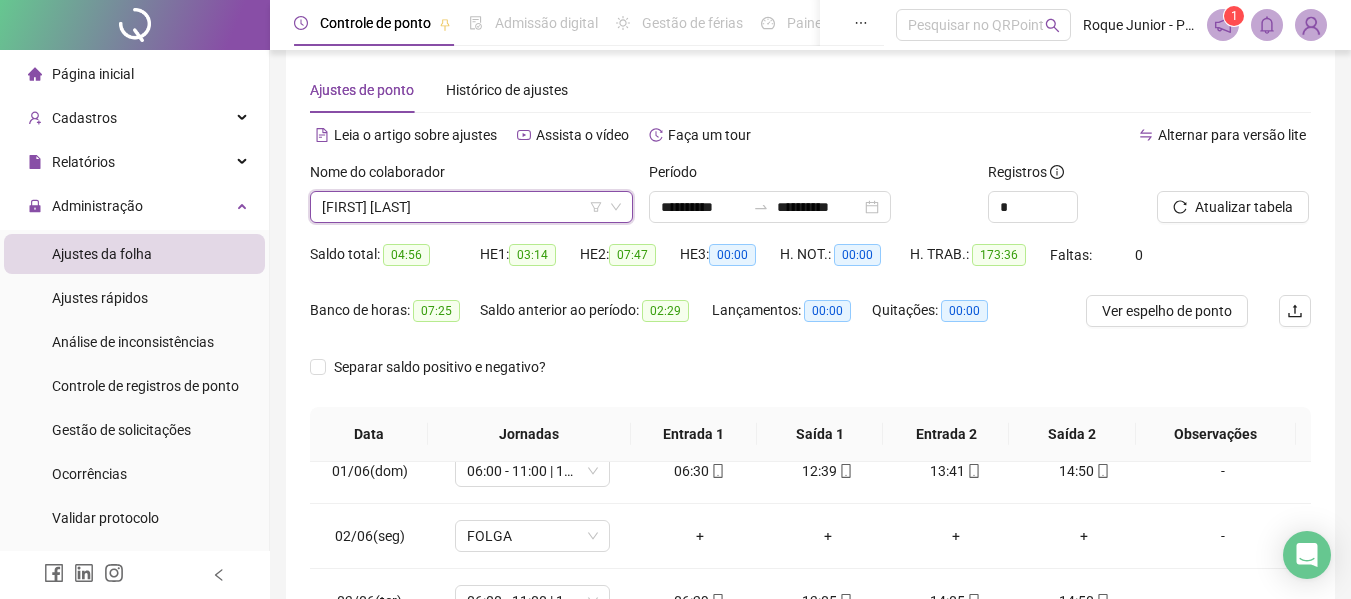 click on "[FIRST] [LAST]" at bounding box center [471, 207] 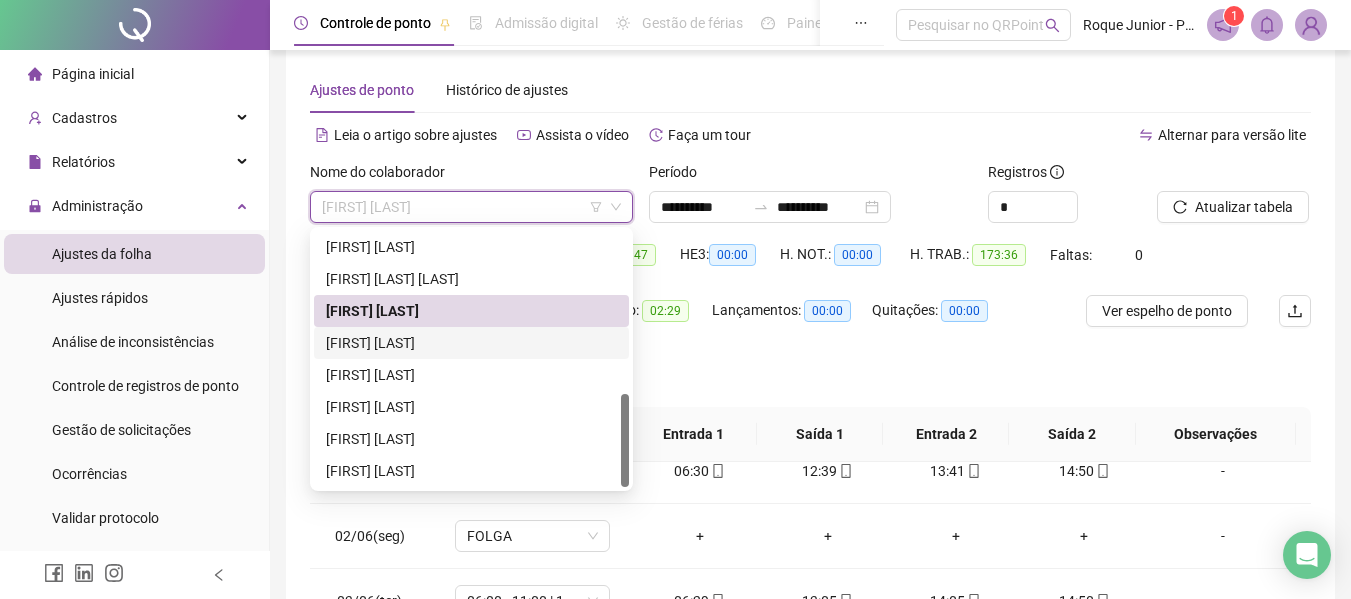 click on "[FIRST] [LAST]" at bounding box center [471, 343] 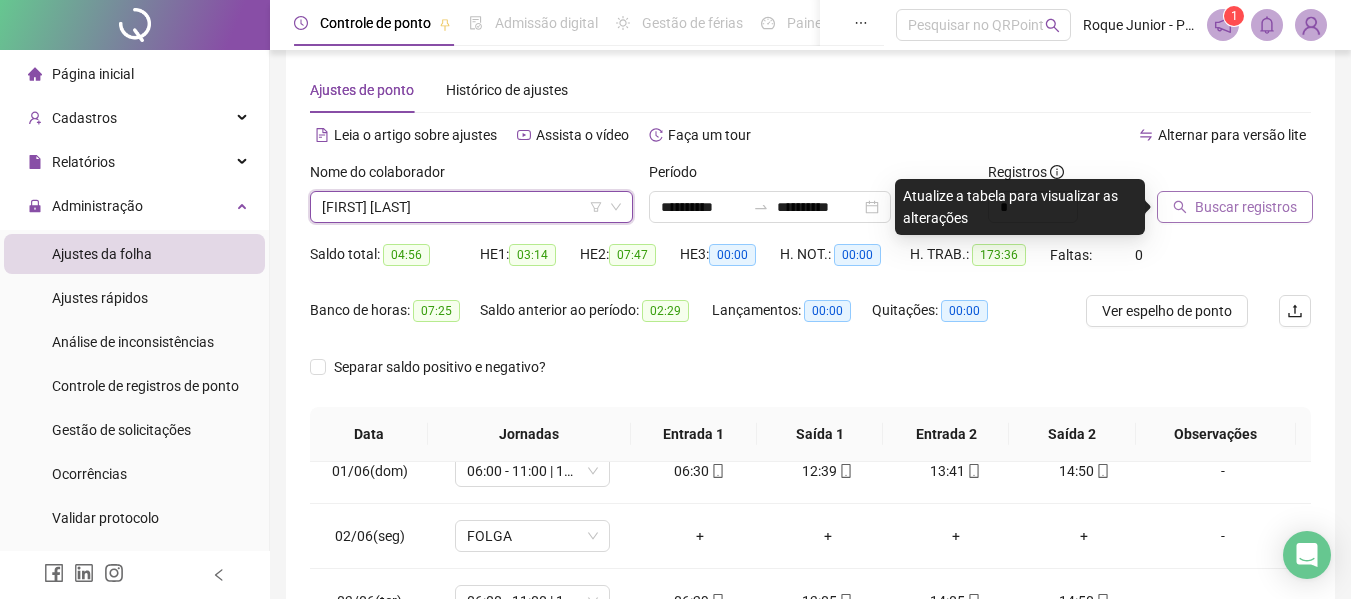 click on "Buscar registros" at bounding box center [1246, 207] 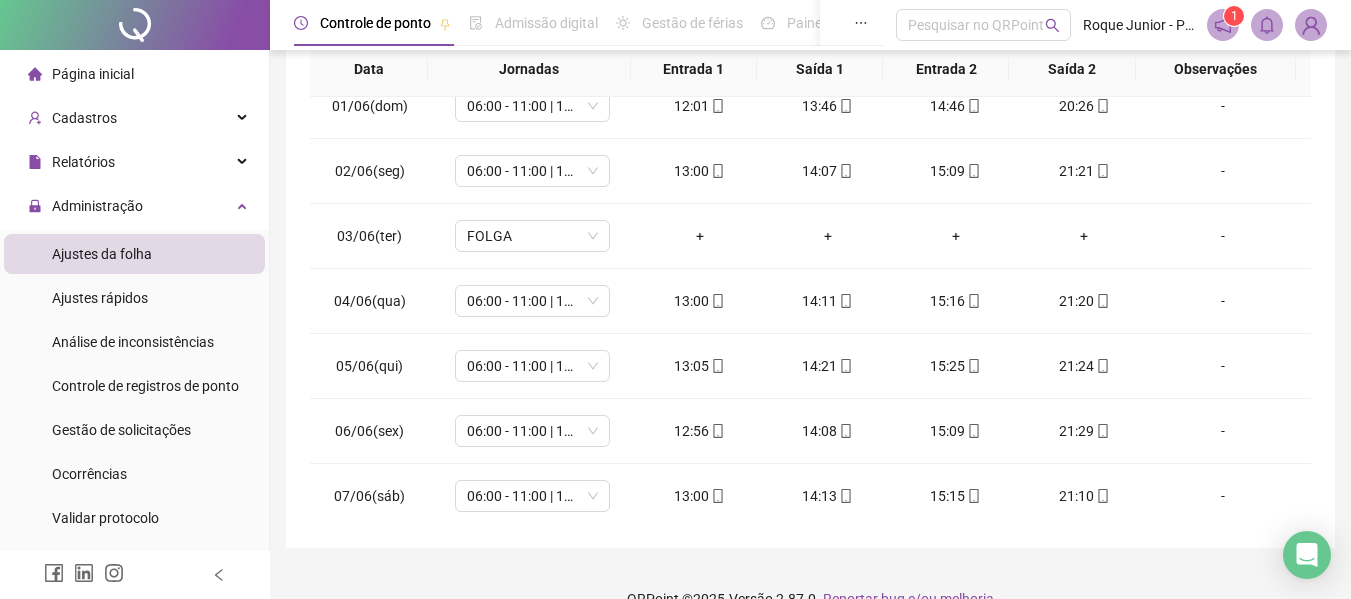 scroll, scrollTop: 423, scrollLeft: 0, axis: vertical 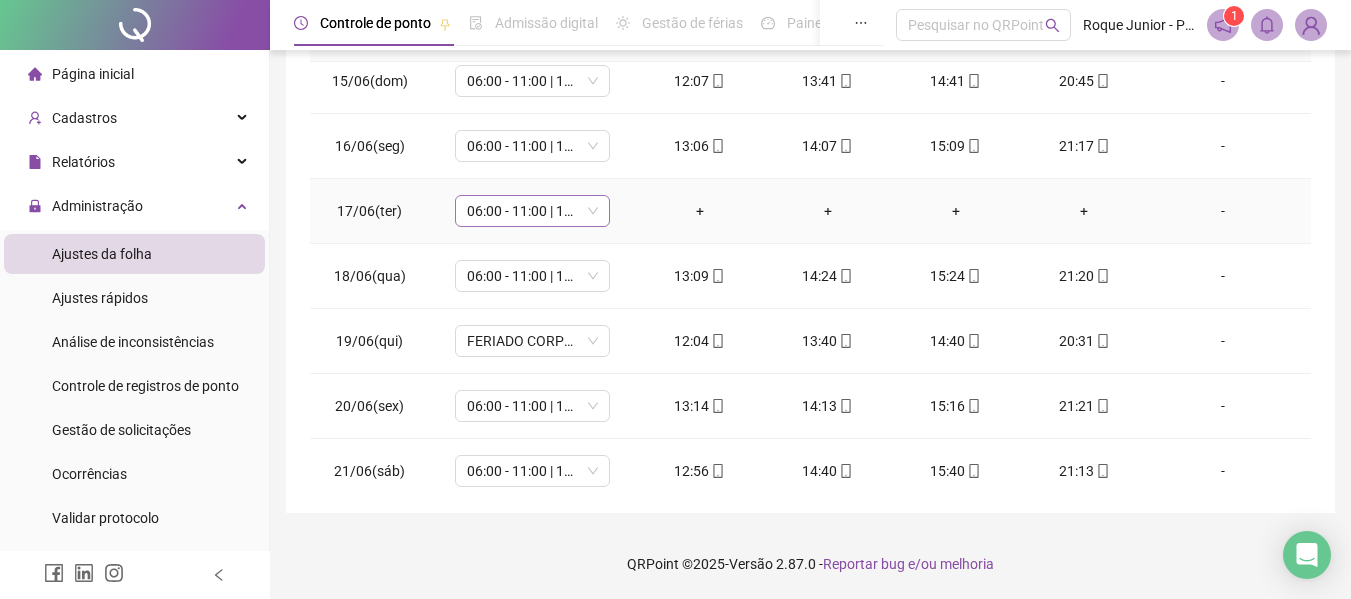 click on "06:00 - 11:00 | 12:00 - 14:20" at bounding box center (532, 211) 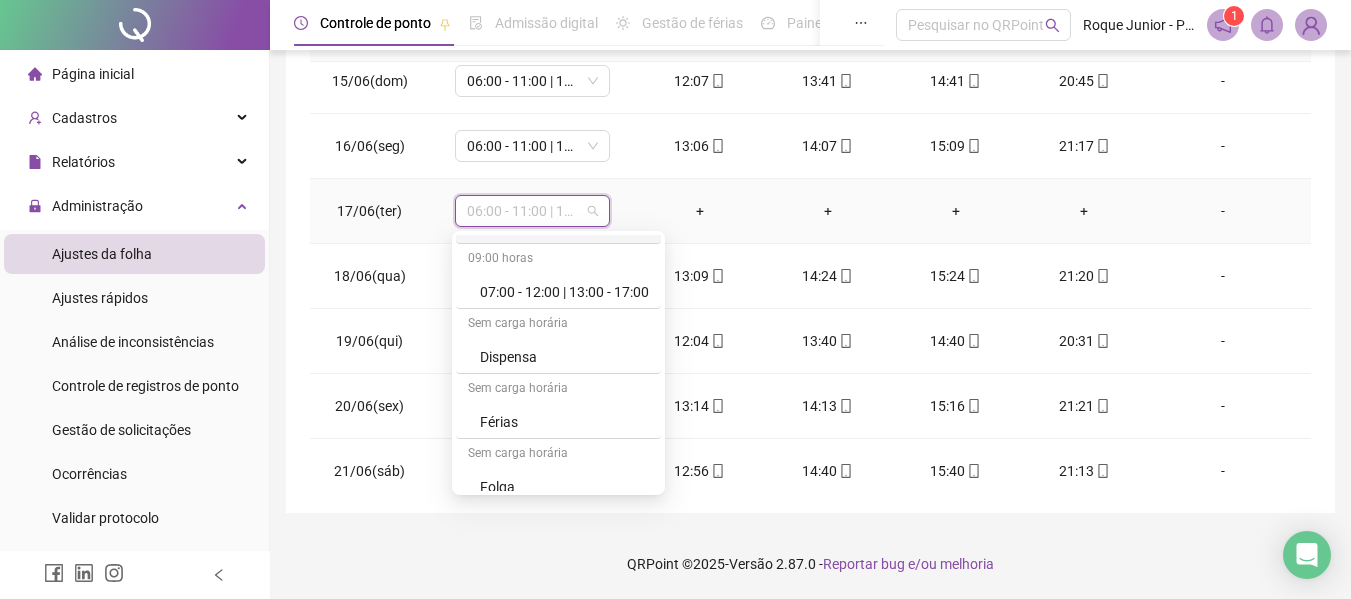 scroll, scrollTop: 200, scrollLeft: 0, axis: vertical 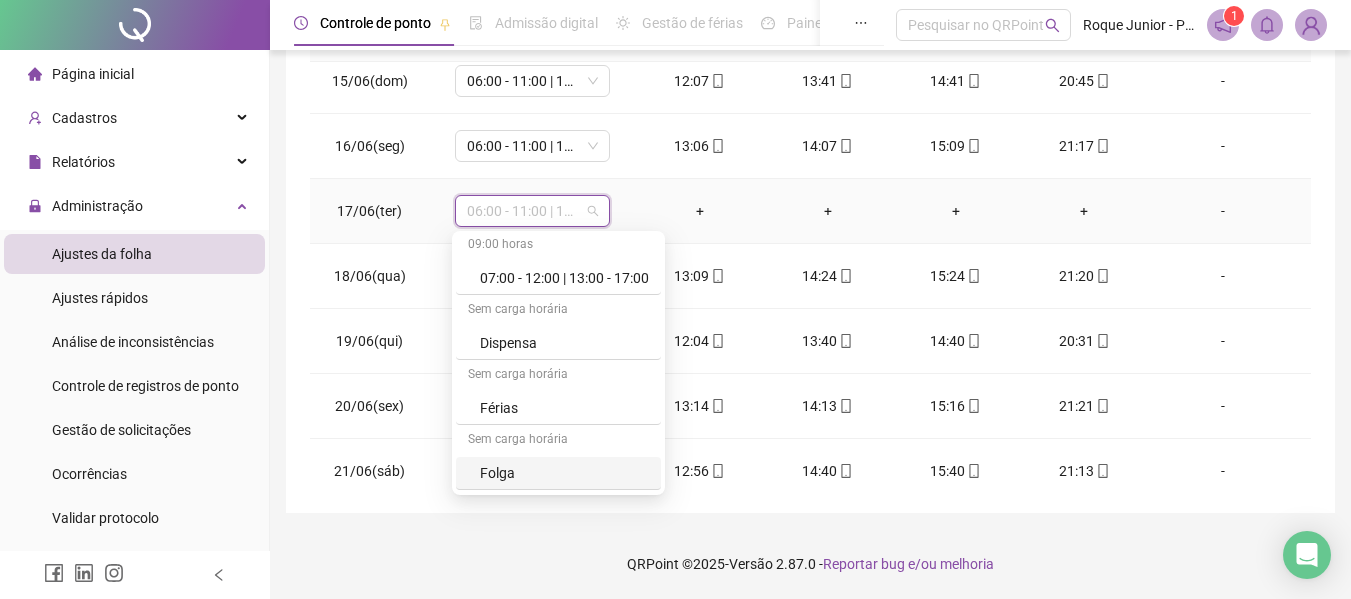 click on "Folga" at bounding box center (564, 473) 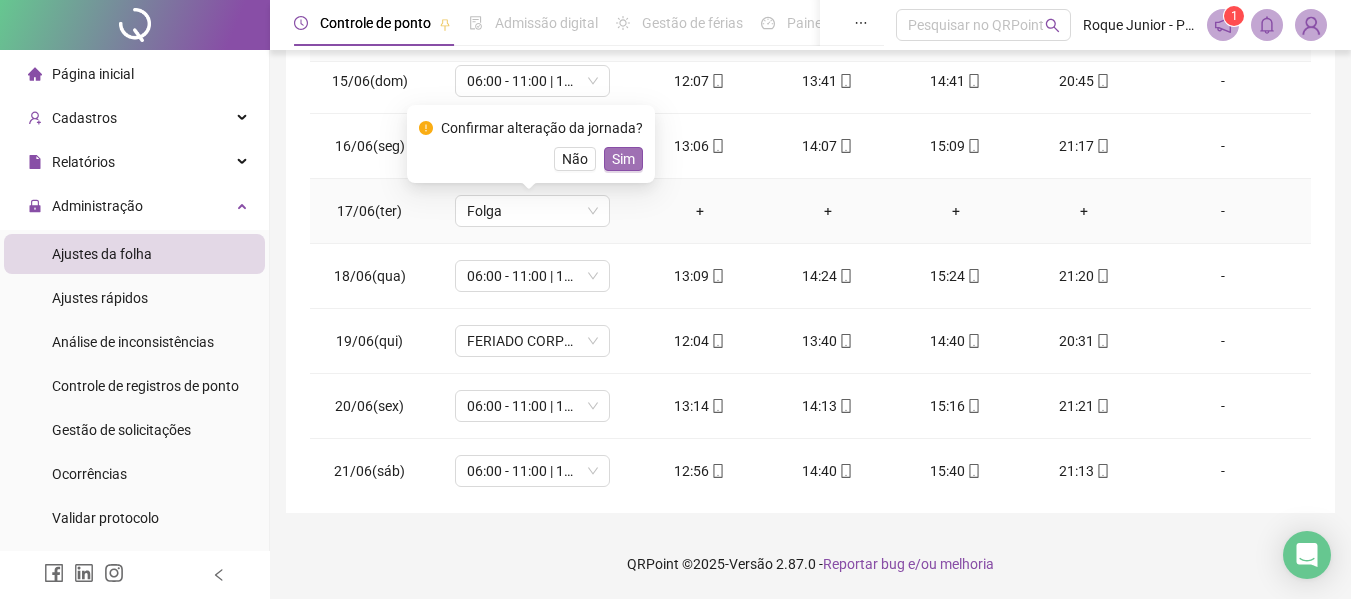 click on "Sim" at bounding box center (623, 159) 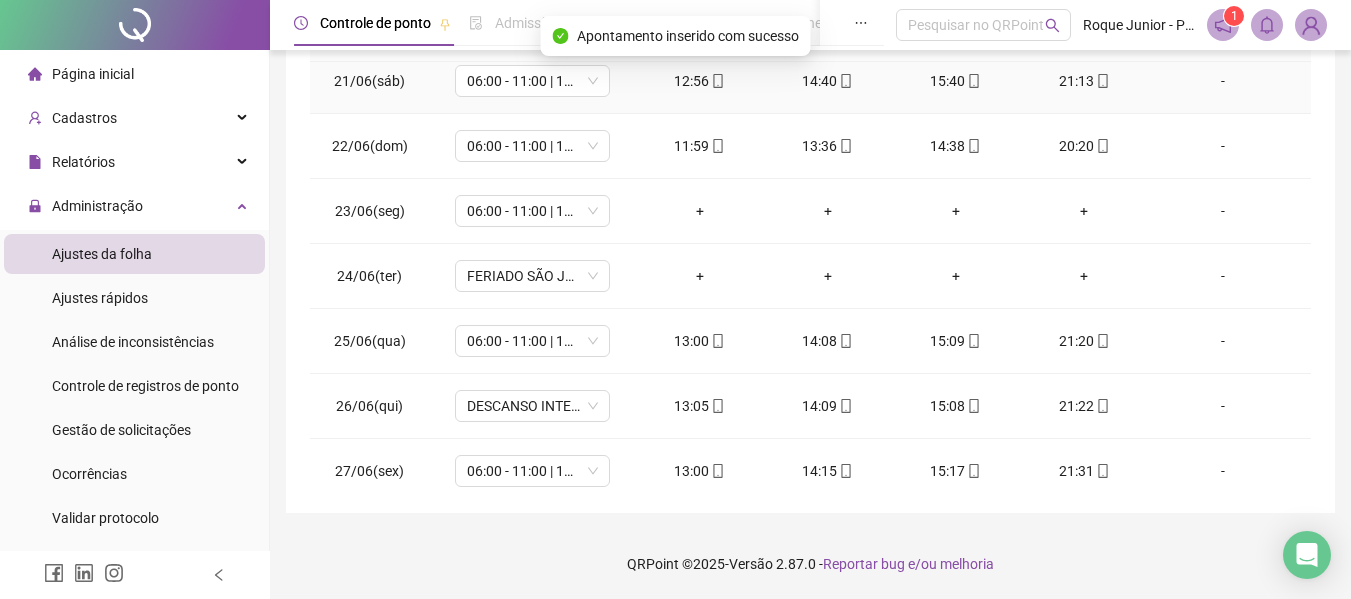 scroll, scrollTop: 1323, scrollLeft: 0, axis: vertical 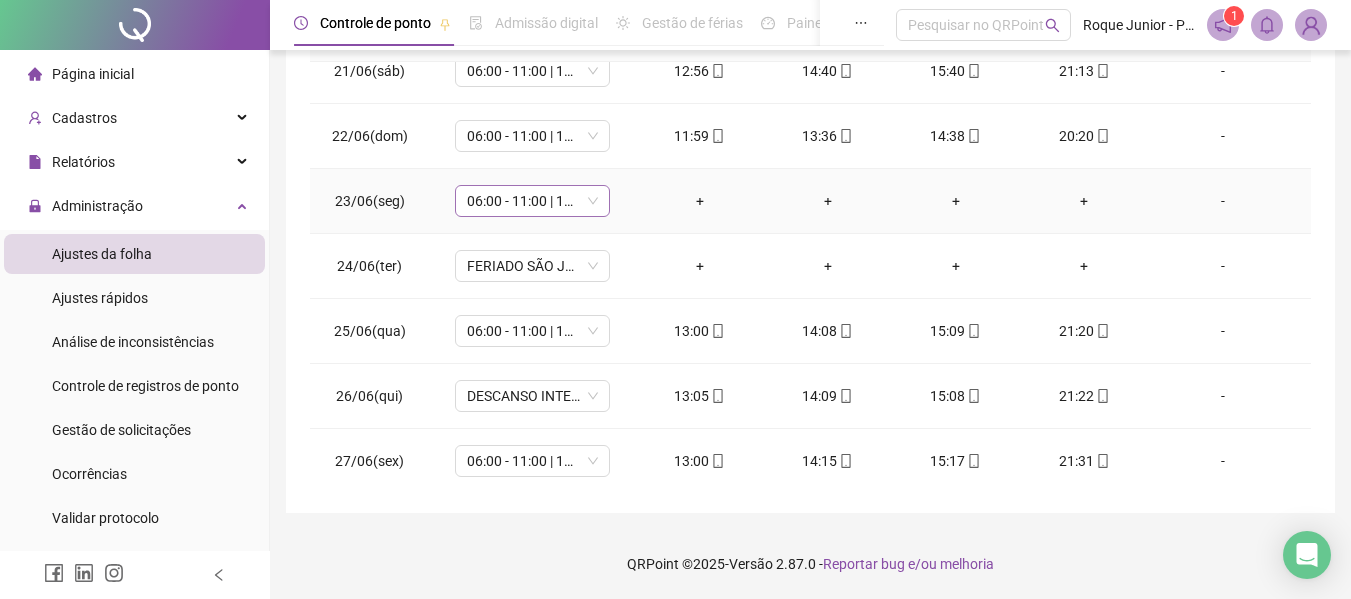 click on "06:00 - 11:00 | 12:00 - 14:20" at bounding box center (532, 201) 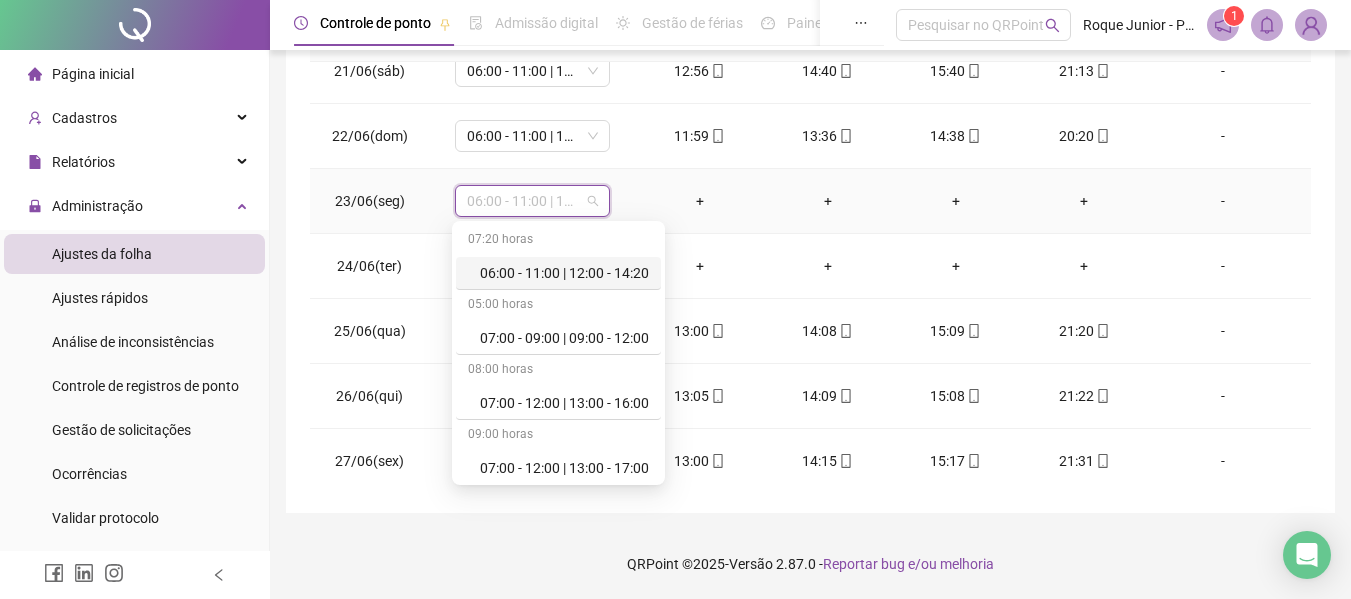 click on "06:00 - 11:00 | 12:00 - 14:20" at bounding box center (532, 201) 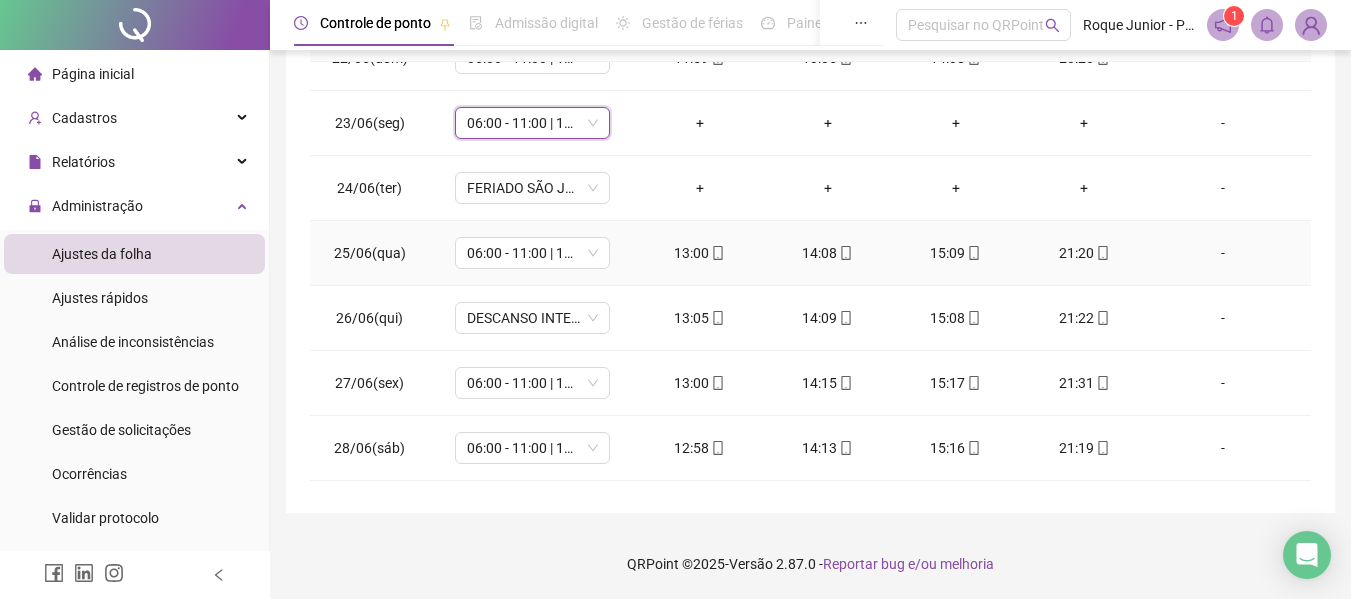 scroll, scrollTop: 1323, scrollLeft: 0, axis: vertical 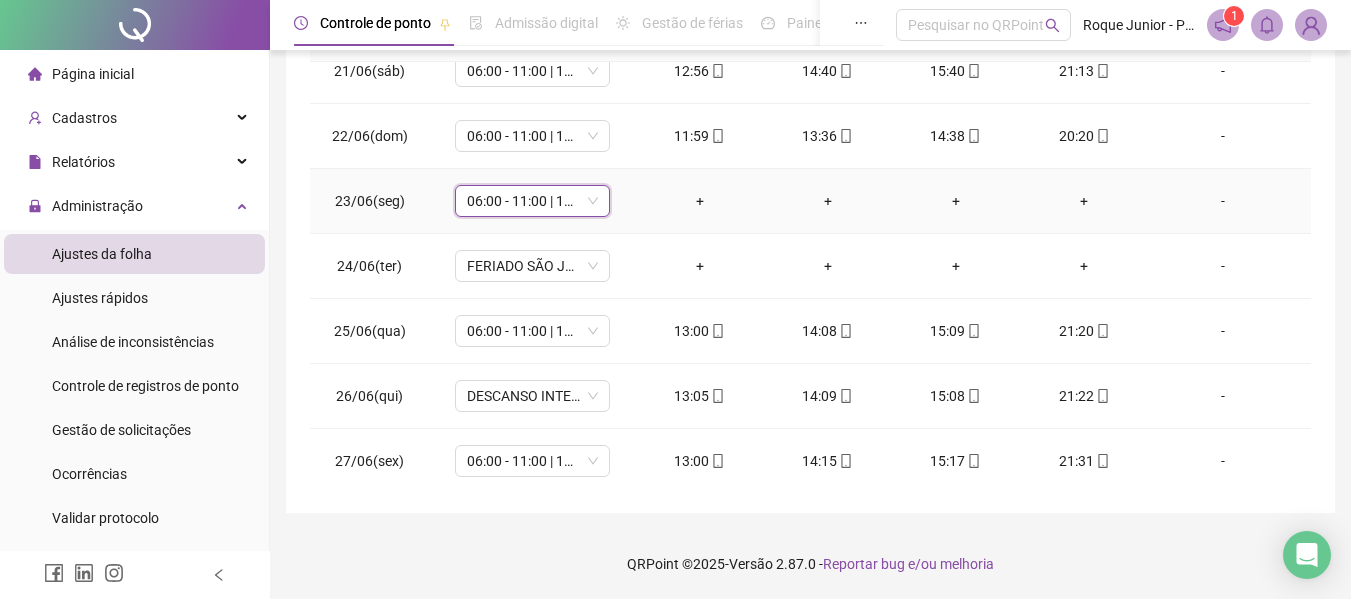 click on "06:00 - 11:00 | 12:00 - 14:20" at bounding box center [532, 201] 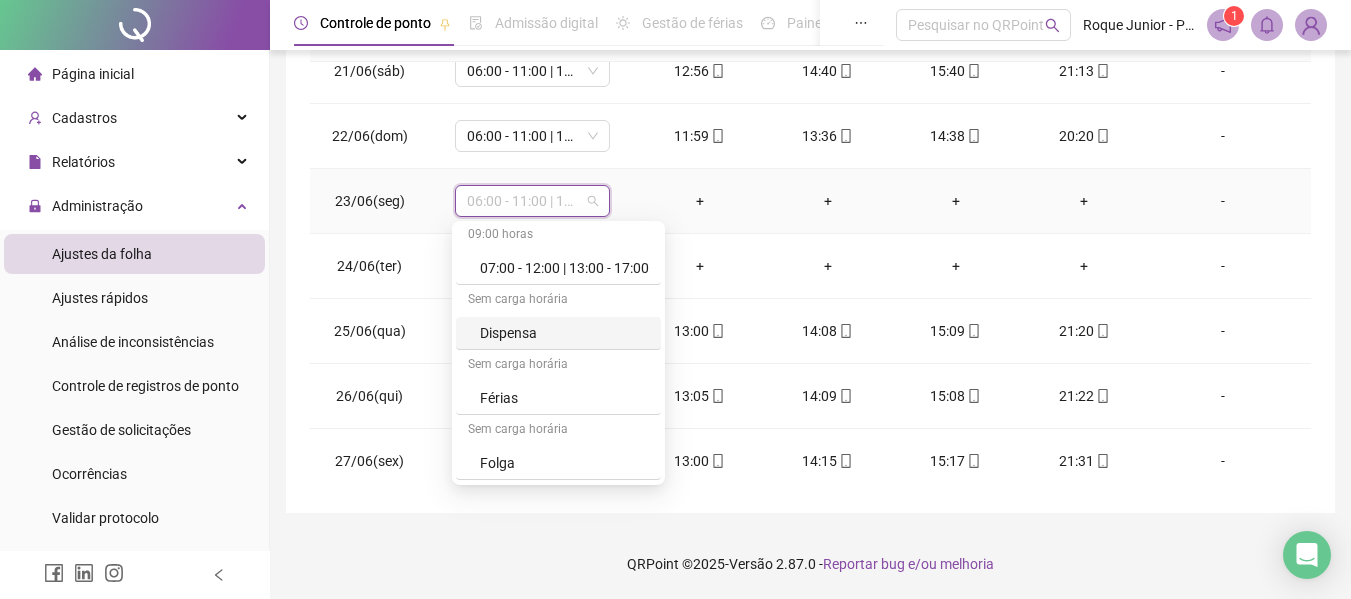 scroll, scrollTop: 300, scrollLeft: 0, axis: vertical 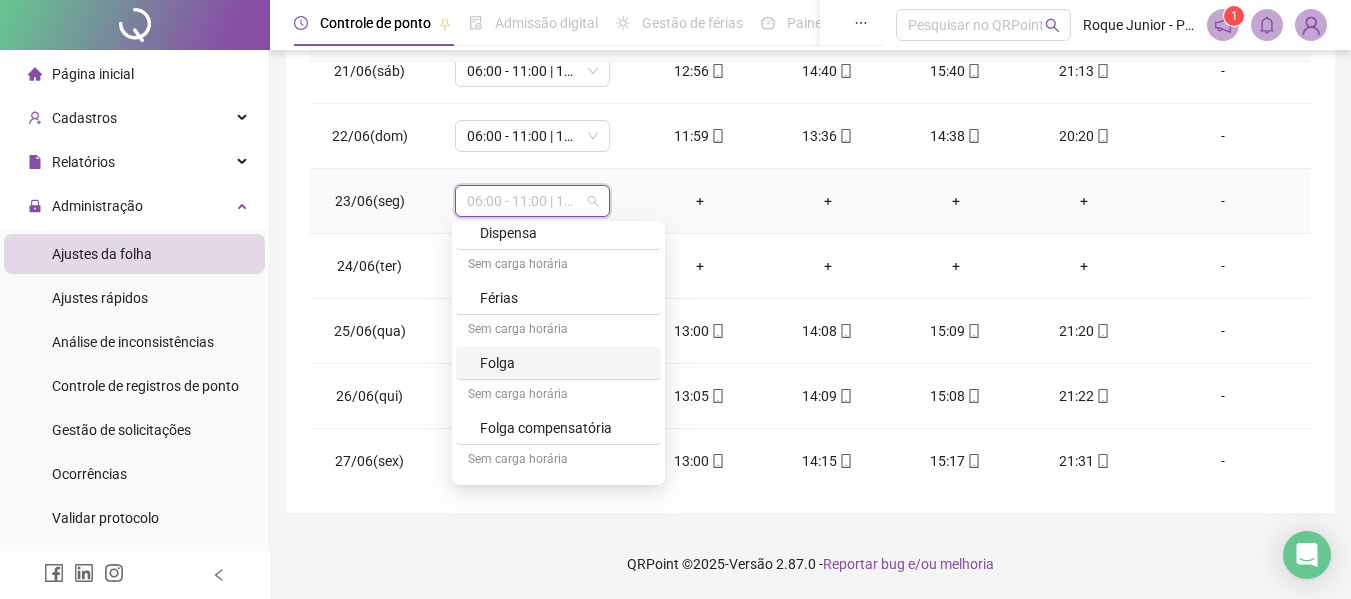click on "Folga" at bounding box center (564, 363) 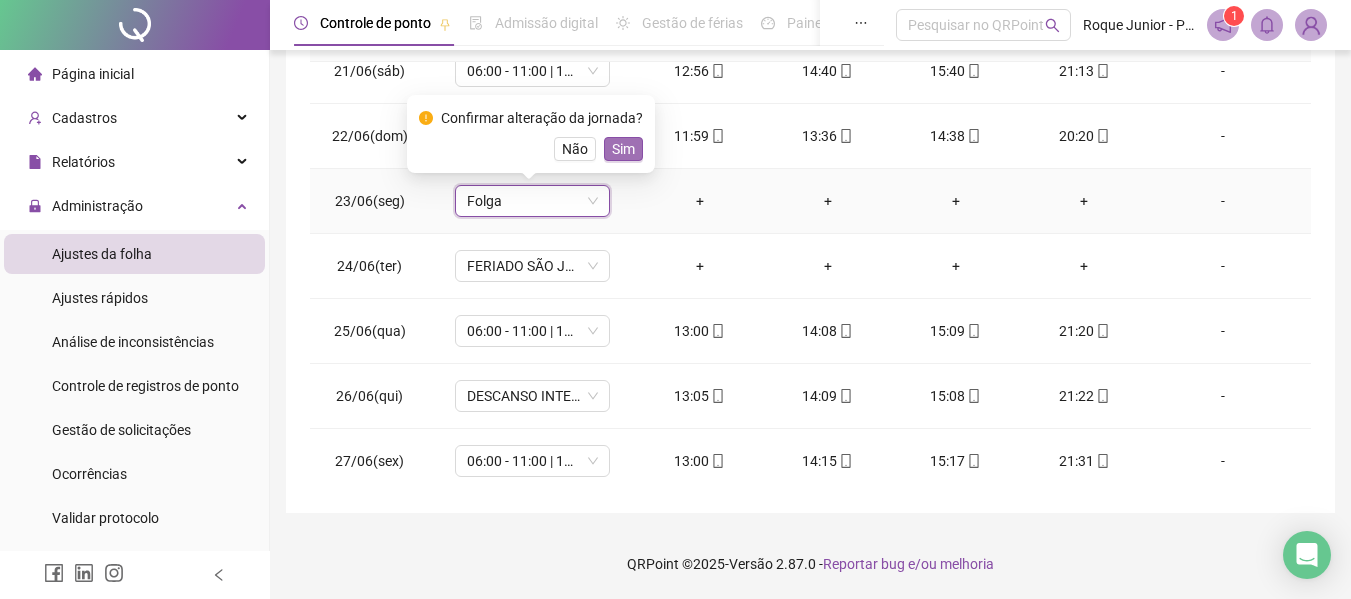 click on "Sim" at bounding box center (623, 149) 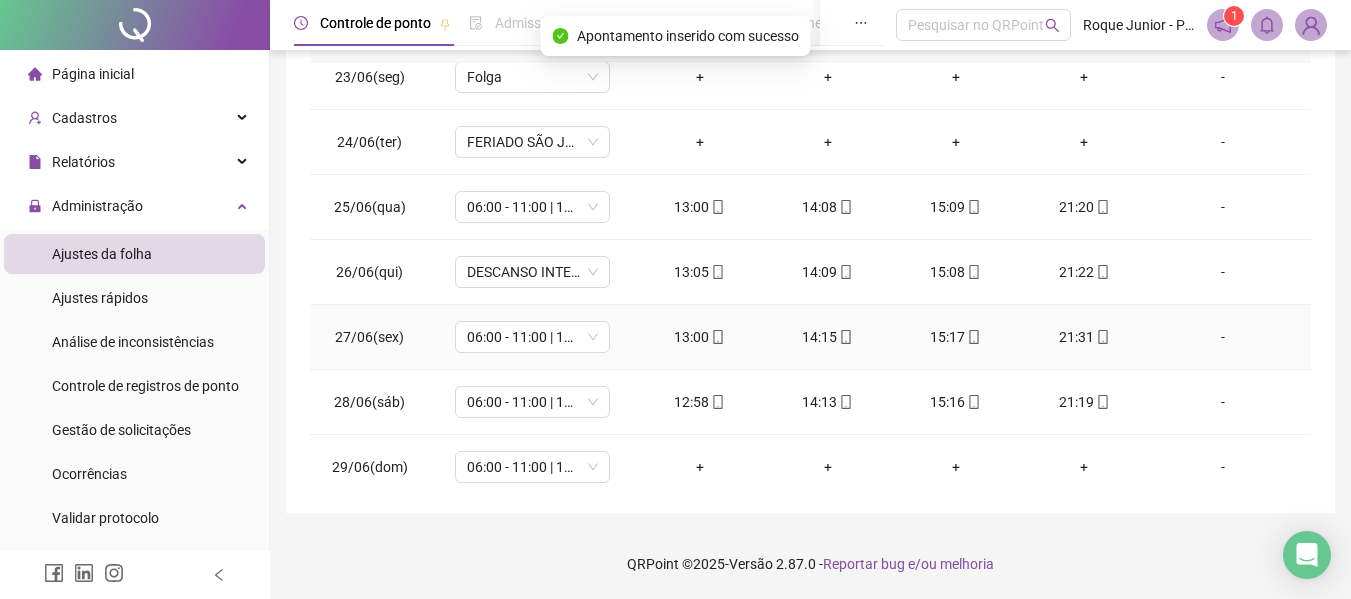 scroll, scrollTop: 1523, scrollLeft: 0, axis: vertical 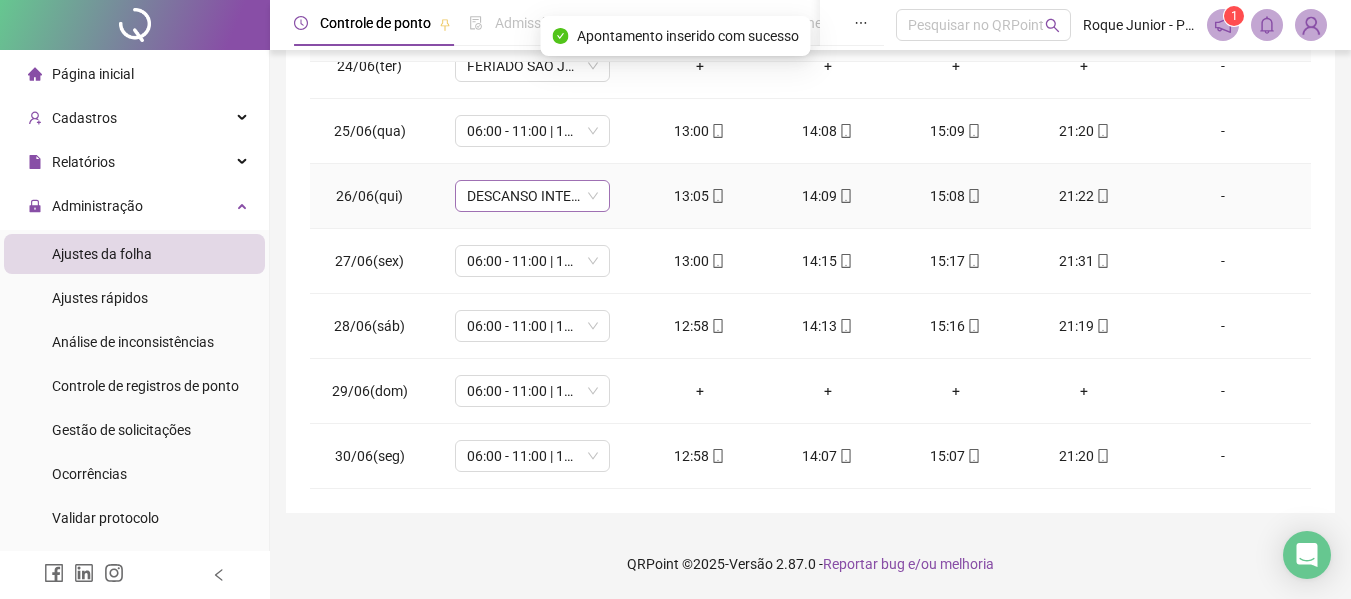 click on "DESCANSO INTER-JORNADA" at bounding box center [532, 196] 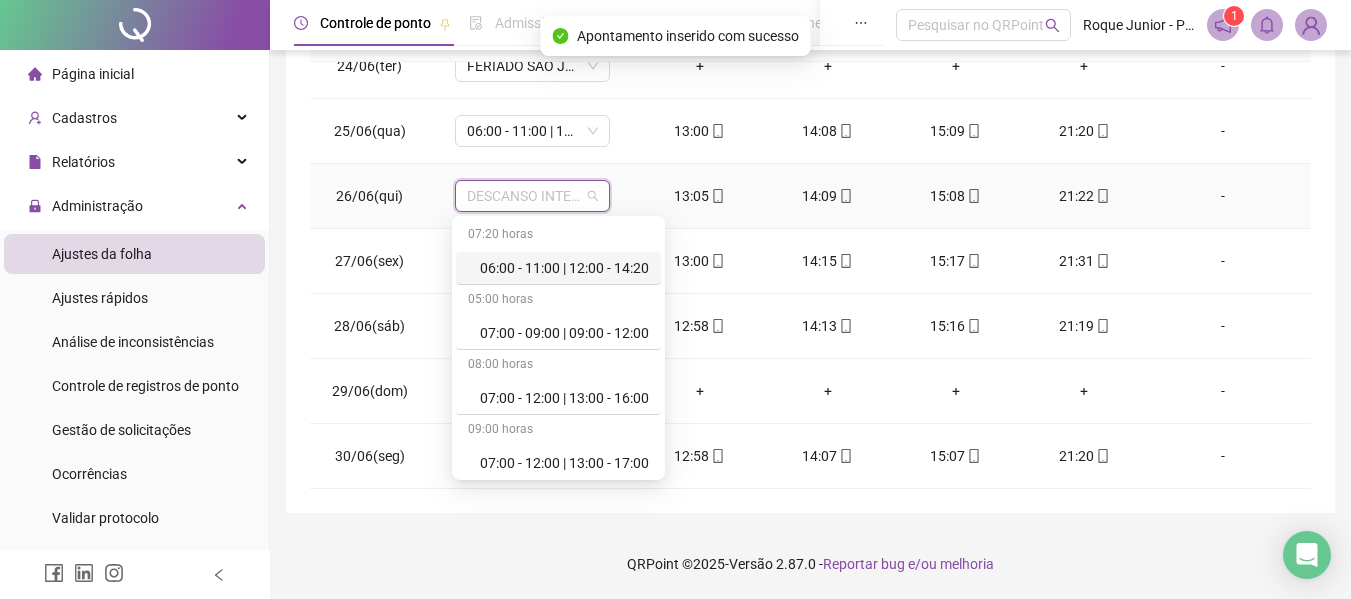 click on "06:00 - 11:00 | 12:00 - 14:20" at bounding box center [564, 268] 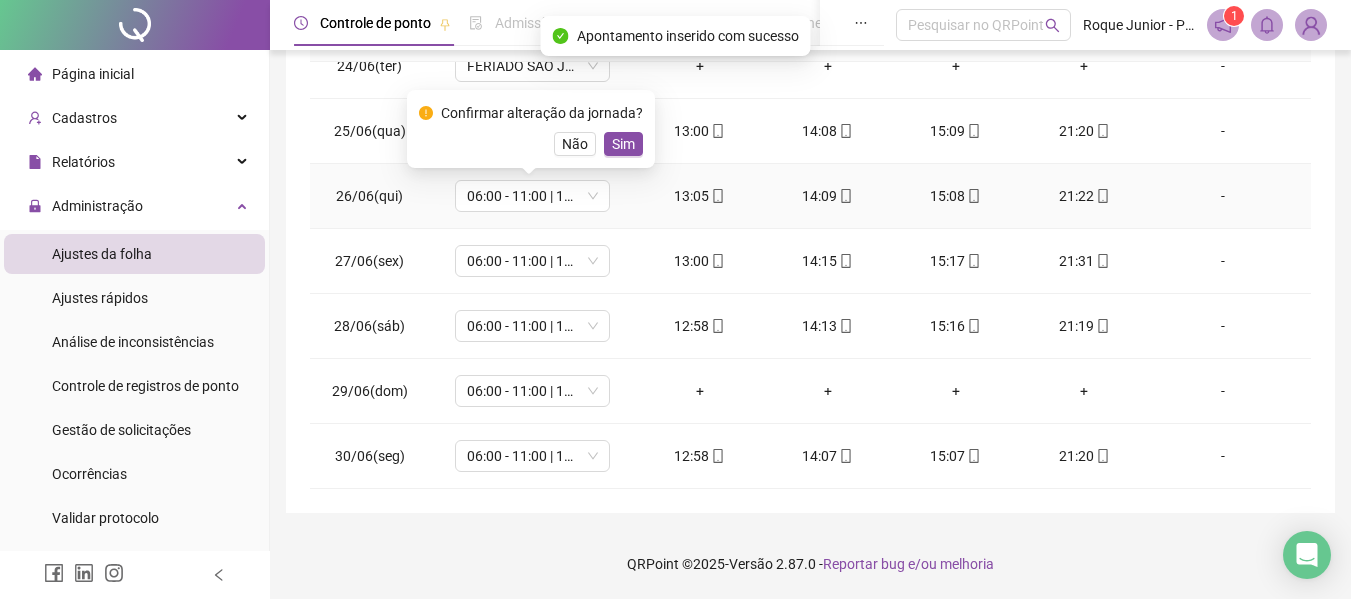 click on "Confirmar alteração da jornada? Não Sim" at bounding box center (531, 129) 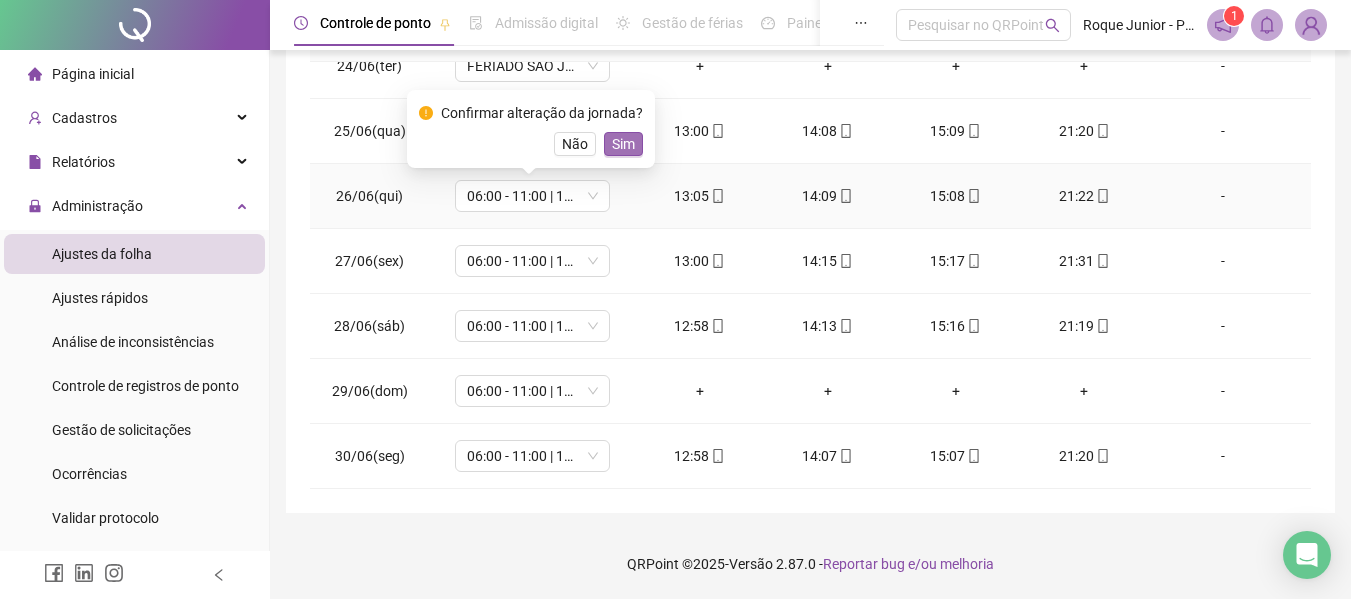 click on "Sim" at bounding box center [623, 144] 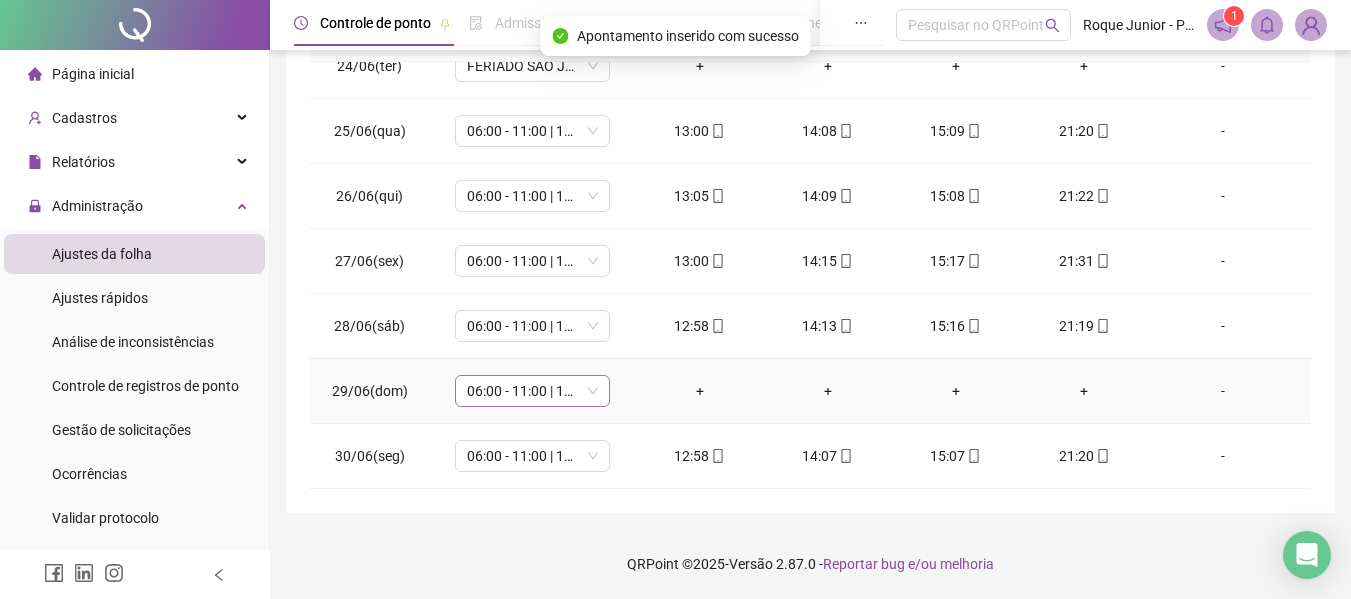 drag, startPoint x: 512, startPoint y: 386, endPoint x: 521, endPoint y: 377, distance: 12.727922 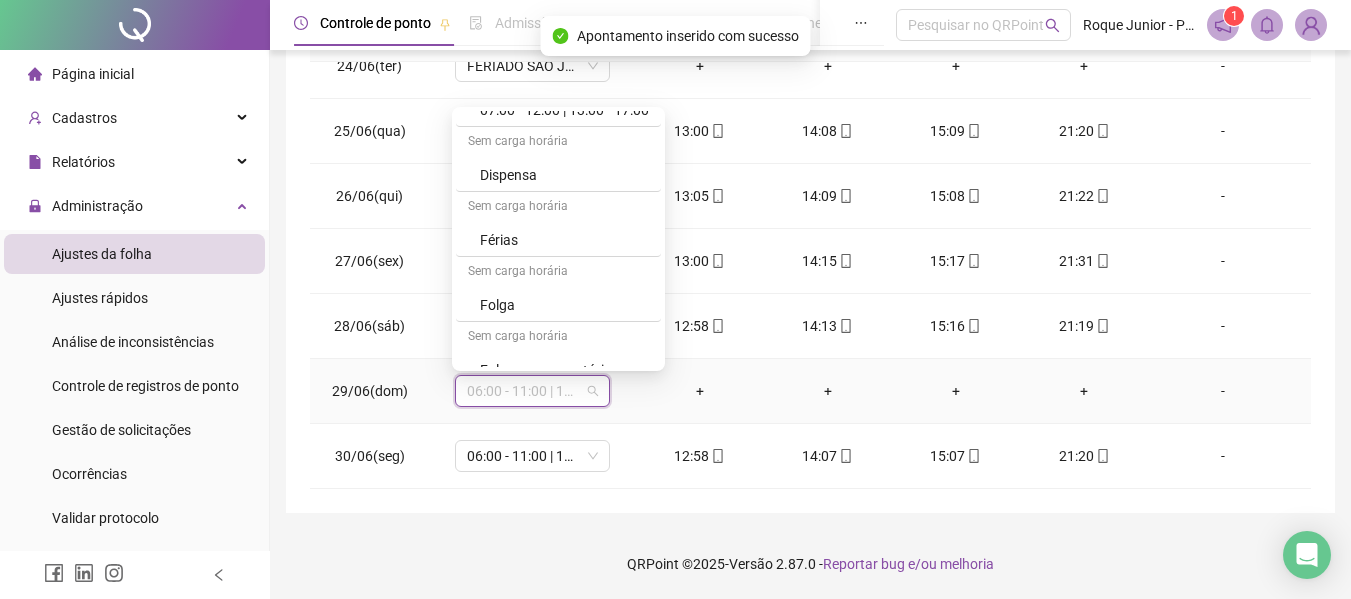 scroll, scrollTop: 300, scrollLeft: 0, axis: vertical 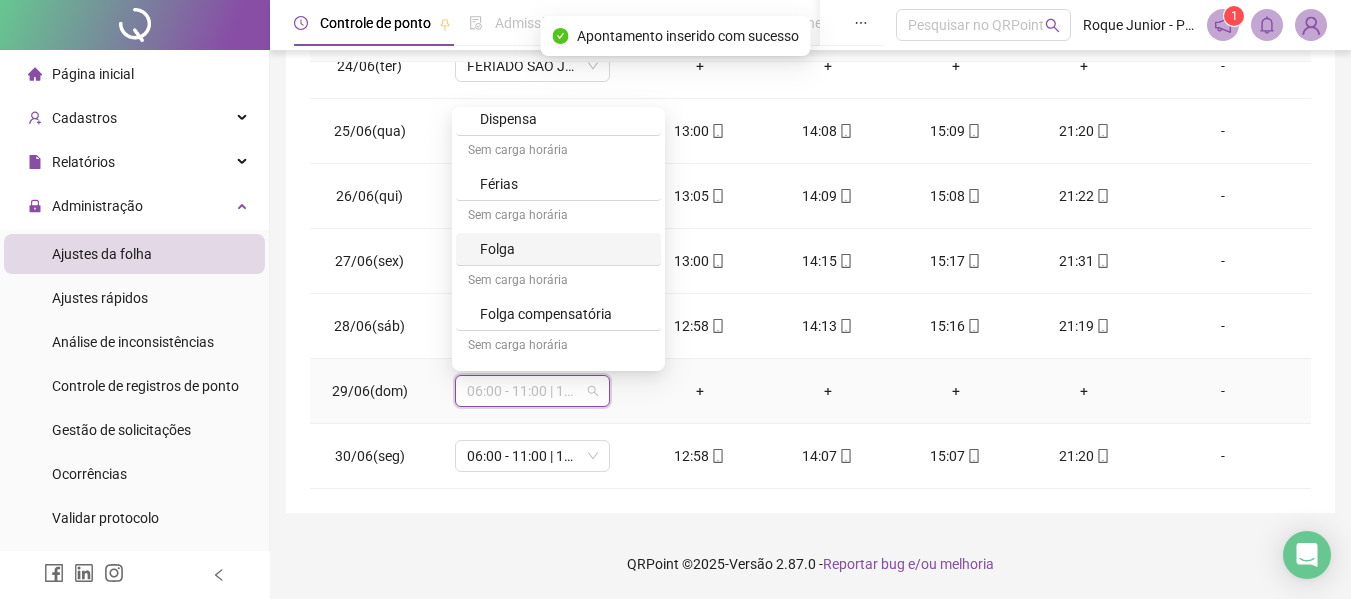 click on "Folga" at bounding box center [564, 249] 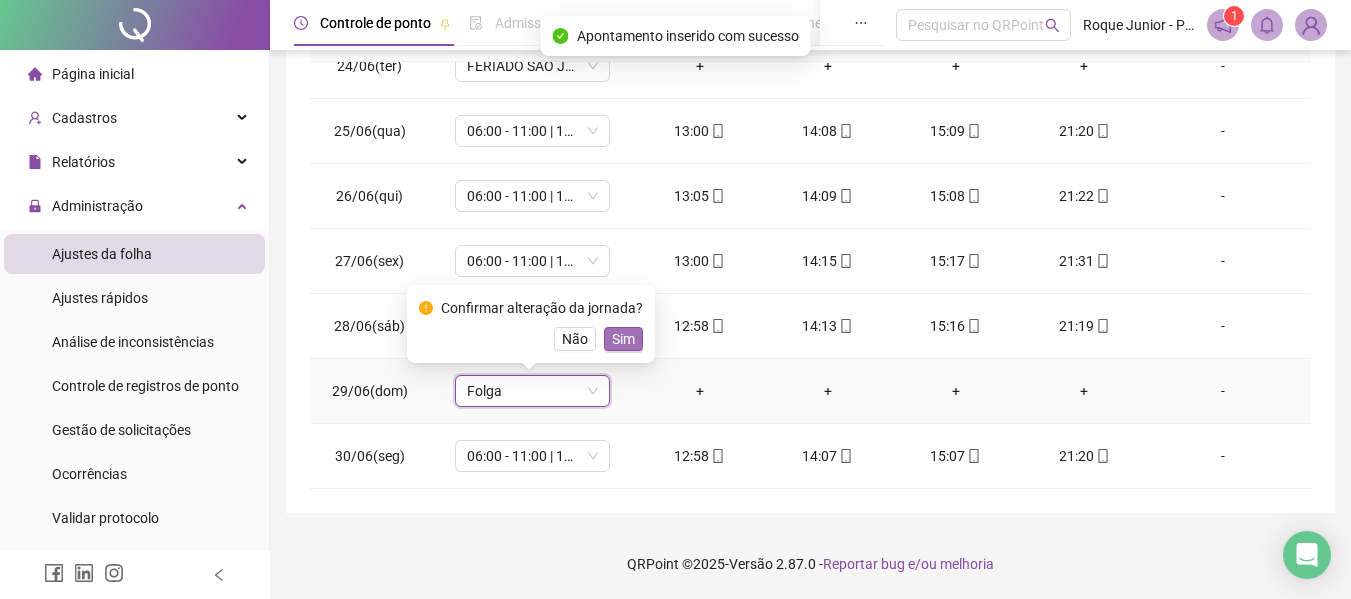 click on "Sim" at bounding box center [623, 339] 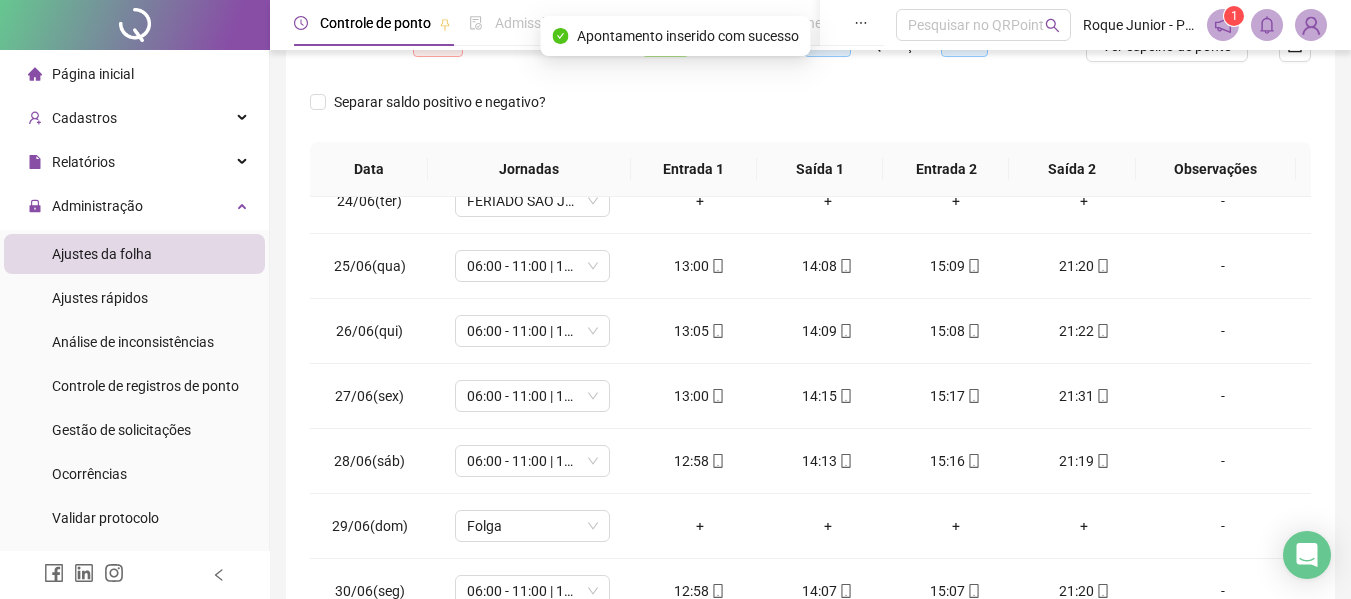 scroll, scrollTop: 0, scrollLeft: 0, axis: both 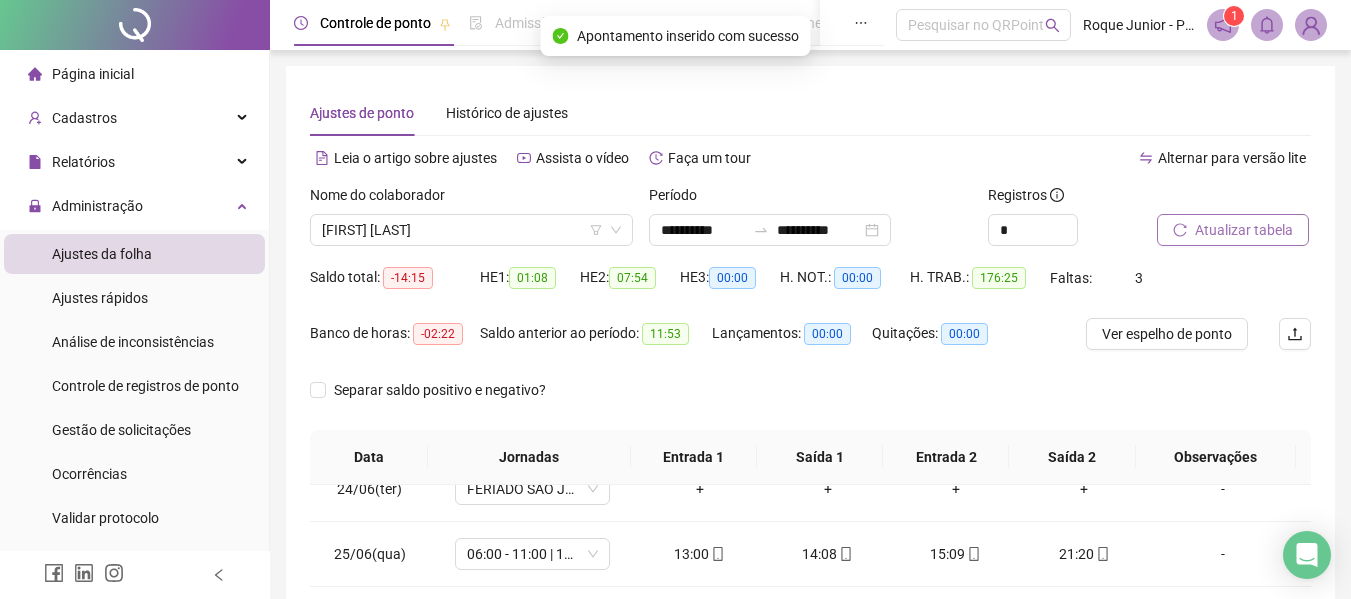 click on "Atualizar tabela" at bounding box center (1244, 230) 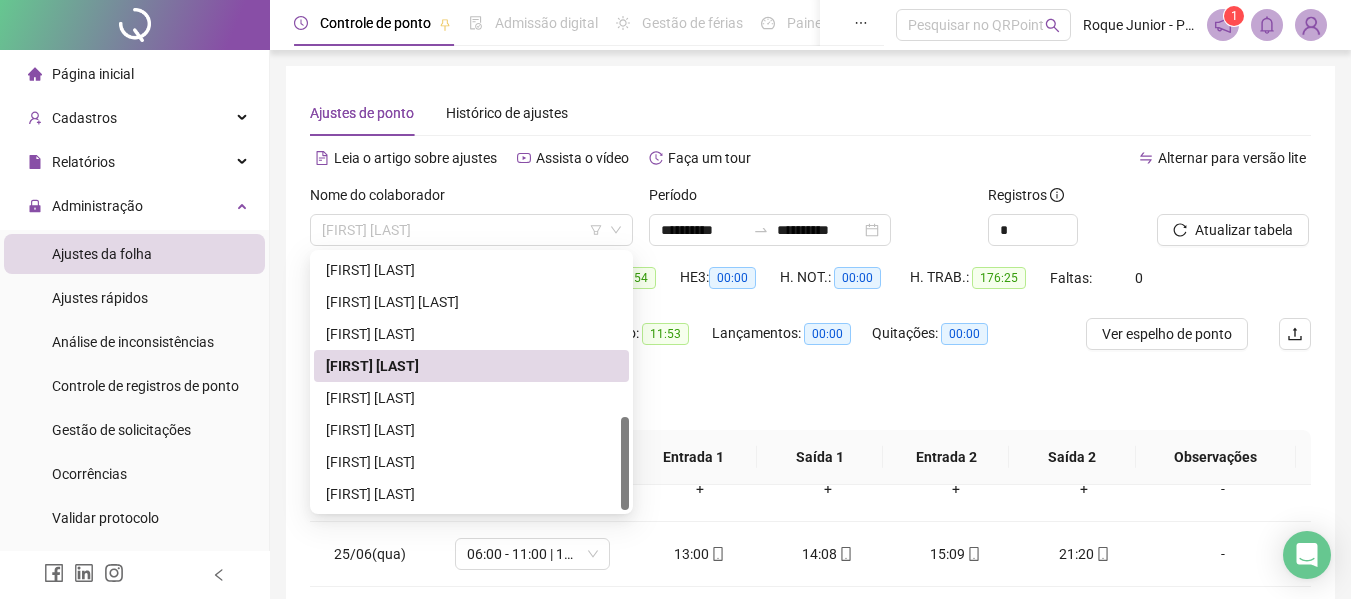 click on "[FIRST] [LAST]" at bounding box center [471, 230] 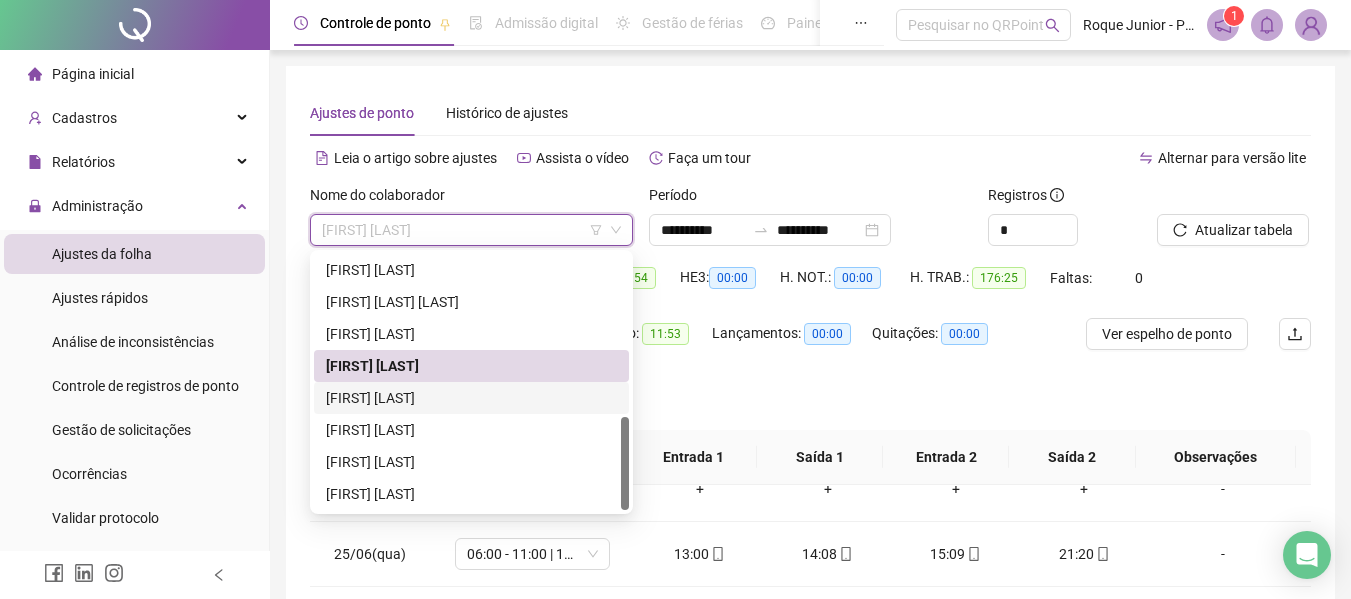 click on "[FIRST] [LAST]" at bounding box center [471, 398] 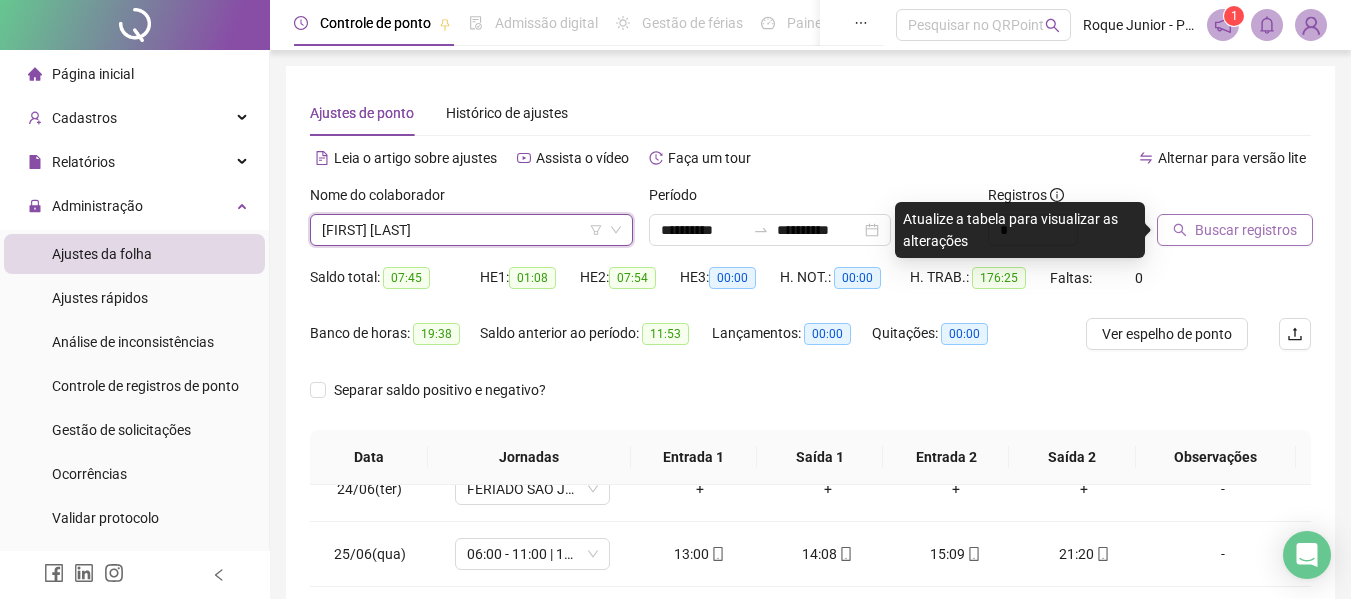 click on "Buscar registros" at bounding box center [1246, 230] 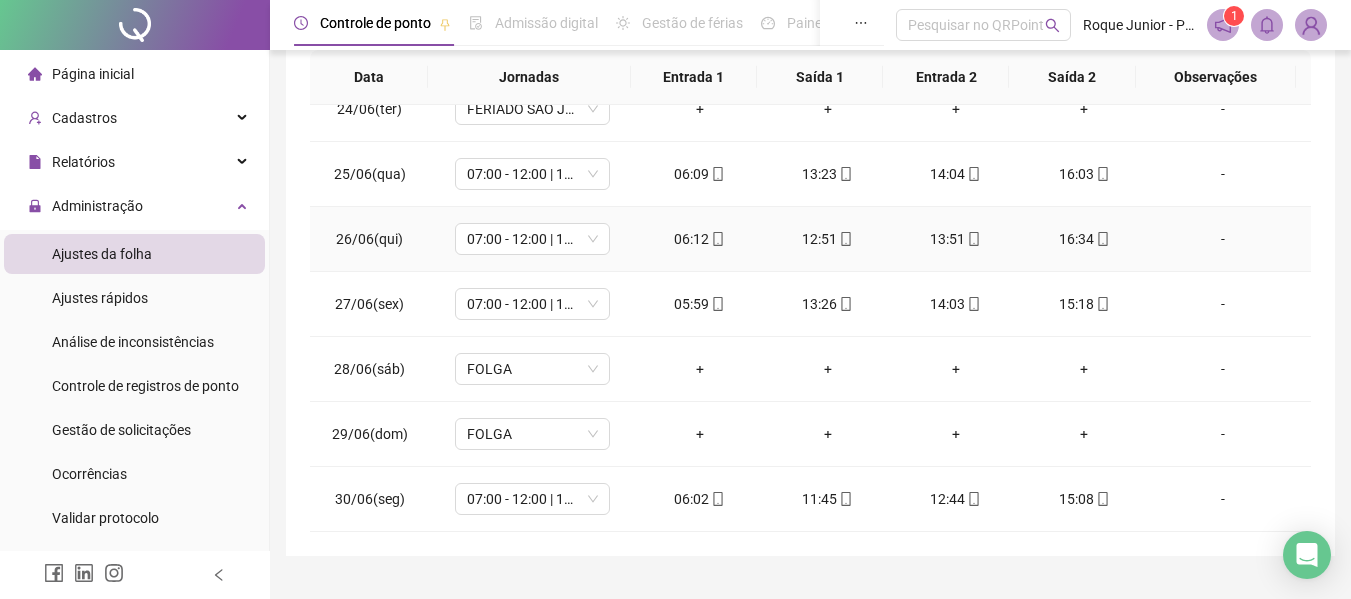 scroll, scrollTop: 423, scrollLeft: 0, axis: vertical 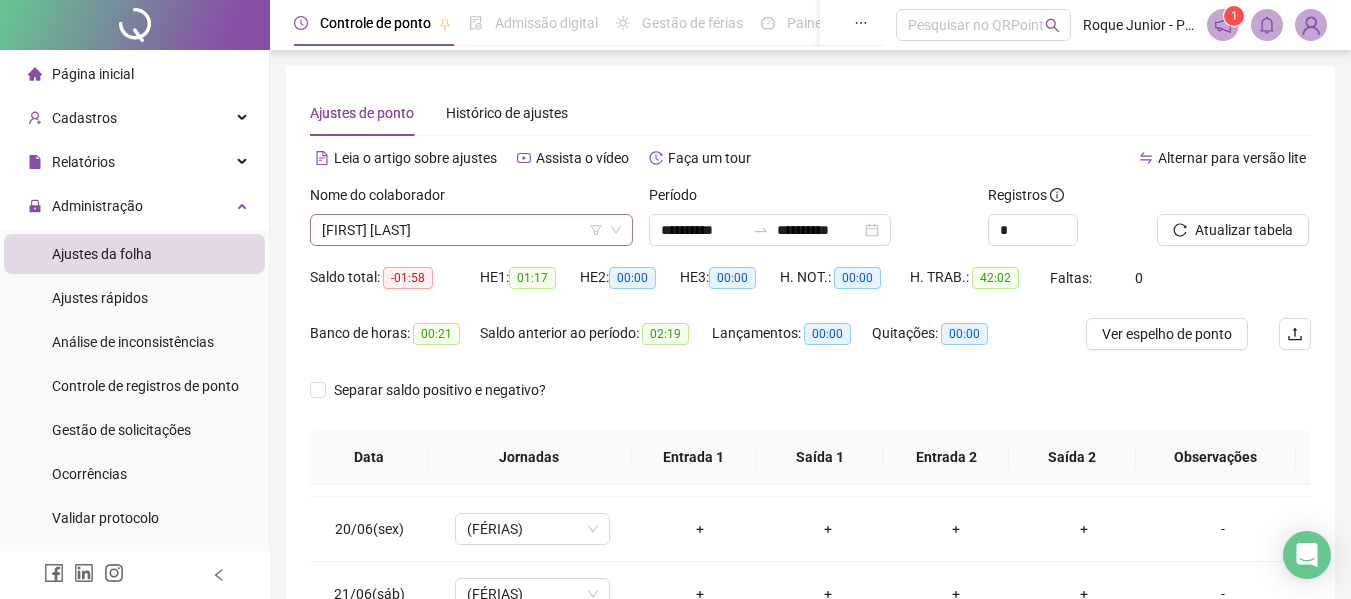 click on "[FIRST] [LAST]" at bounding box center [471, 230] 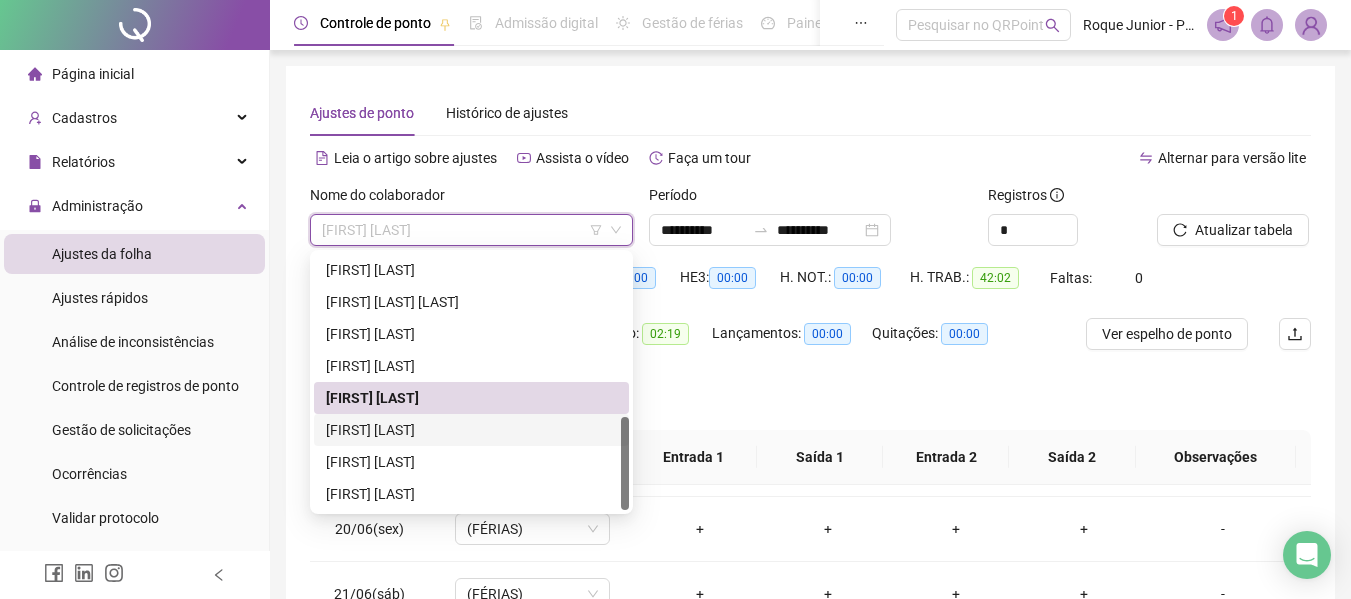 click on "[FIRST] [LAST]" at bounding box center (471, 430) 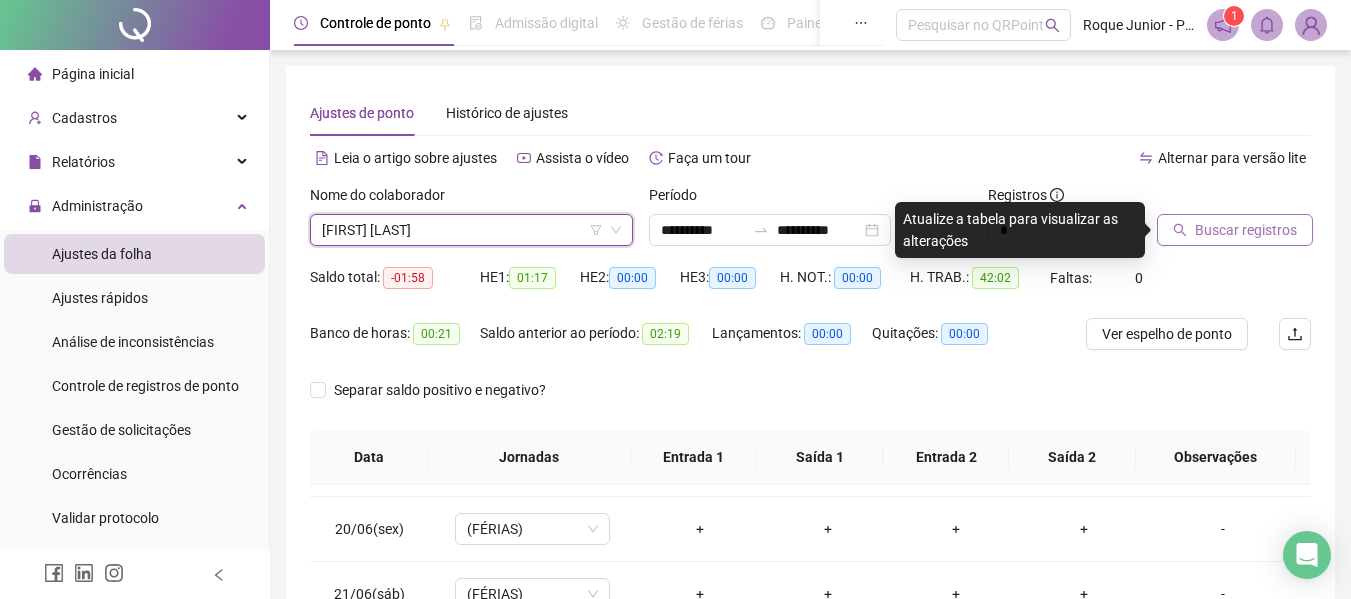 click on "Buscar registros" at bounding box center [1246, 230] 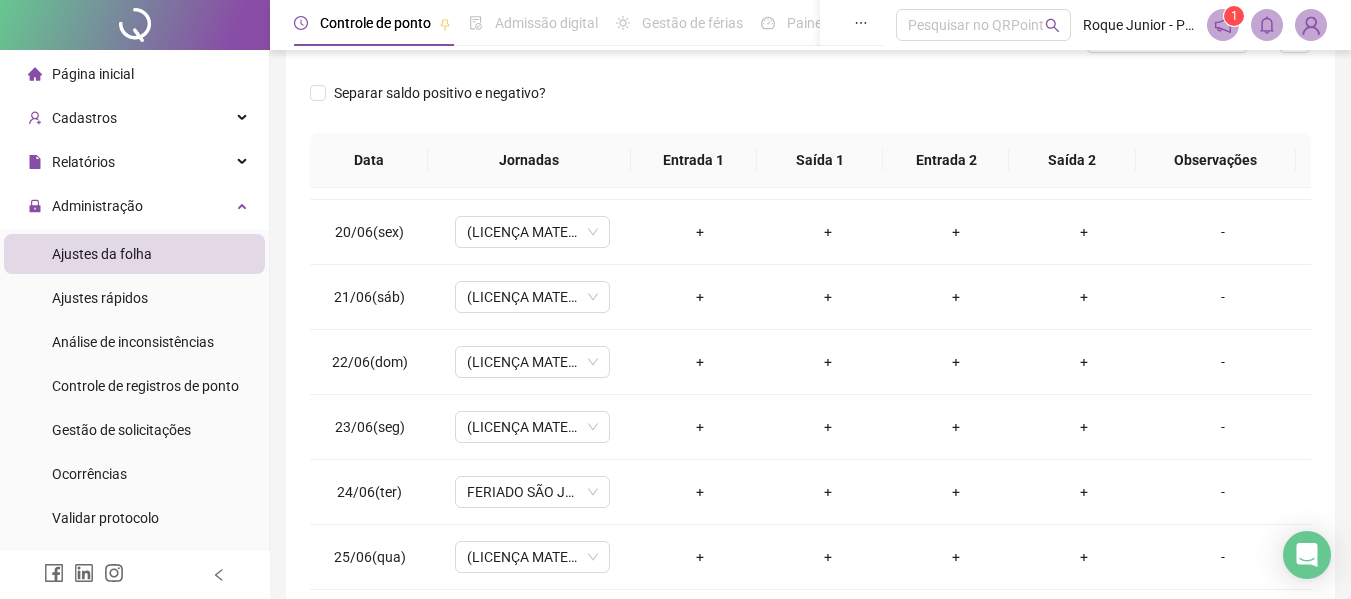 scroll, scrollTop: 400, scrollLeft: 0, axis: vertical 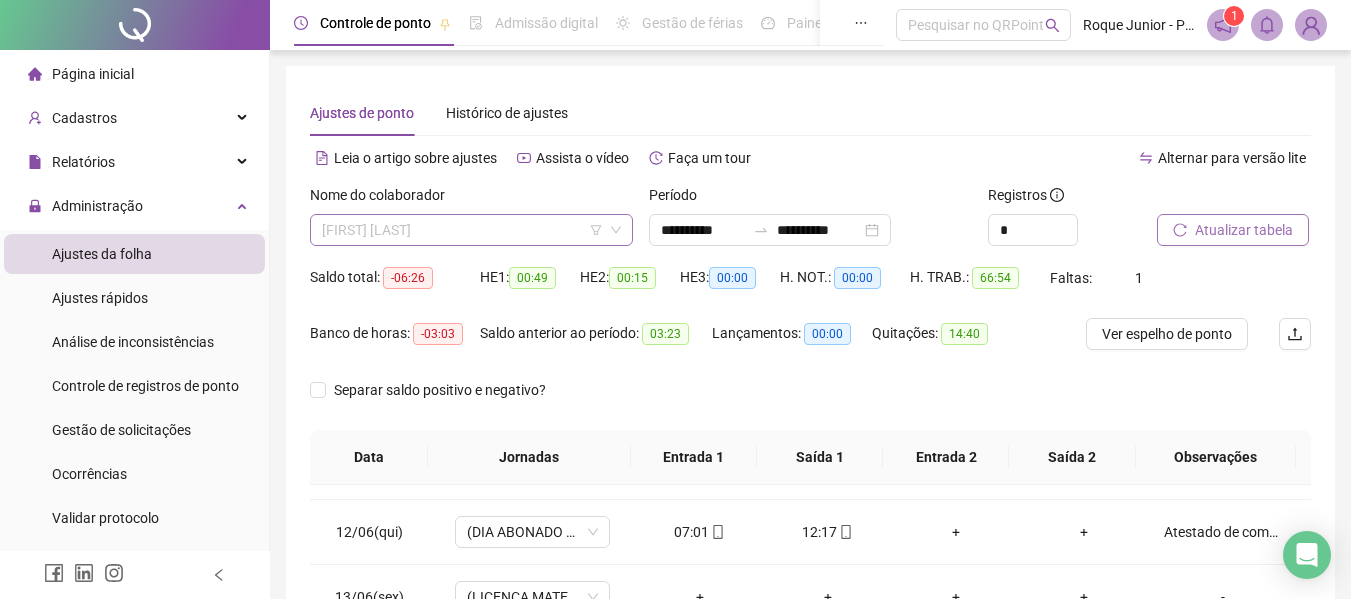 click on "[FIRST] [LAST]" at bounding box center (471, 230) 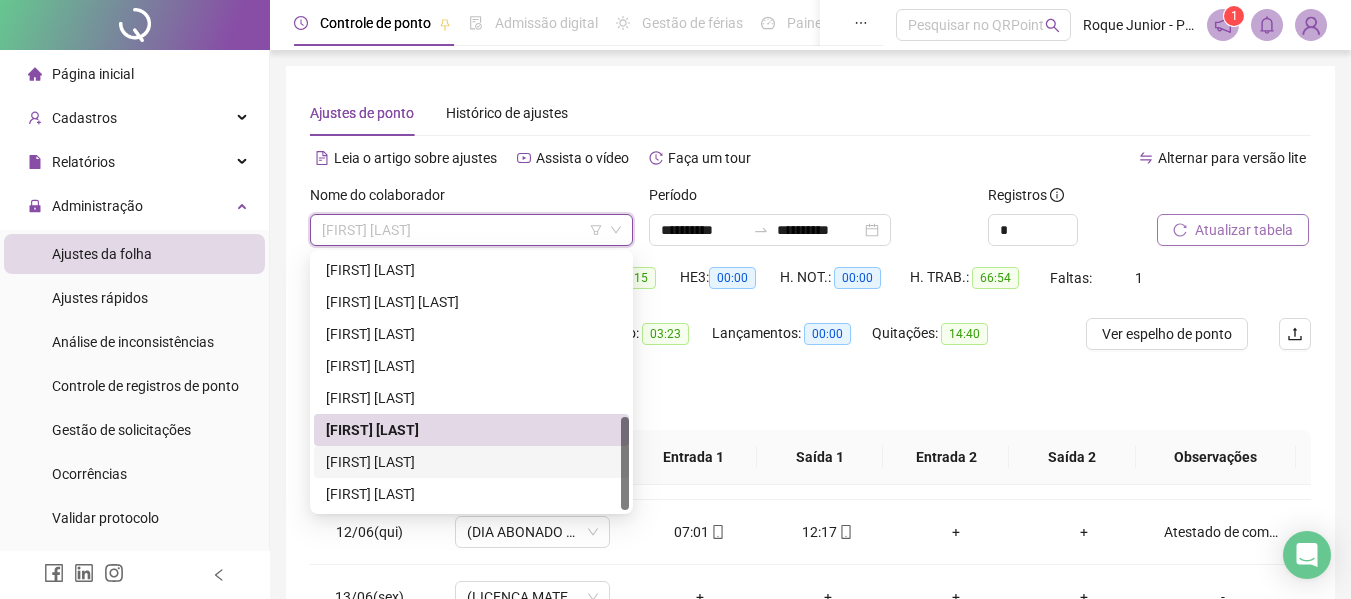 click on "[FIRST] [LAST]" at bounding box center (471, 462) 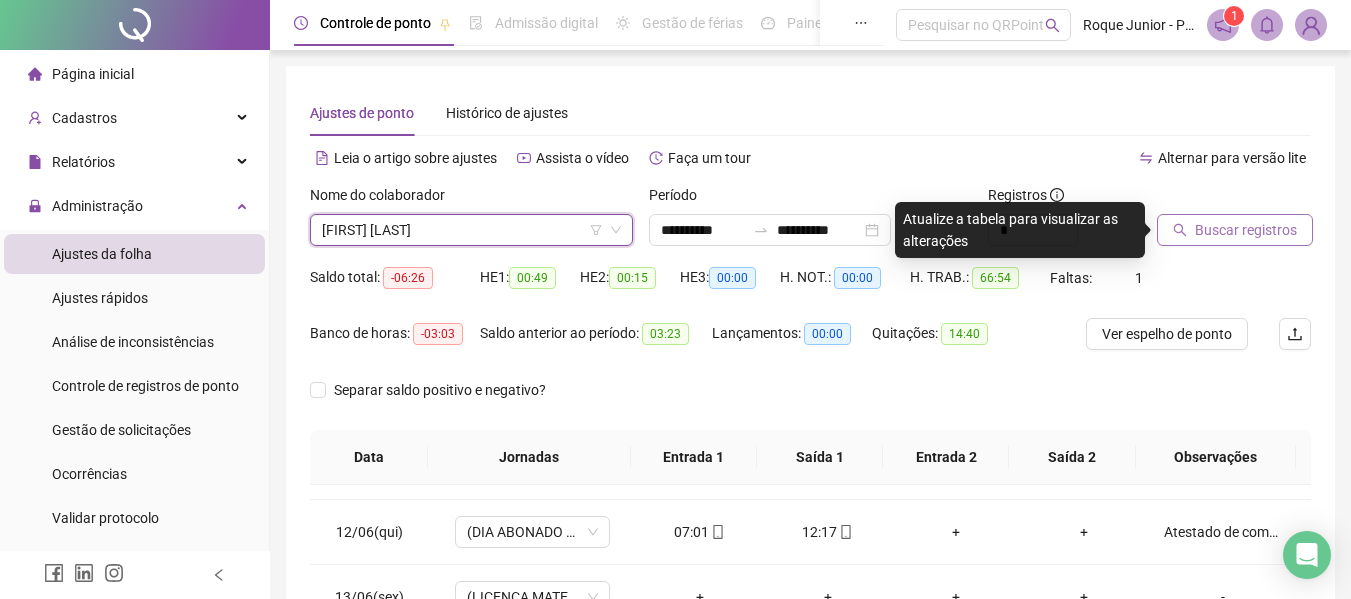 click on "Buscar registros" at bounding box center (1246, 230) 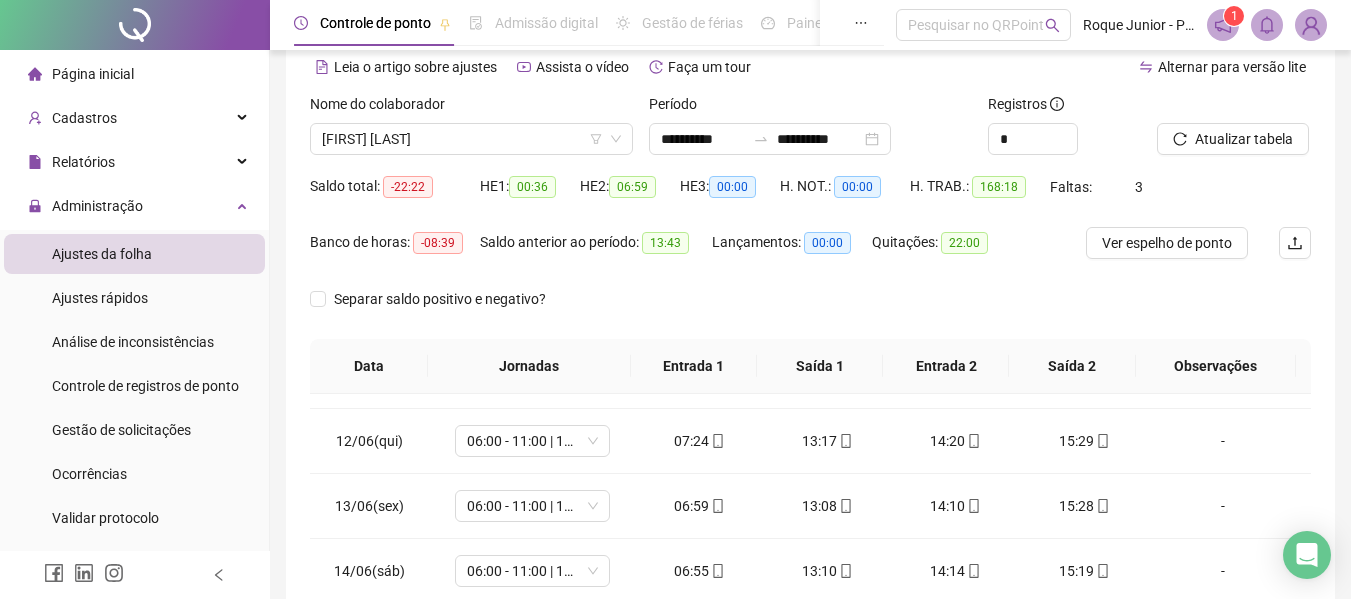 scroll, scrollTop: 400, scrollLeft: 0, axis: vertical 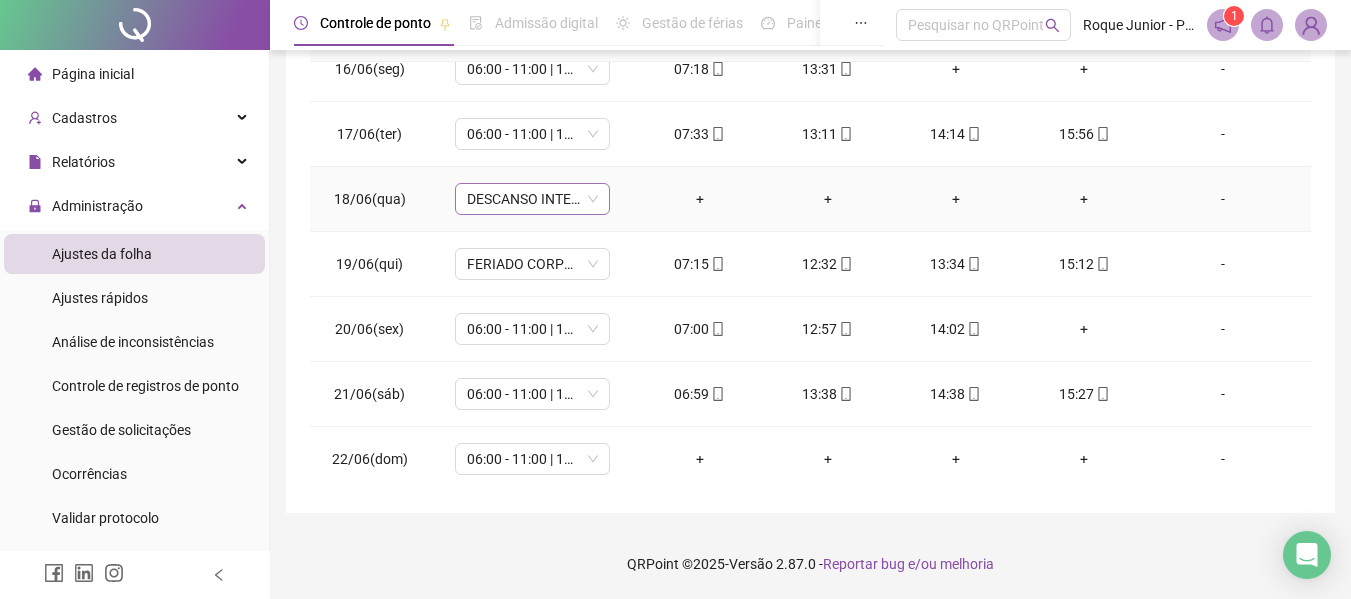 click on "DESCANSO INTER-JORNADA" at bounding box center (532, 199) 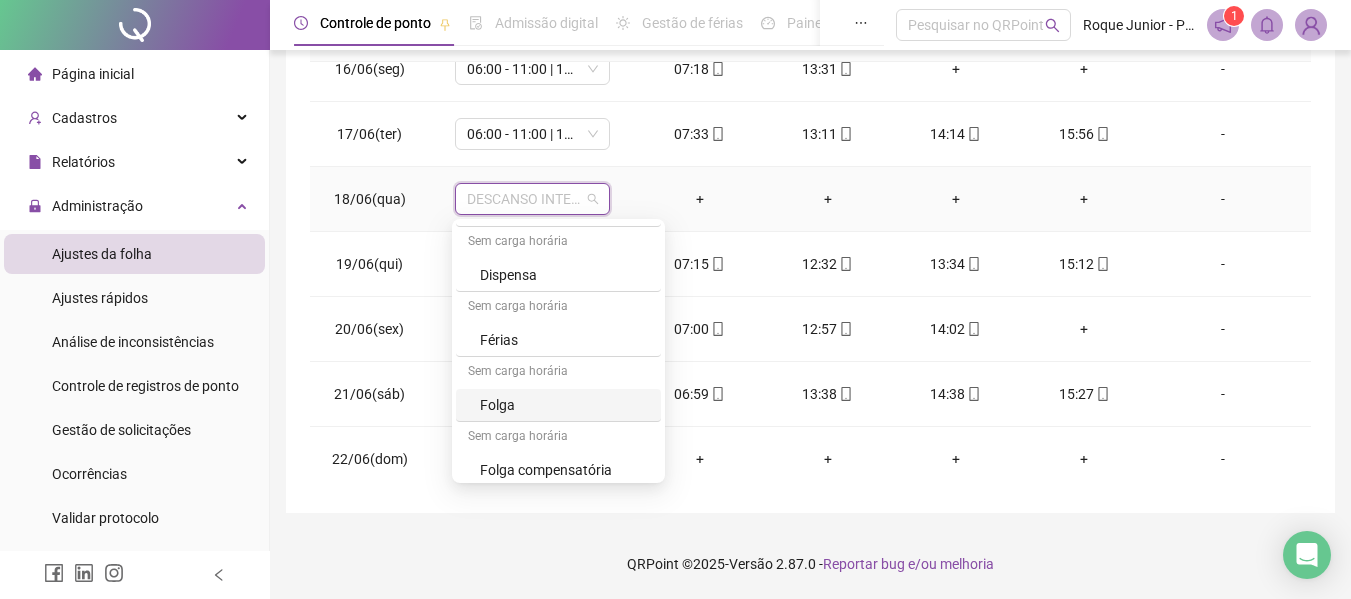 scroll, scrollTop: 300, scrollLeft: 0, axis: vertical 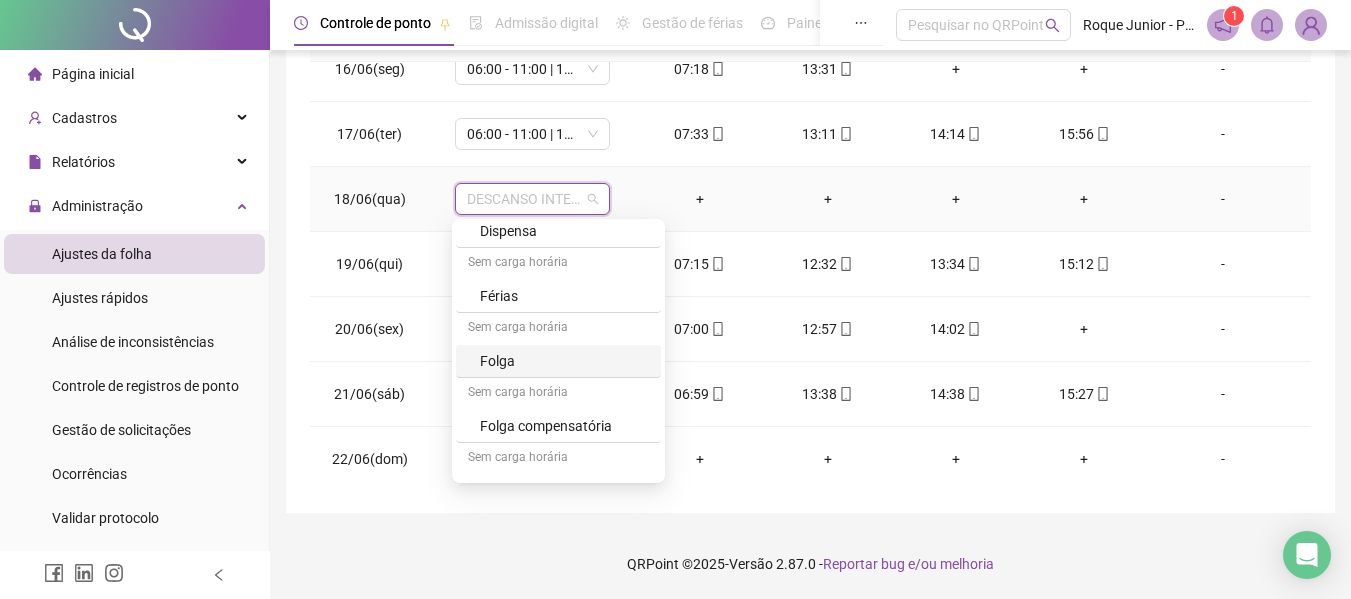click on "Folga" at bounding box center (564, 361) 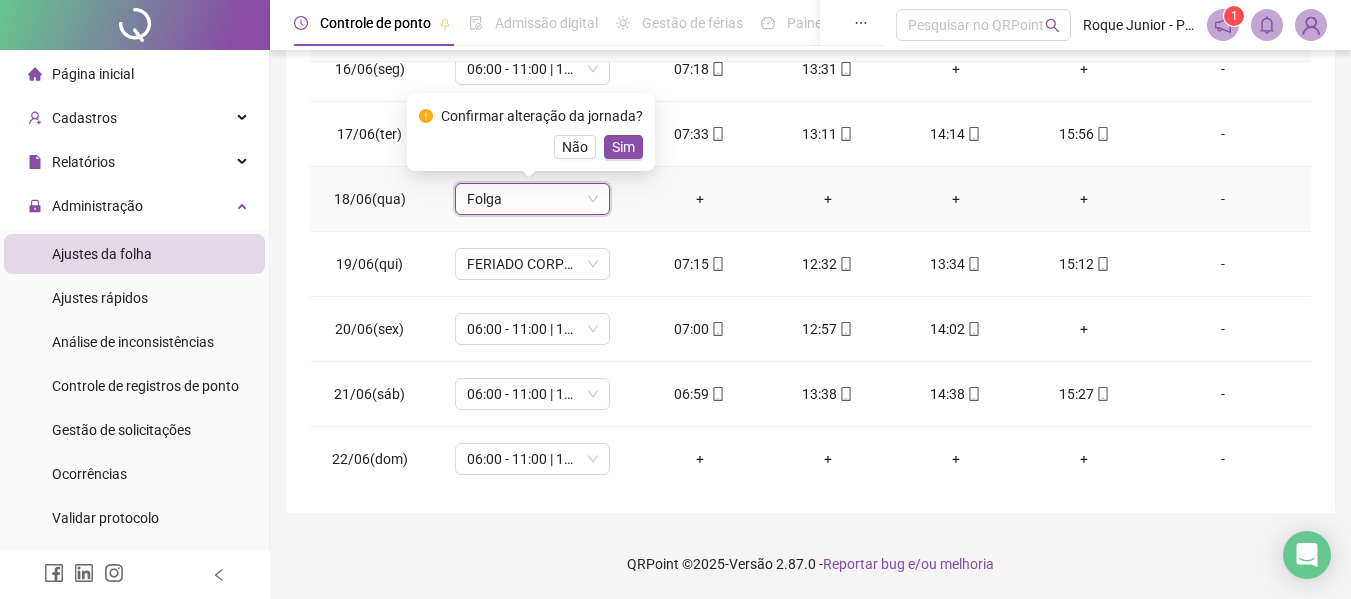 click on "Confirmar alteração da jornada? Não Sim" at bounding box center [531, 132] 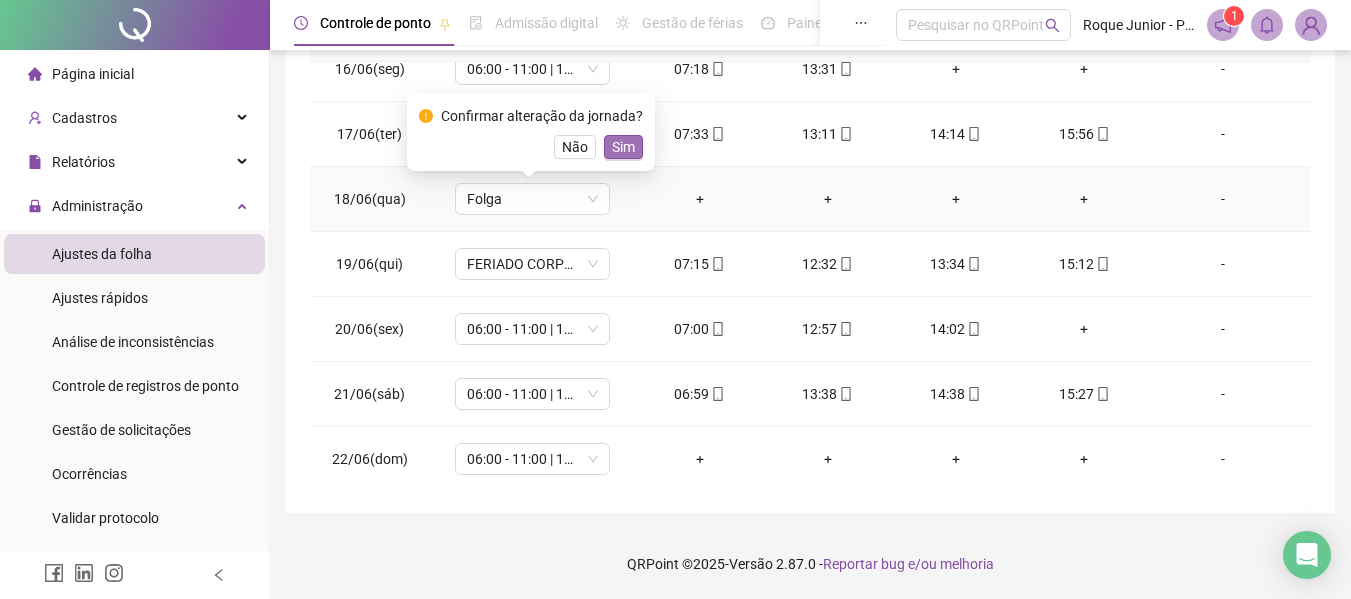 click on "Sim" at bounding box center (623, 147) 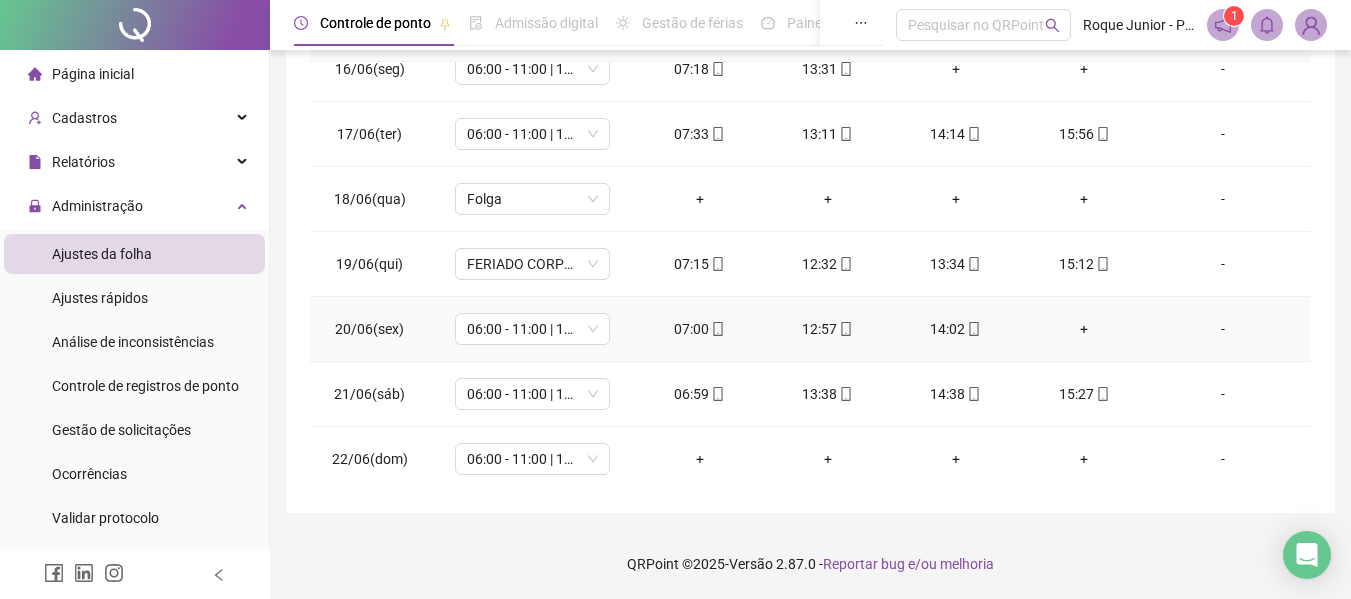 click on "+" at bounding box center (1084, 329) 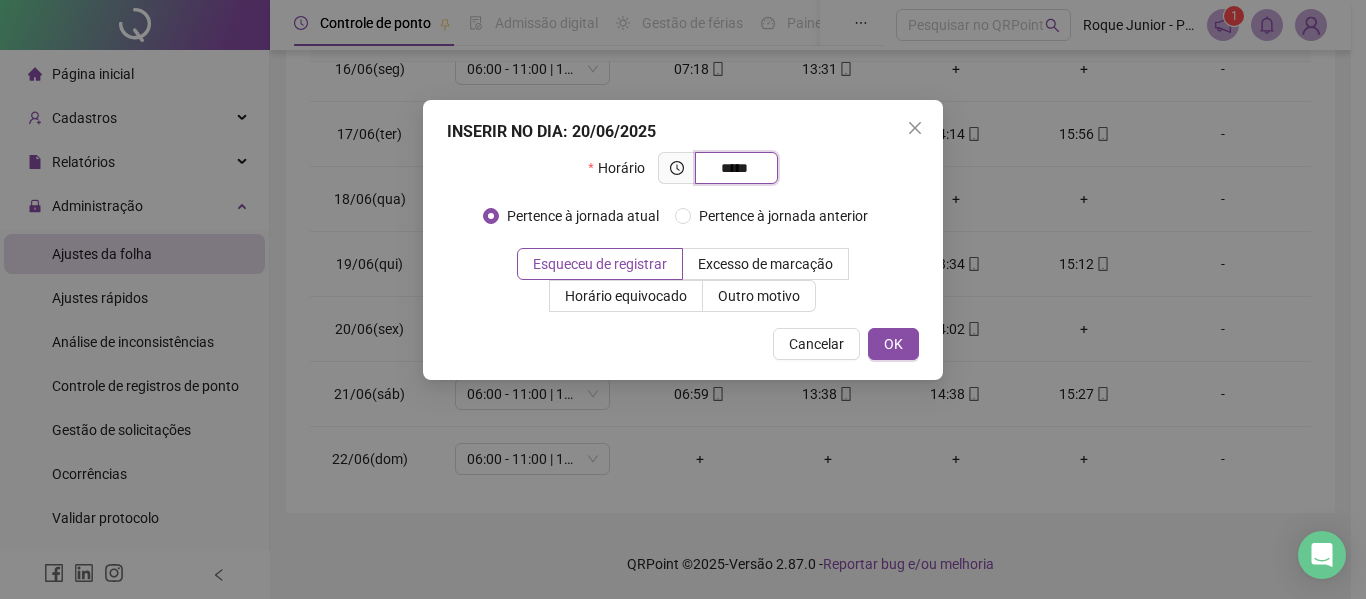 type on "*****" 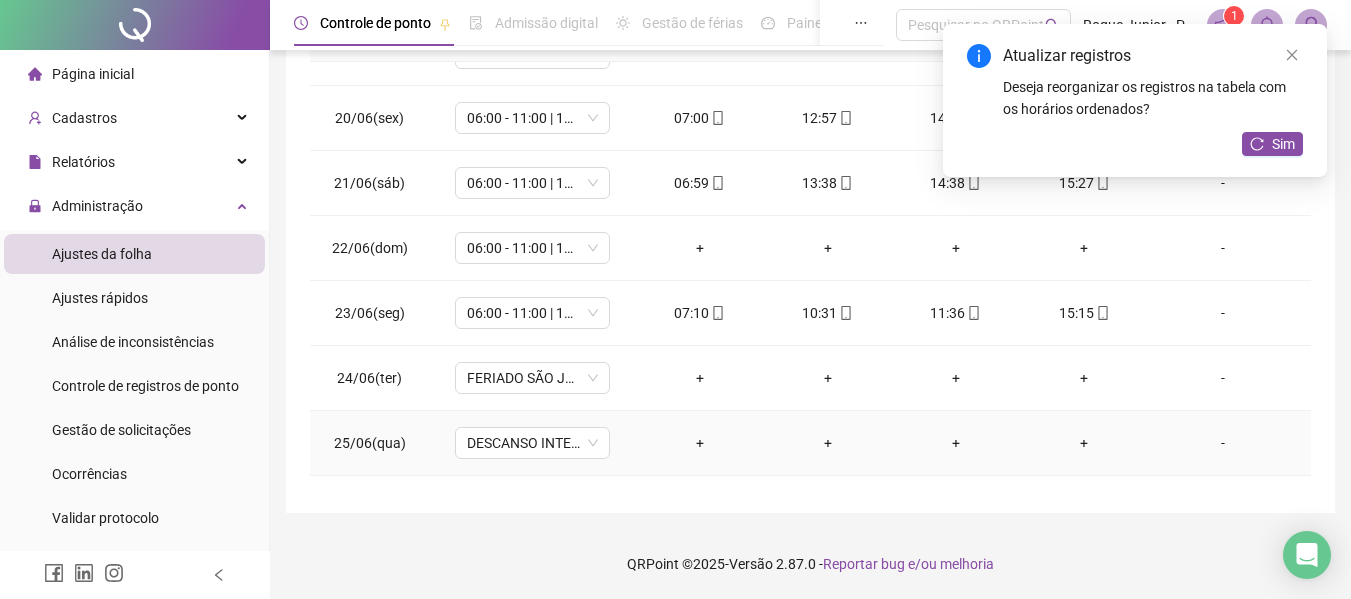 scroll, scrollTop: 1300, scrollLeft: 0, axis: vertical 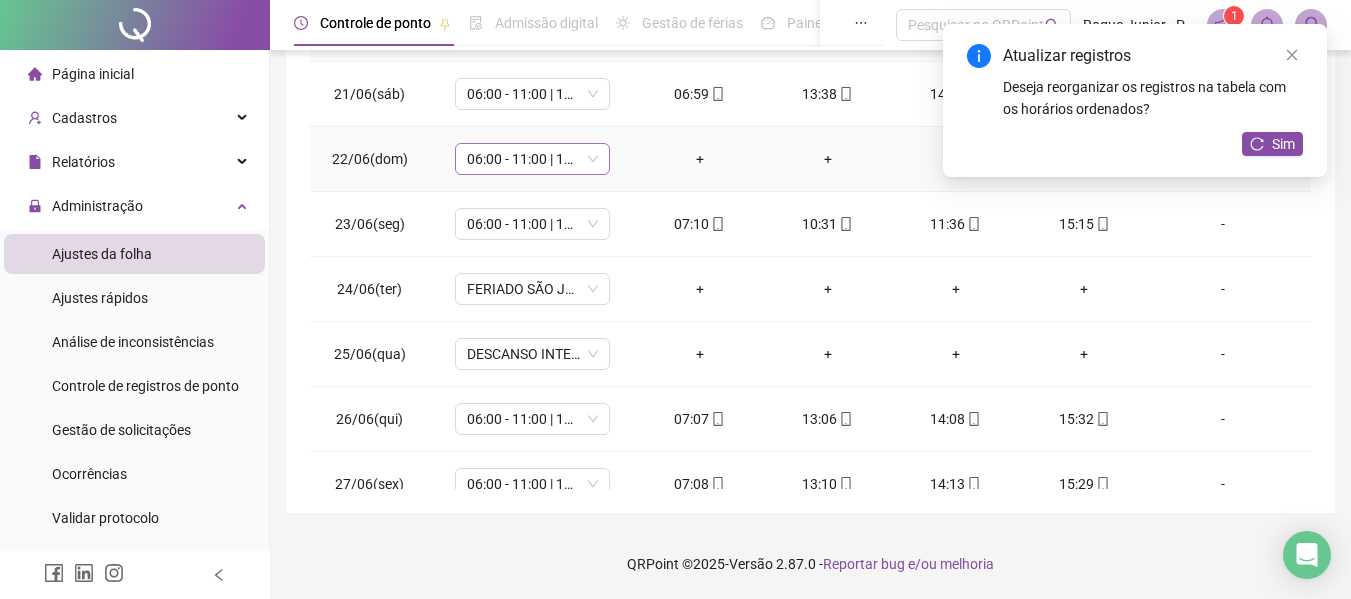 click on "06:00 - 11:00 | 12:00 - 14:20" at bounding box center [532, 159] 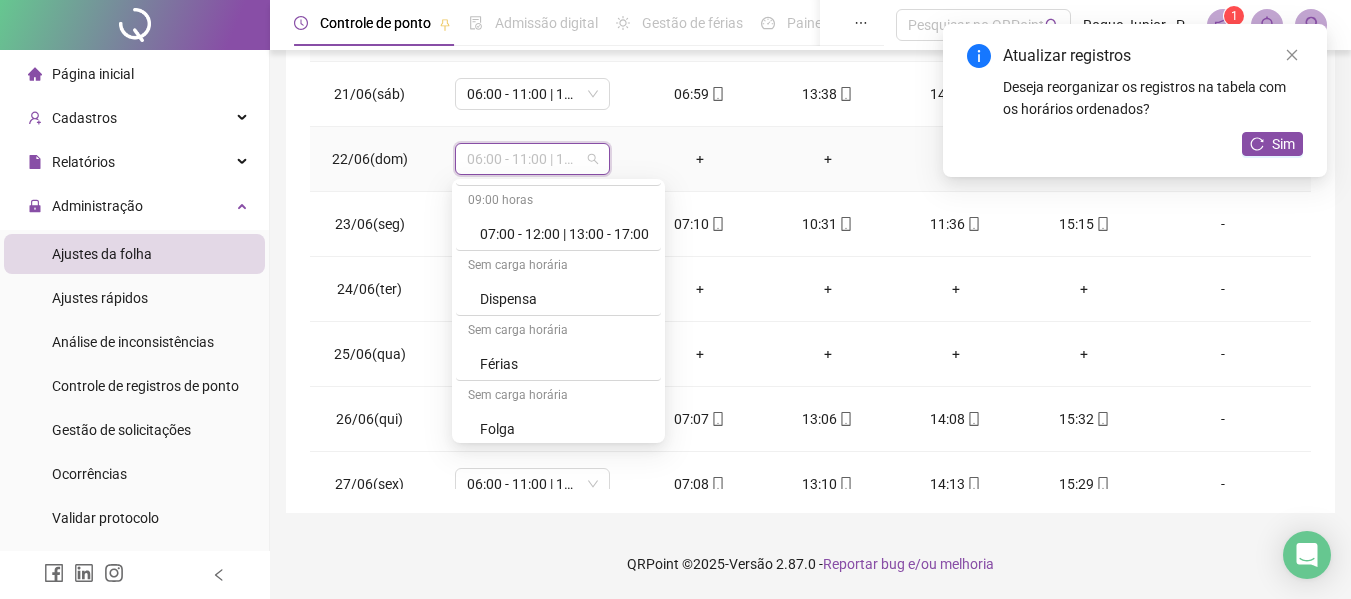 scroll, scrollTop: 200, scrollLeft: 0, axis: vertical 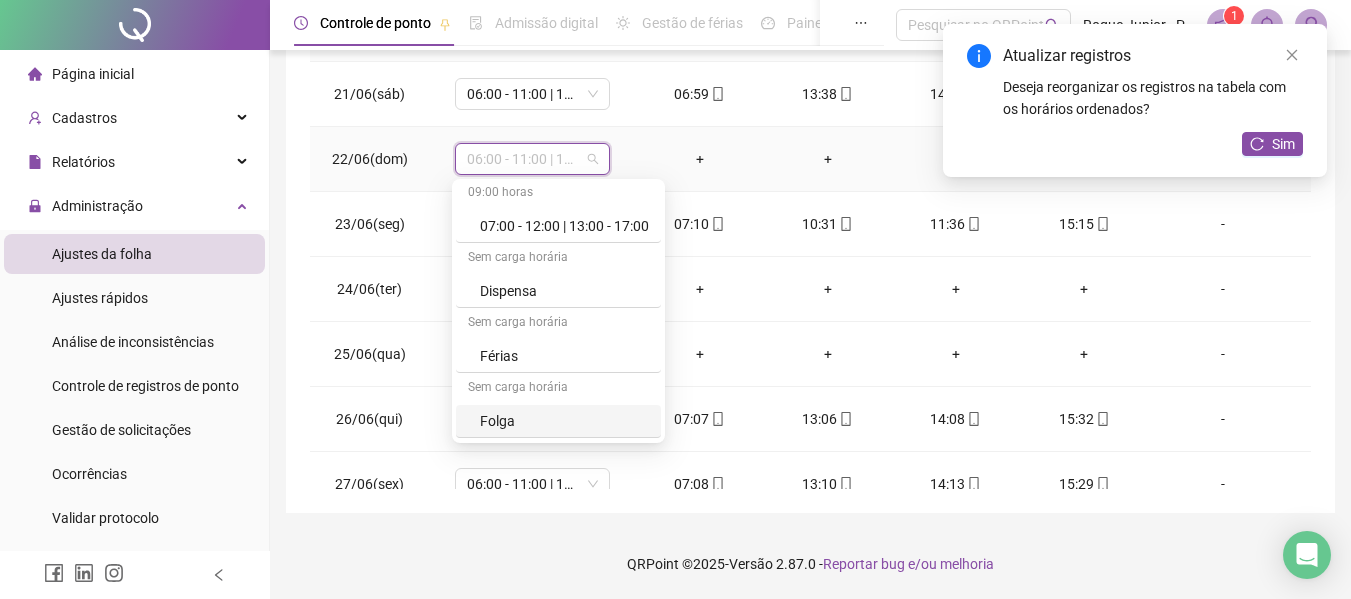 click on "Folga" at bounding box center [564, 421] 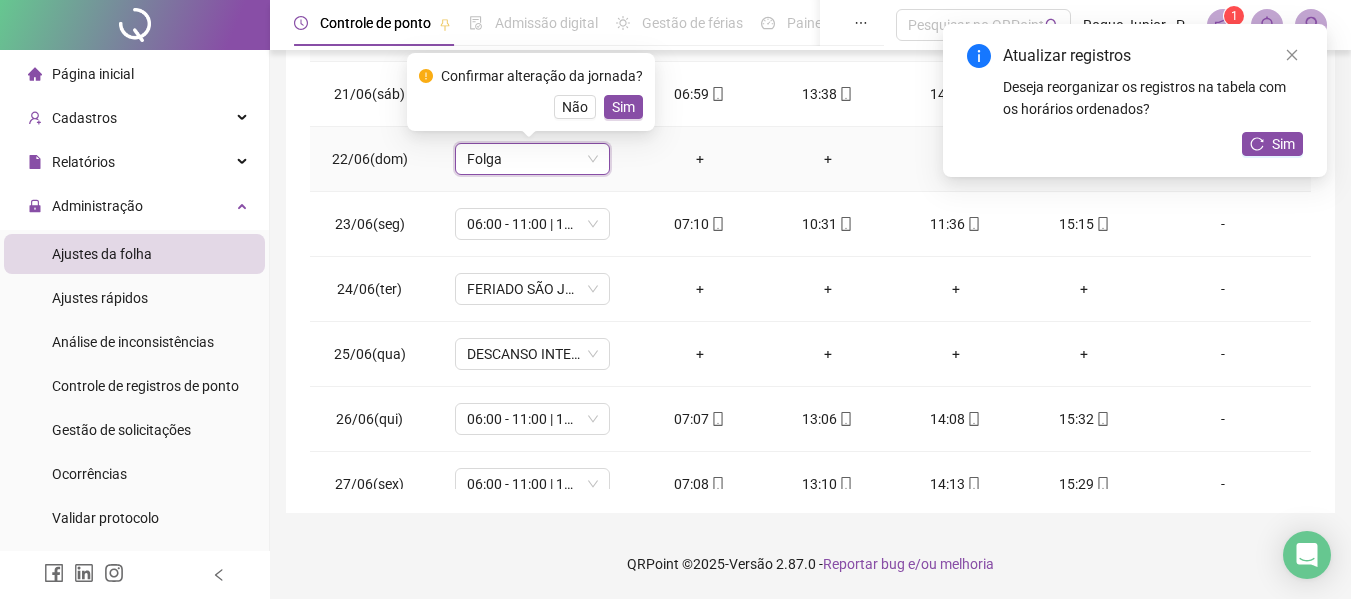 click on "Sim" at bounding box center [623, 107] 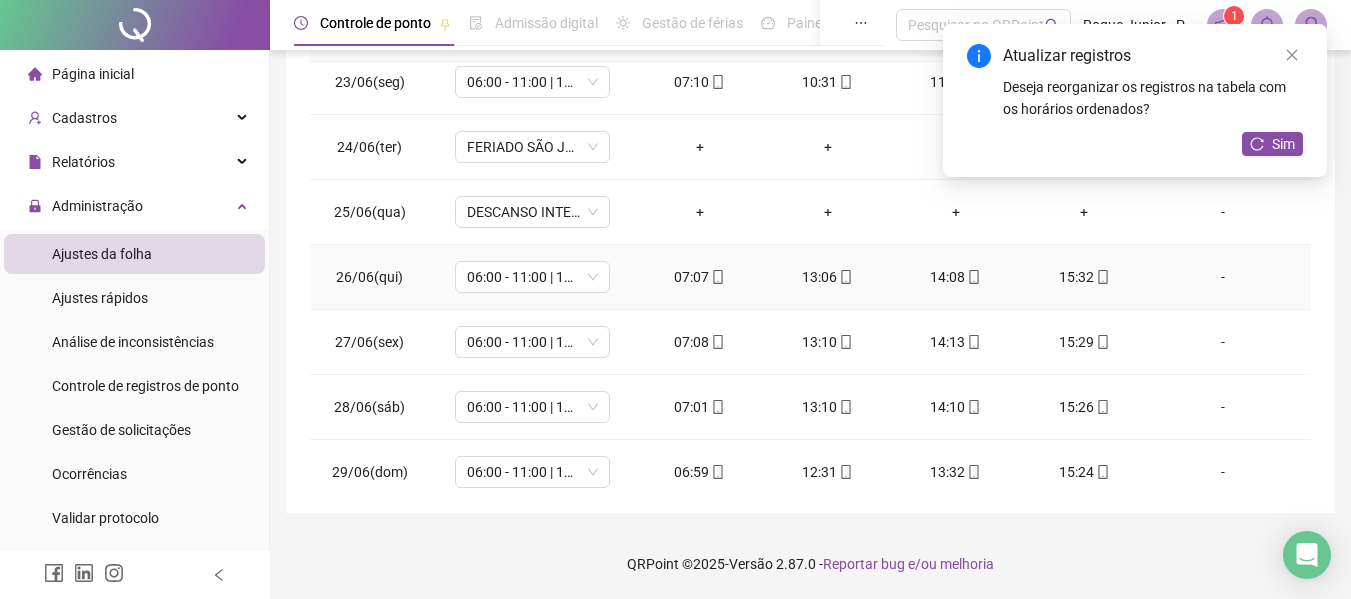 scroll, scrollTop: 1423, scrollLeft: 0, axis: vertical 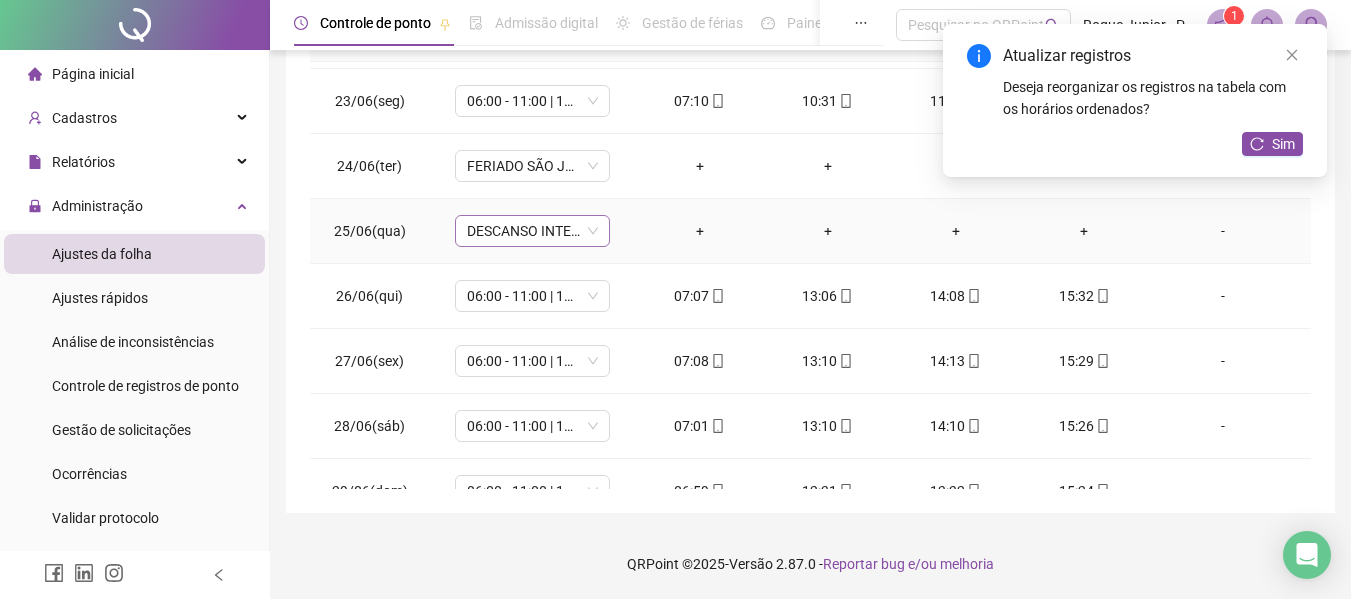 click on "DESCANSO INTER-JORNADA" at bounding box center (532, 231) 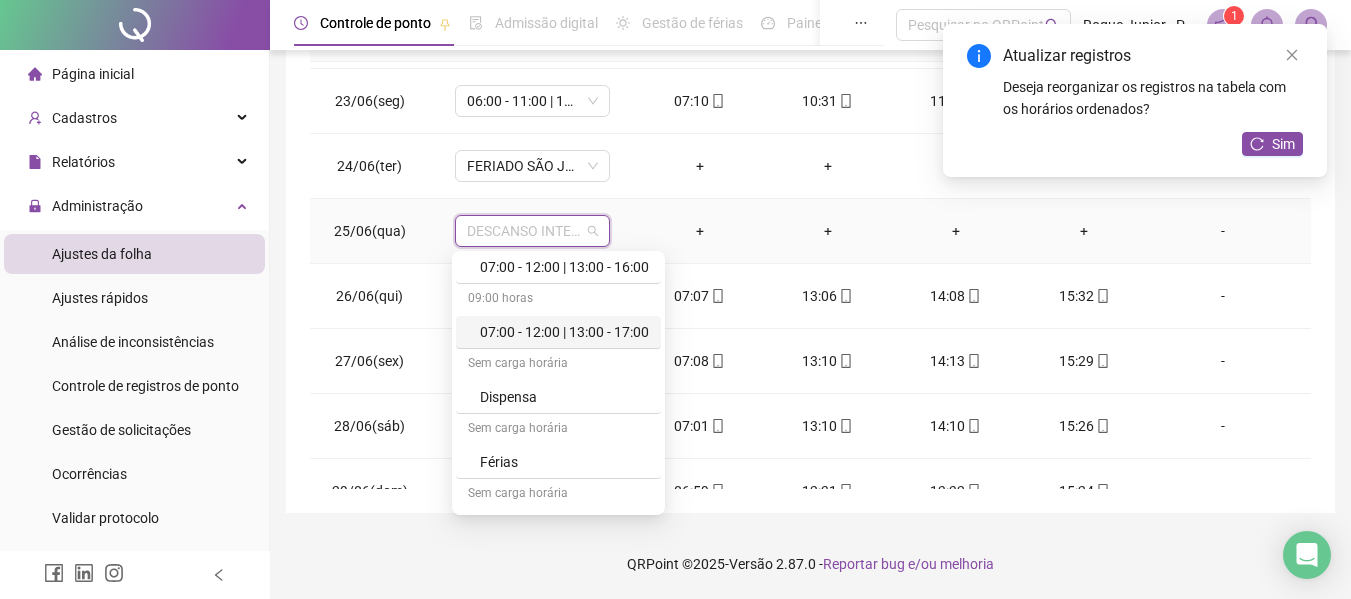 scroll, scrollTop: 200, scrollLeft: 0, axis: vertical 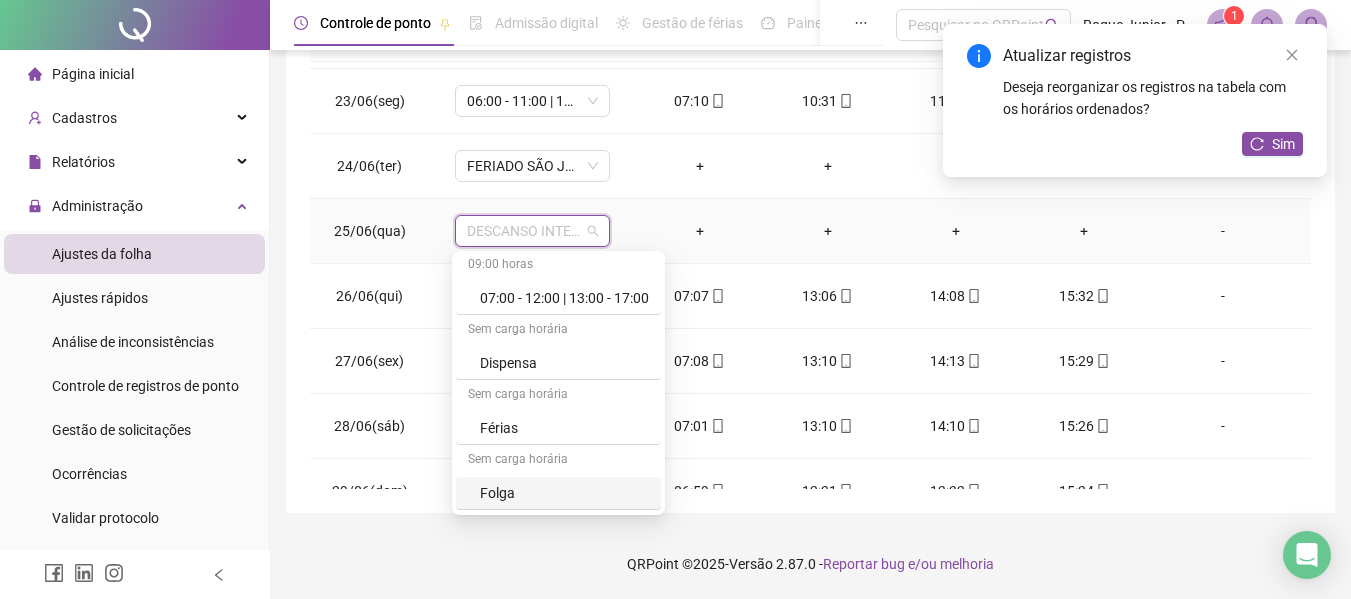 click on "Folga" at bounding box center [564, 493] 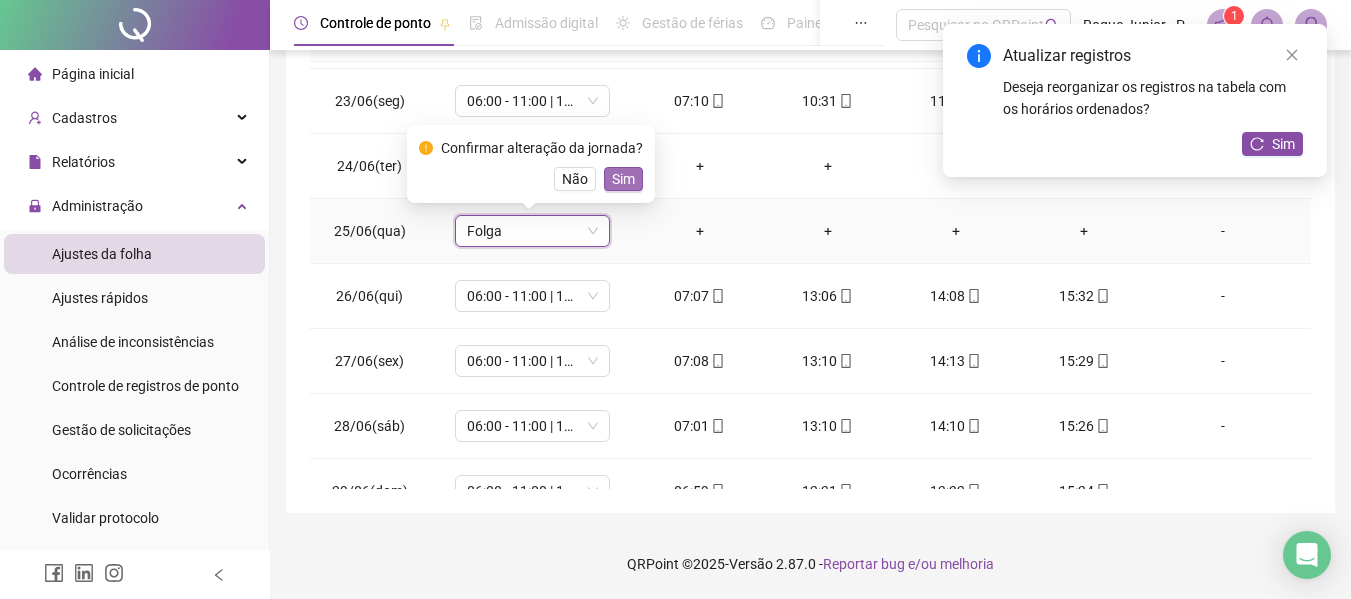click on "Sim" at bounding box center (623, 179) 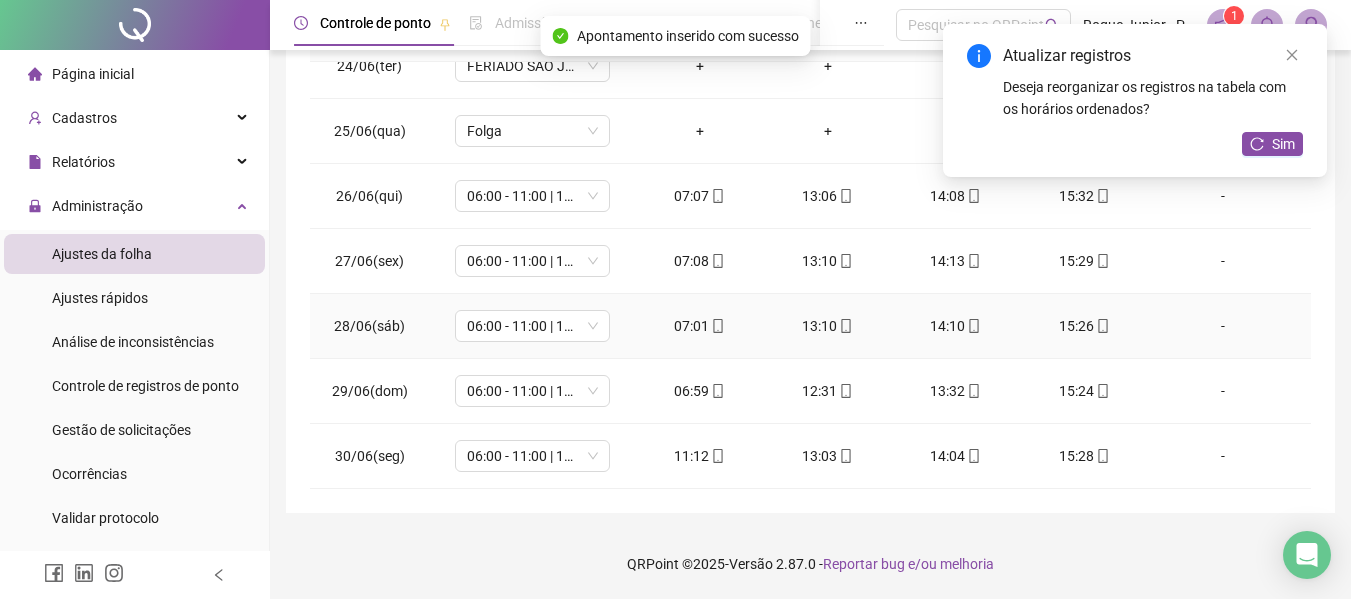 scroll, scrollTop: 1423, scrollLeft: 0, axis: vertical 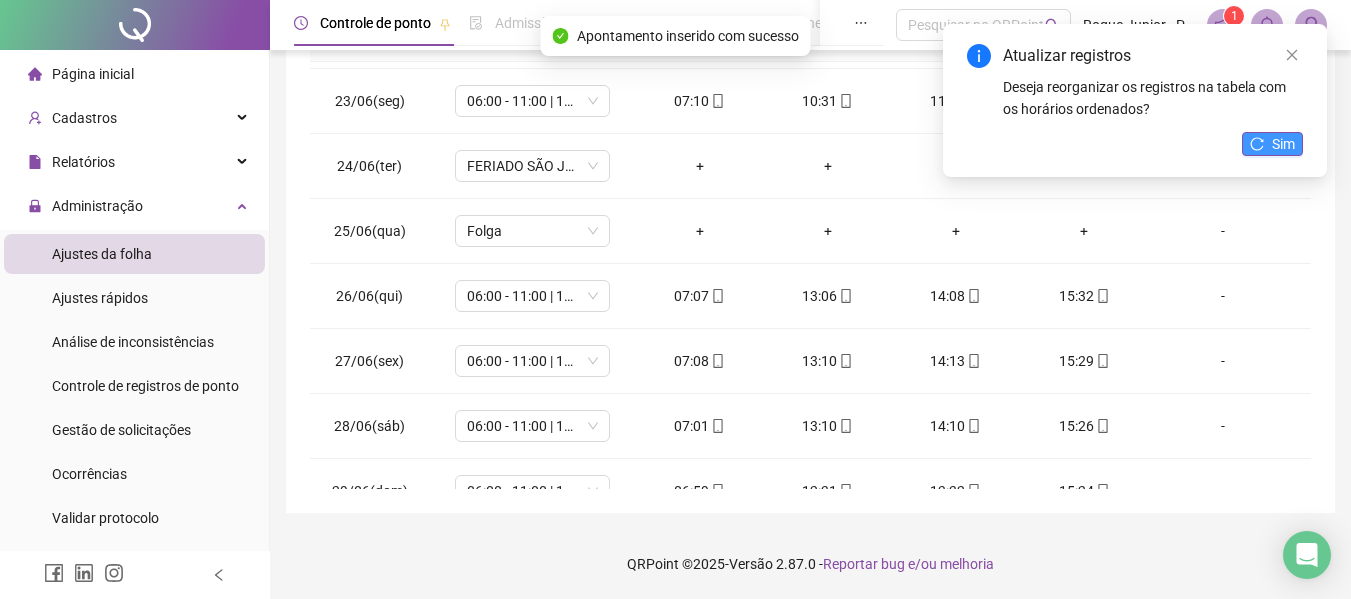 click on "Sim" at bounding box center [1272, 144] 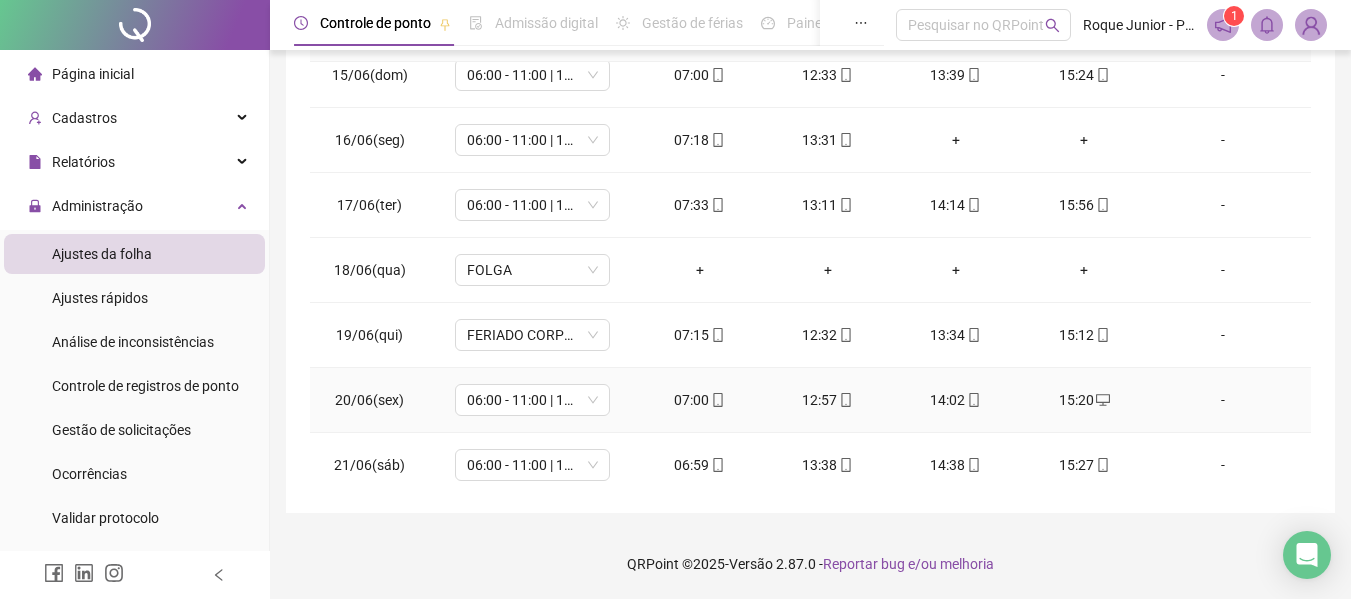 scroll, scrollTop: 923, scrollLeft: 0, axis: vertical 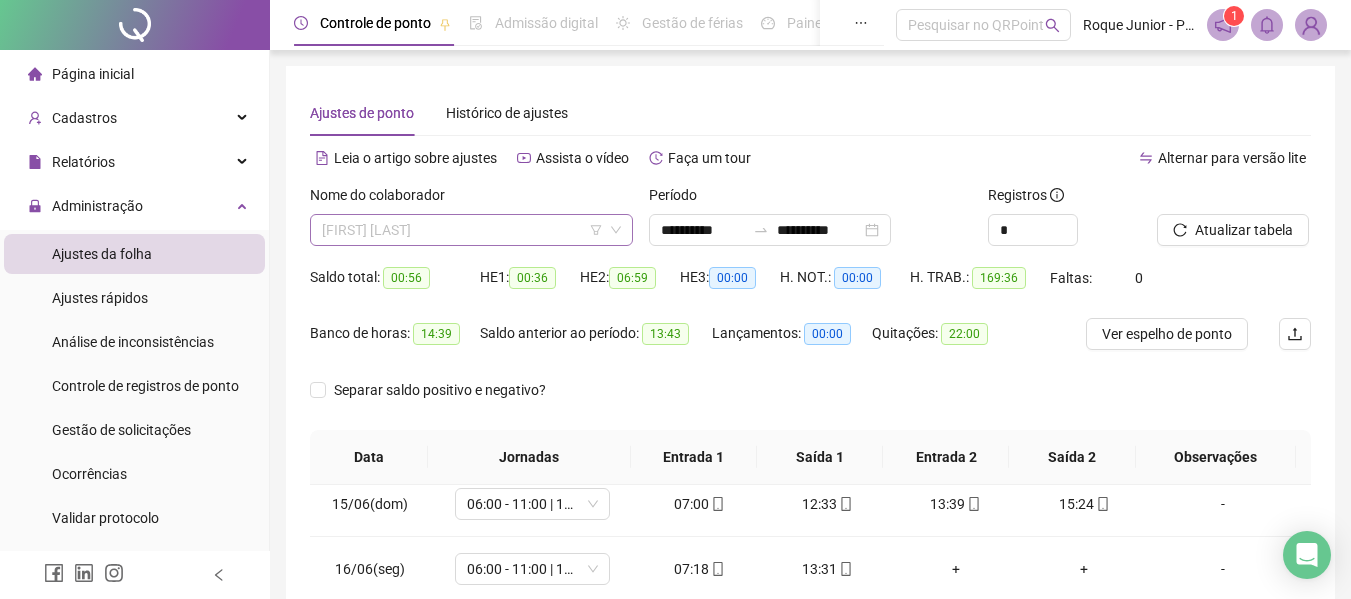 click on "[FIRST] [LAST]" at bounding box center [471, 230] 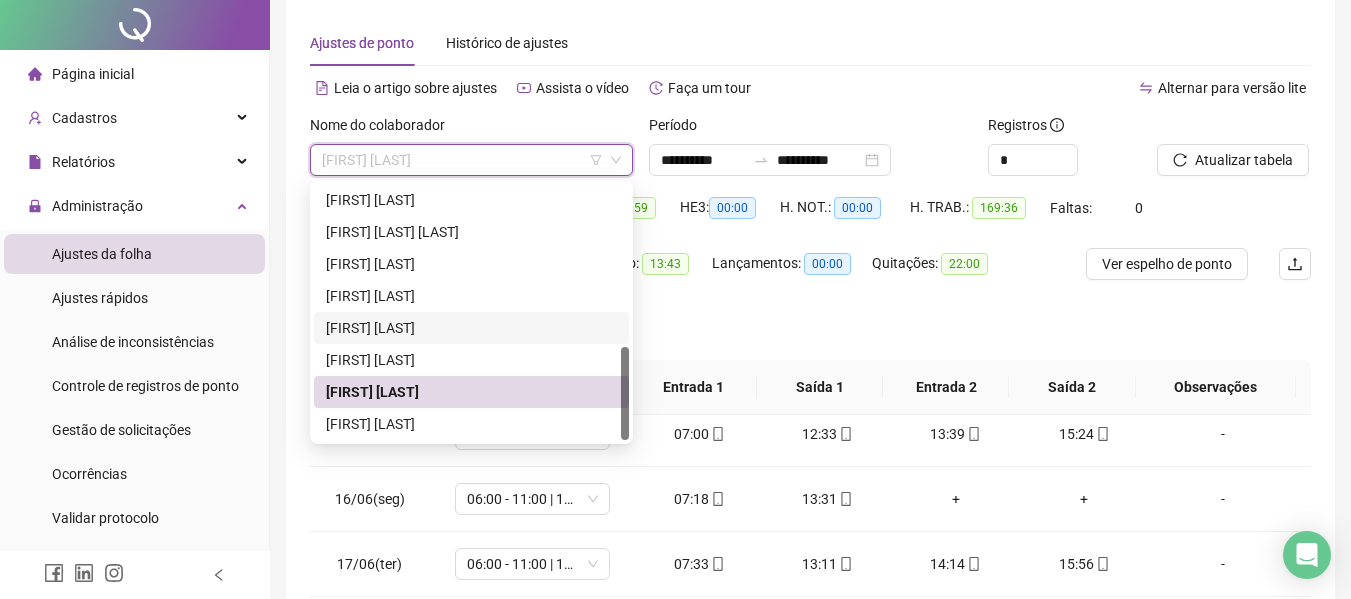 scroll, scrollTop: 100, scrollLeft: 0, axis: vertical 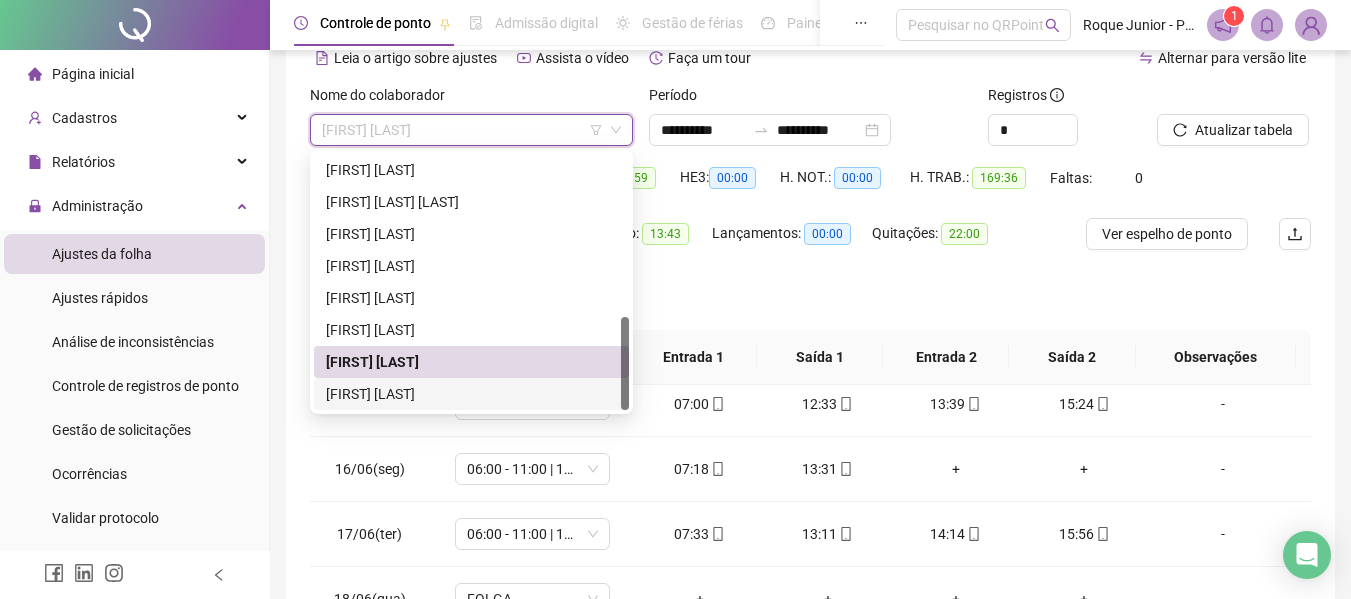 click on "[FIRST] [LAST]" at bounding box center [471, 394] 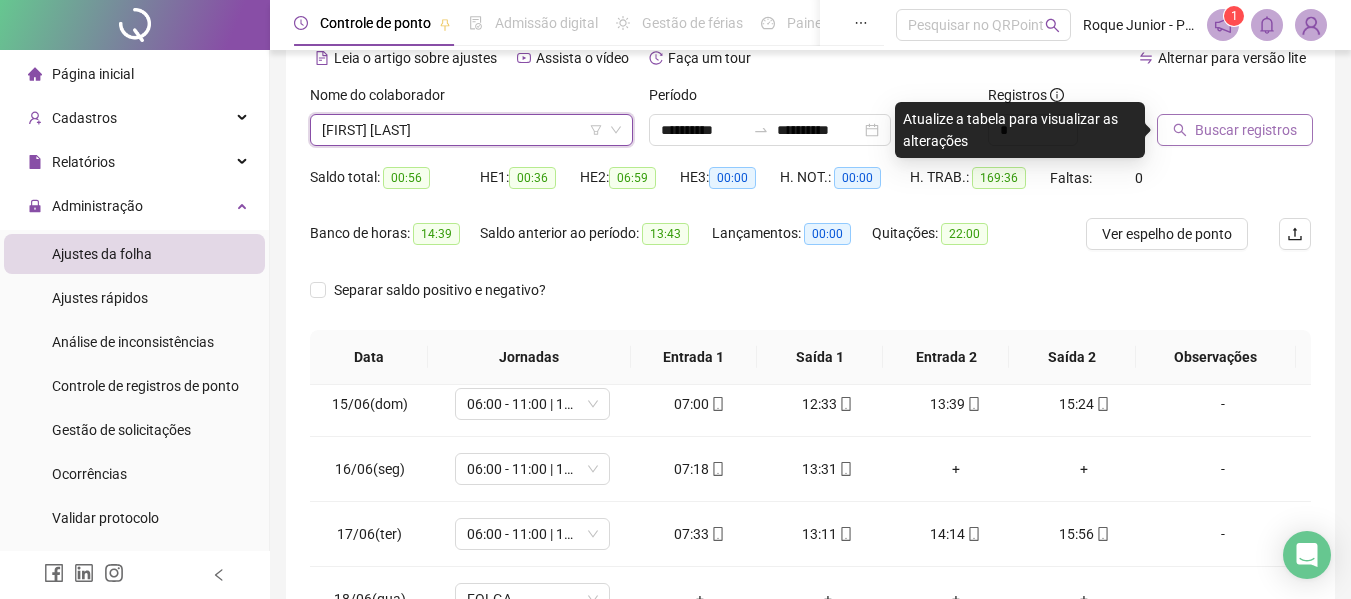 click on "Buscar registros" at bounding box center [1235, 130] 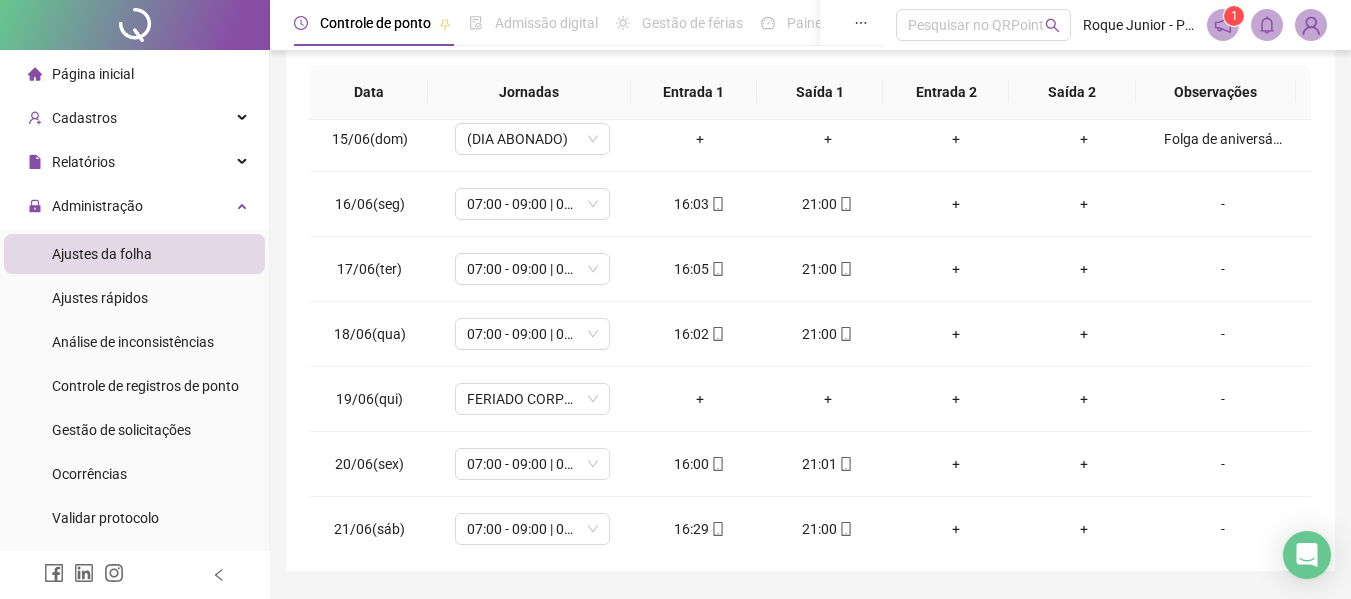 scroll, scrollTop: 400, scrollLeft: 0, axis: vertical 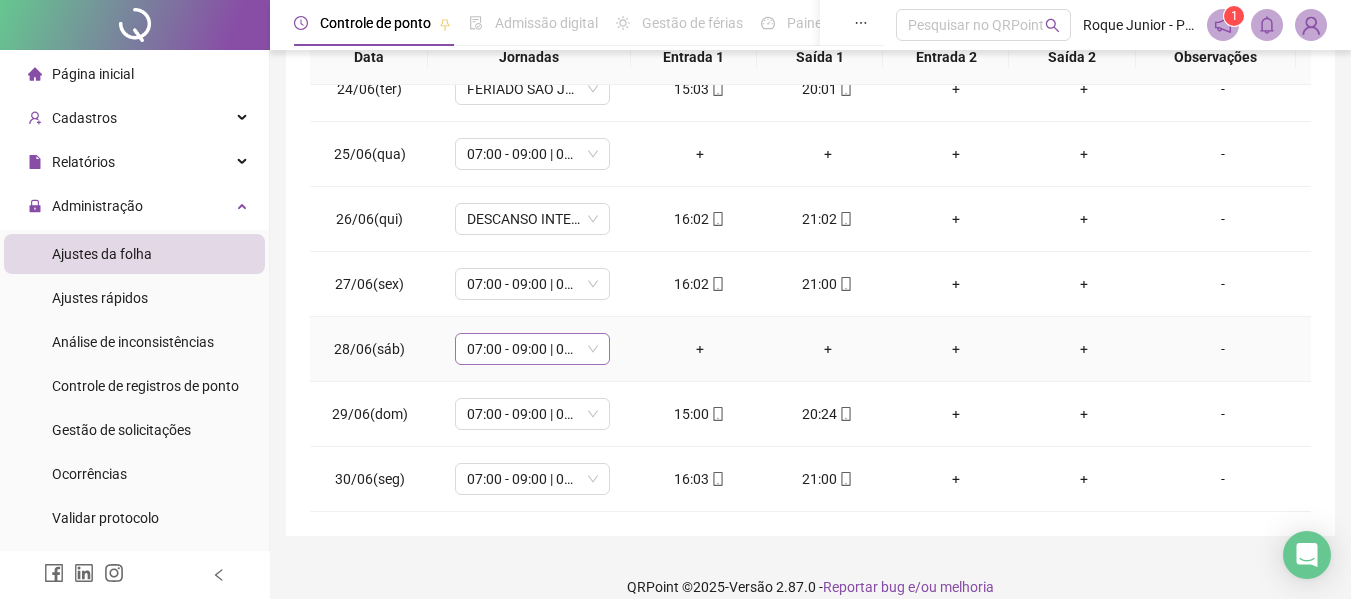 click on "07:00 - 09:00 | 09:00 - 12:00" at bounding box center [532, 349] 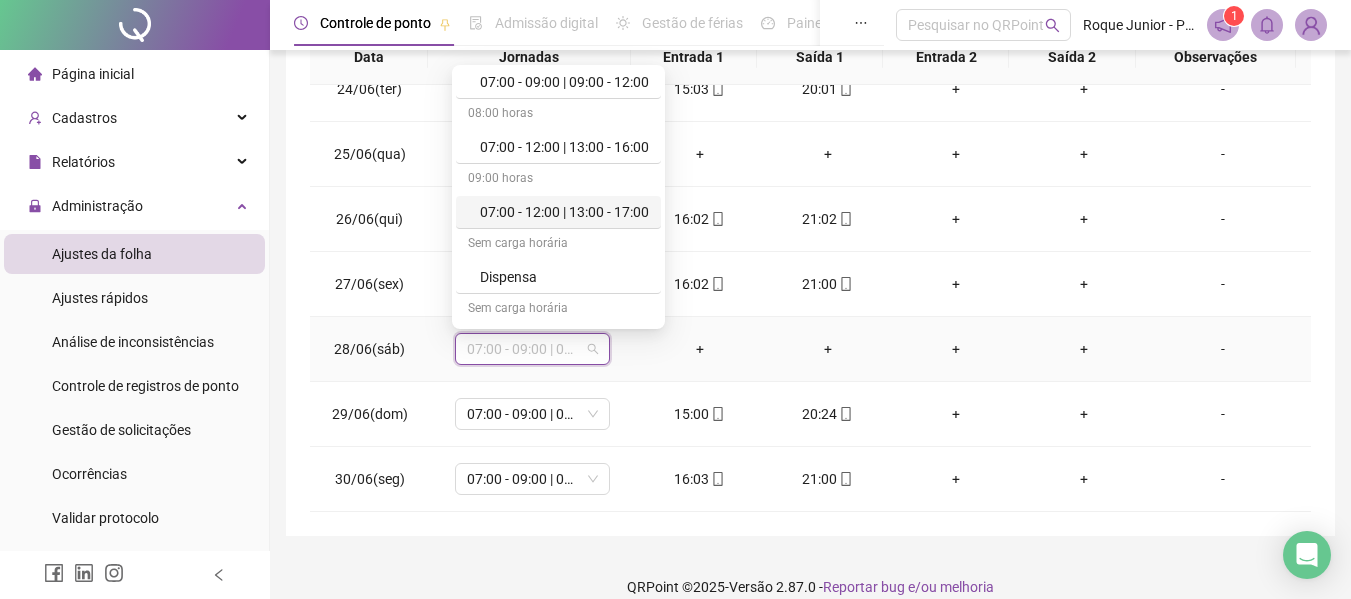 scroll, scrollTop: 200, scrollLeft: 0, axis: vertical 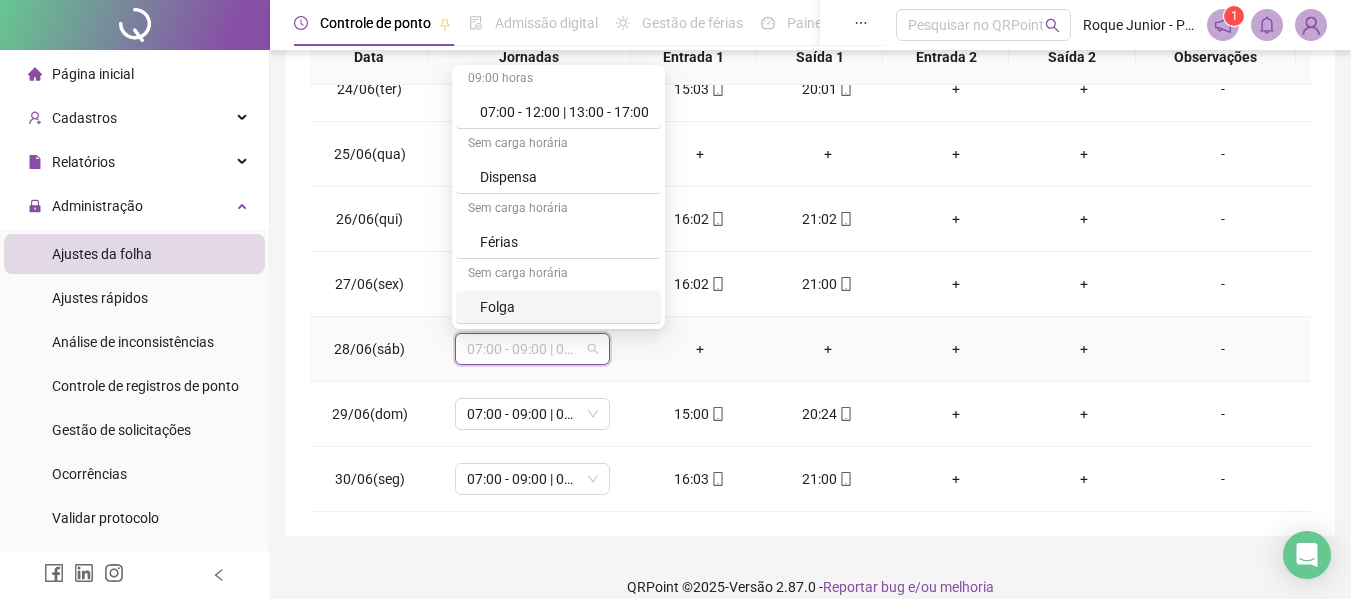 click on "Folga" at bounding box center (564, 307) 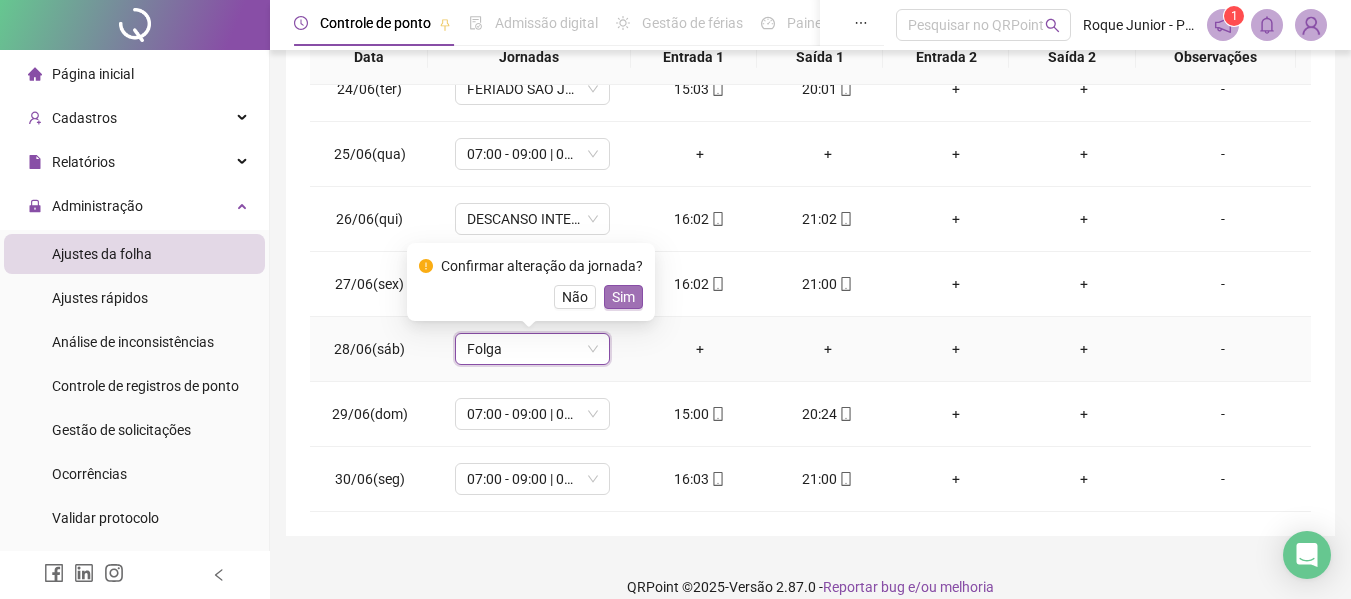 click on "Sim" at bounding box center (623, 297) 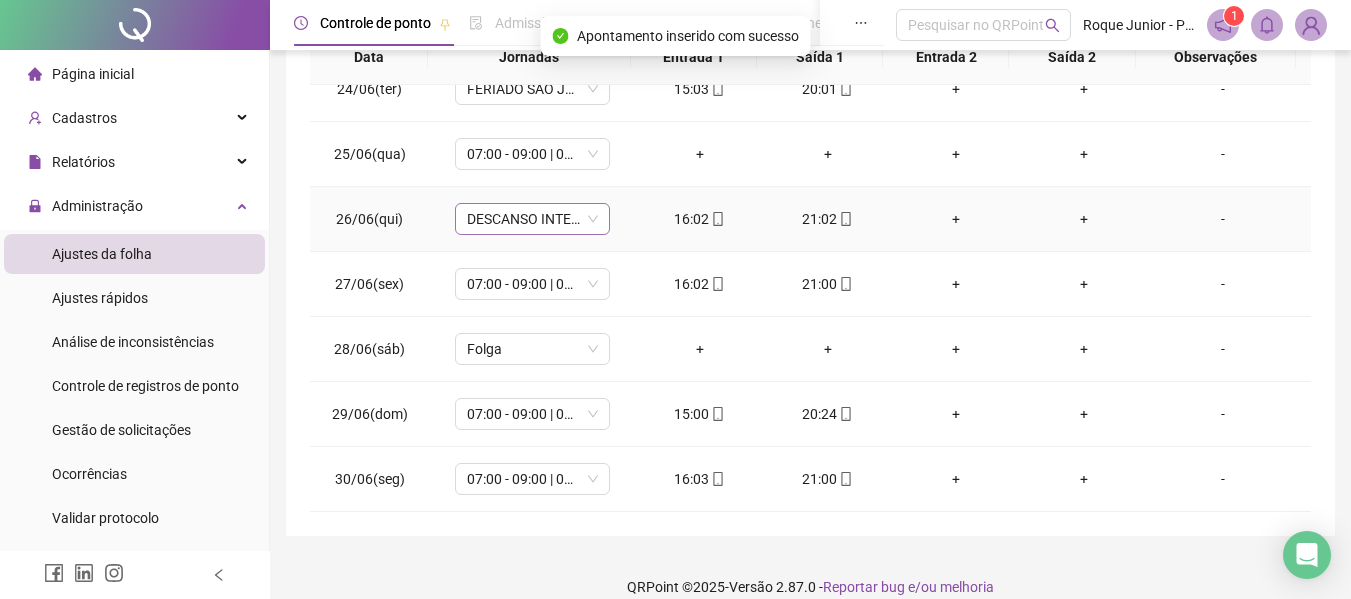click on "DESCANSO INTER-JORNADA" at bounding box center [532, 219] 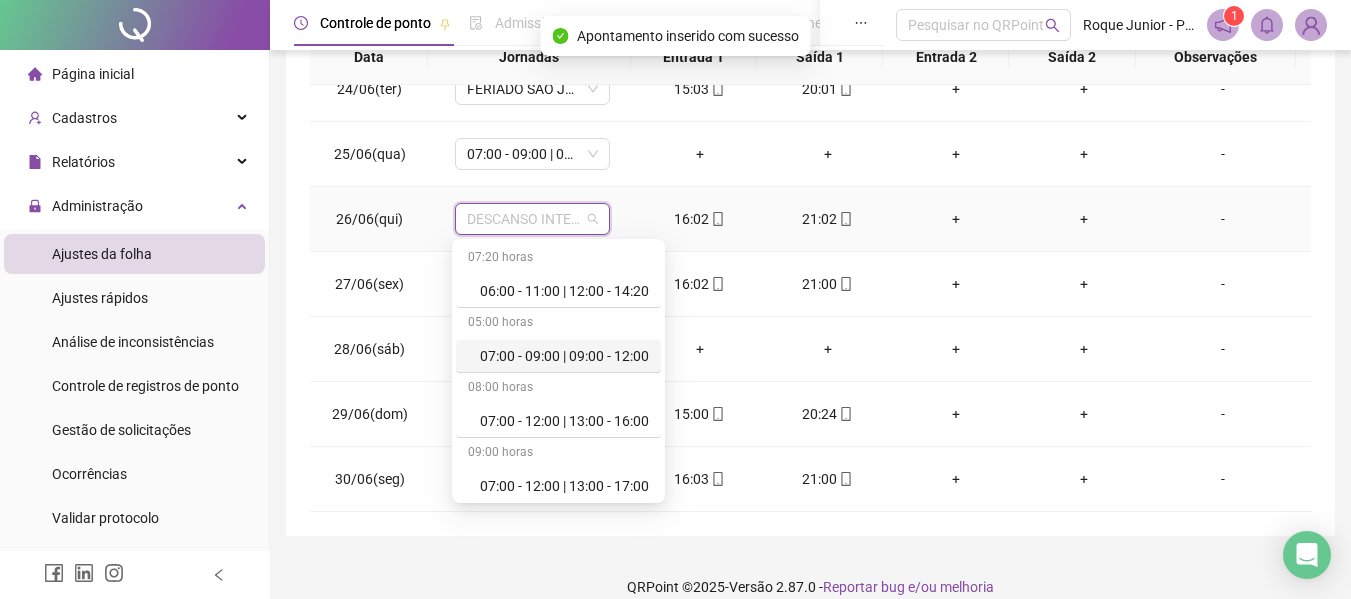click on "07:00 - 09:00 | 09:00 - 12:00" at bounding box center [564, 356] 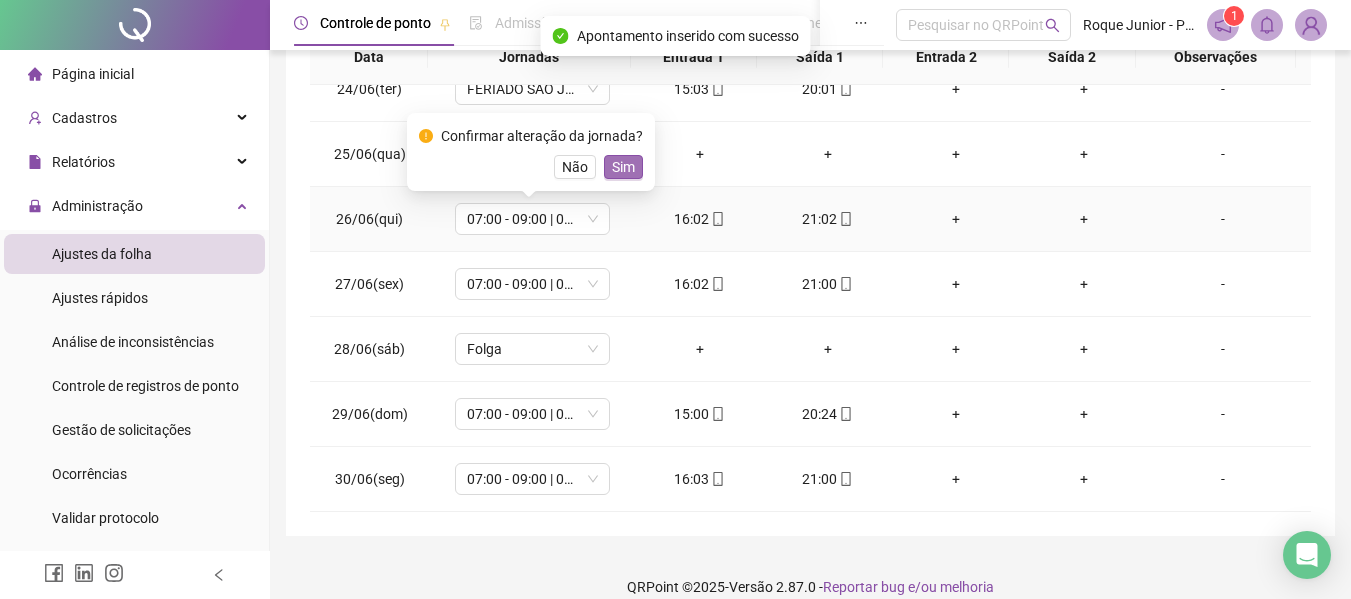 click on "Sim" at bounding box center (623, 167) 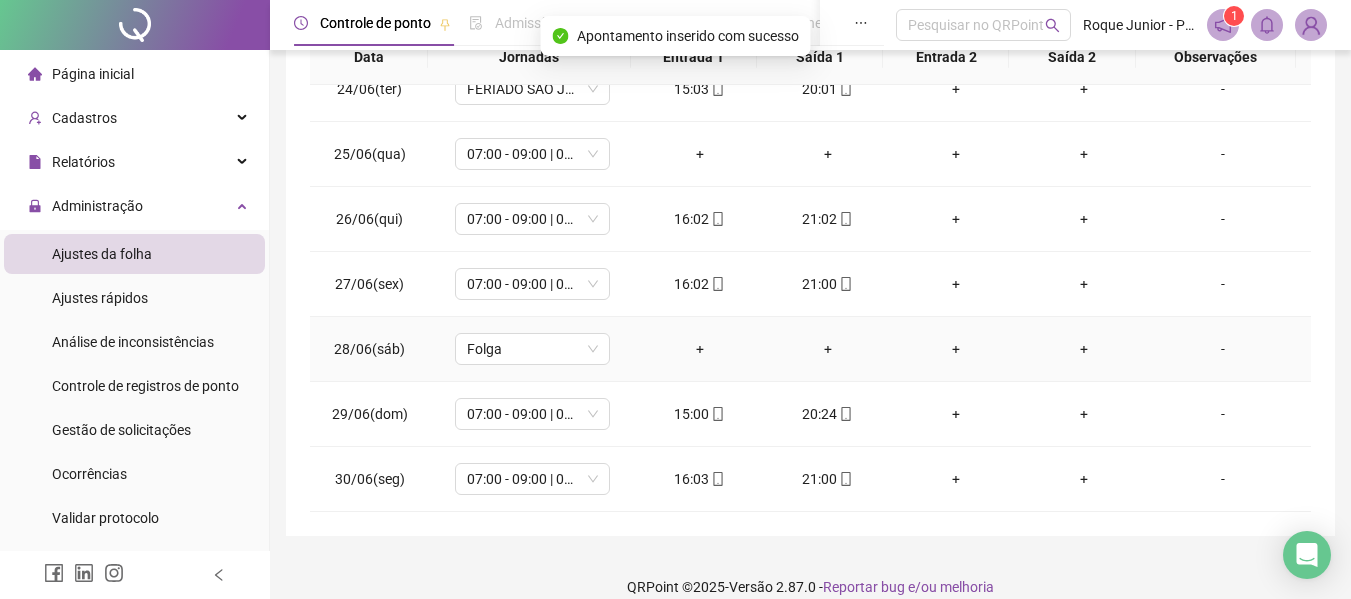 scroll, scrollTop: 1423, scrollLeft: 0, axis: vertical 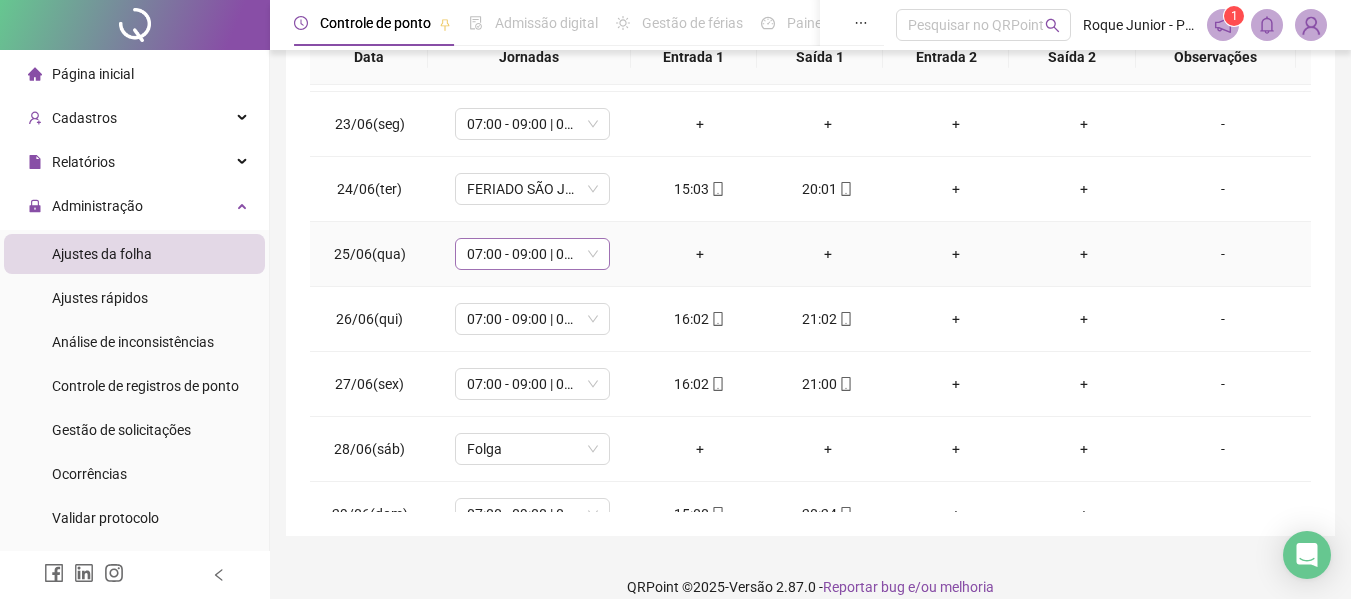 click on "07:00 - 09:00 | 09:00 - 12:00" at bounding box center (532, 254) 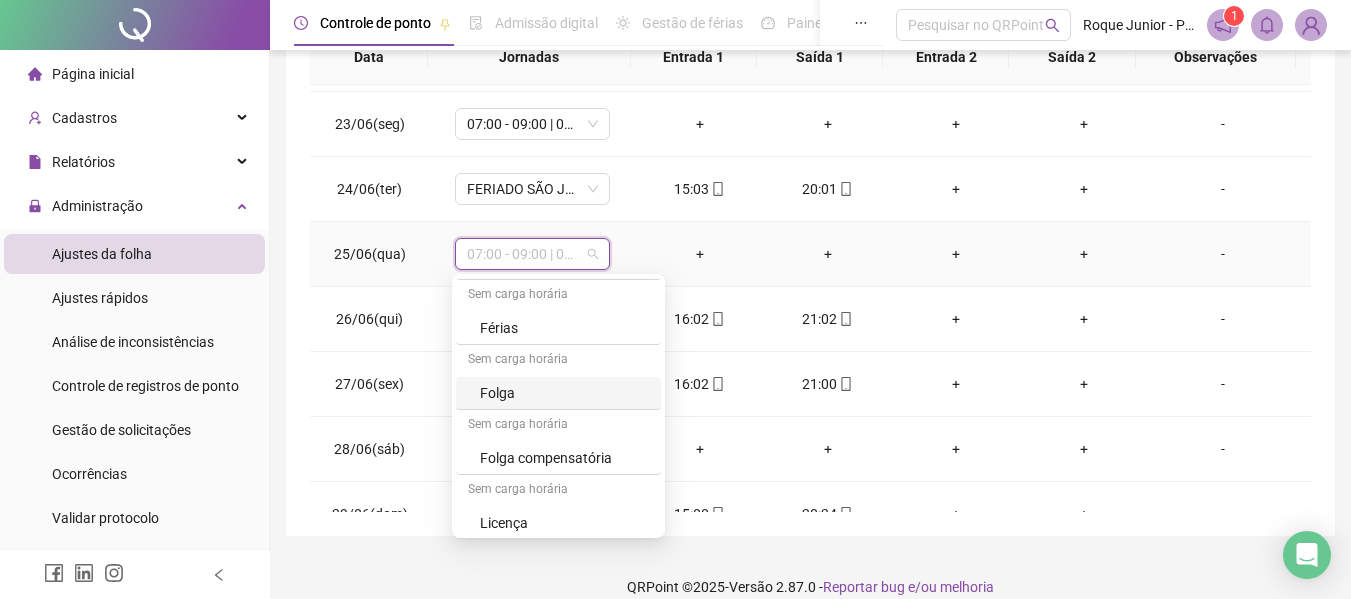 scroll, scrollTop: 329, scrollLeft: 0, axis: vertical 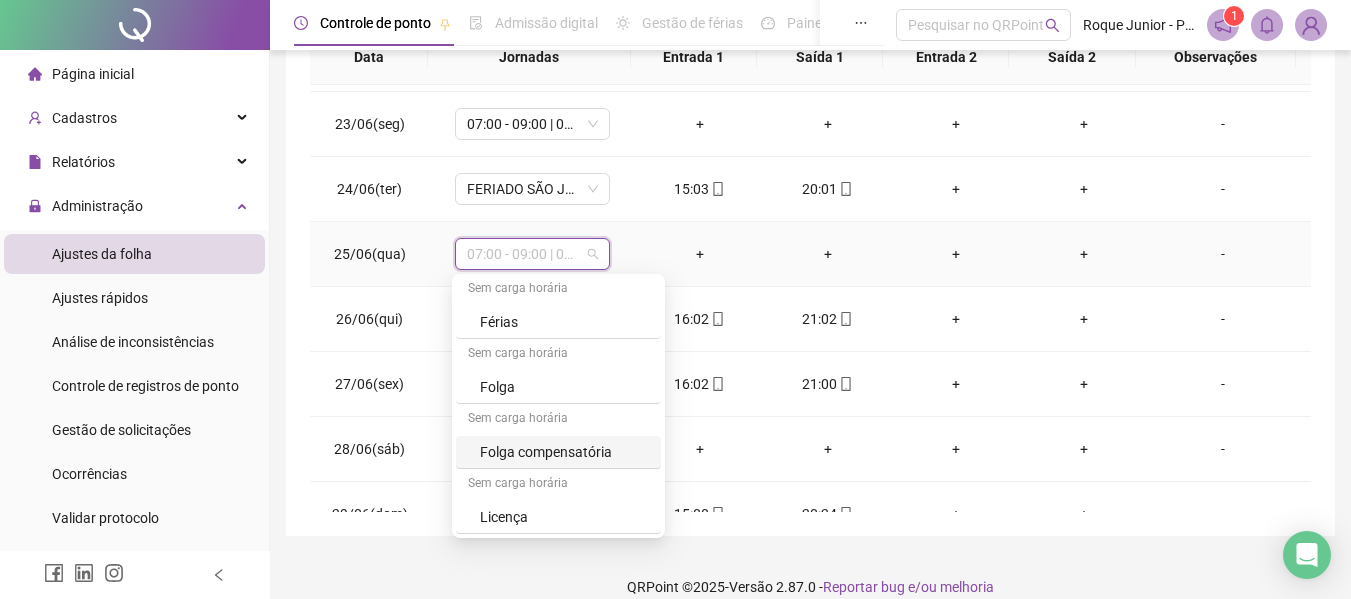click on "Folga compensatória" at bounding box center [564, 452] 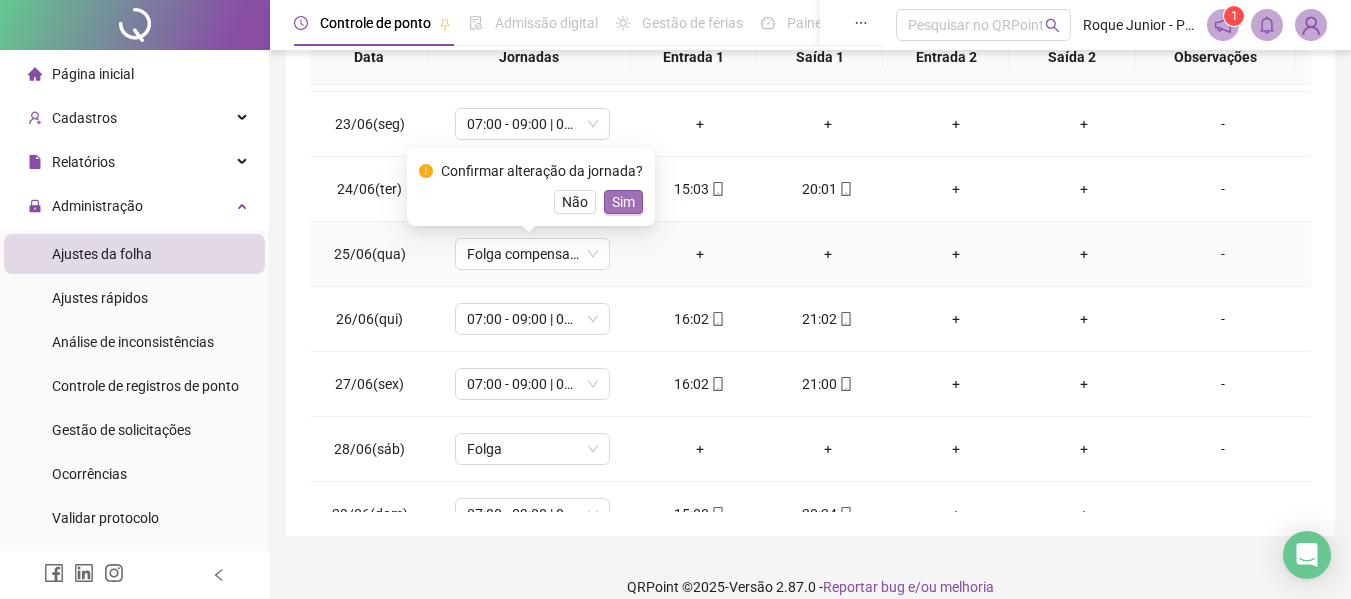 click on "Sim" at bounding box center [623, 202] 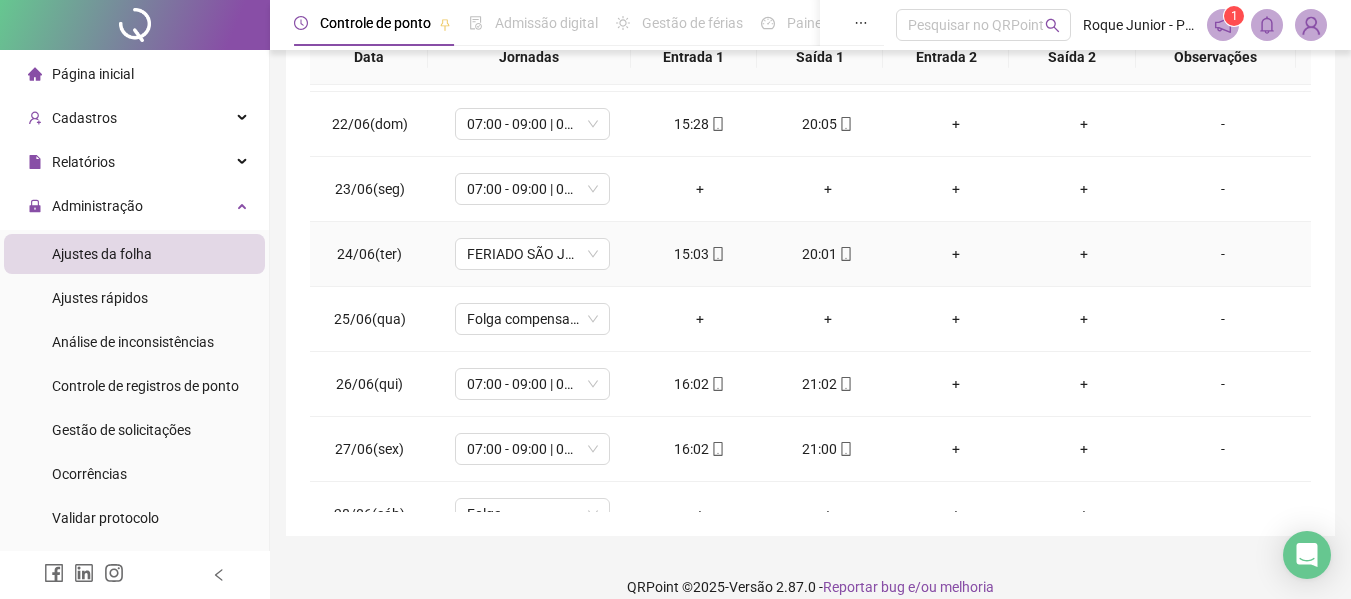 scroll, scrollTop: 1323, scrollLeft: 0, axis: vertical 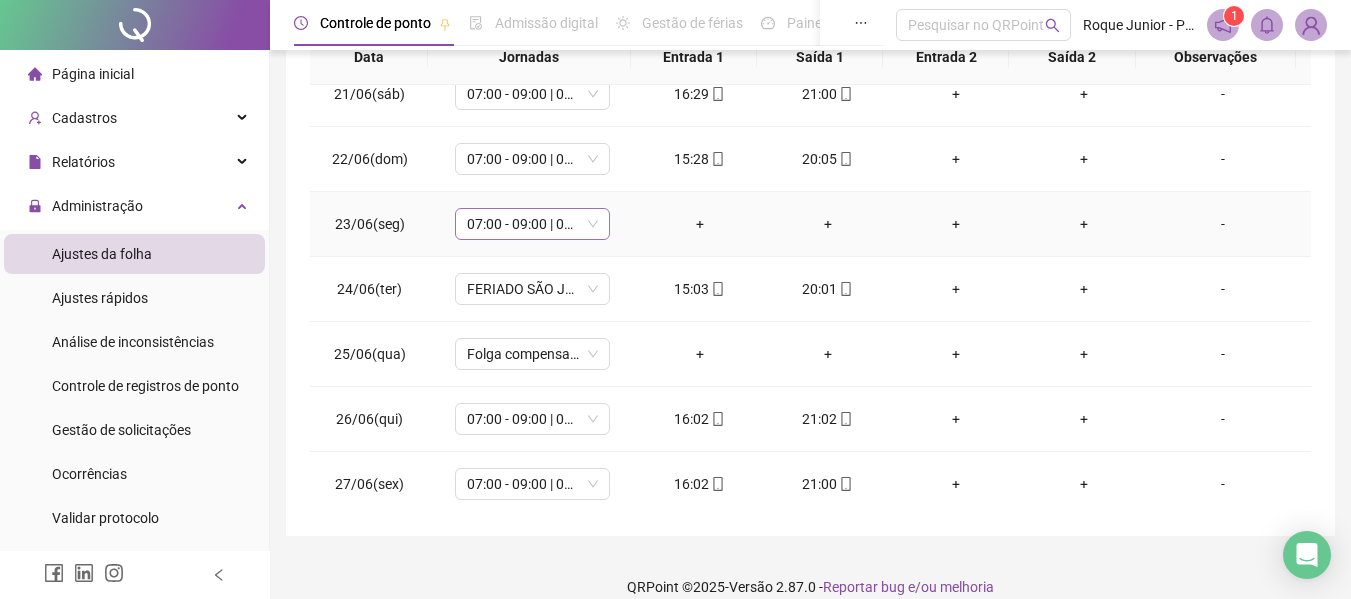 click on "07:00 - 09:00 | 09:00 - 12:00" at bounding box center (532, 224) 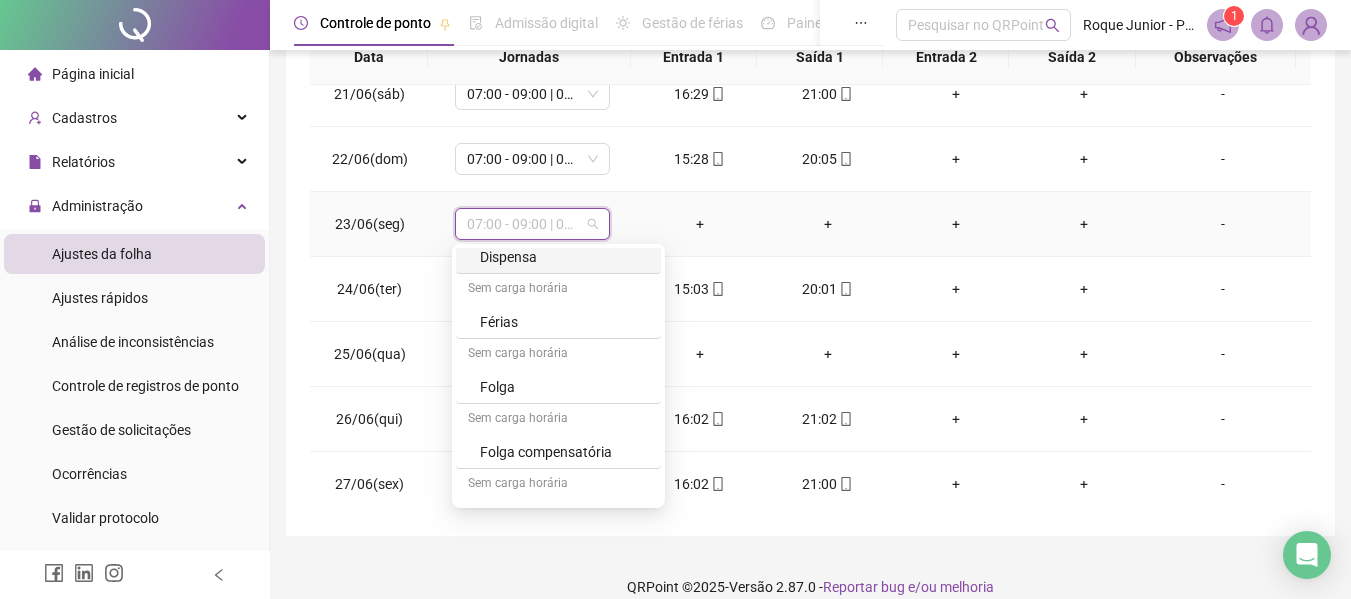 scroll, scrollTop: 300, scrollLeft: 0, axis: vertical 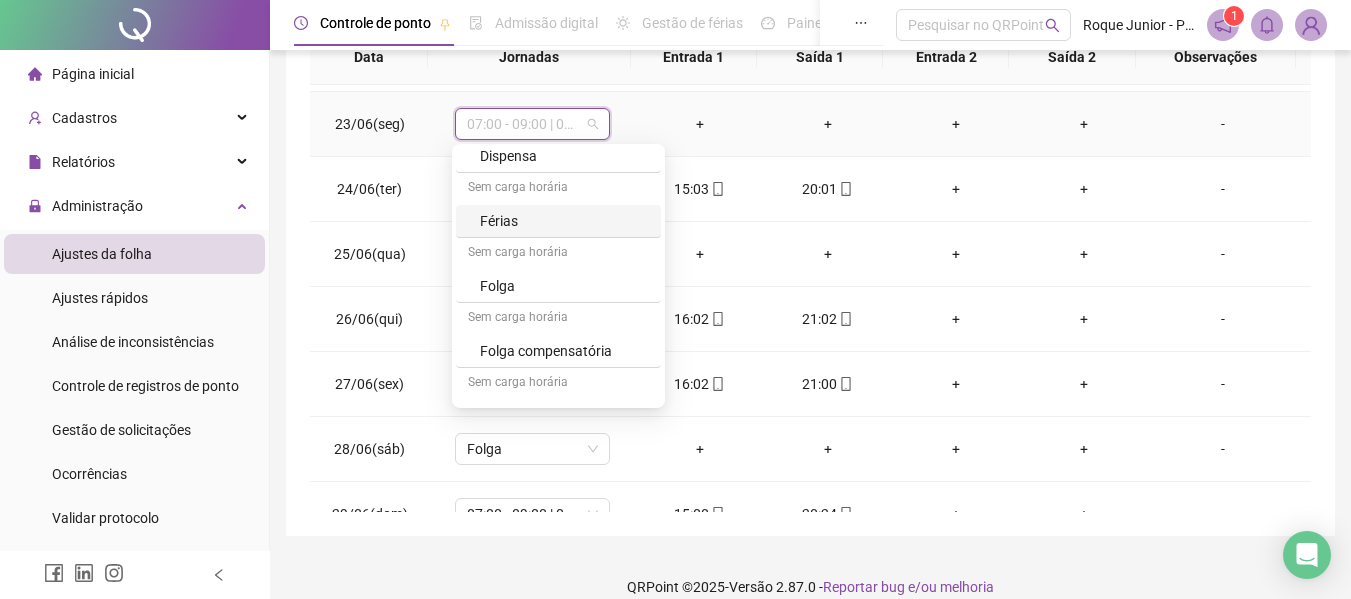click on "07:00 - 09:00 | 09:00 - 12:00" at bounding box center [532, 124] 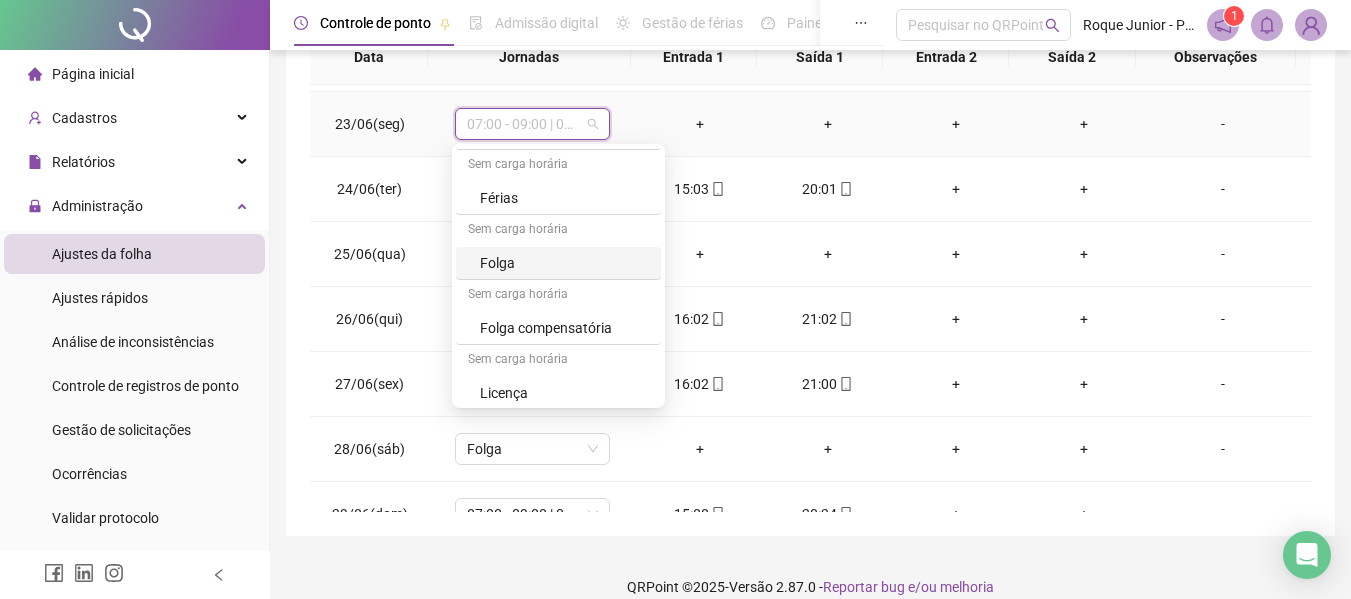 scroll, scrollTop: 329, scrollLeft: 0, axis: vertical 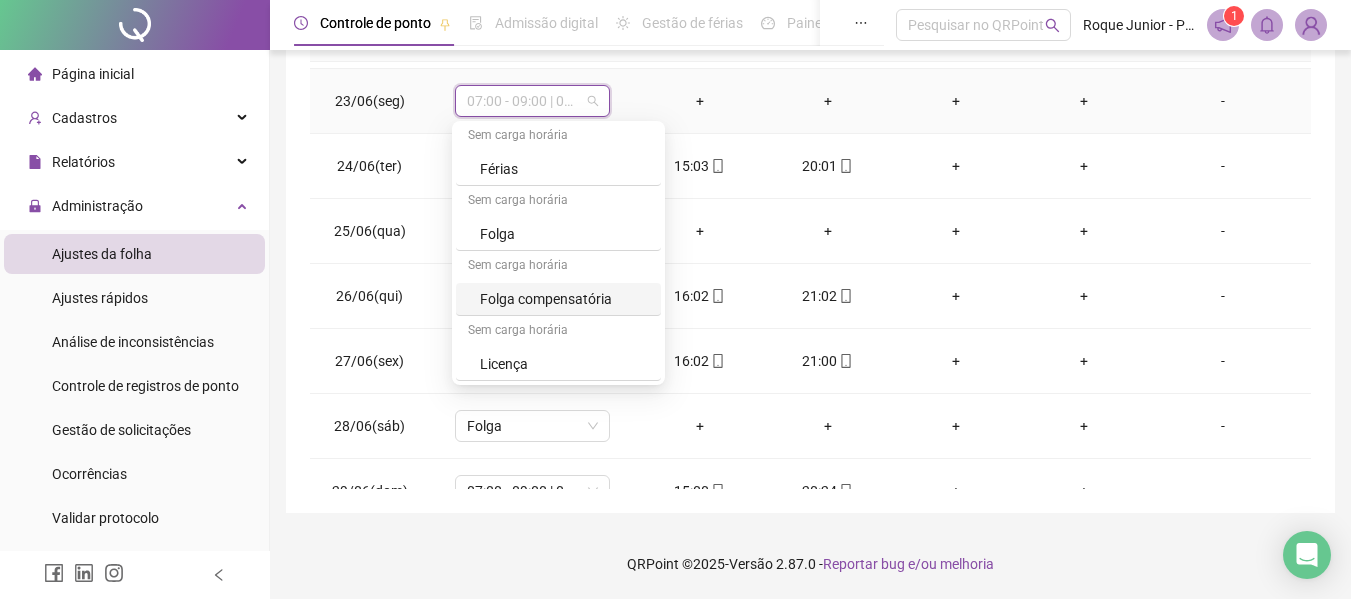 click on "Folga compensatória" at bounding box center (564, 299) 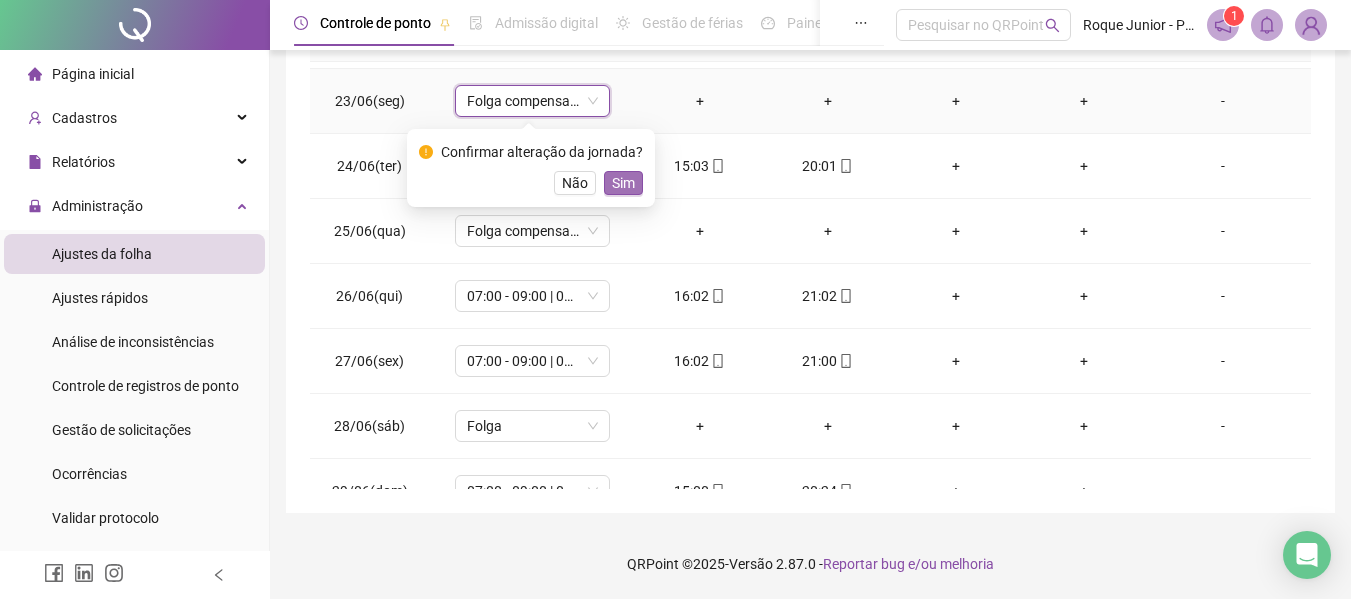 click on "Sim" at bounding box center [623, 183] 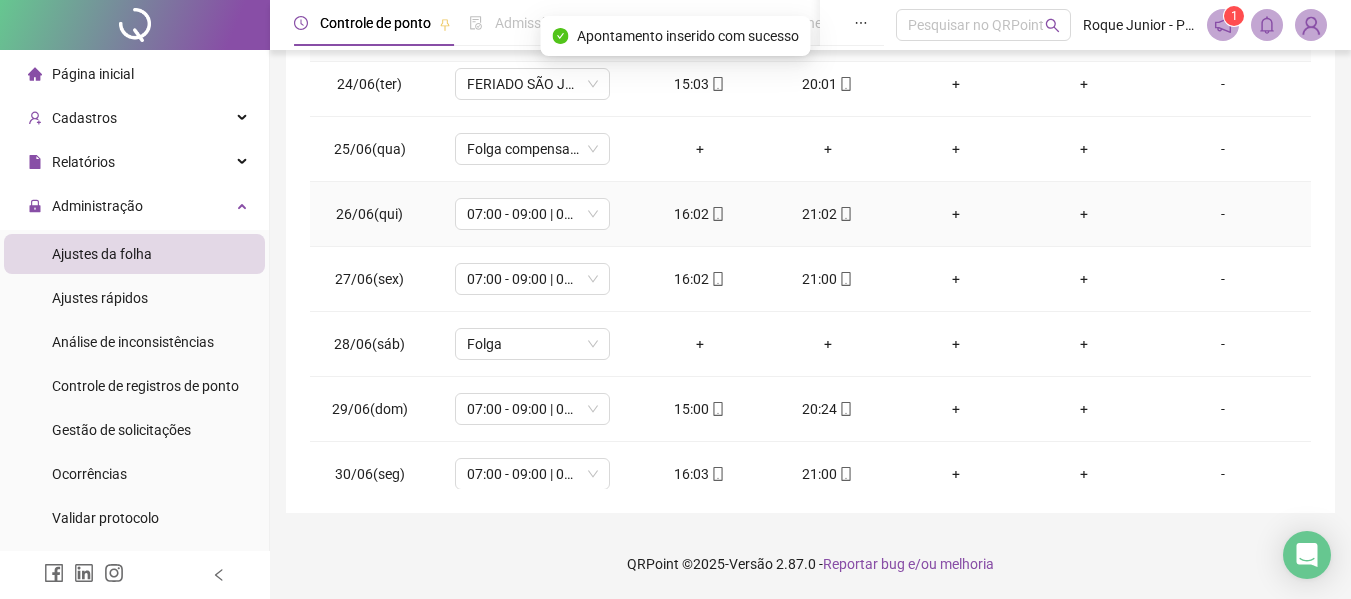scroll, scrollTop: 1523, scrollLeft: 0, axis: vertical 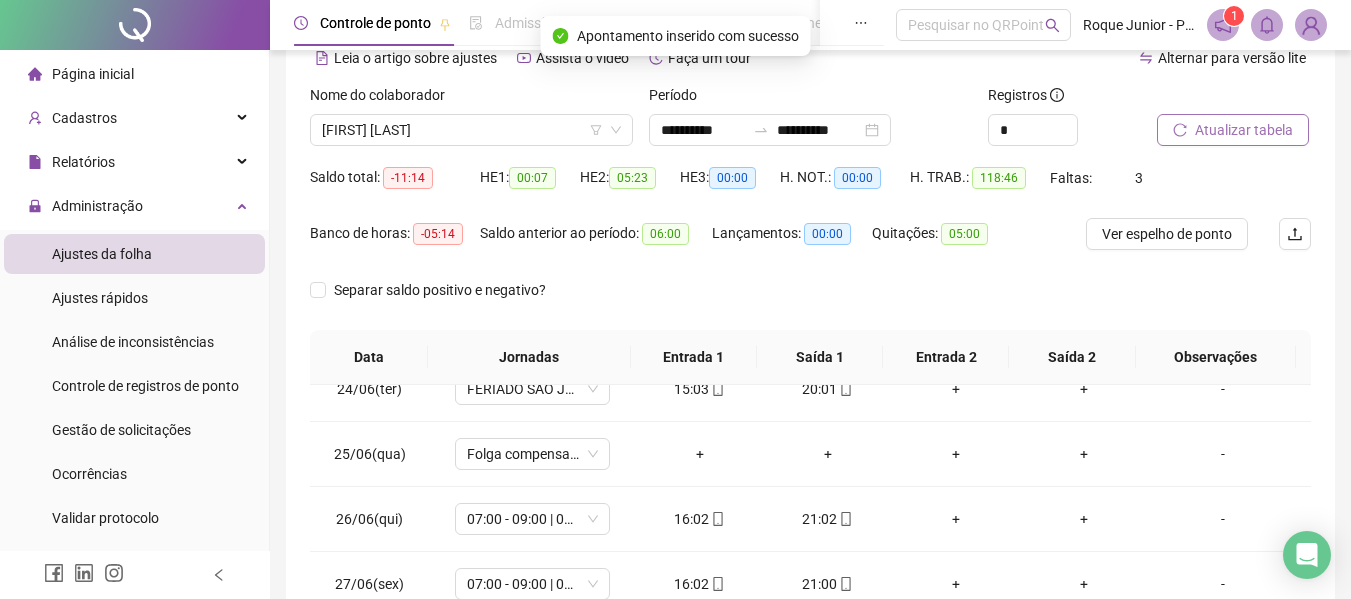 click on "Atualizar tabela" at bounding box center [1244, 130] 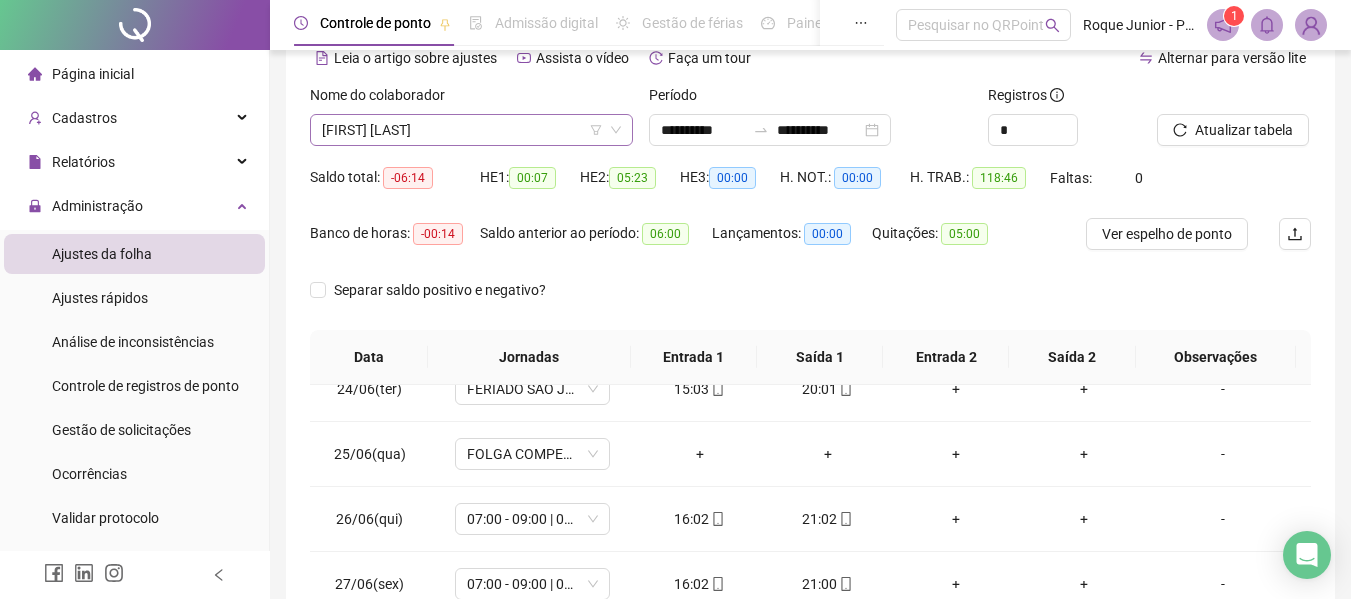 click on "[FIRST] [LAST]" at bounding box center (471, 130) 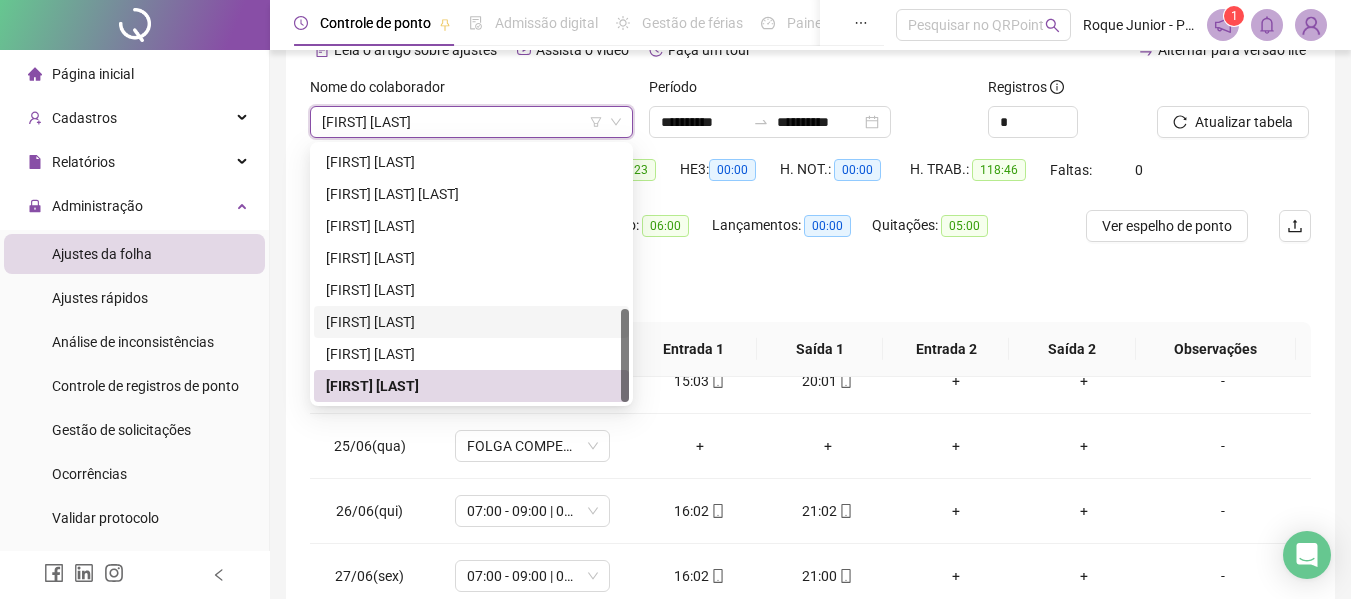 scroll, scrollTop: 100, scrollLeft: 0, axis: vertical 